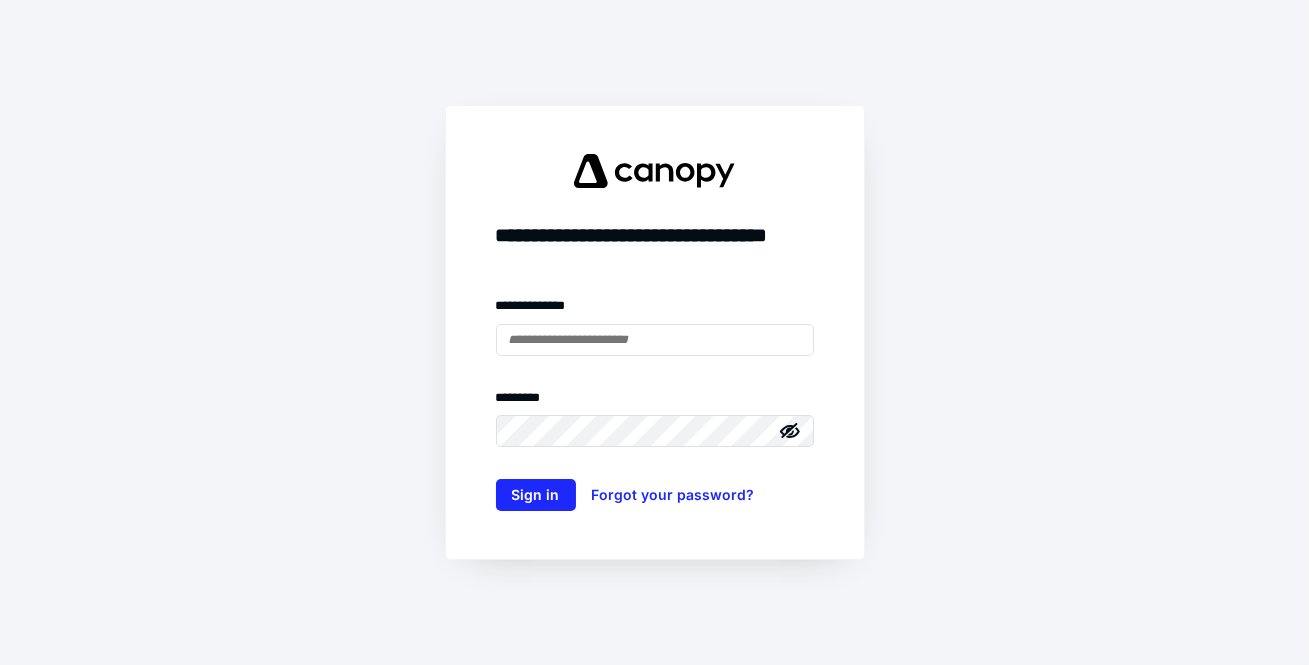 scroll, scrollTop: 0, scrollLeft: 0, axis: both 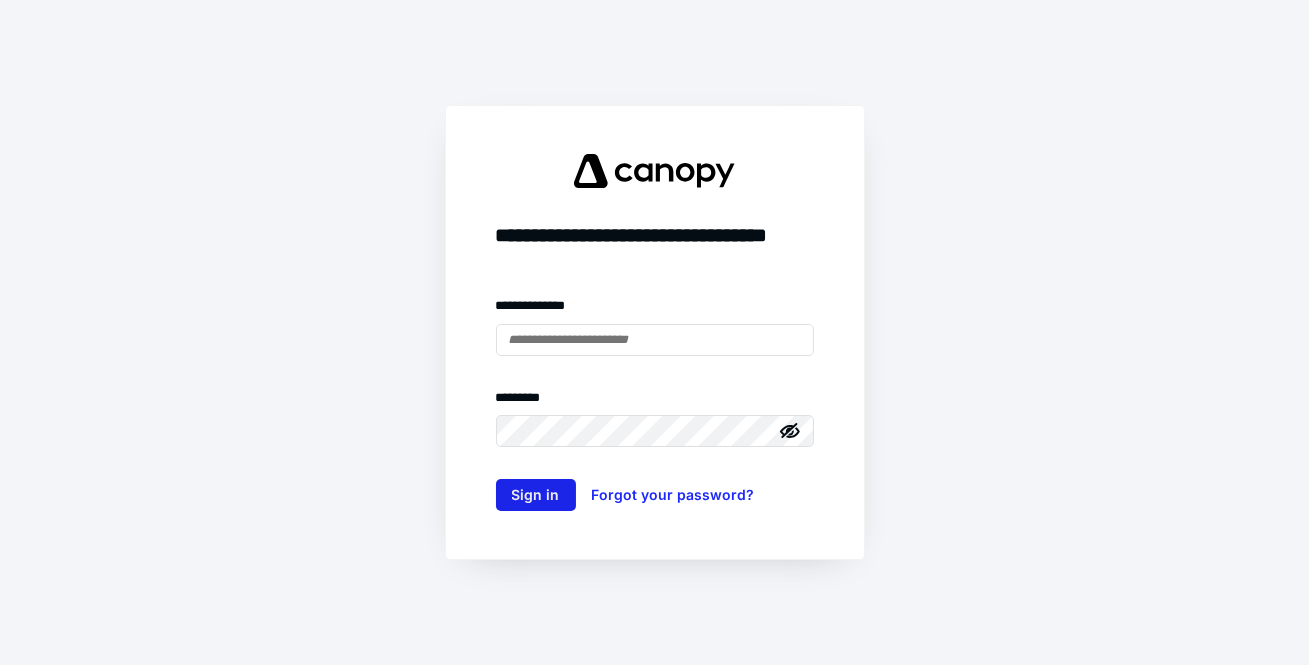 type on "**********" 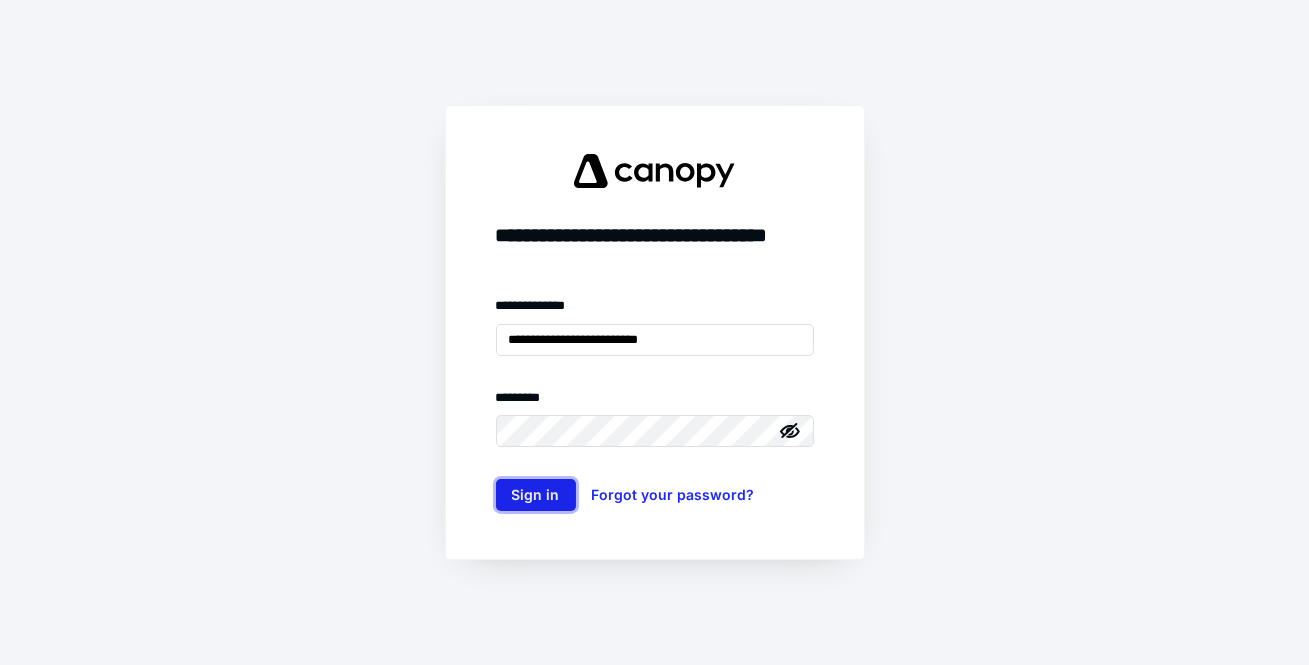 click on "Sign in" at bounding box center [536, 495] 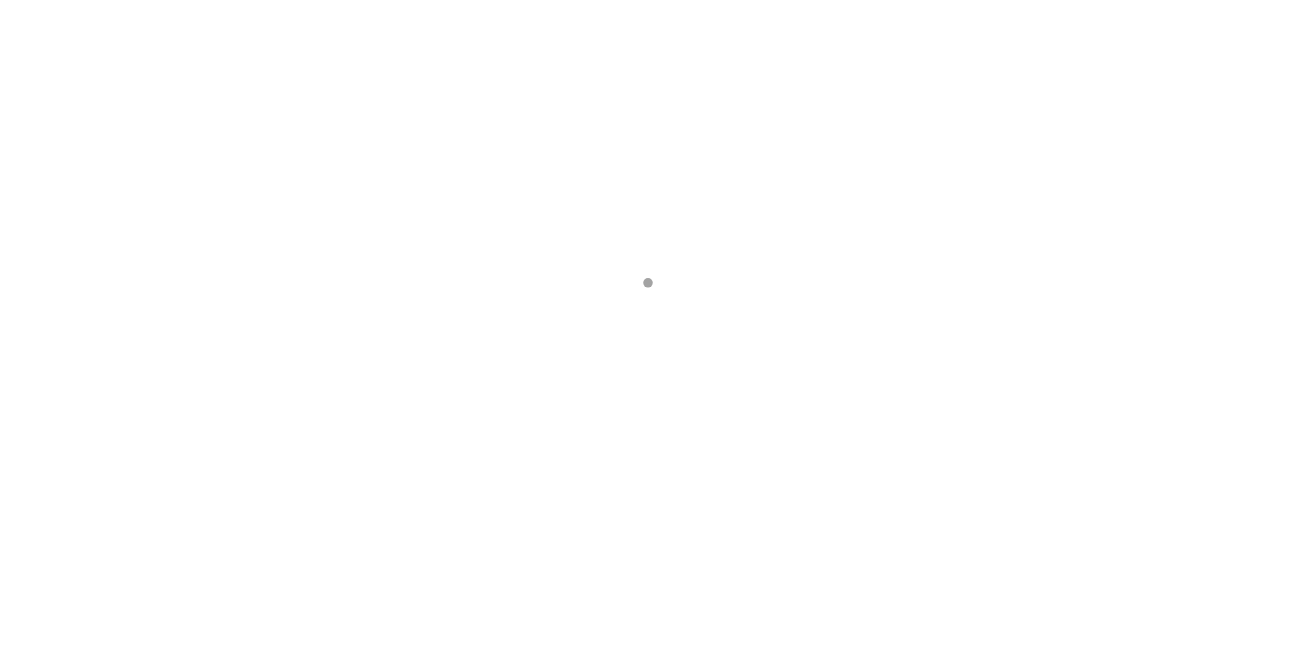 scroll, scrollTop: 0, scrollLeft: 0, axis: both 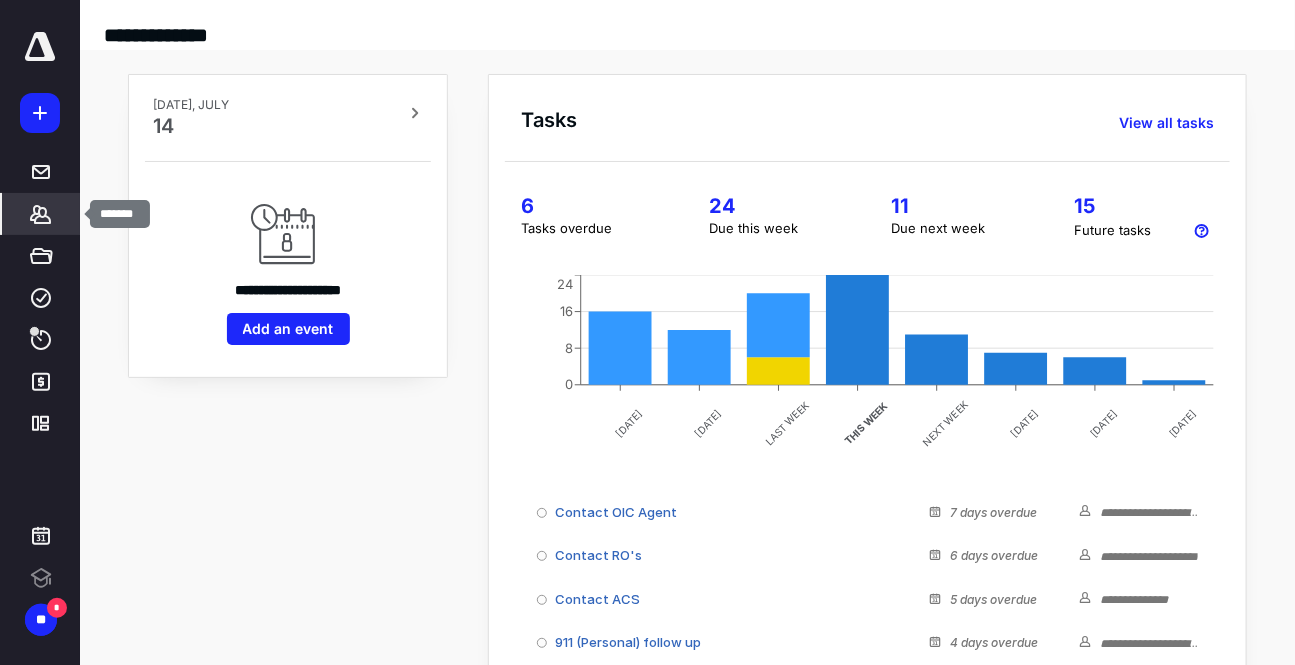 click 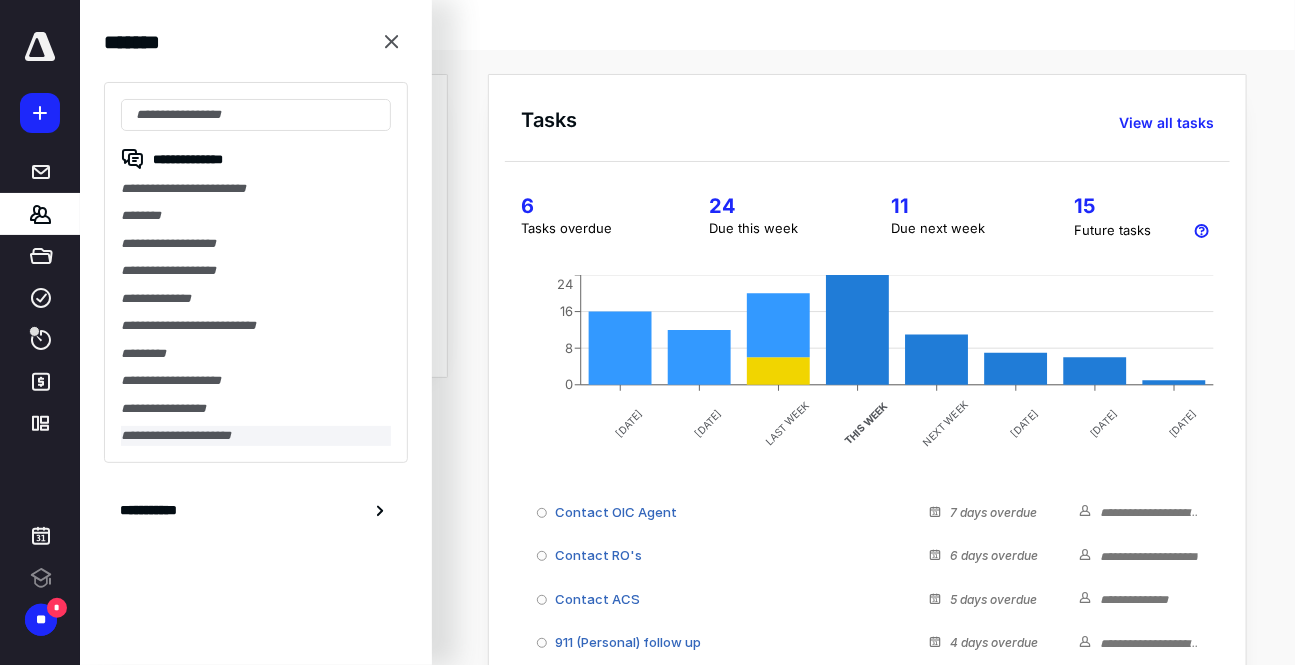 click on "**********" at bounding box center [256, 435] 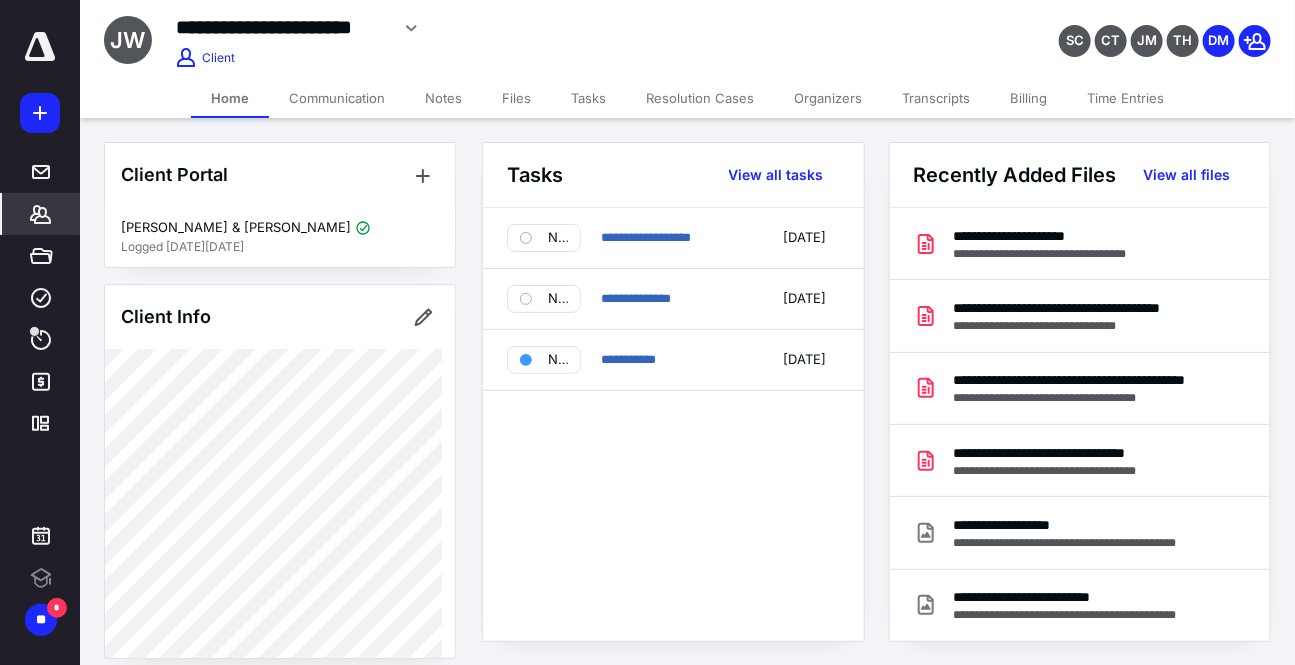 click on "Files" at bounding box center [516, 98] 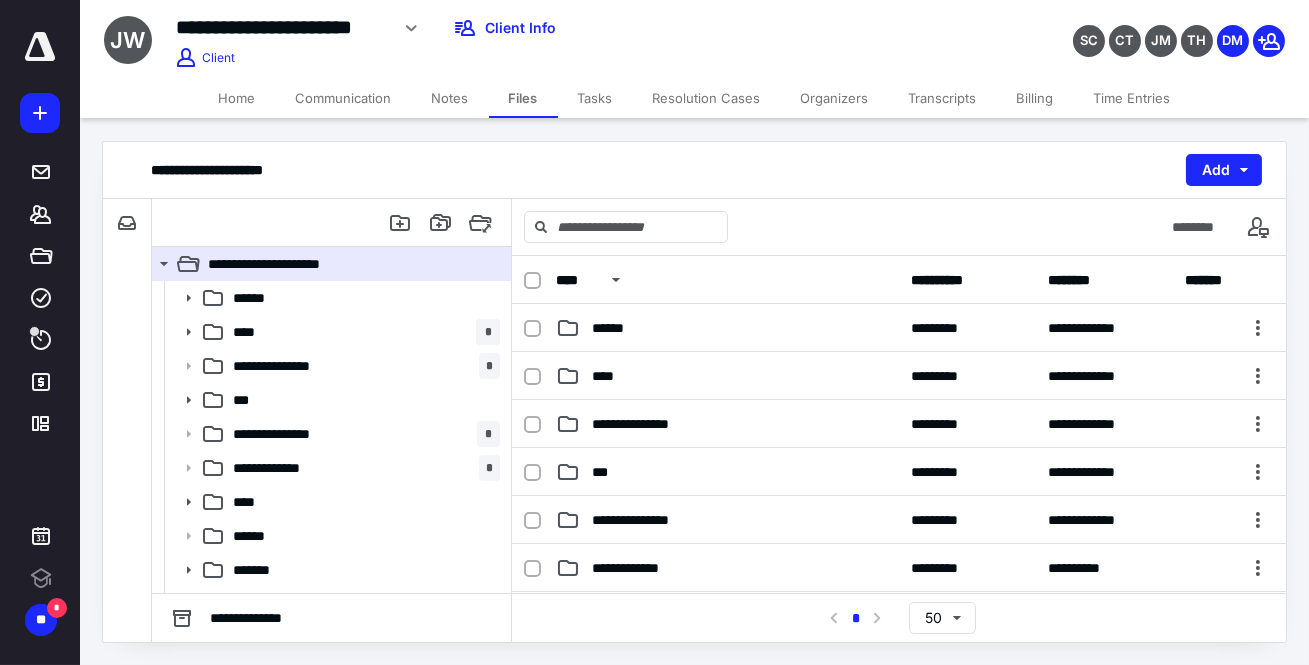 scroll, scrollTop: 0, scrollLeft: 0, axis: both 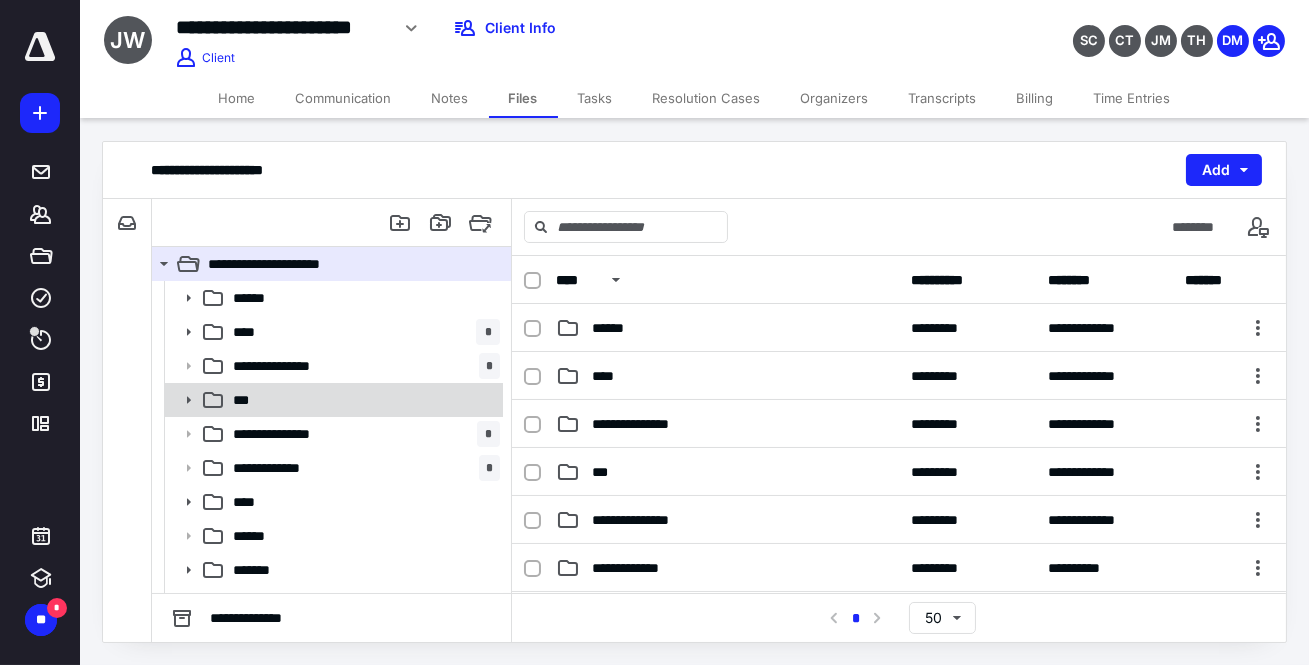 click 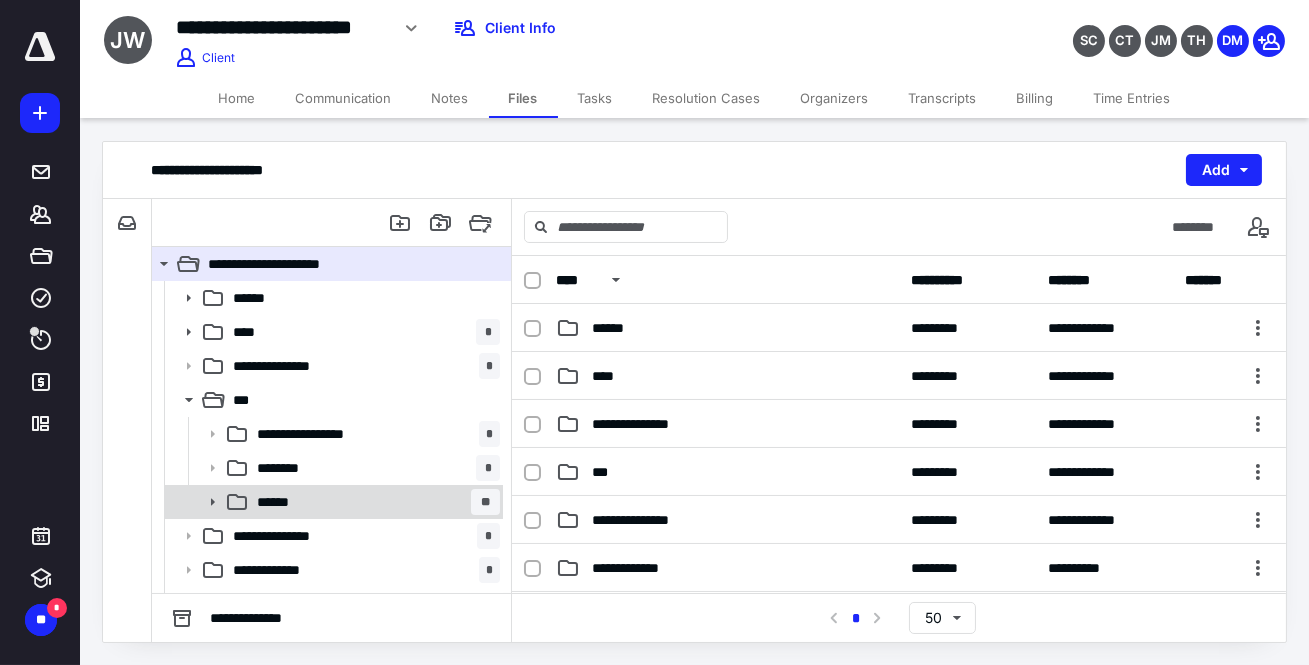 click 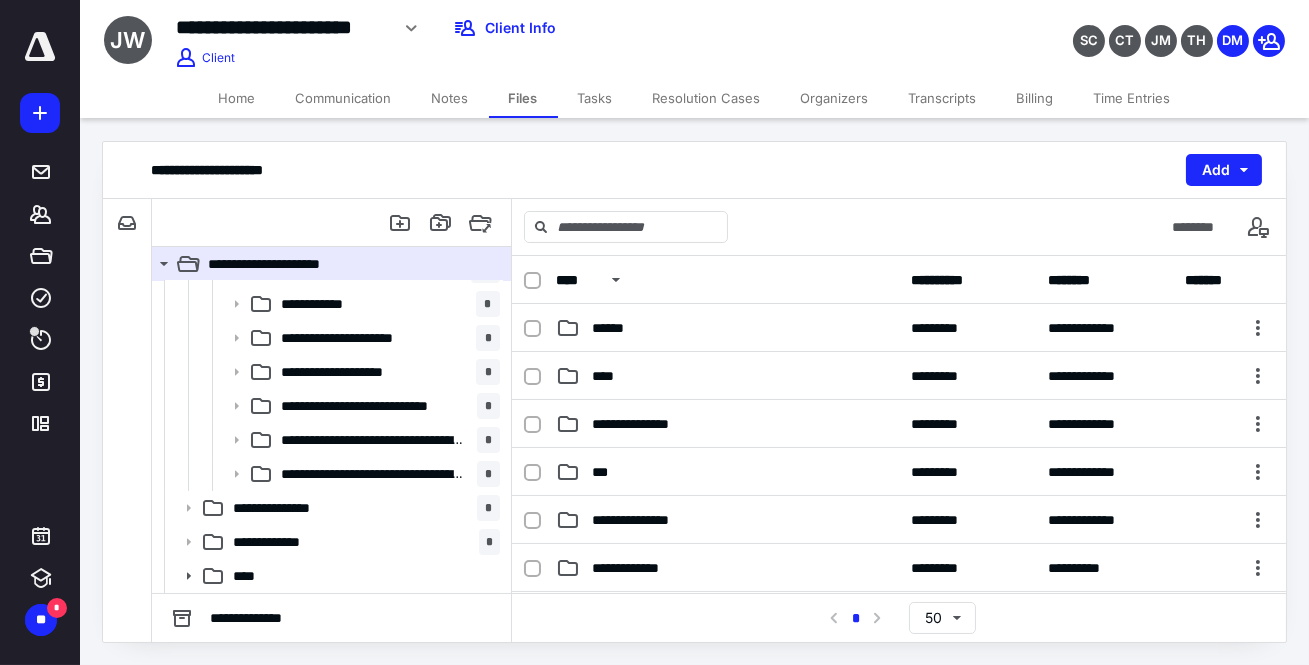scroll, scrollTop: 320, scrollLeft: 0, axis: vertical 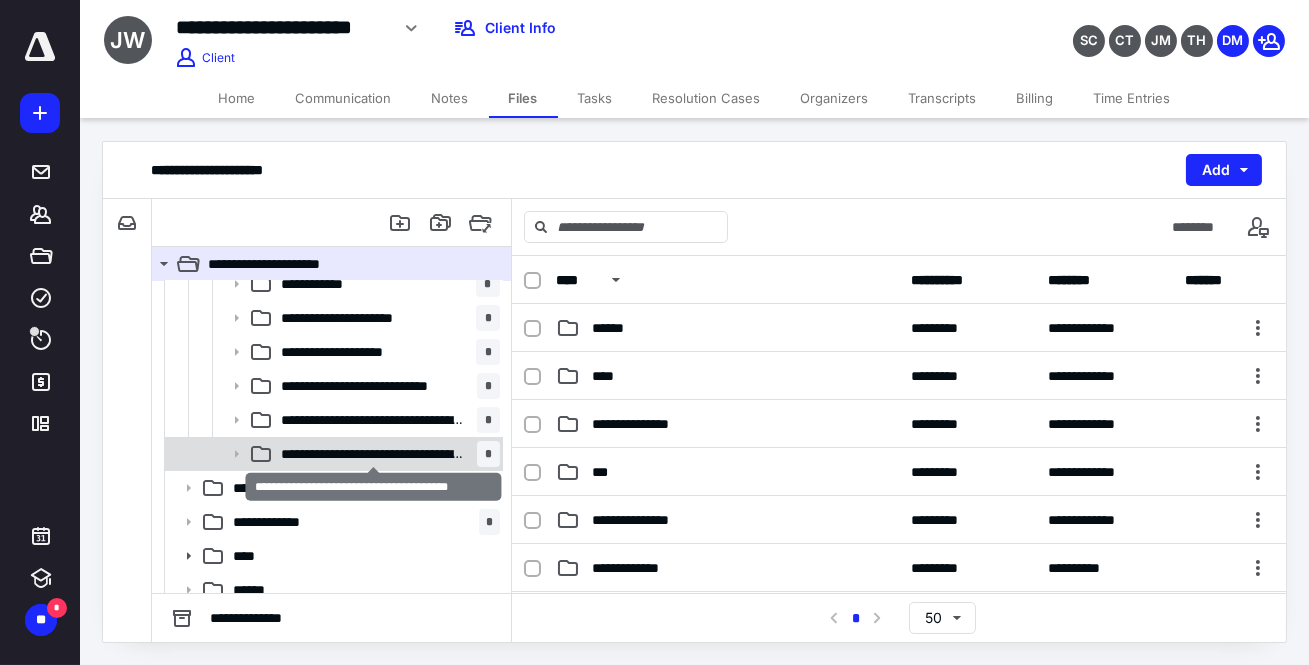 click on "**********" at bounding box center (373, 454) 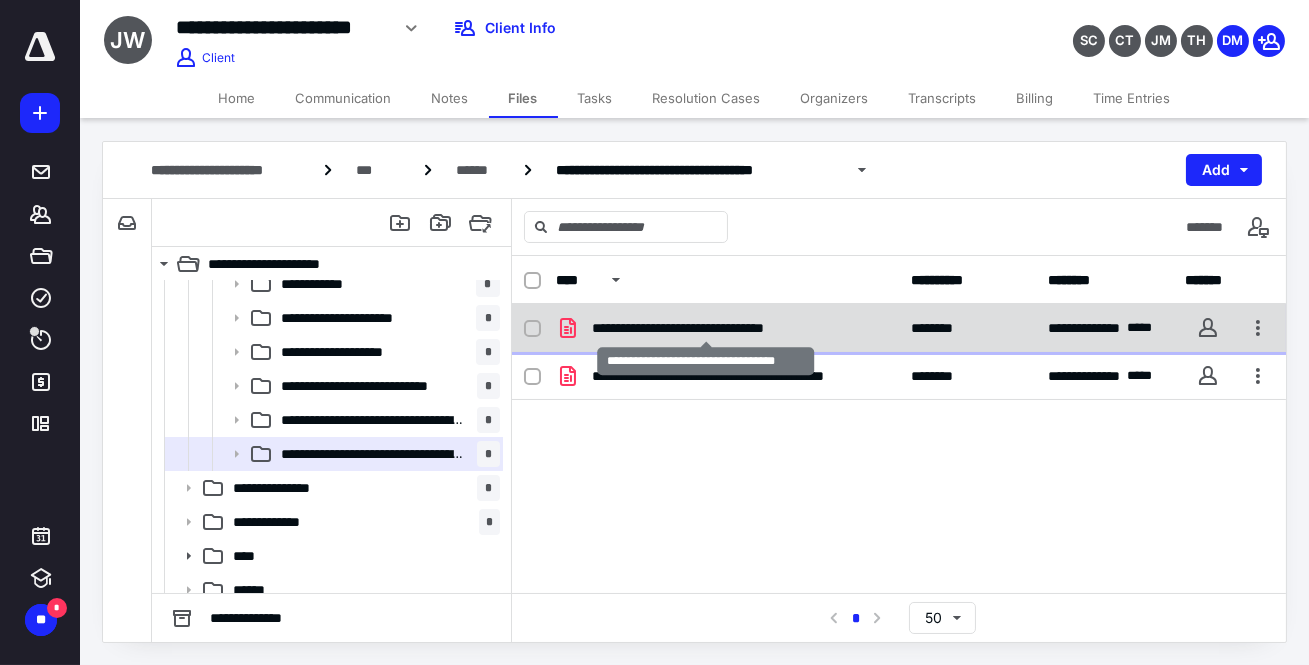 click on "**********" at bounding box center (705, 328) 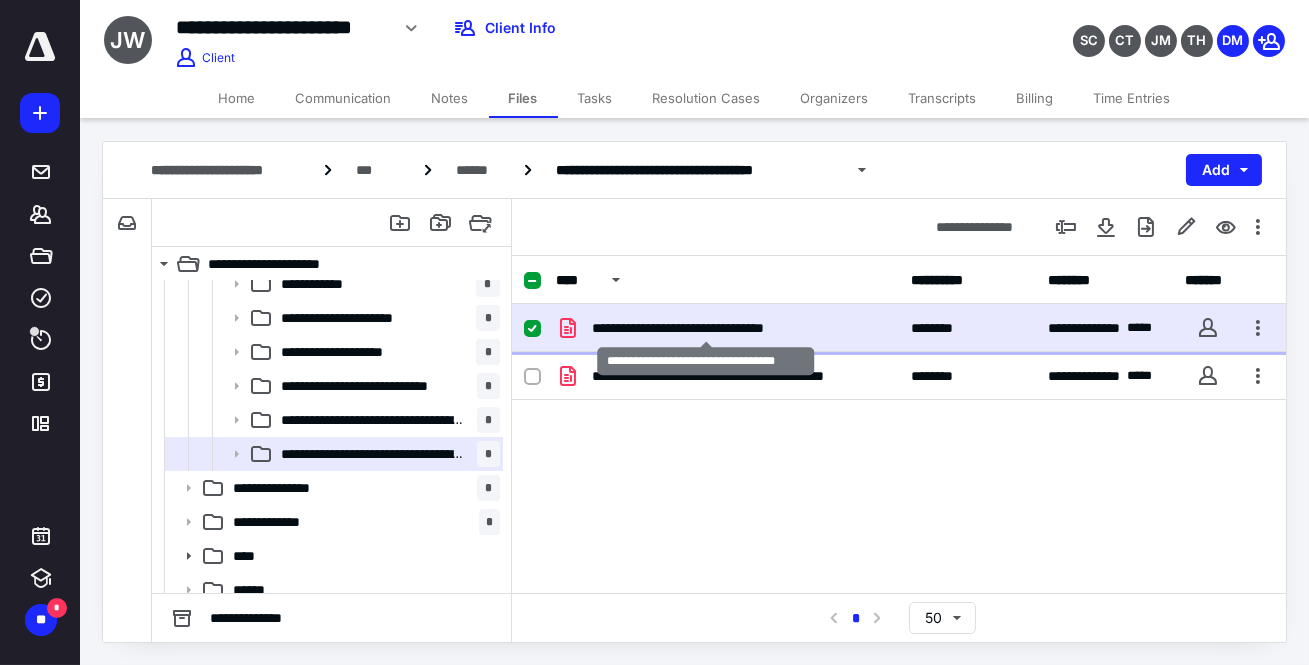 click on "**********" at bounding box center (705, 328) 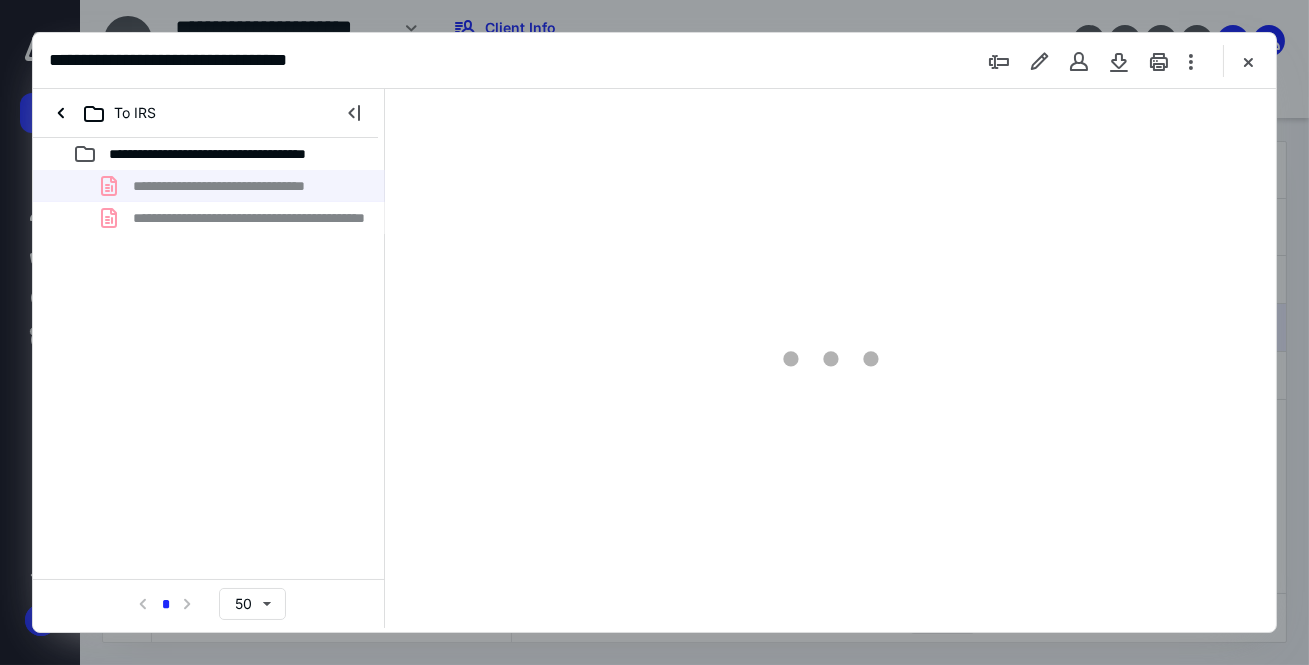 scroll, scrollTop: 0, scrollLeft: 0, axis: both 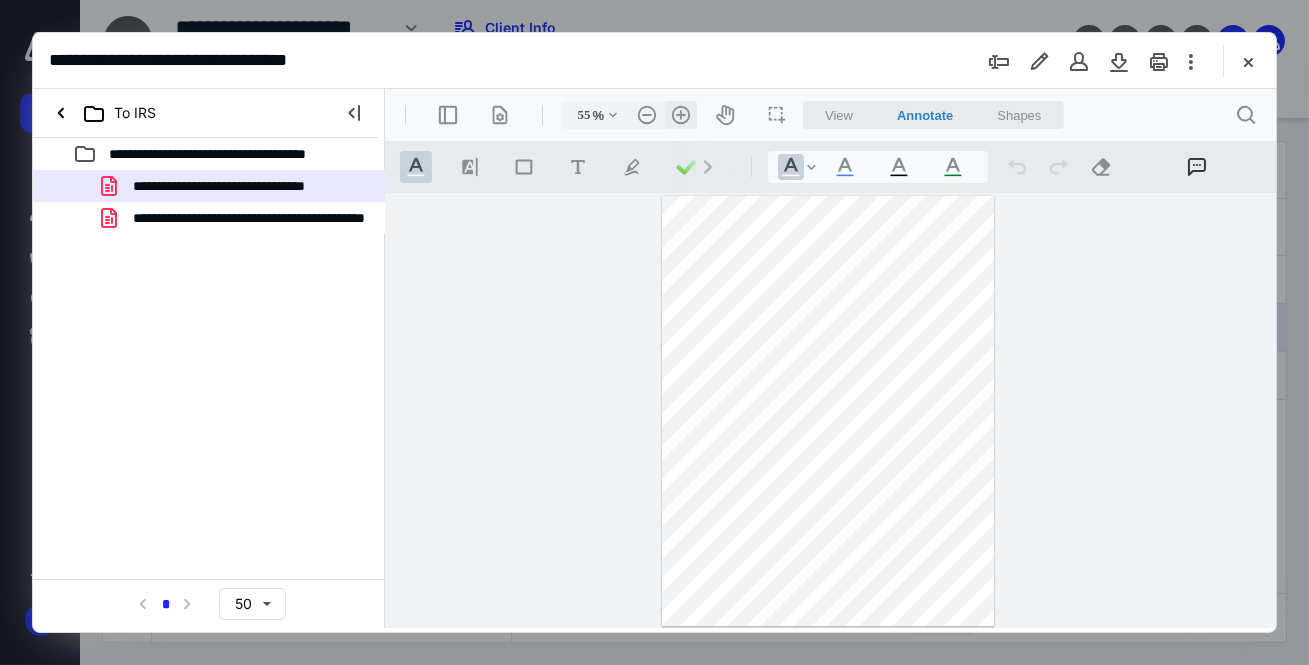 click on ".cls-1{fill:#abb0c4;} icon - header - zoom - in - line" at bounding box center (680, 115) 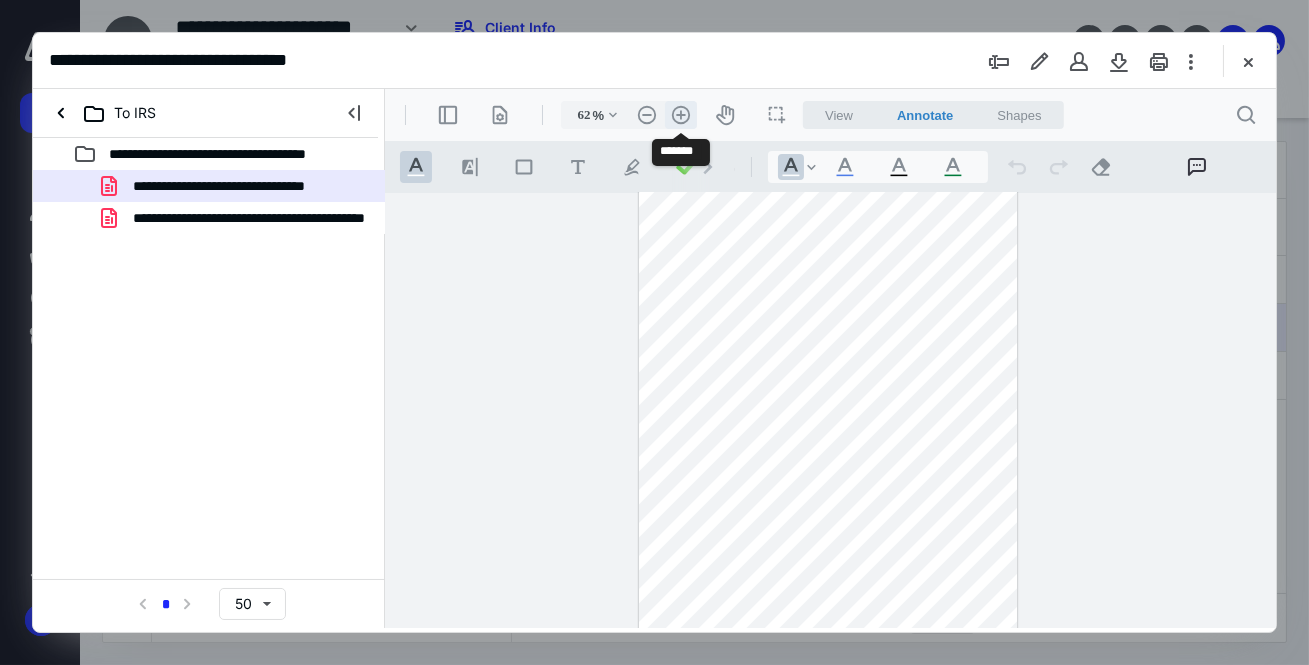 click on ".cls-1{fill:#abb0c4;} icon - header - zoom - in - line" at bounding box center [680, 115] 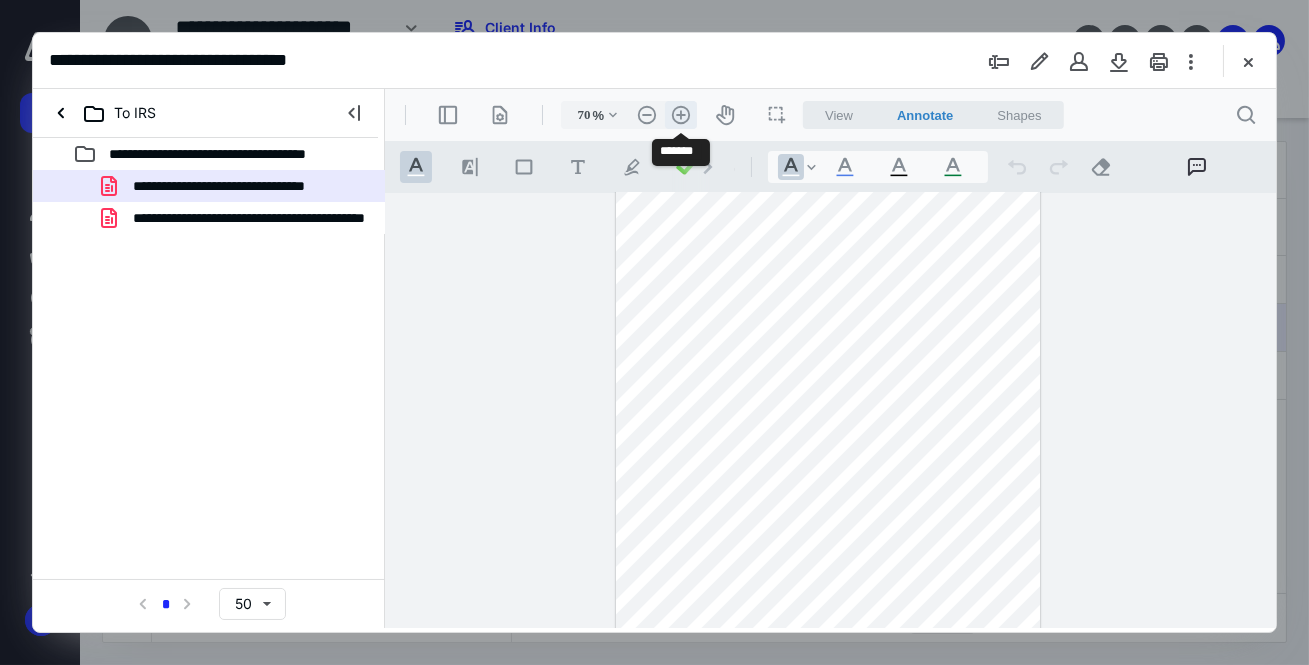 click on ".cls-1{fill:#abb0c4;} icon - header - zoom - in - line" at bounding box center [680, 115] 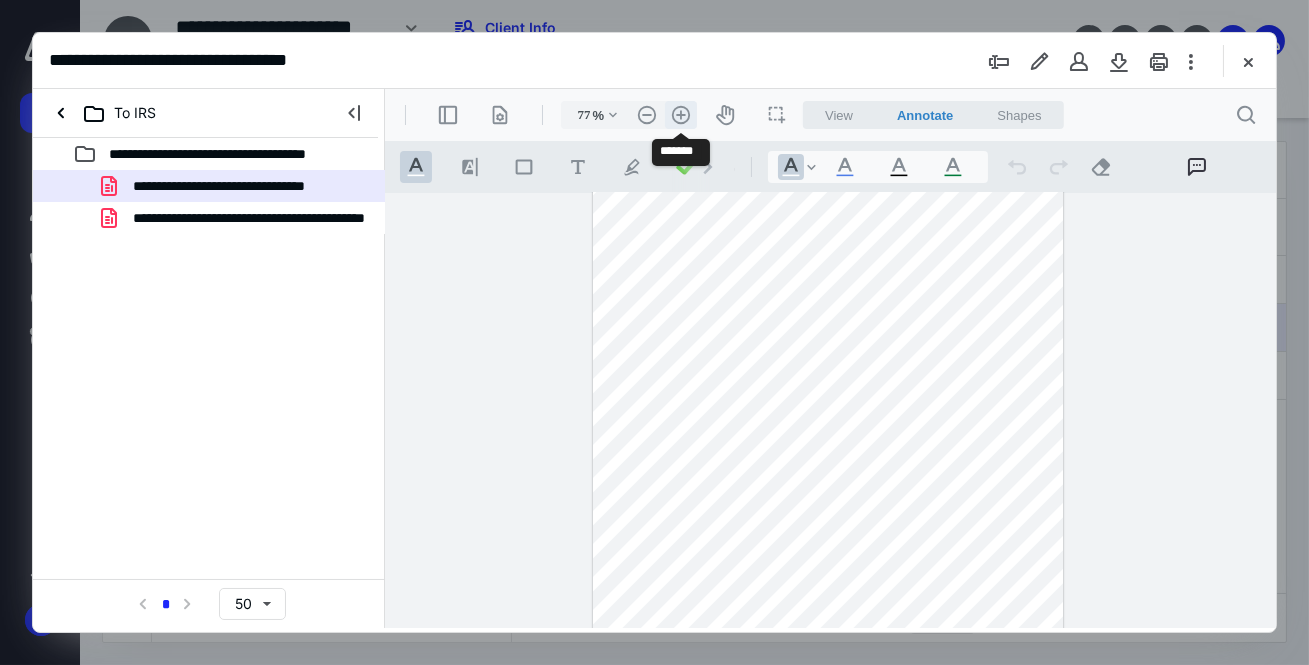 click on ".cls-1{fill:#abb0c4;} icon - header - zoom - in - line" at bounding box center [680, 115] 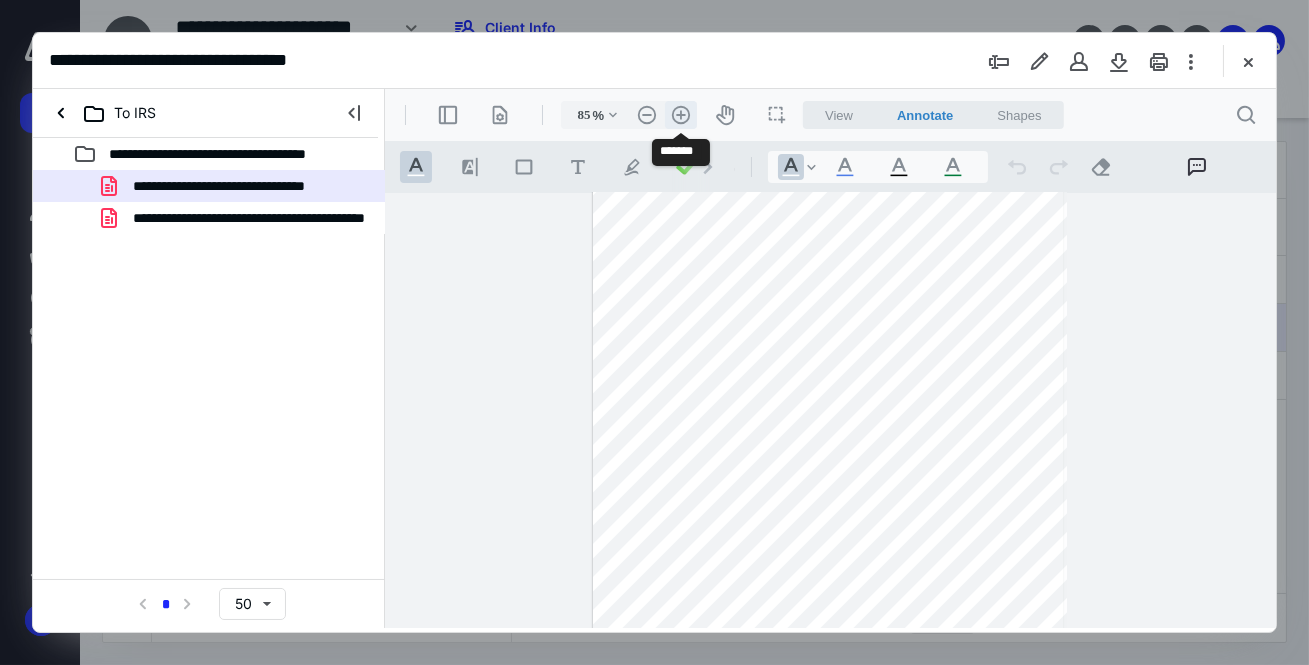 scroll, scrollTop: 90, scrollLeft: 0, axis: vertical 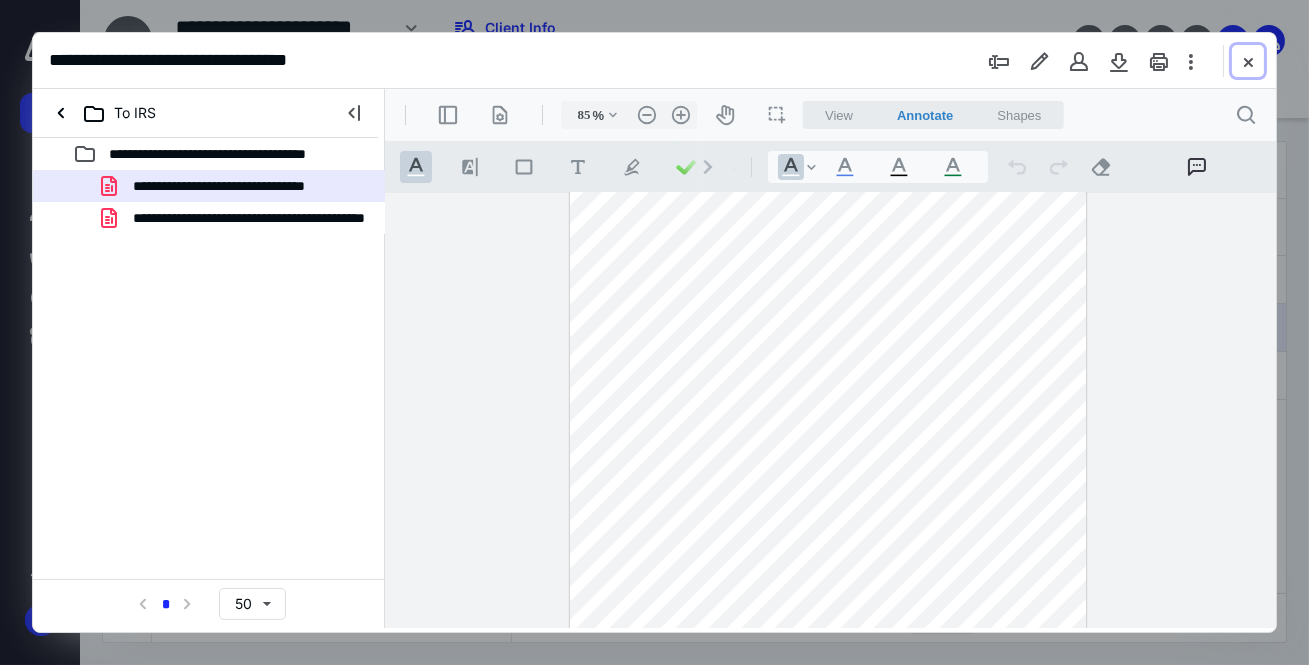 drag, startPoint x: 1245, startPoint y: 70, endPoint x: 1140, endPoint y: 85, distance: 106.06602 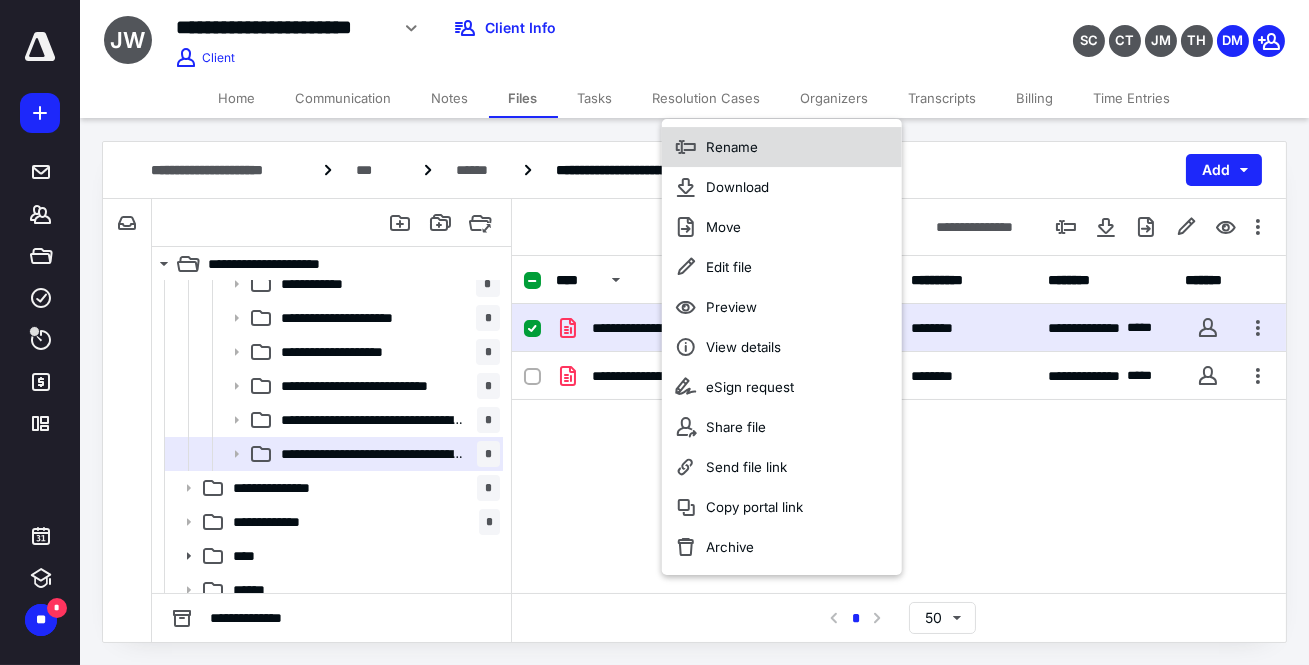 click on "Rename" at bounding box center (732, 147) 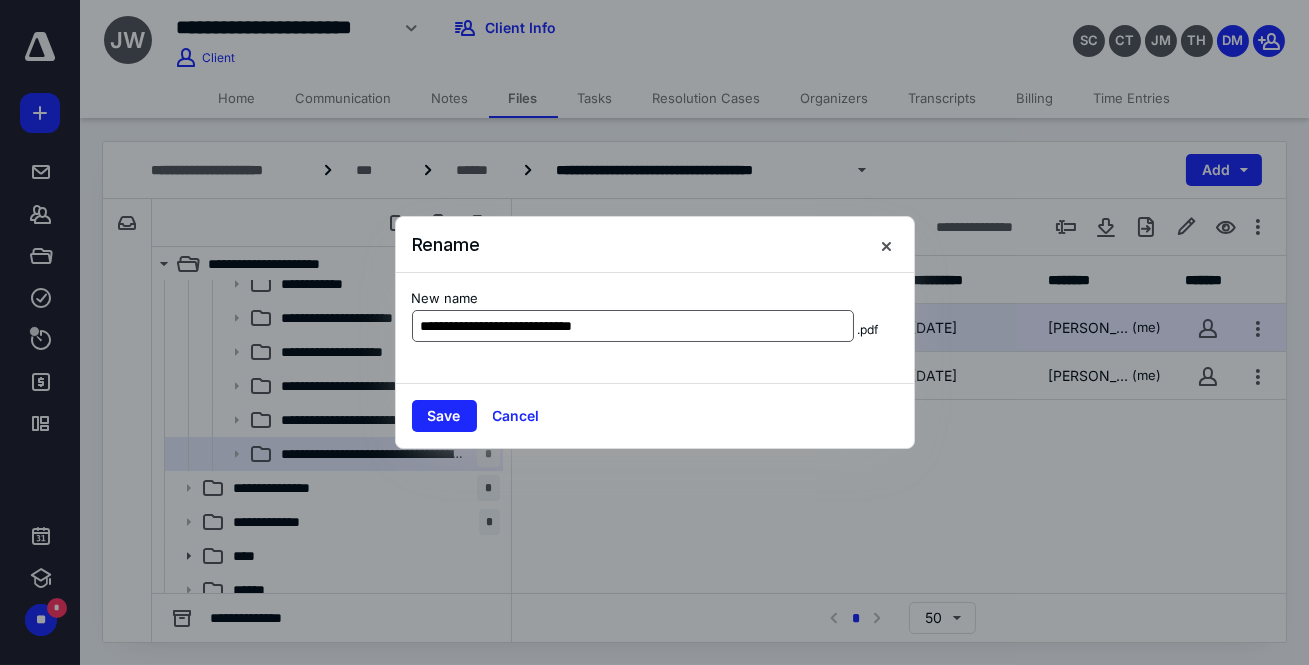 click on "**********" at bounding box center (633, 326) 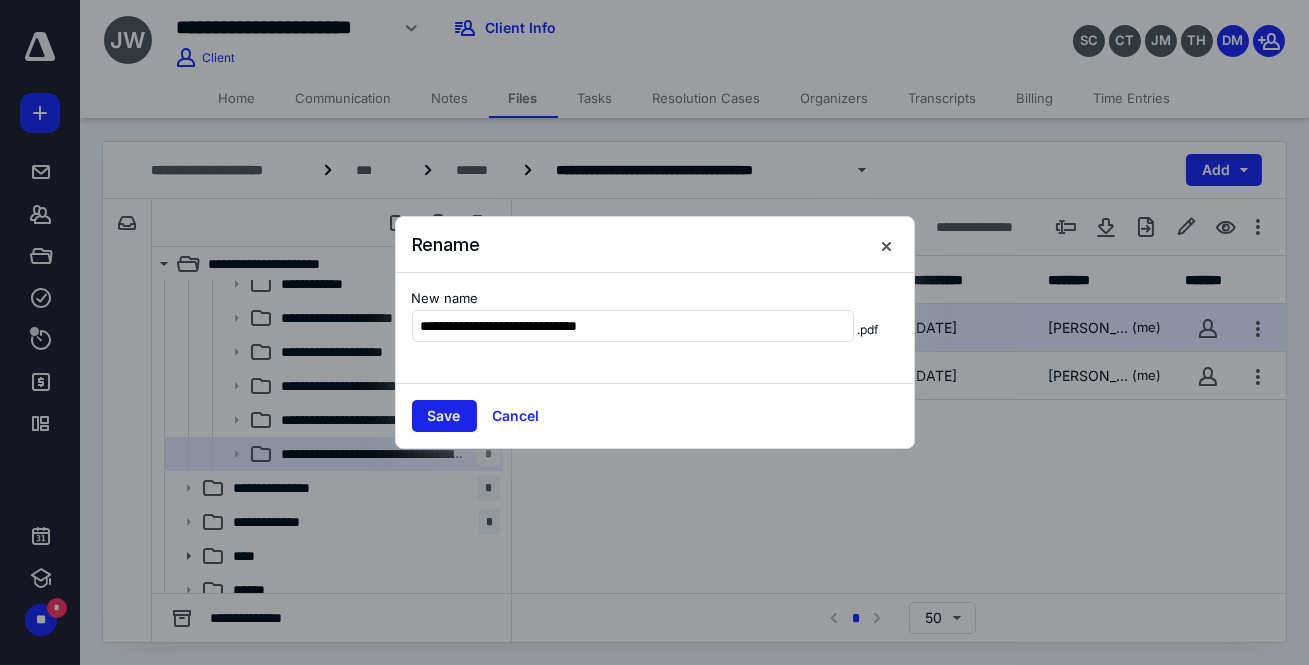 type on "**********" 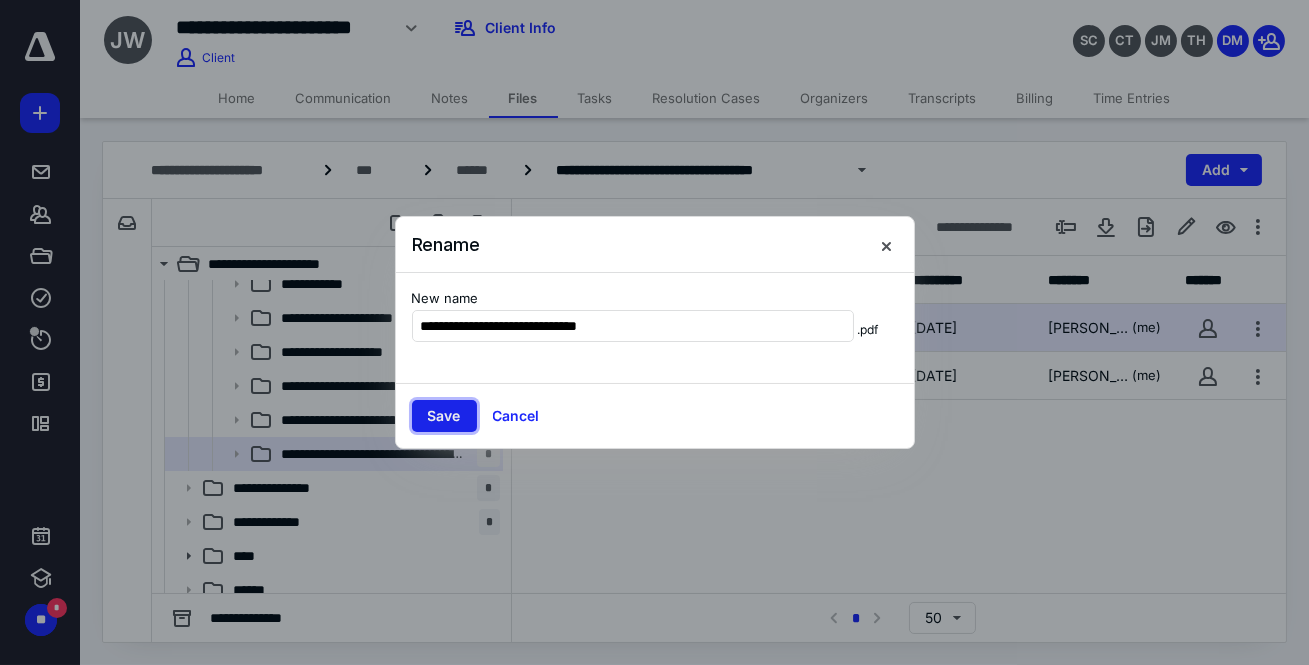 click on "Save" at bounding box center [444, 416] 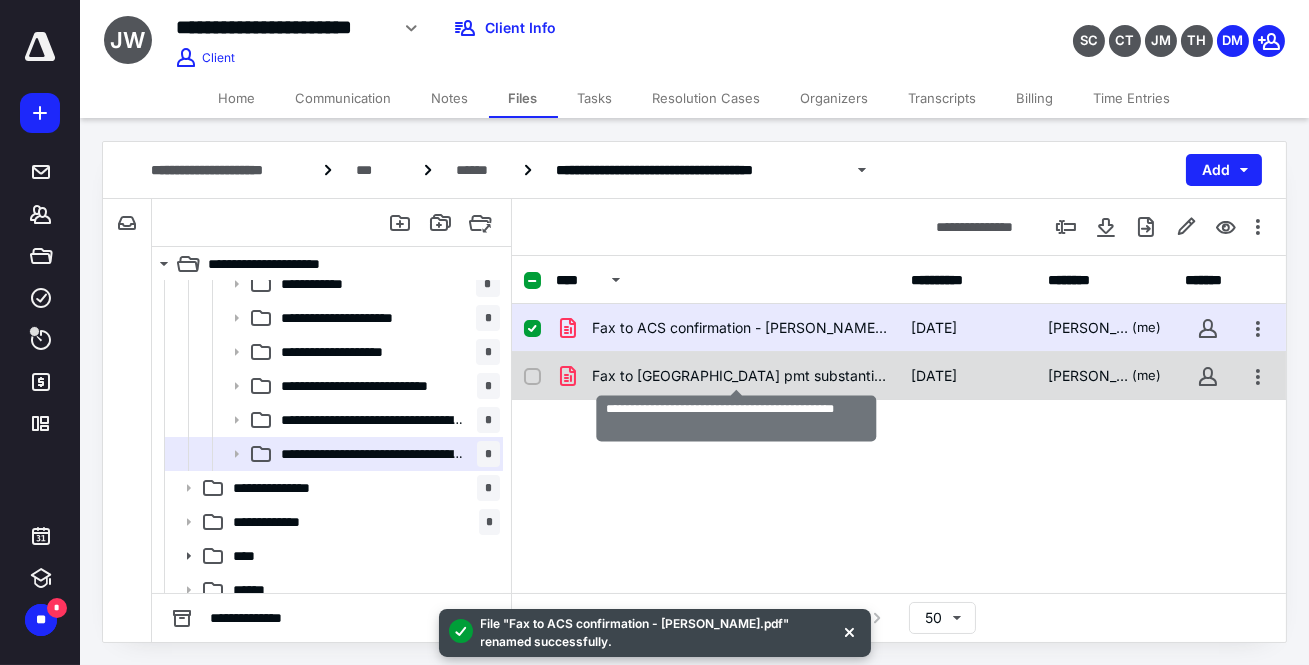 checkbox on "false" 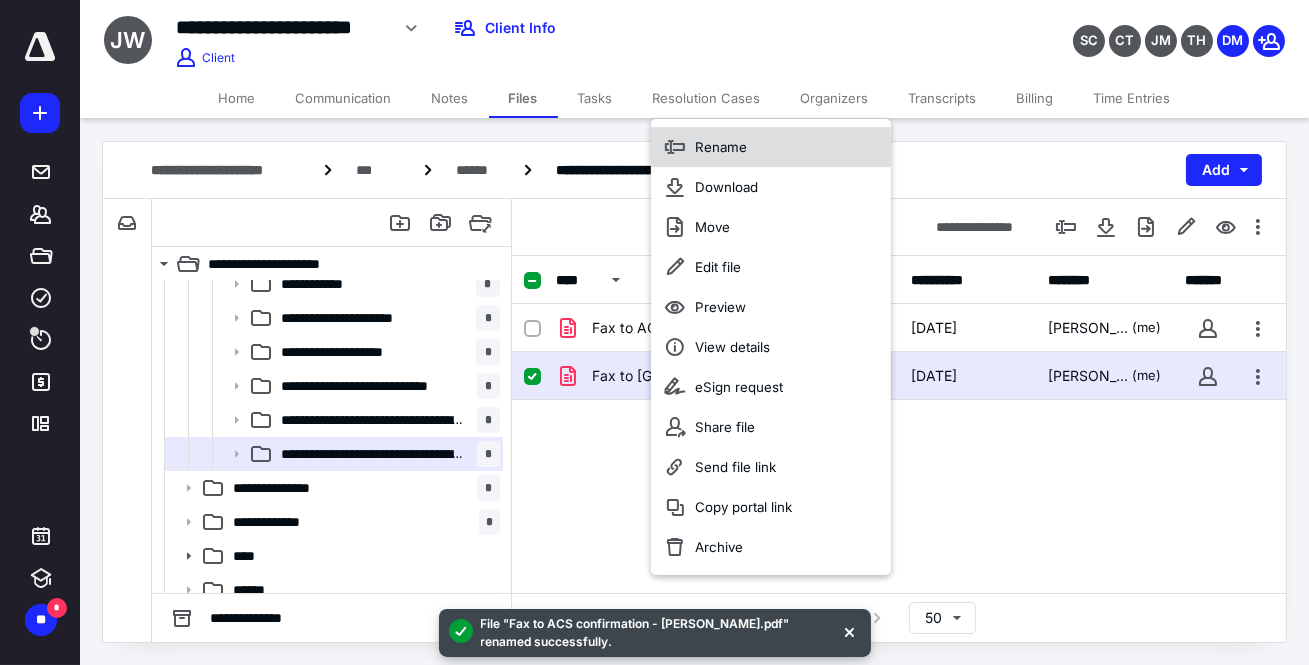 click on "Rename" at bounding box center (721, 147) 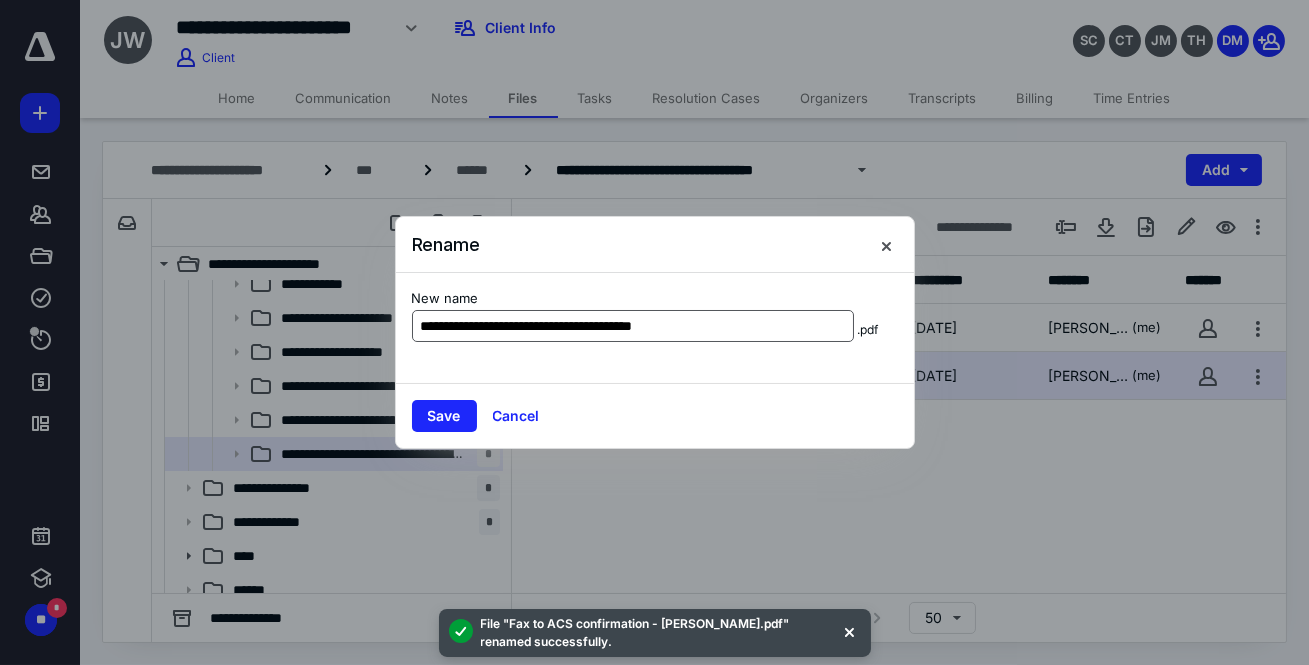 click on "**********" at bounding box center (633, 326) 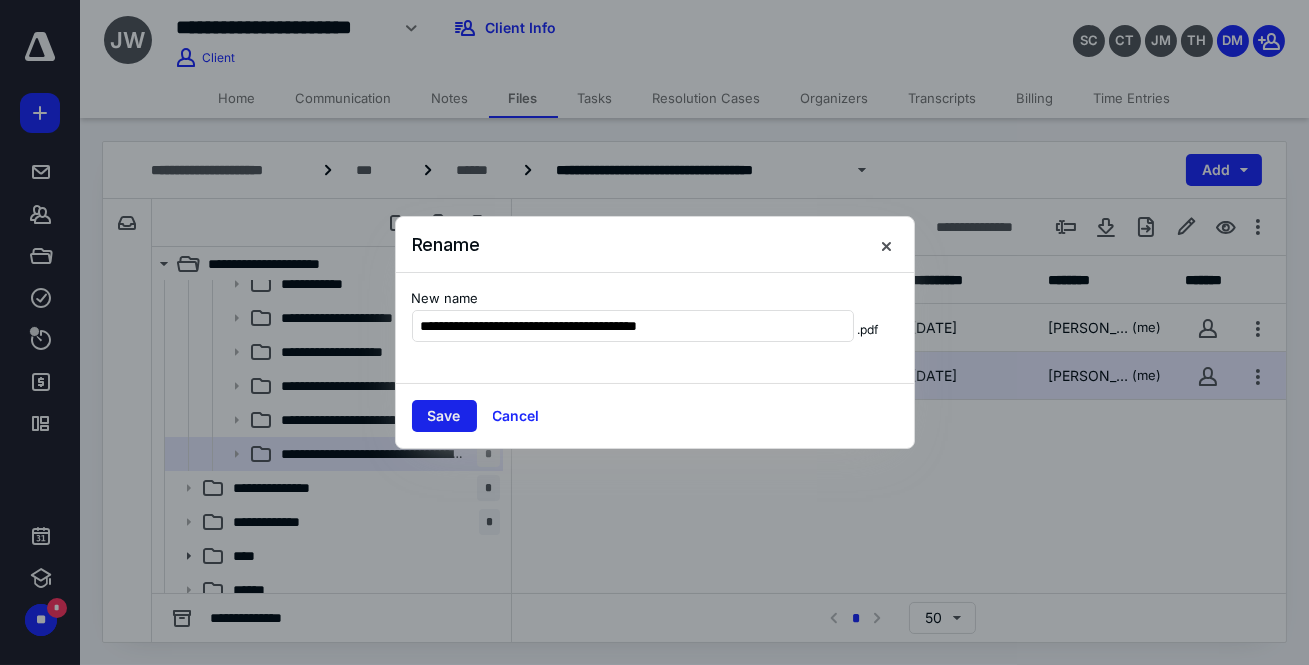 type on "**********" 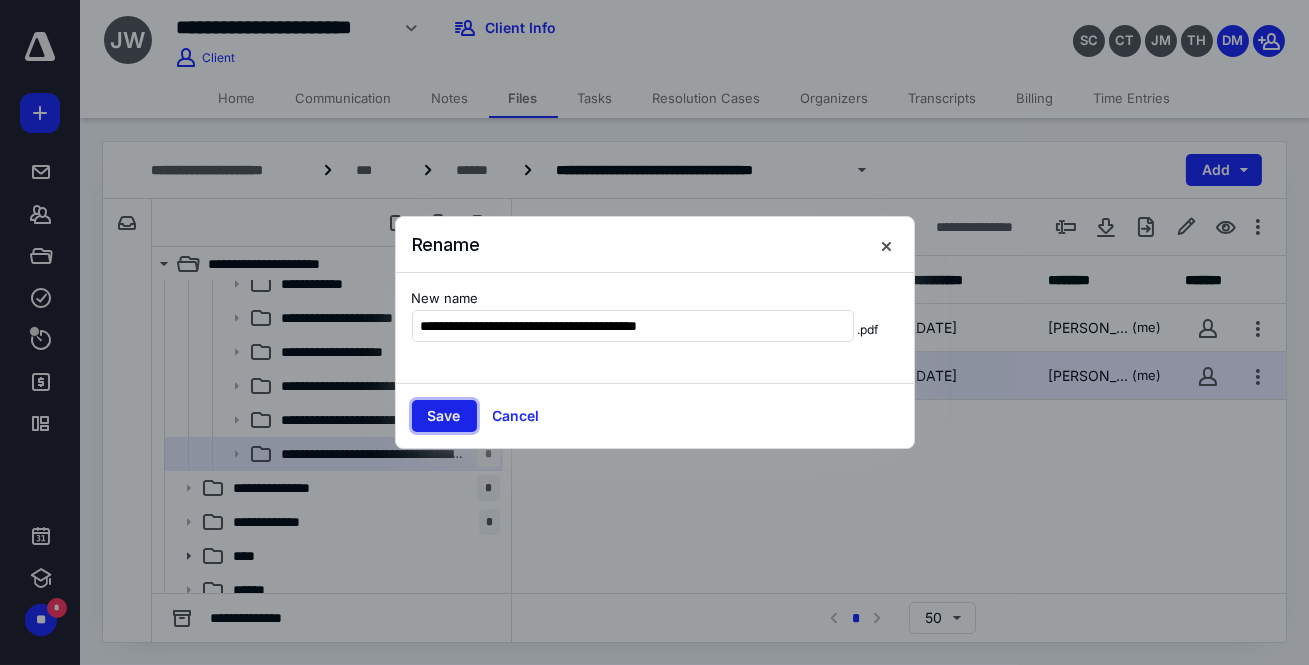 click on "Save" at bounding box center (444, 416) 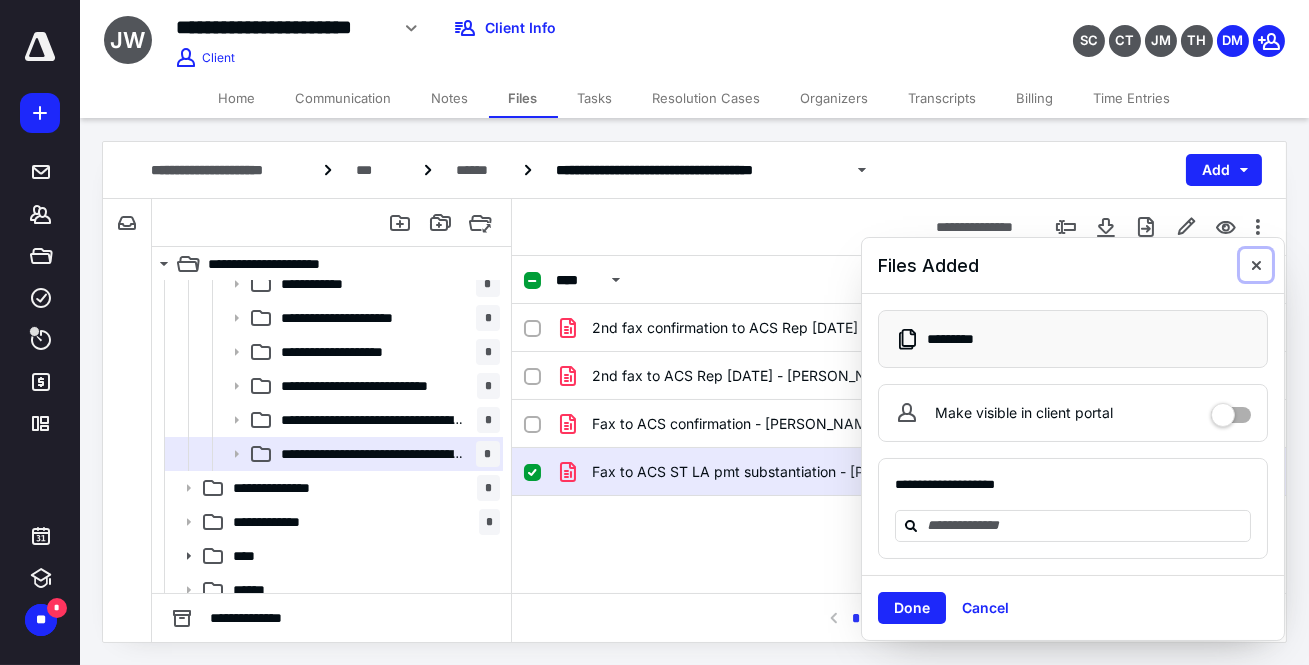 click at bounding box center [1256, 265] 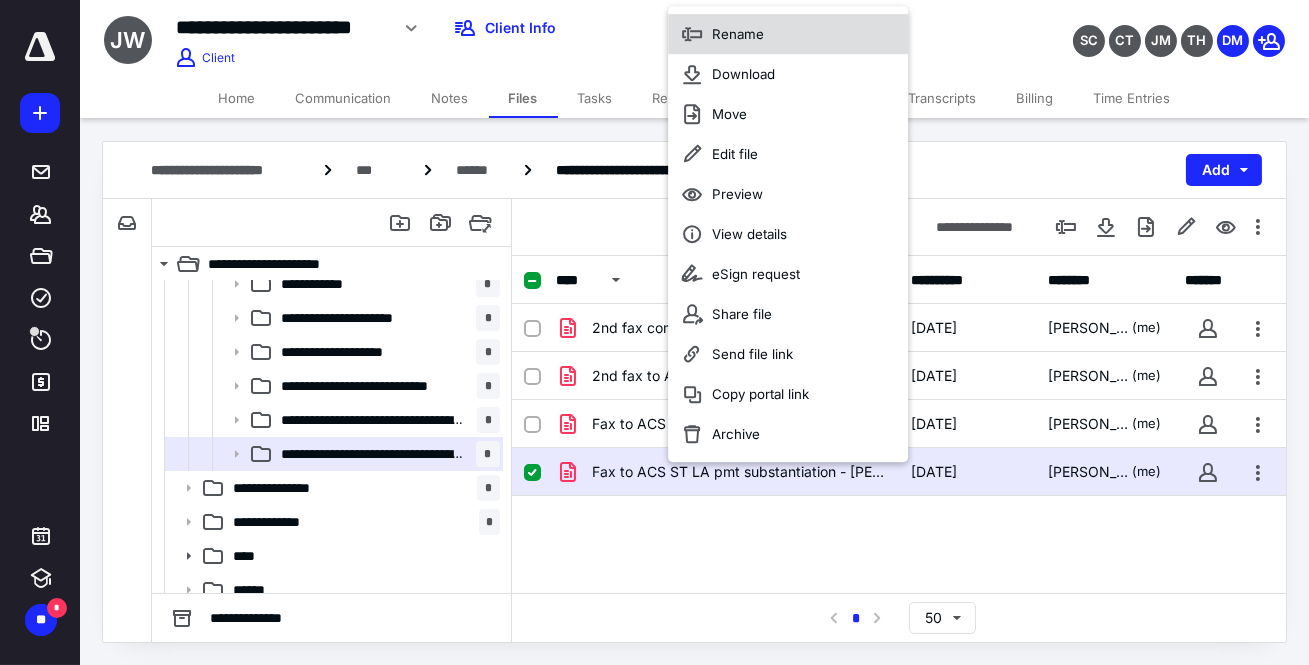 click on "Rename" at bounding box center [738, 34] 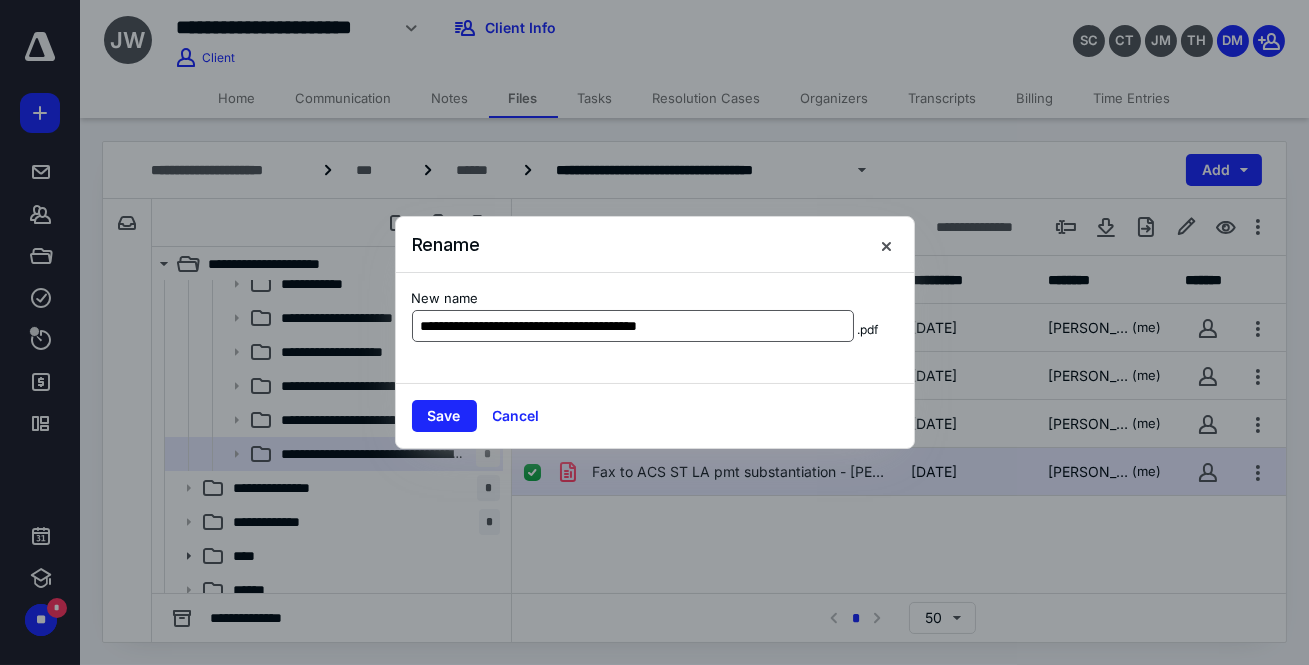 click on "**********" at bounding box center (633, 326) 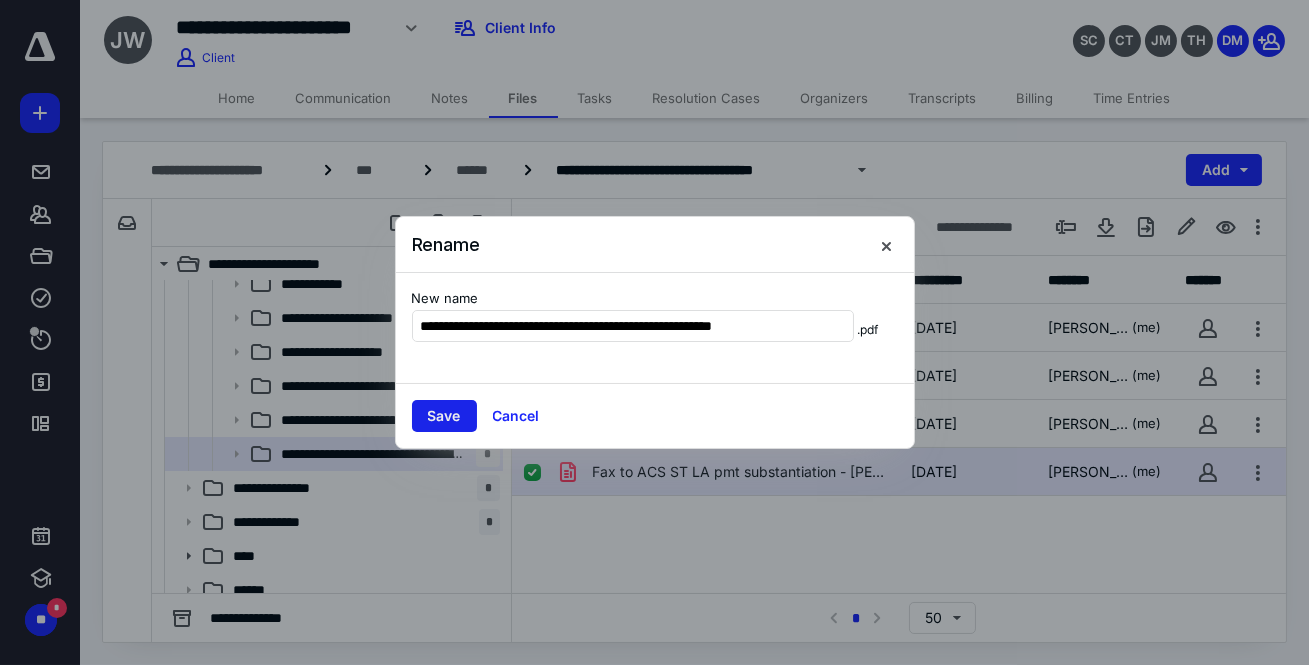 type on "**********" 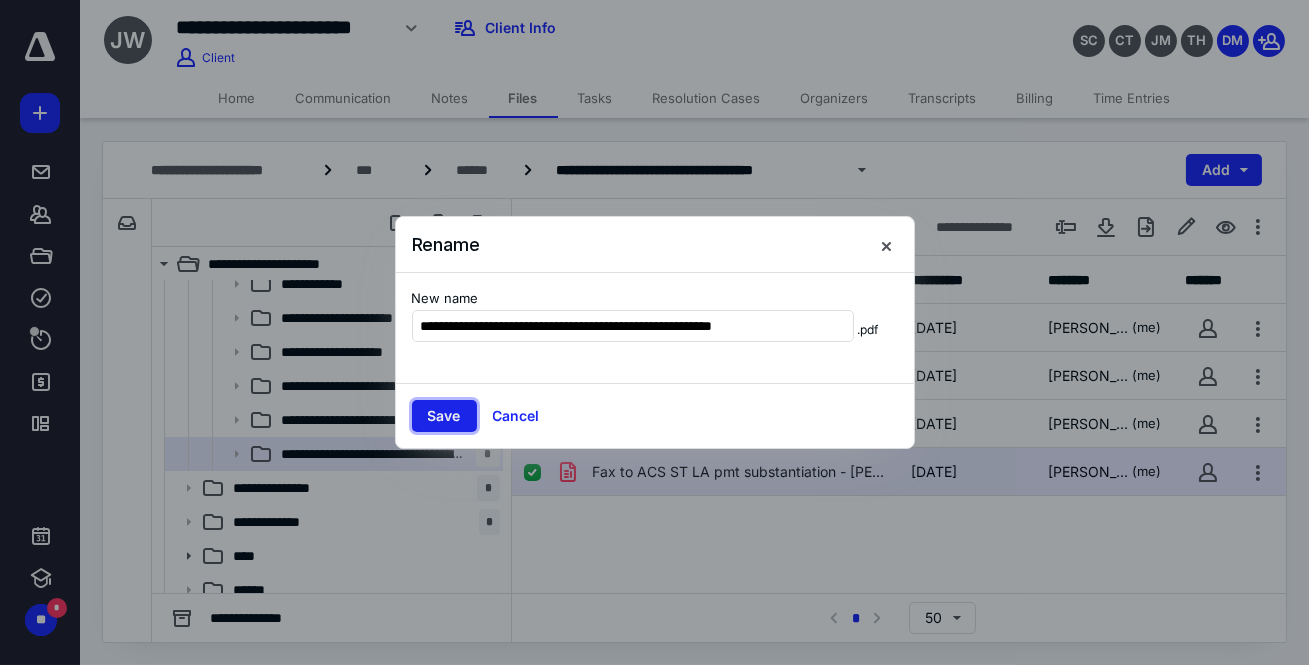 click on "Save" at bounding box center (444, 416) 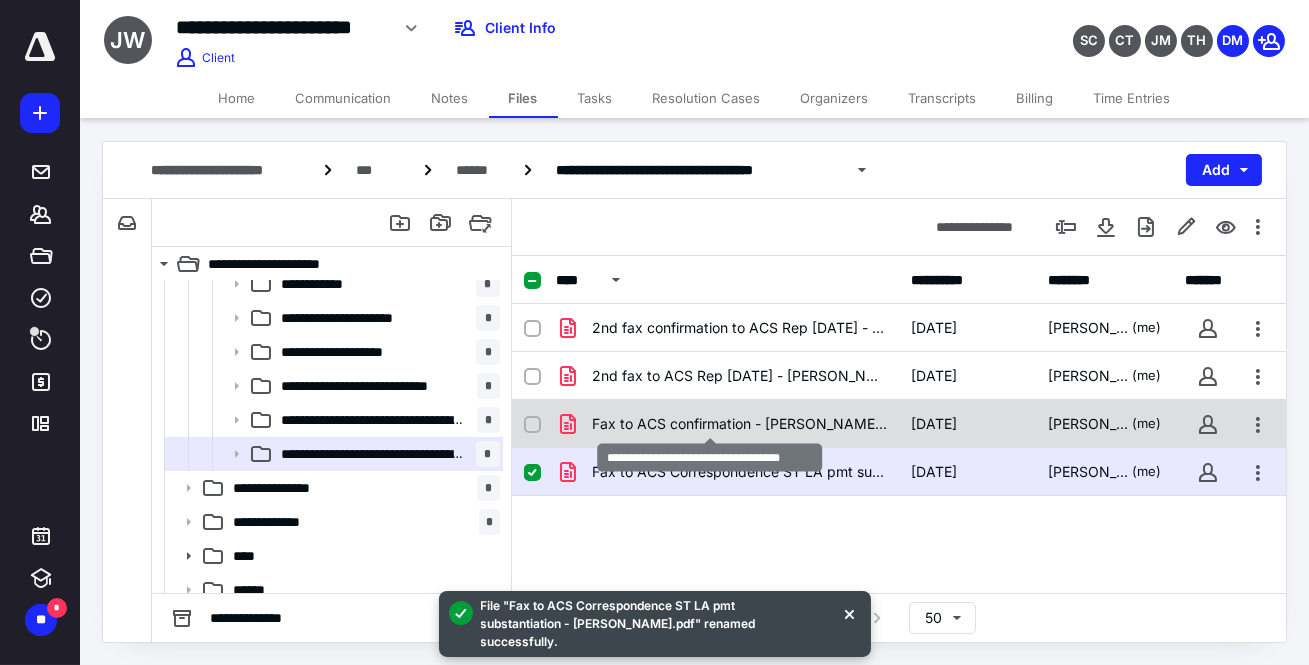 click on "Fax to ACS confirmation - Wells.pdf" at bounding box center (739, 424) 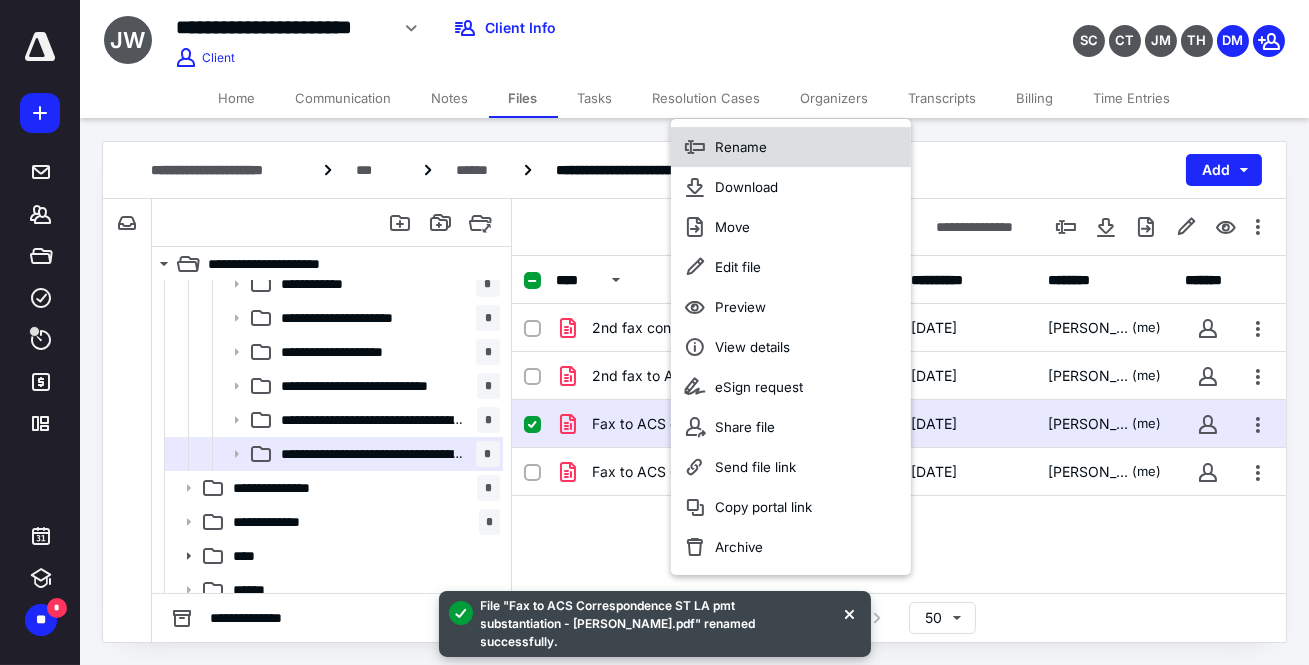 click on "Rename" at bounding box center [741, 147] 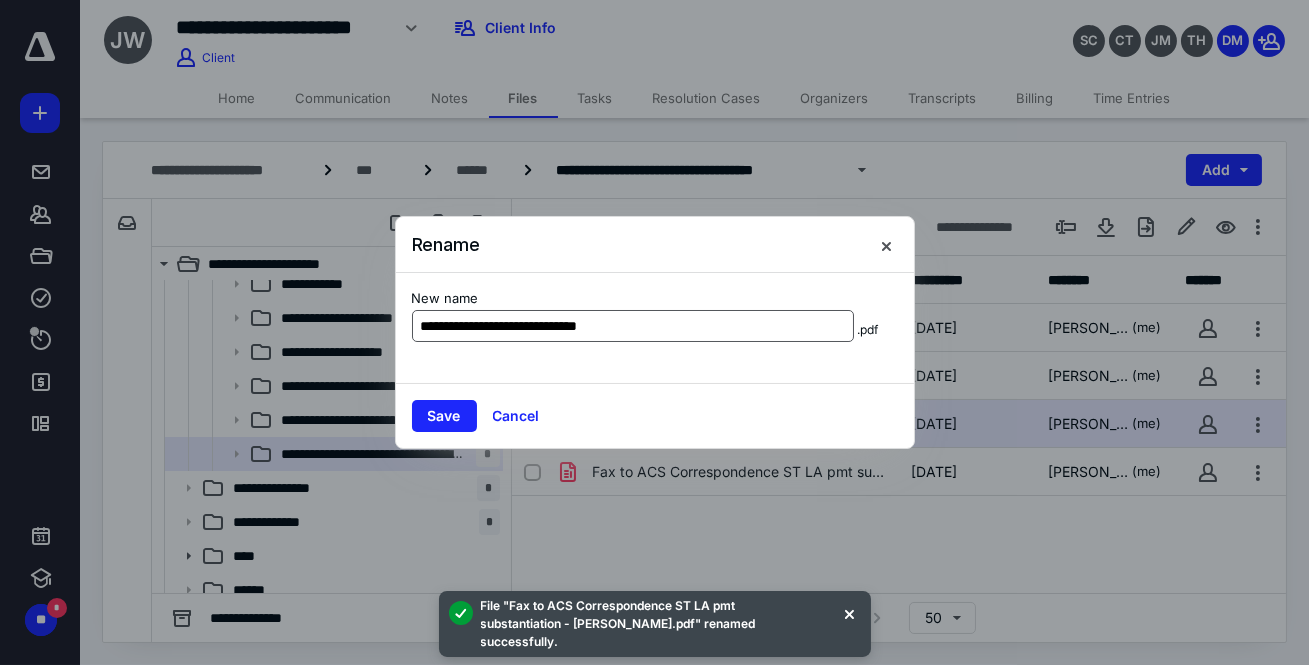 click on "**********" at bounding box center (633, 326) 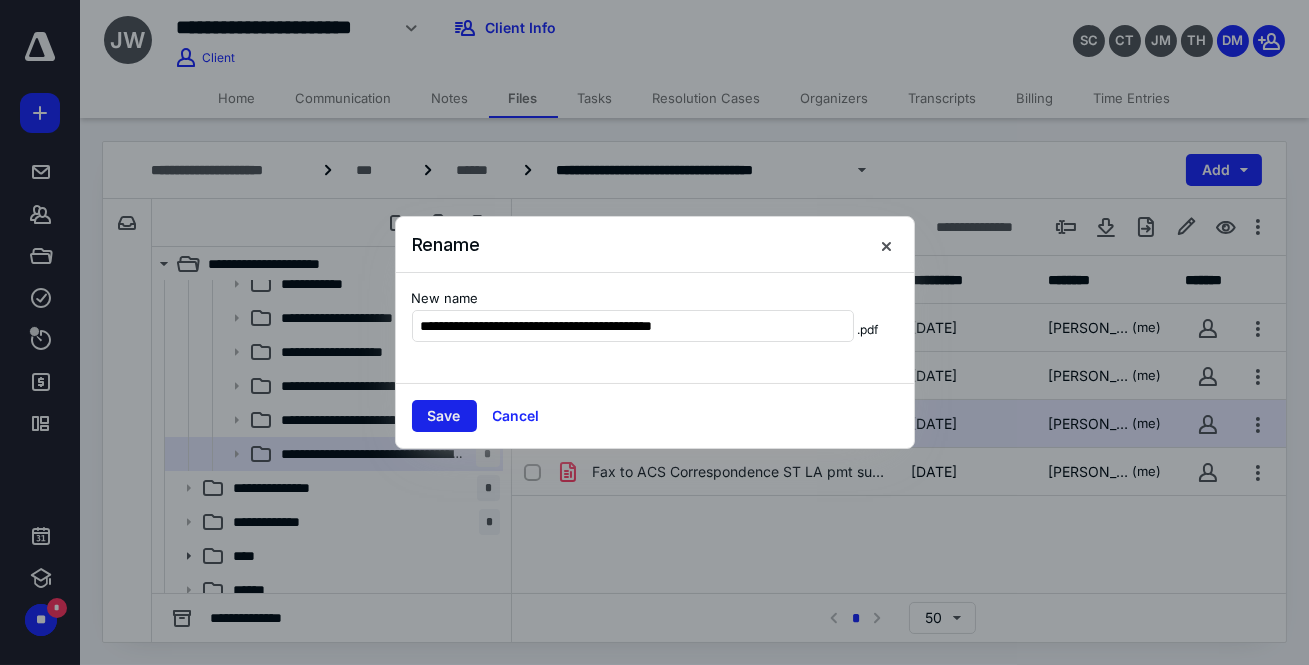 type on "**********" 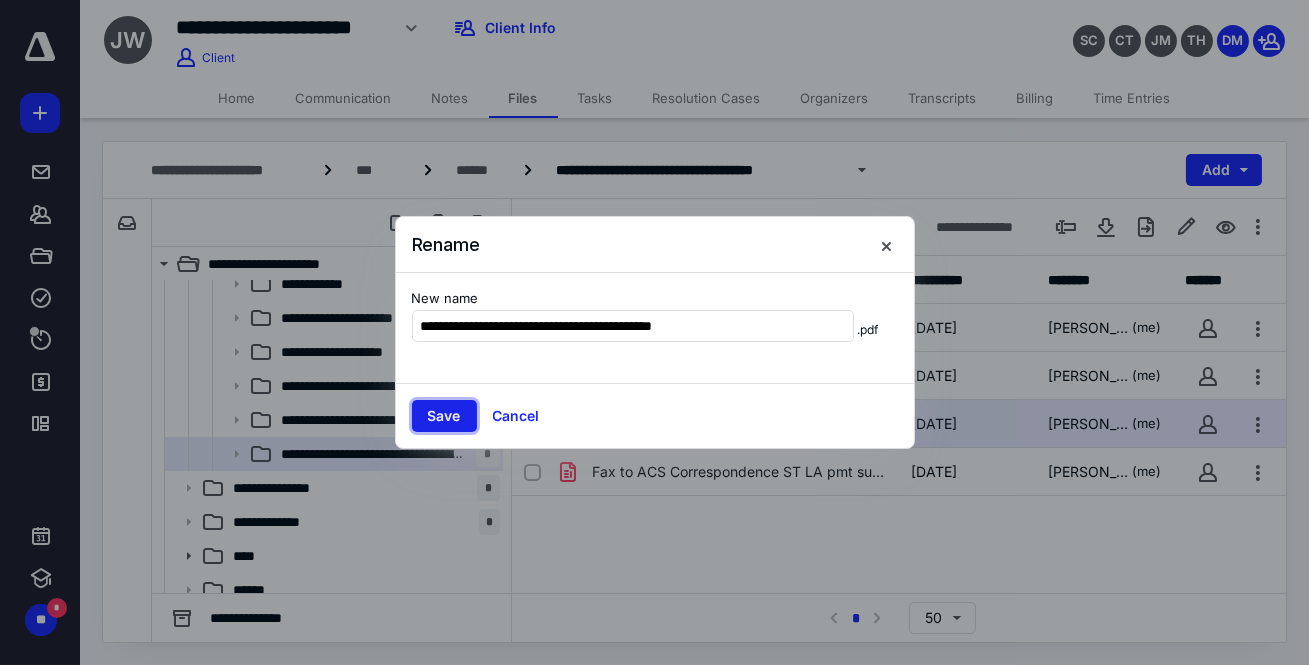 click on "Save" at bounding box center (444, 416) 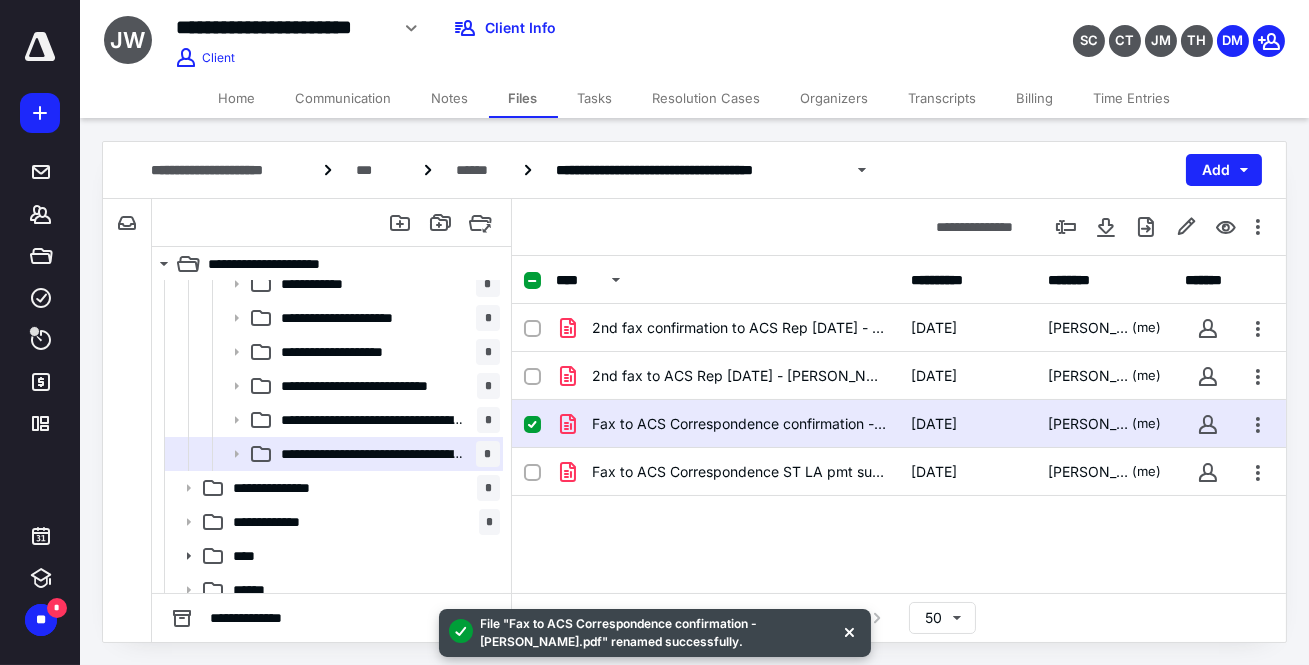 click on "2nd fax confirmation to ACS Rep 7.11.2025 - Wells.pdf 7/14/2025 Dana McGoveran  (me) 2nd fax to ACS Rep 7.11.2025 - Wells.pdf 7/14/2025 Dana McGoveran  (me) Fax to ACS Correspondence confirmation - Wells.pdf 7/1/2025 Dana McGoveran  (me) Fax to ACS Correspondence ST LA pmt substantiation - Wells.pdf 7/1/2025 Dana McGoveran  (me)" at bounding box center [899, 454] 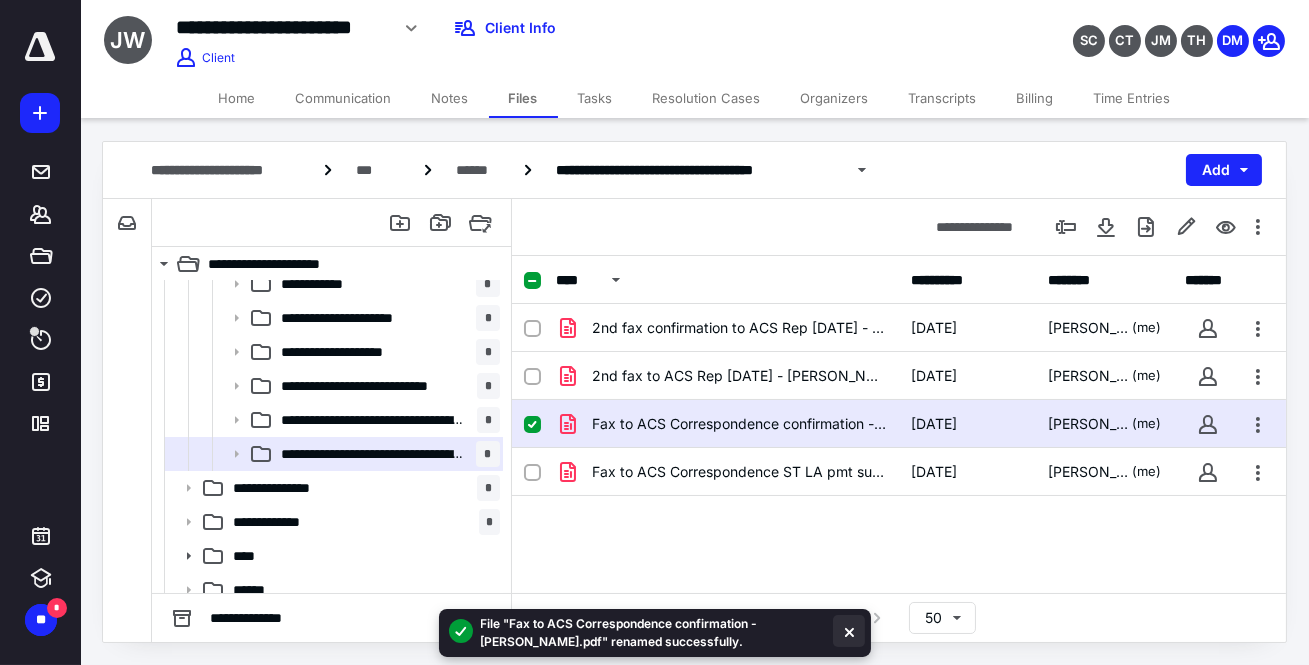 click at bounding box center [849, 631] 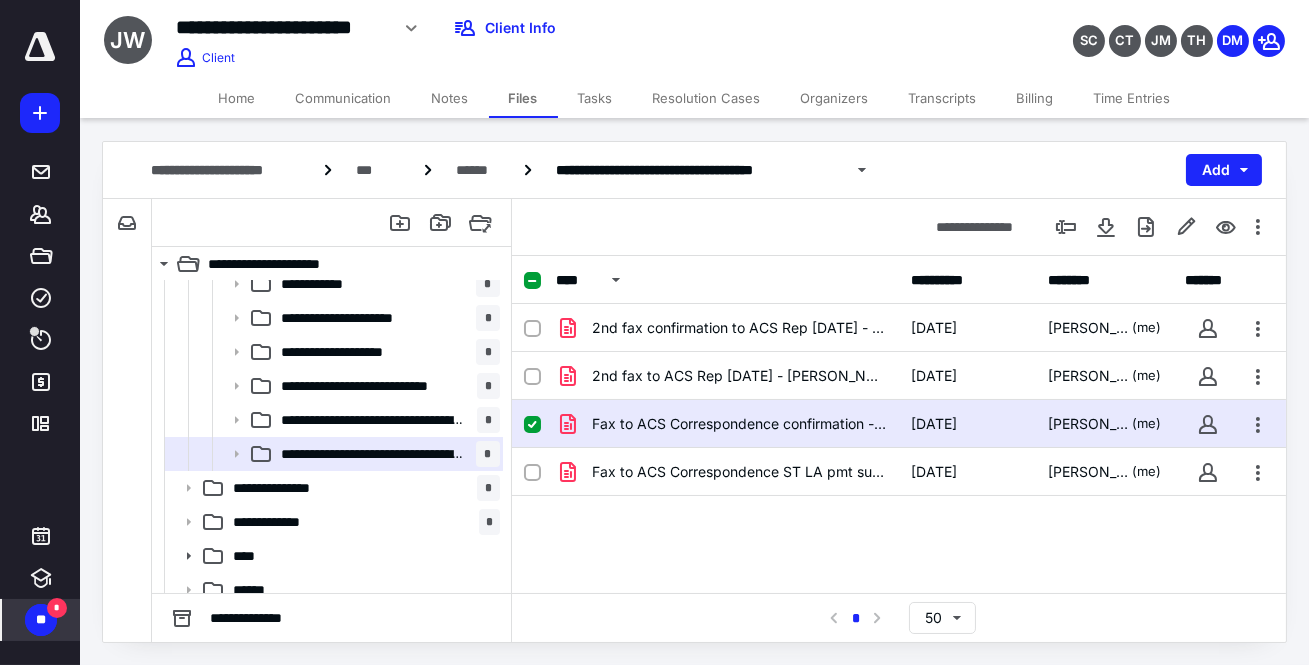 click on "**" at bounding box center [41, 620] 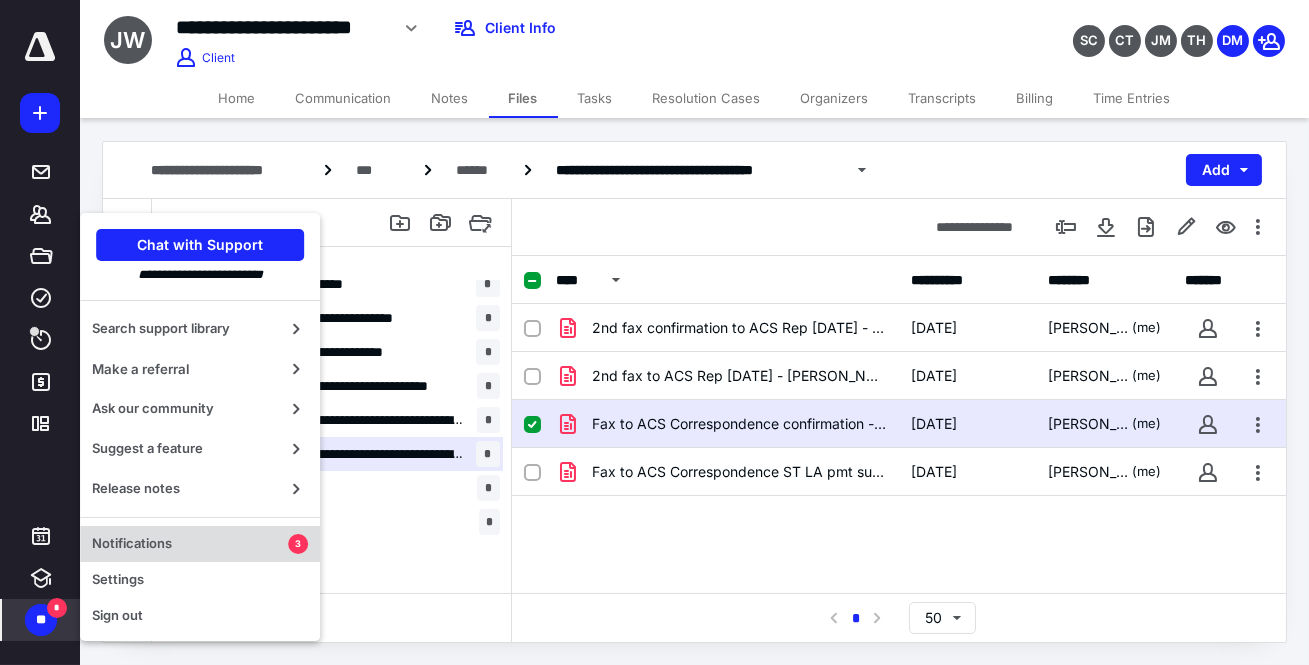click on "Notifications" at bounding box center [190, 544] 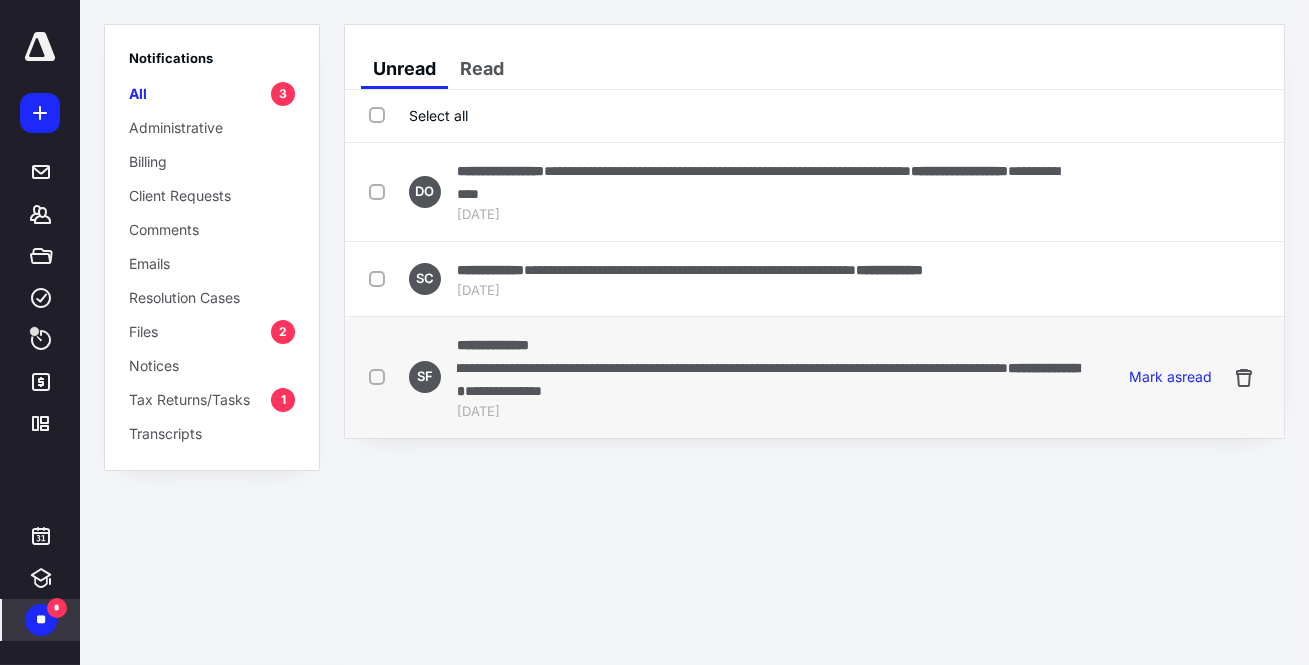 click at bounding box center (381, 376) 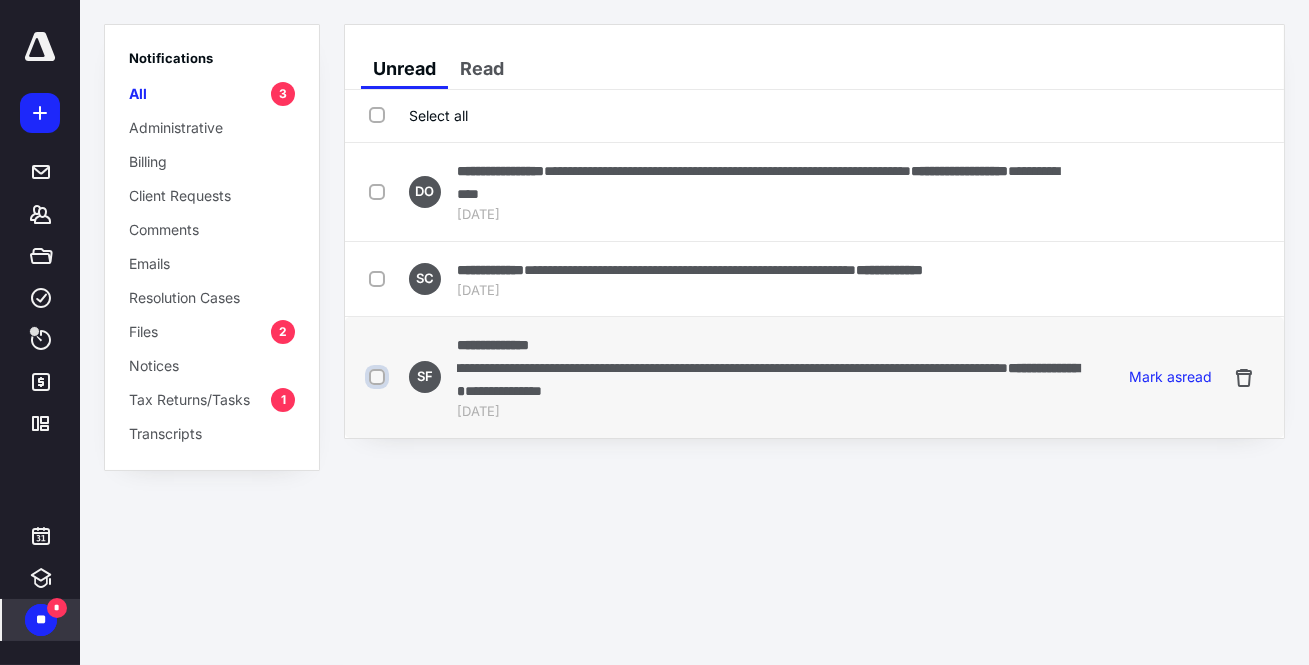 click at bounding box center (379, 377) 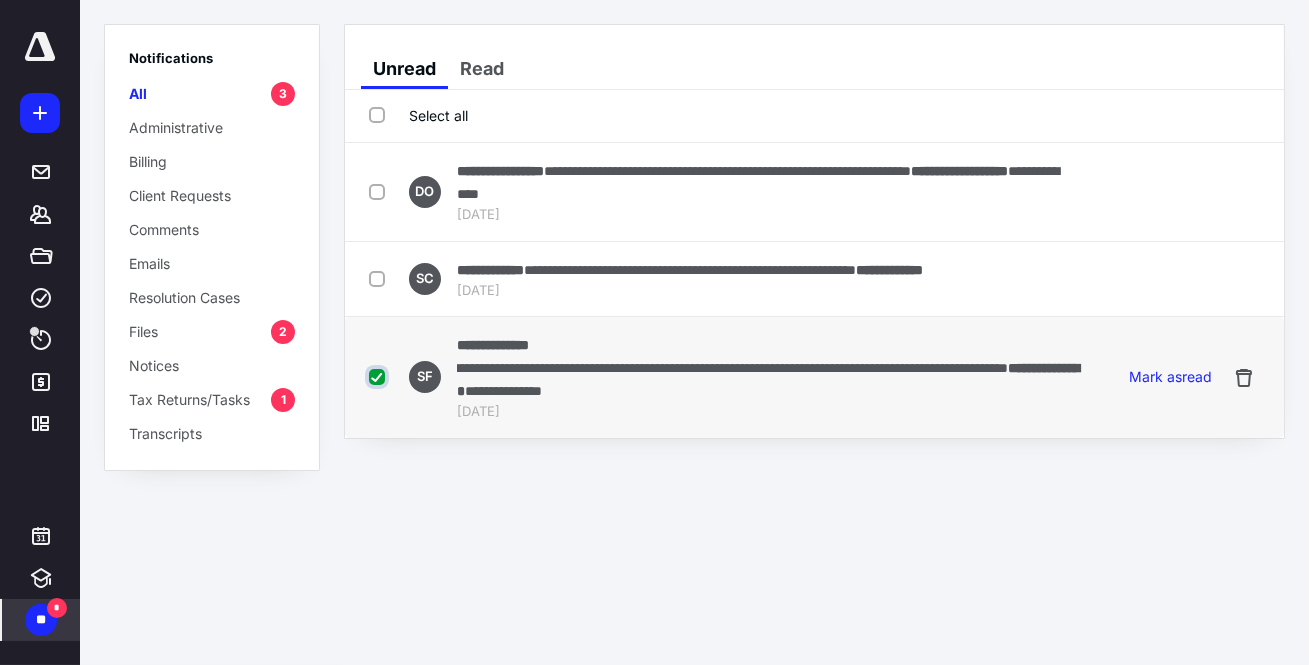 checkbox on "true" 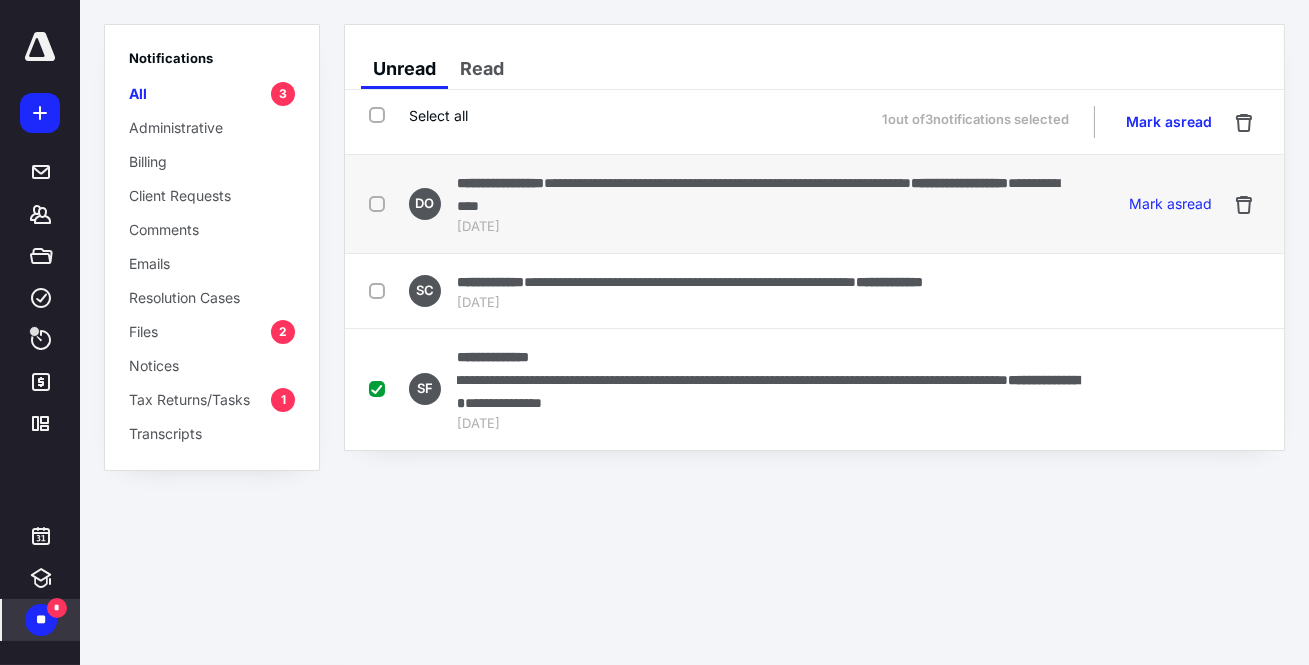 click at bounding box center (381, 203) 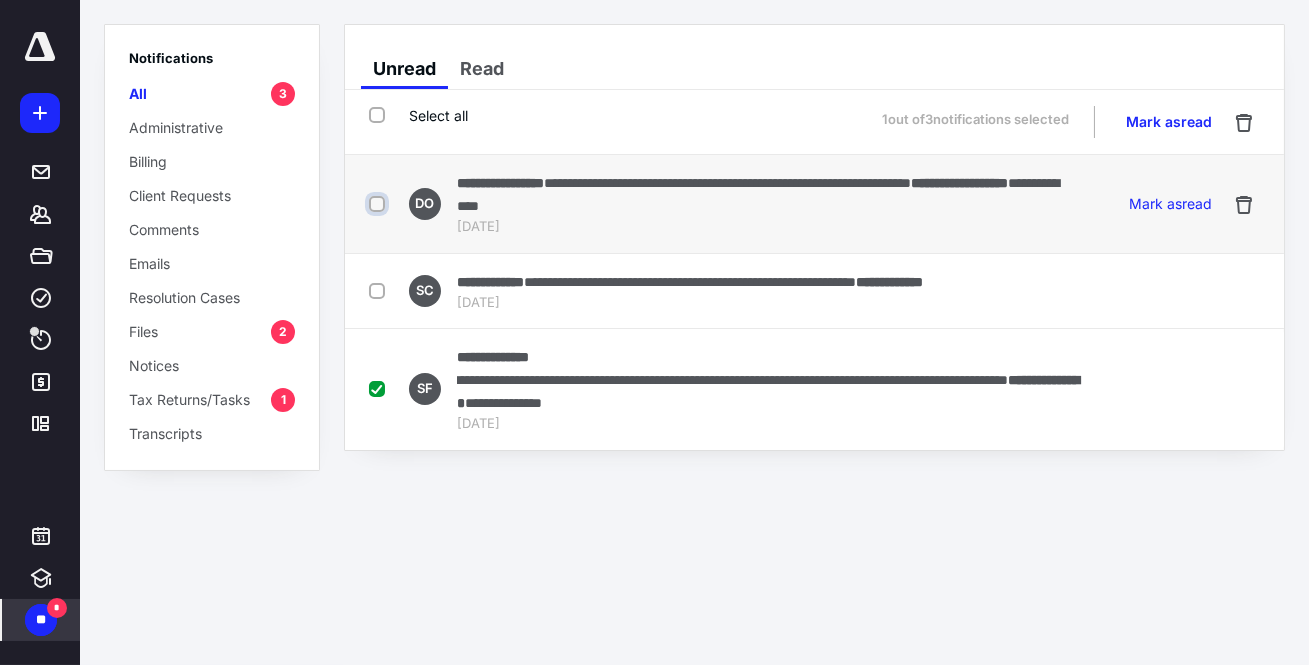 click at bounding box center (379, 204) 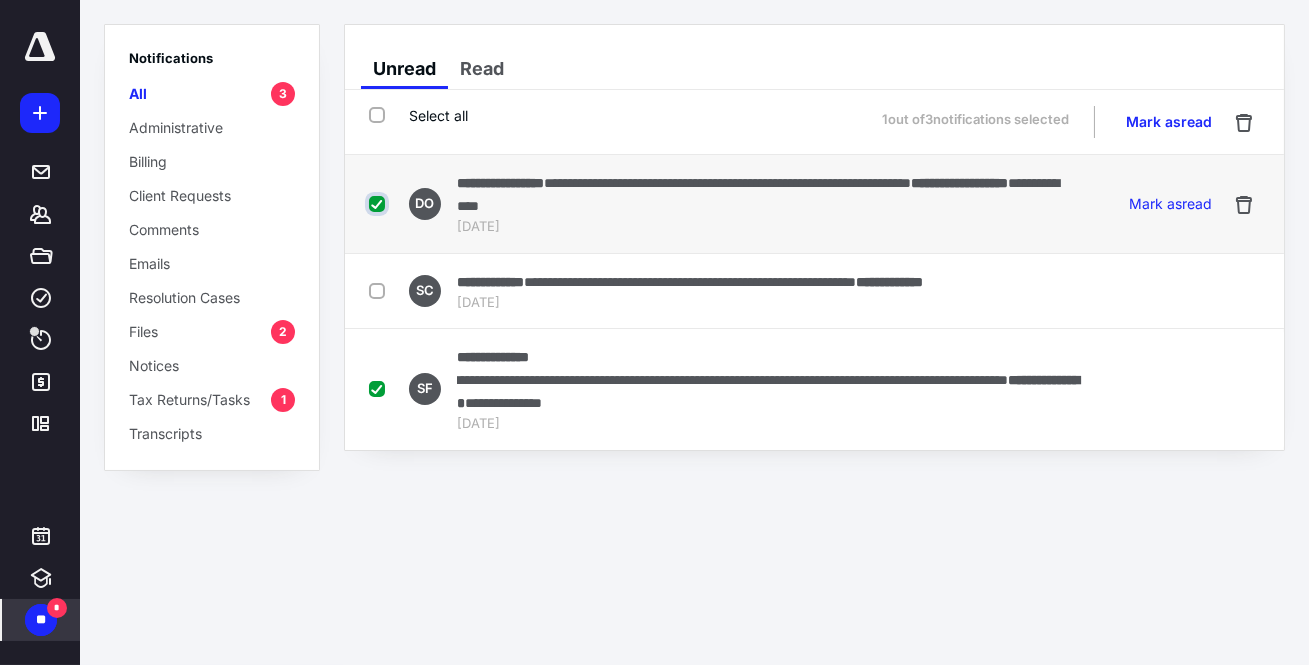 checkbox on "true" 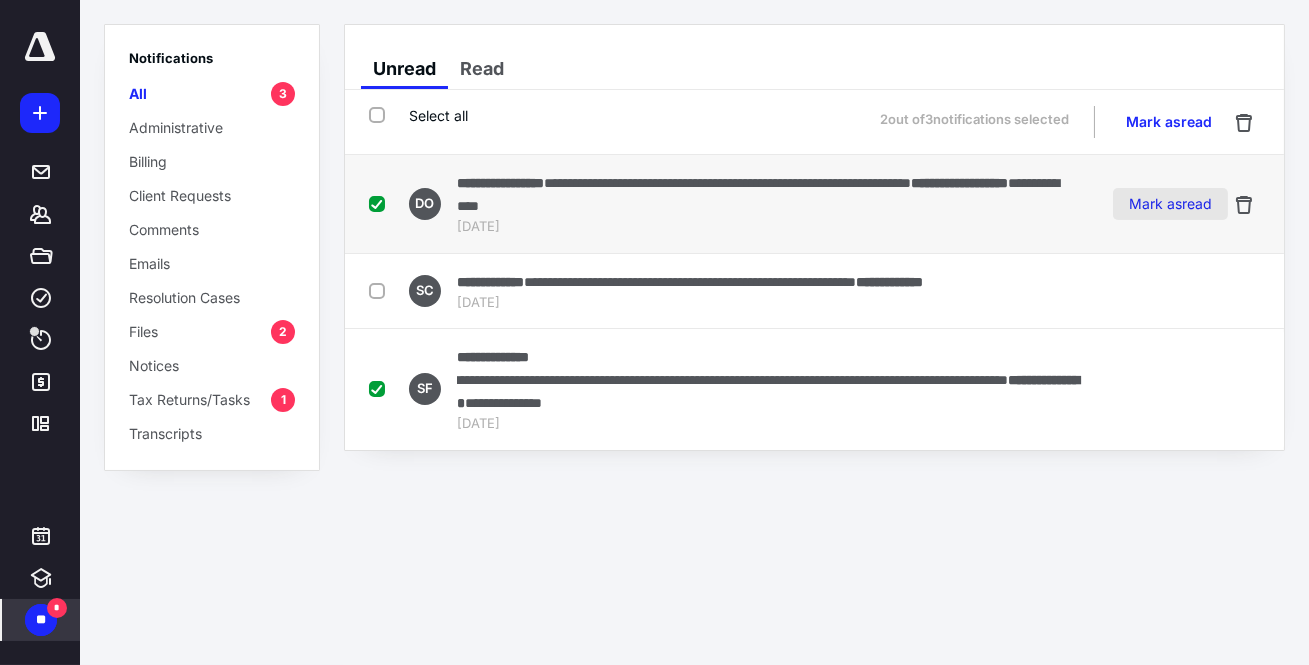 click on "Mark as  read" at bounding box center [1170, 204] 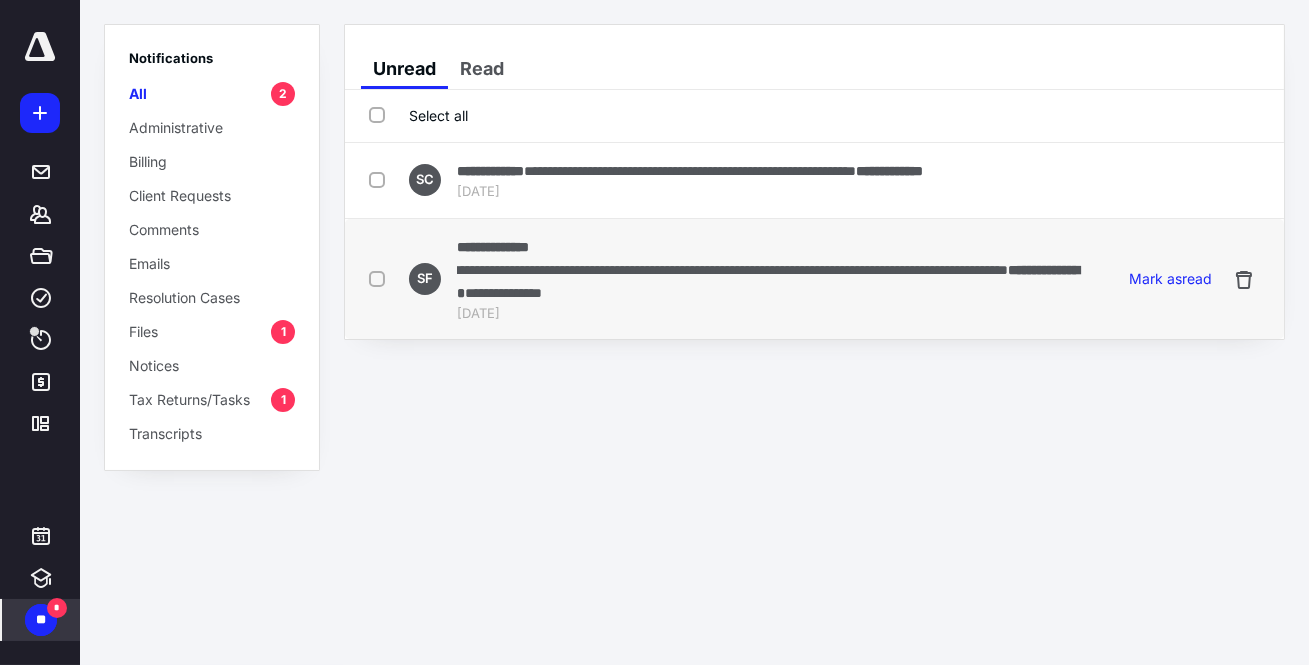 click at bounding box center (381, 278) 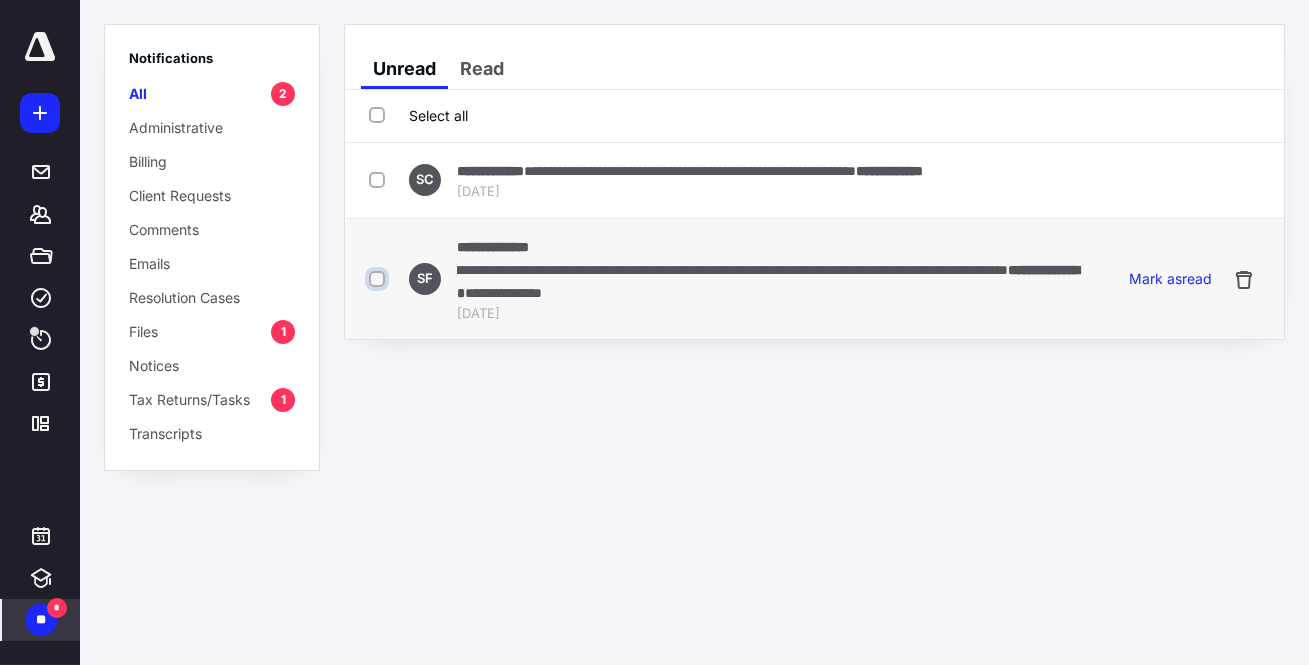 click at bounding box center [379, 279] 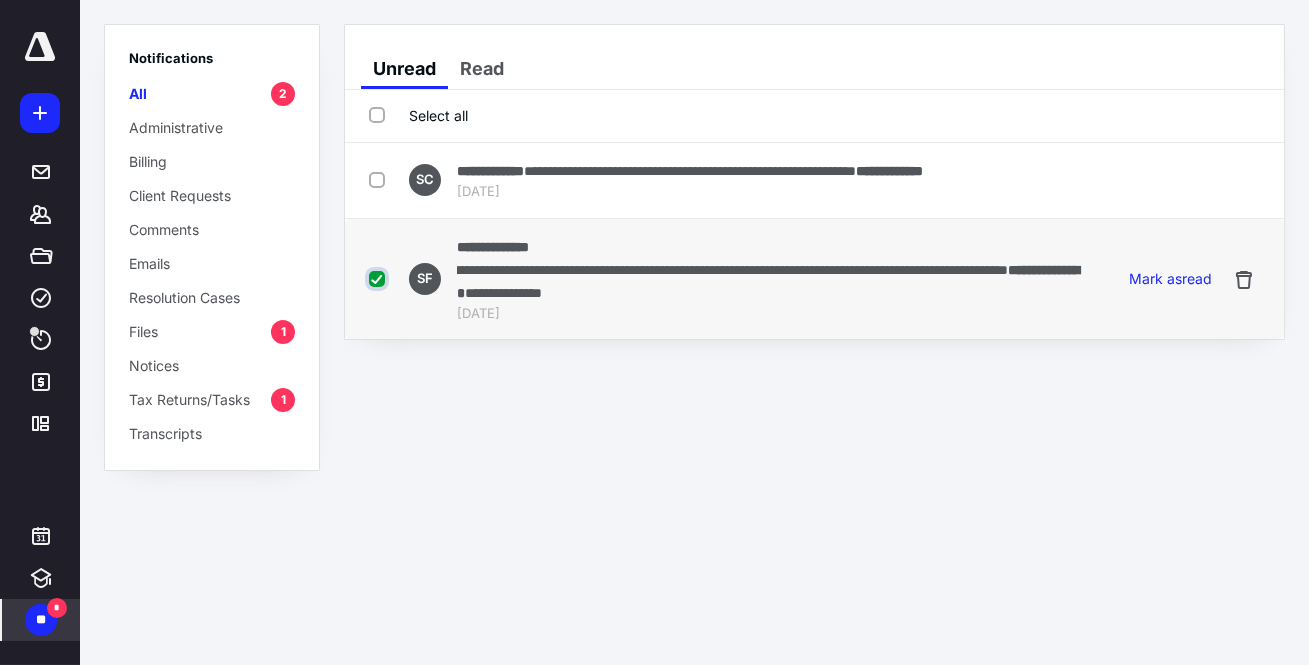 checkbox on "true" 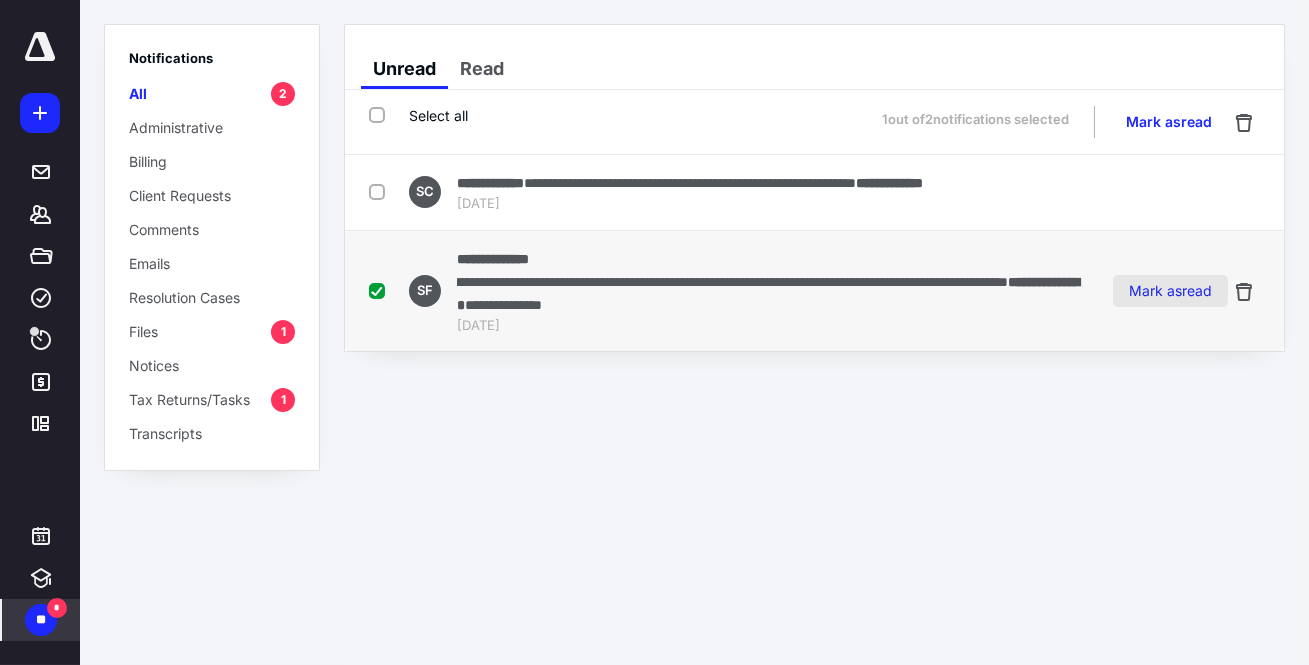 click on "Mark as  read" at bounding box center [1170, 291] 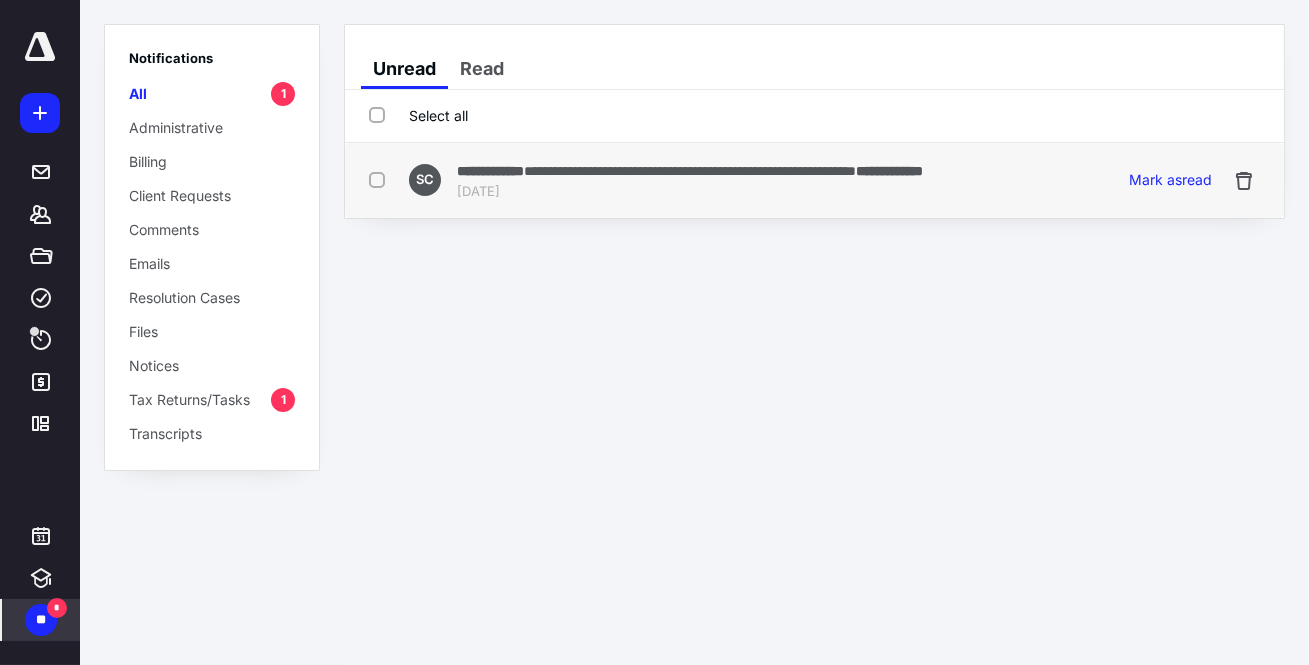 click on "**********" at bounding box center [889, 171] 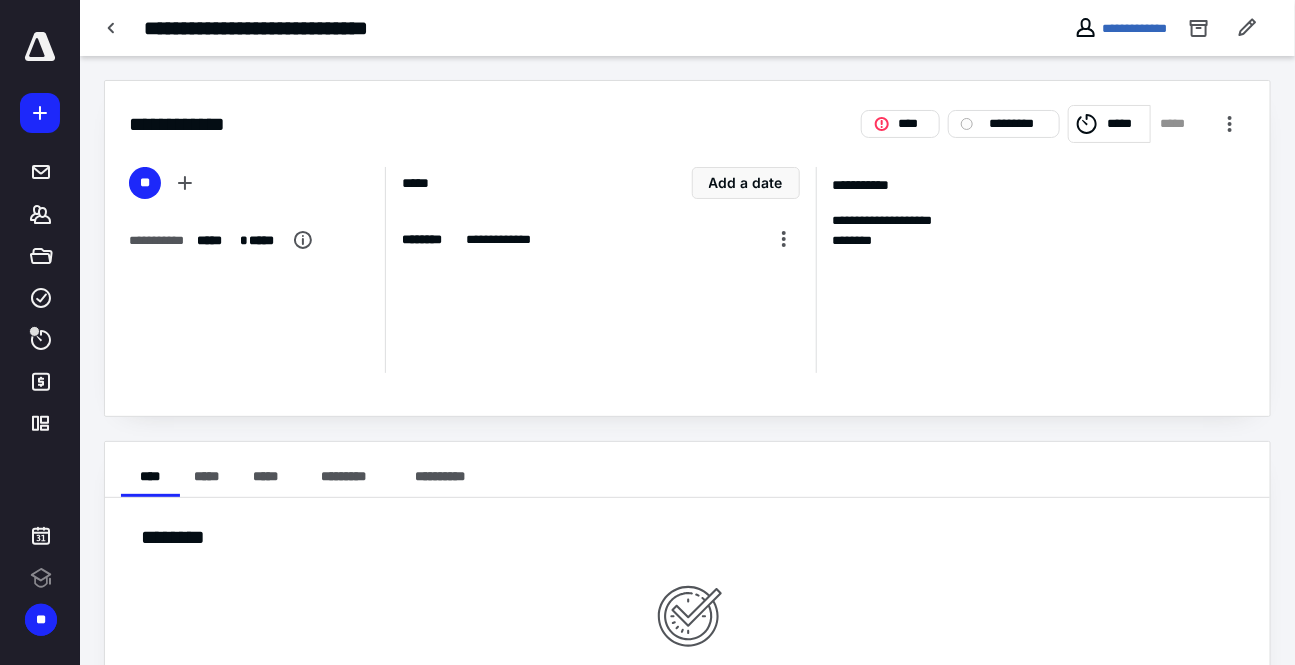 scroll, scrollTop: 0, scrollLeft: 0, axis: both 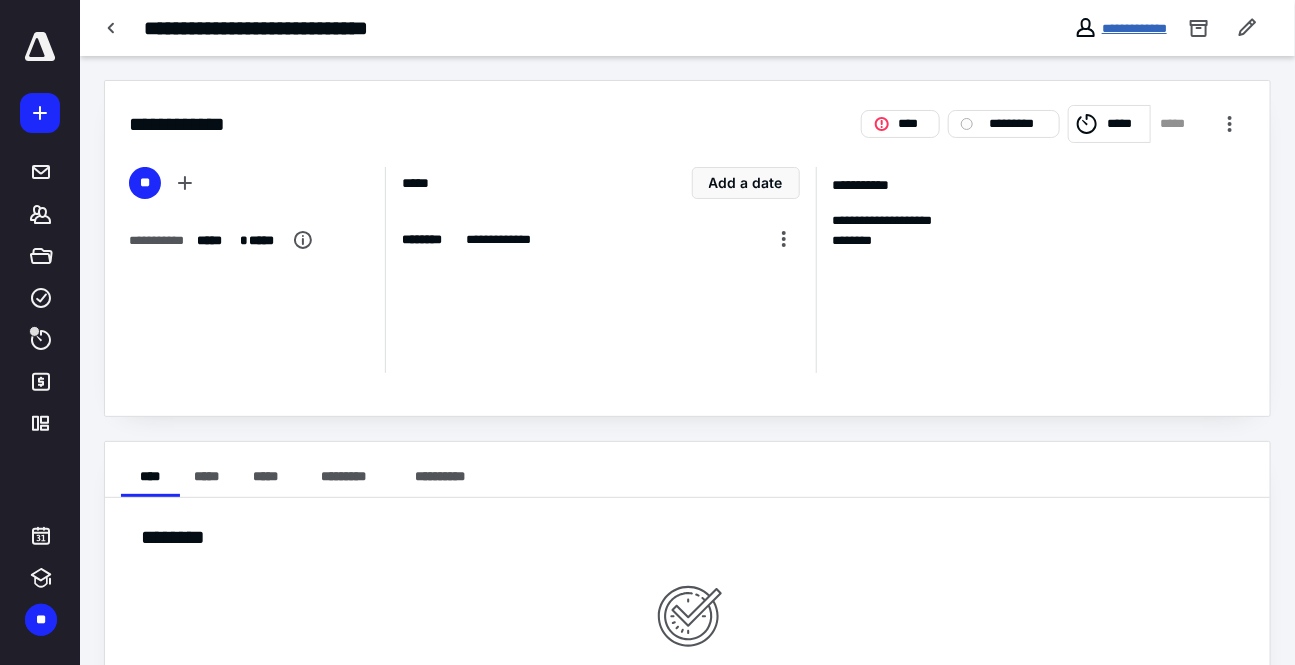 click on "**********" at bounding box center [1134, 28] 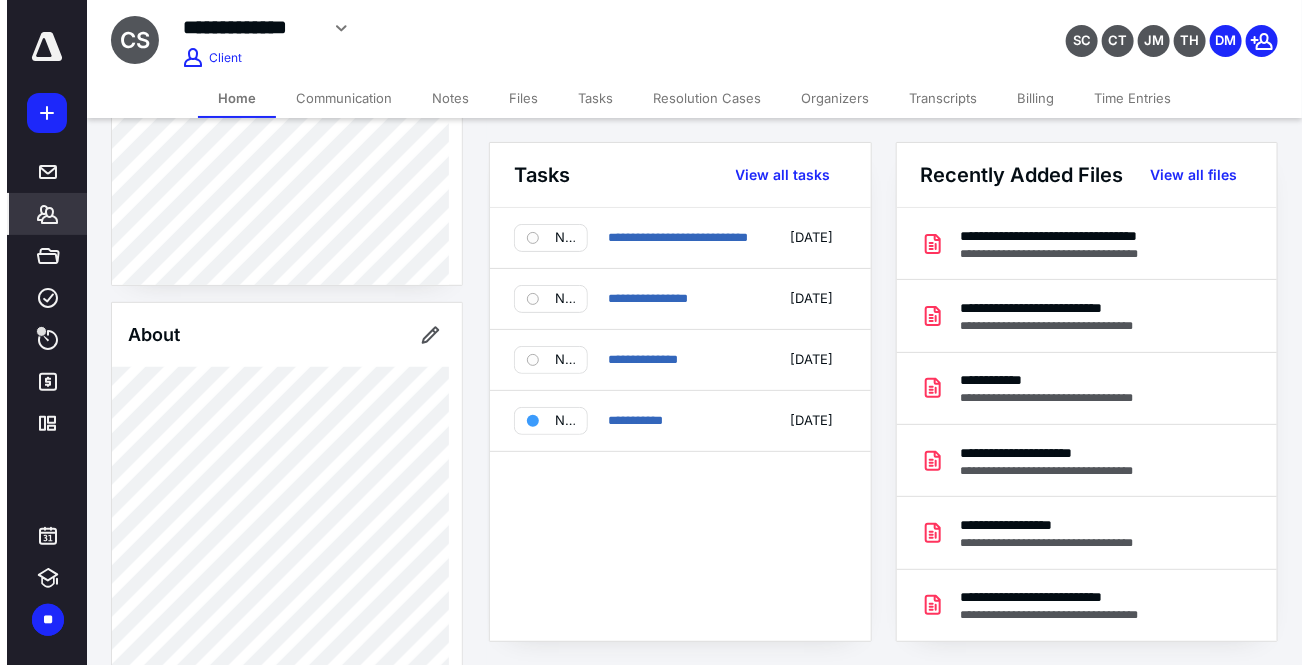 scroll, scrollTop: 435, scrollLeft: 0, axis: vertical 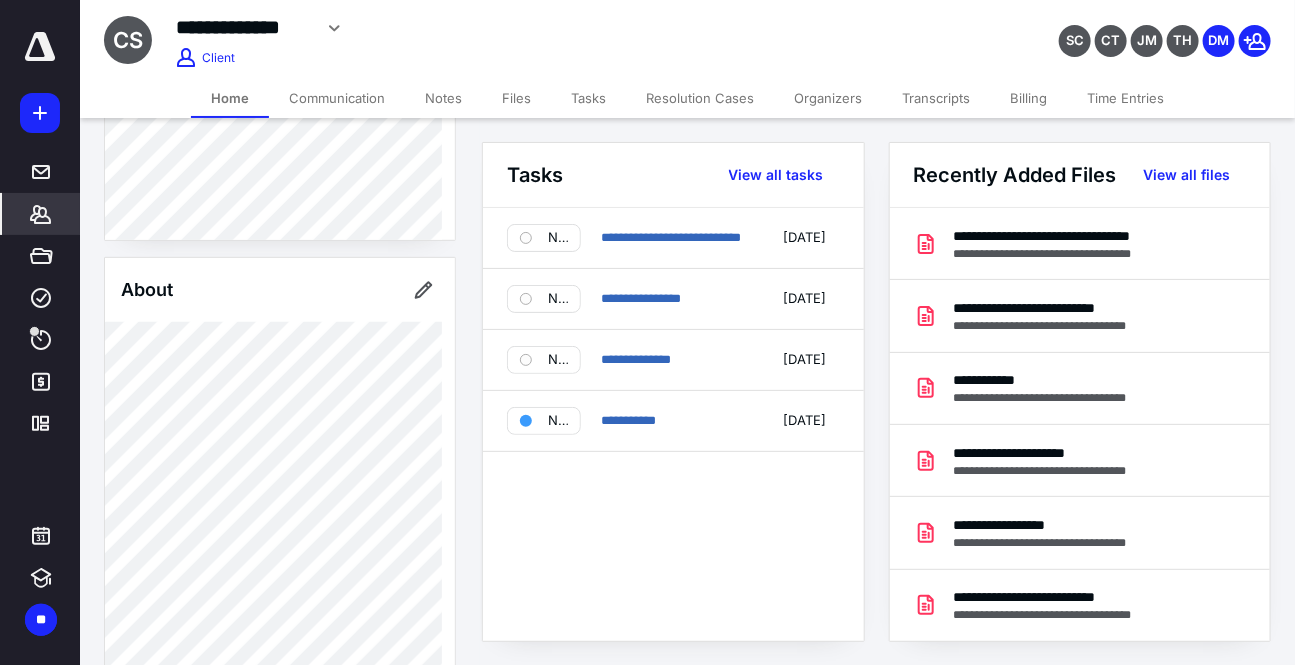click on "Files" at bounding box center (516, 98) 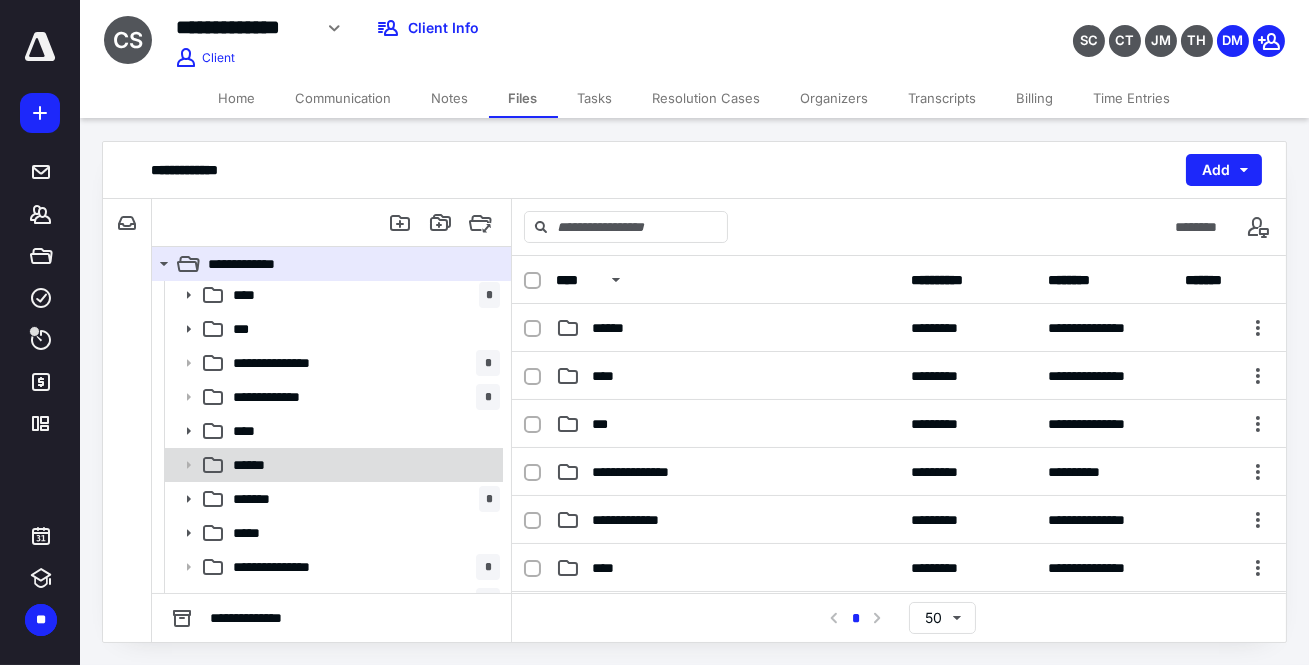 scroll, scrollTop: 39, scrollLeft: 0, axis: vertical 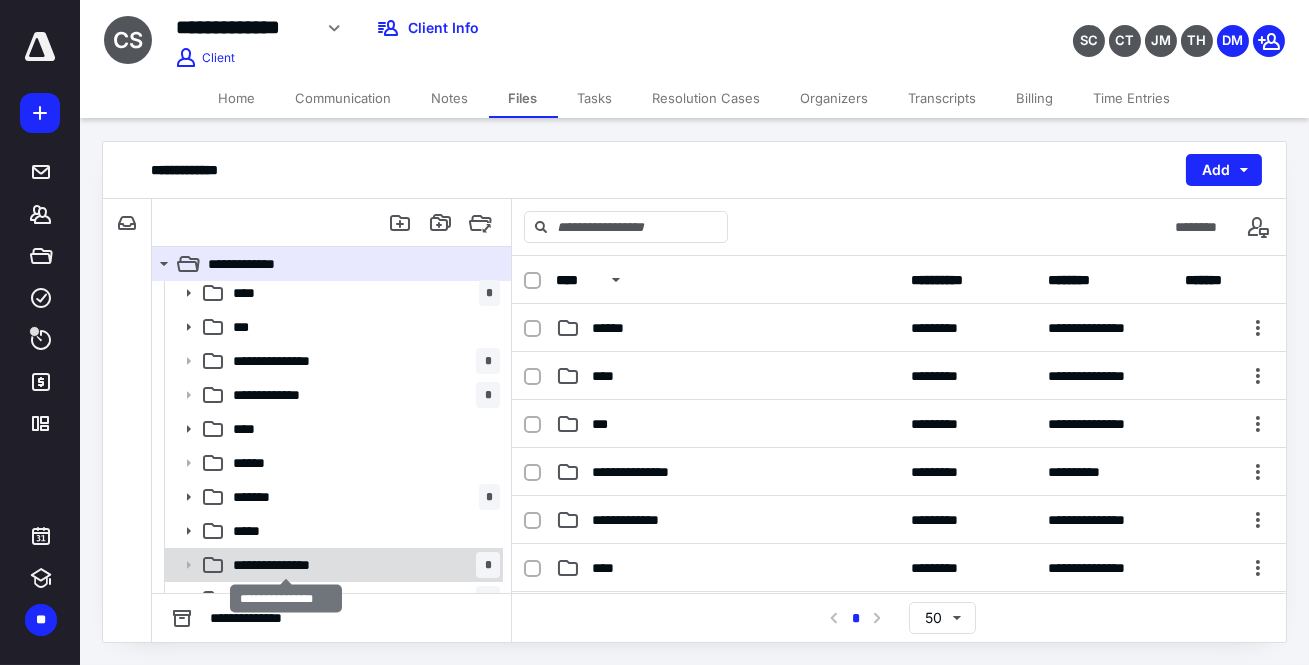 click on "**********" at bounding box center [286, 565] 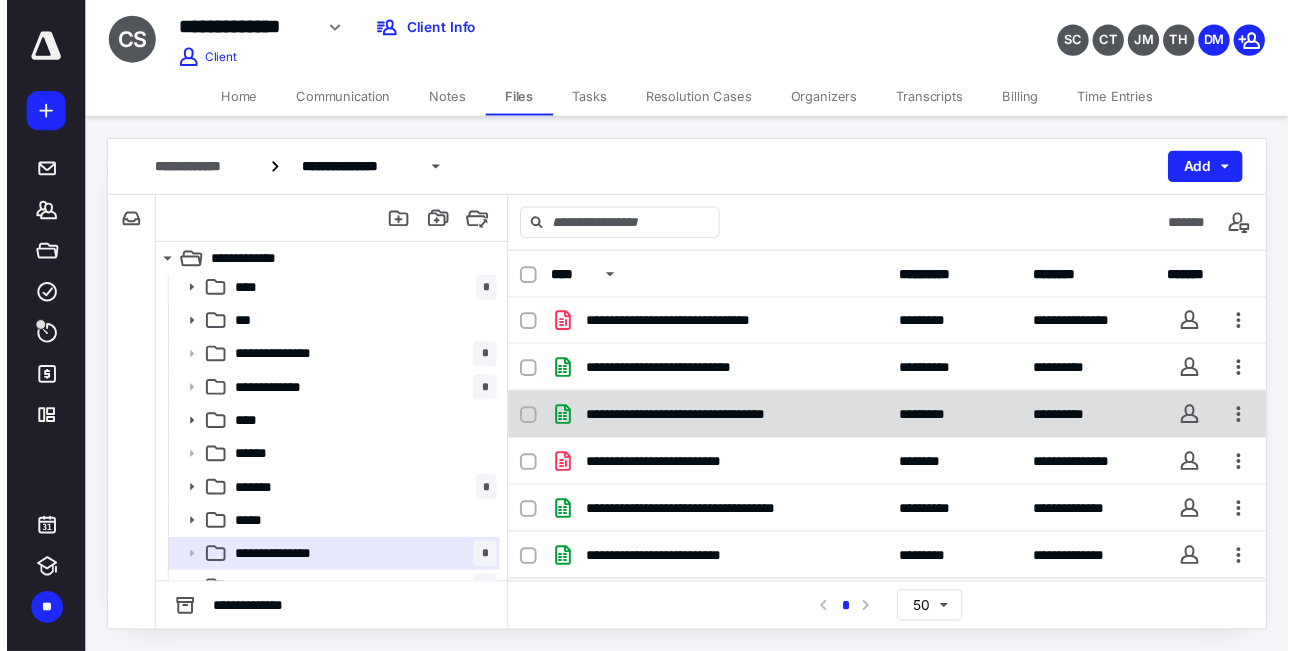 scroll, scrollTop: 0, scrollLeft: 0, axis: both 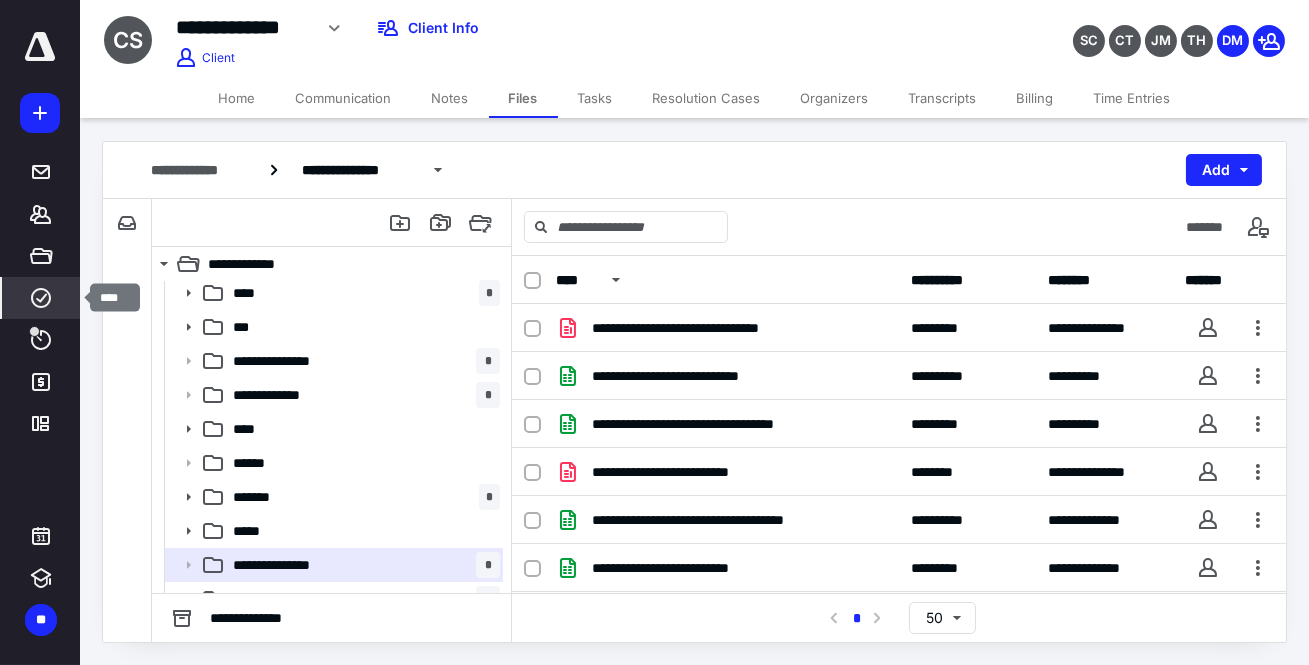 click 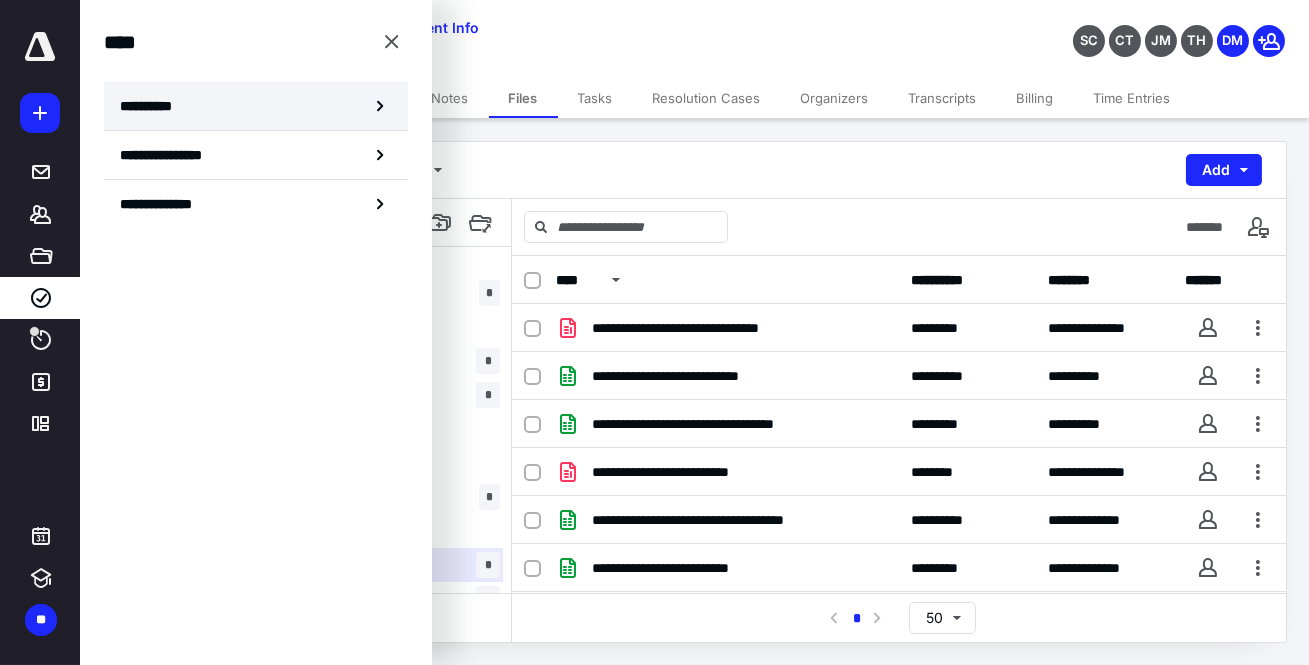 click on "**********" at bounding box center [153, 106] 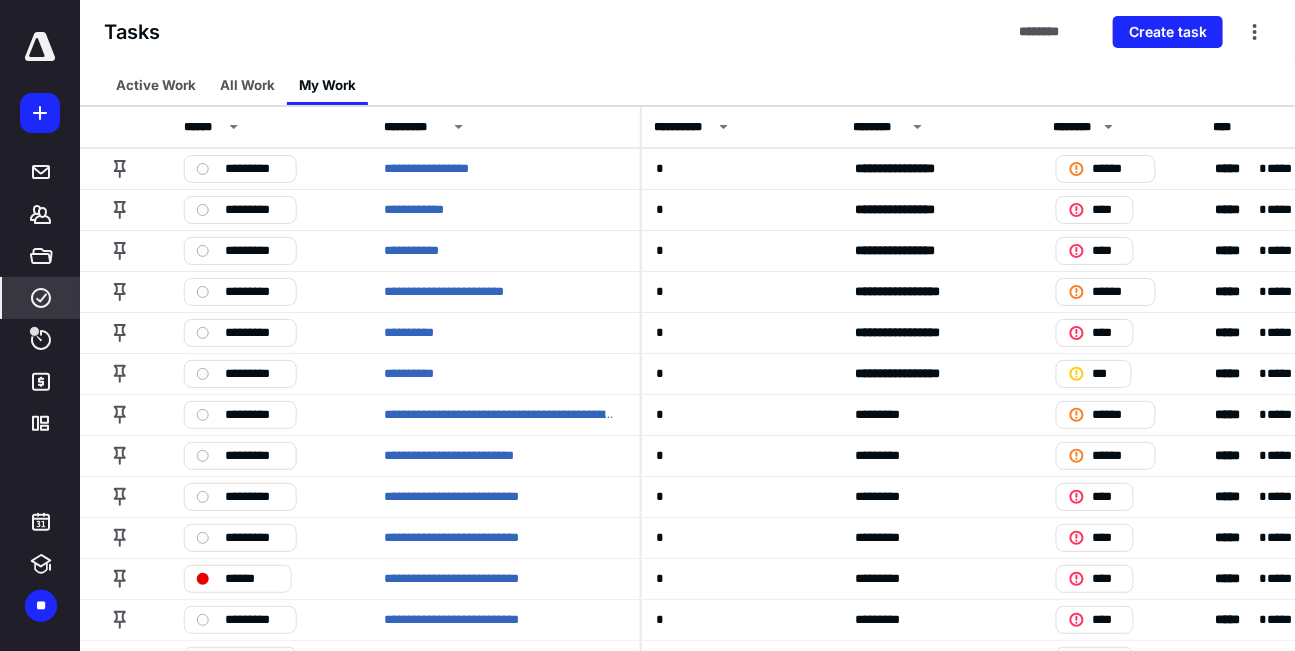 scroll, scrollTop: 0, scrollLeft: 647, axis: horizontal 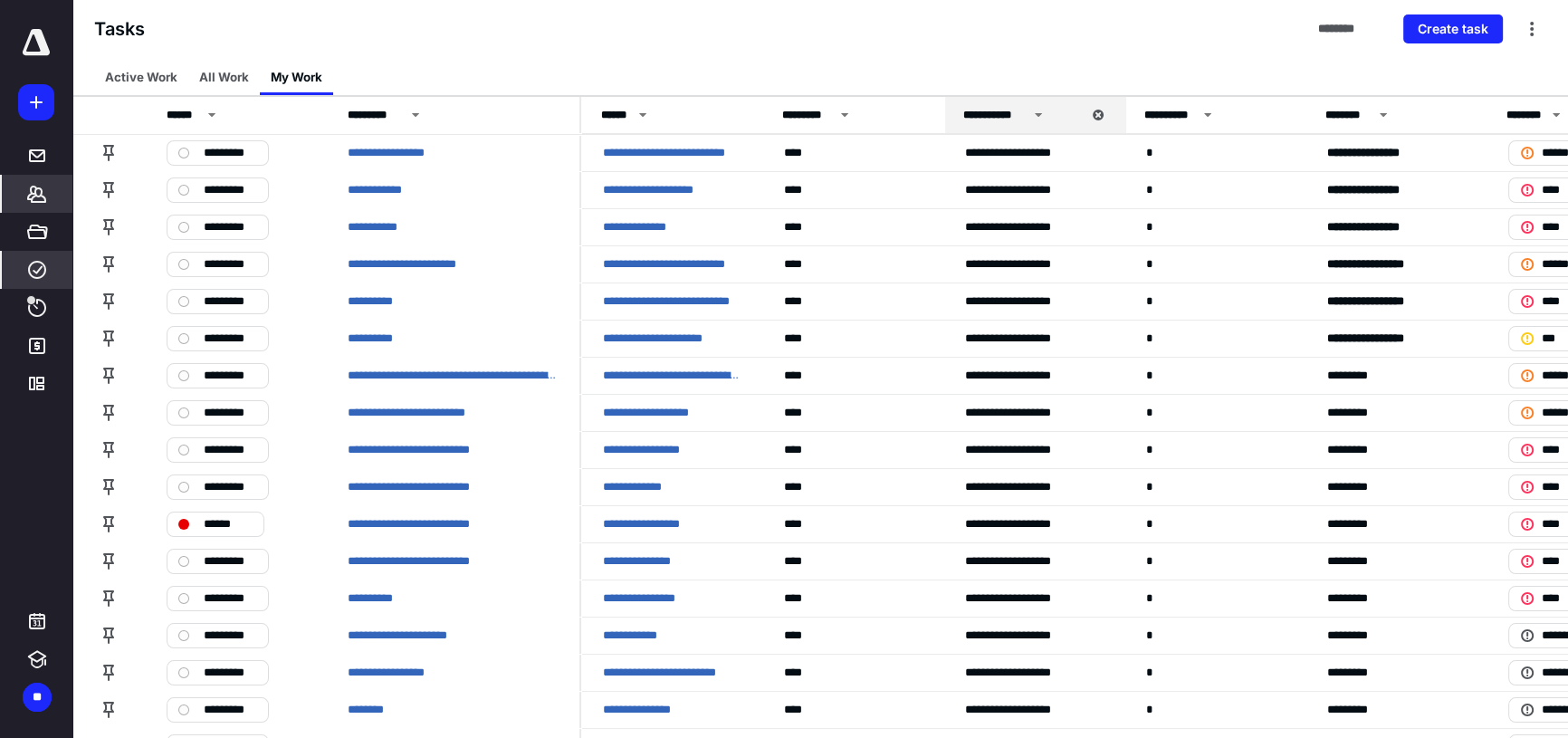 click 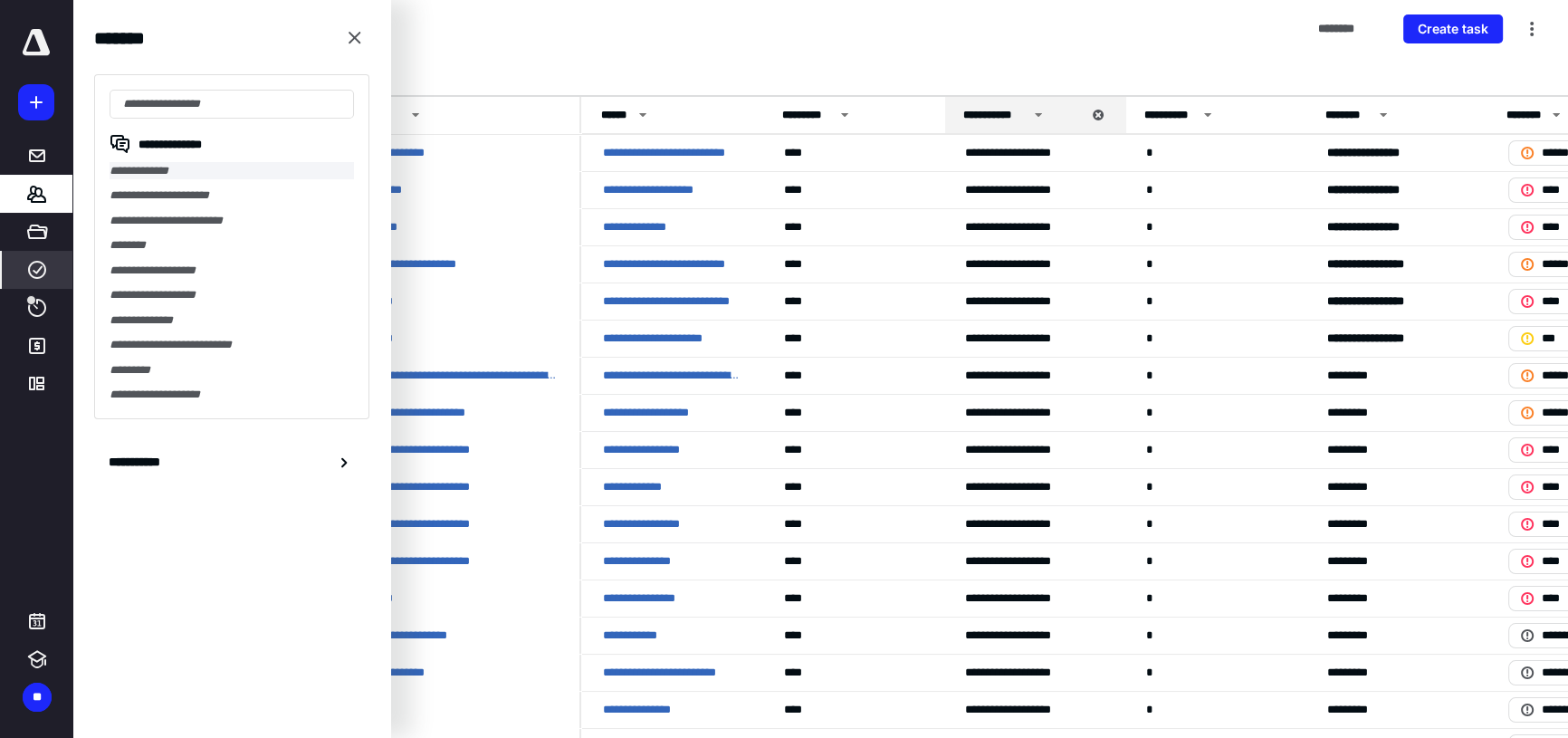 click on "**********" at bounding box center [232, 170] 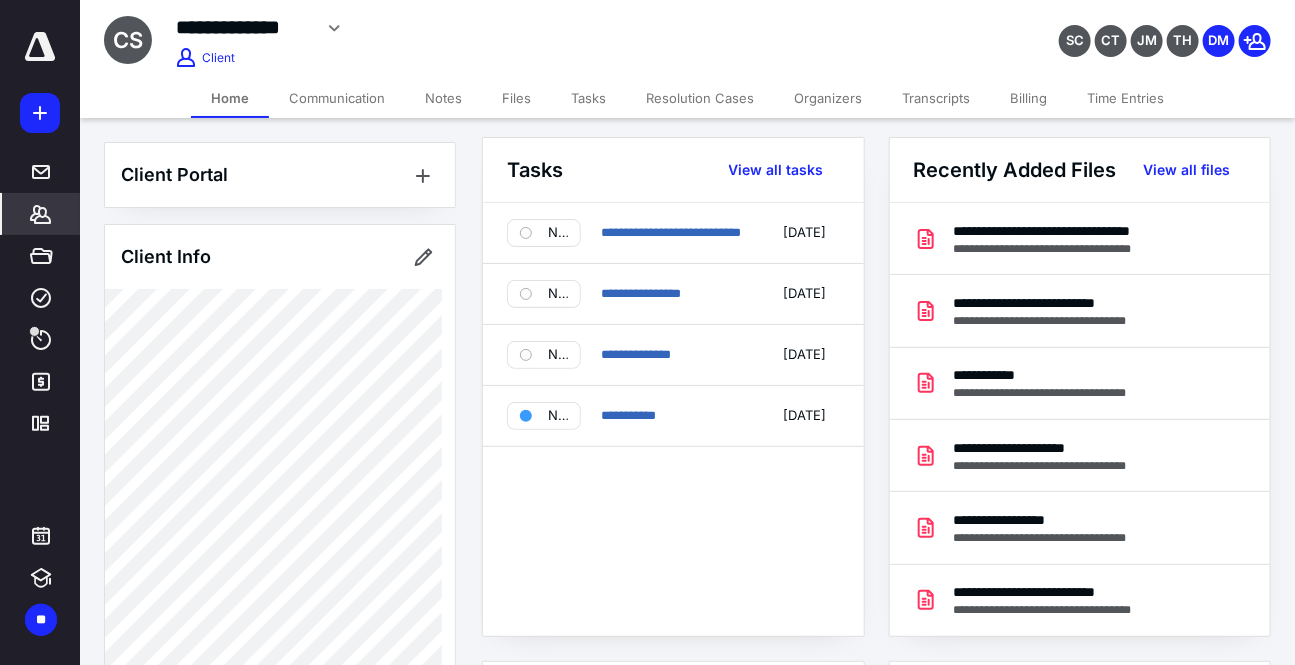 scroll, scrollTop: 0, scrollLeft: 0, axis: both 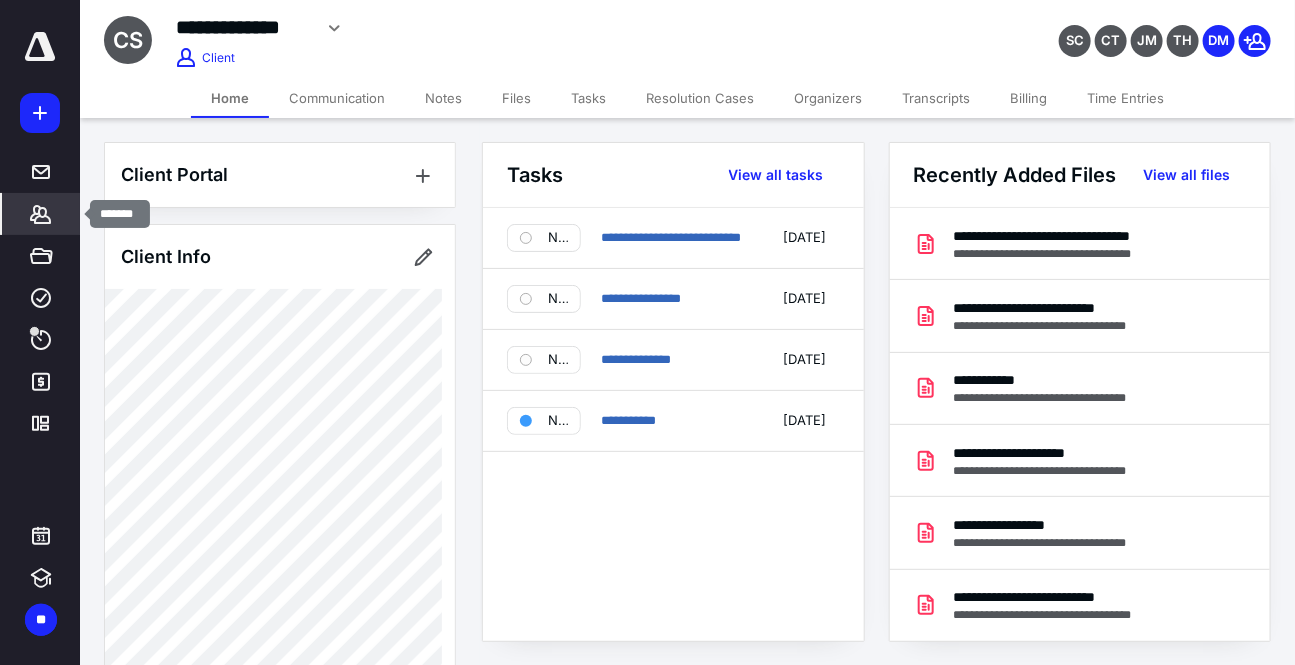 click 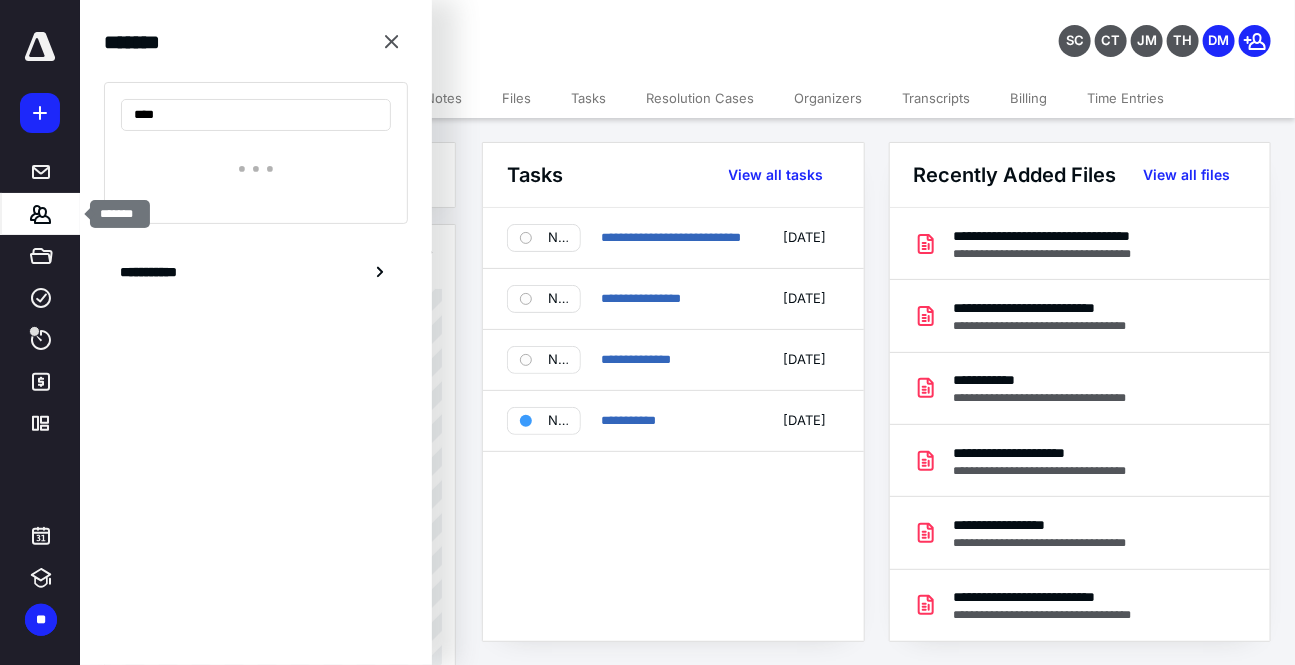 type on "****" 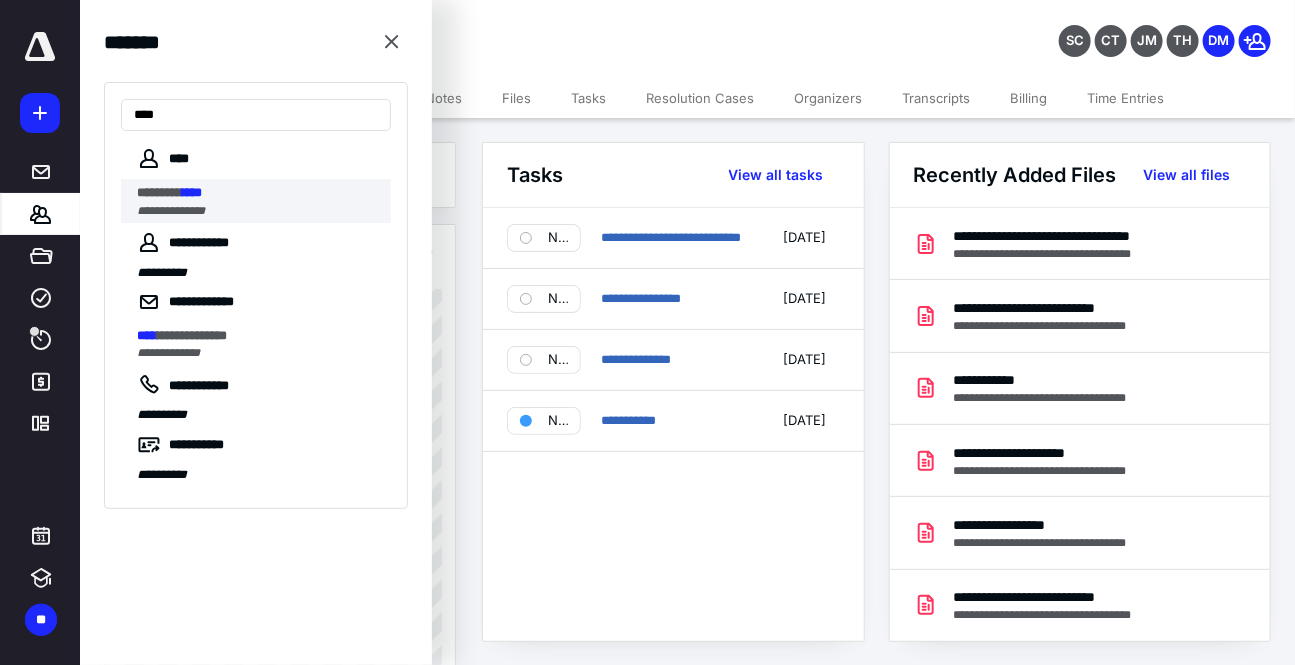 click on "**********" at bounding box center (171, 211) 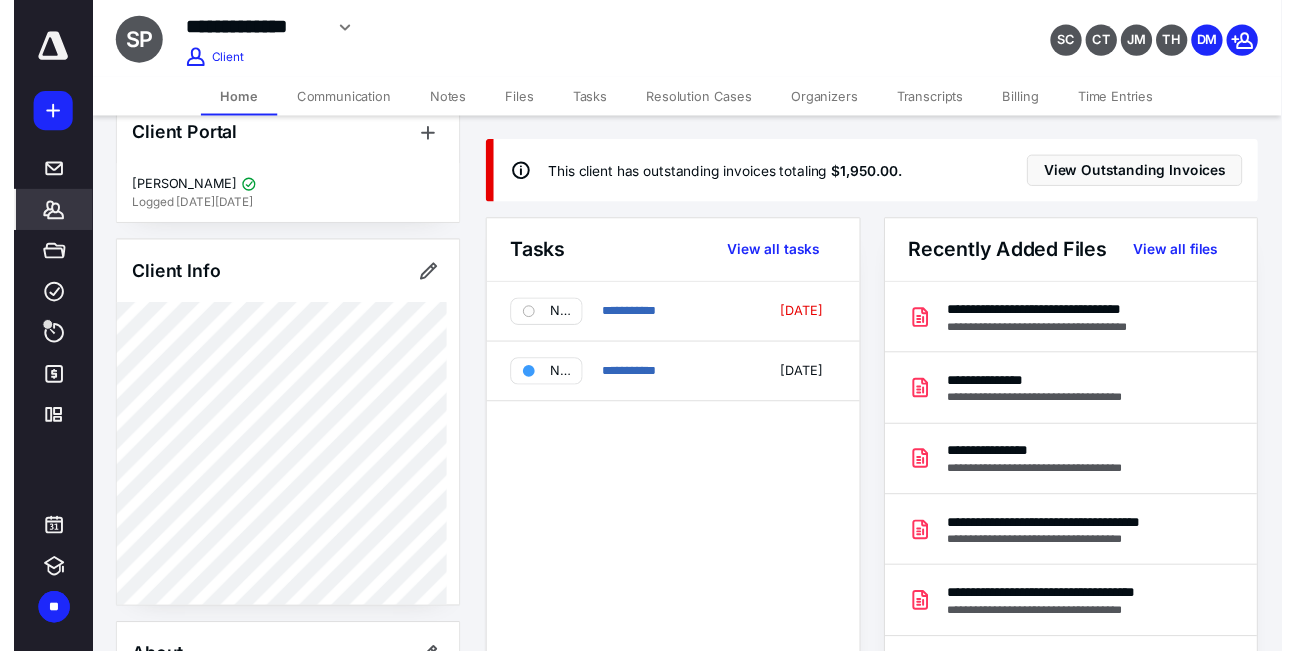 scroll, scrollTop: 0, scrollLeft: 0, axis: both 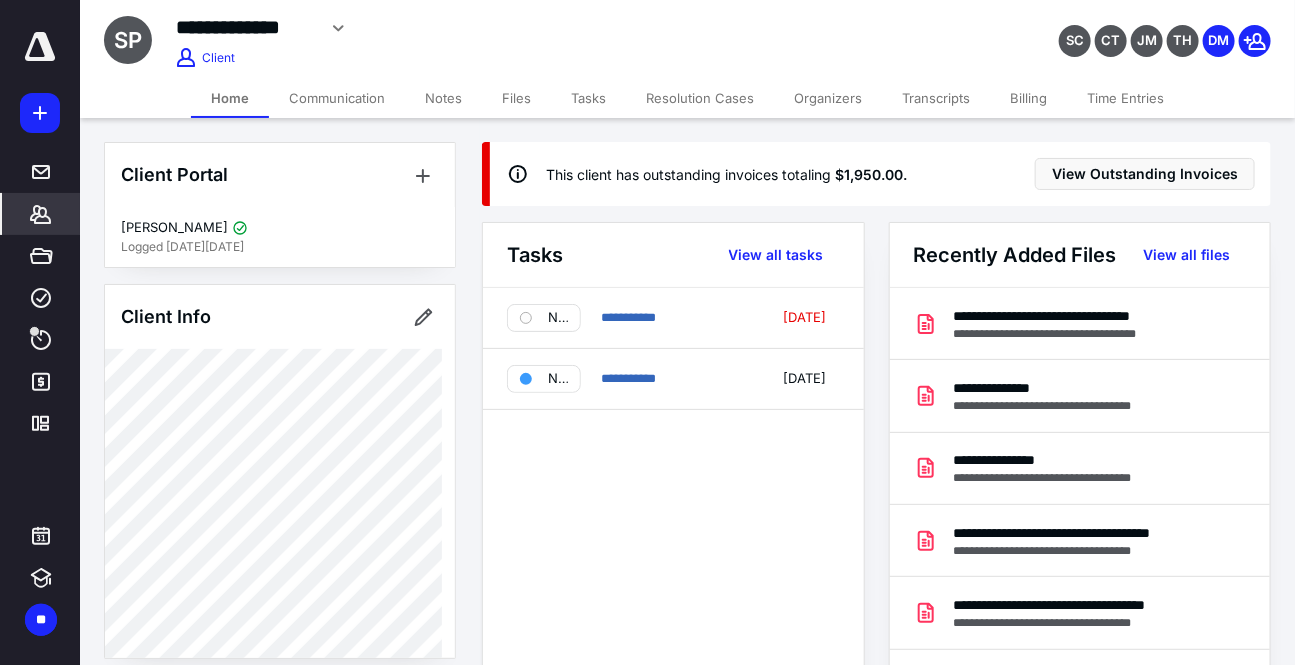 click on "Tasks" at bounding box center [588, 98] 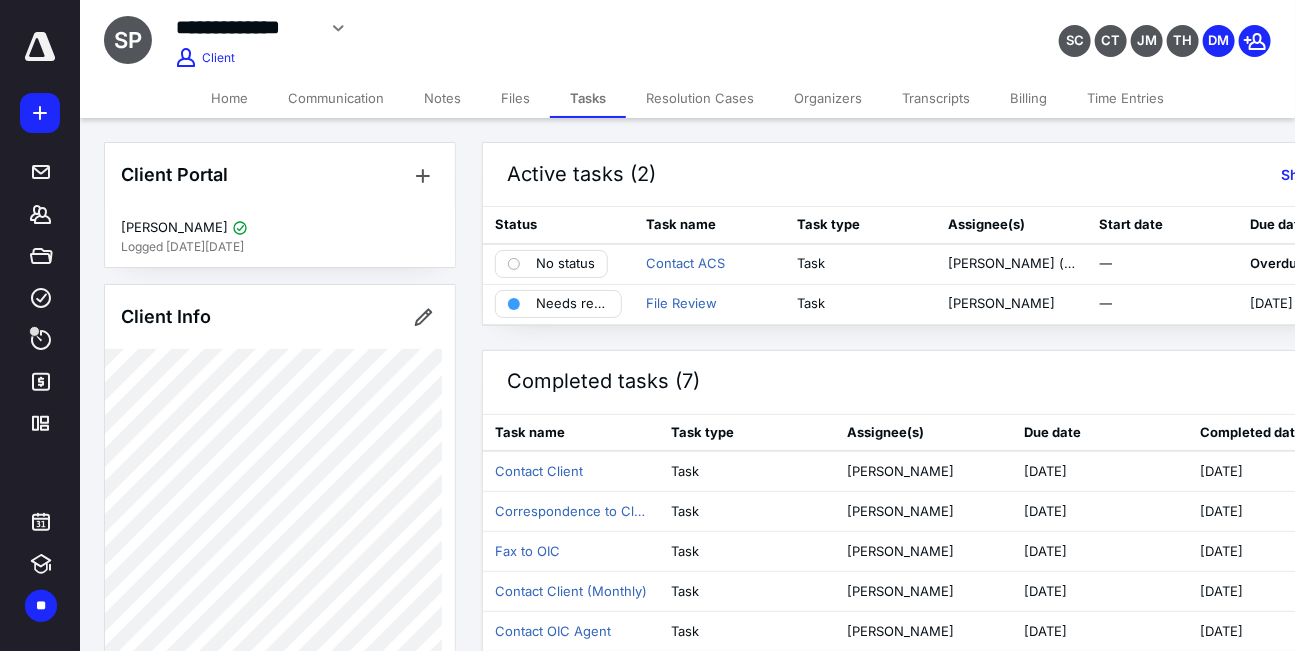 scroll, scrollTop: 22, scrollLeft: 0, axis: vertical 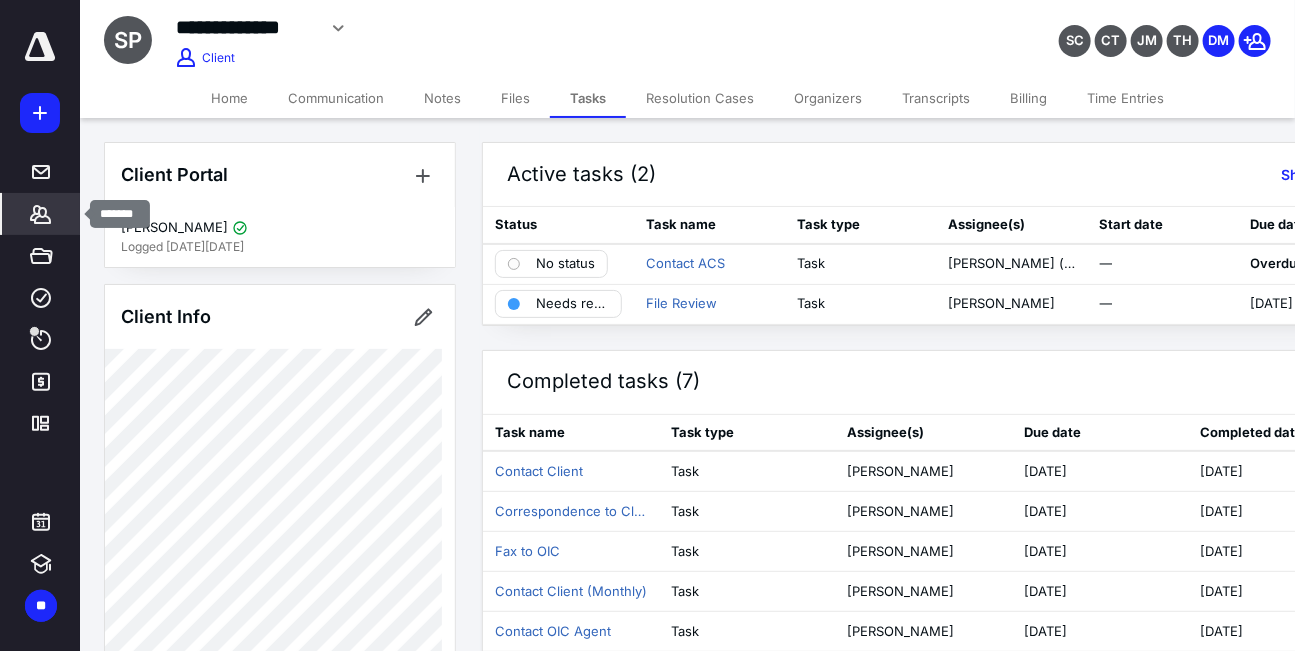 click 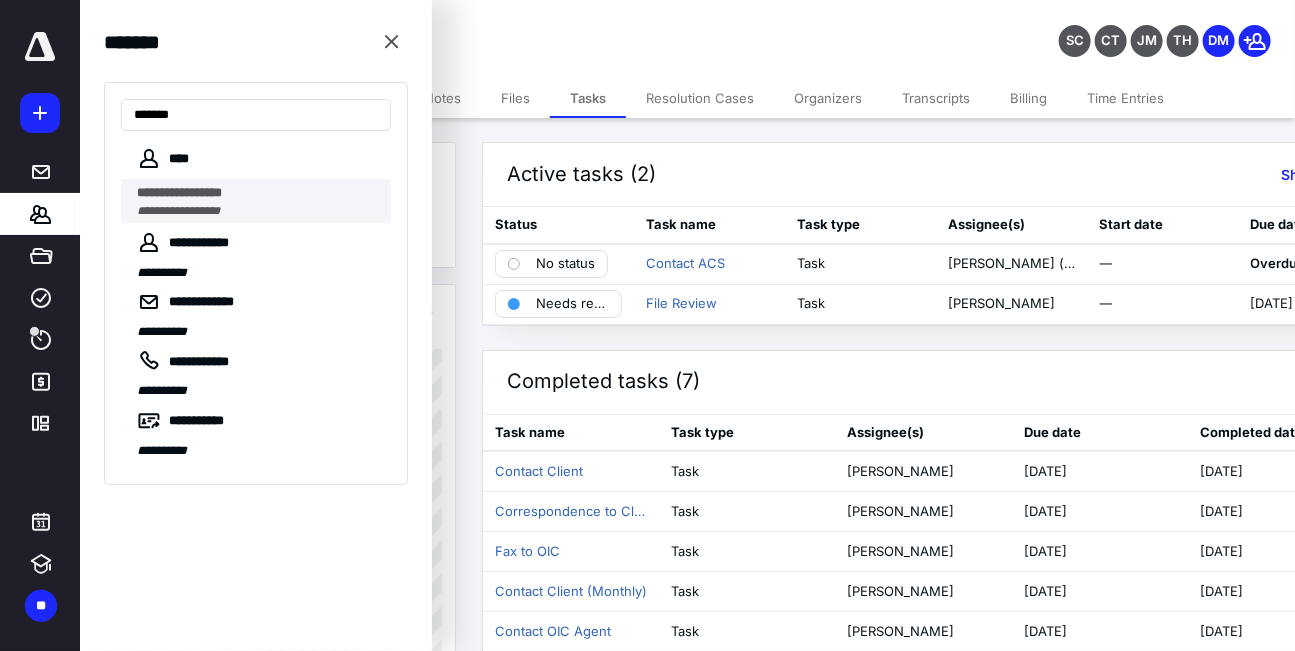 type on "******" 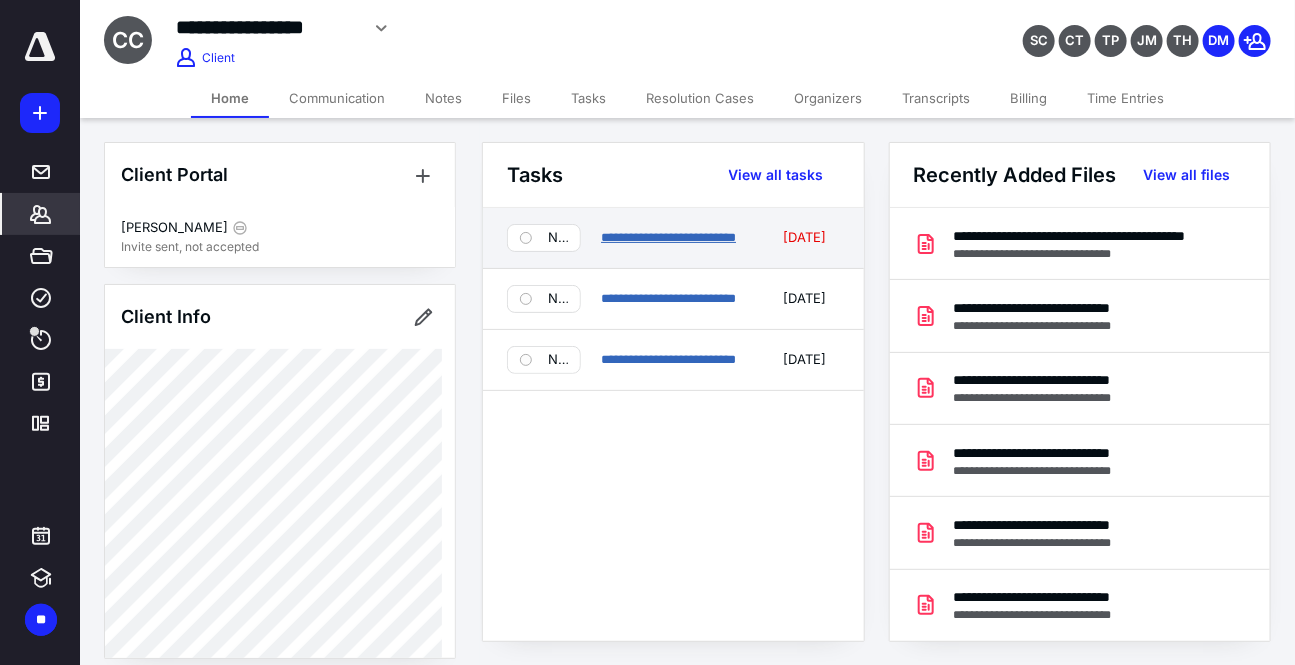 click on "**********" at bounding box center (668, 237) 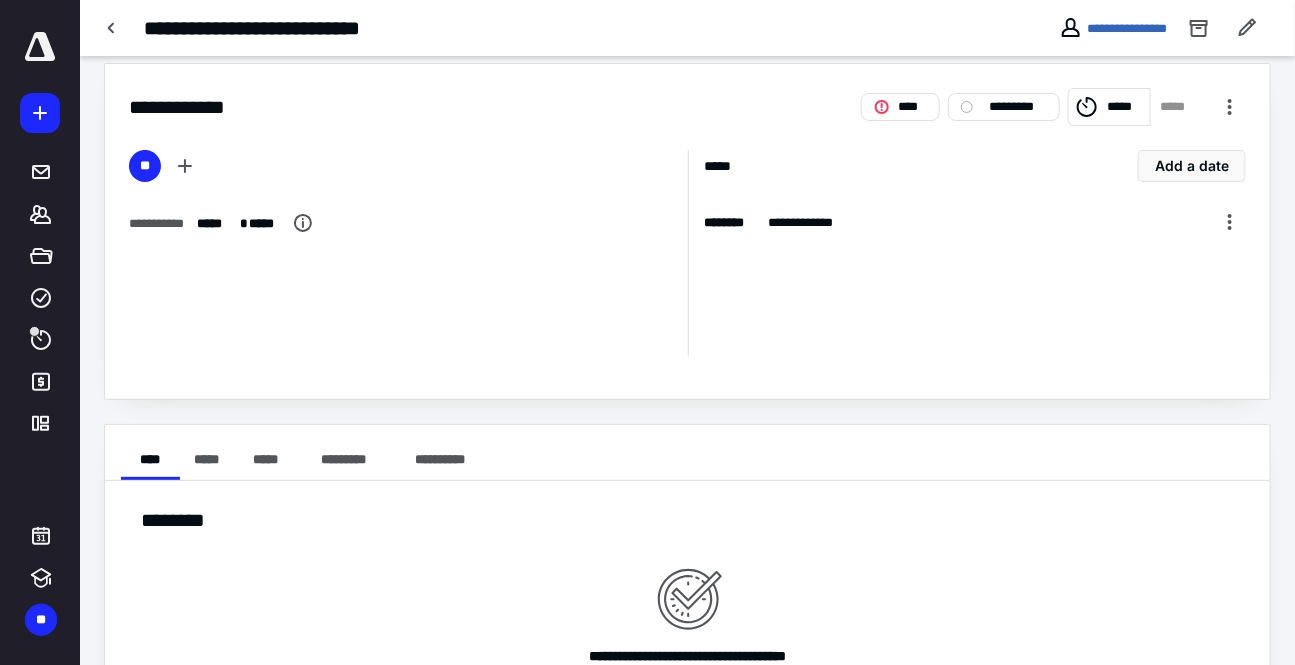 scroll, scrollTop: 22, scrollLeft: 0, axis: vertical 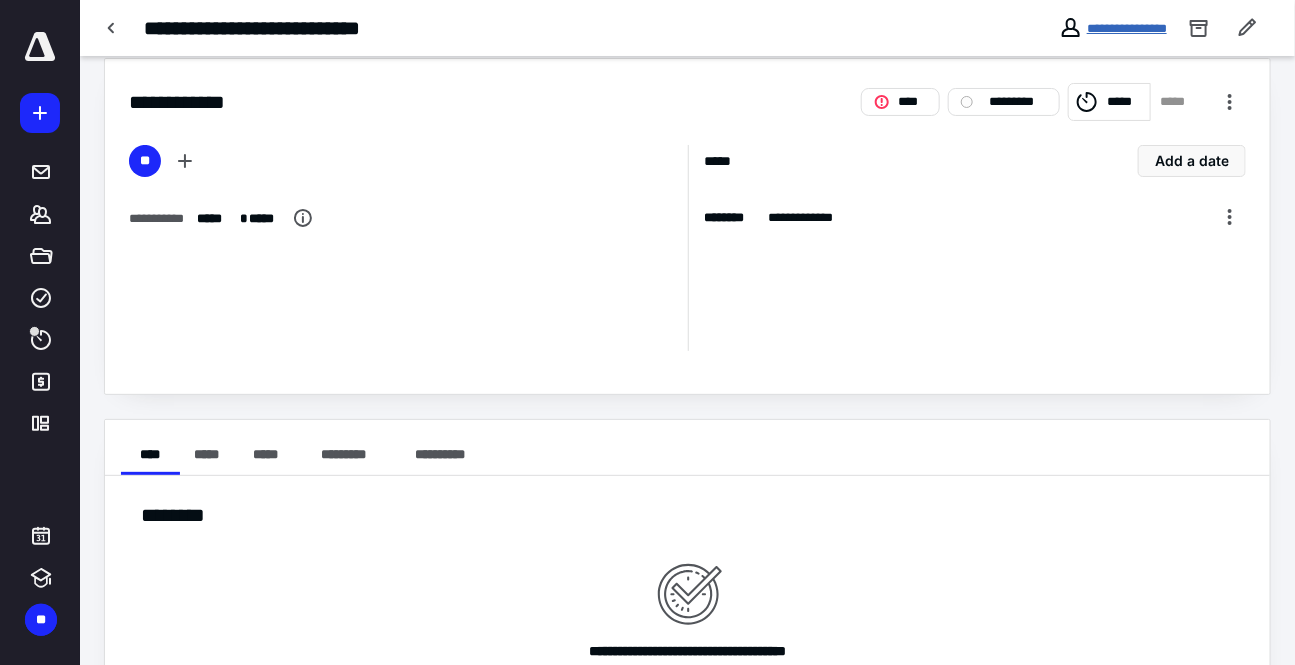 click on "**********" at bounding box center [1127, 28] 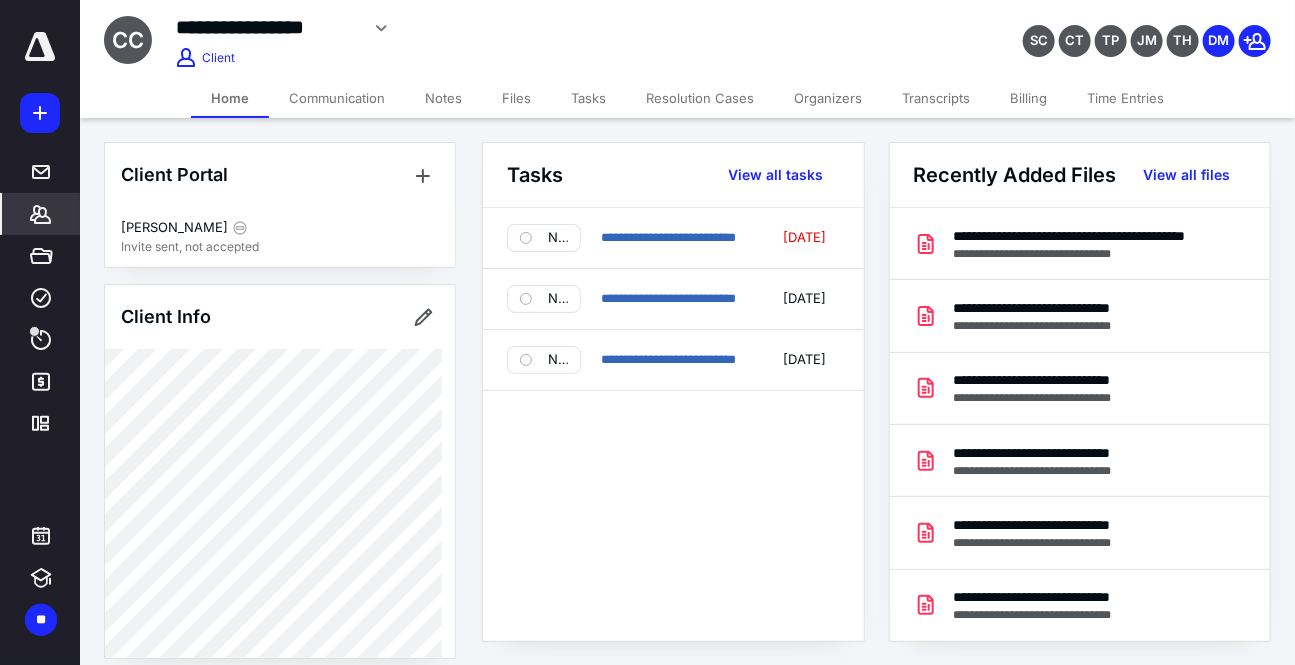 click on "Tasks" at bounding box center (588, 98) 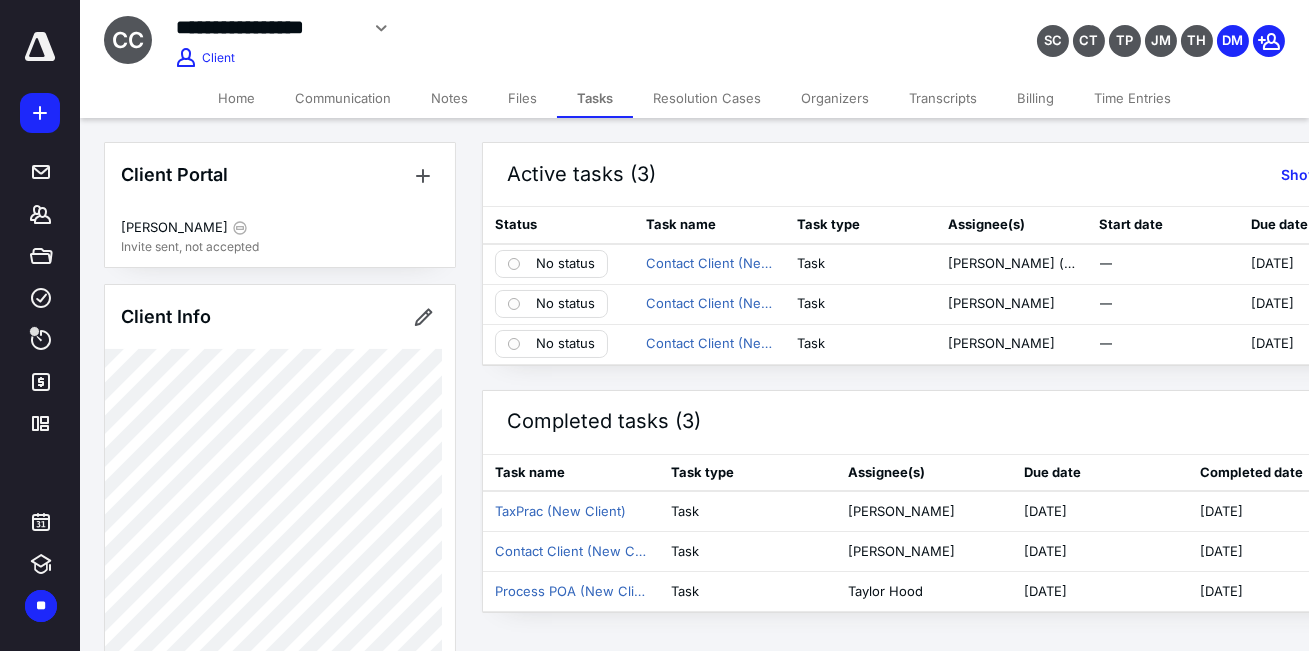 click on "Time Entries" at bounding box center (1132, 98) 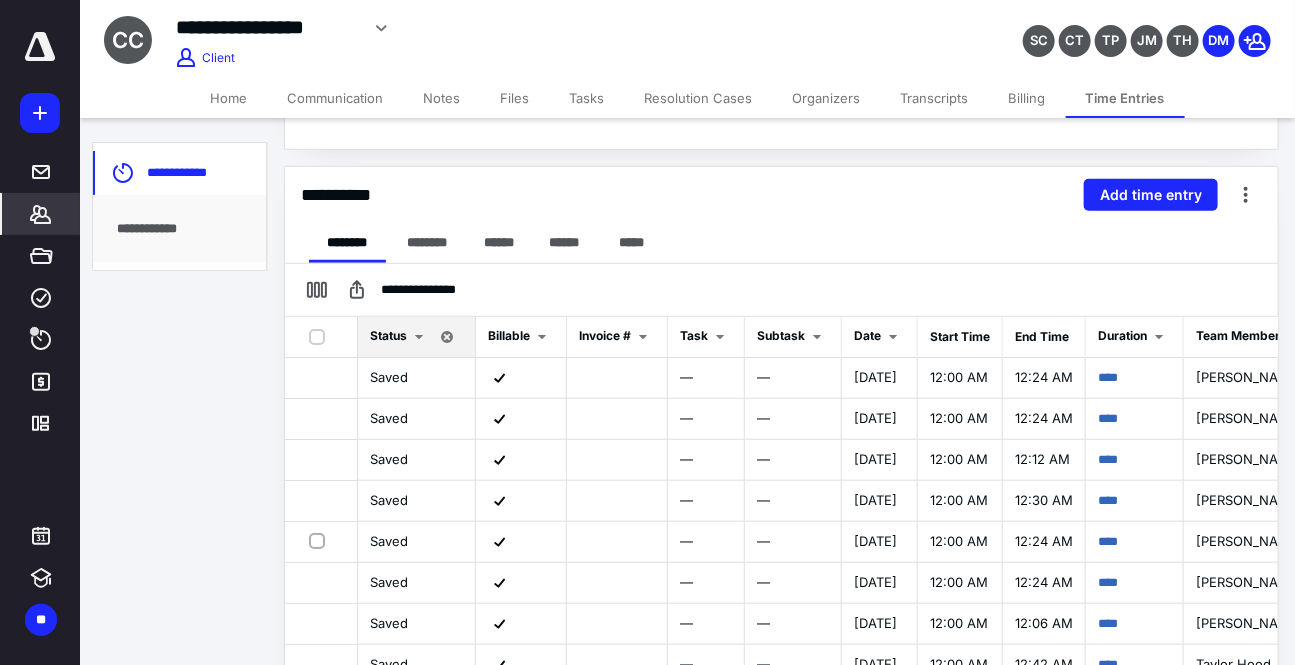 scroll, scrollTop: 445, scrollLeft: 0, axis: vertical 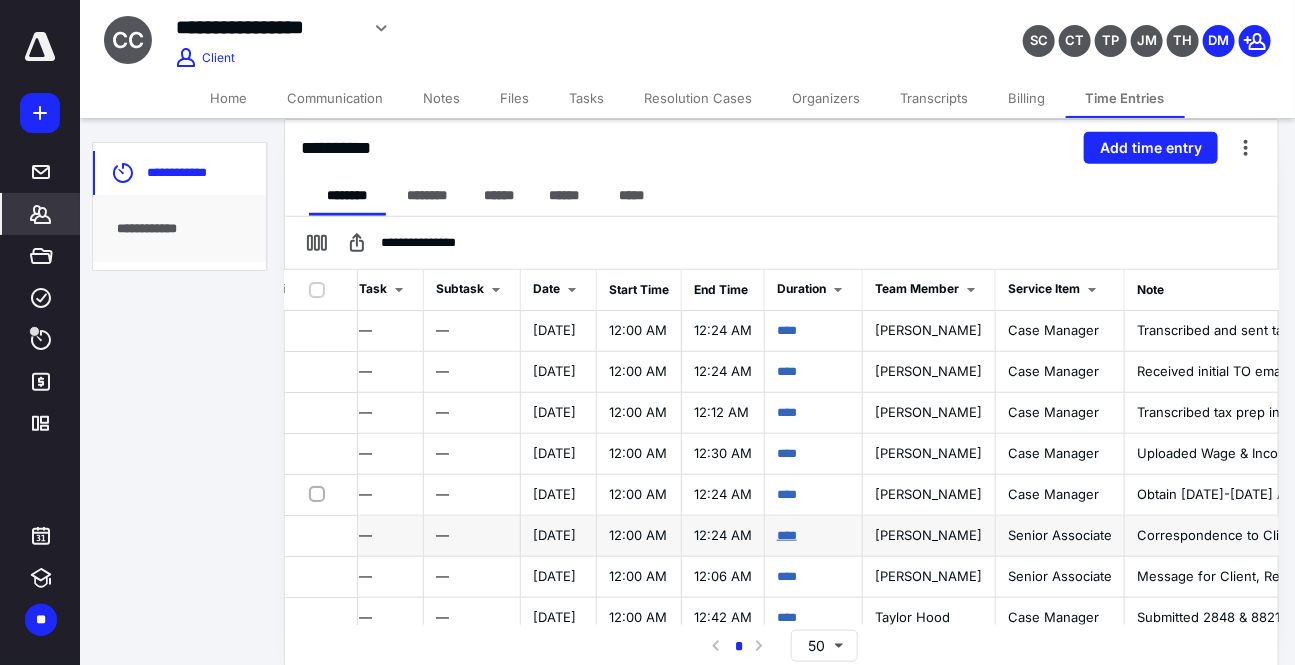 click on "****" at bounding box center (787, 535) 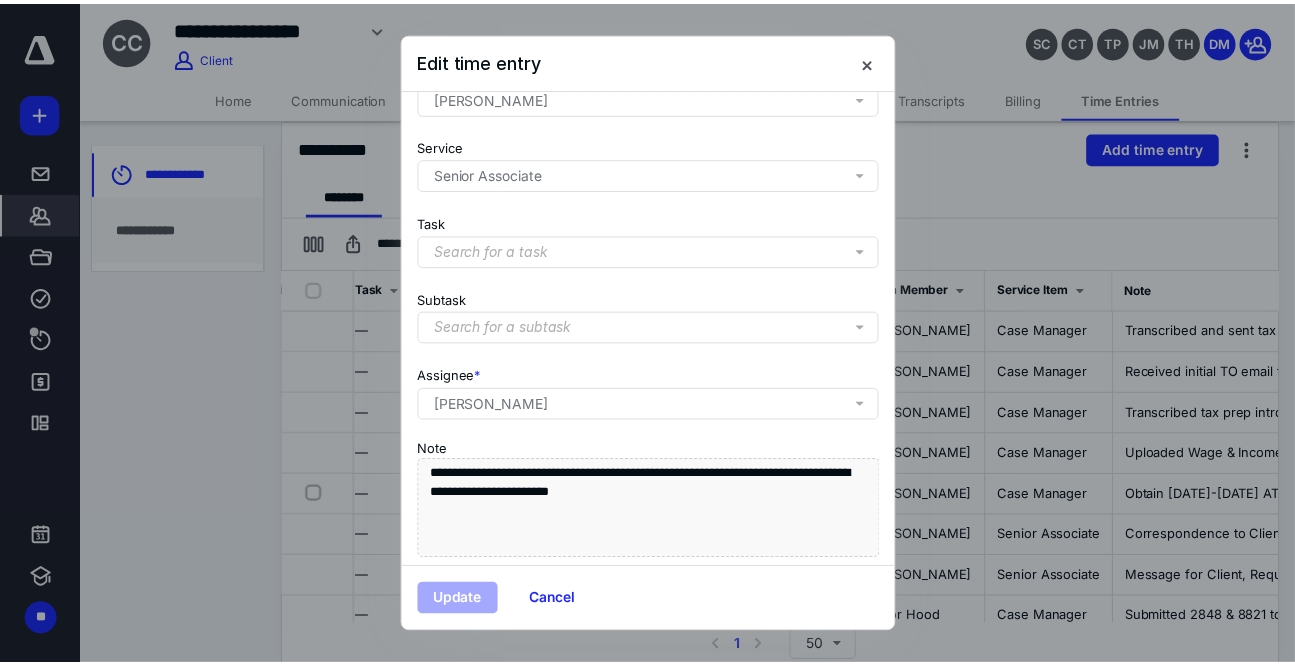 scroll, scrollTop: 252, scrollLeft: 0, axis: vertical 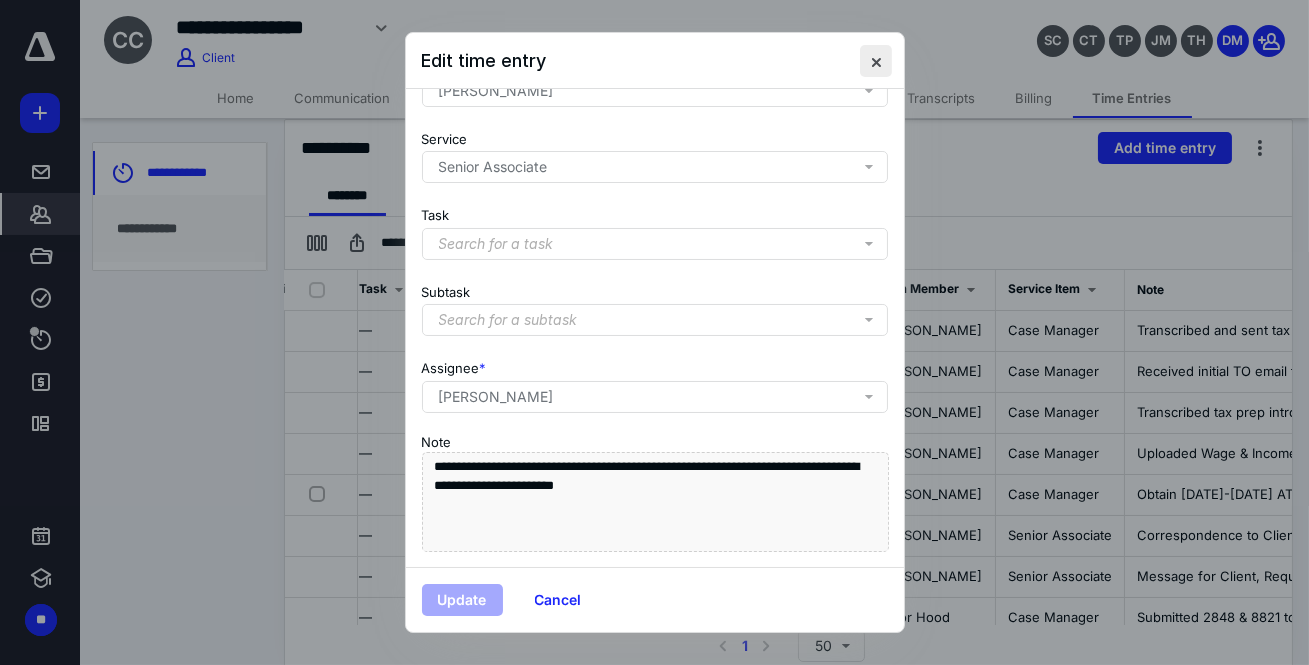 click at bounding box center (876, 61) 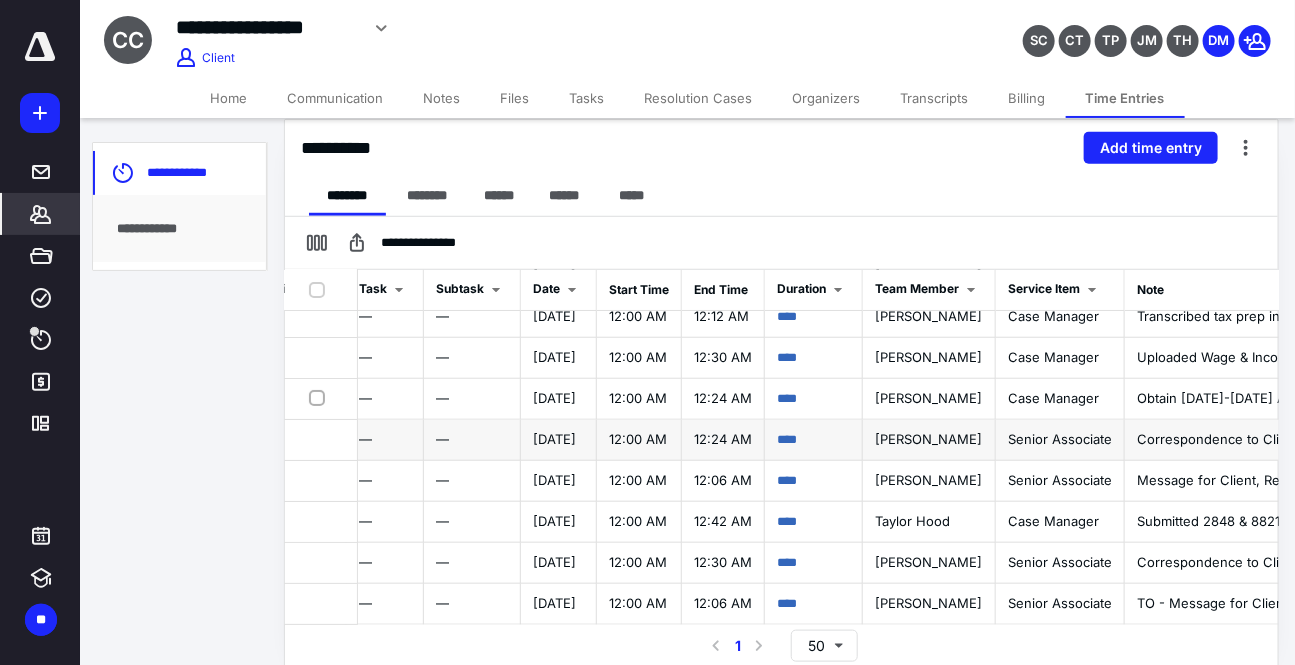 scroll, scrollTop: 108, scrollLeft: 321, axis: both 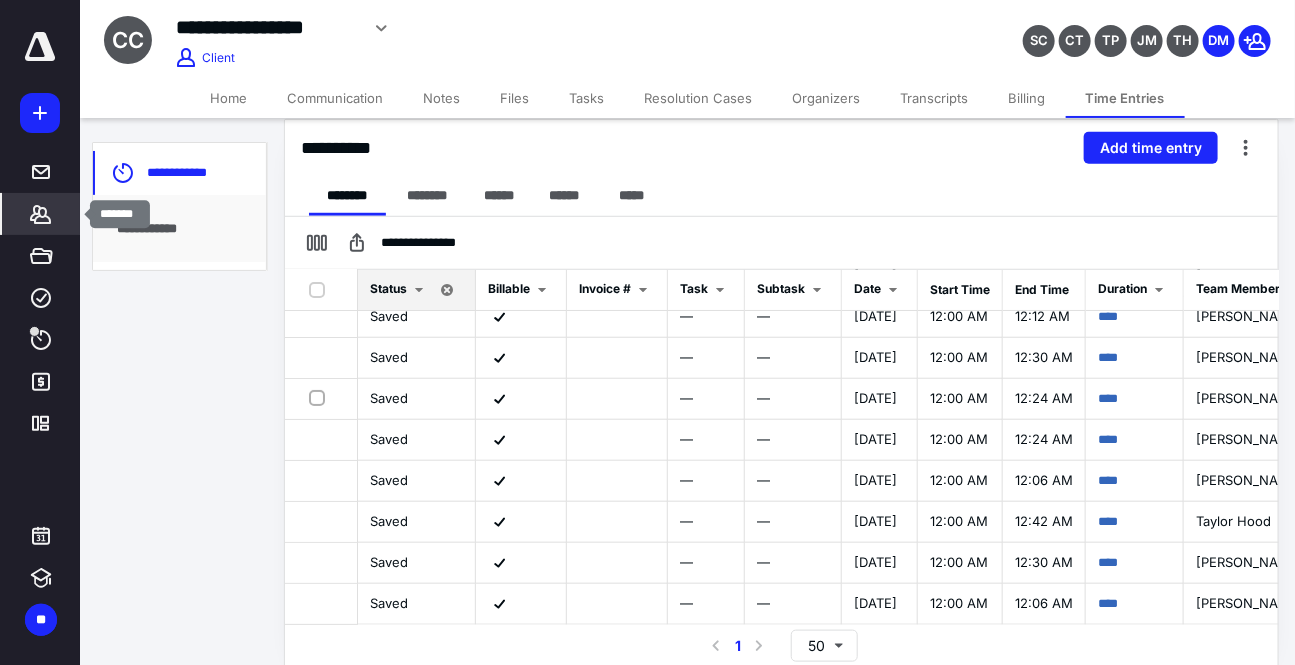 click 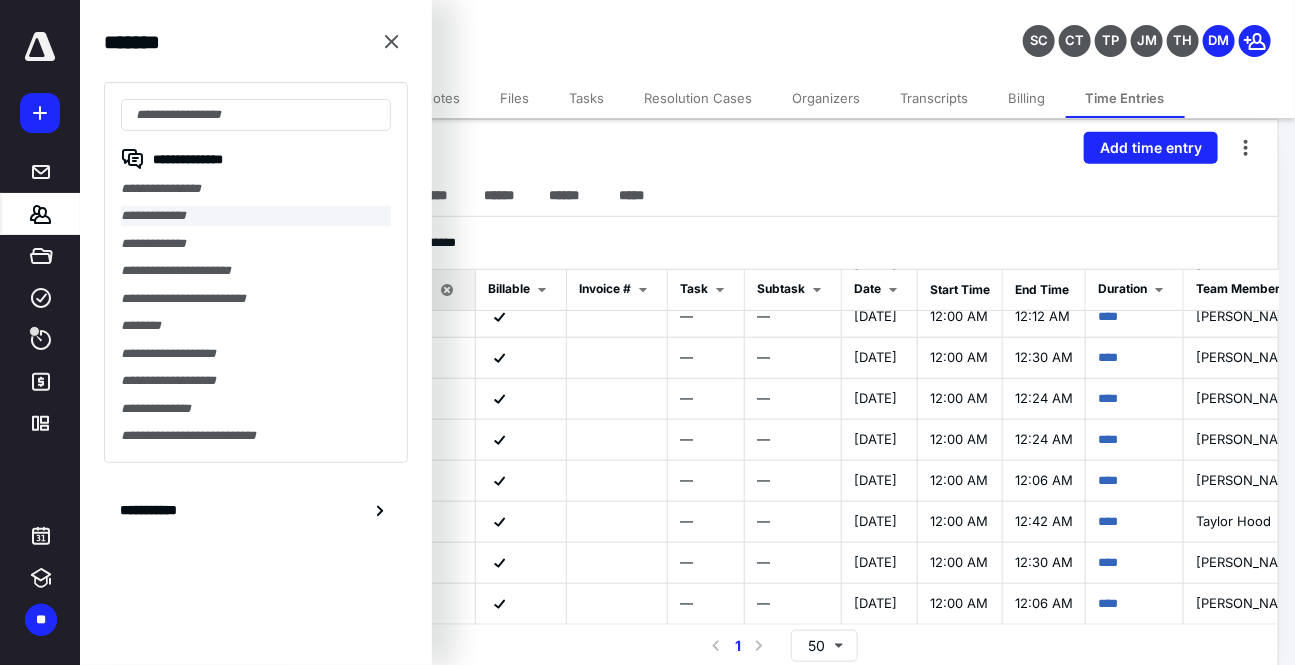 click on "**********" at bounding box center [256, 215] 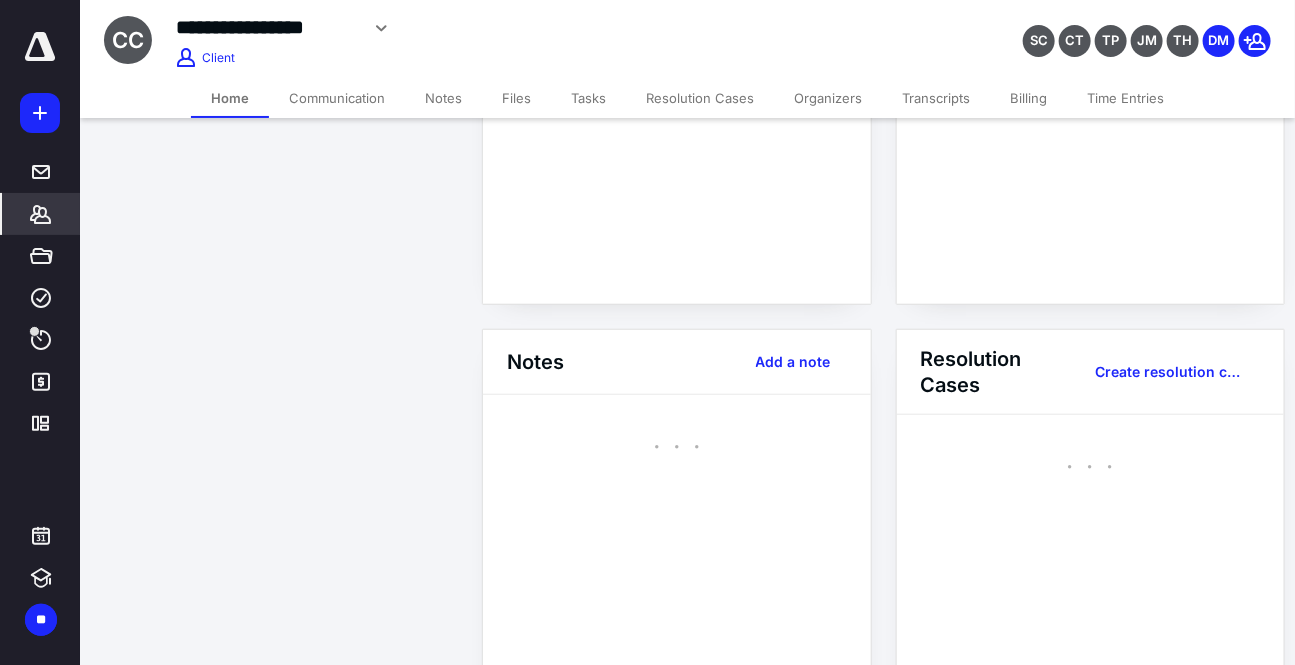 scroll, scrollTop: 0, scrollLeft: 0, axis: both 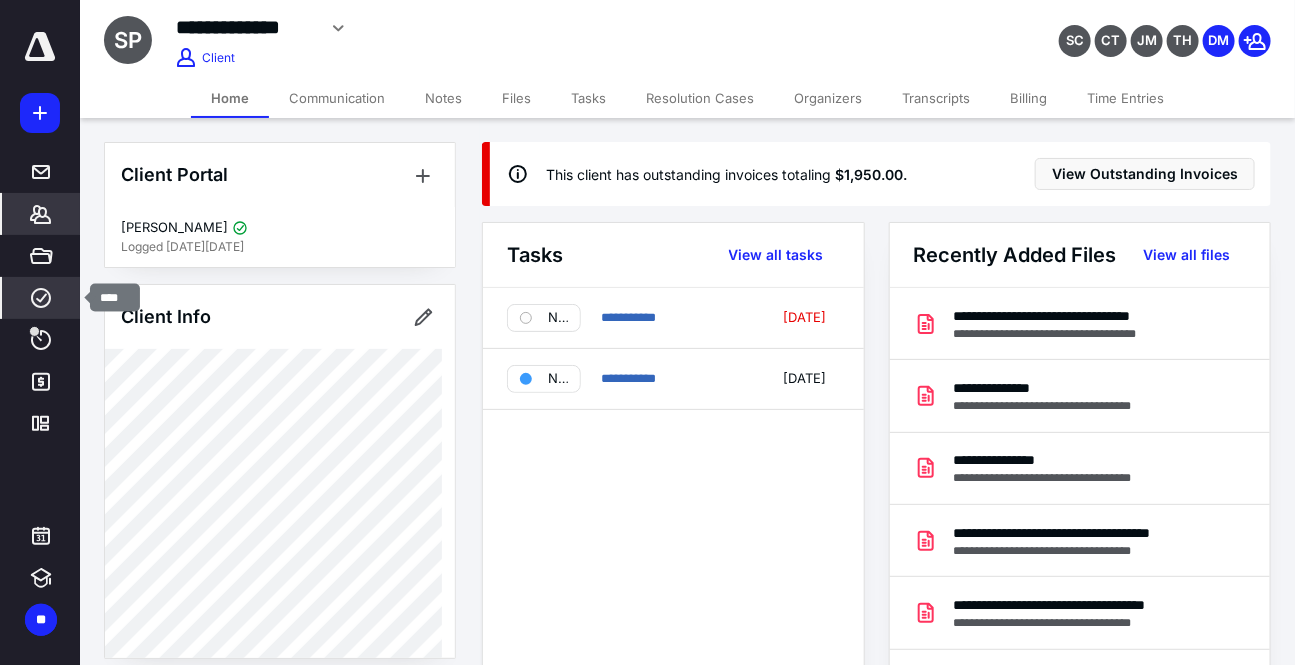 click 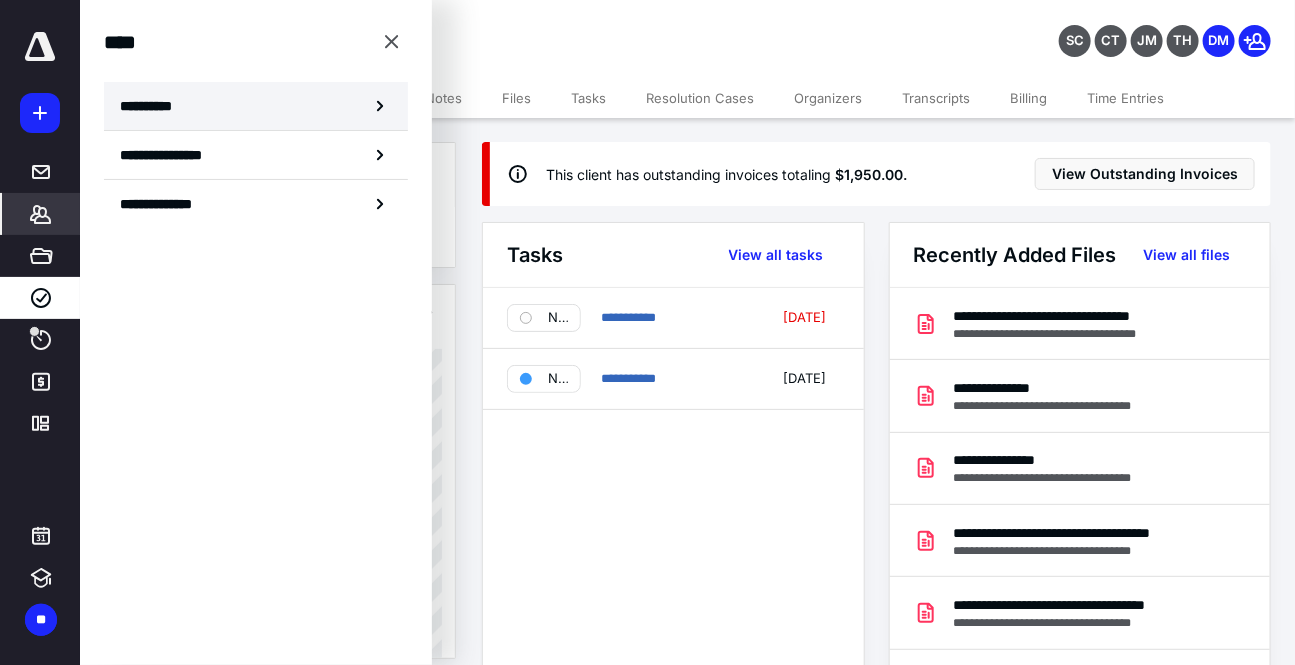 click on "**********" at bounding box center (153, 106) 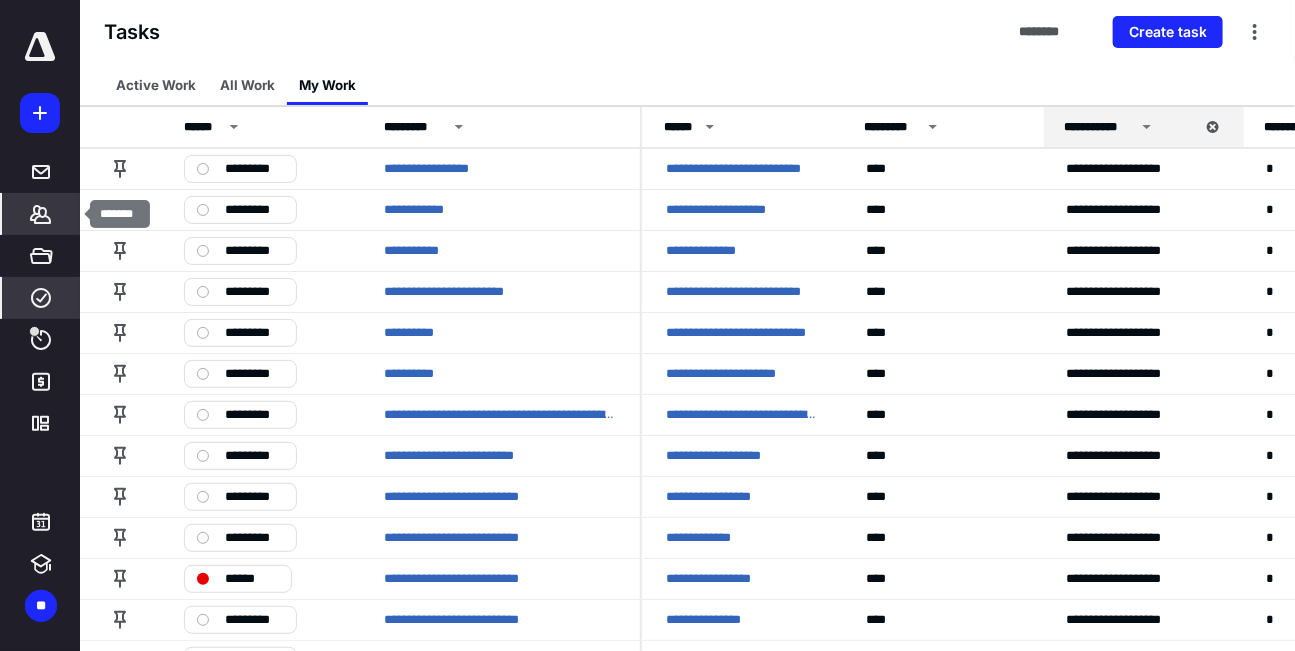 click 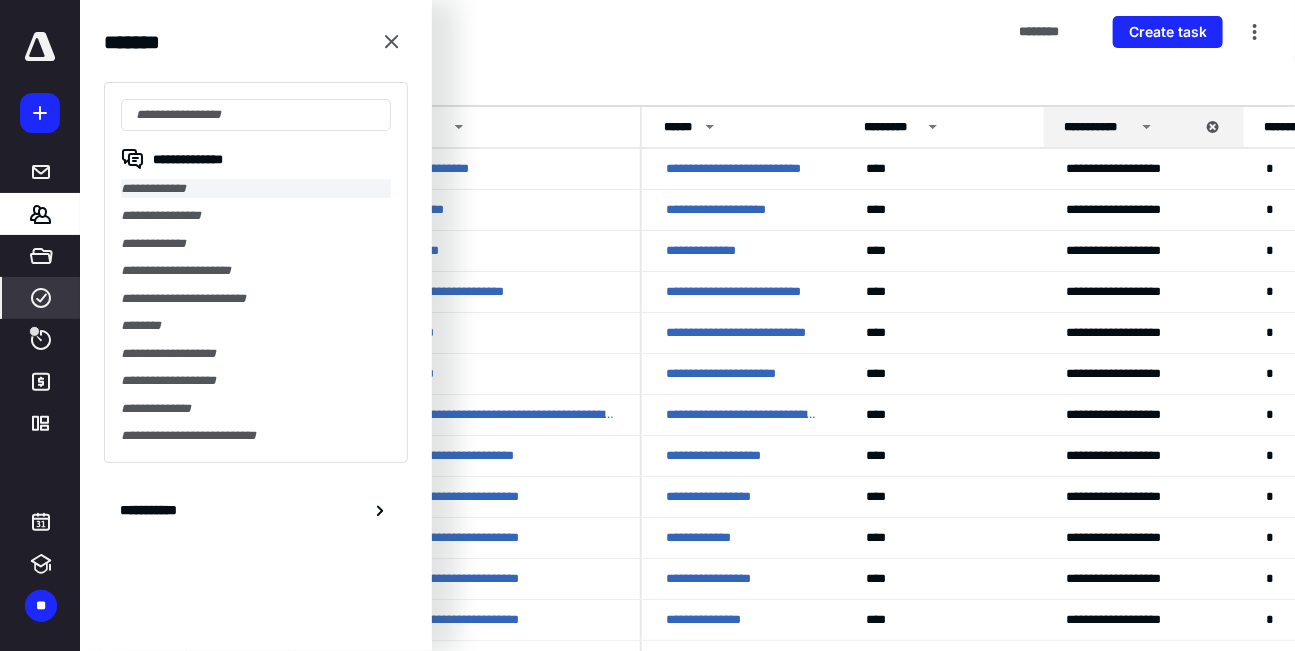 click on "**********" at bounding box center [256, 188] 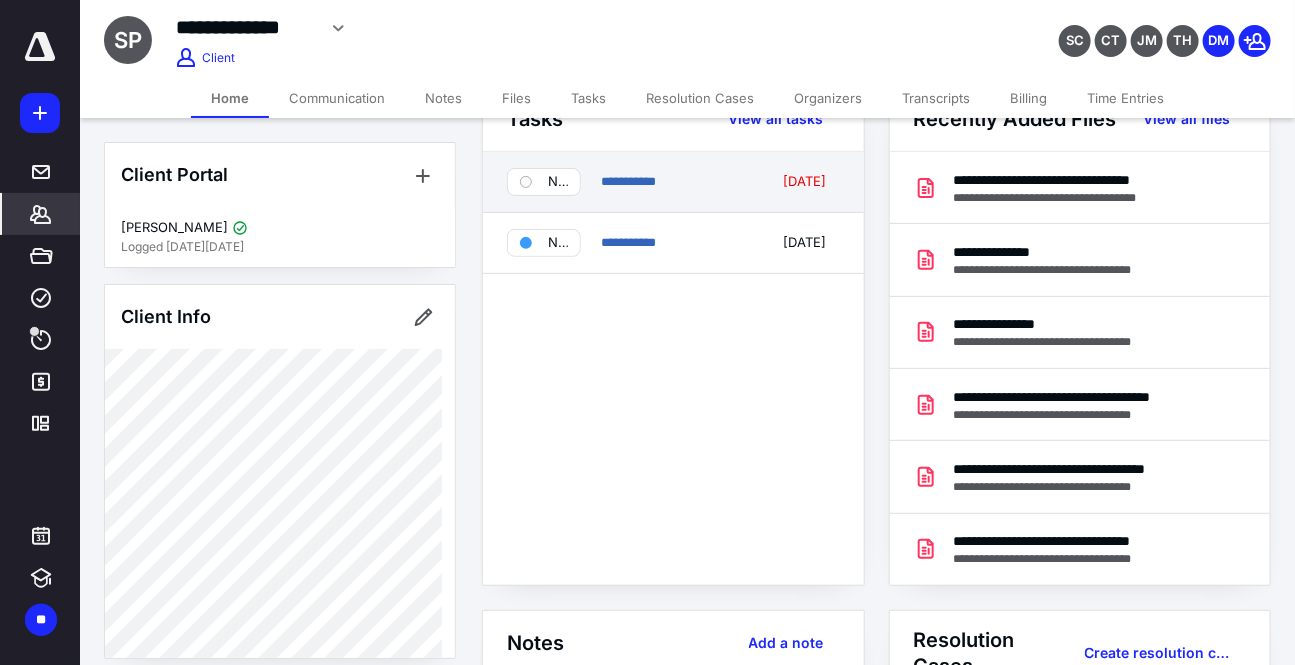 scroll, scrollTop: 0, scrollLeft: 0, axis: both 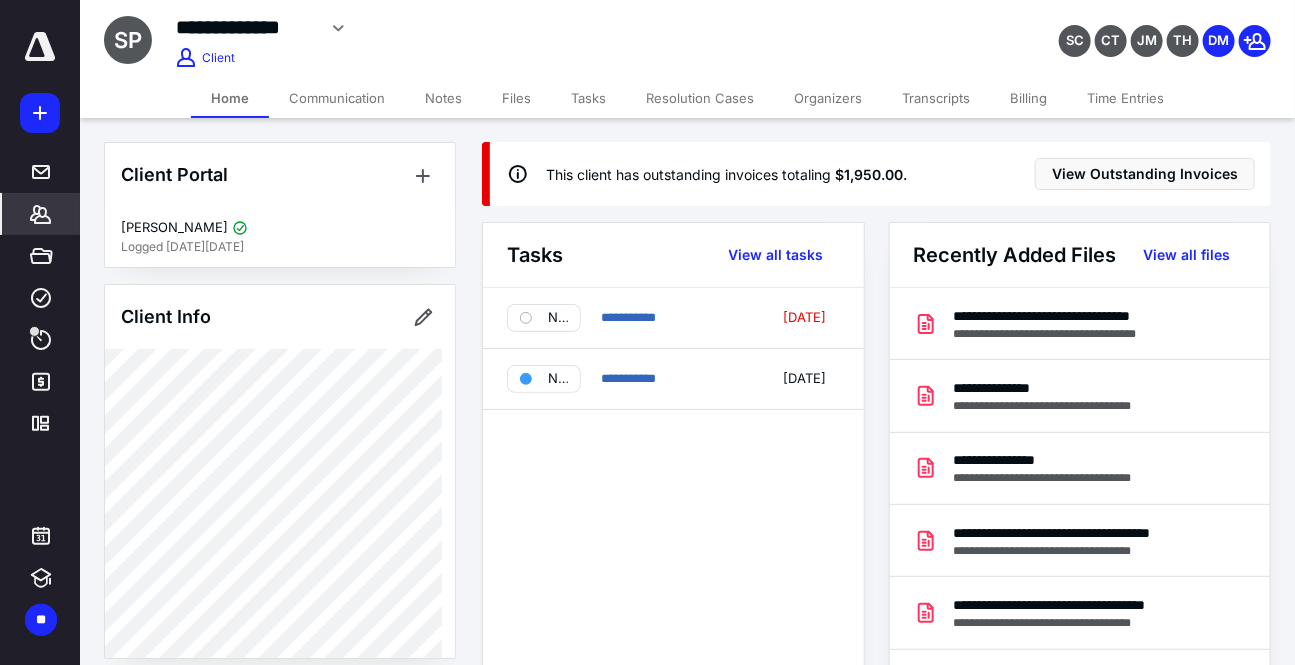 click on "Time Entries" at bounding box center [1125, 98] 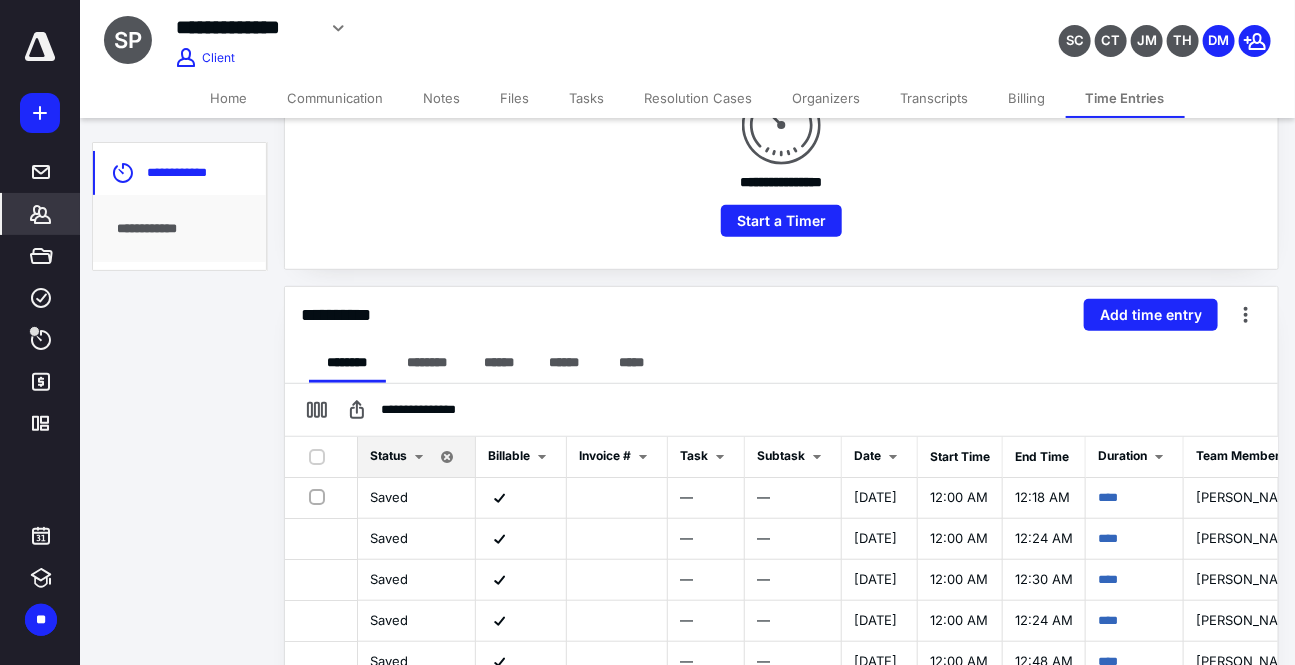 scroll, scrollTop: 293, scrollLeft: 0, axis: vertical 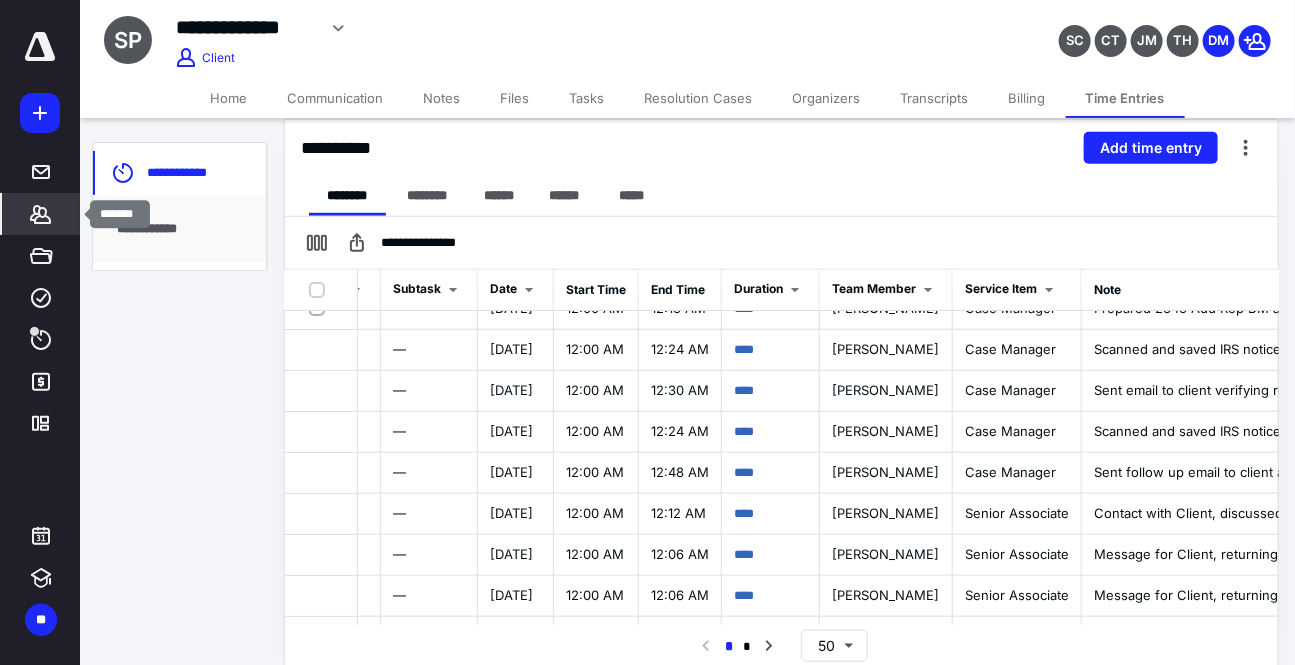 click 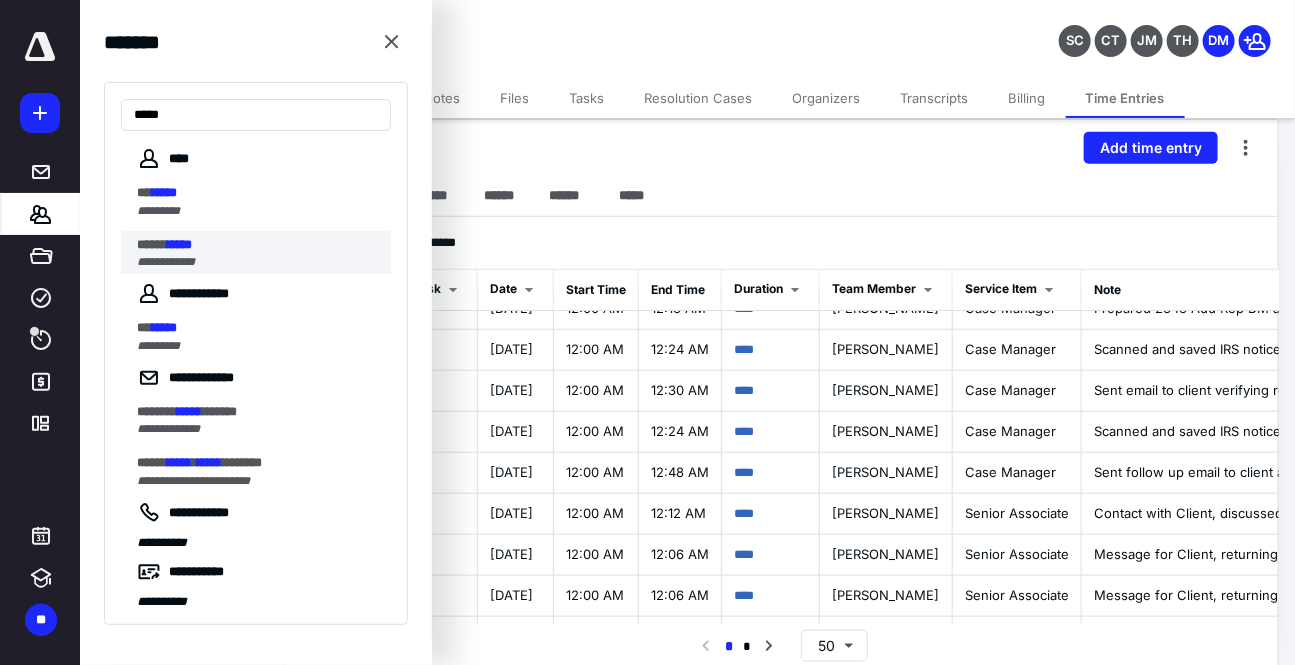 type on "*****" 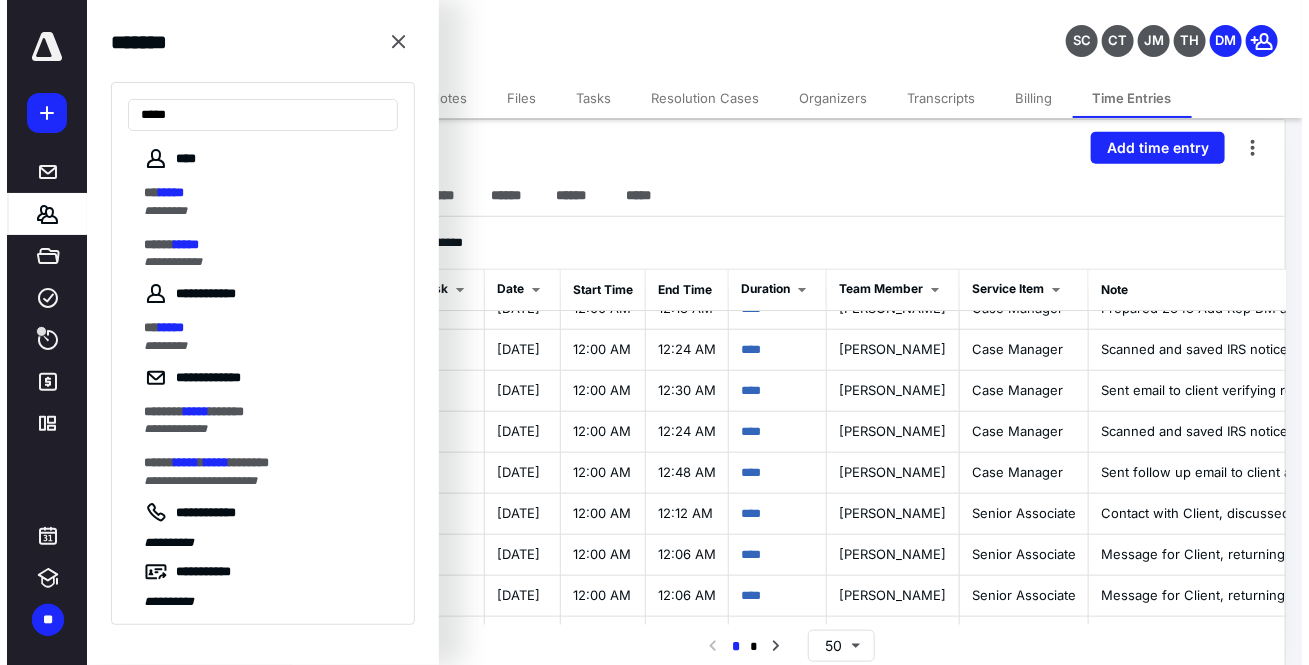 scroll, scrollTop: 0, scrollLeft: 0, axis: both 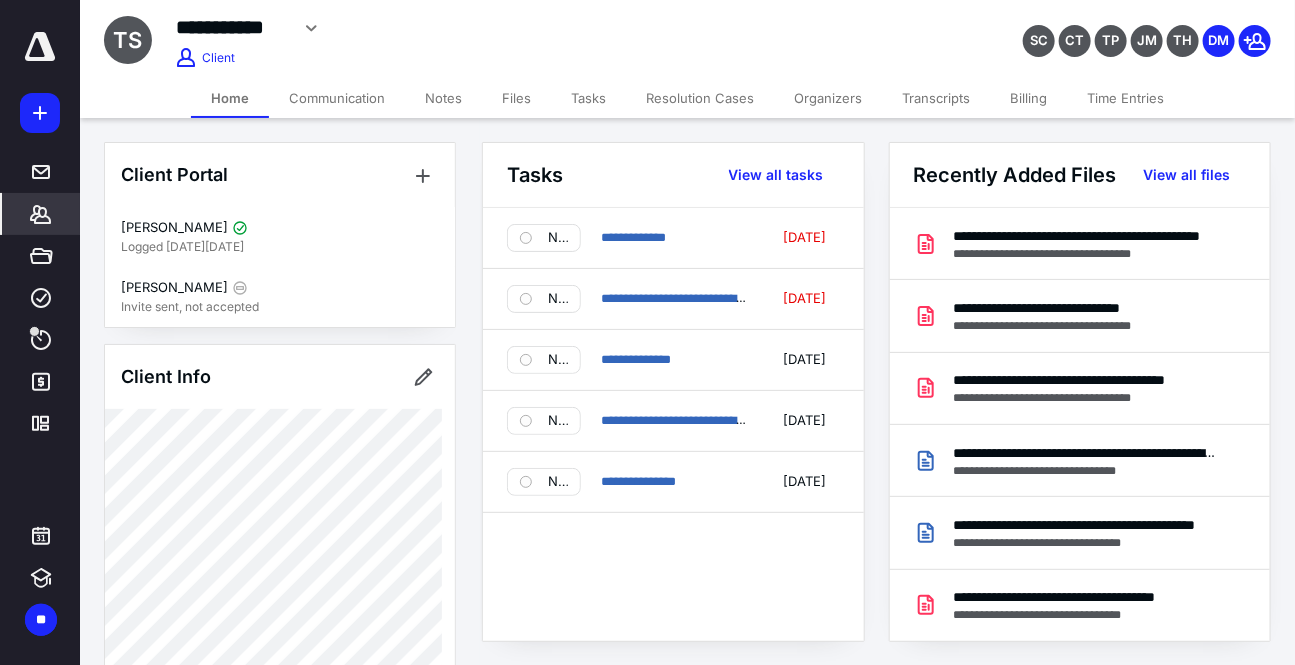 click on "Files" at bounding box center [516, 98] 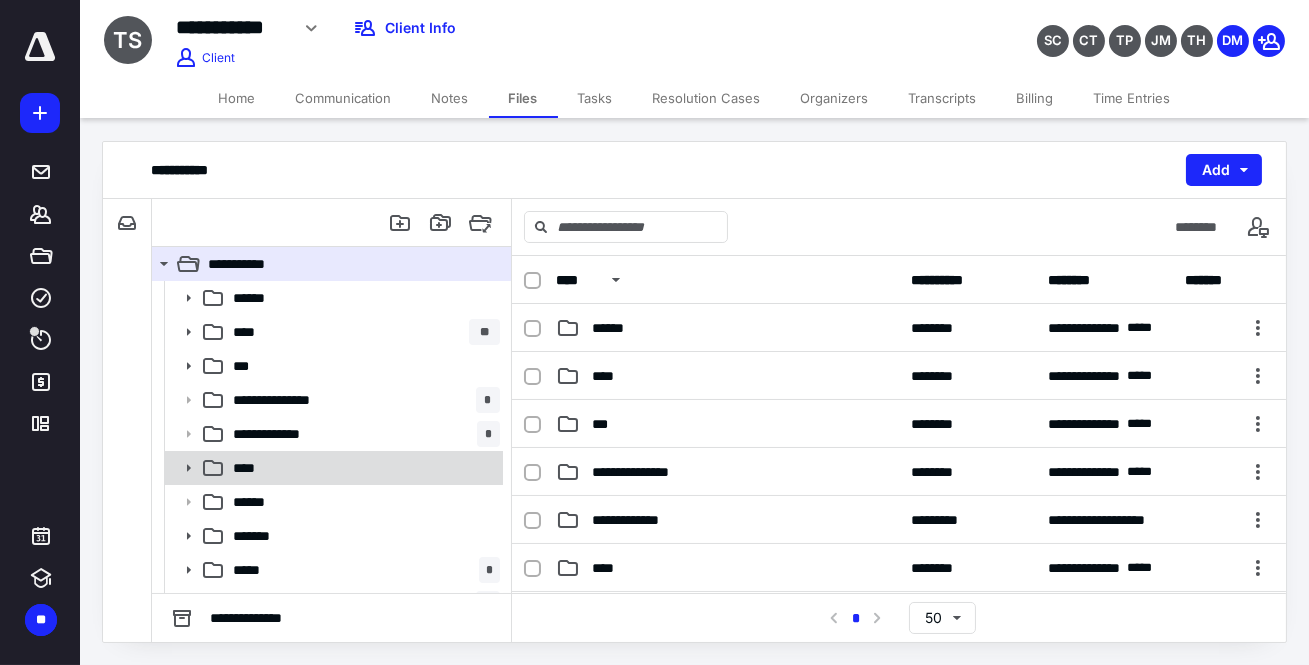 click at bounding box center (182, 468) 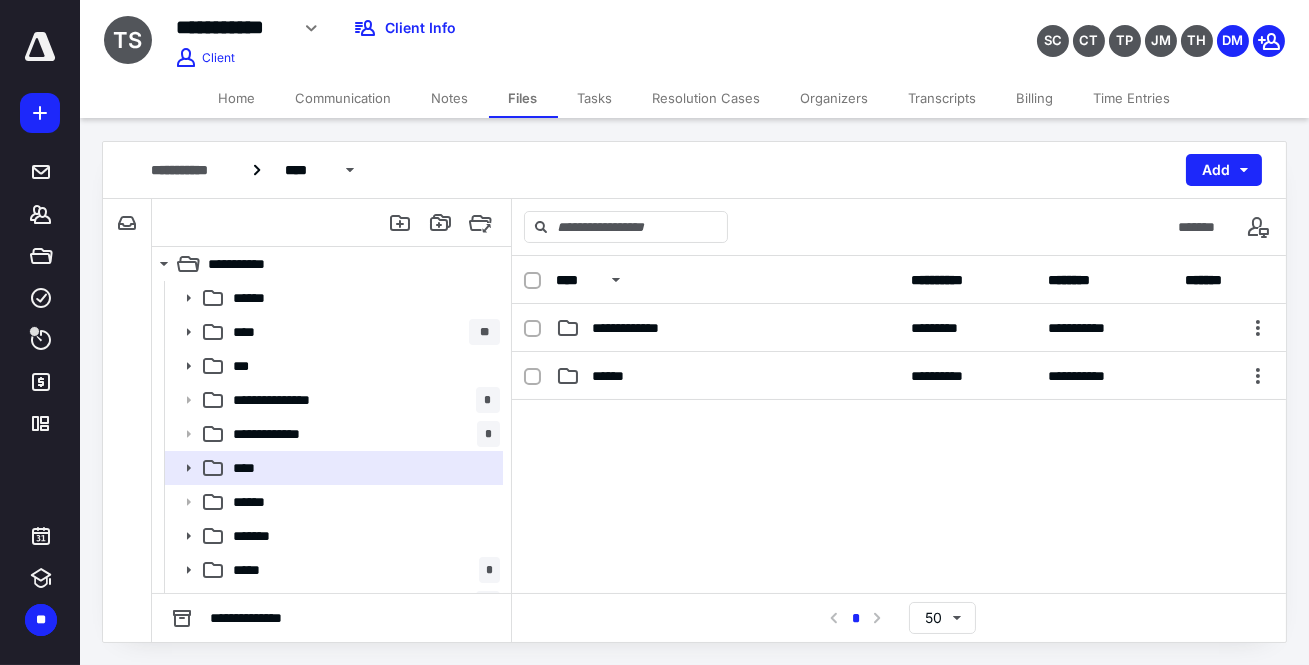 scroll, scrollTop: 22, scrollLeft: 0, axis: vertical 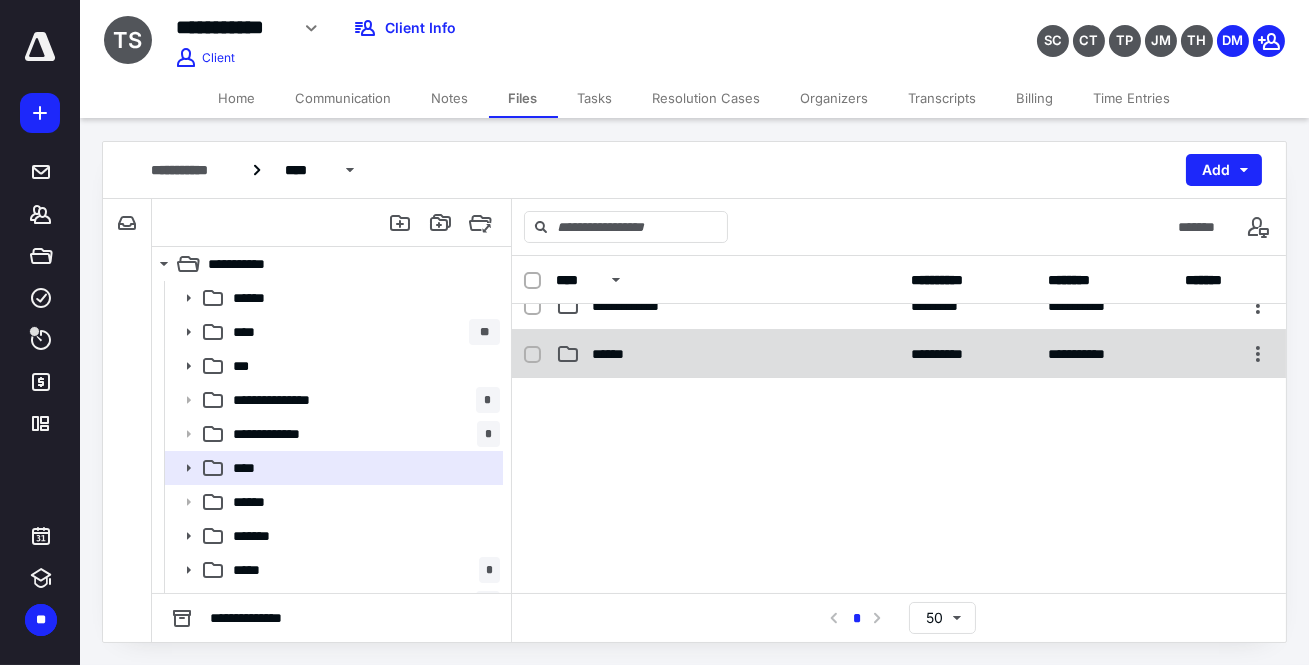 click on "******" at bounding box center (615, 354) 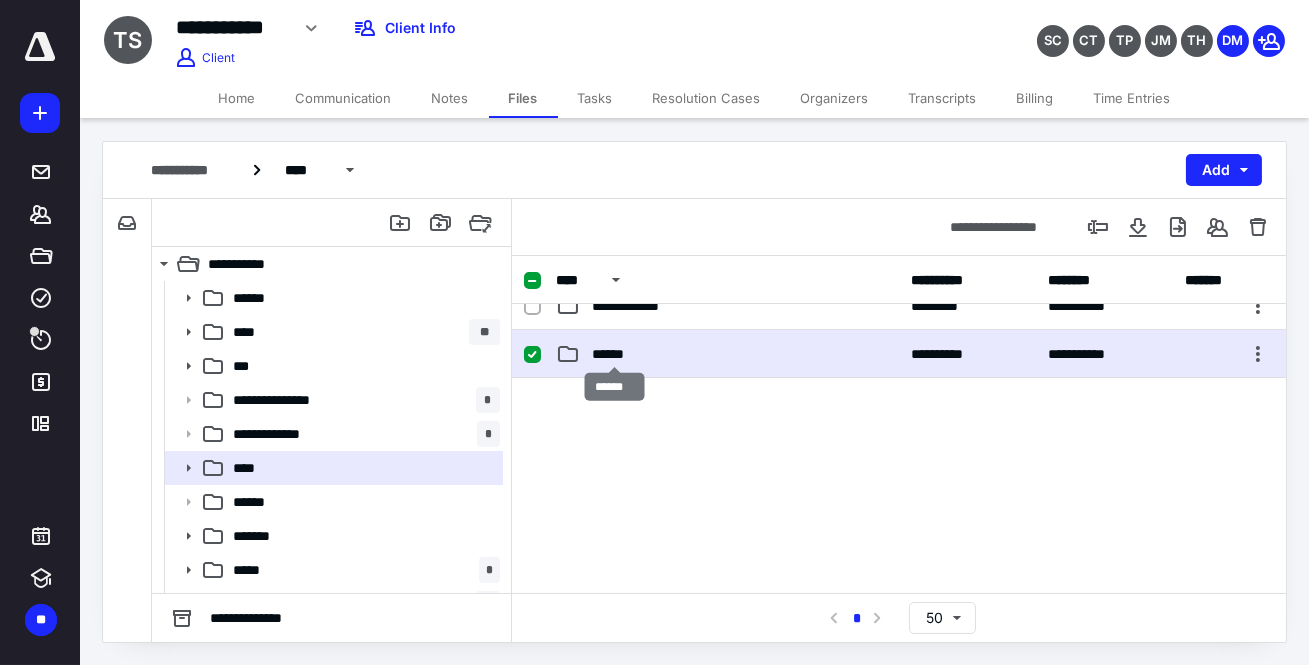 click on "******" at bounding box center [615, 354] 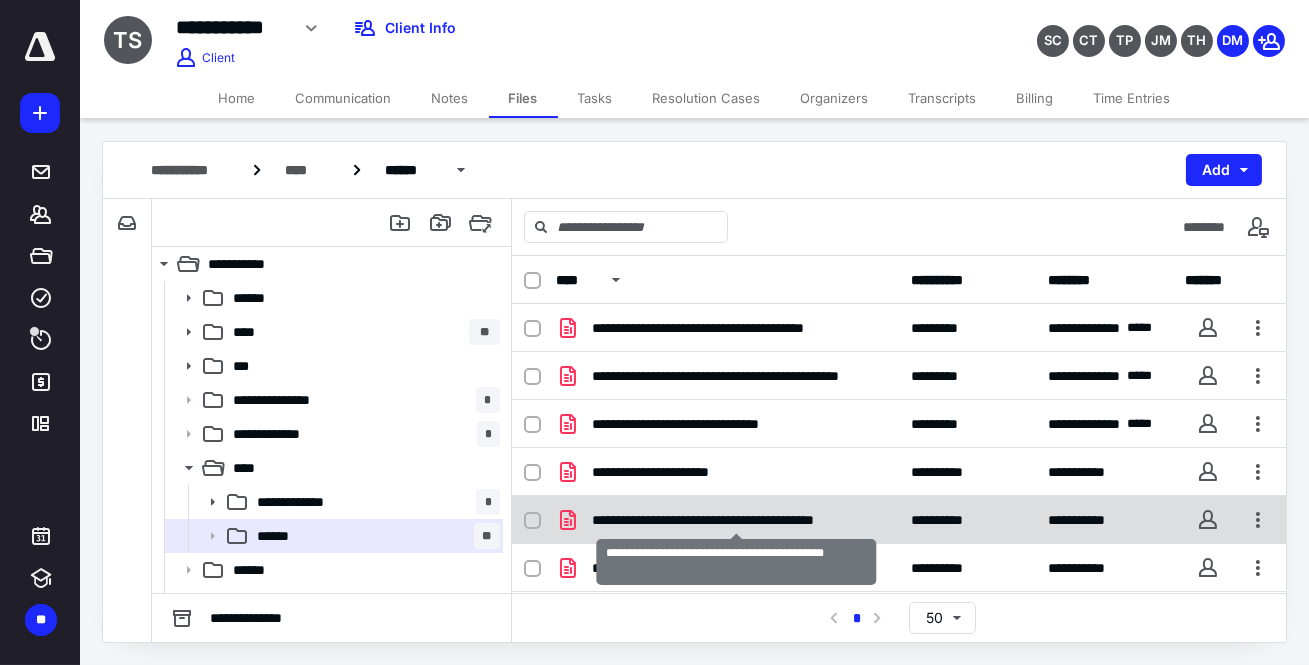 click on "**********" at bounding box center [736, 520] 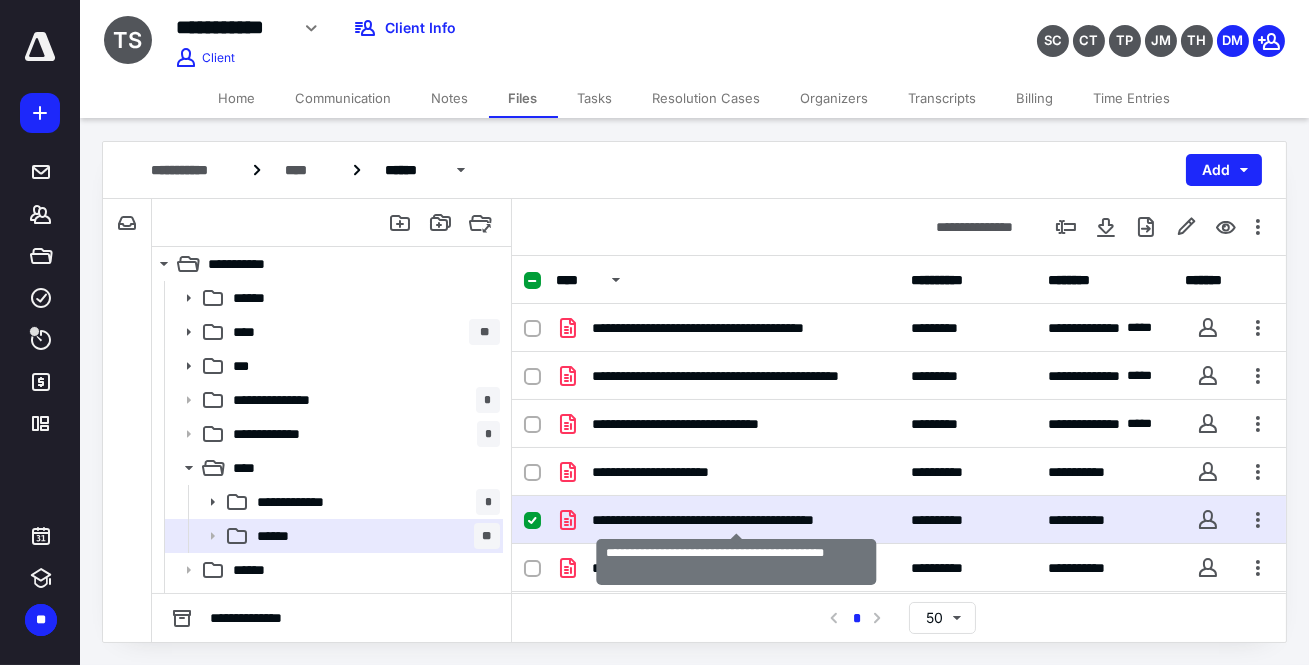 click on "**********" at bounding box center [736, 520] 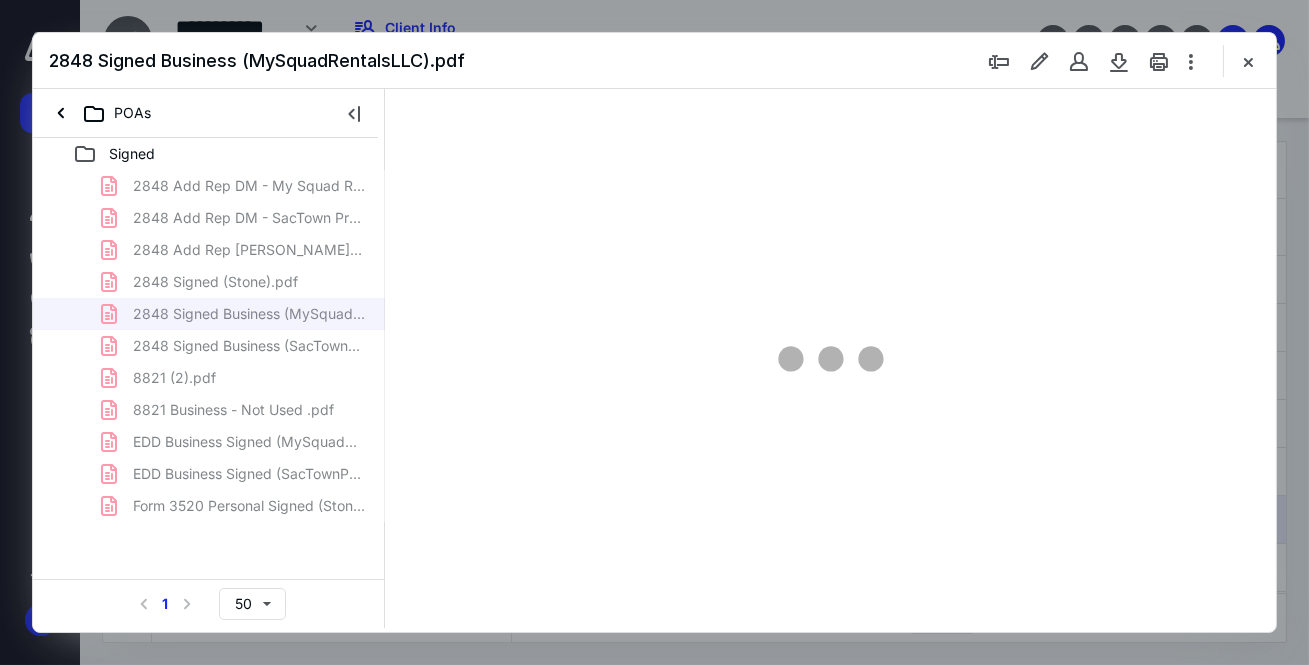 scroll, scrollTop: 0, scrollLeft: 0, axis: both 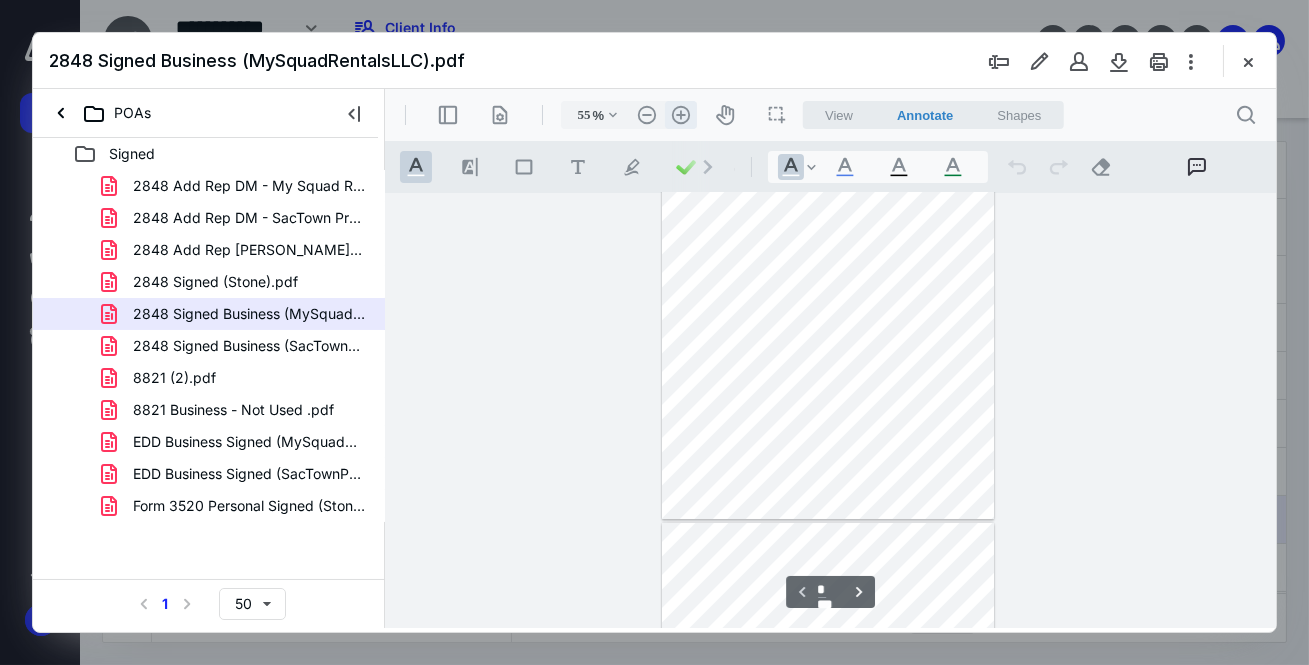 click on ".cls-1{fill:#abb0c4;} icon - header - zoom - in - line" at bounding box center (680, 115) 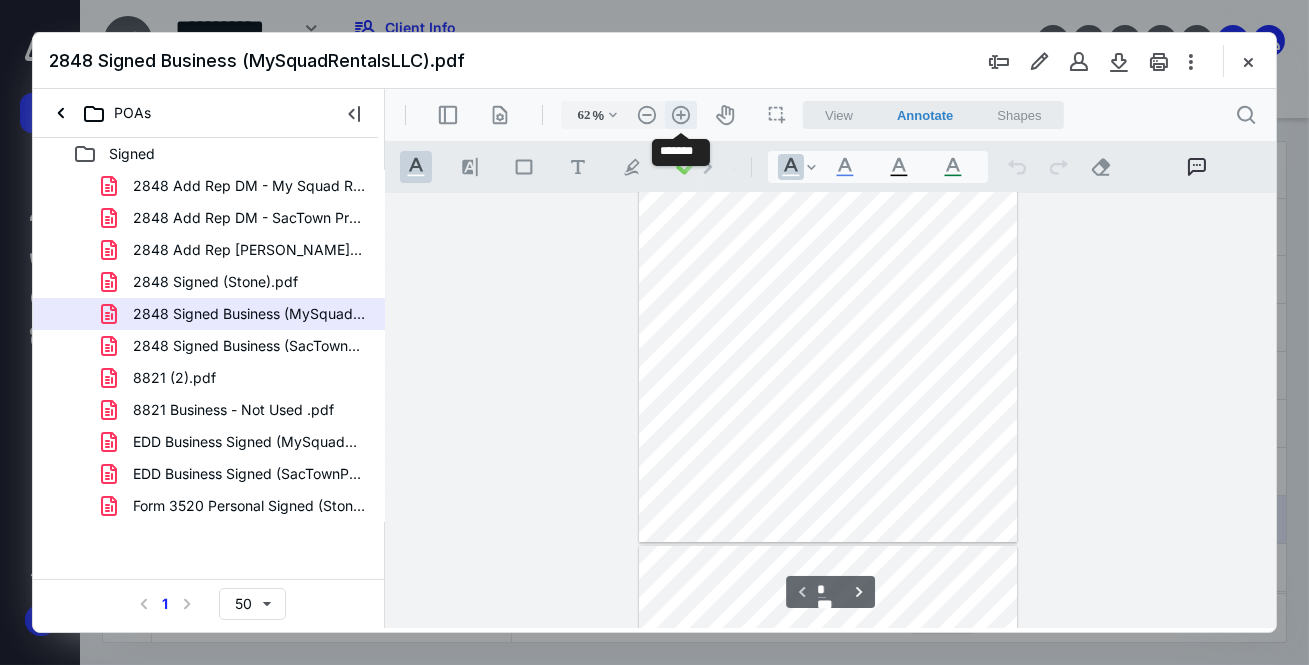 click on ".cls-1{fill:#abb0c4;} icon - header - zoom - in - line" at bounding box center (680, 115) 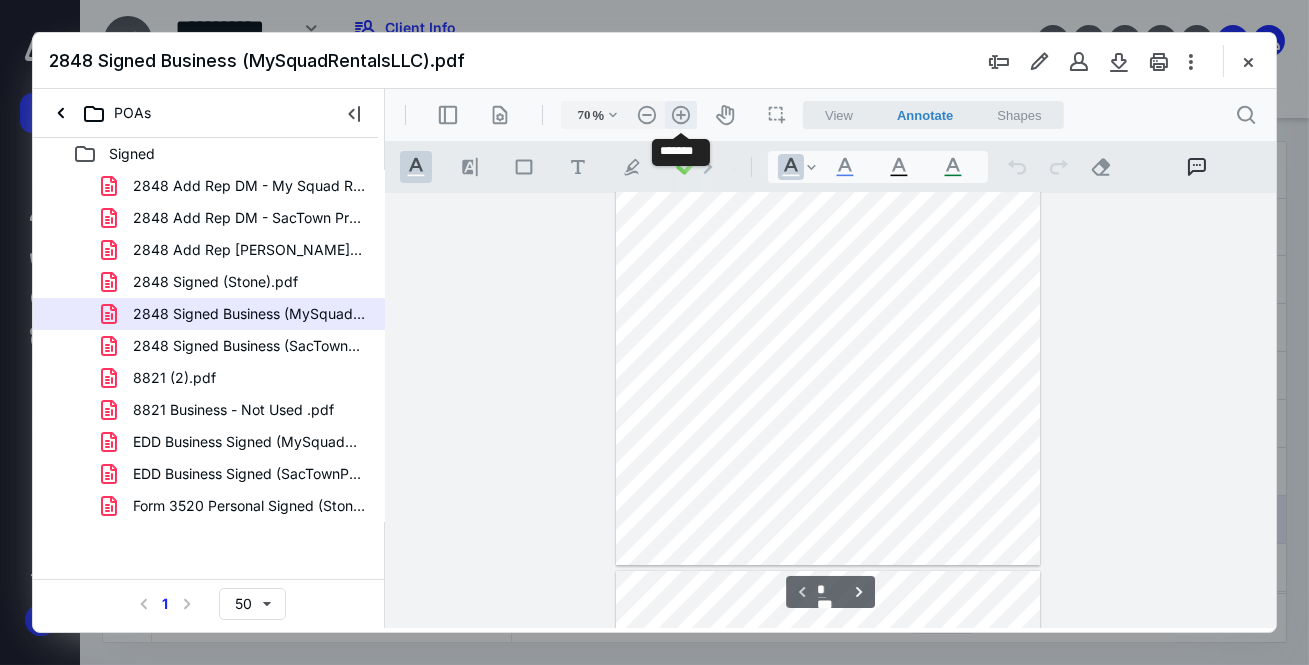 click on ".cls-1{fill:#abb0c4;} icon - header - zoom - in - line" at bounding box center [680, 115] 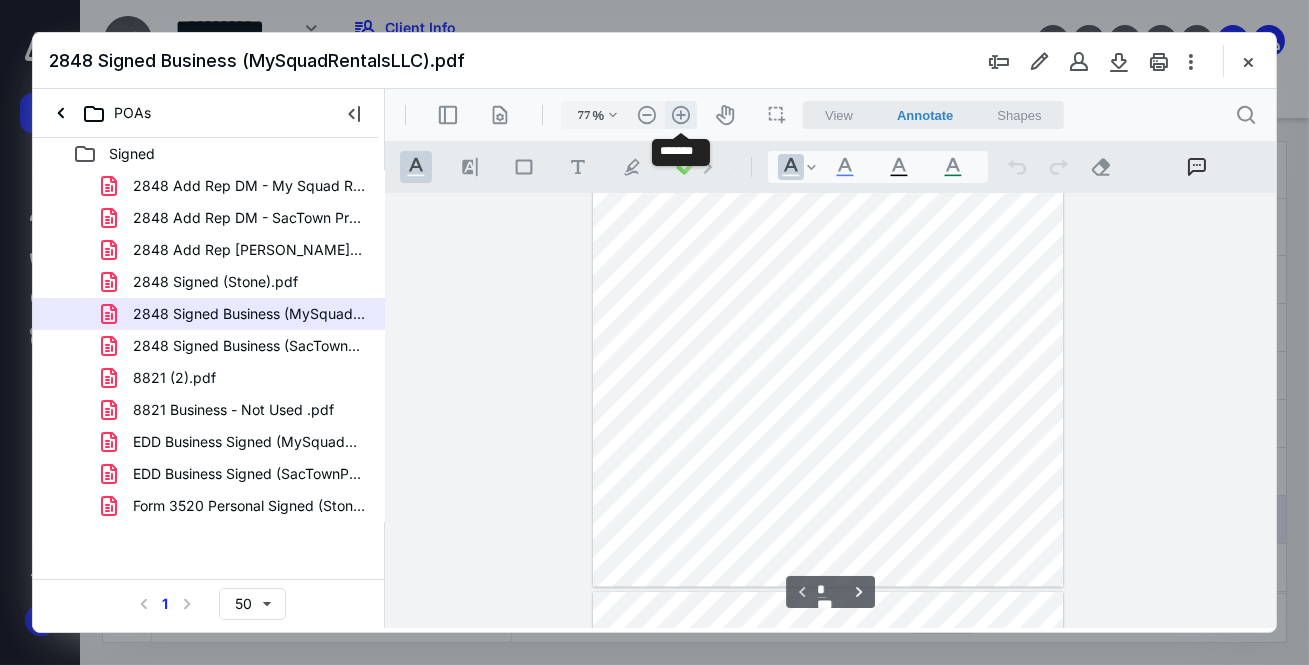 click on ".cls-1{fill:#abb0c4;} icon - header - zoom - in - line" at bounding box center [680, 115] 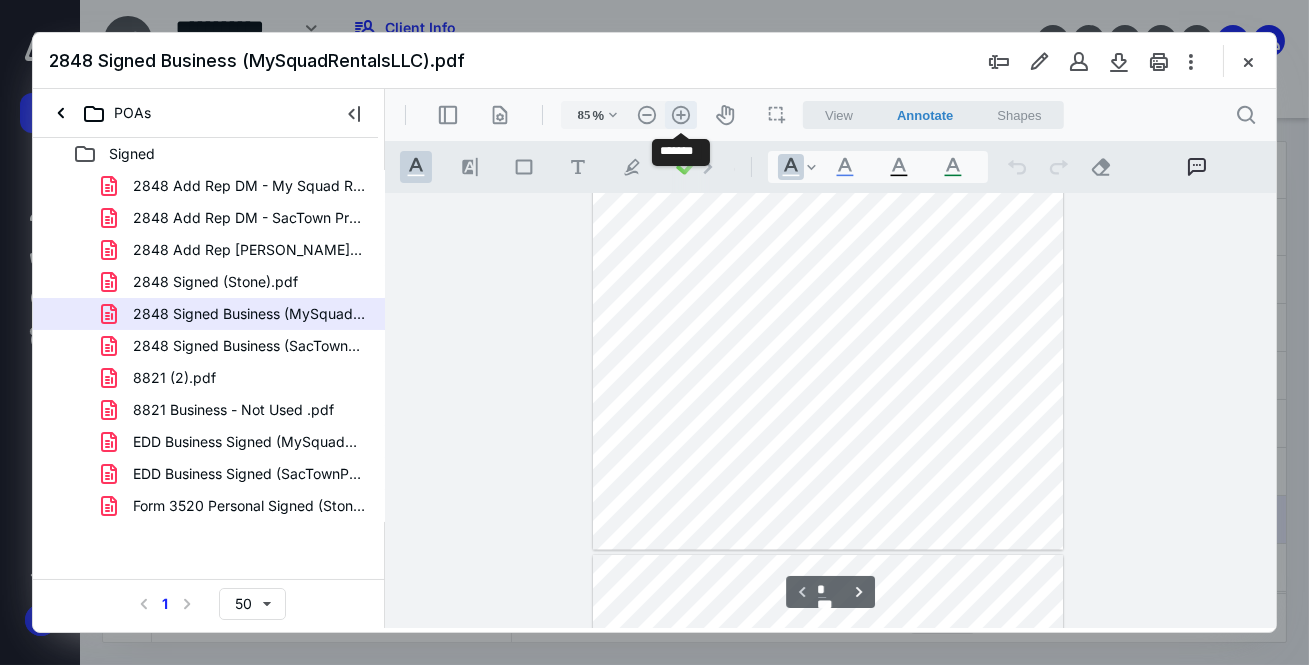 click on ".cls-1{fill:#abb0c4;} icon - header - zoom - in - line" at bounding box center (680, 115) 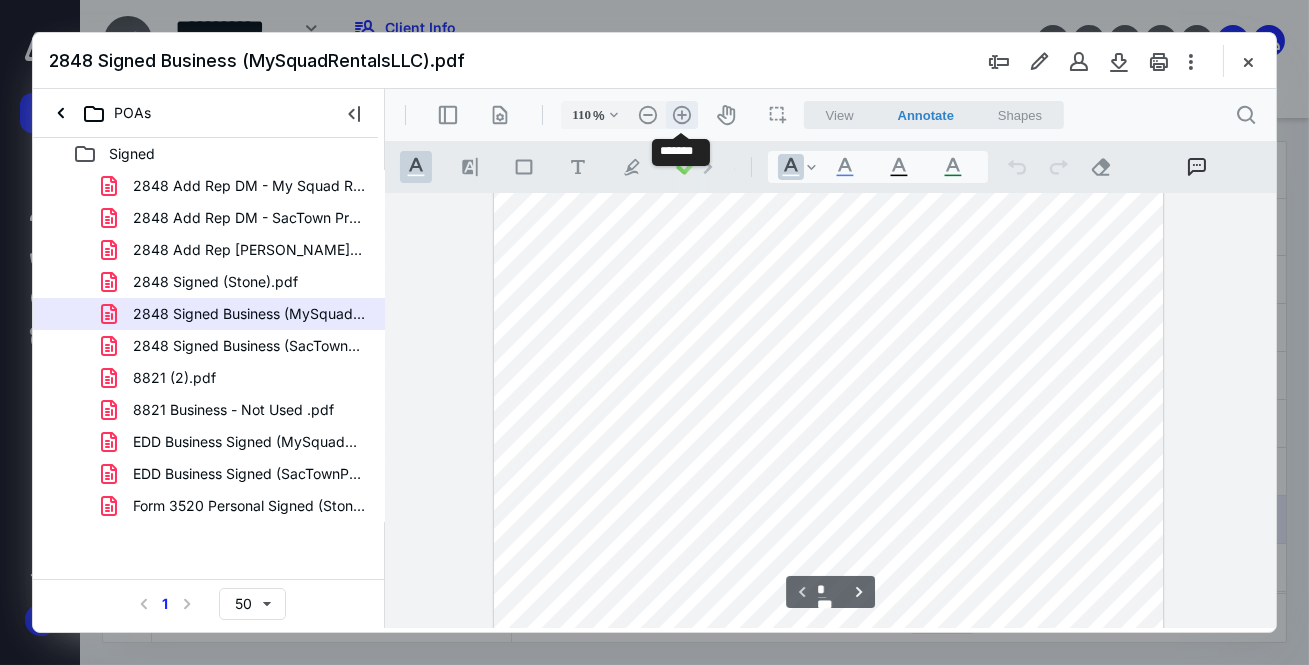 click on ".cls-1{fill:#abb0c4;} icon - header - zoom - in - line" at bounding box center (681, 115) 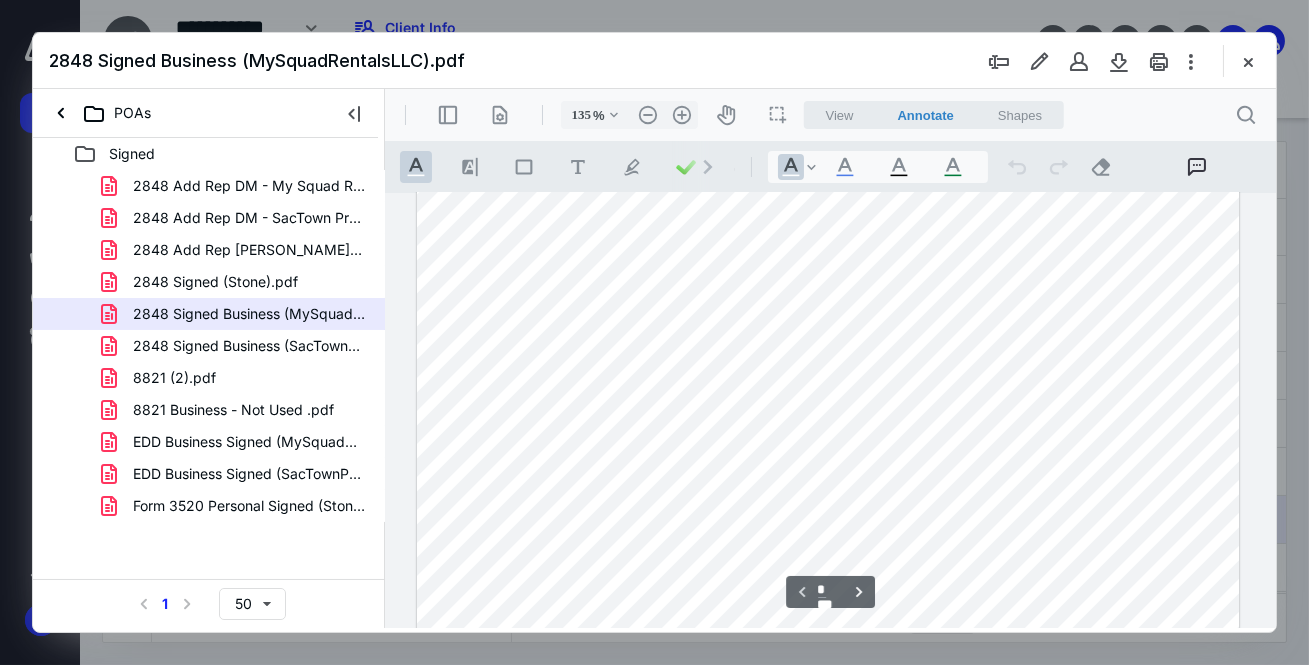 scroll, scrollTop: 95, scrollLeft: 0, axis: vertical 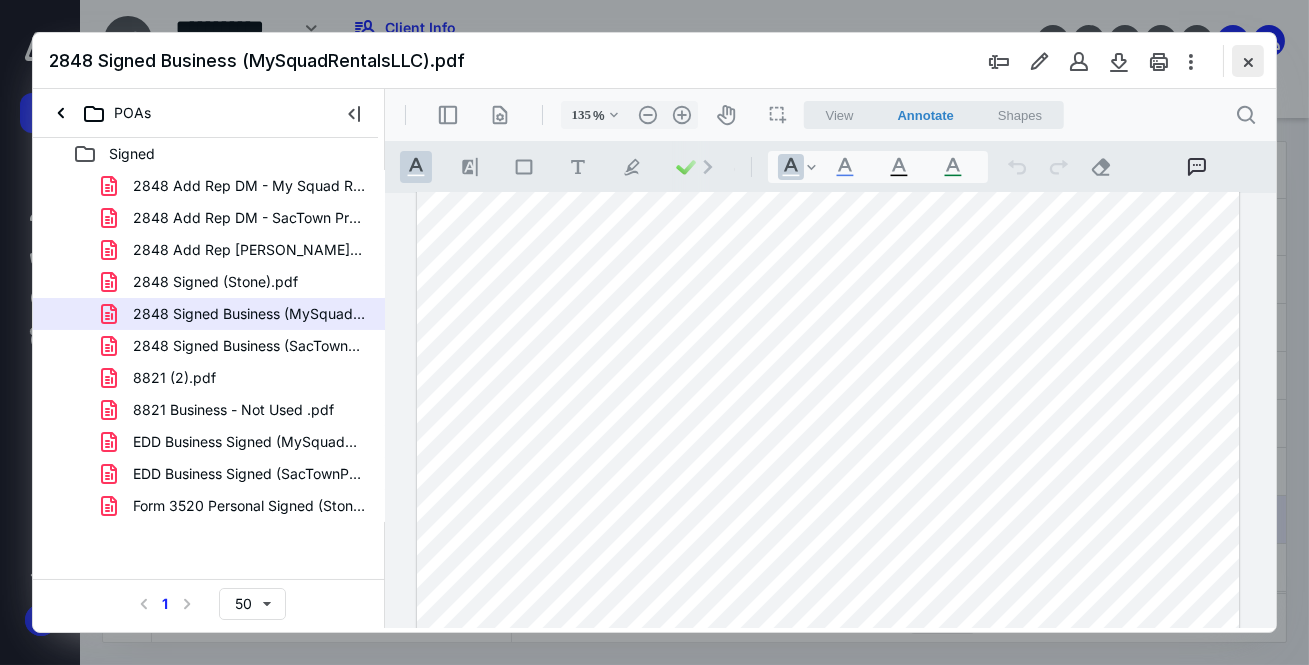 click at bounding box center (1248, 61) 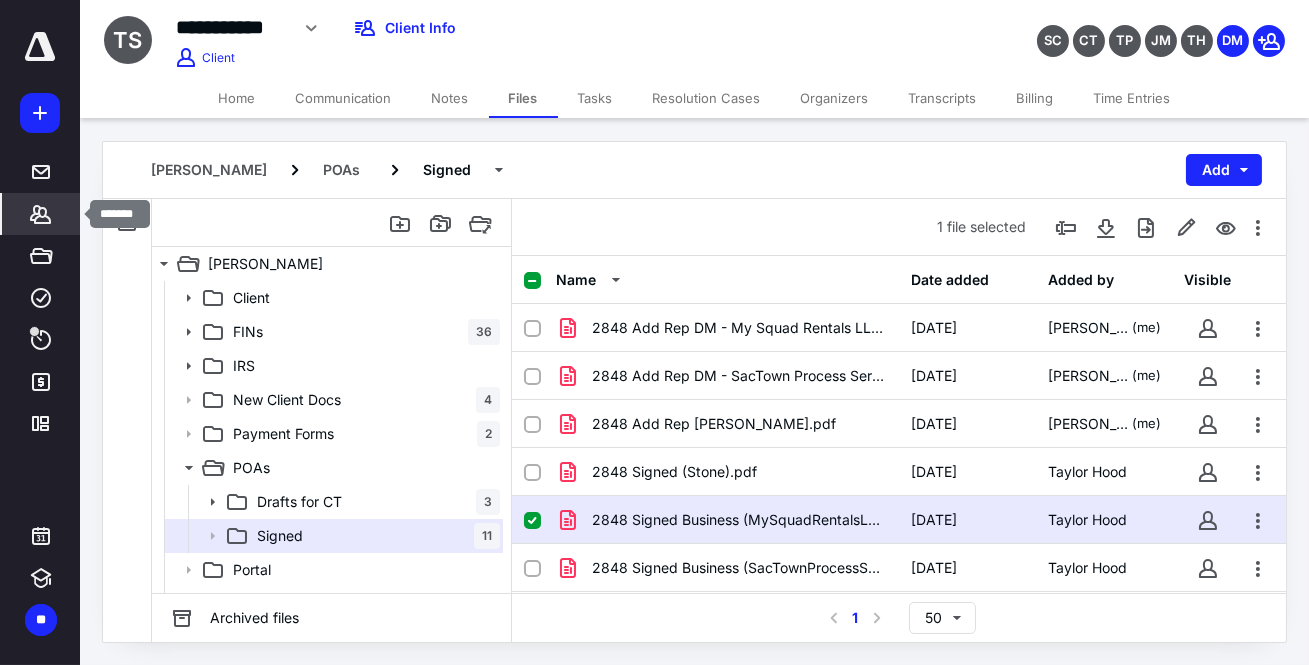 click 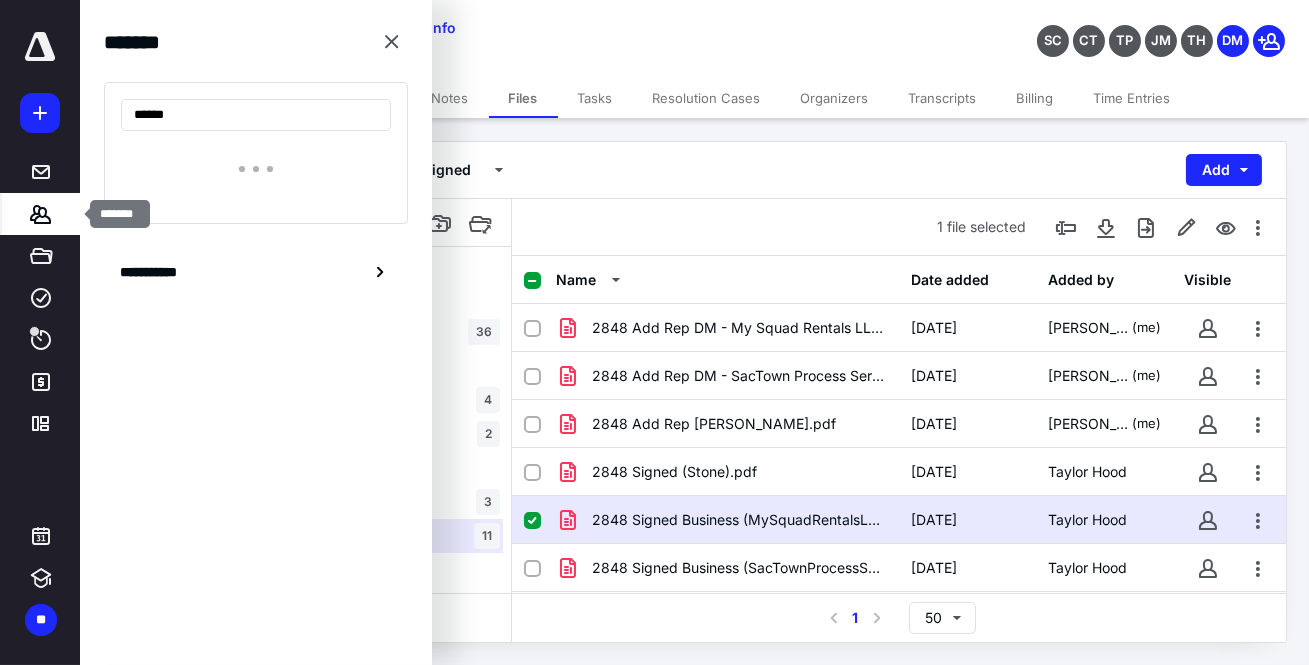 type on "******" 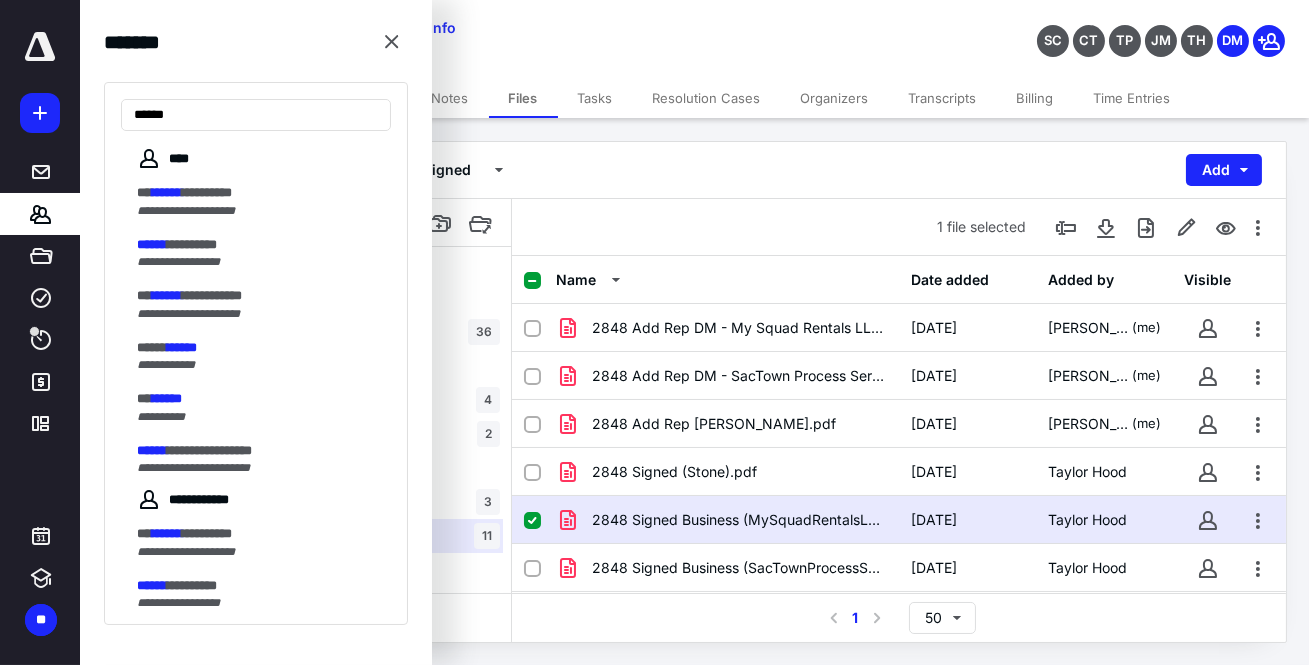click on "*****" at bounding box center (152, 347) 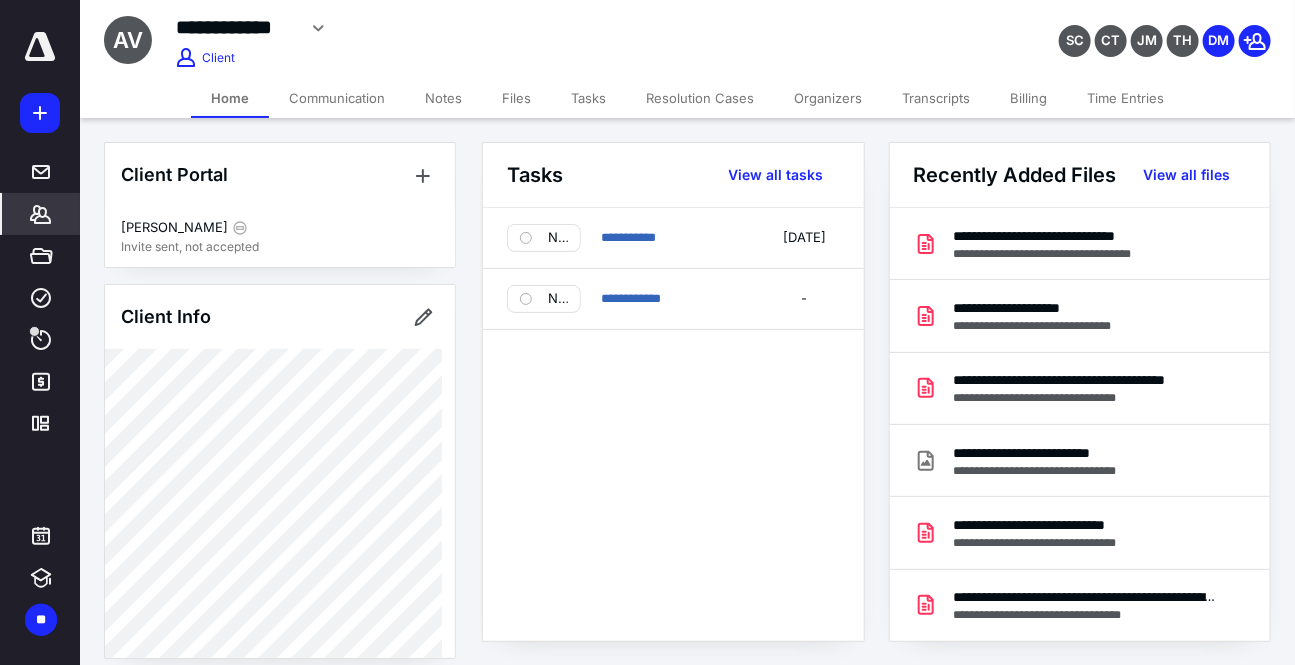 click on "Files" at bounding box center [516, 98] 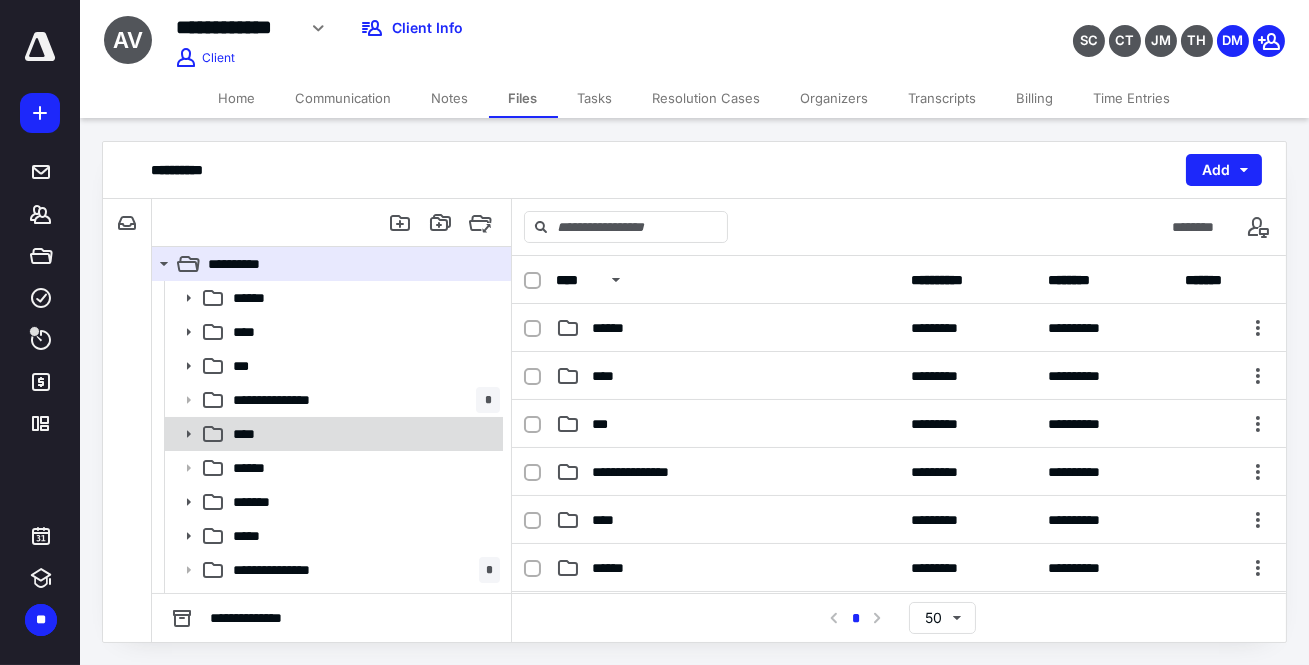 click 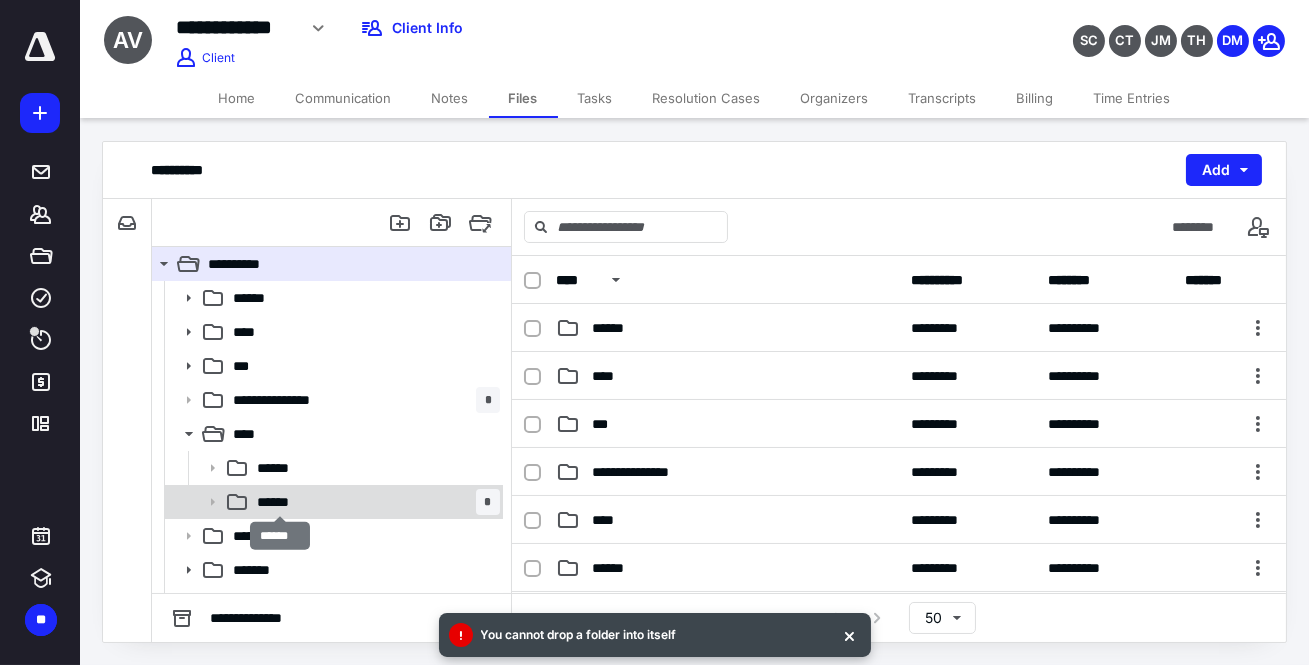 click on "******" at bounding box center [280, 502] 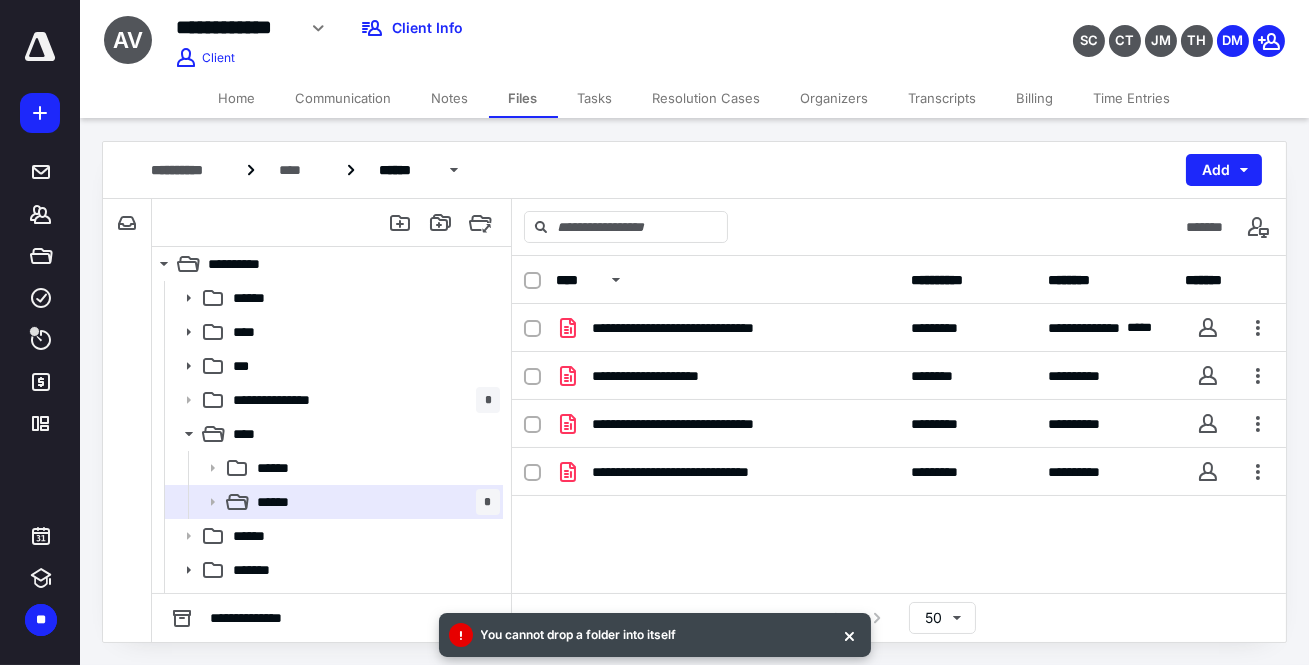 click on "Time Entries" at bounding box center [1132, 98] 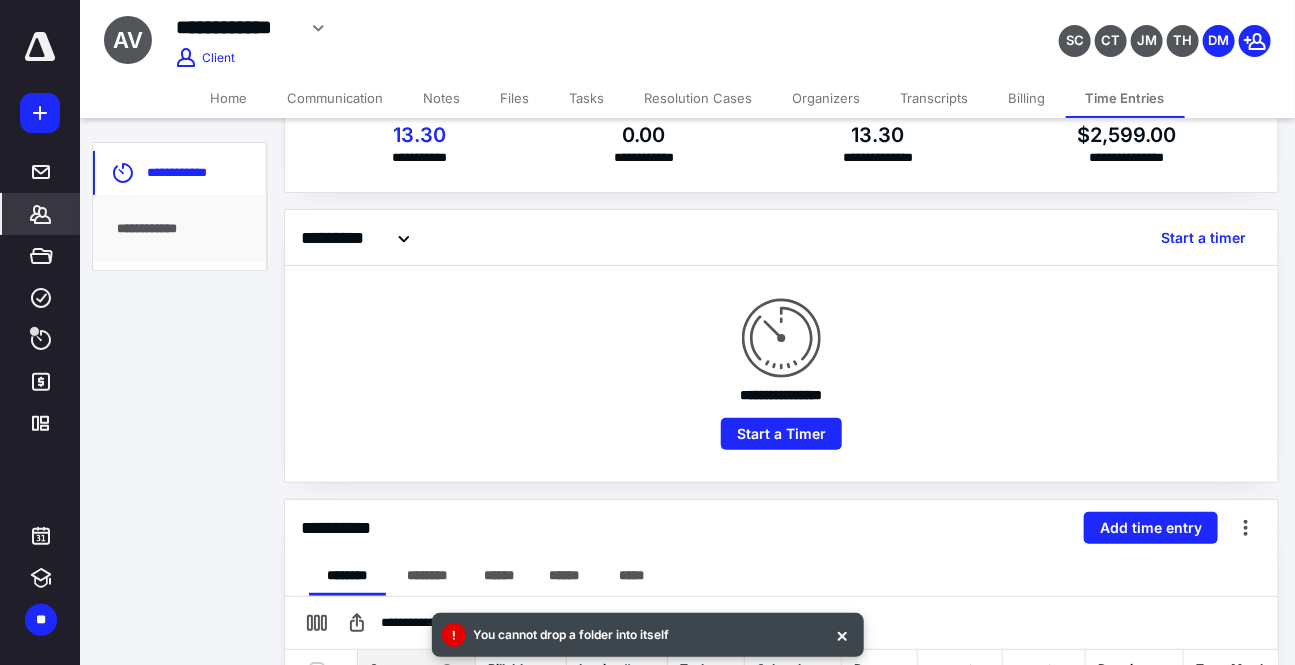 scroll, scrollTop: 318, scrollLeft: 0, axis: vertical 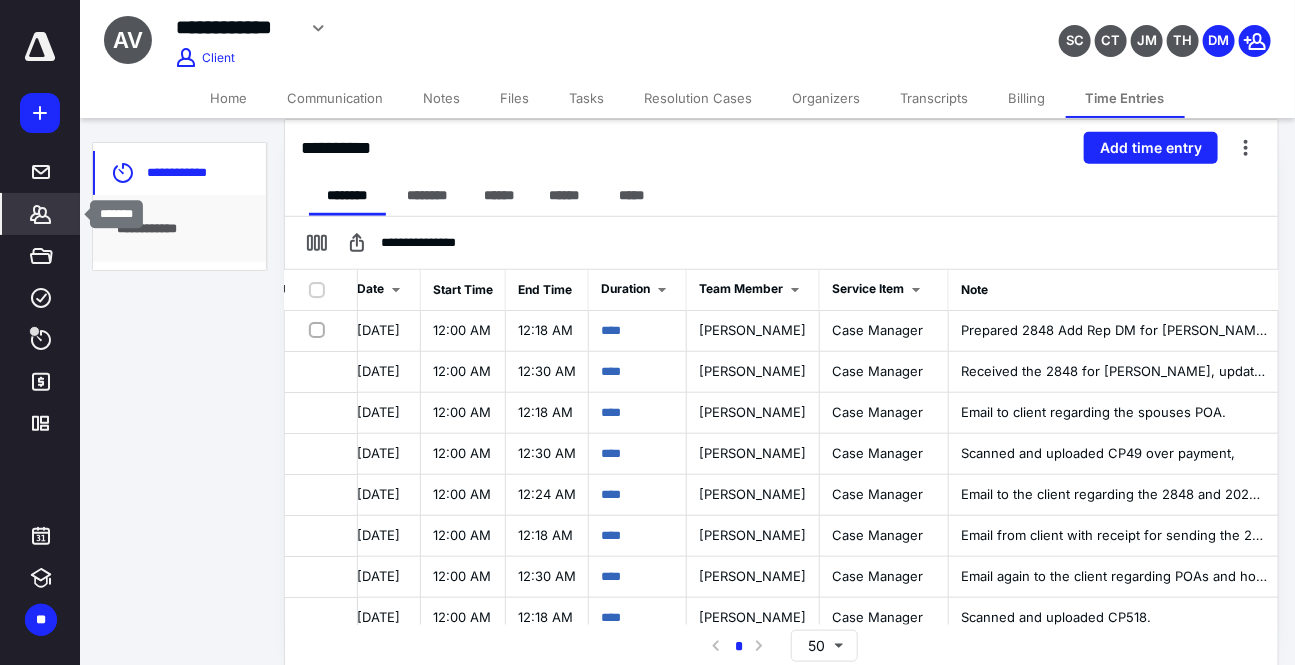 click 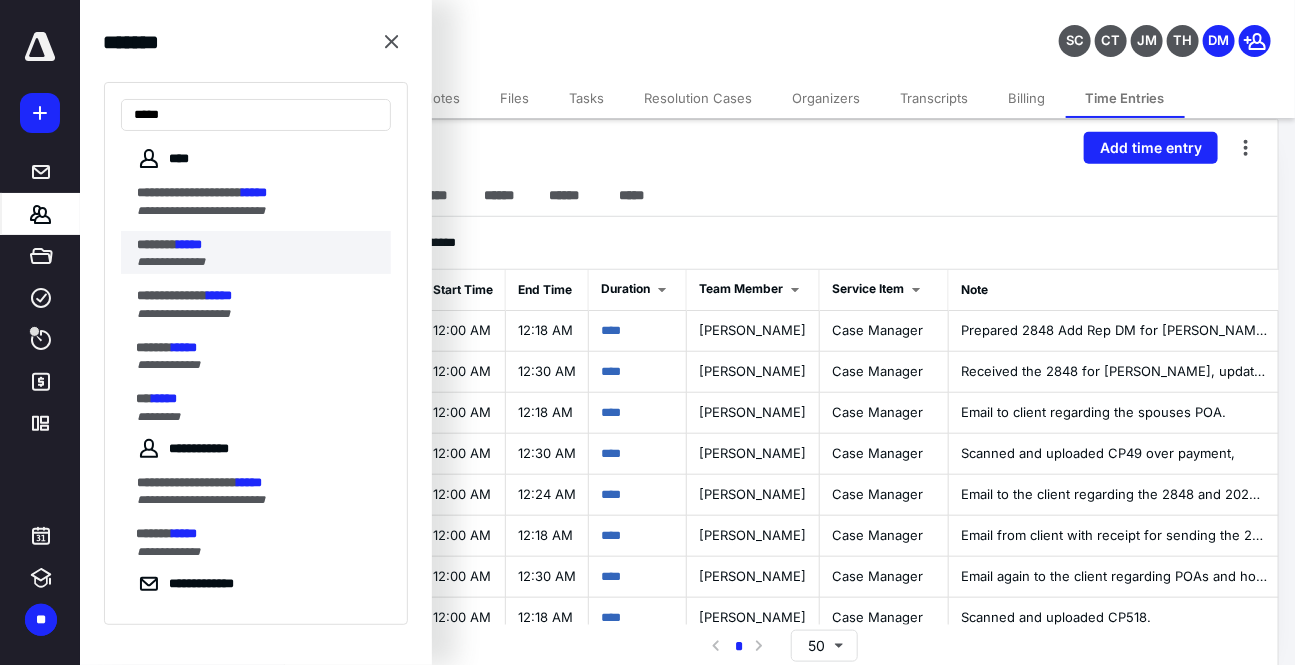 type on "*****" 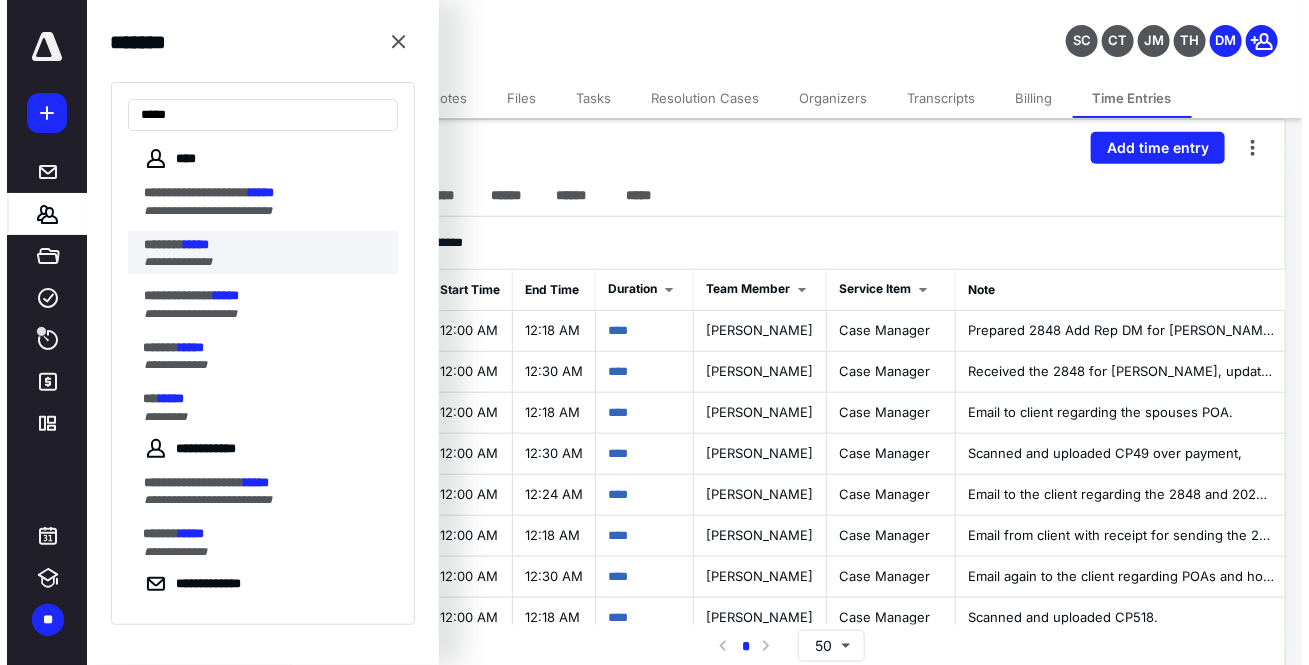 scroll, scrollTop: 0, scrollLeft: 0, axis: both 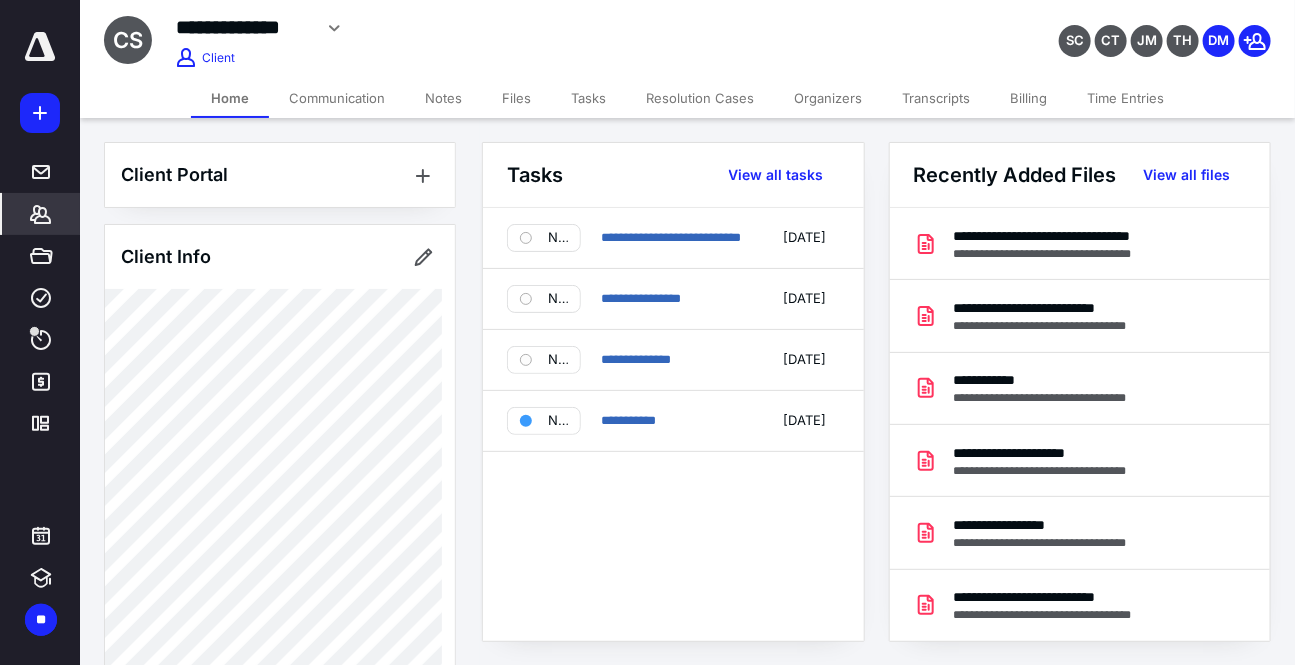 click on "Files" at bounding box center [516, 98] 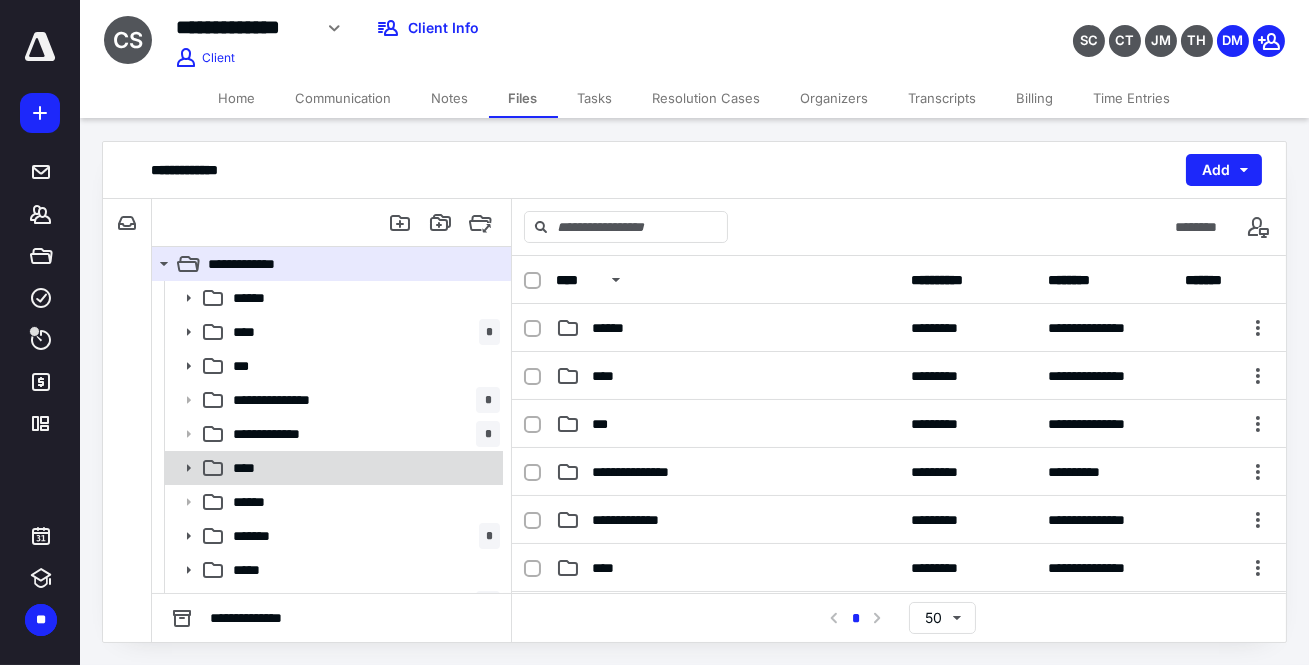 click 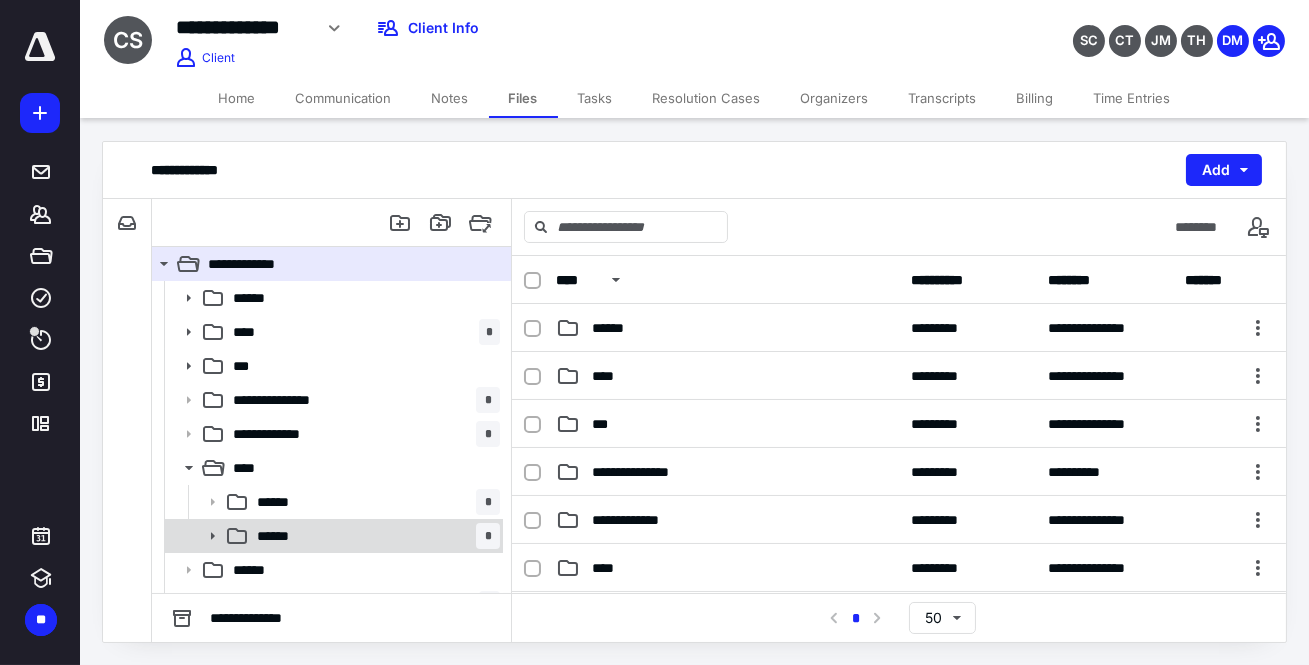 click 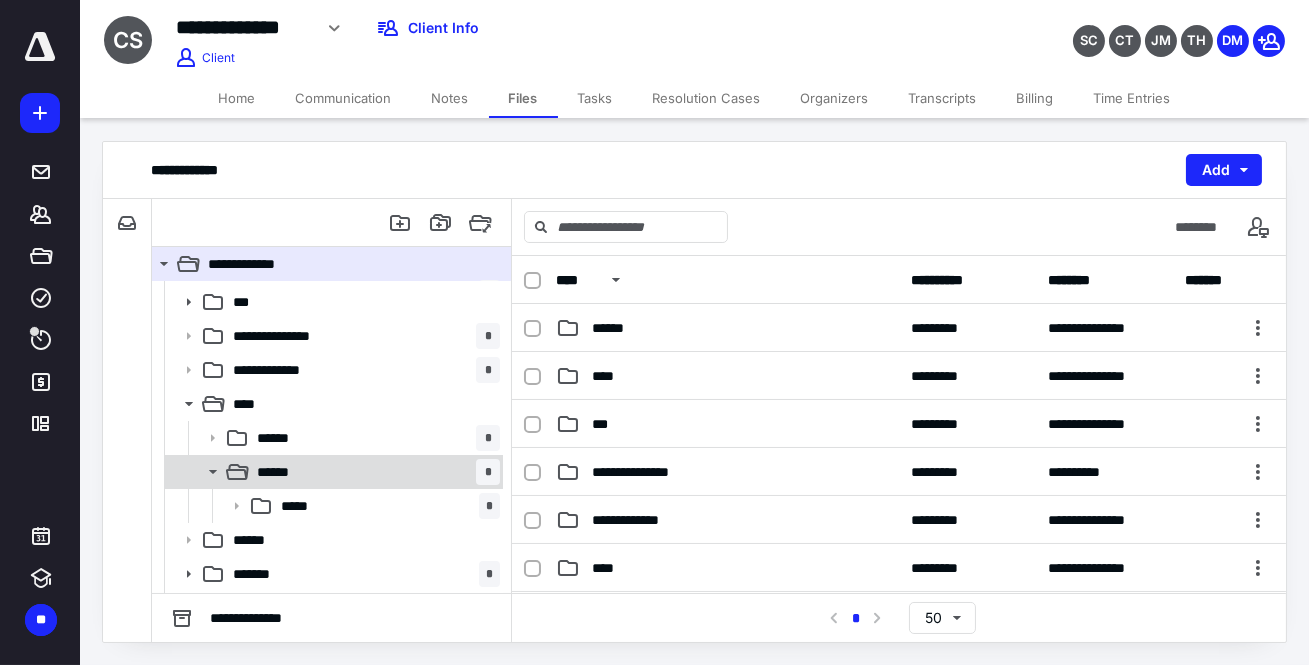 scroll, scrollTop: 163, scrollLeft: 0, axis: vertical 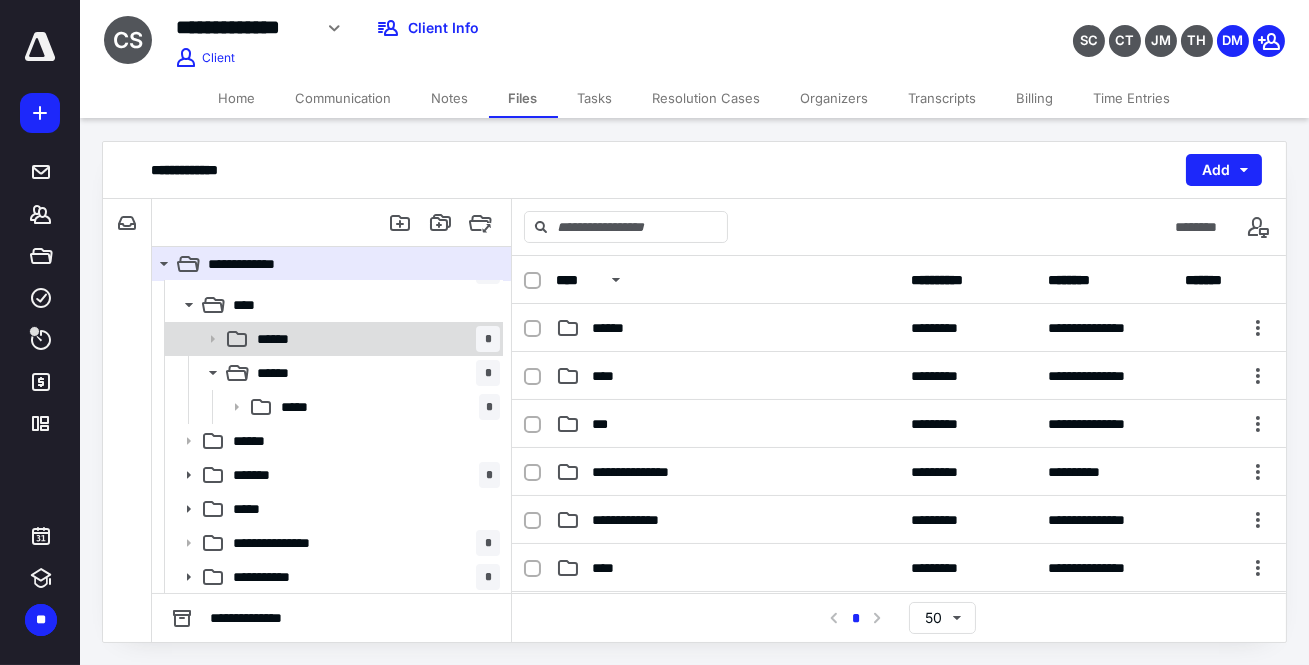 click on "****** *" at bounding box center (332, 339) 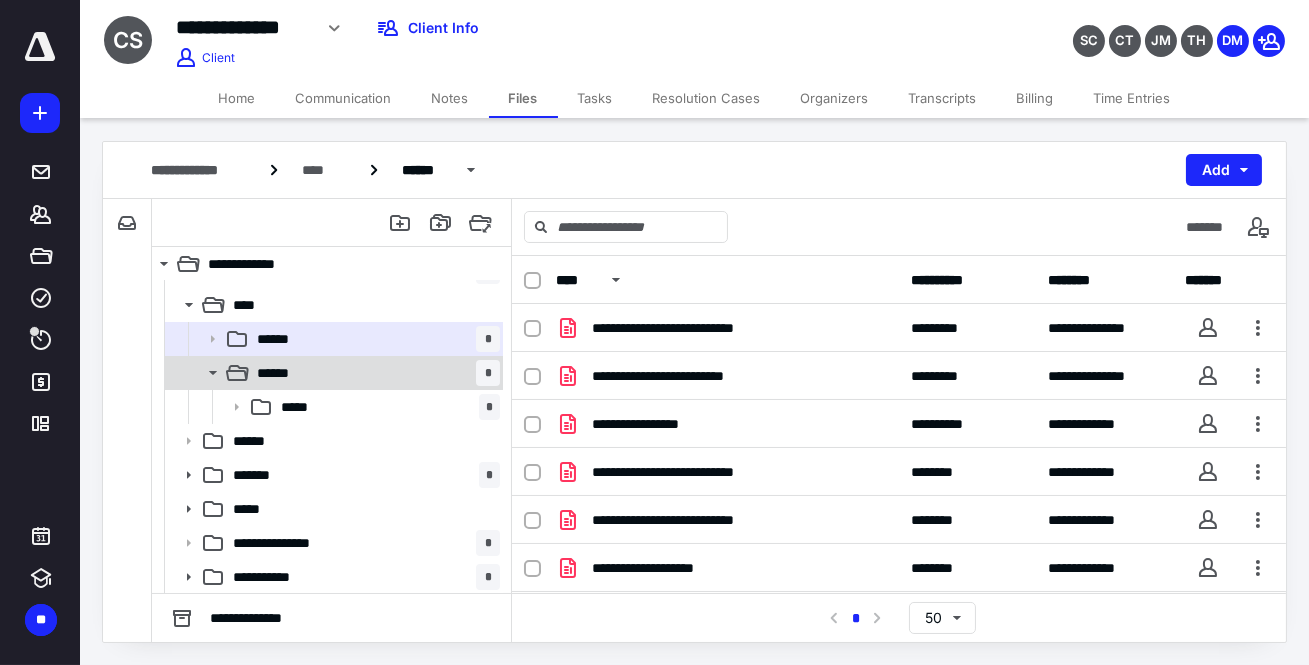 click on "****** *" at bounding box center (374, 373) 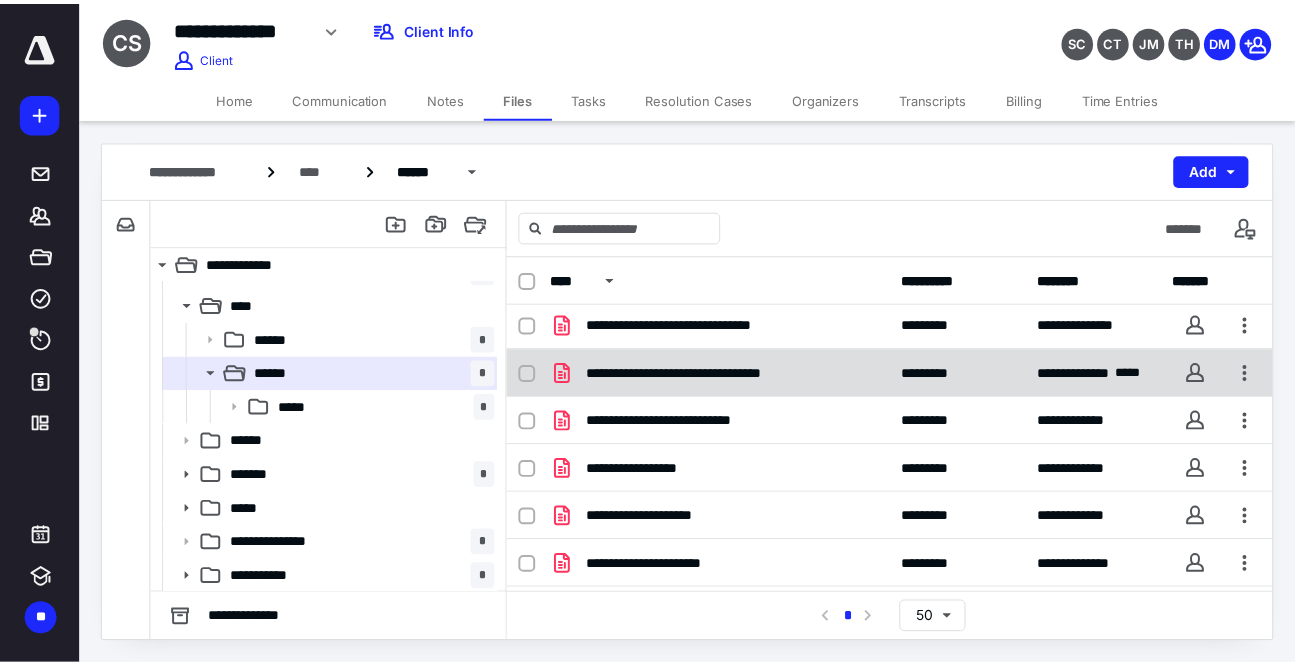 scroll, scrollTop: 0, scrollLeft: 0, axis: both 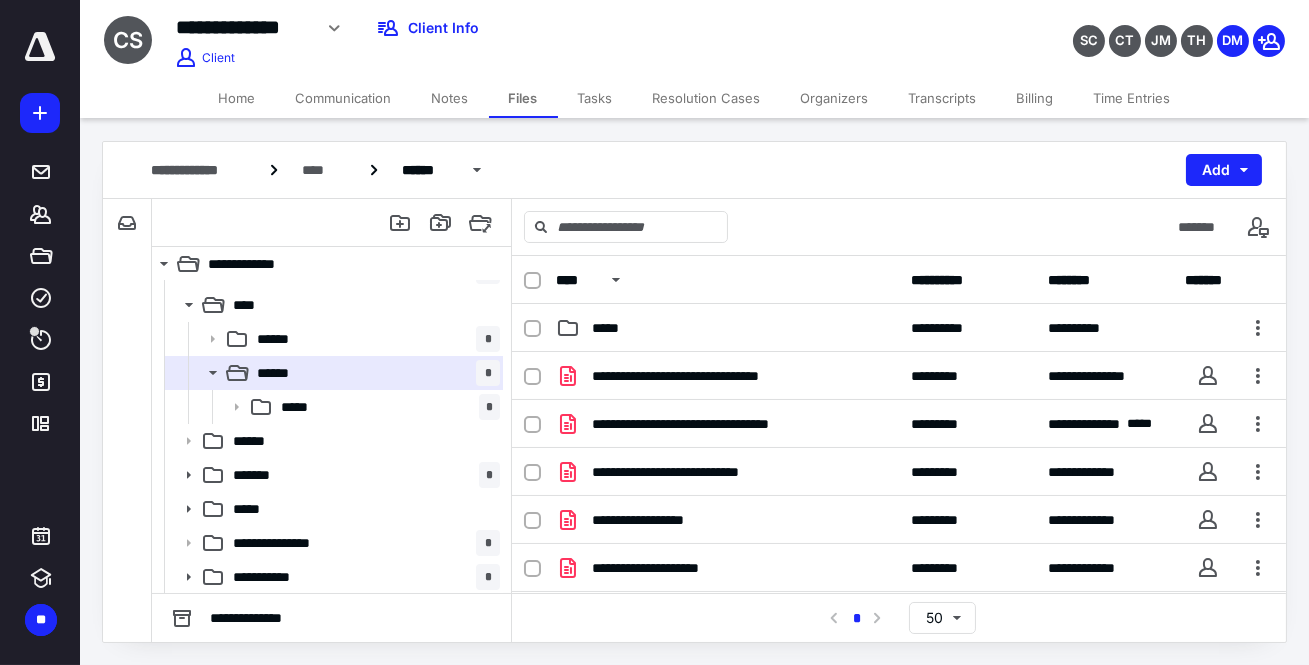 click on "Time Entries" at bounding box center (1132, 98) 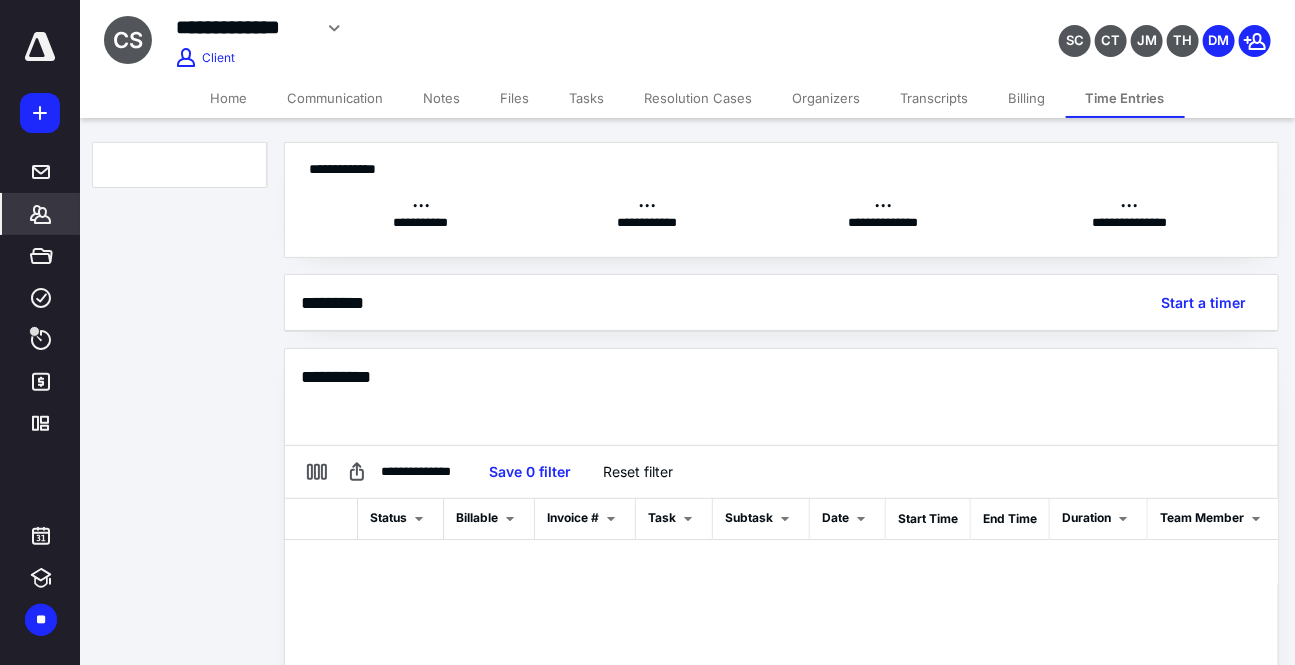 checkbox on "true" 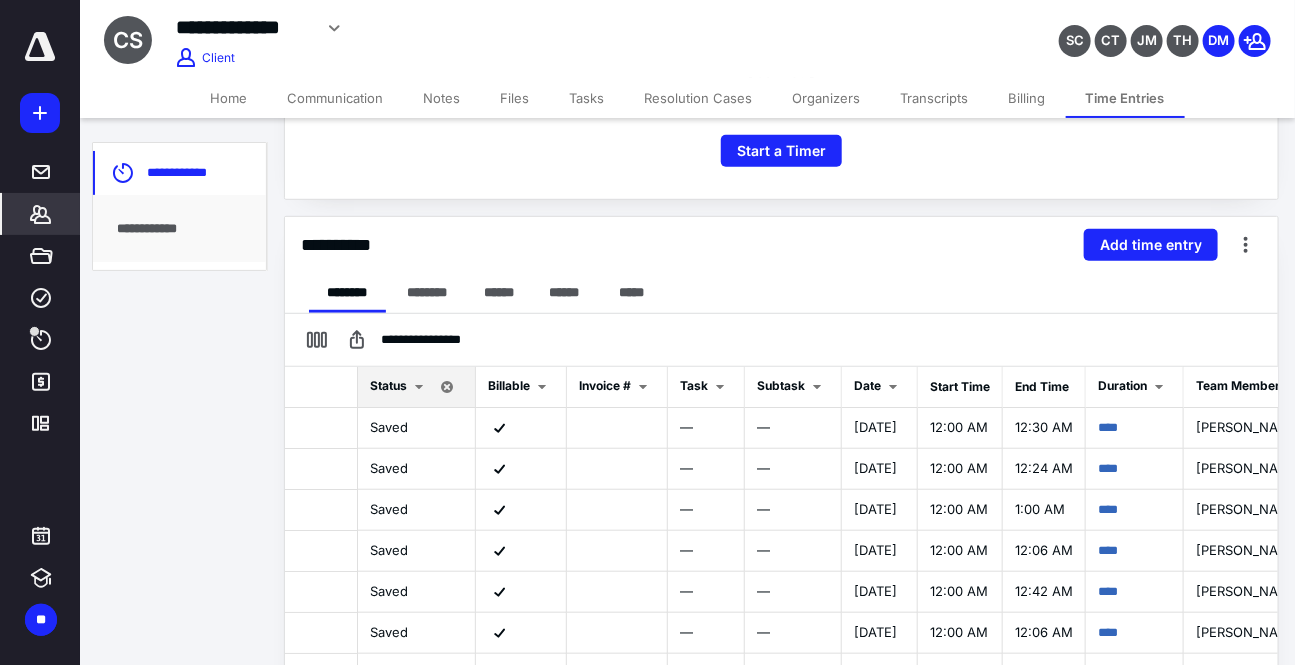 scroll, scrollTop: 445, scrollLeft: 0, axis: vertical 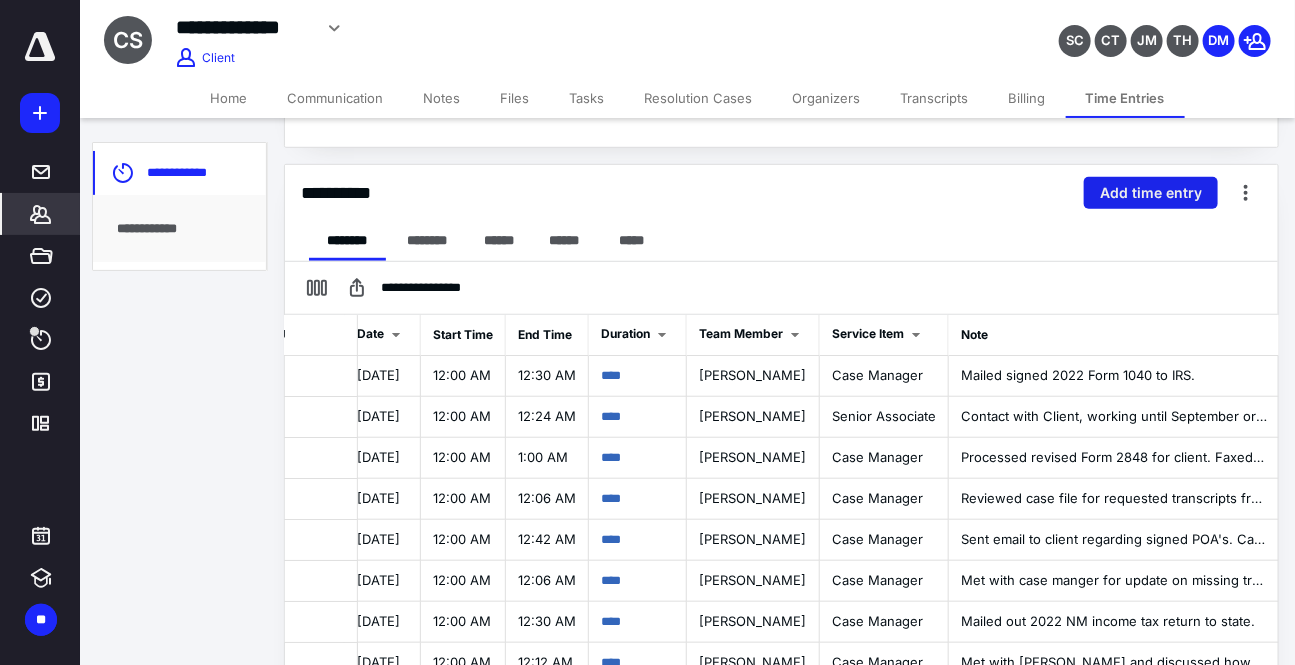 click on "Add time entry" at bounding box center [1151, 193] 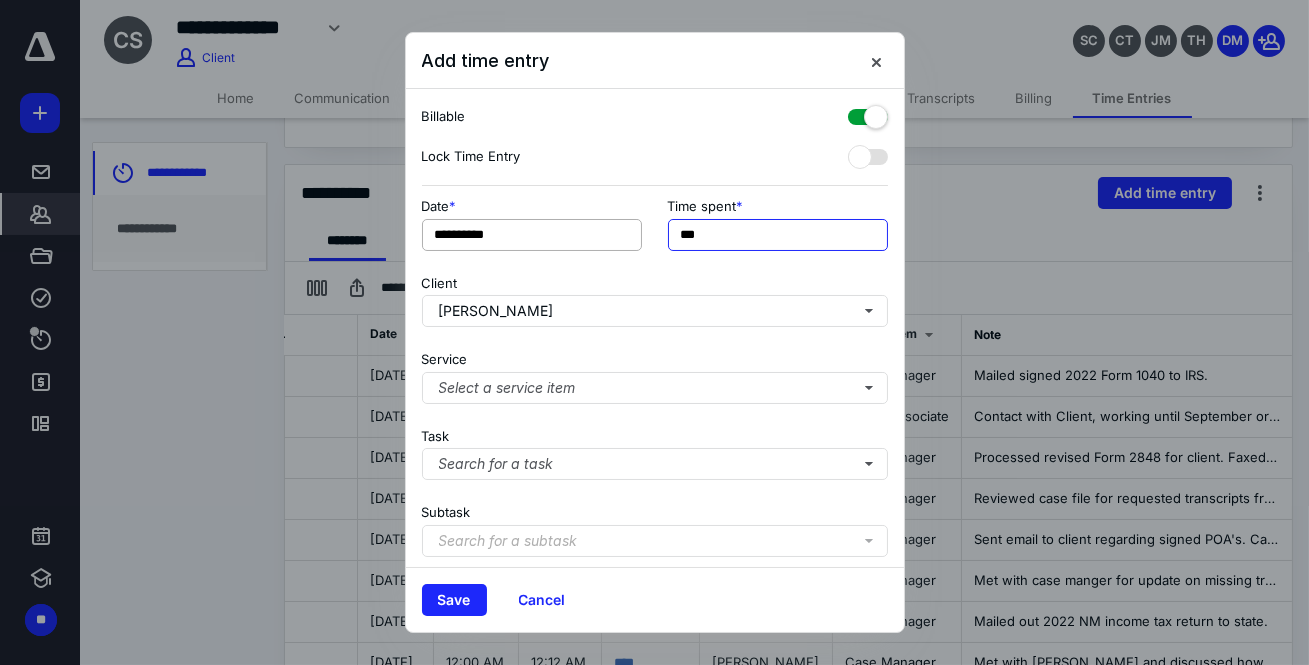 drag, startPoint x: 626, startPoint y: 234, endPoint x: 557, endPoint y: 234, distance: 69 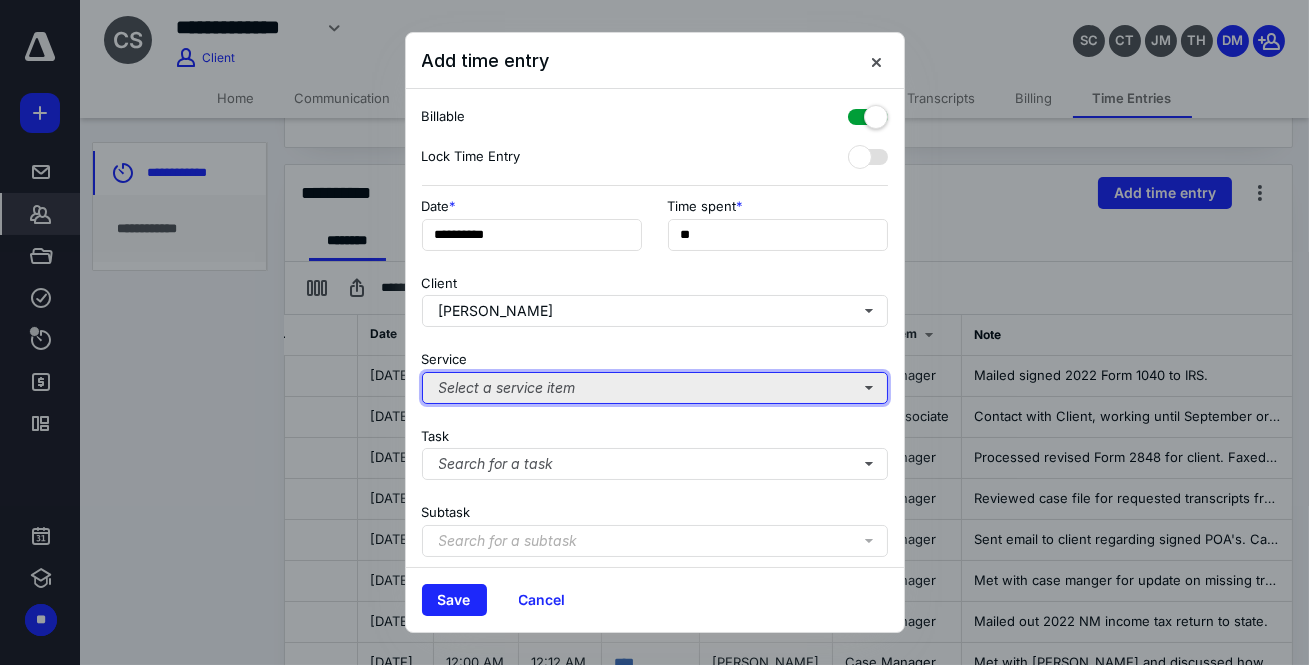 type on "***" 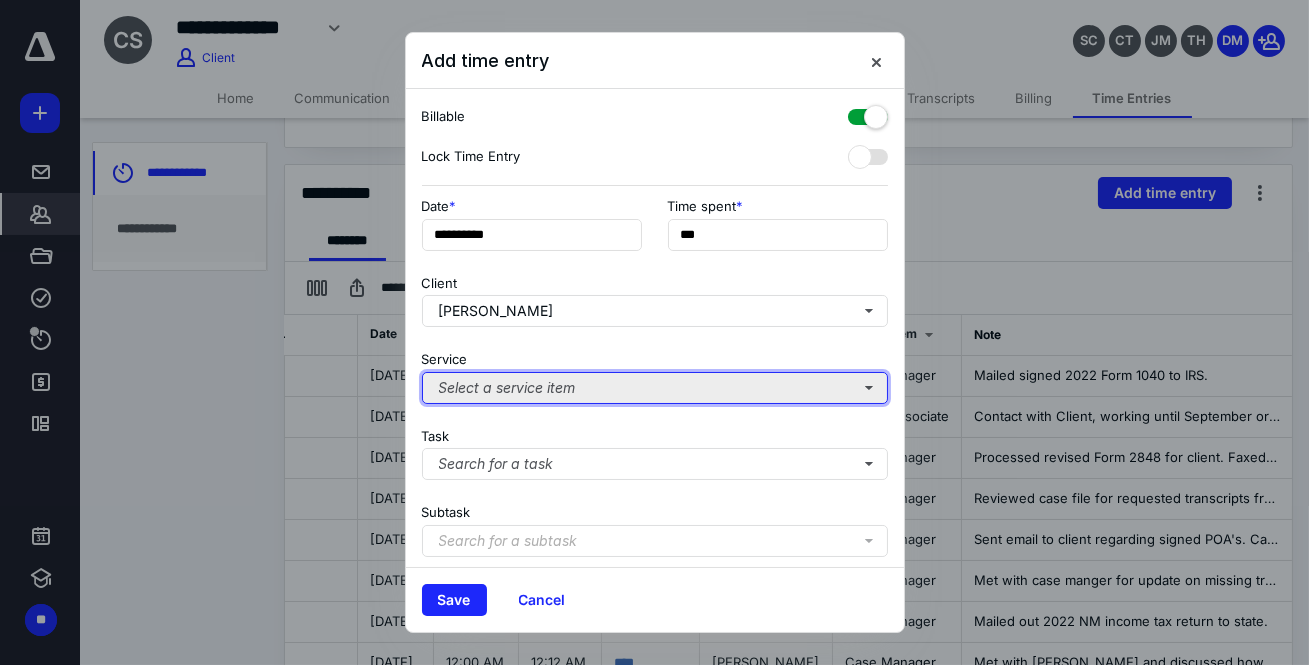 click on "Select a service item" at bounding box center [655, 388] 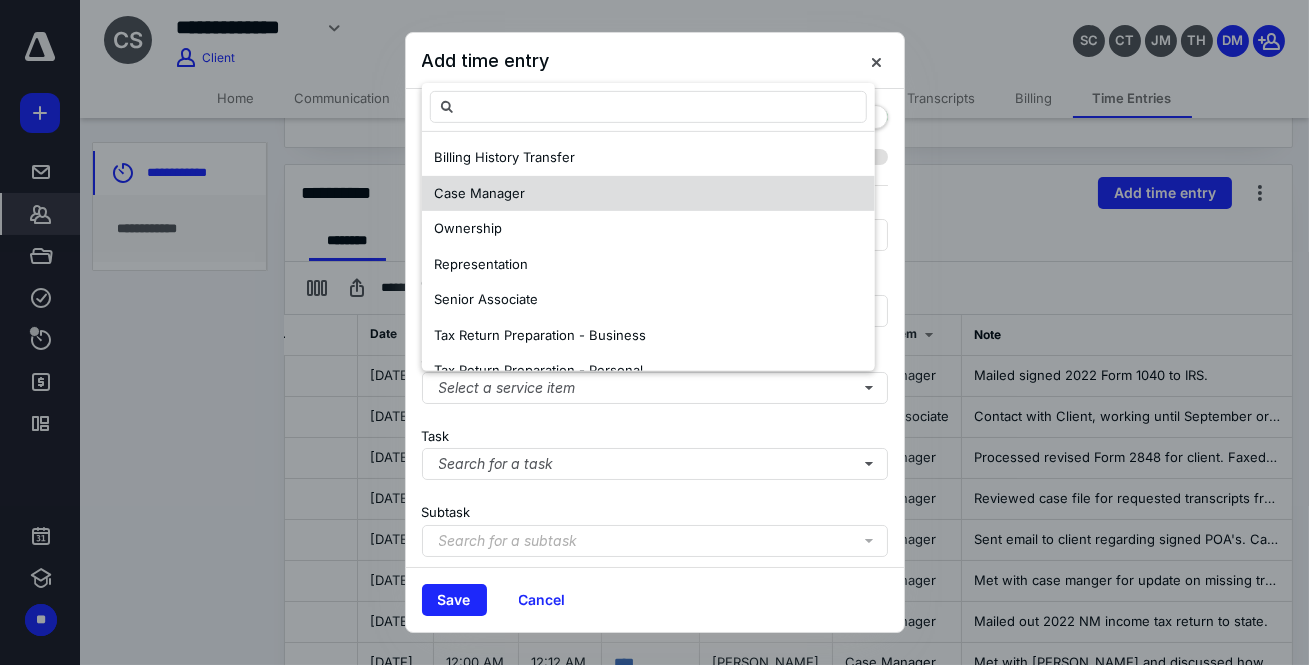 drag, startPoint x: 467, startPoint y: 191, endPoint x: 504, endPoint y: 276, distance: 92.70383 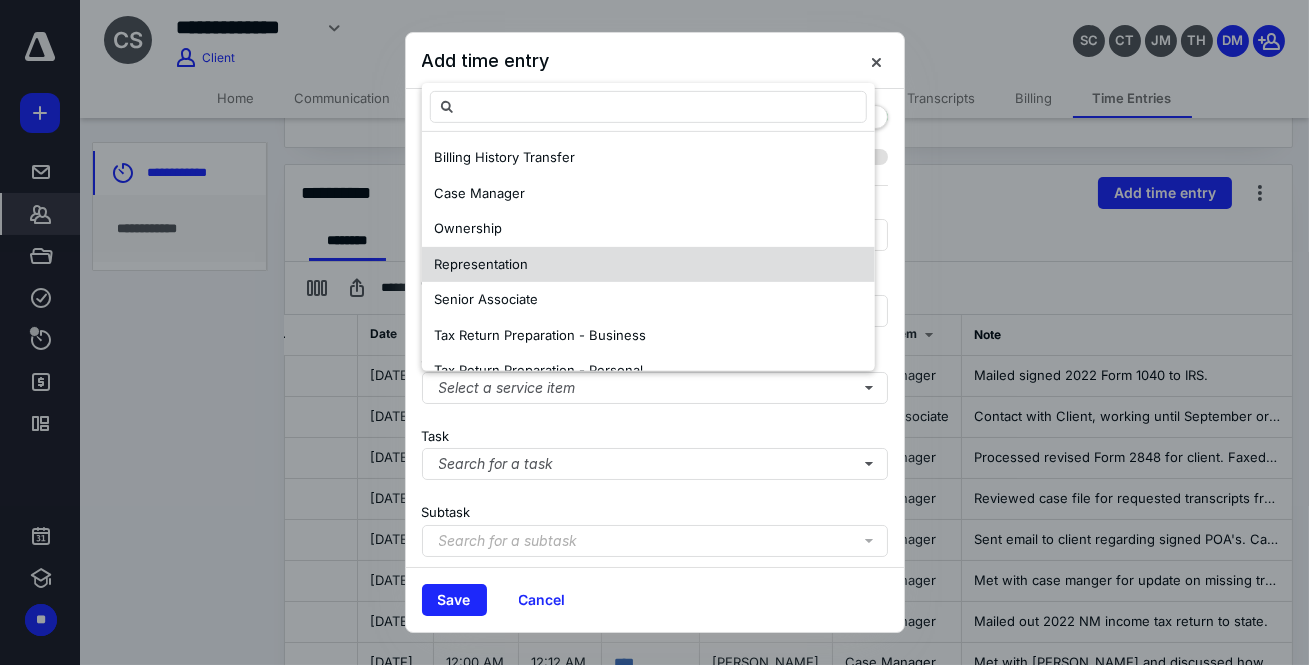 click on "Case Manager" at bounding box center [479, 193] 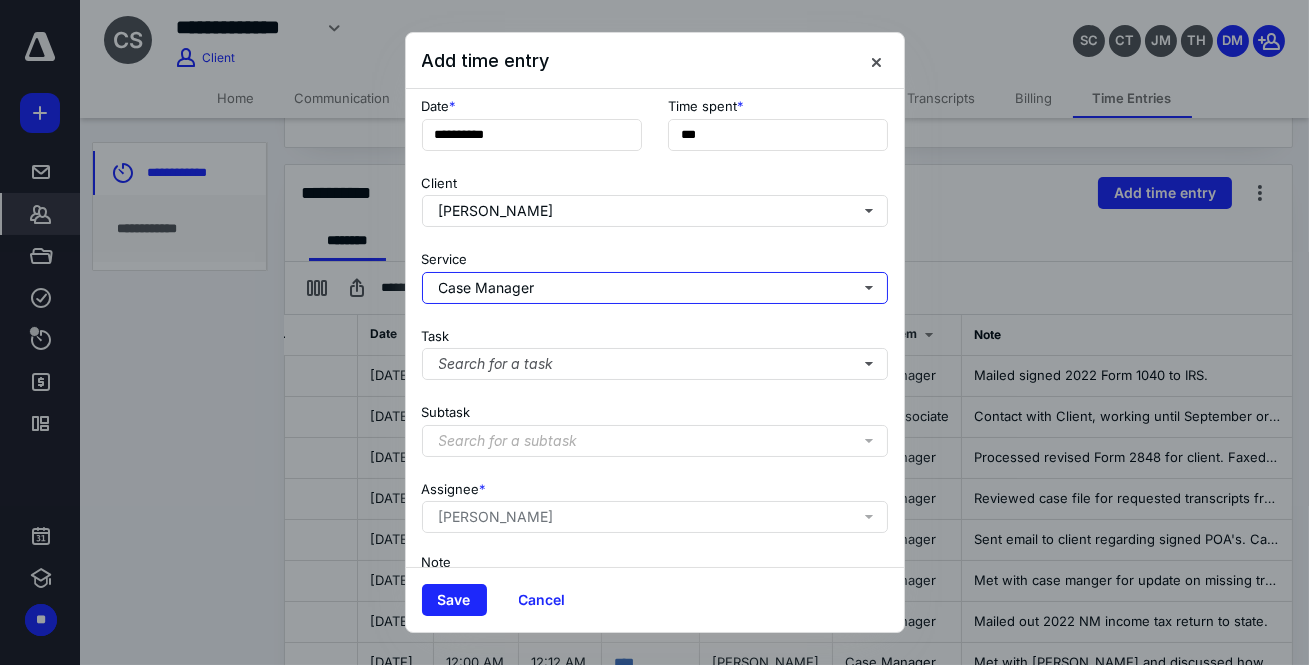 scroll, scrollTop: 220, scrollLeft: 0, axis: vertical 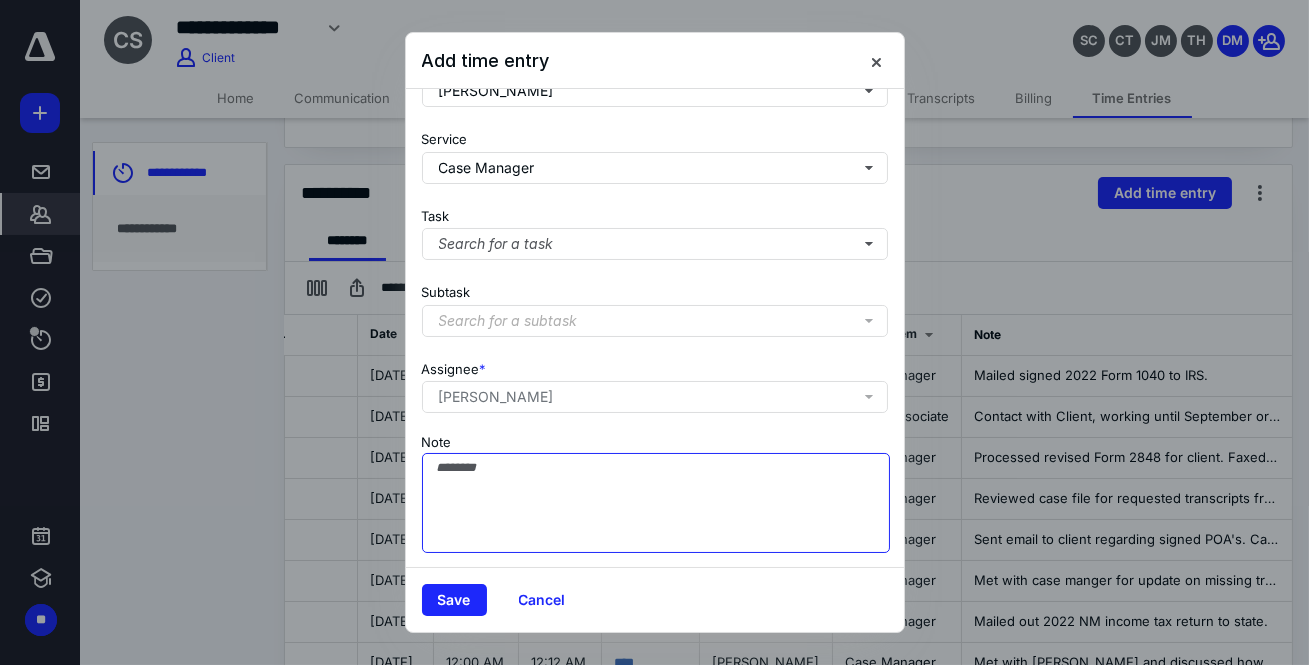 click on "Note" at bounding box center (656, 503) 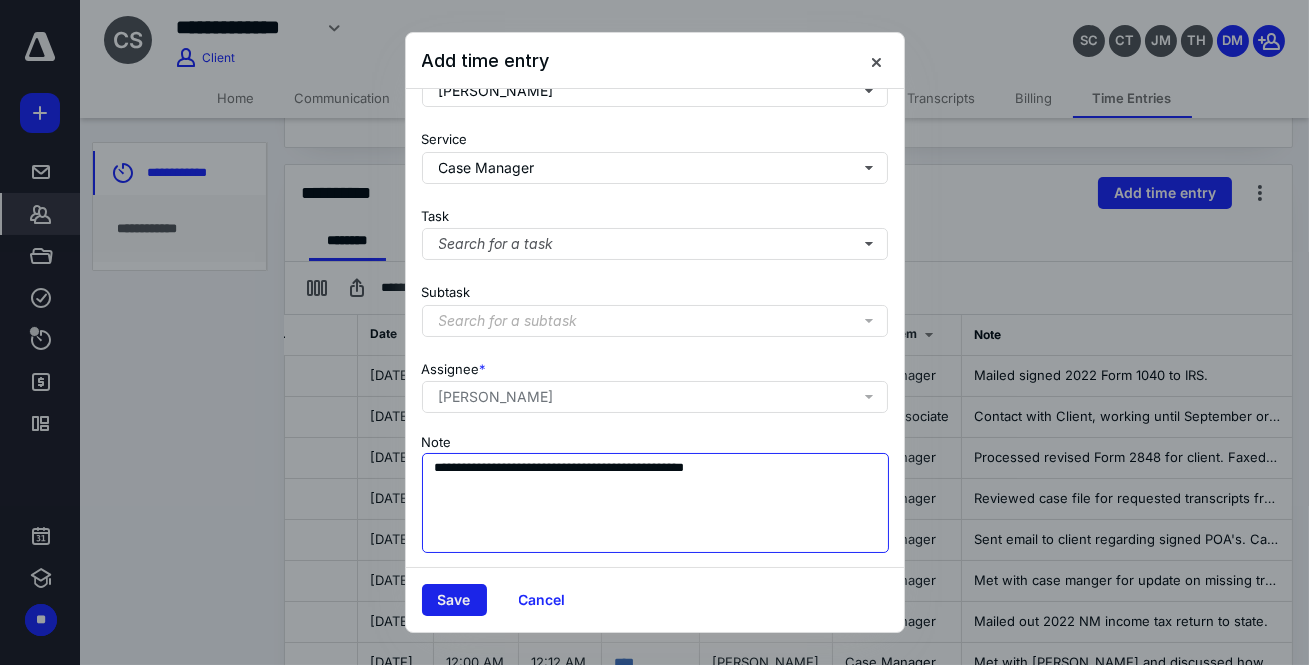 type on "**********" 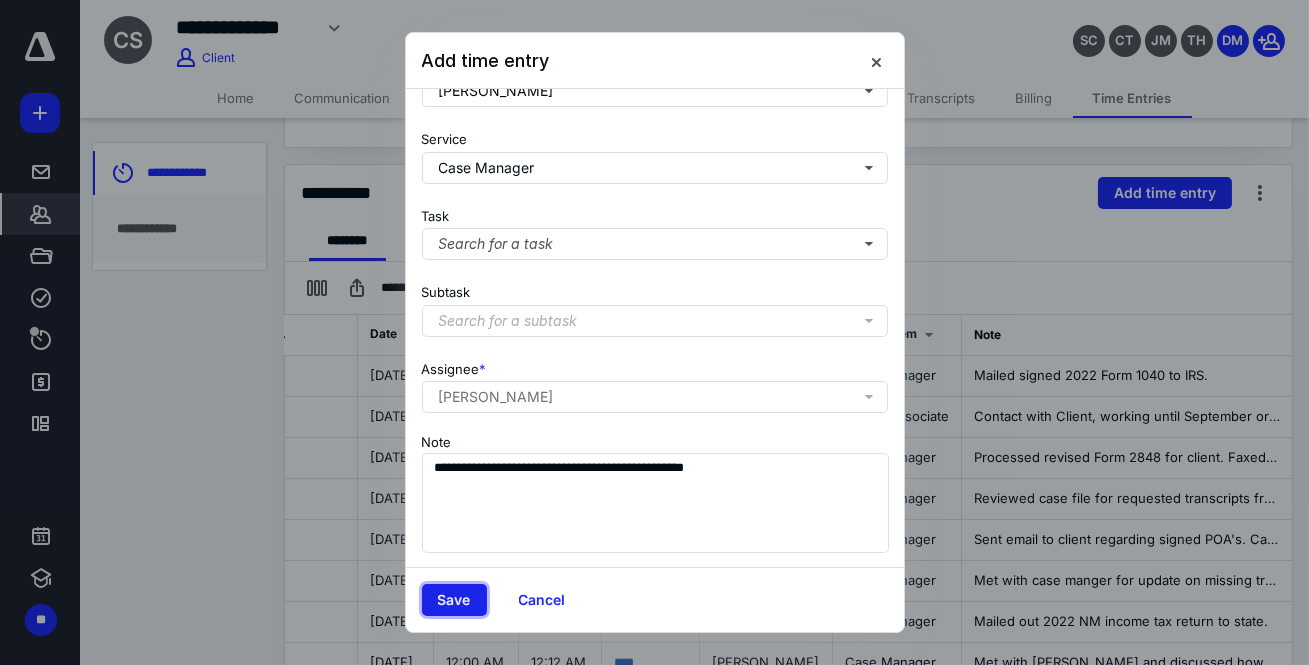 click on "Save" at bounding box center [454, 600] 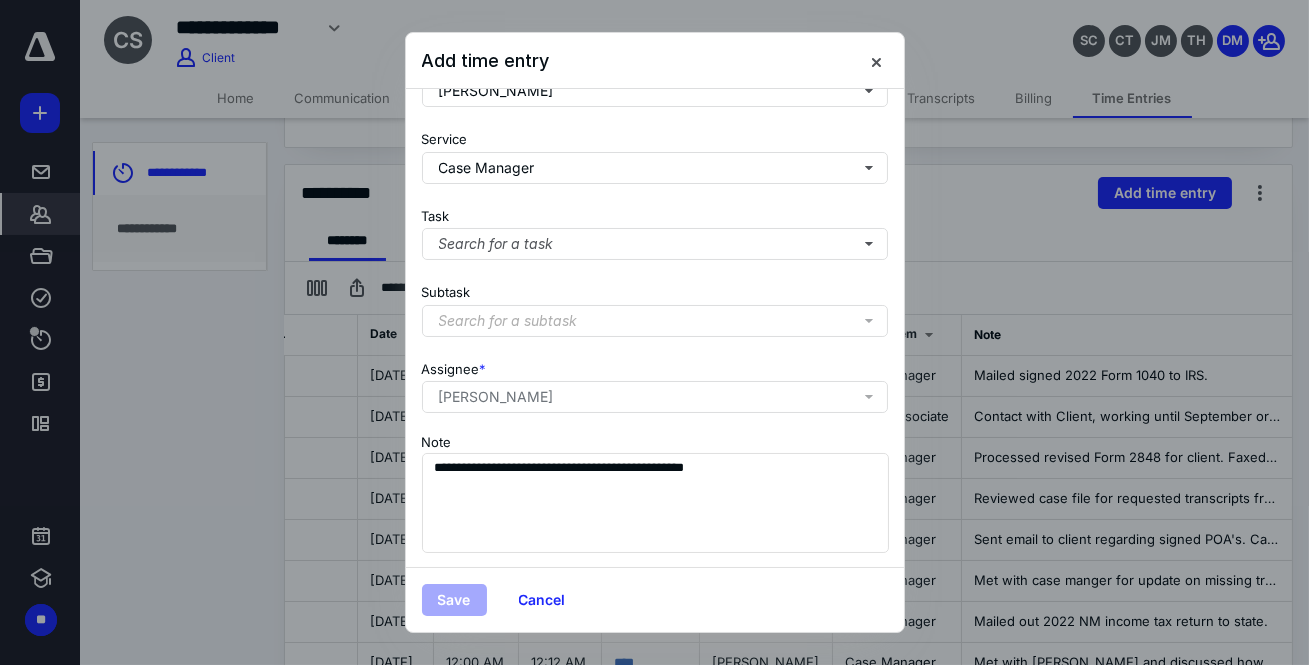 checkbox on "false" 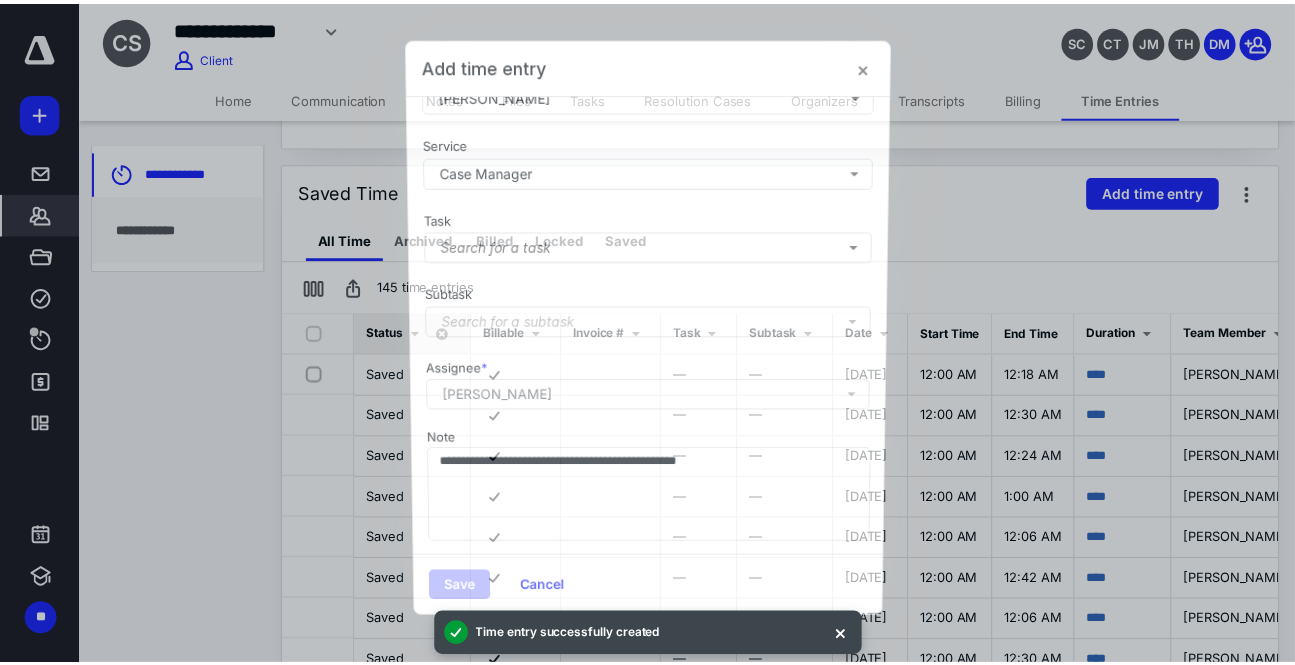 scroll, scrollTop: 0, scrollLeft: 199, axis: horizontal 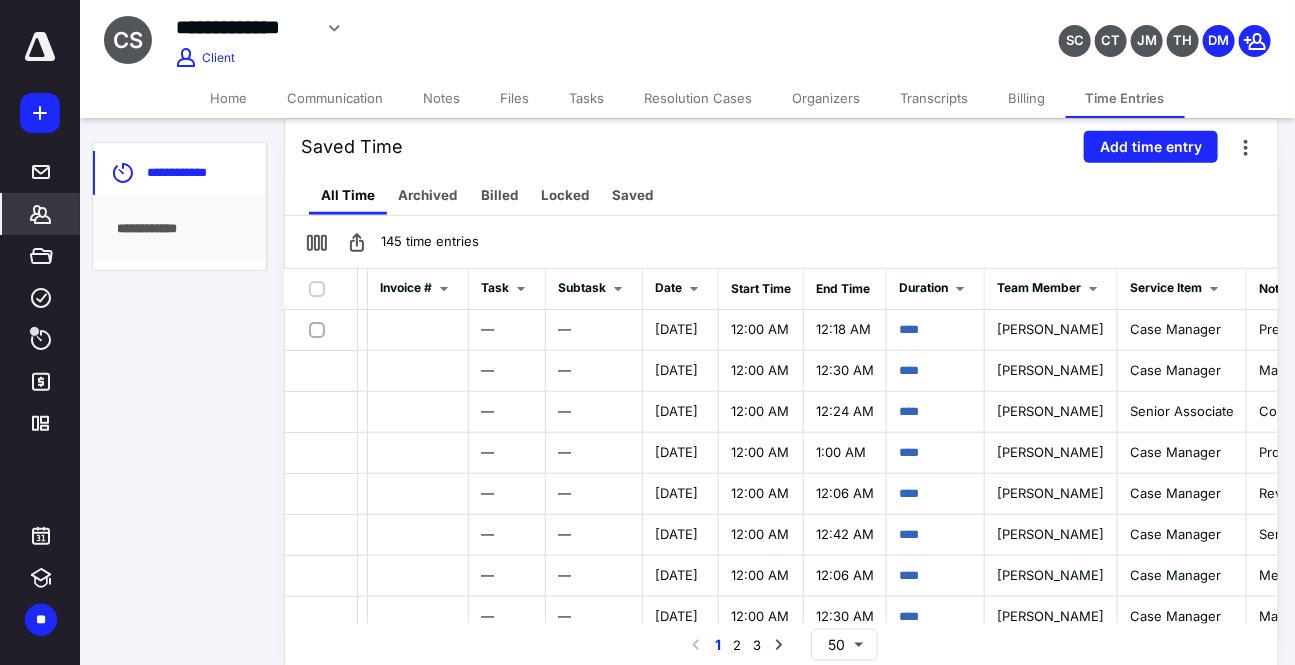drag, startPoint x: 512, startPoint y: 98, endPoint x: 508, endPoint y: 115, distance: 17.464249 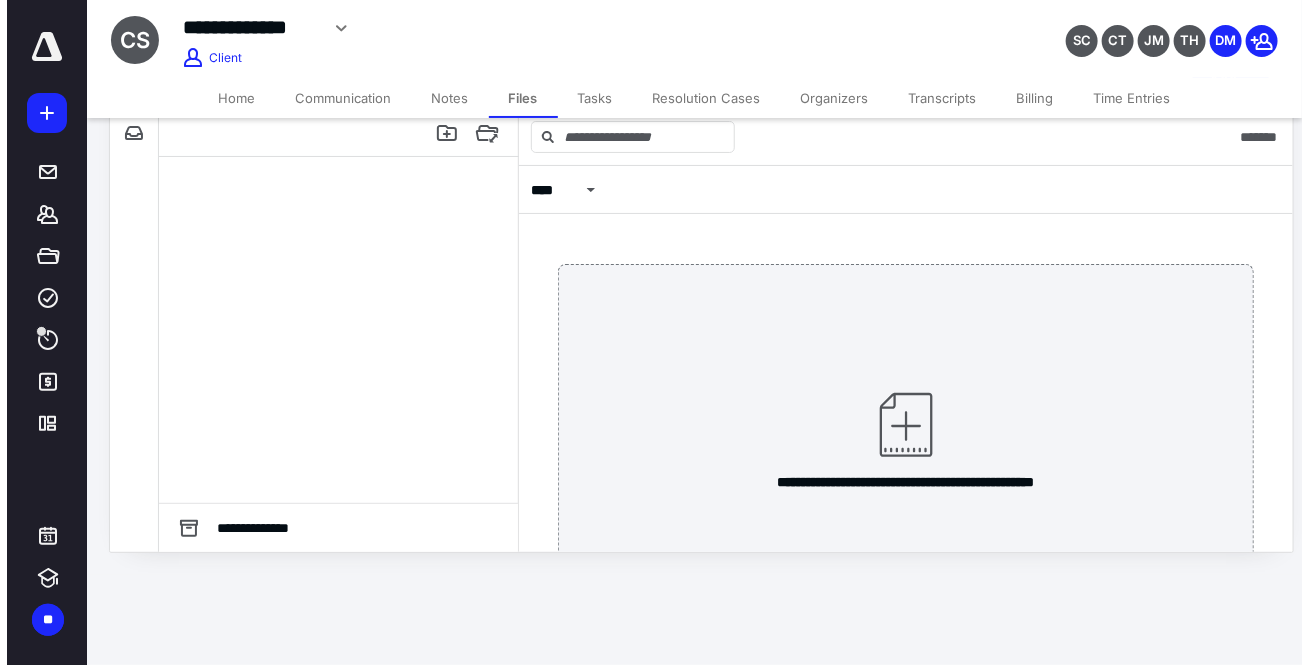 scroll, scrollTop: 0, scrollLeft: 0, axis: both 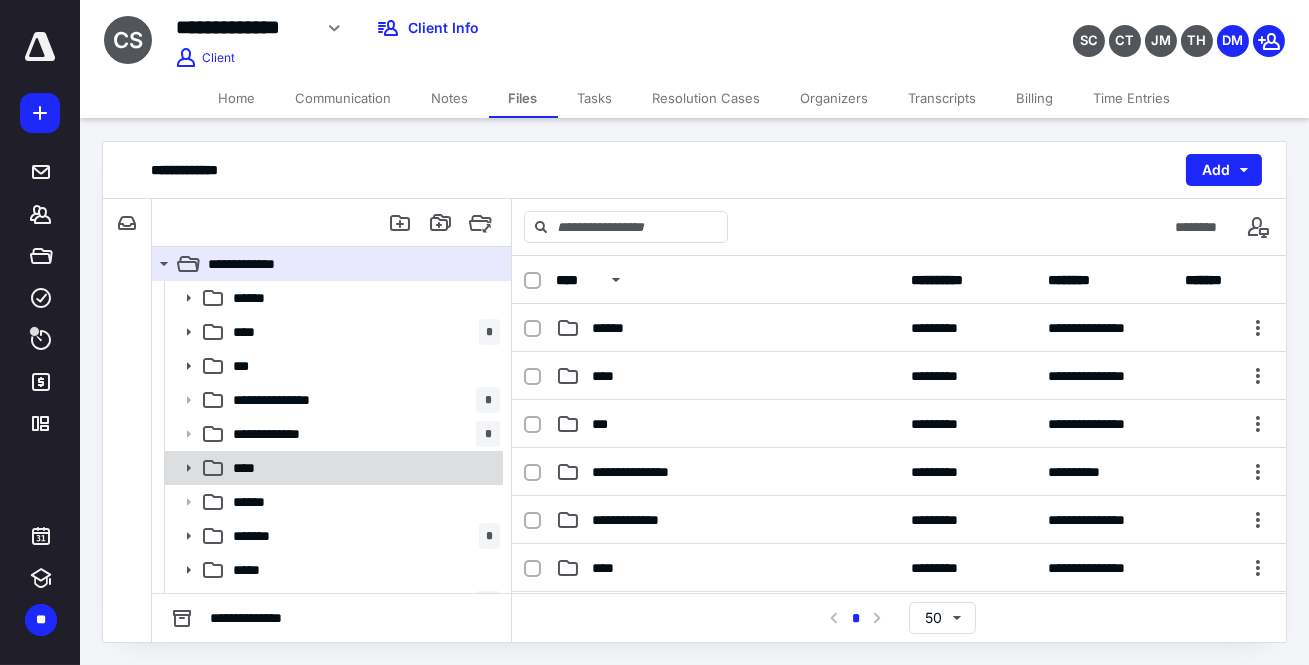 click 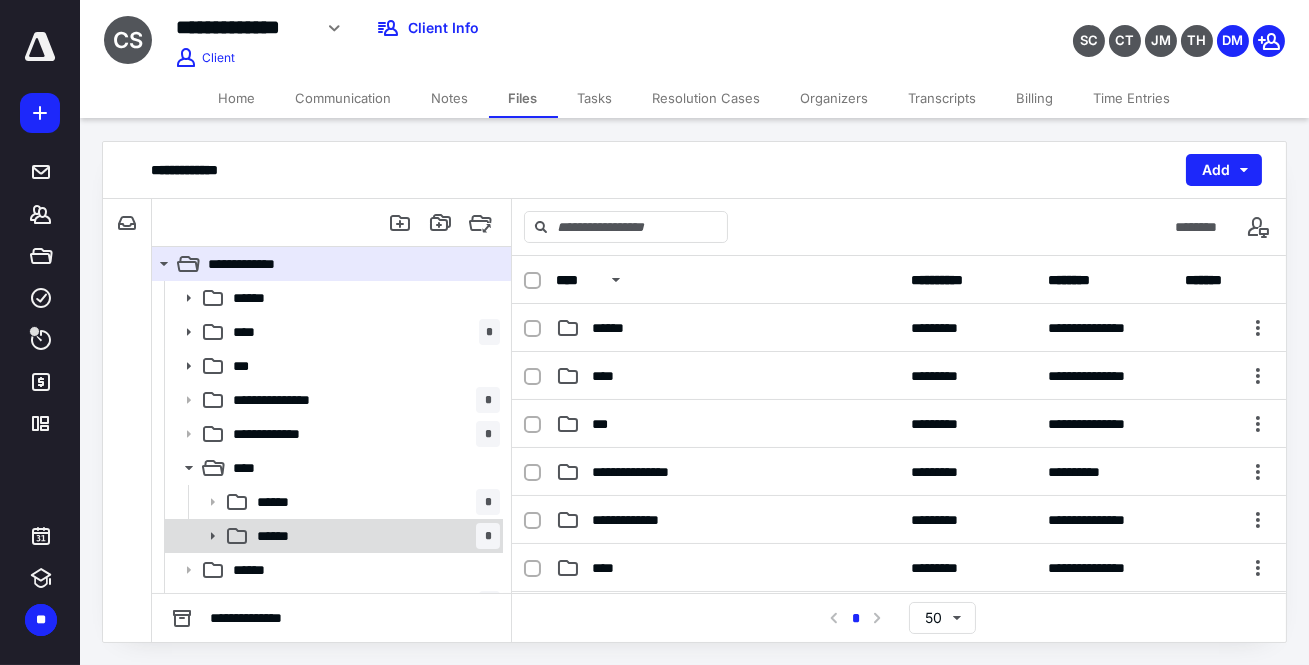 click 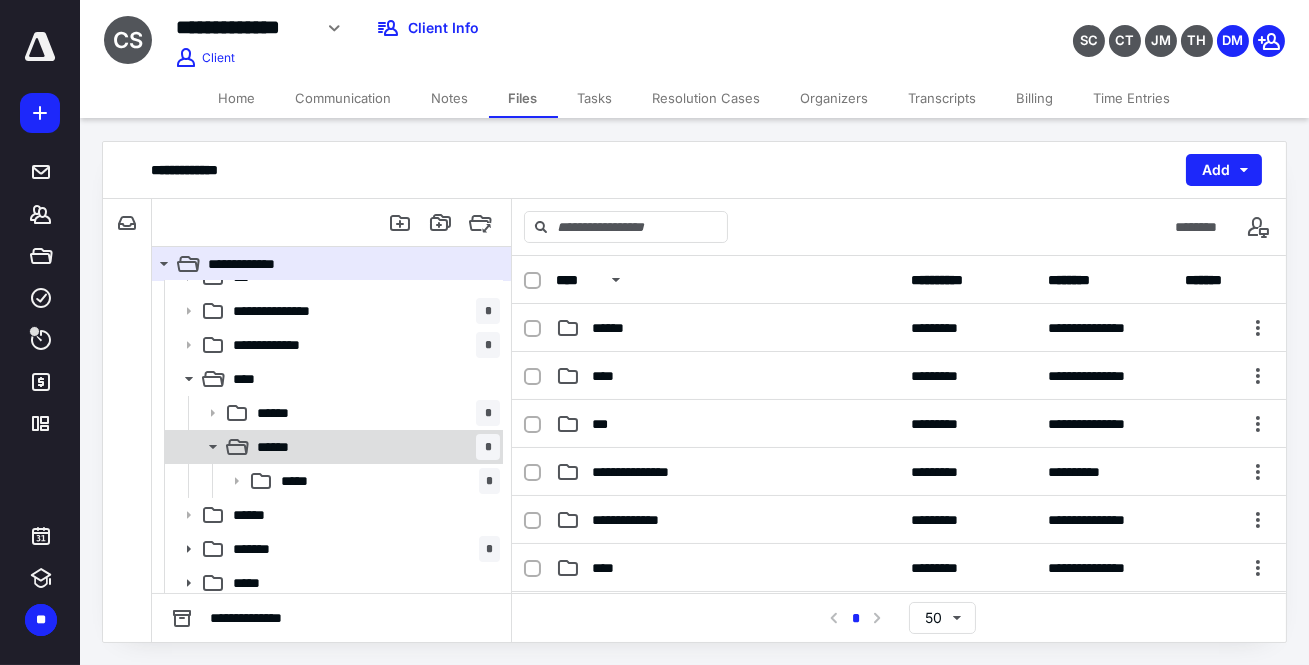 scroll, scrollTop: 90, scrollLeft: 0, axis: vertical 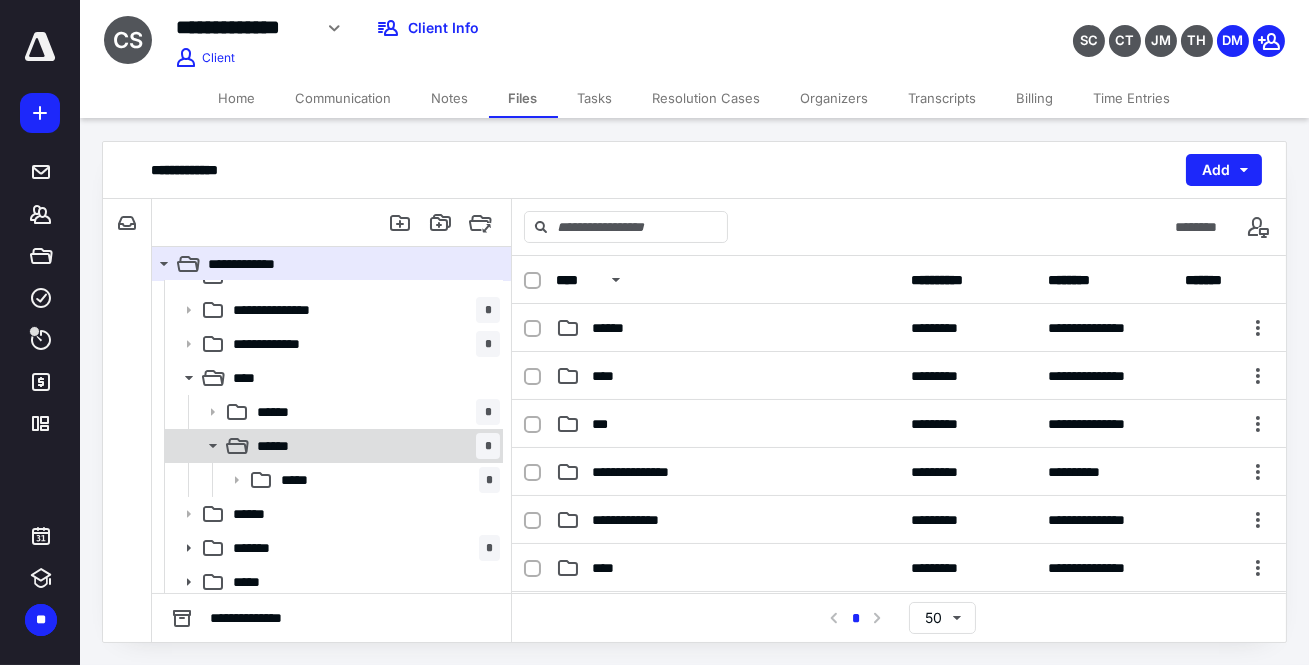click on "****** *" at bounding box center [374, 446] 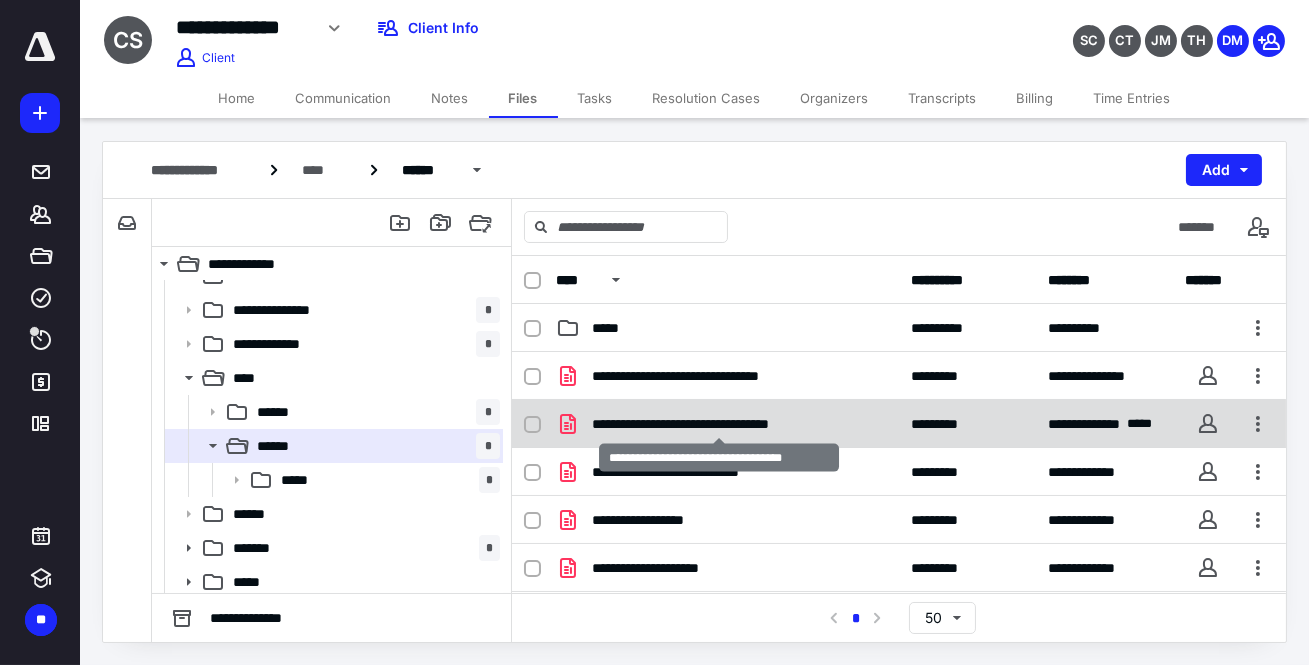 click on "**********" at bounding box center [719, 424] 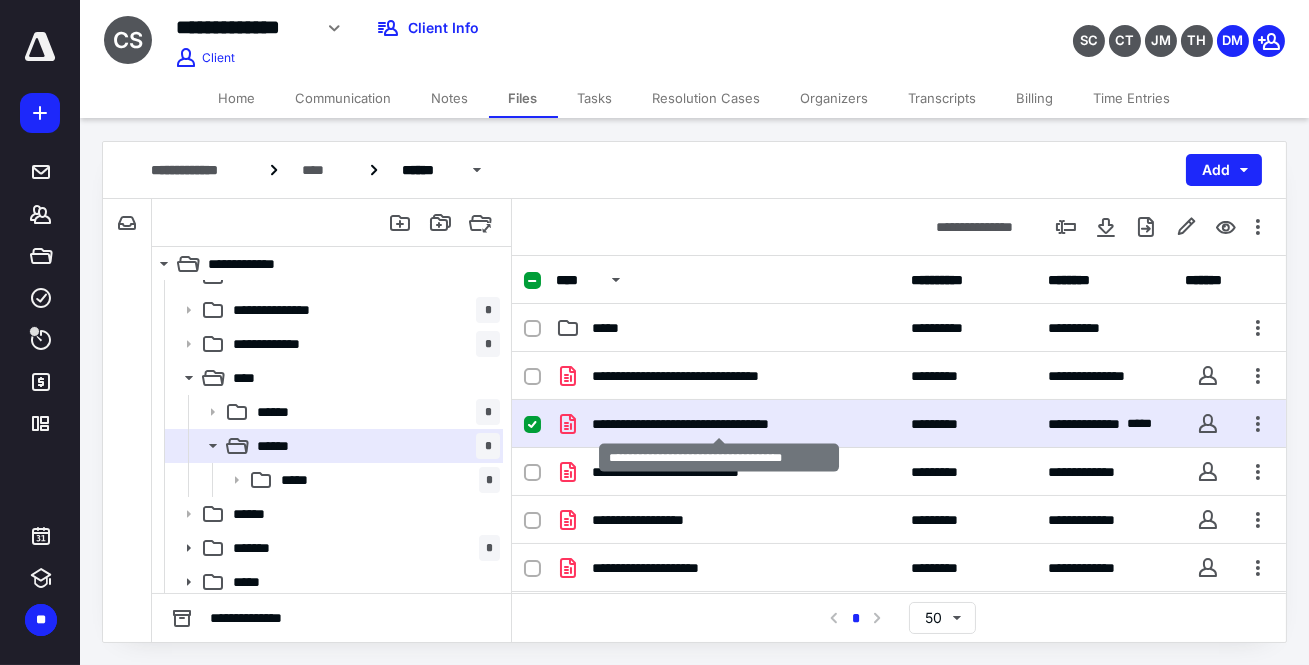 click on "**********" at bounding box center (719, 424) 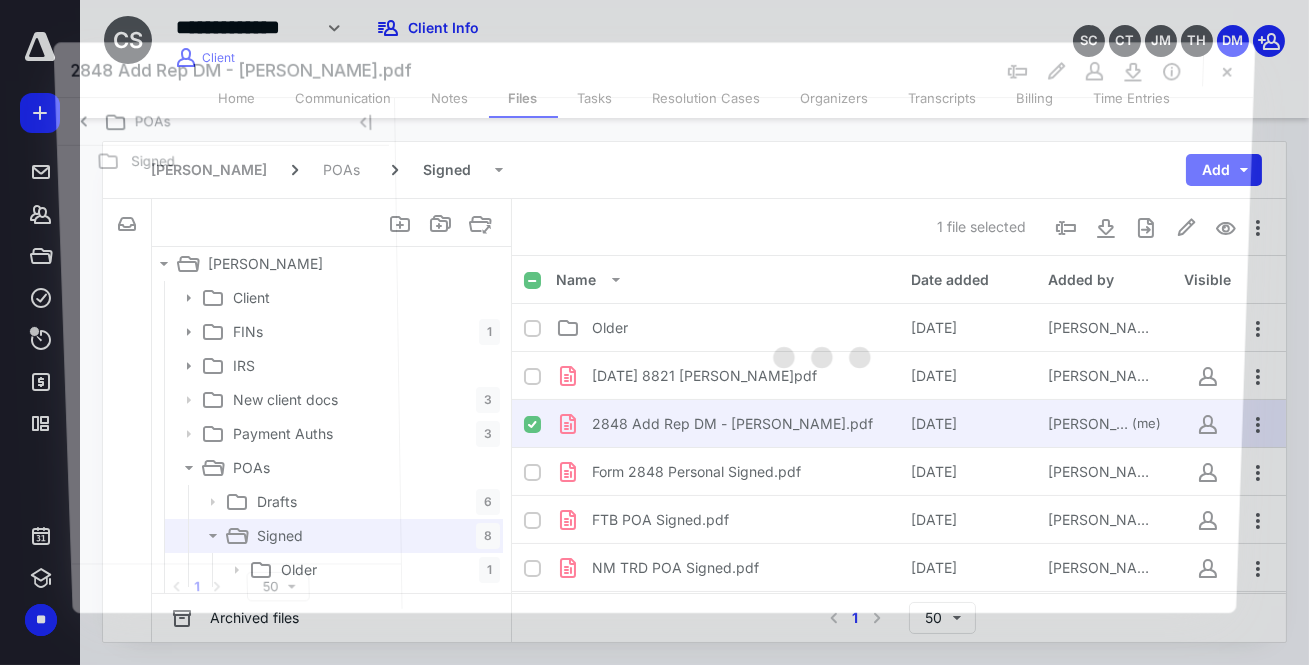 scroll, scrollTop: 90, scrollLeft: 0, axis: vertical 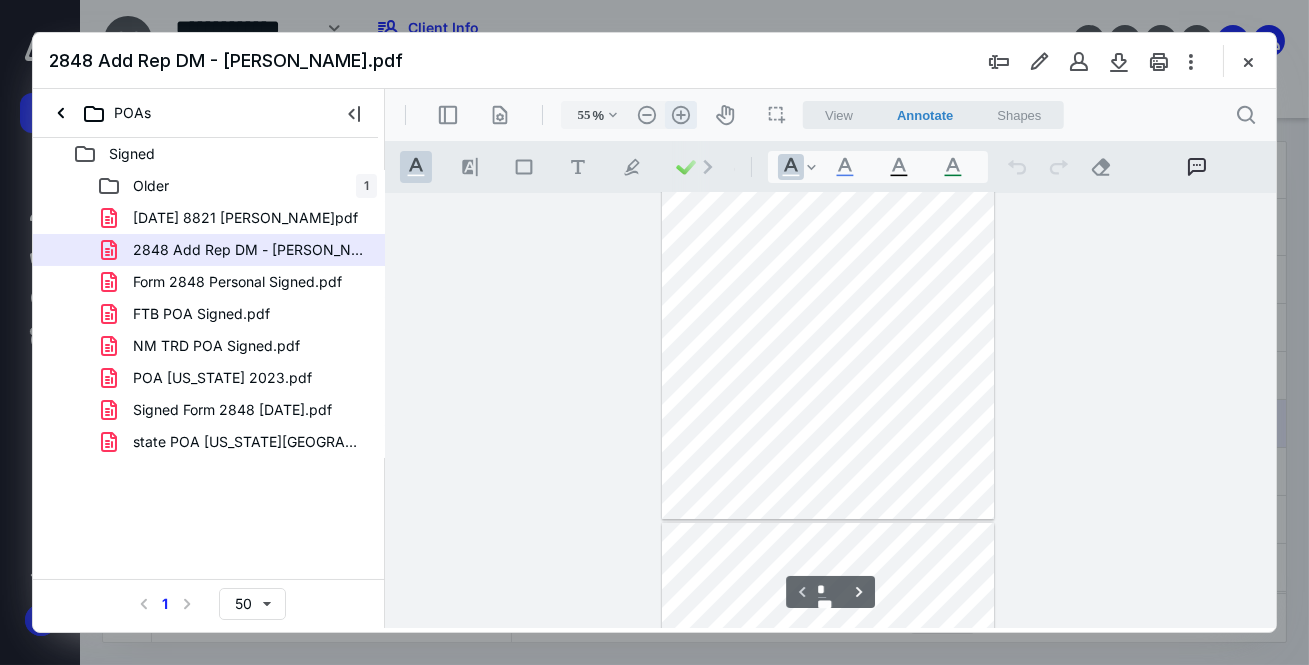 click on ".cls-1{fill:#abb0c4;} icon - header - zoom - in - line" at bounding box center (680, 115) 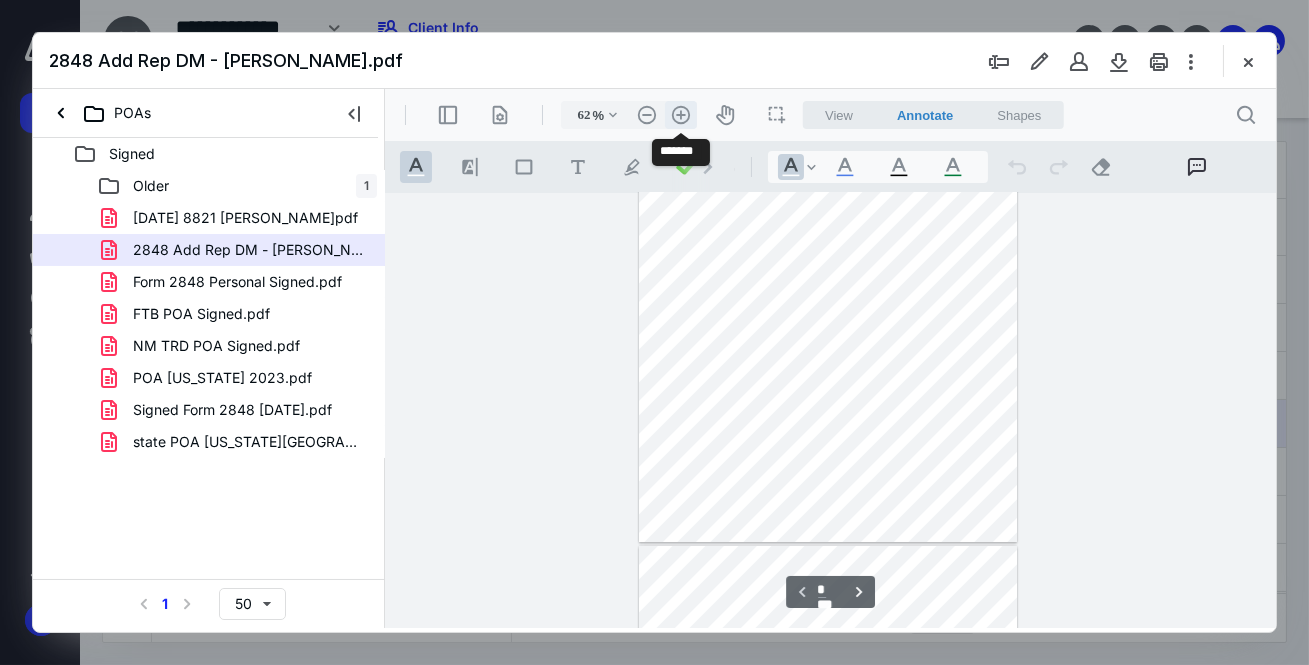 click on ".cls-1{fill:#abb0c4;} icon - header - zoom - in - line" at bounding box center (680, 115) 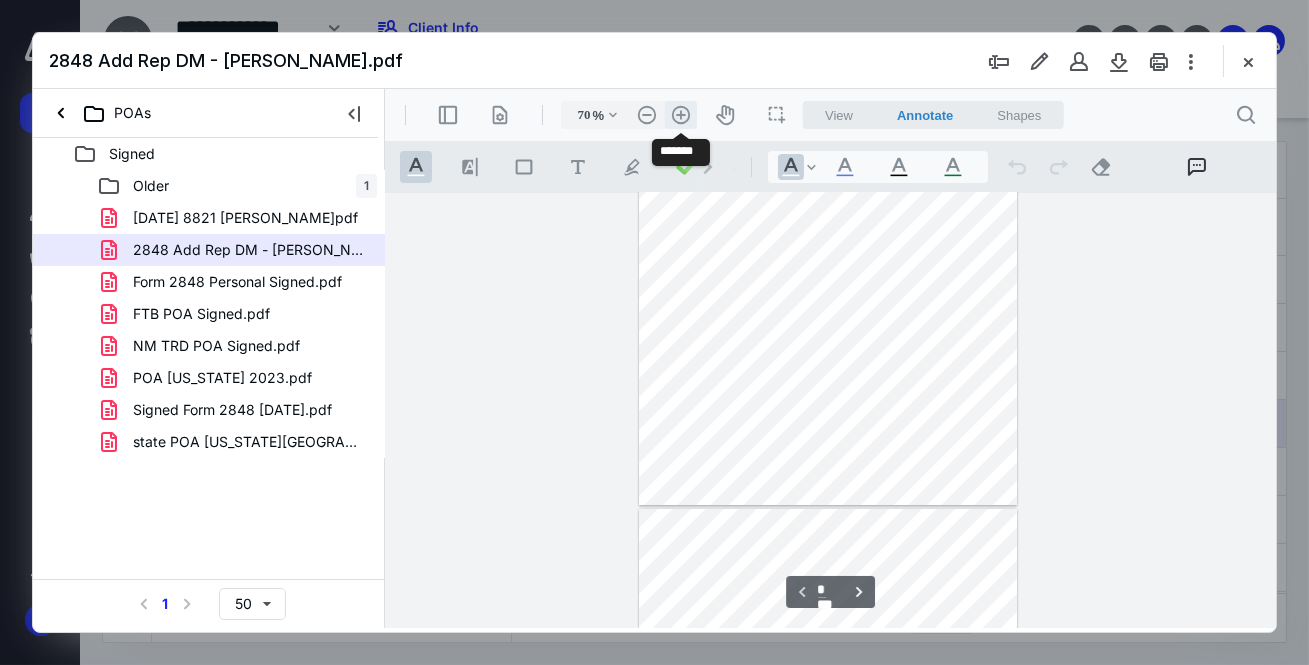 click on ".cls-1{fill:#abb0c4;} icon - header - zoom - in - line" at bounding box center [680, 115] 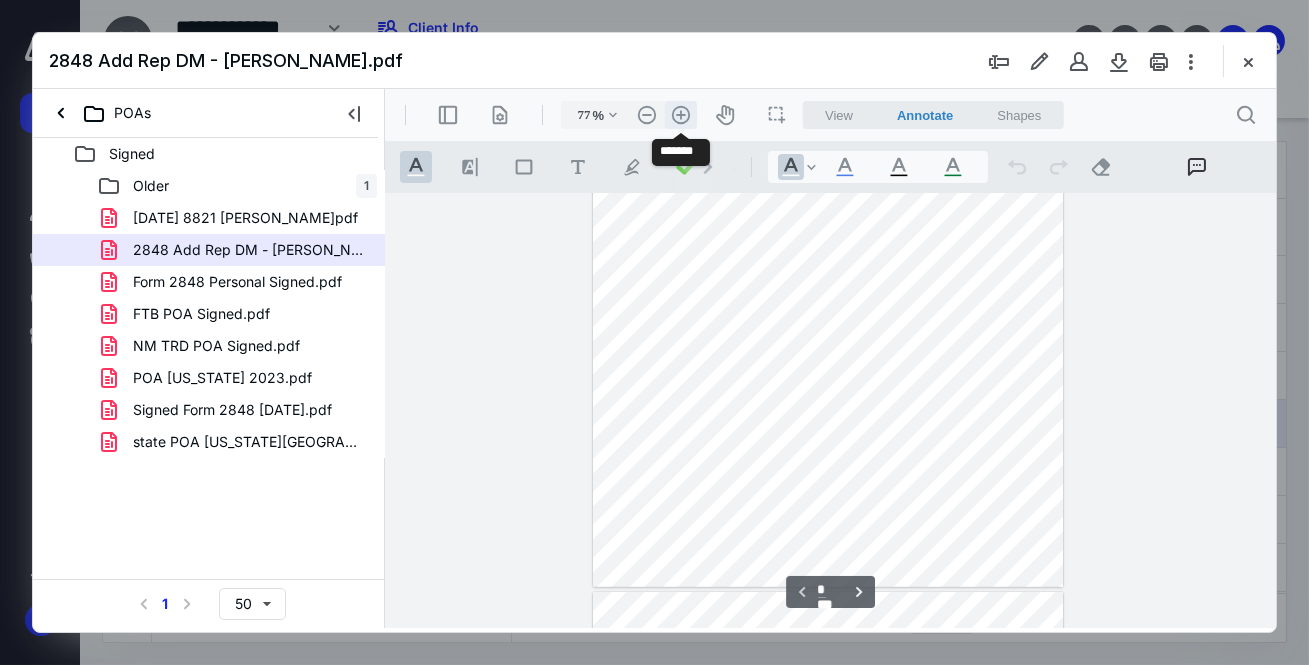 click on ".cls-1{fill:#abb0c4;} icon - header - zoom - in - line" at bounding box center (680, 115) 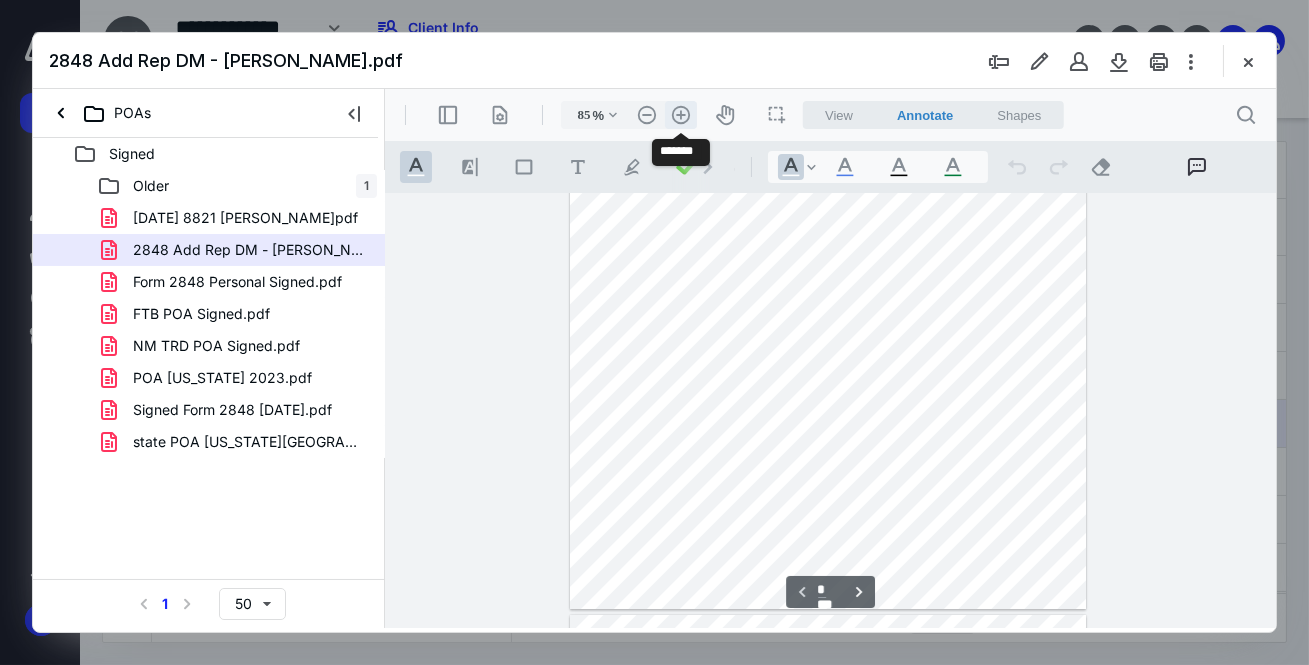 click on ".cls-1{fill:#abb0c4;} icon - header - zoom - in - line" at bounding box center [680, 115] 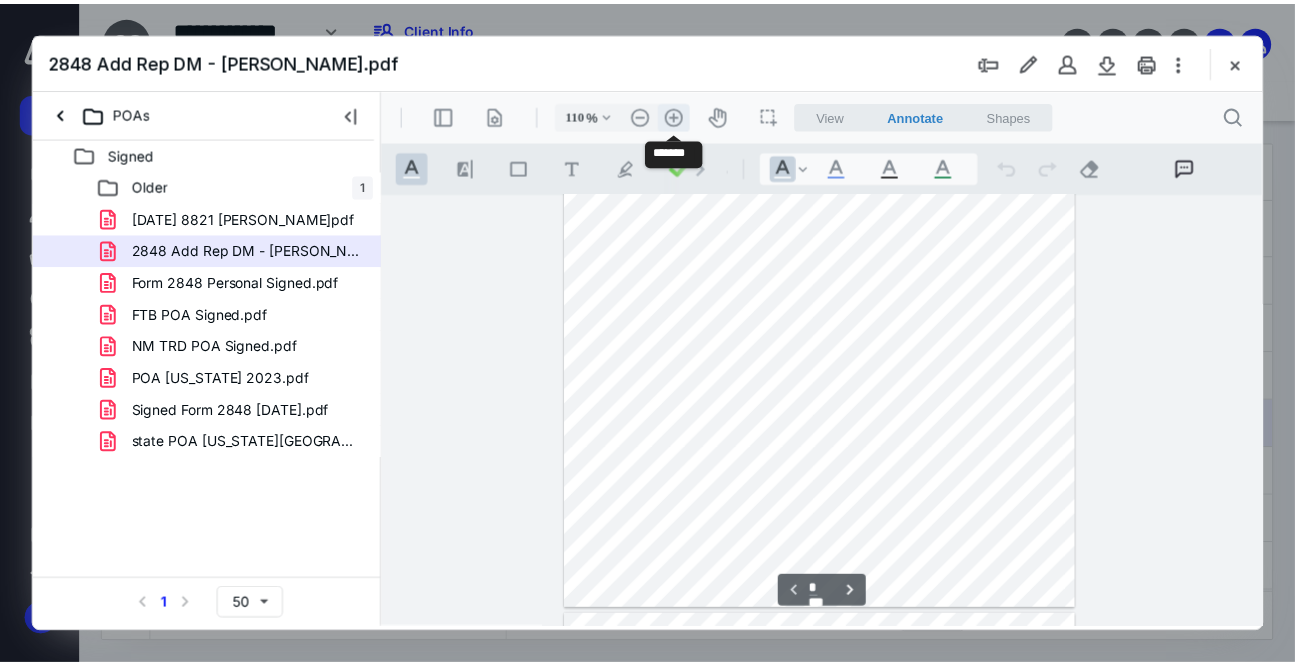 scroll, scrollTop: 380, scrollLeft: 0, axis: vertical 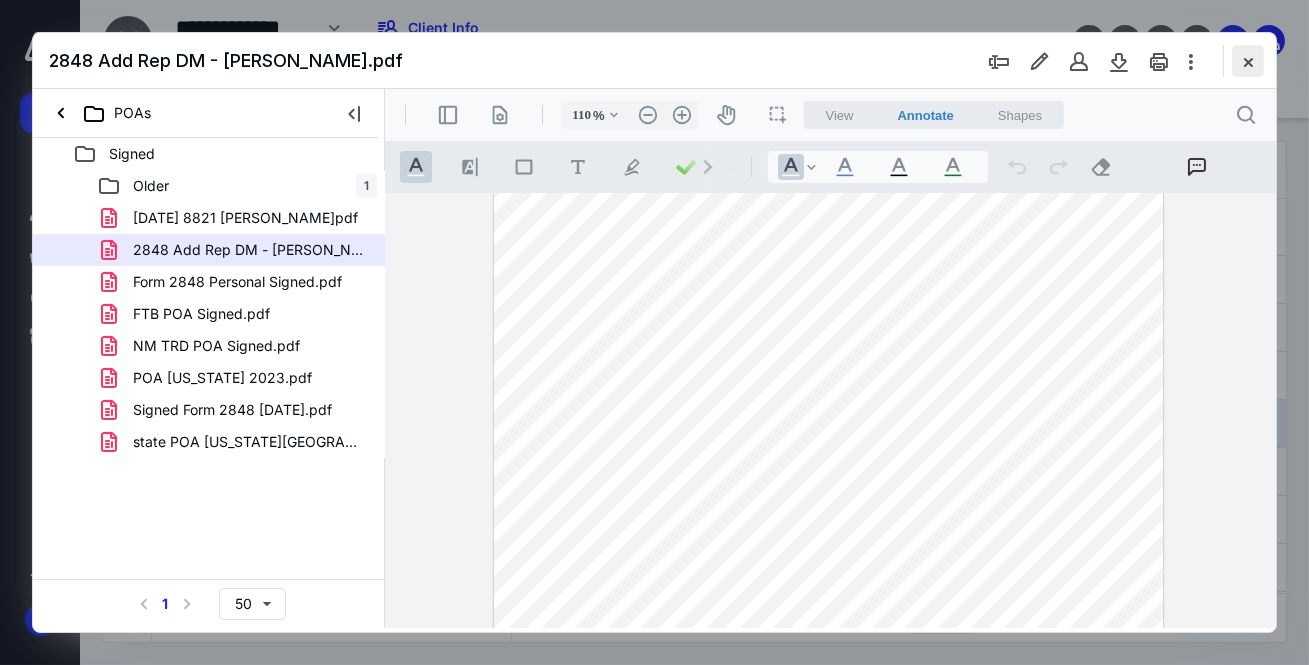 click at bounding box center [1248, 61] 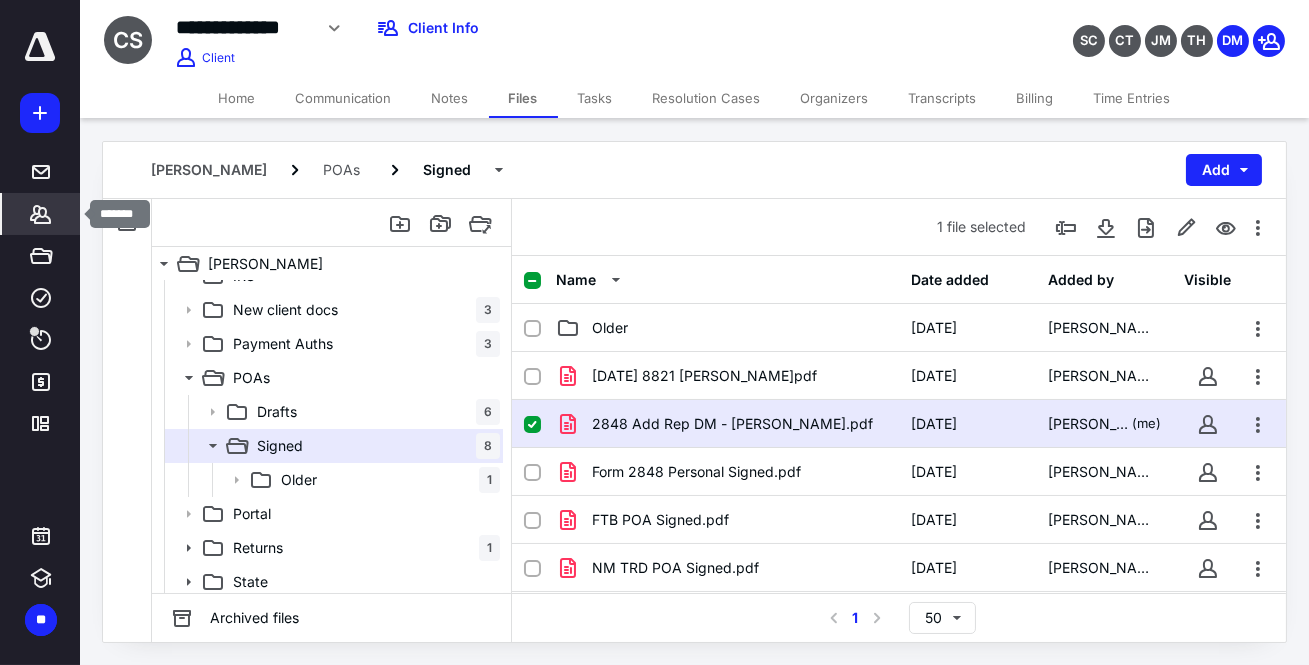 click 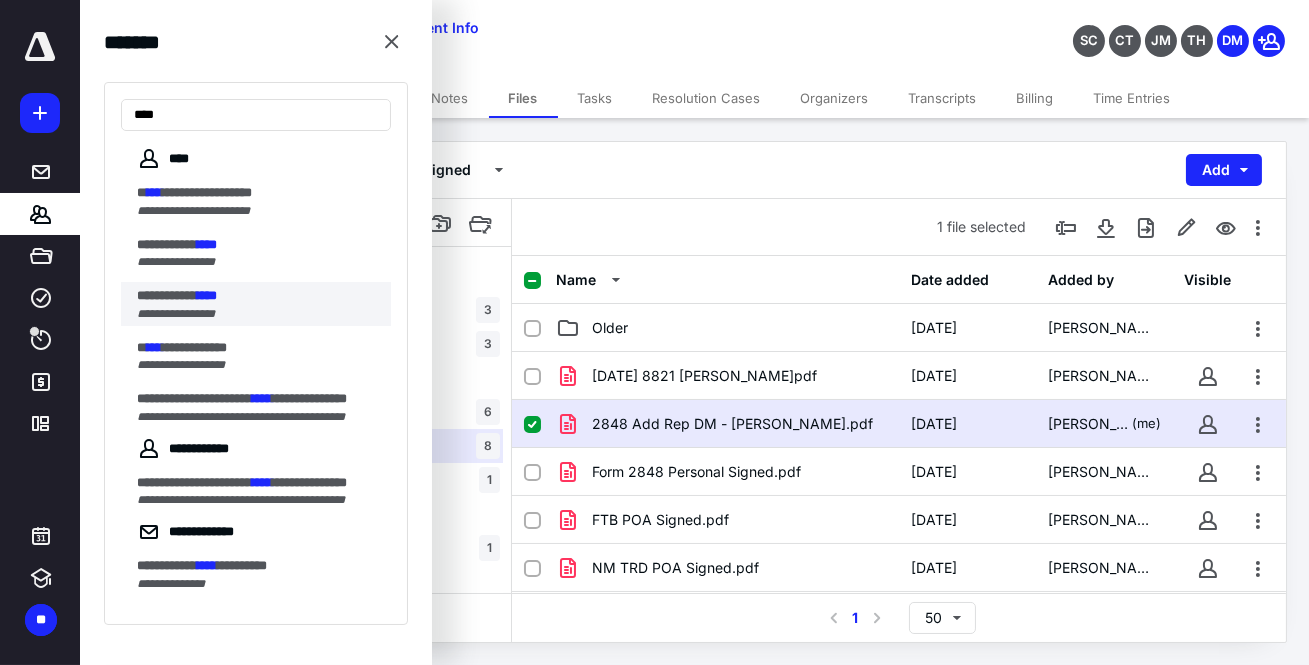 type on "****" 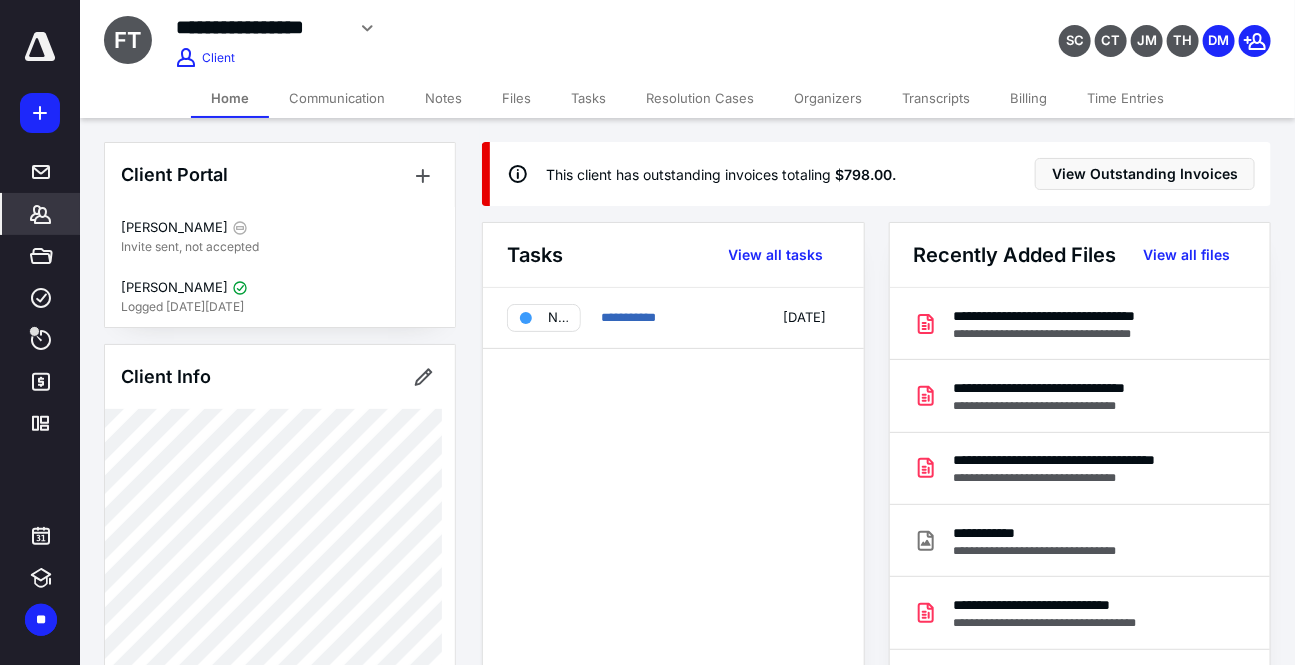 click on "Files" at bounding box center (516, 98) 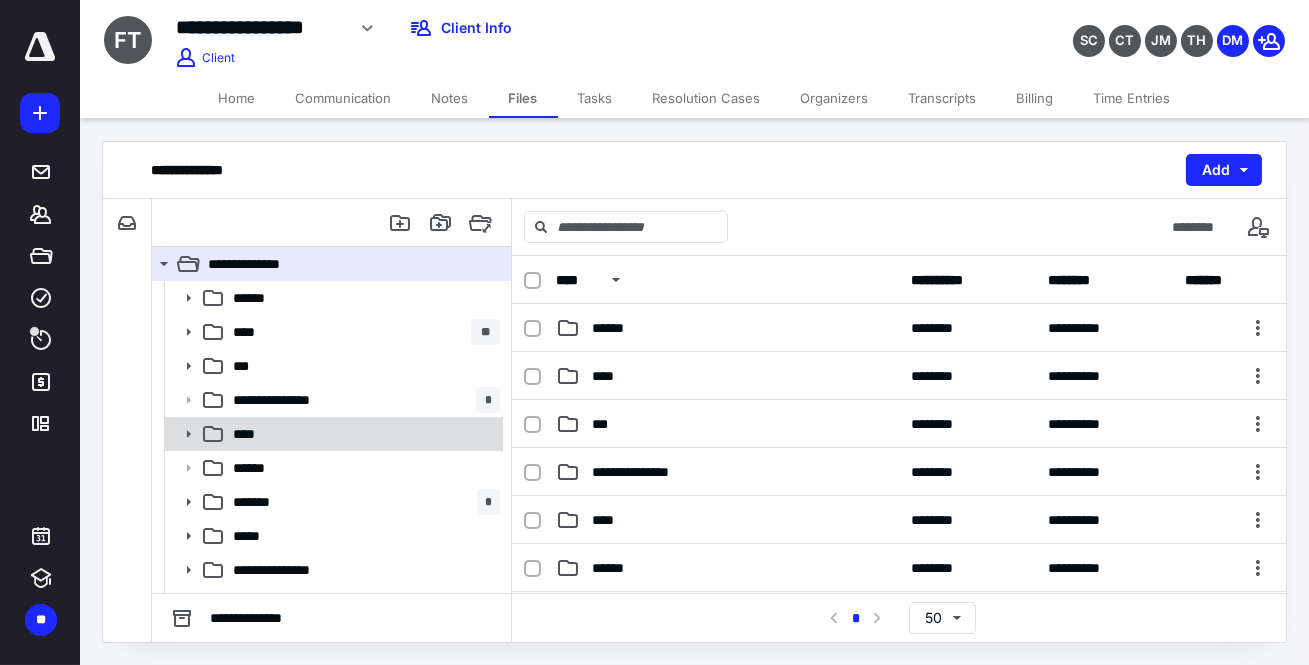 click 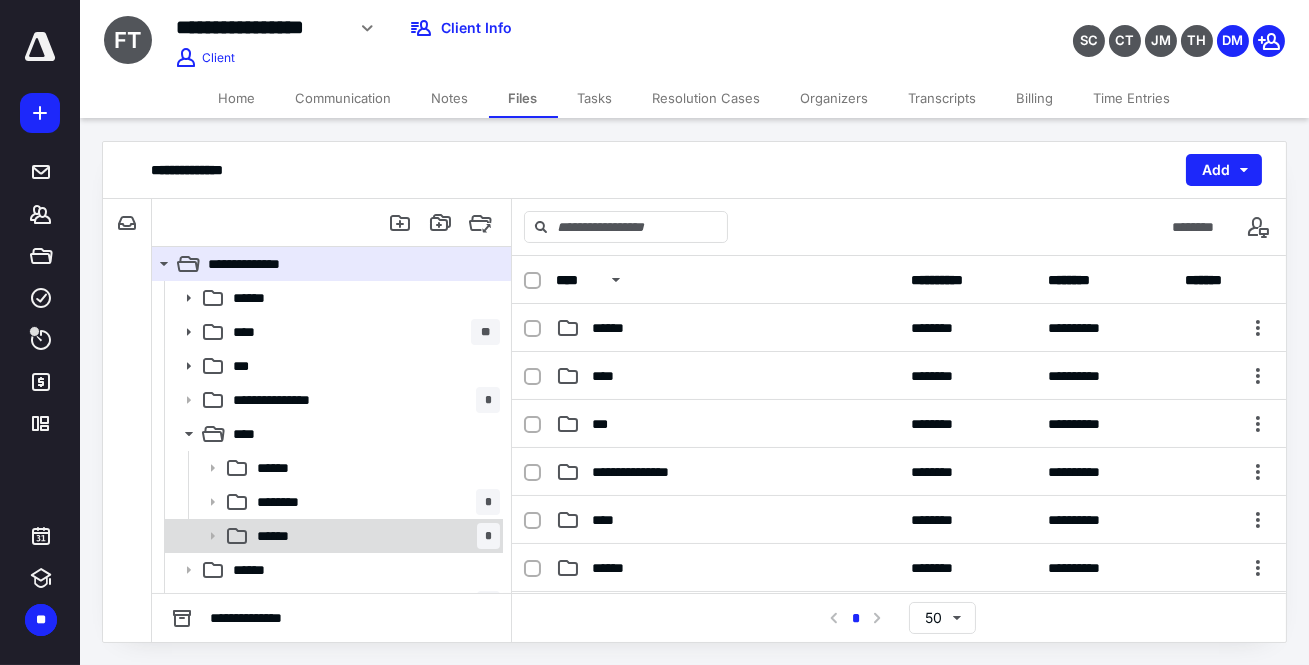 click on "******" at bounding box center [280, 536] 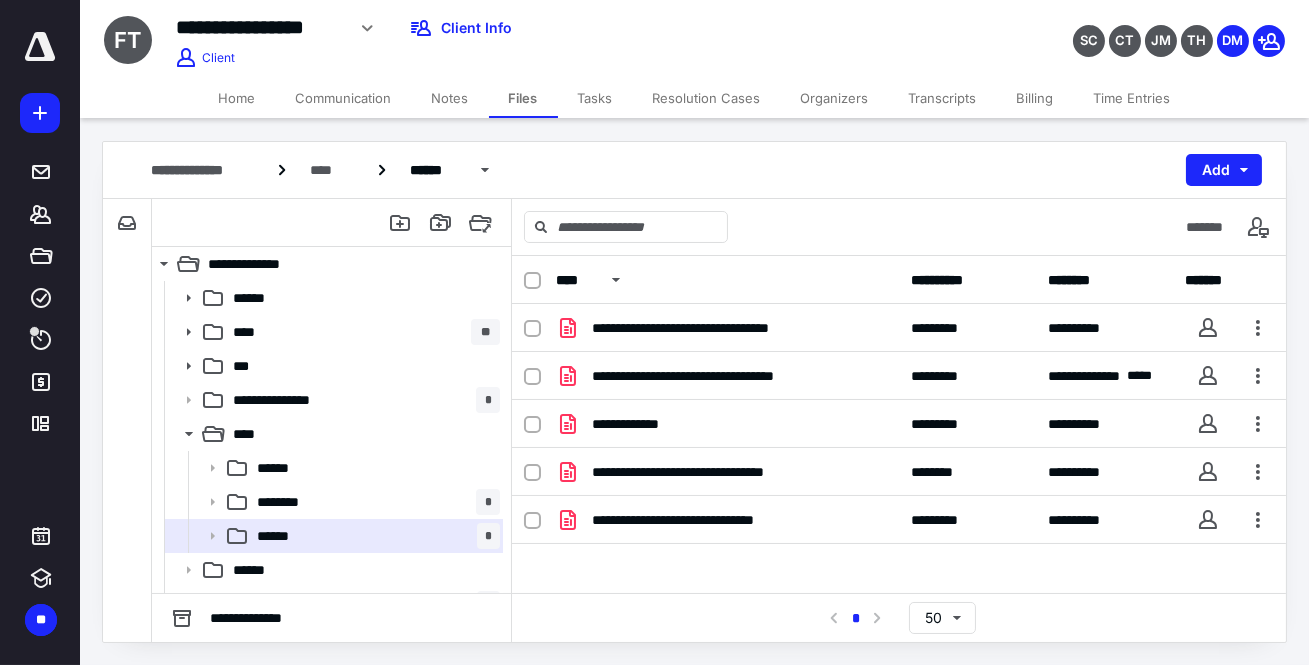 click on "Time Entries" at bounding box center (1132, 98) 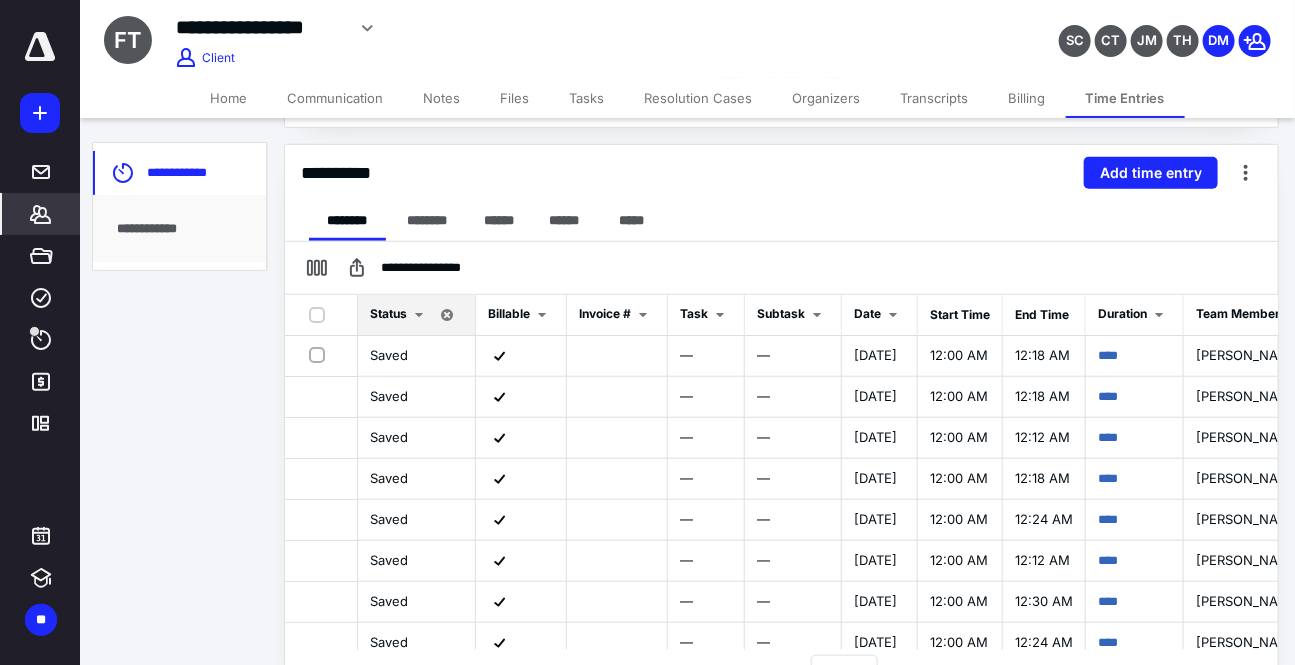 scroll, scrollTop: 445, scrollLeft: 0, axis: vertical 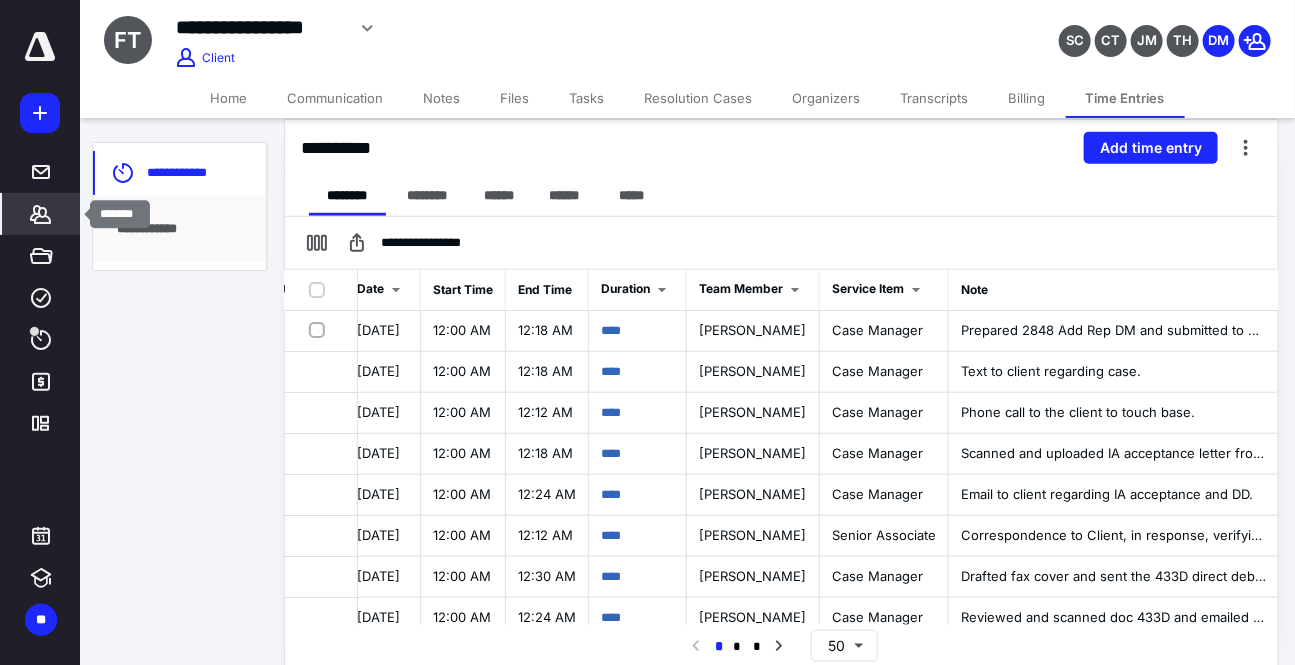 click 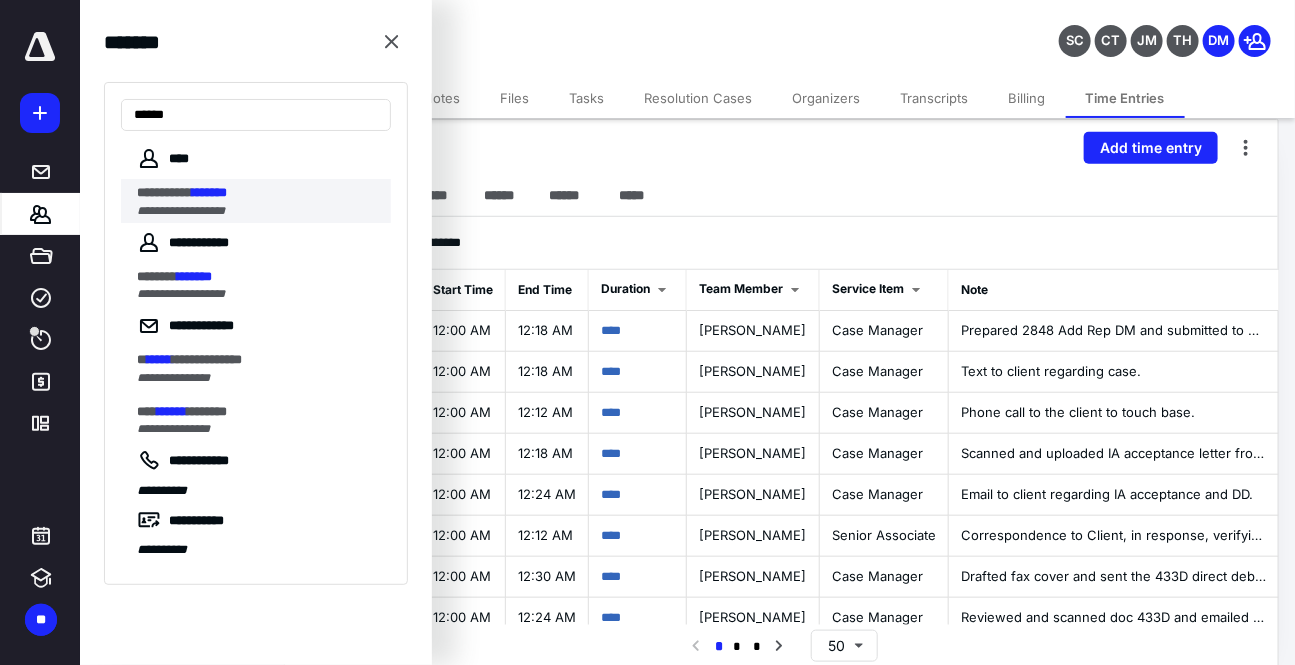 type on "******" 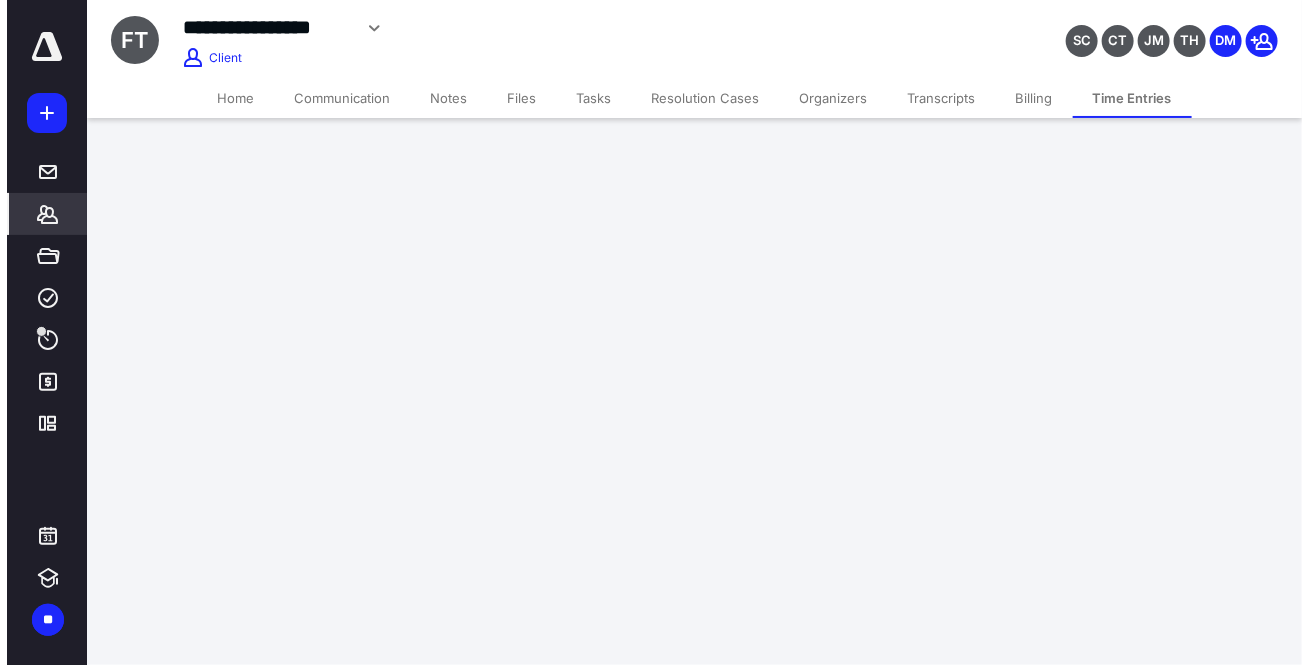 scroll, scrollTop: 0, scrollLeft: 0, axis: both 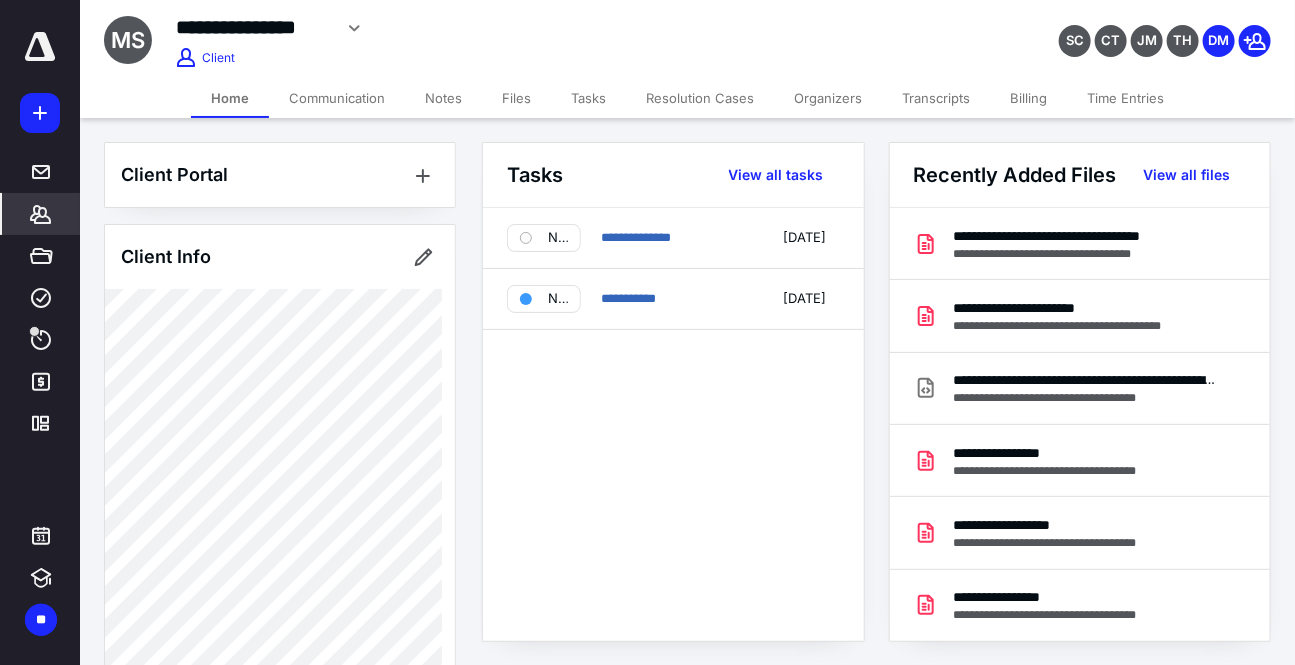 click on "Files" at bounding box center [516, 98] 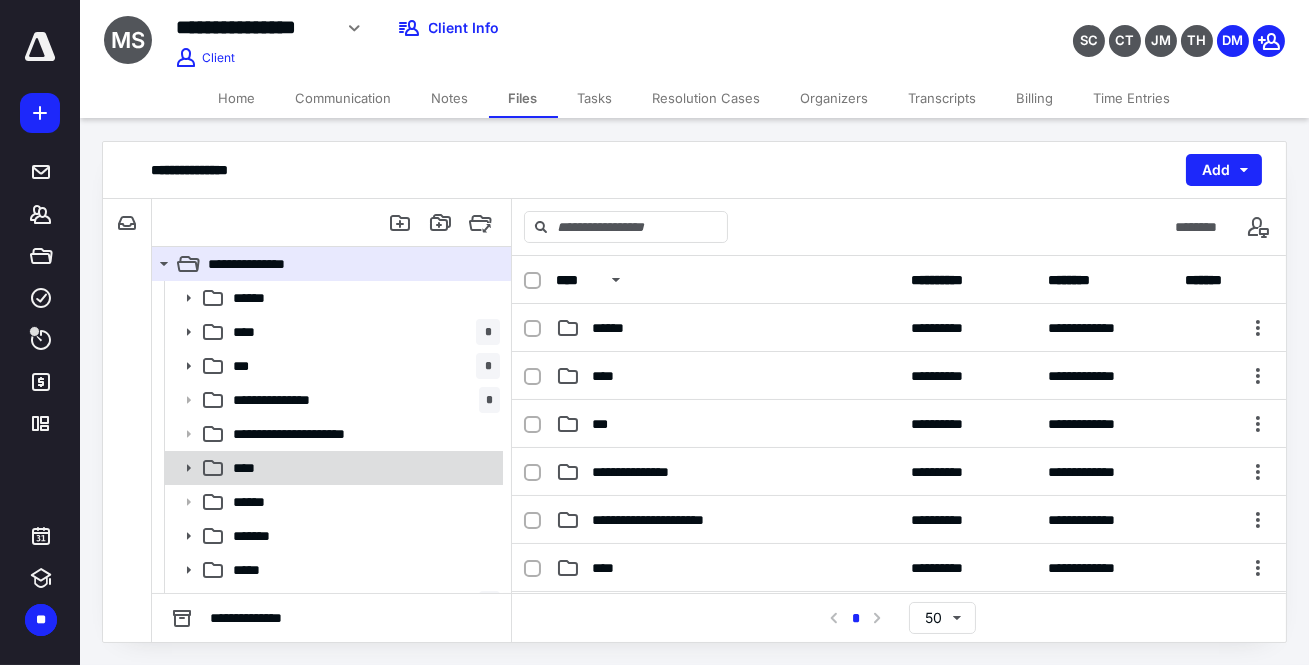 click 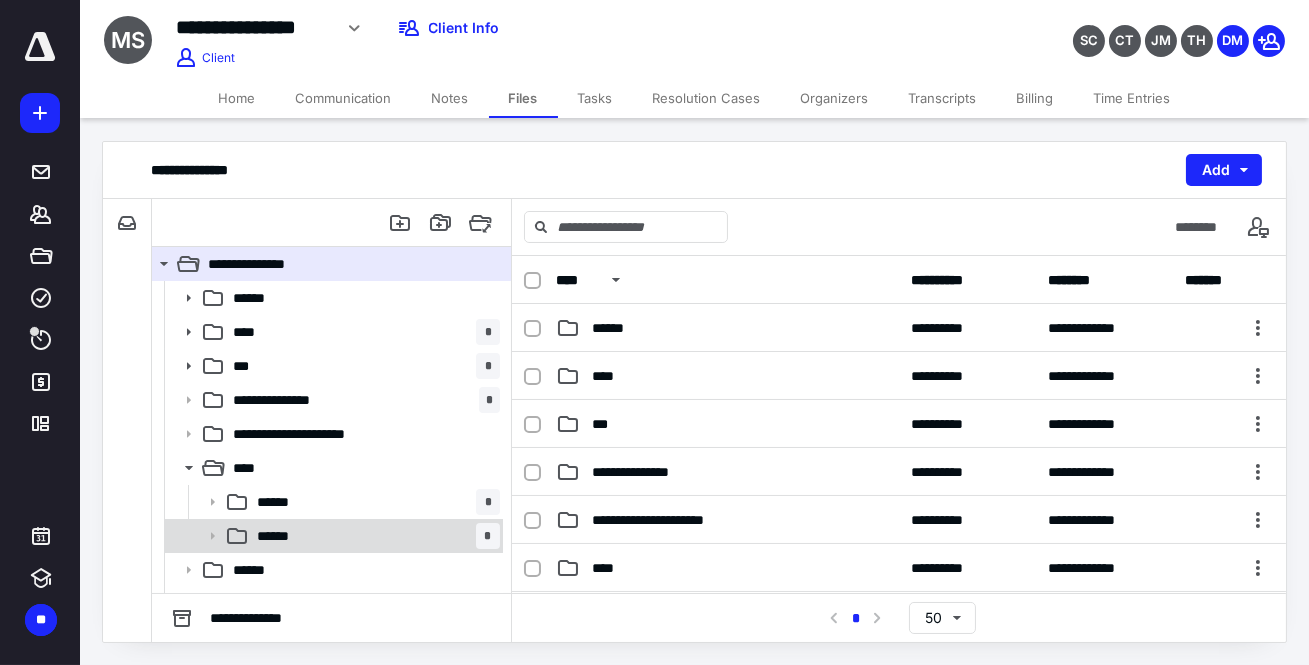 click on "******" at bounding box center [280, 536] 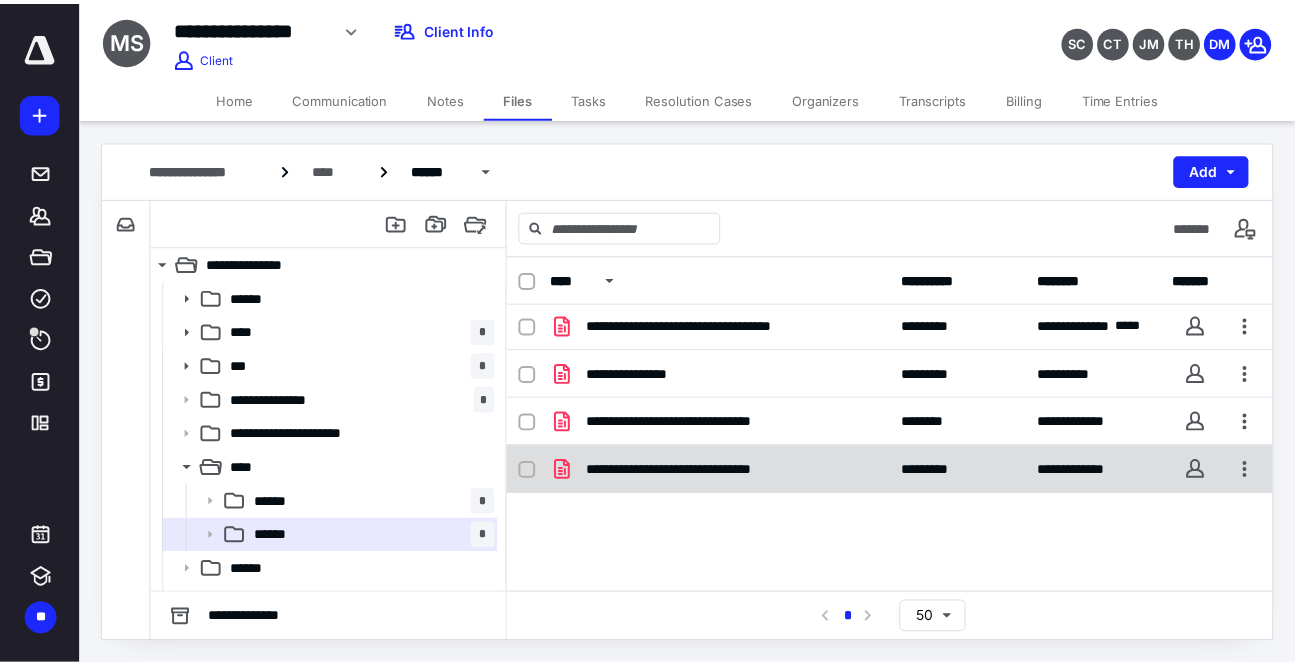 scroll, scrollTop: 0, scrollLeft: 0, axis: both 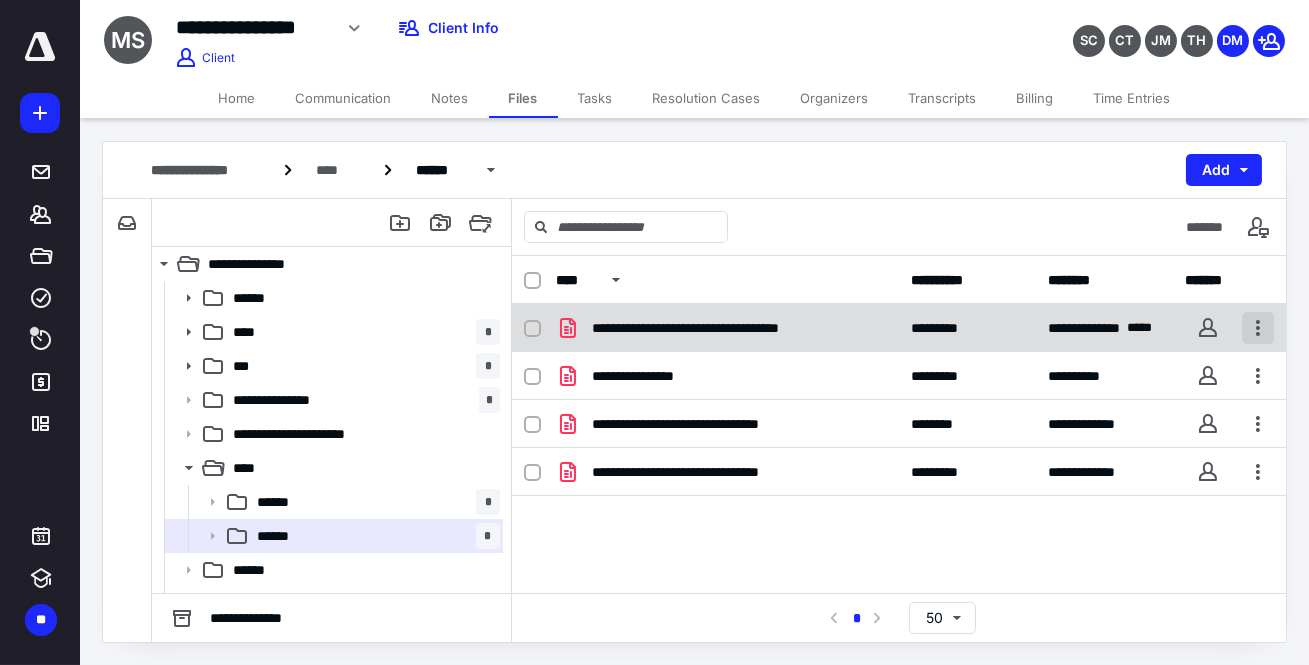 click at bounding box center [1258, 328] 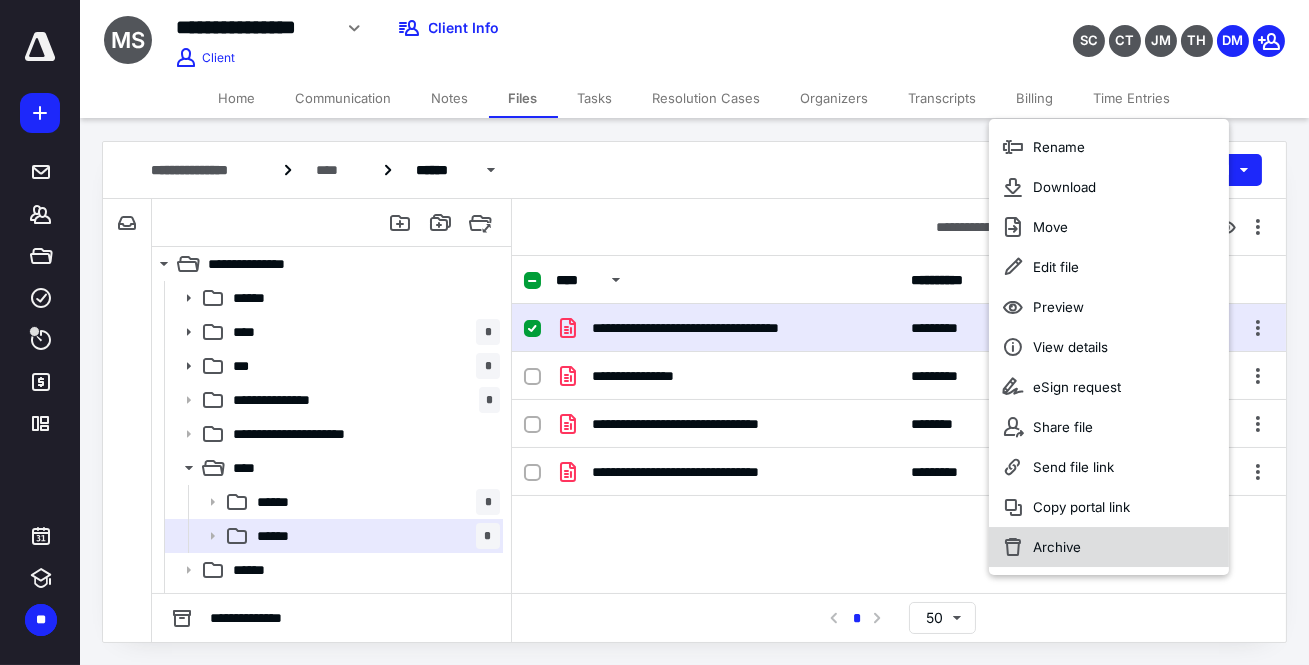 click on "Archive" at bounding box center (1057, 547) 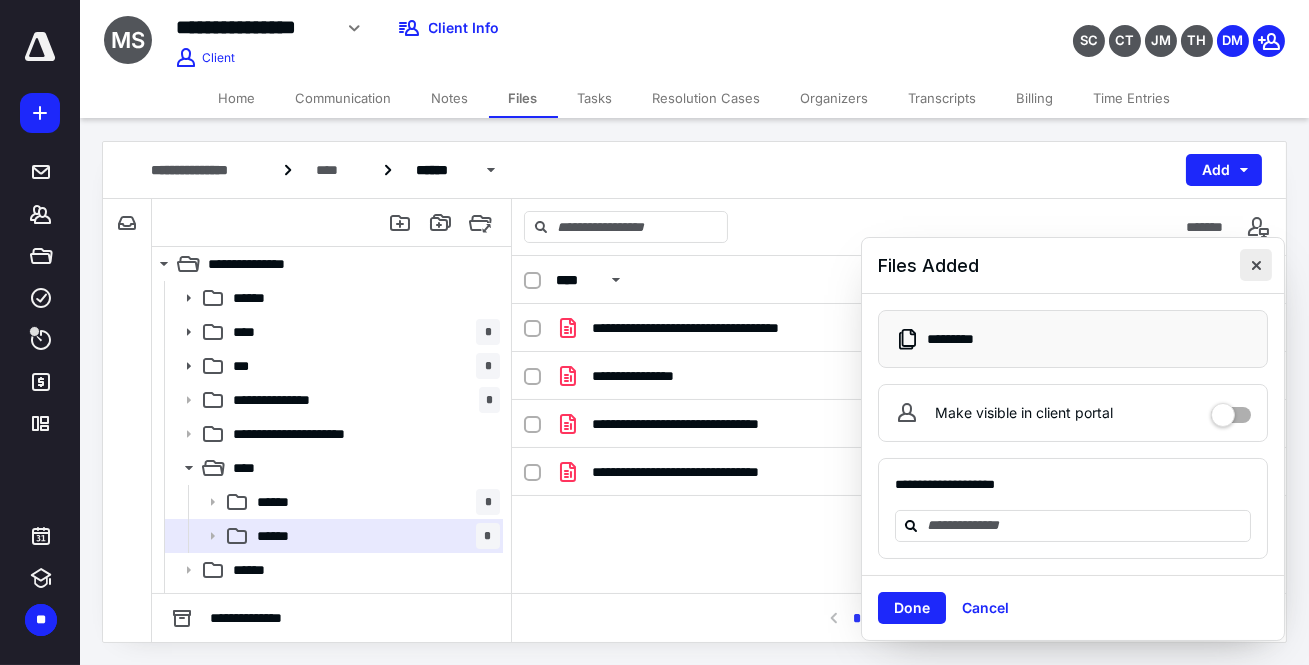 click at bounding box center (1256, 265) 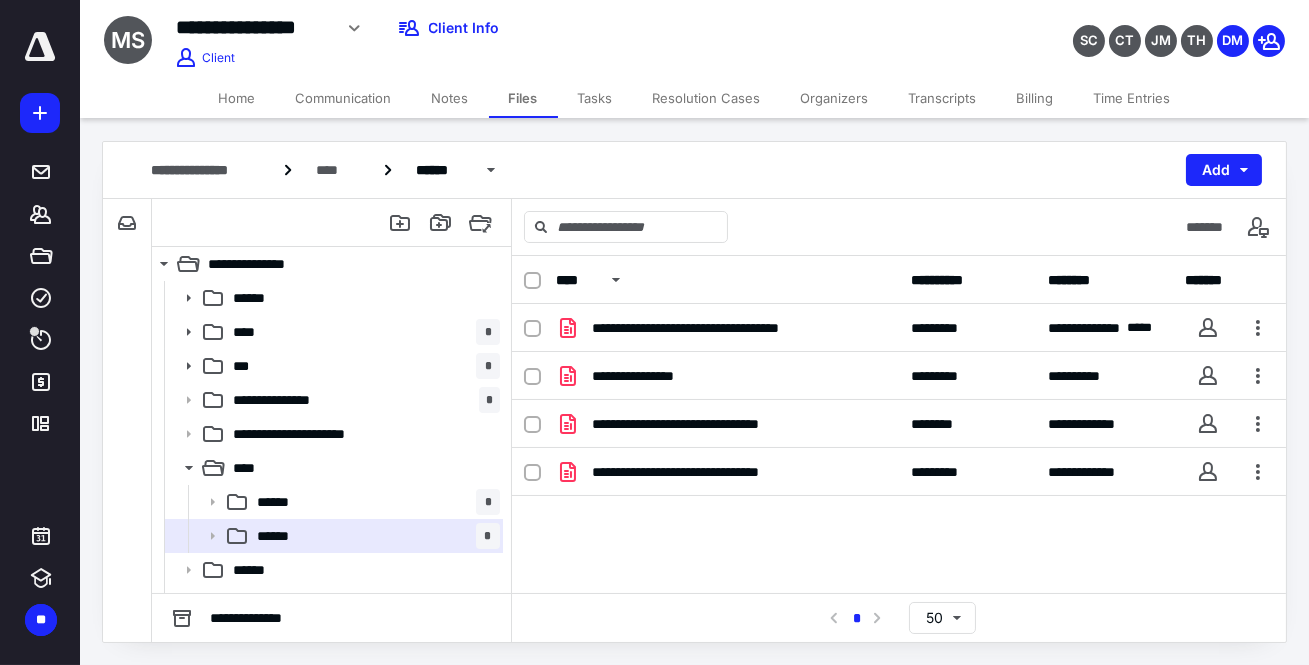 click on "Time Entries" at bounding box center [1132, 98] 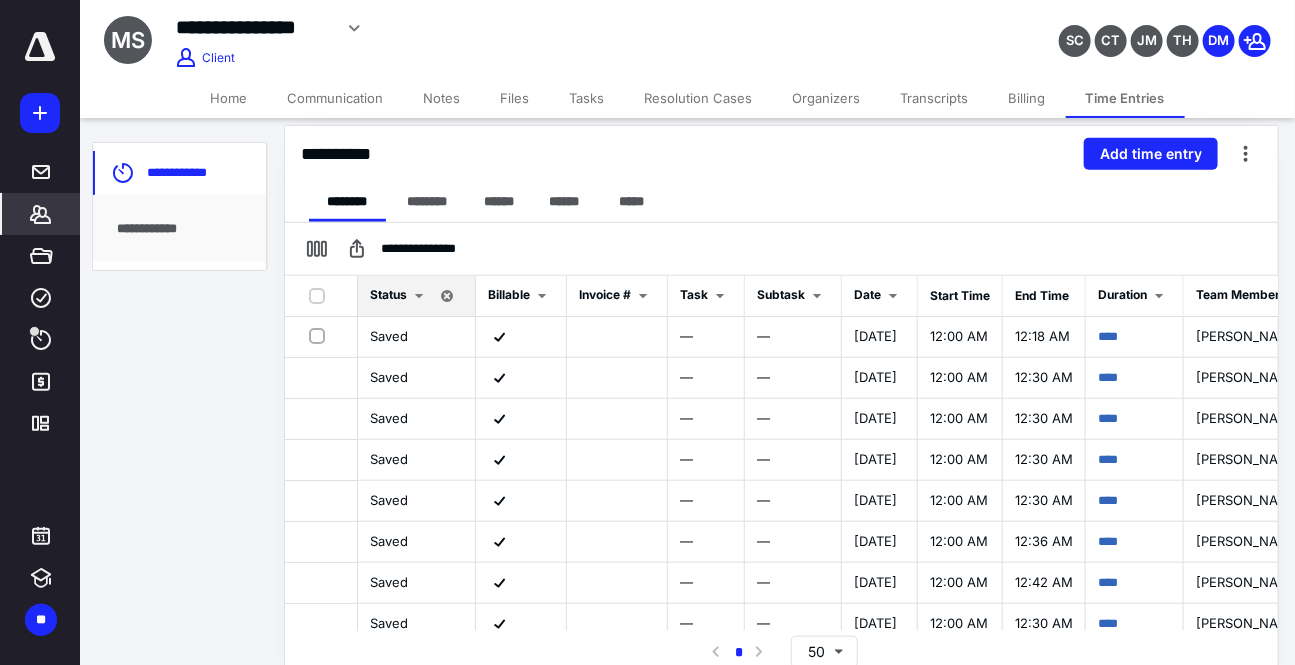 scroll, scrollTop: 445, scrollLeft: 0, axis: vertical 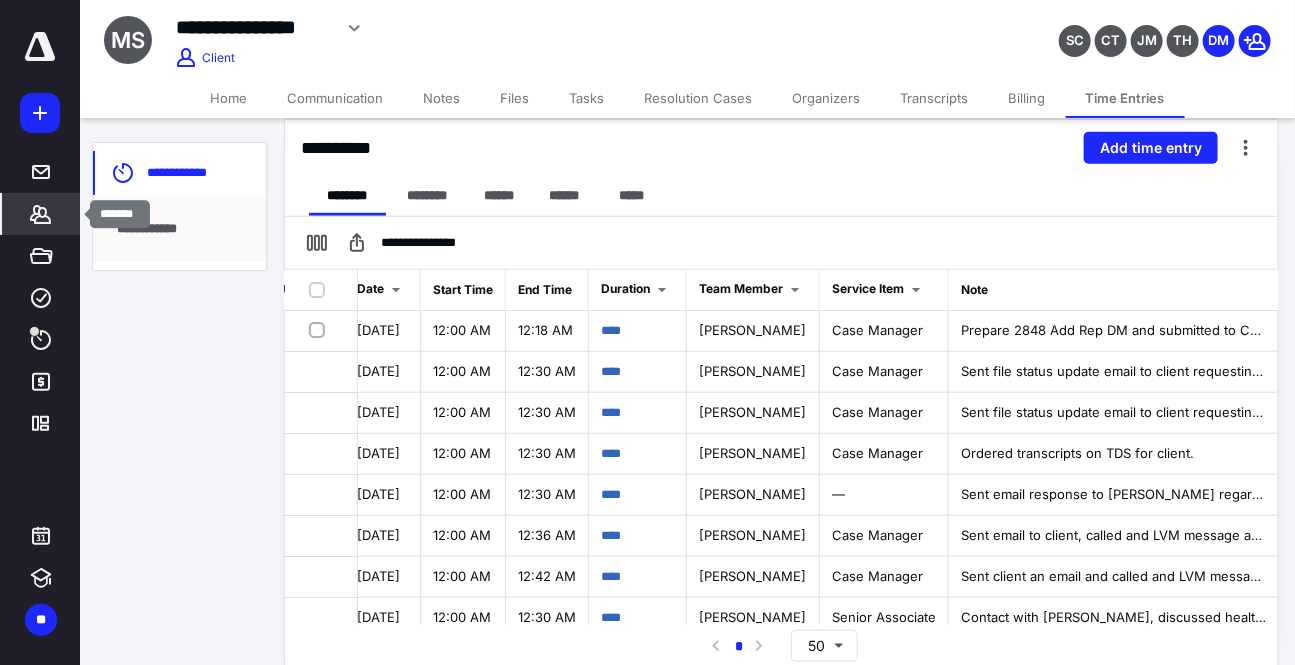 click 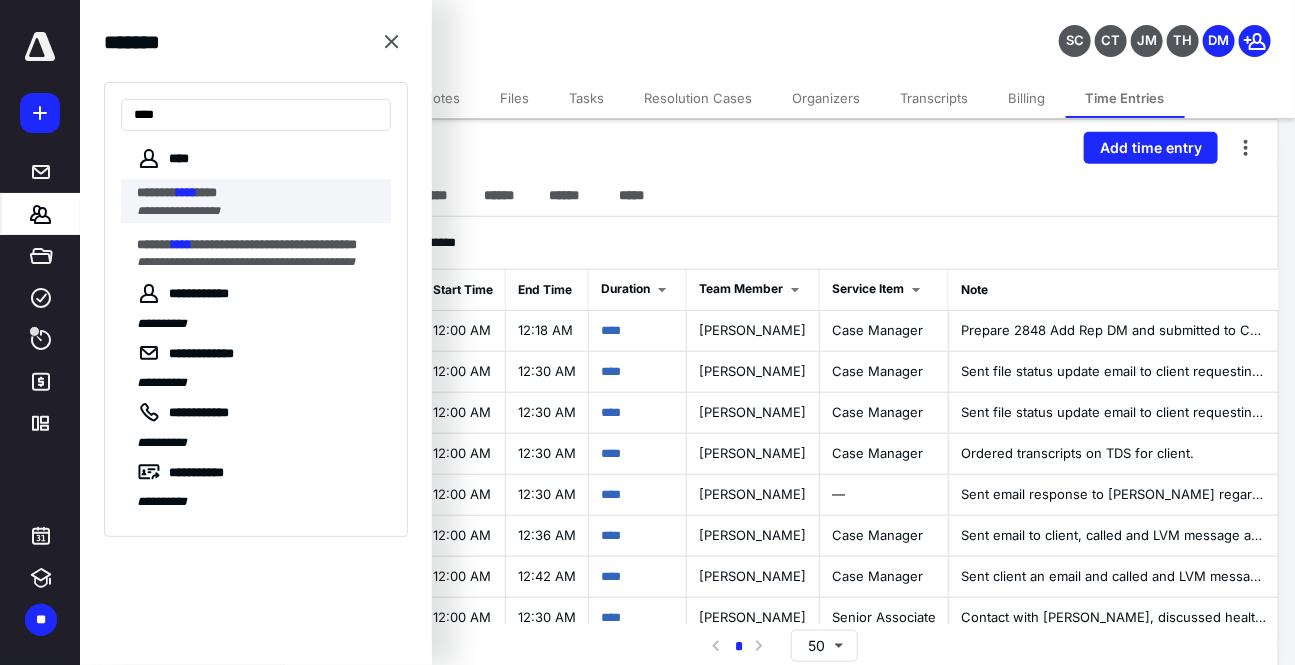 type on "****" 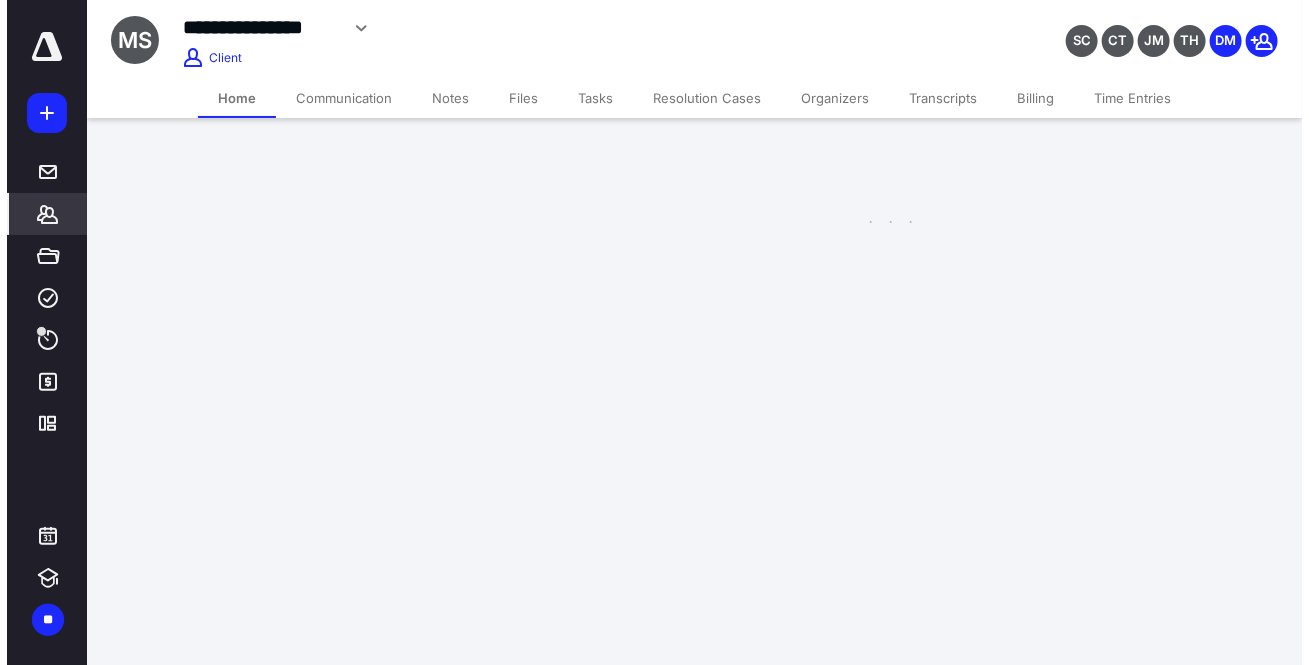 scroll, scrollTop: 0, scrollLeft: 0, axis: both 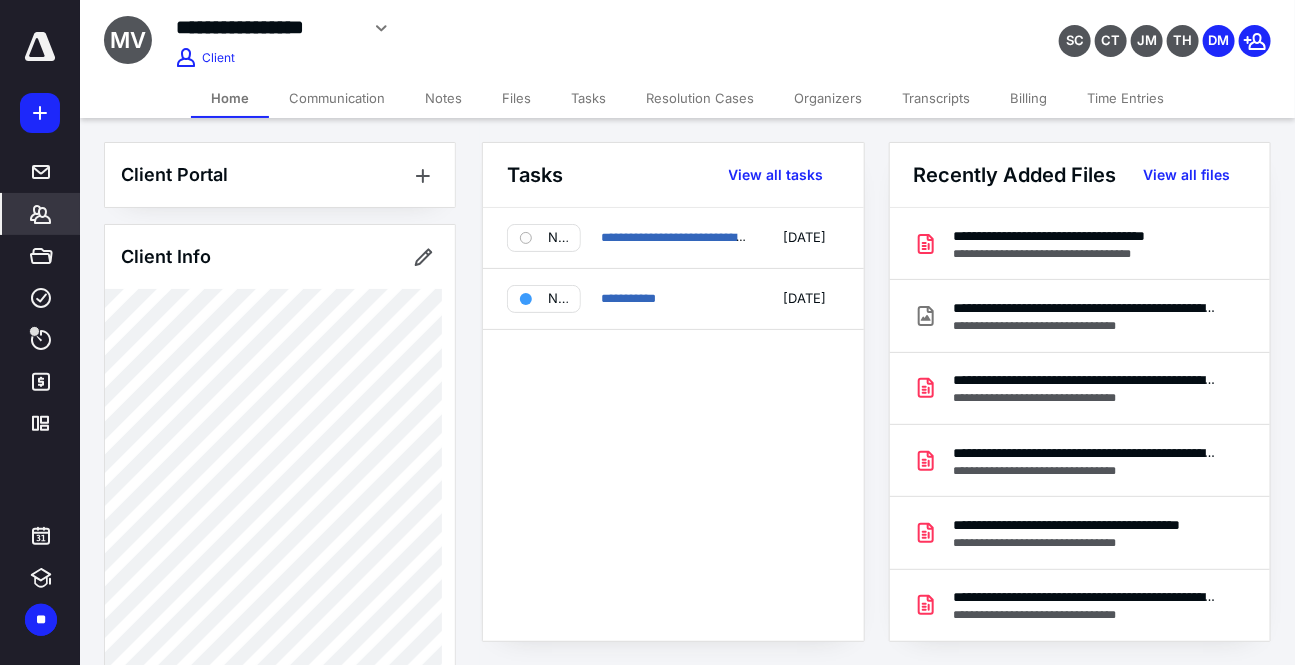 click on "Files" at bounding box center (516, 98) 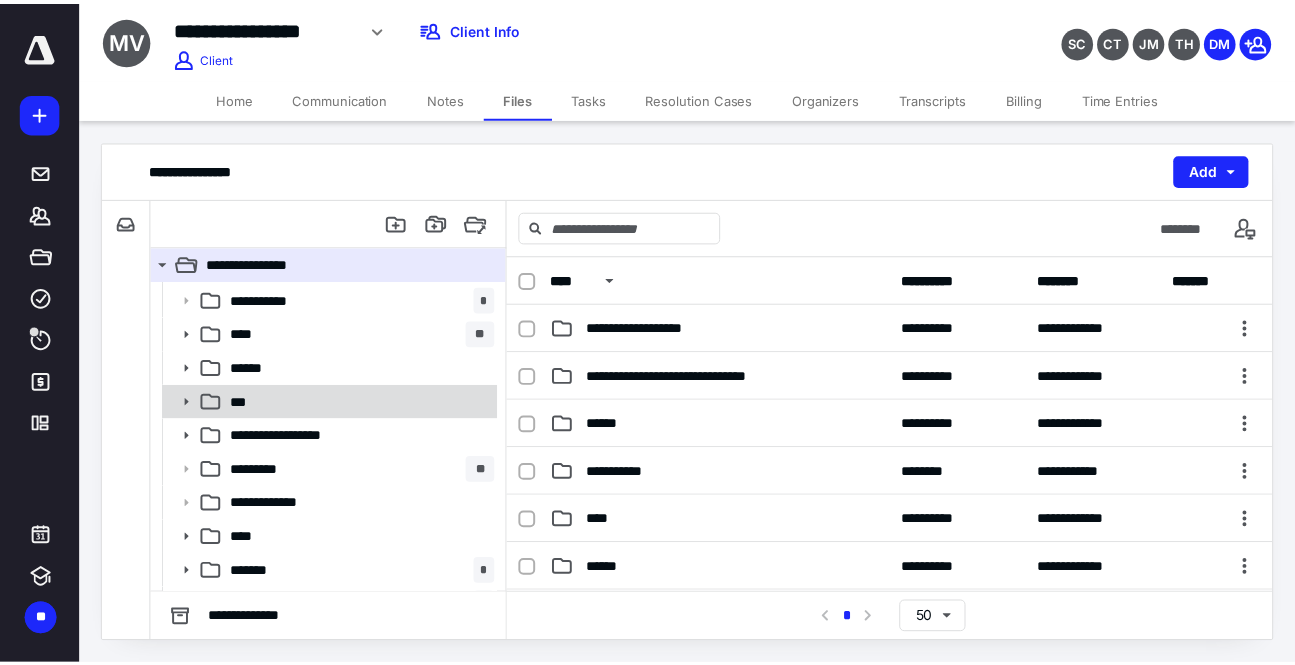 scroll, scrollTop: 231, scrollLeft: 0, axis: vertical 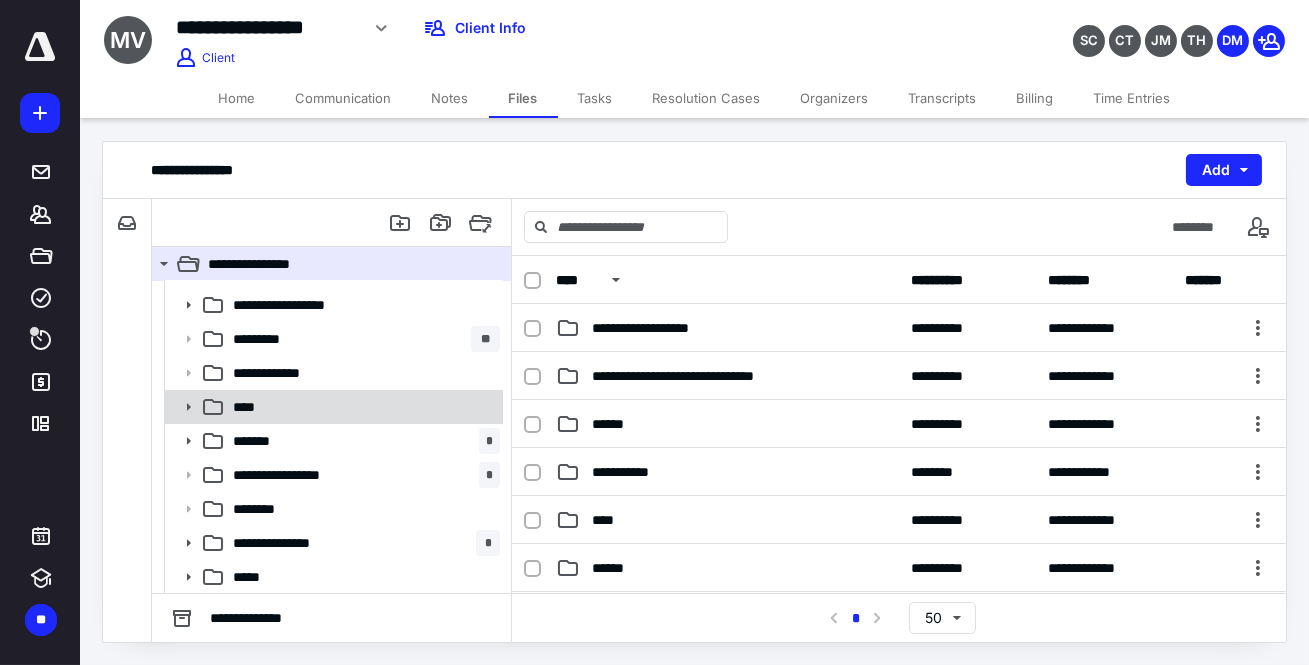 click 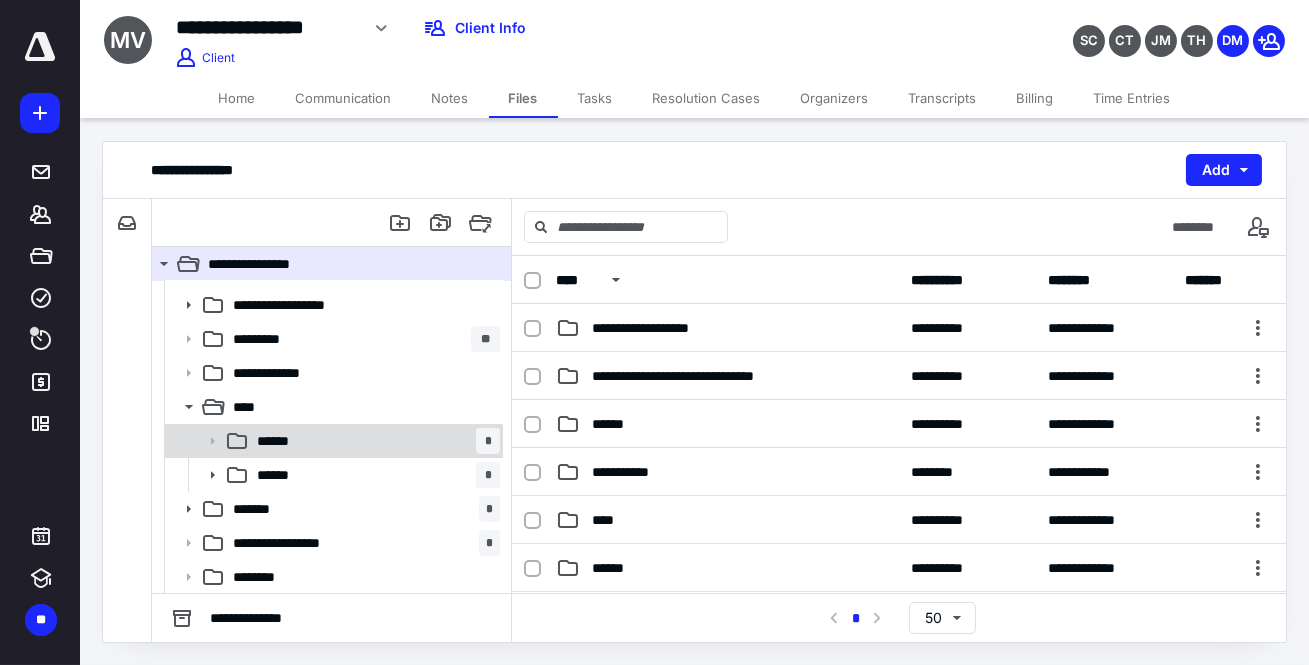 click on "******" at bounding box center (277, 441) 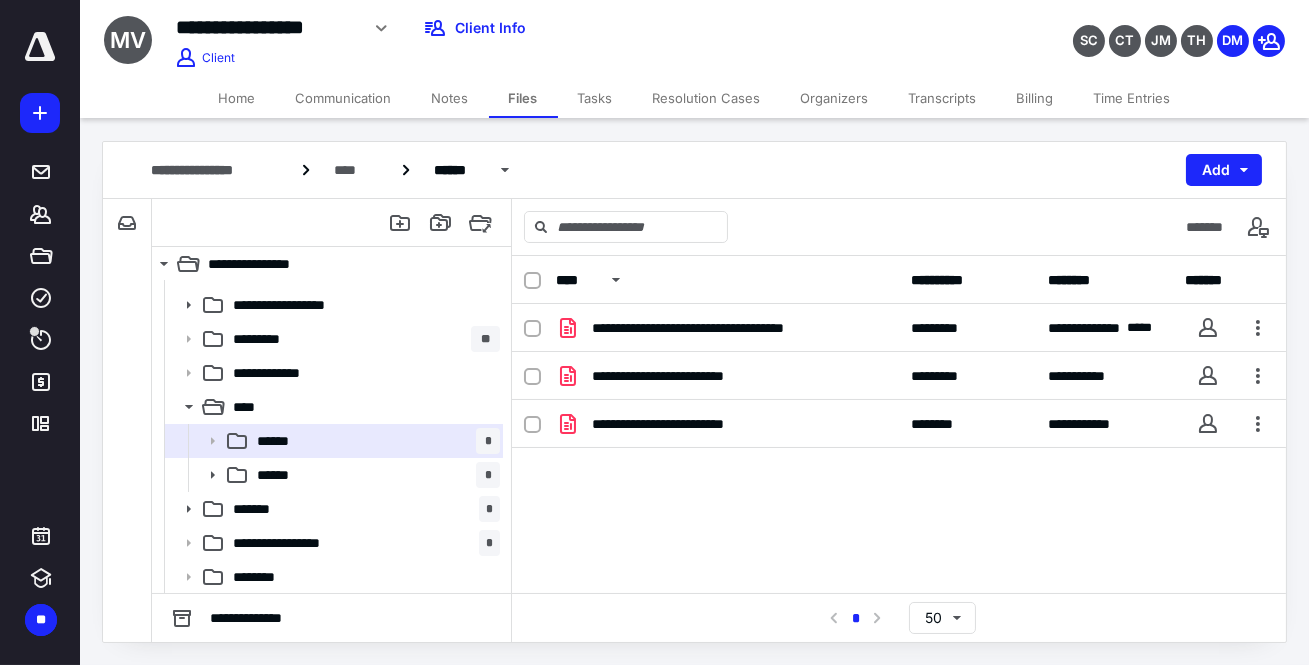 click on "Time Entries" at bounding box center (1132, 98) 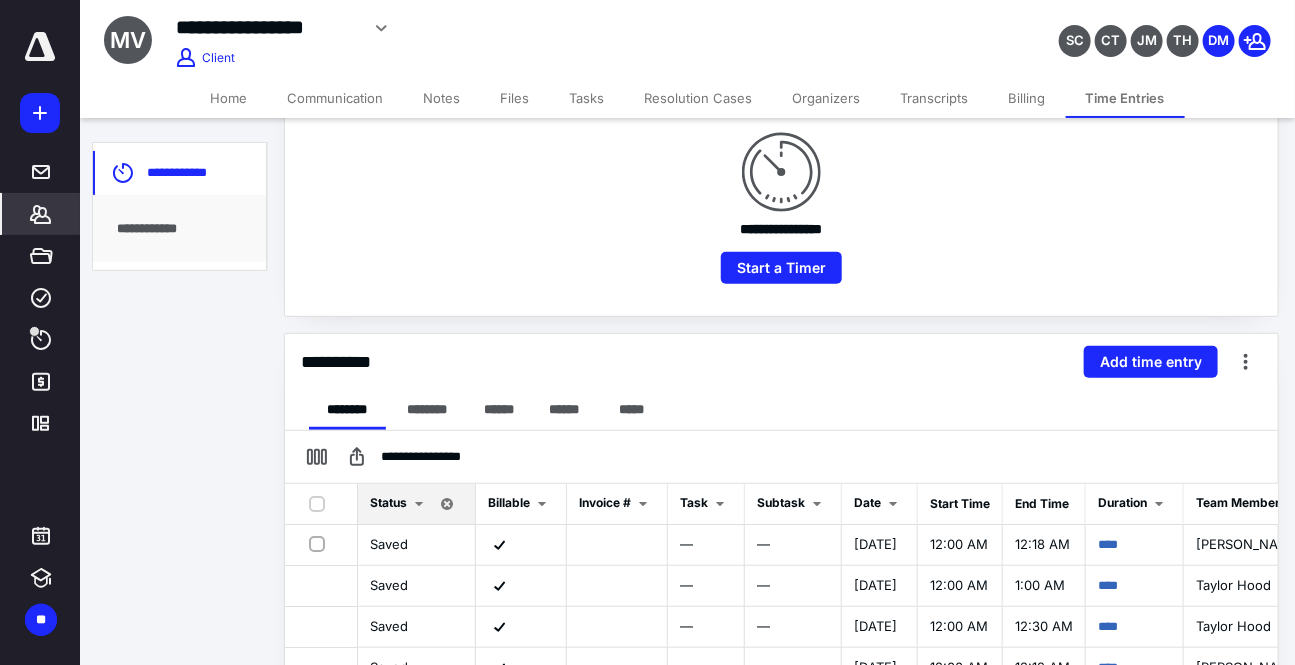 scroll, scrollTop: 445, scrollLeft: 0, axis: vertical 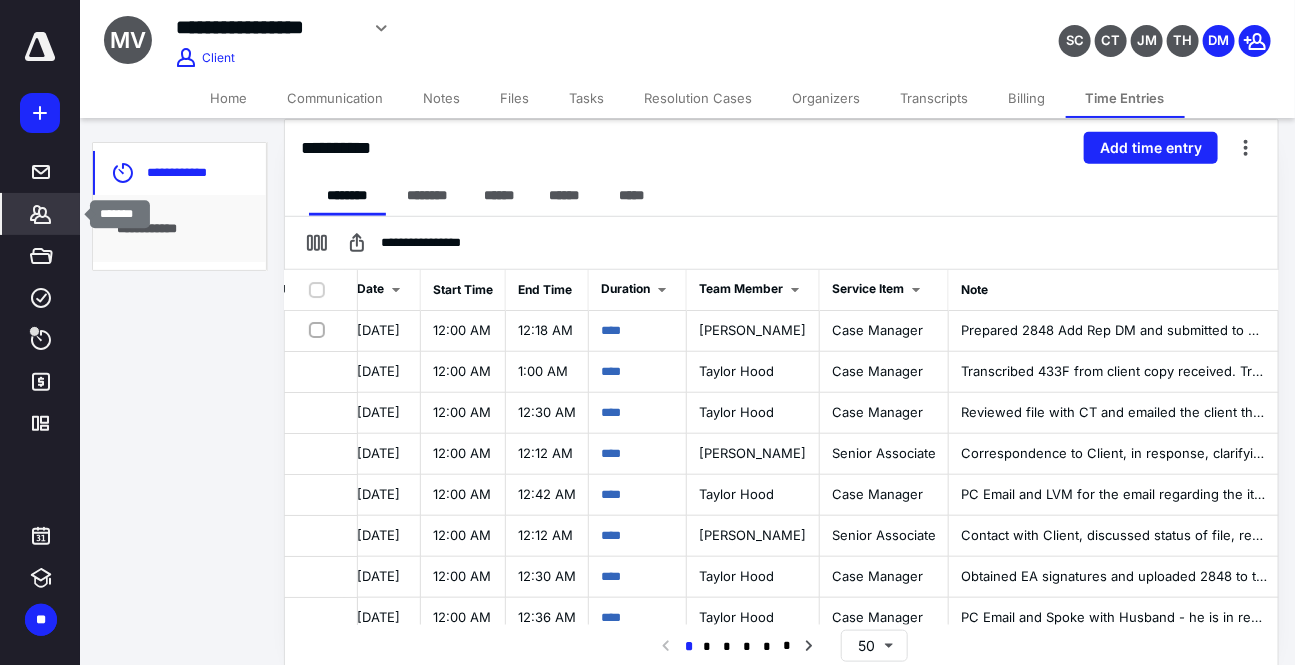 click 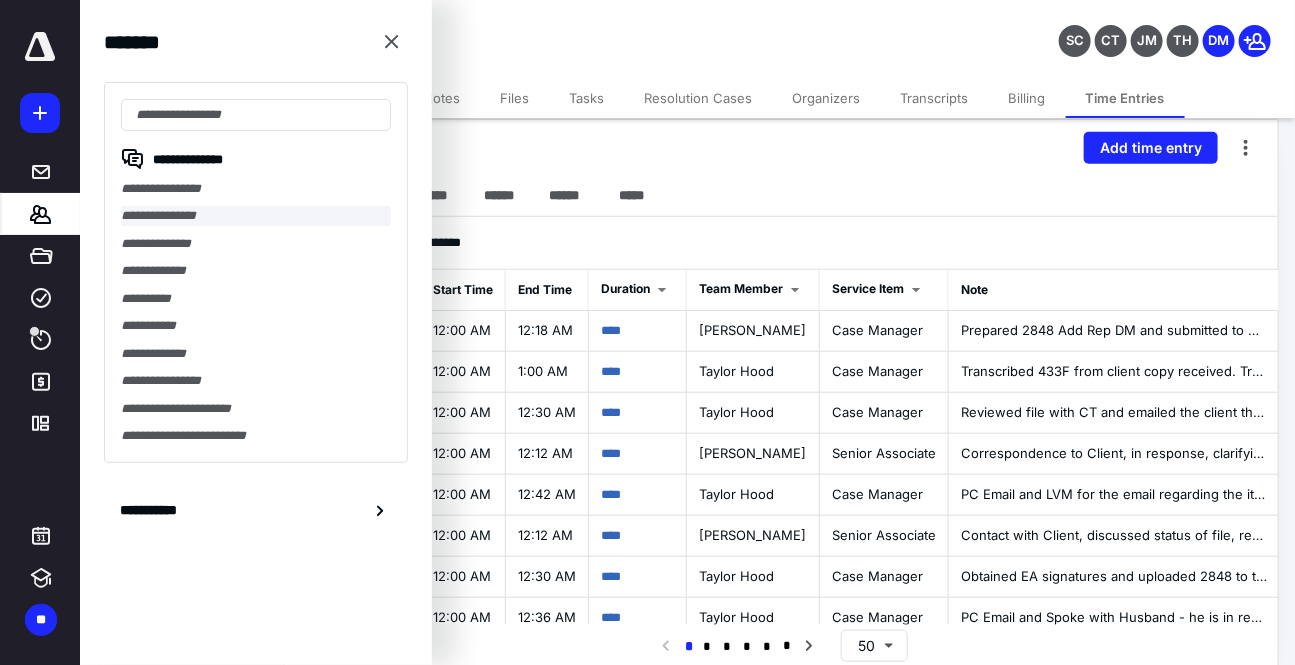 click on "**********" at bounding box center (256, 215) 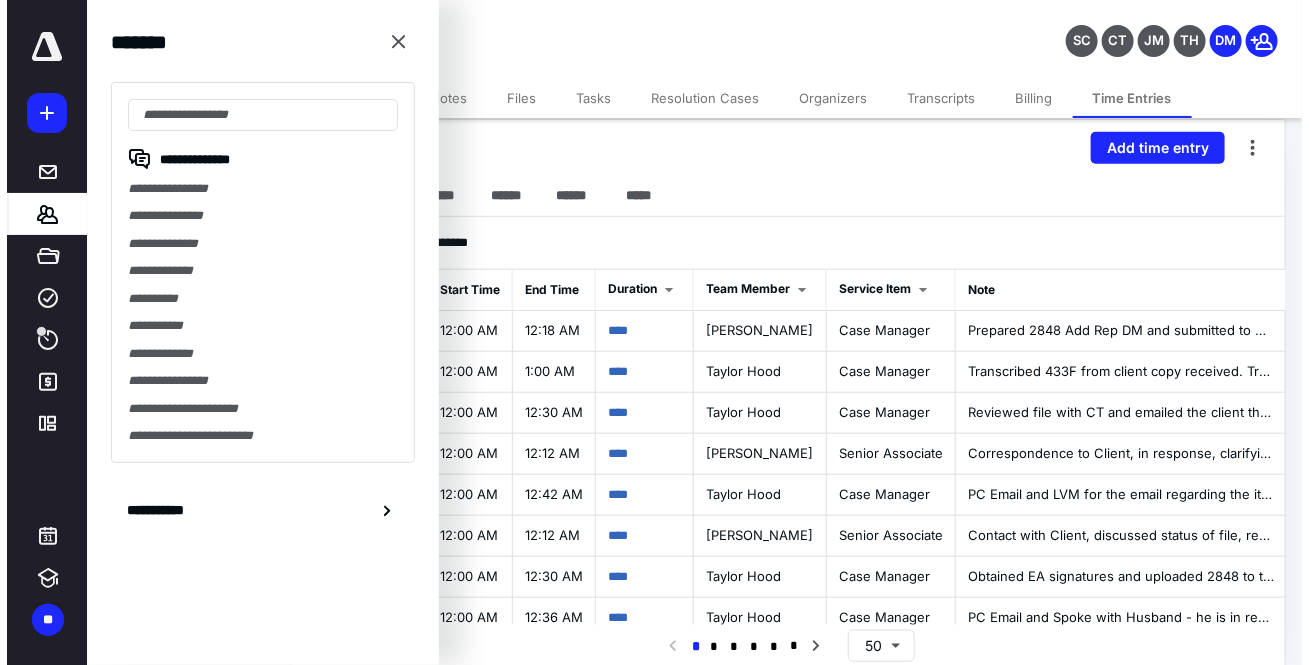 scroll, scrollTop: 0, scrollLeft: 0, axis: both 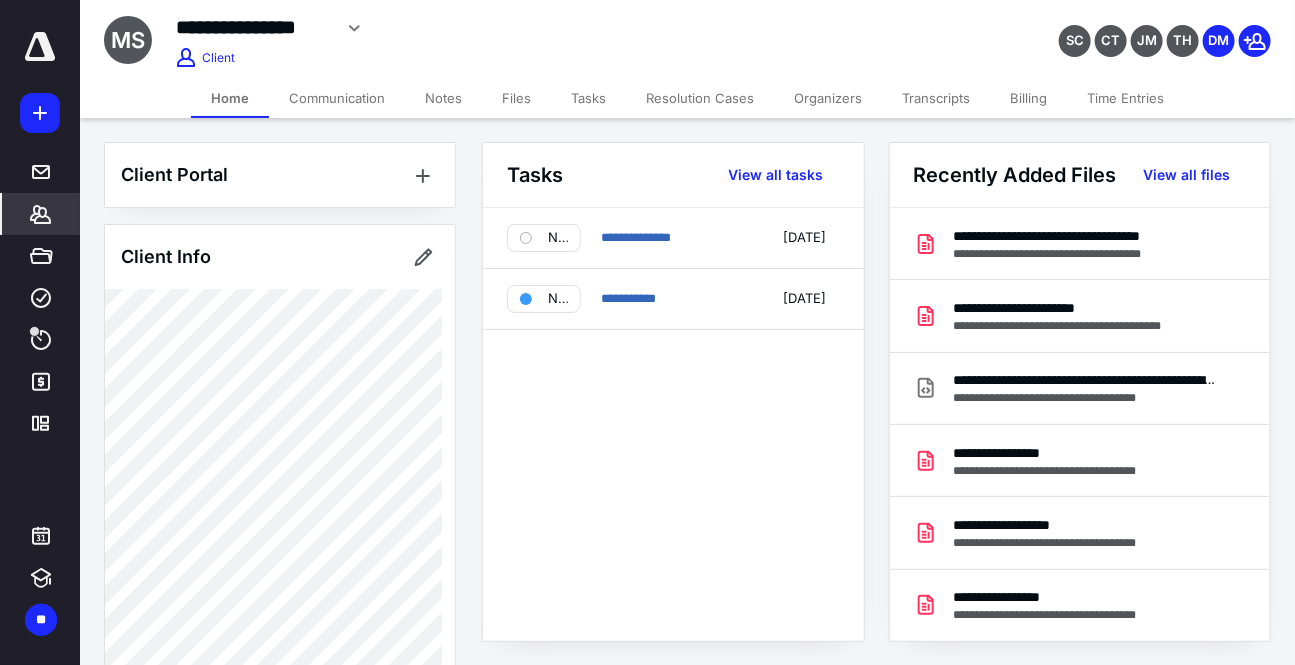 click on "Files" at bounding box center [516, 98] 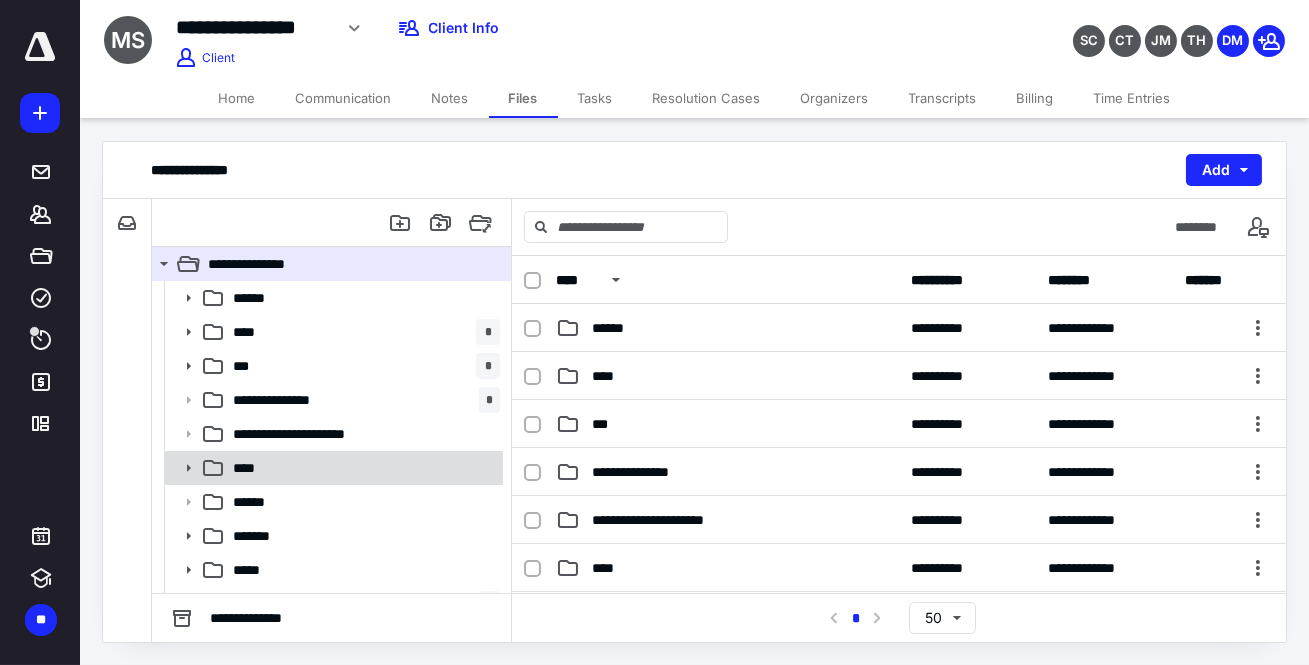 click 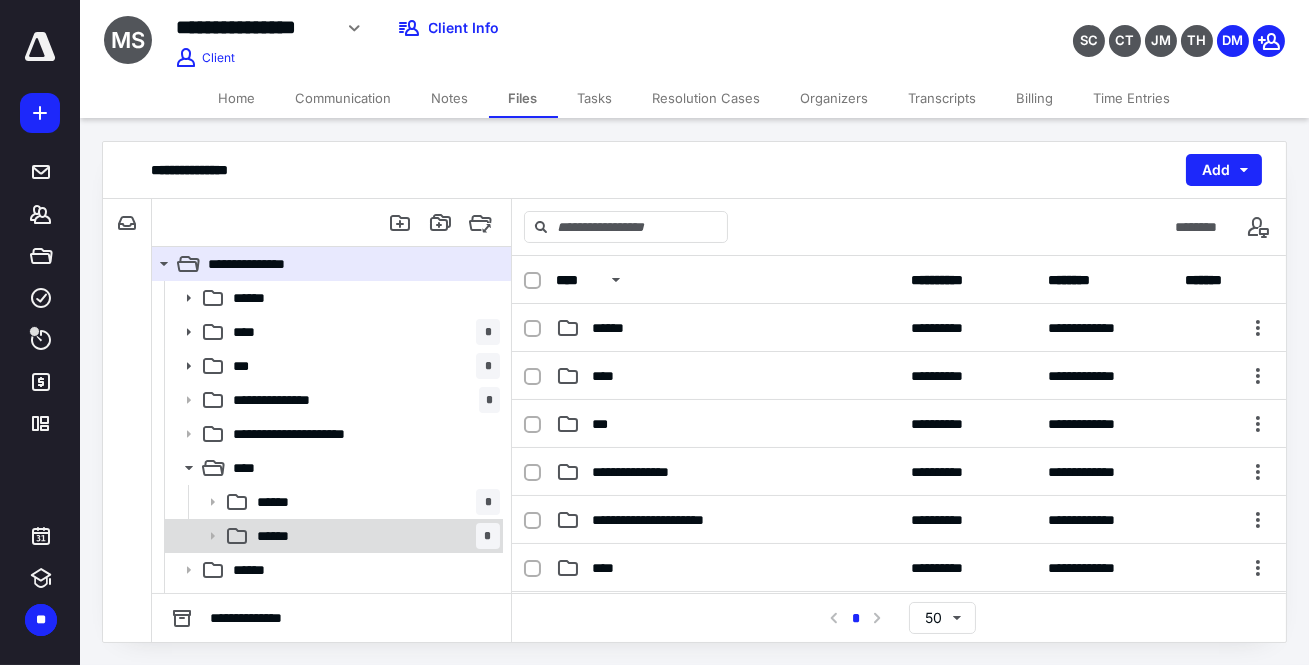 click on "****** *" at bounding box center [374, 536] 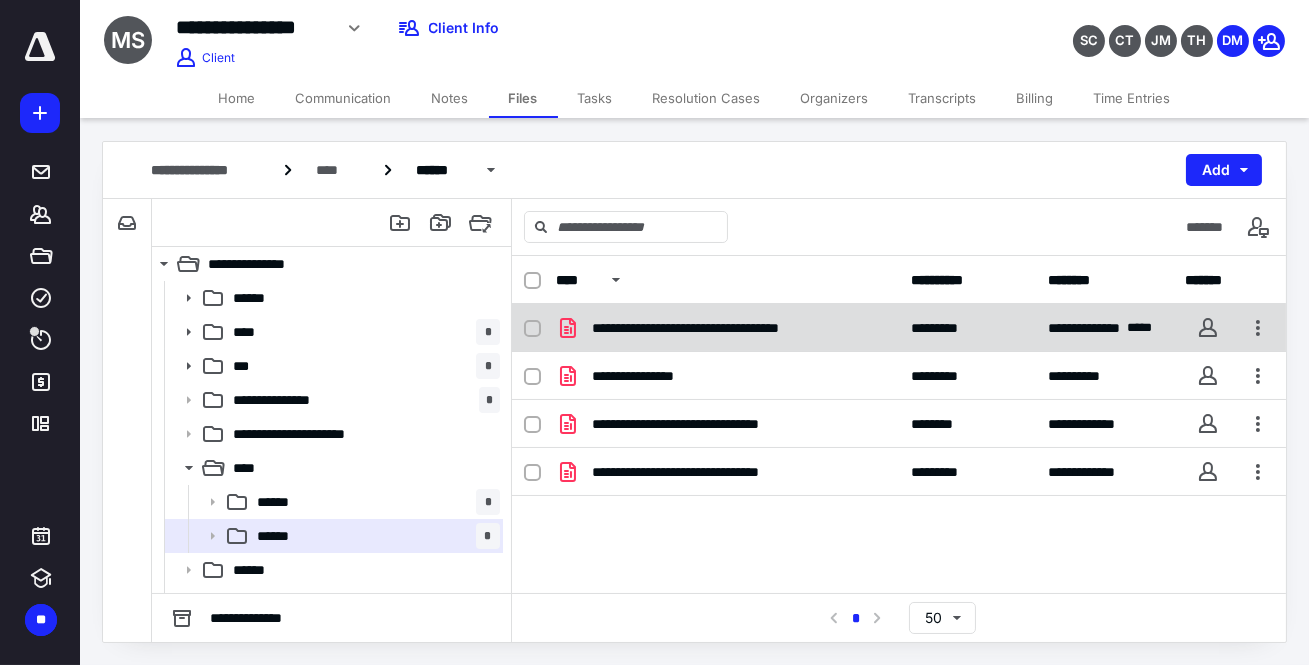 click on "**********" at bounding box center (727, 328) 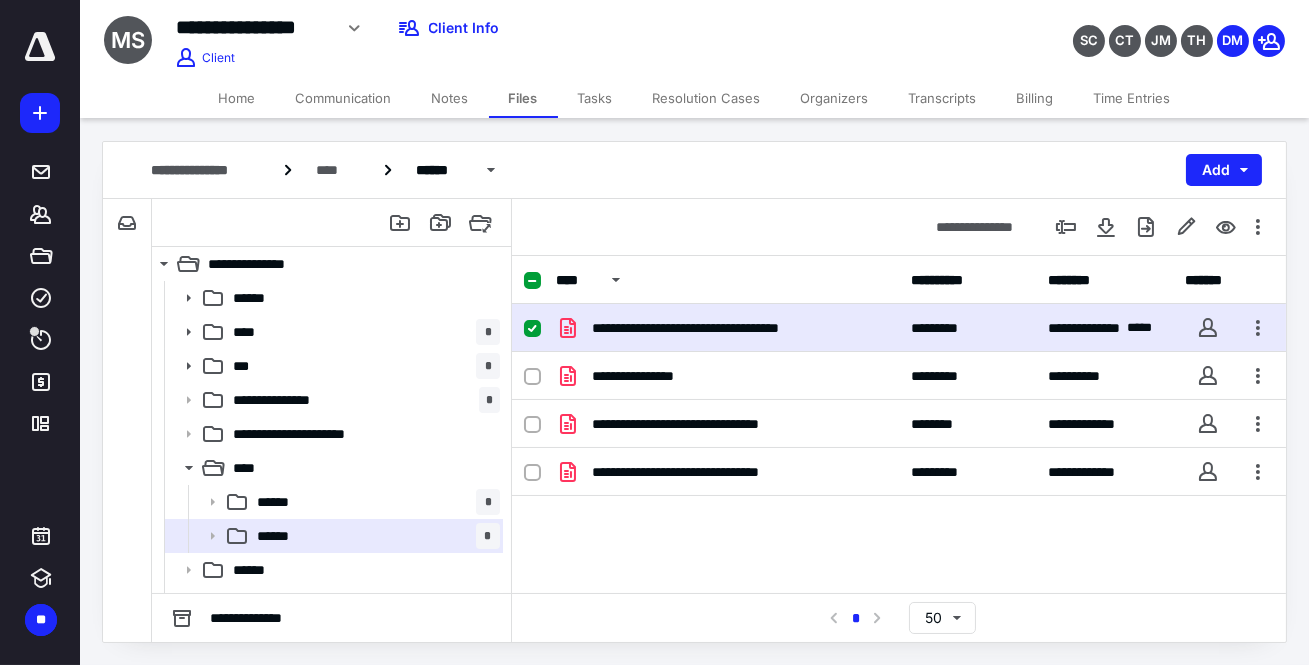 click on "**********" at bounding box center [727, 328] 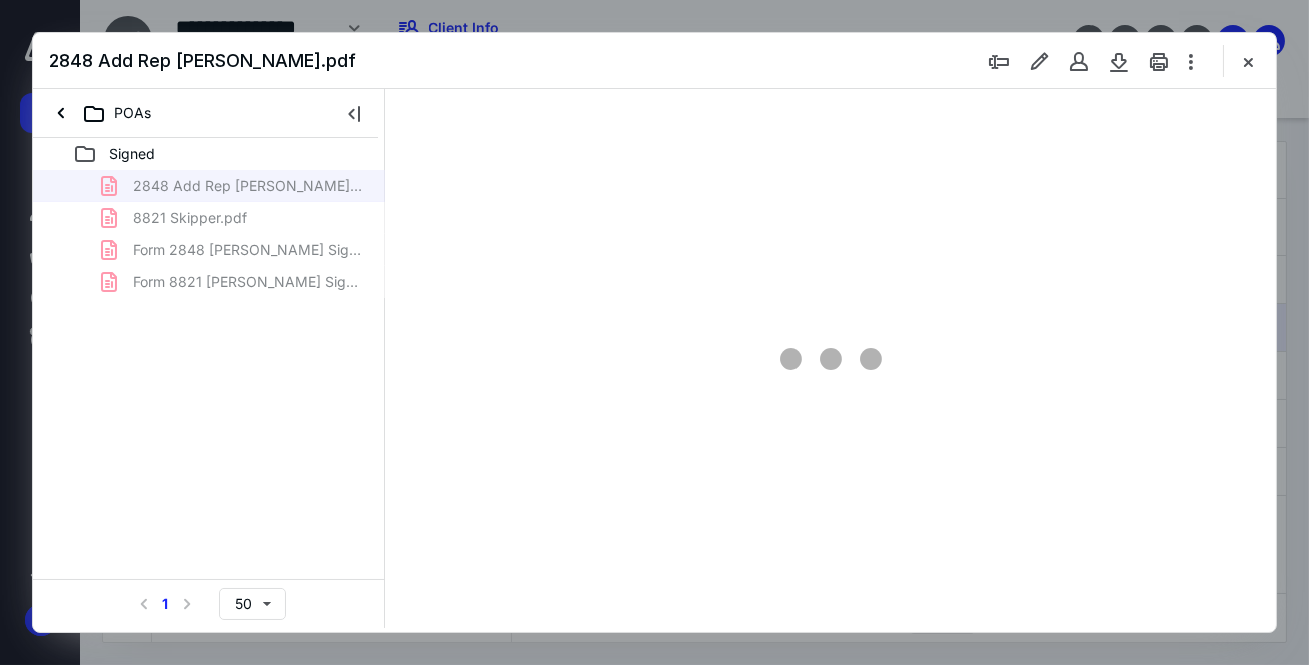 scroll, scrollTop: 0, scrollLeft: 0, axis: both 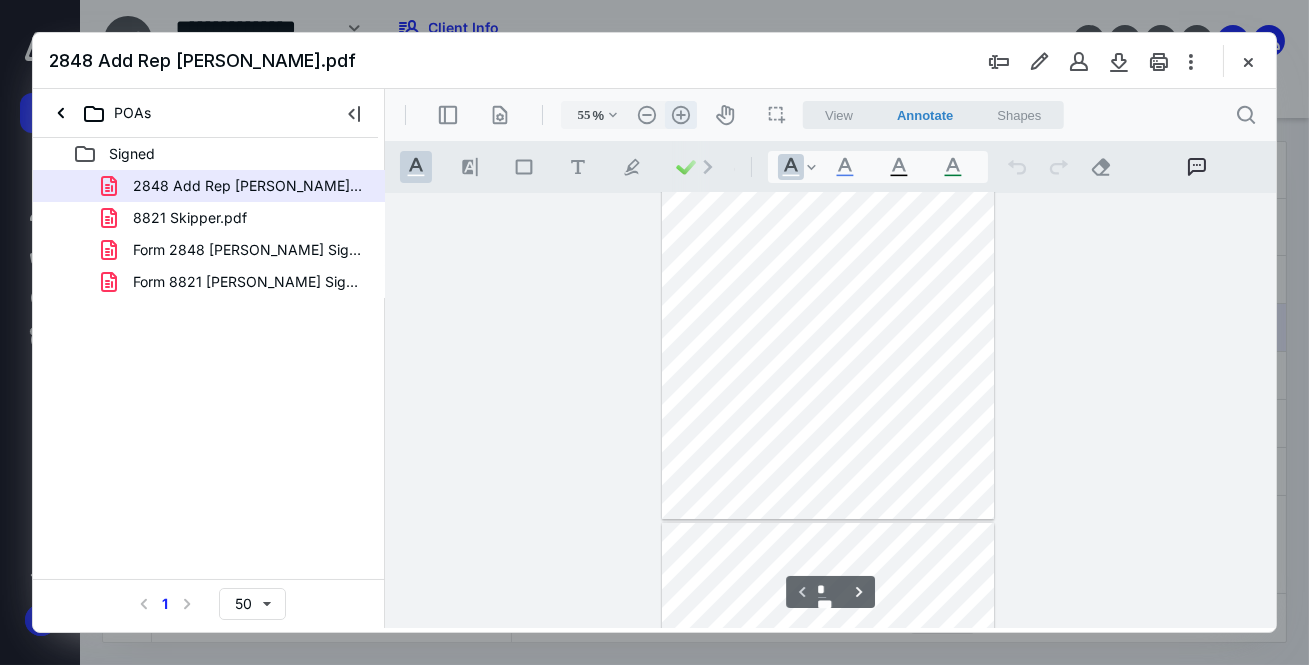 click on ".cls-1{fill:#abb0c4;} icon - header - zoom - in - line" at bounding box center [680, 115] 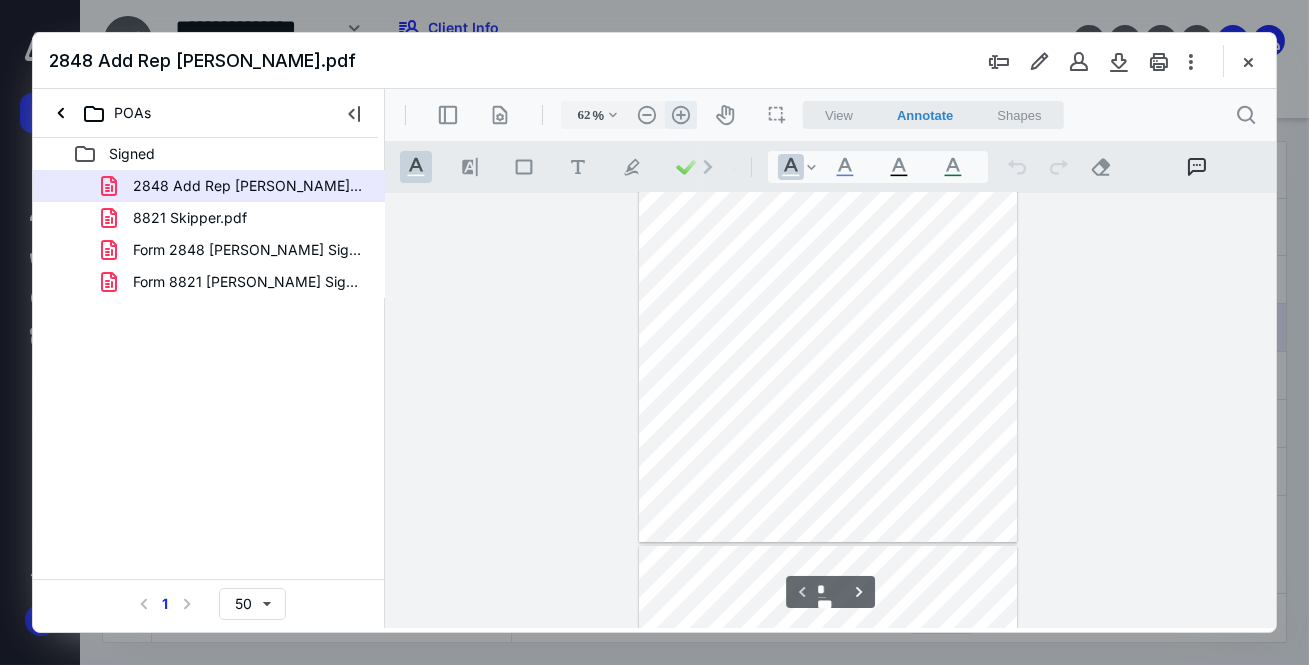 click on ".cls-1{fill:#abb0c4;} icon - header - zoom - in - line" at bounding box center [680, 115] 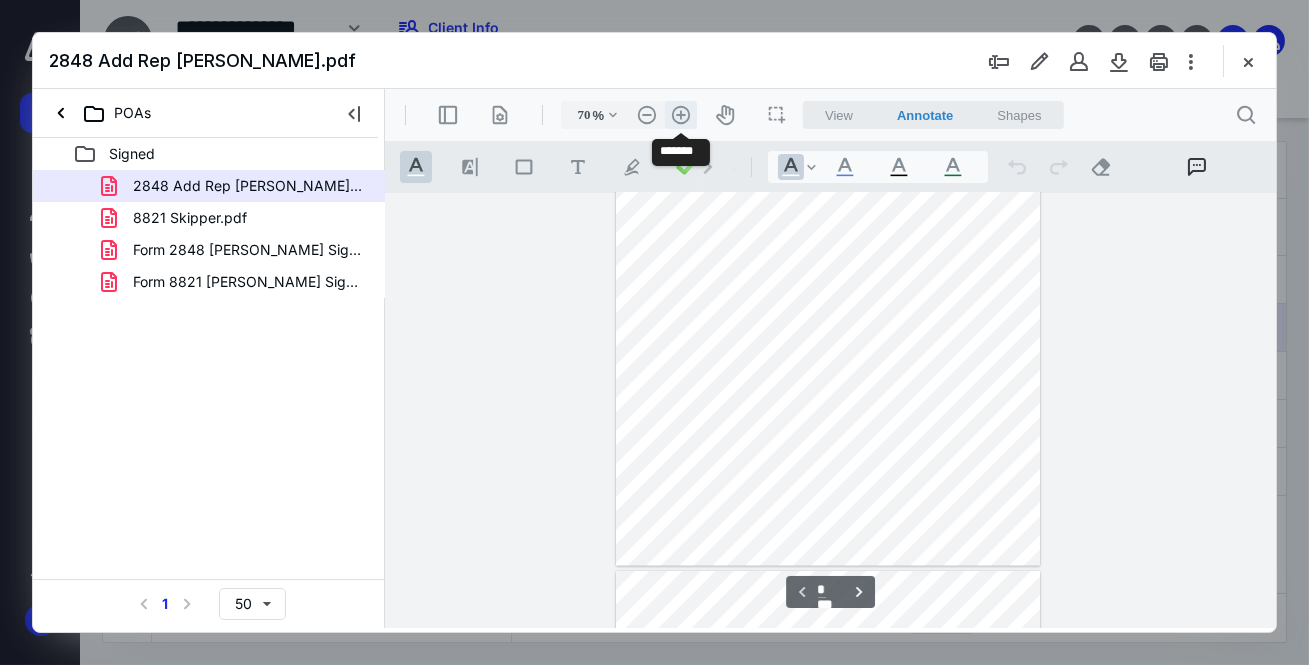 click on ".cls-1{fill:#abb0c4;} icon - header - zoom - in - line" at bounding box center [680, 115] 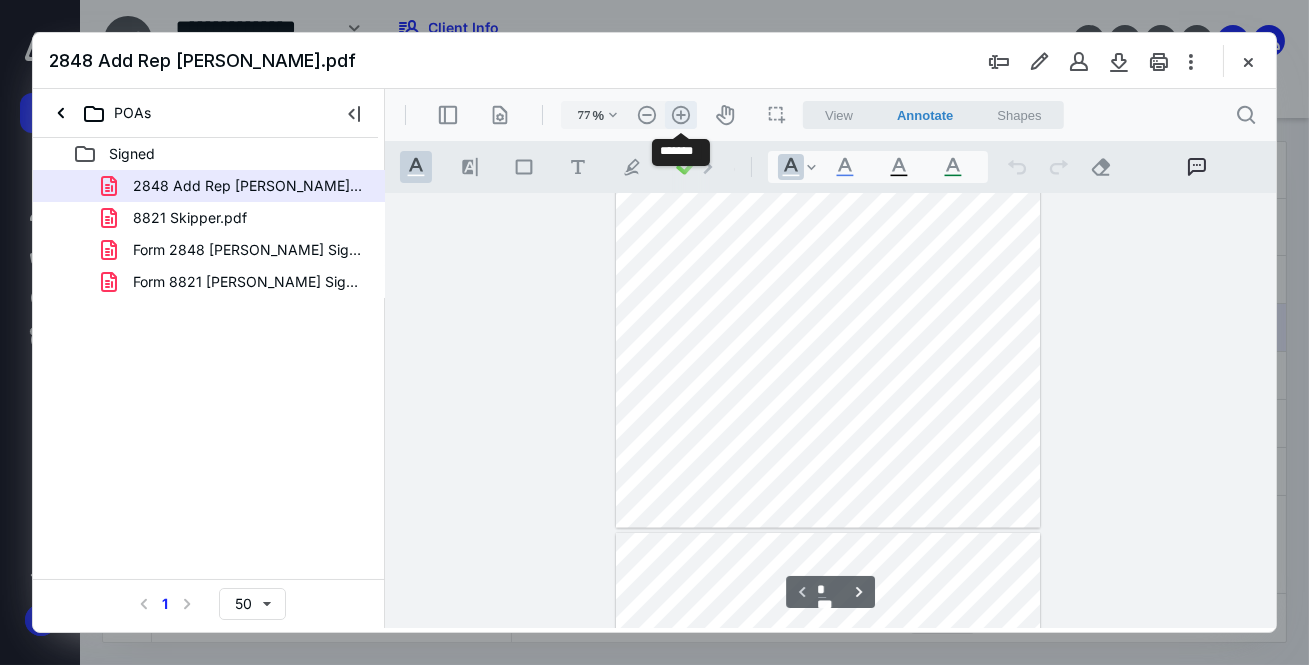 click on ".cls-1{fill:#abb0c4;} icon - header - zoom - in - line" at bounding box center (680, 115) 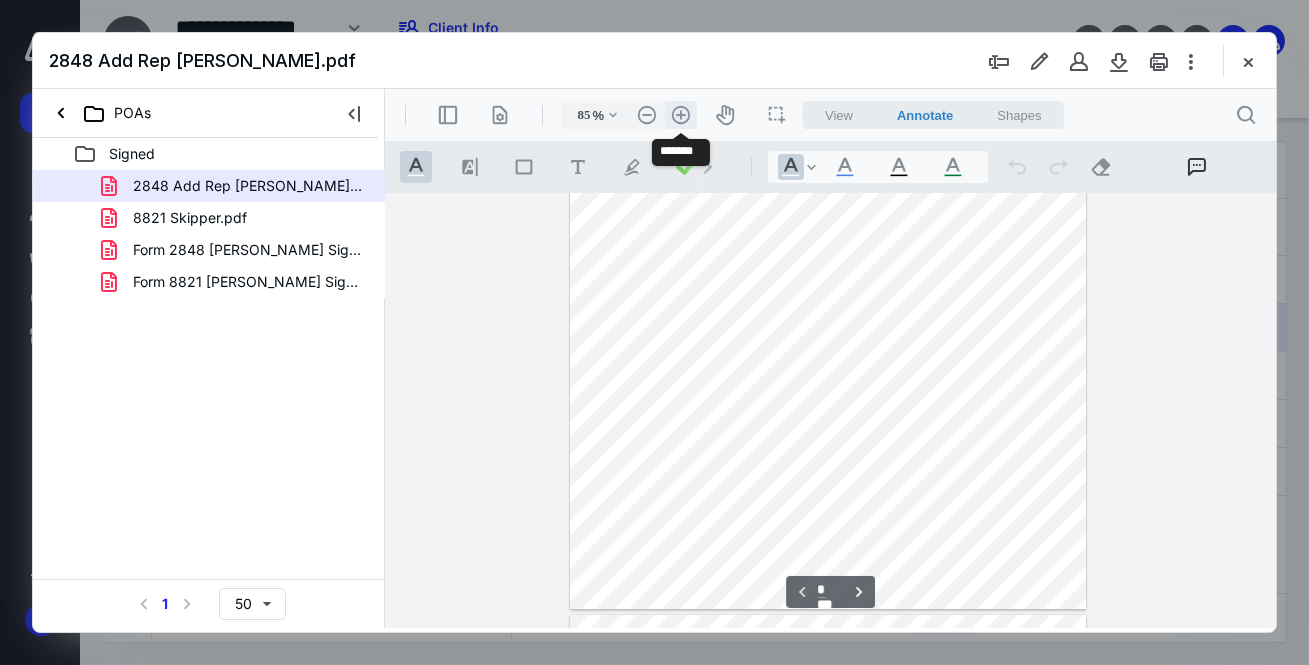 click on ".cls-1{fill:#abb0c4;} icon - header - zoom - in - line" at bounding box center [680, 115] 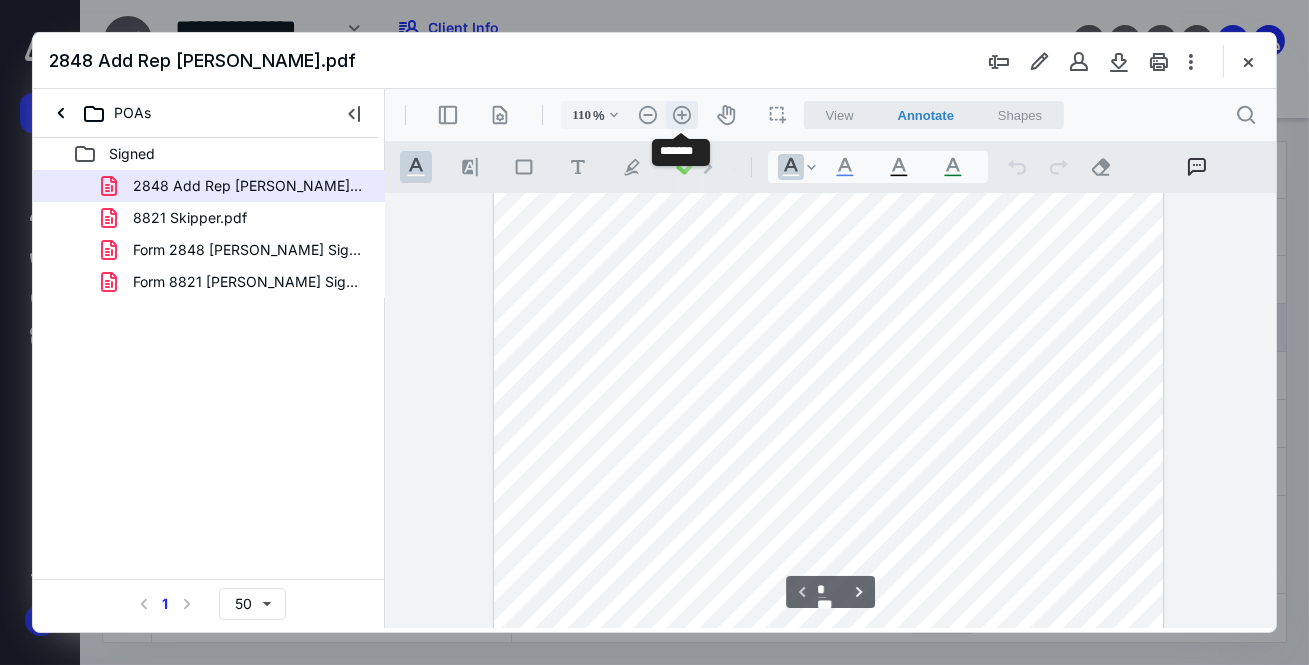 scroll, scrollTop: 380, scrollLeft: 0, axis: vertical 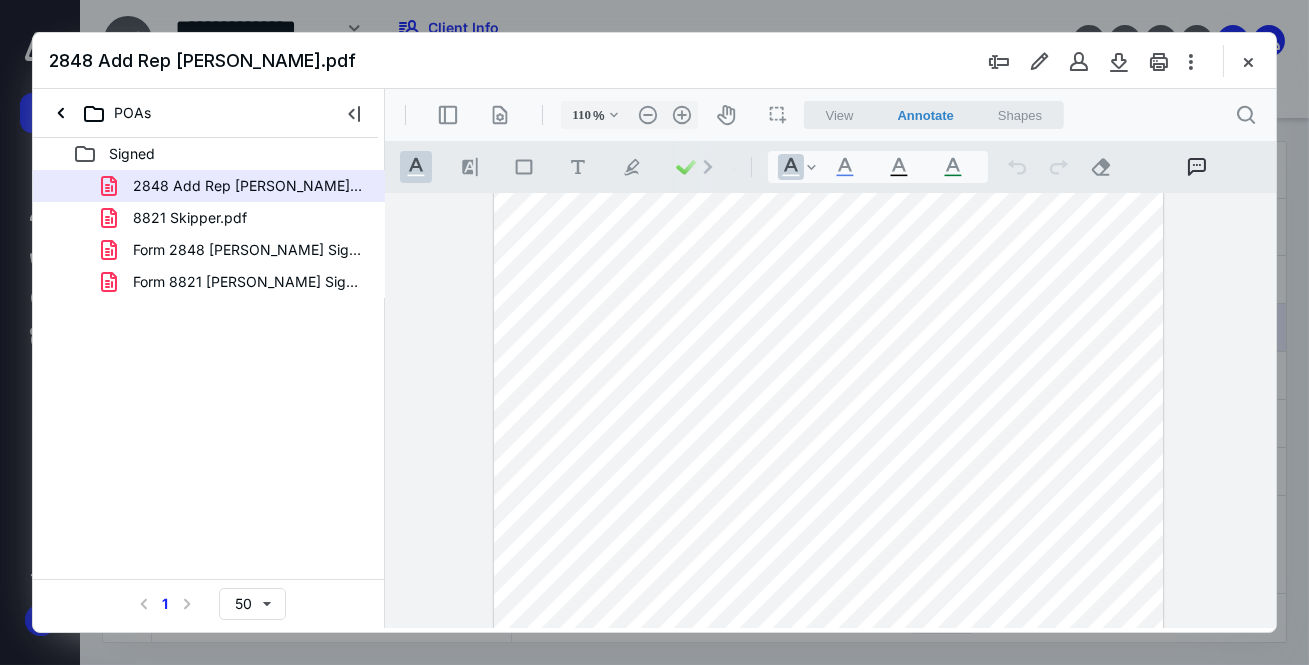 drag, startPoint x: 1241, startPoint y: 63, endPoint x: 1148, endPoint y: 81, distance: 94.72592 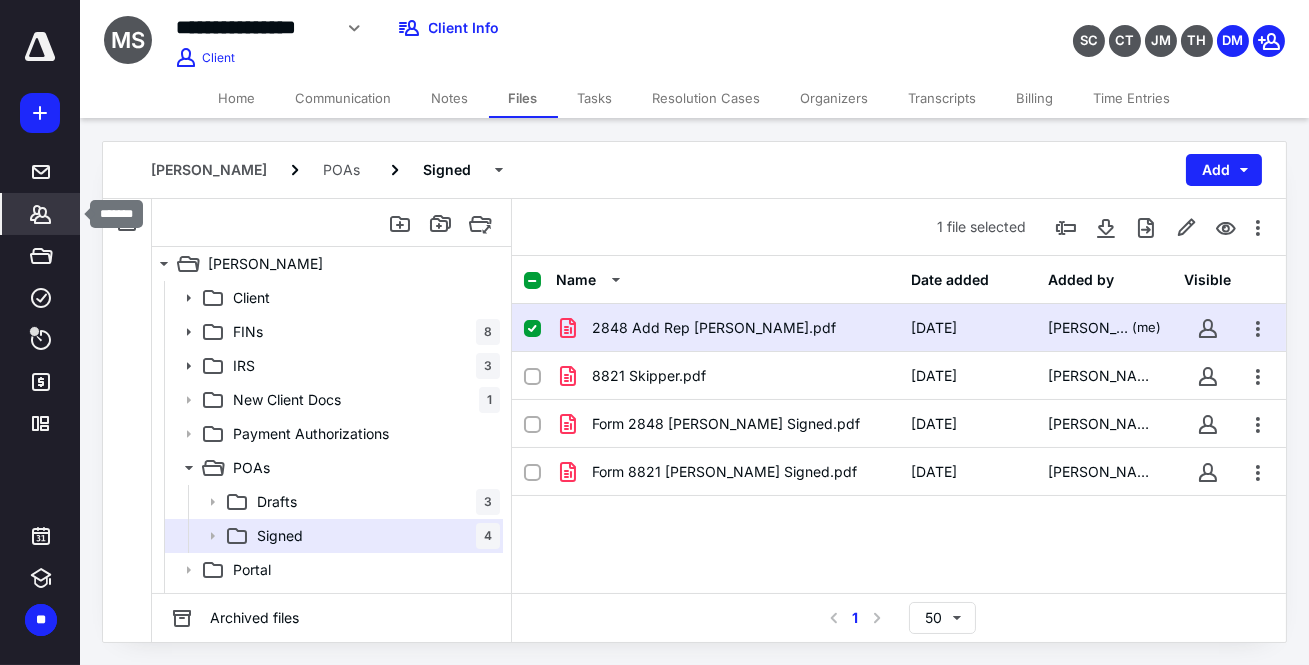 click 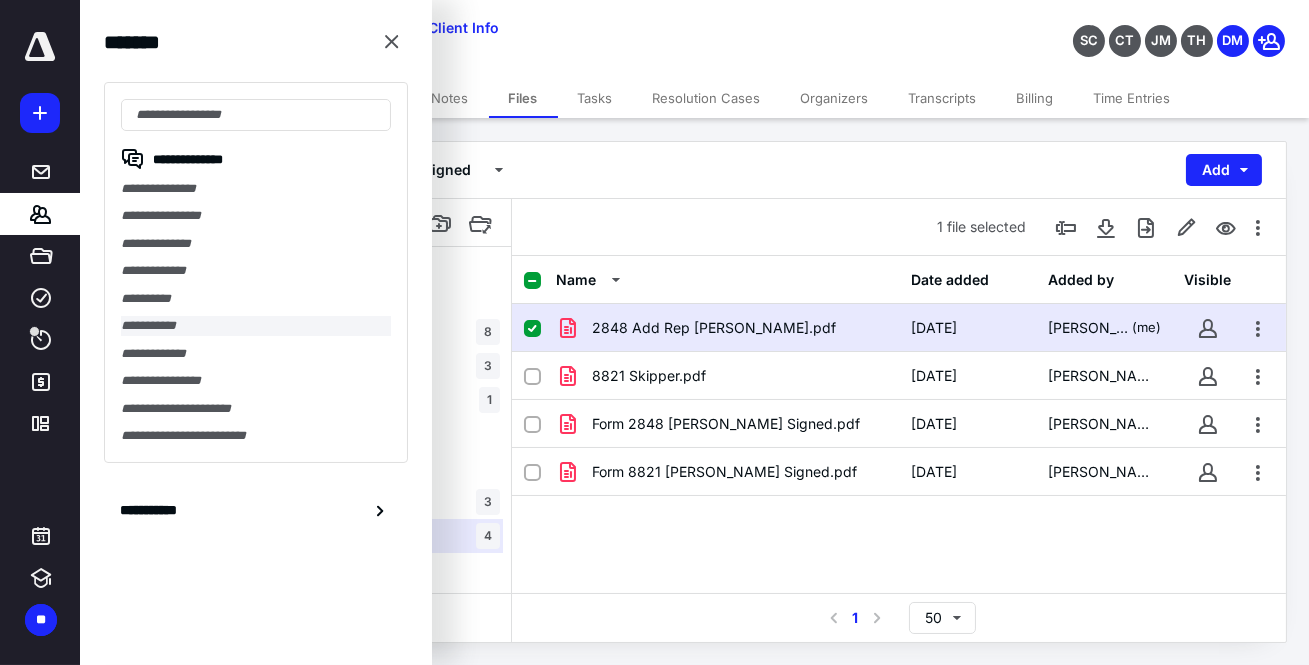 click on "**********" at bounding box center [256, 325] 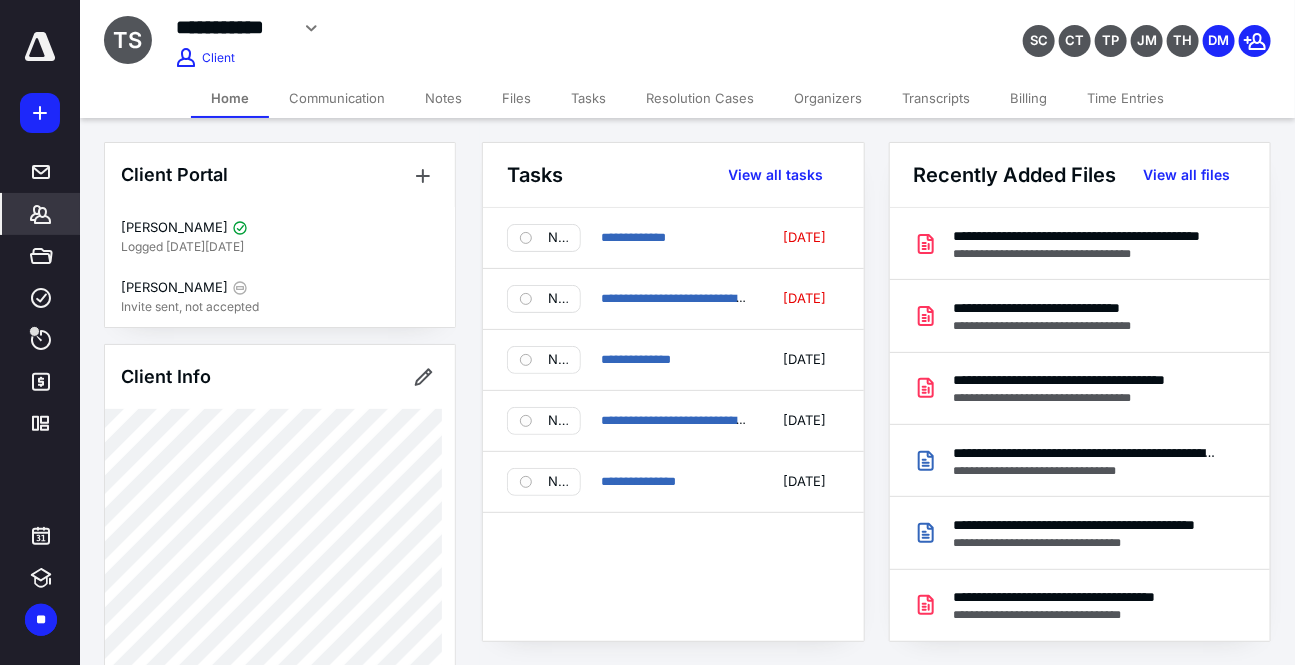 click on "Files" at bounding box center [516, 98] 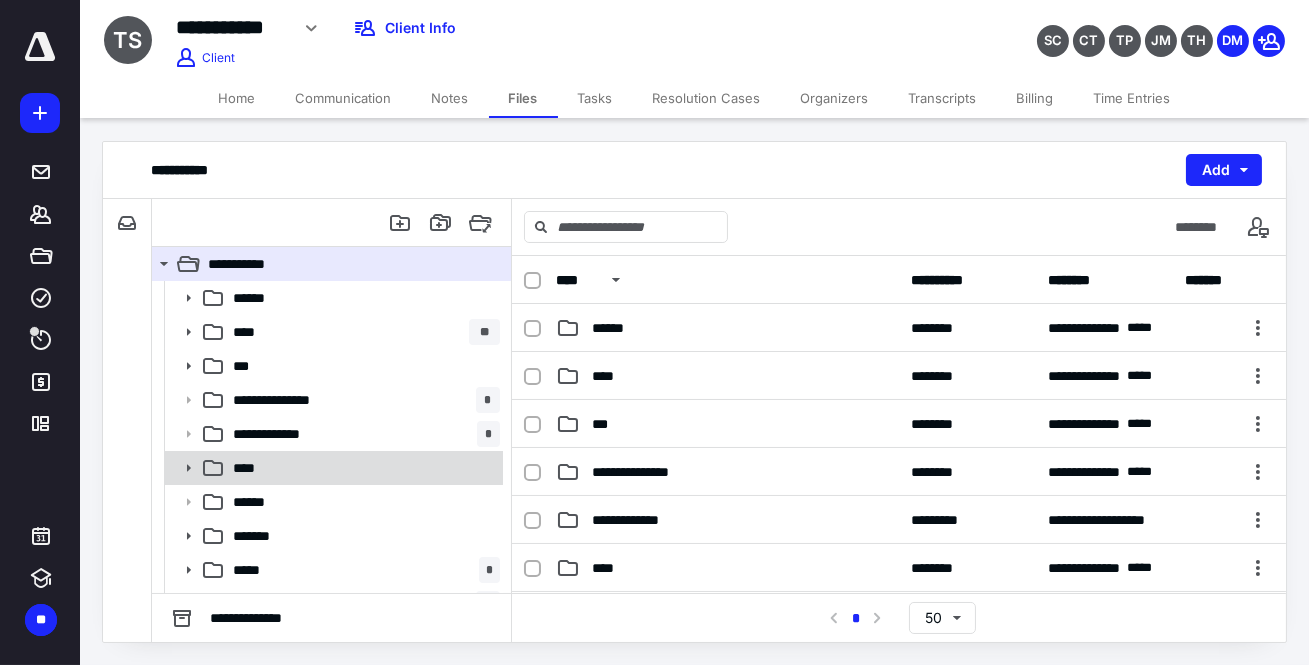 click 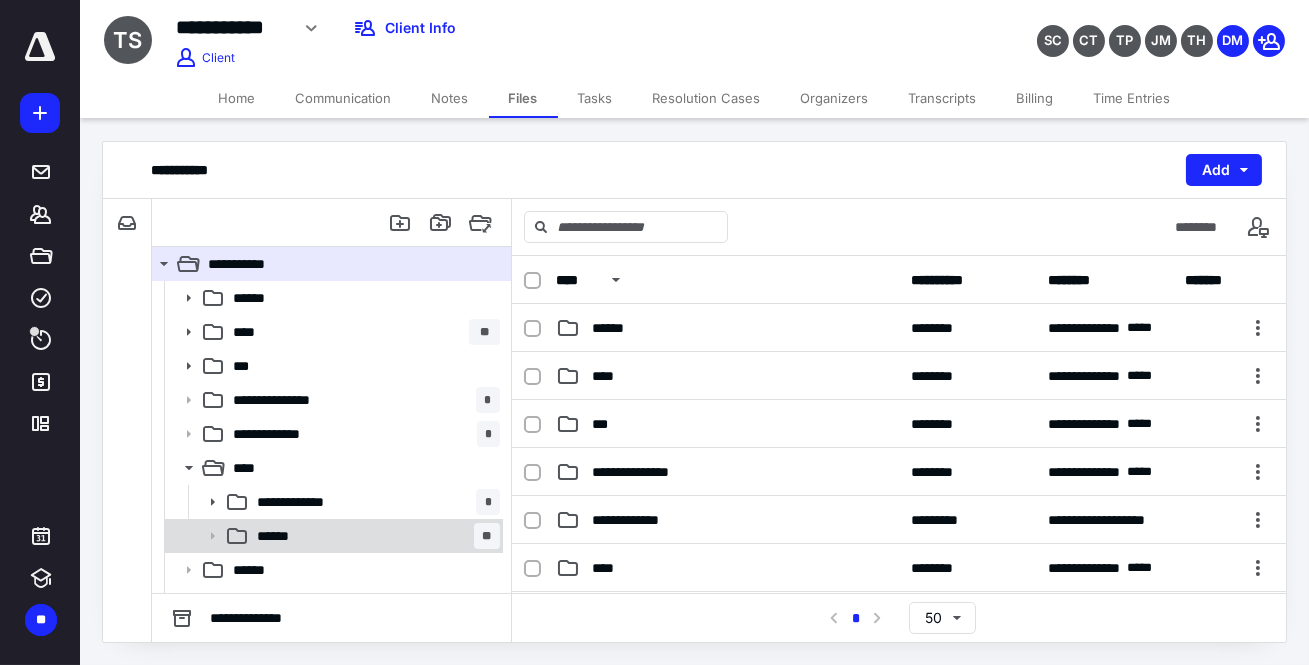 click on "******" at bounding box center [280, 536] 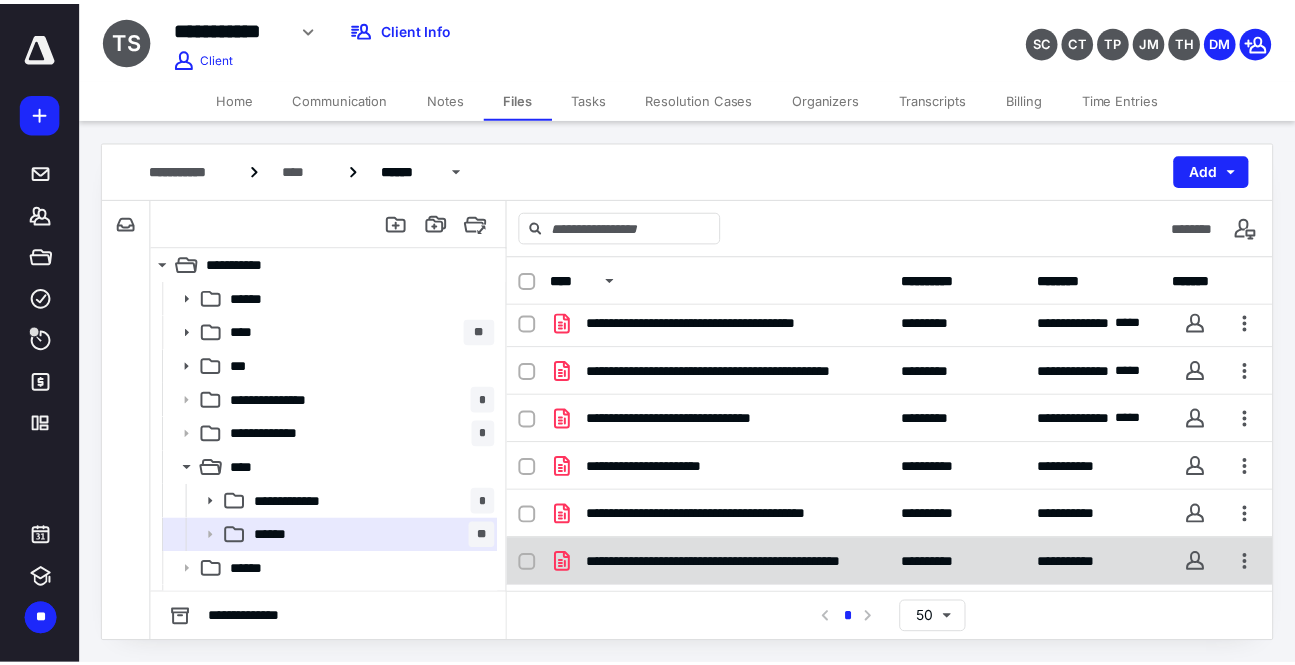 scroll, scrollTop: 0, scrollLeft: 0, axis: both 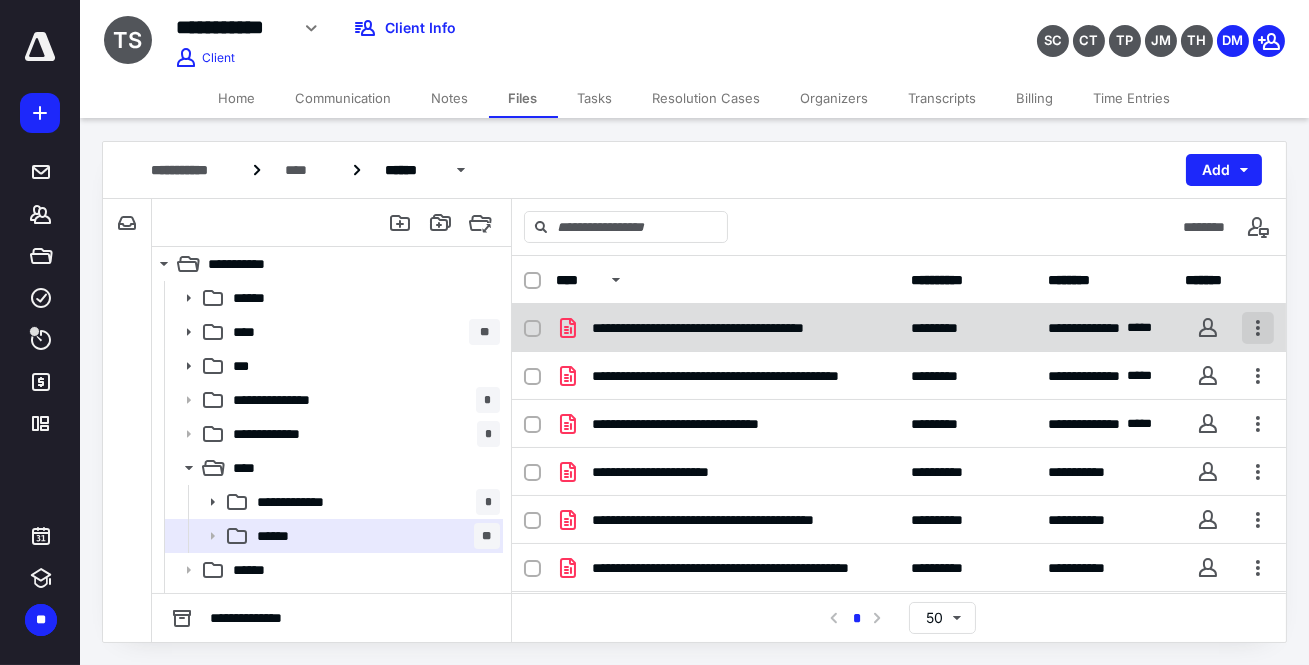 click at bounding box center (1258, 328) 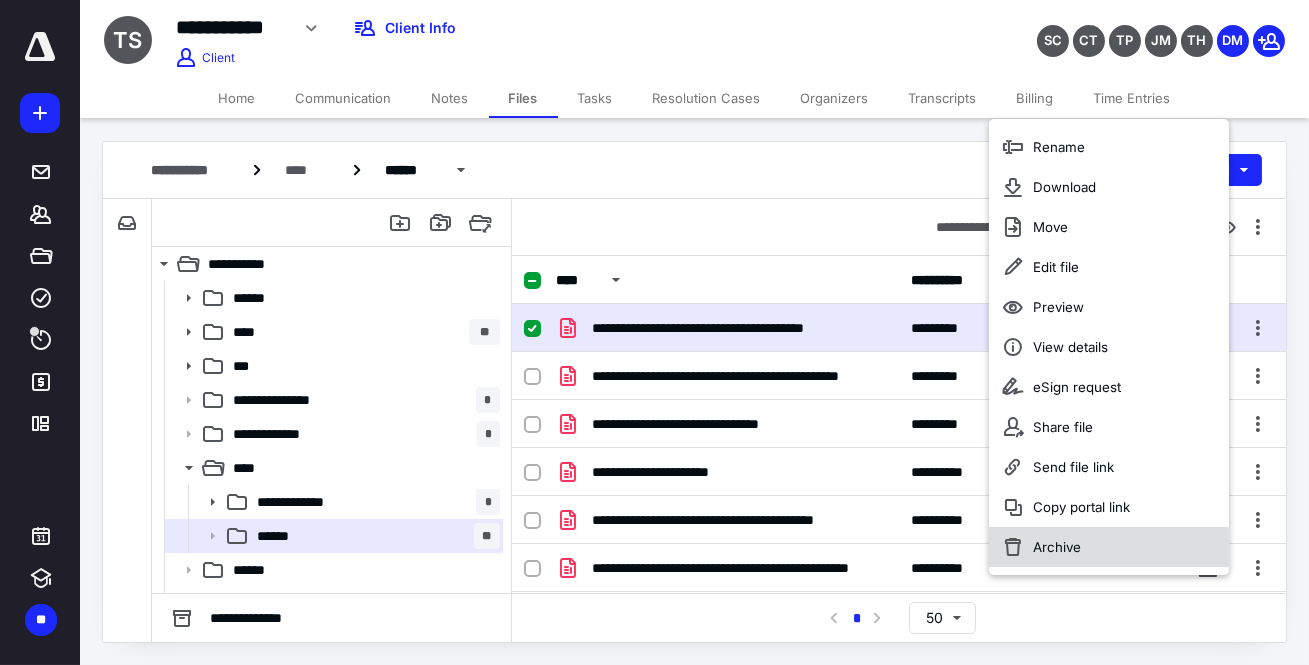 click on "Archive" at bounding box center (1057, 547) 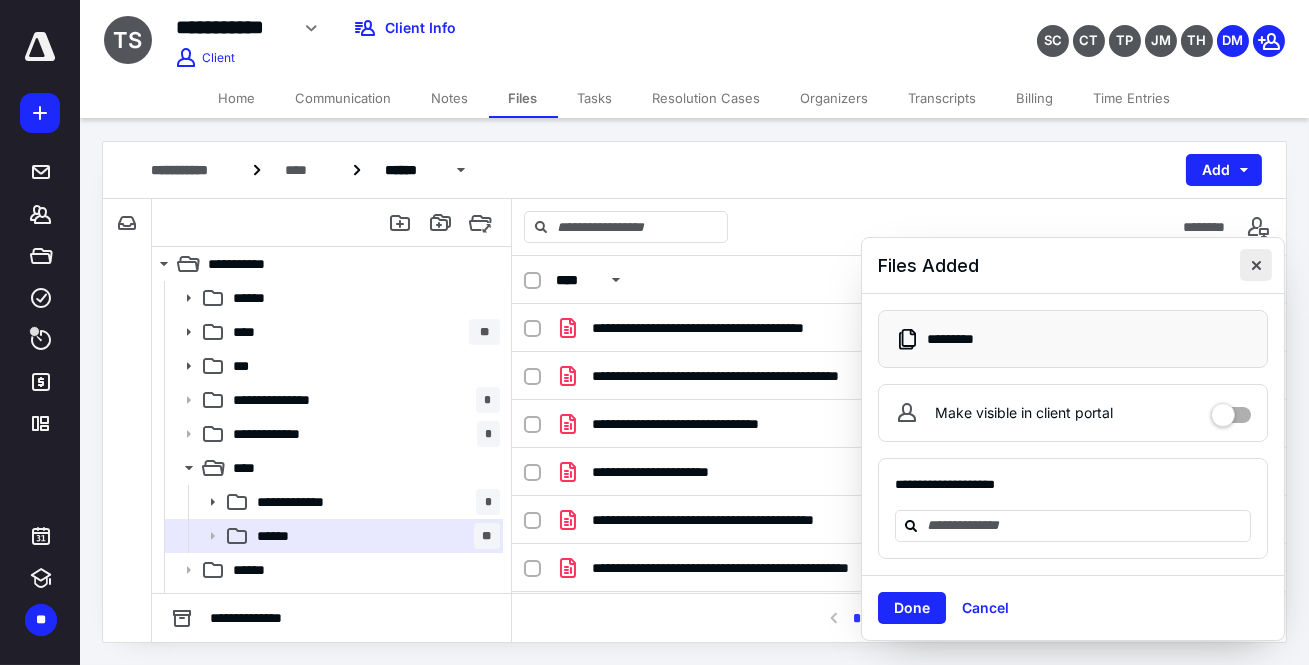 click at bounding box center [1256, 265] 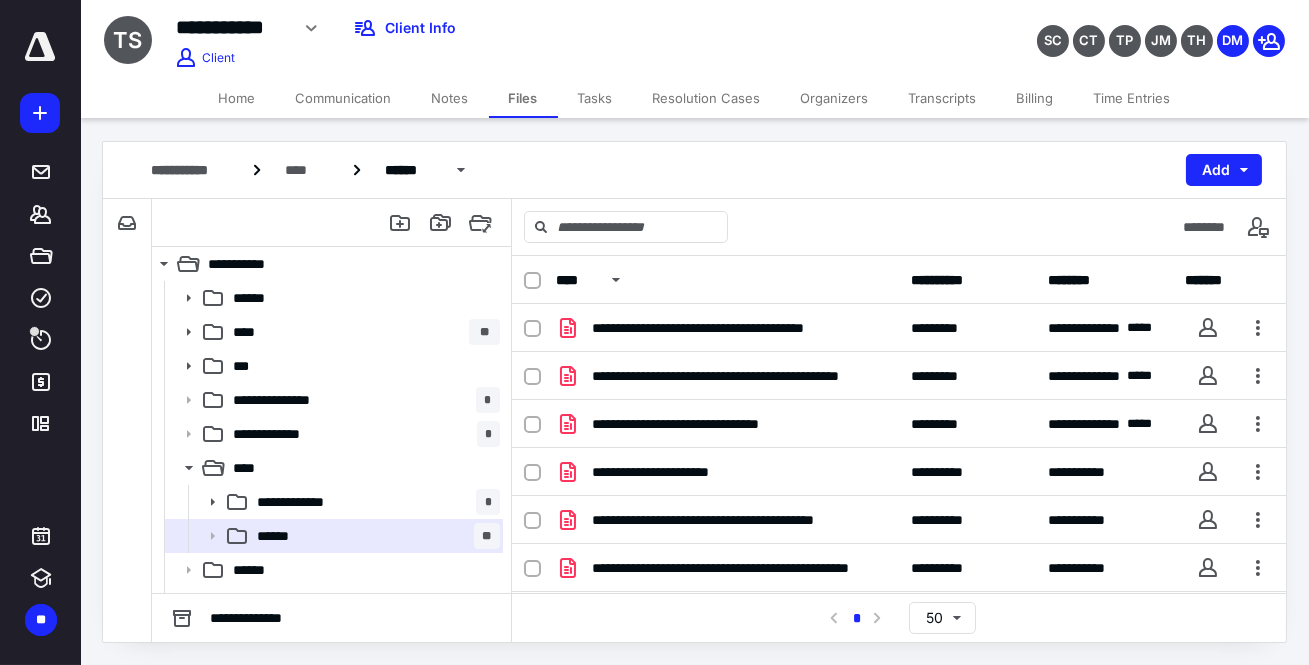 click on "Time Entries" at bounding box center [1132, 98] 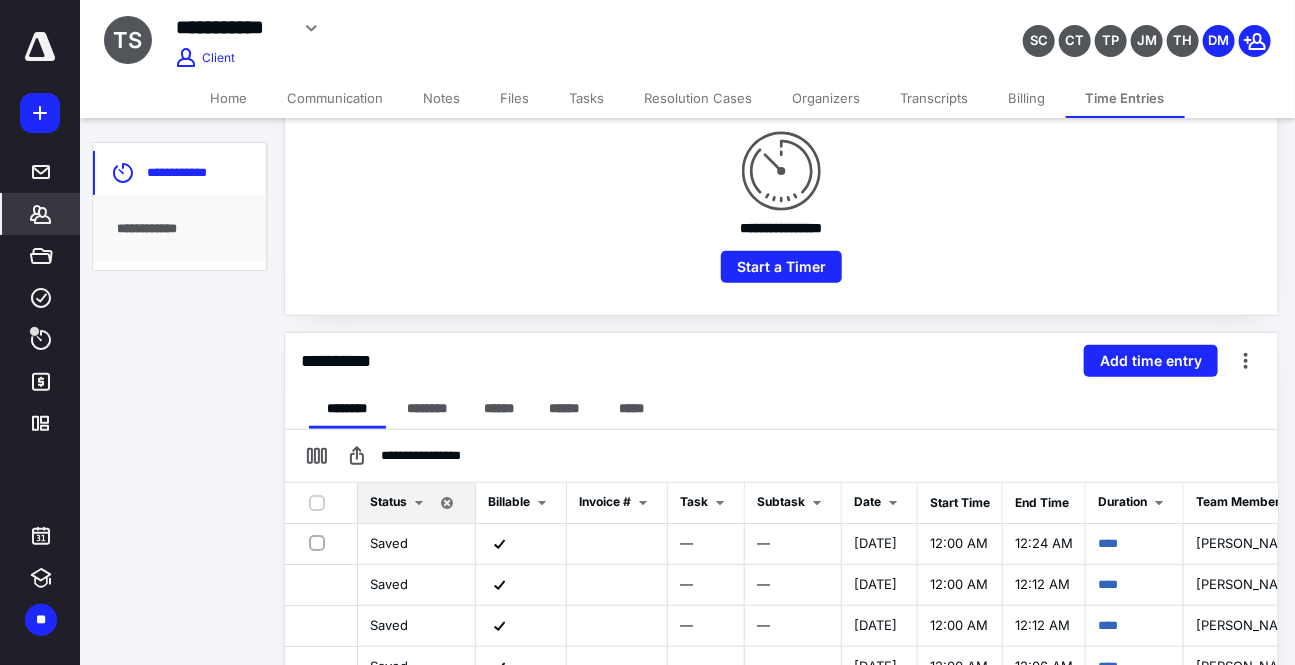 scroll, scrollTop: 445, scrollLeft: 0, axis: vertical 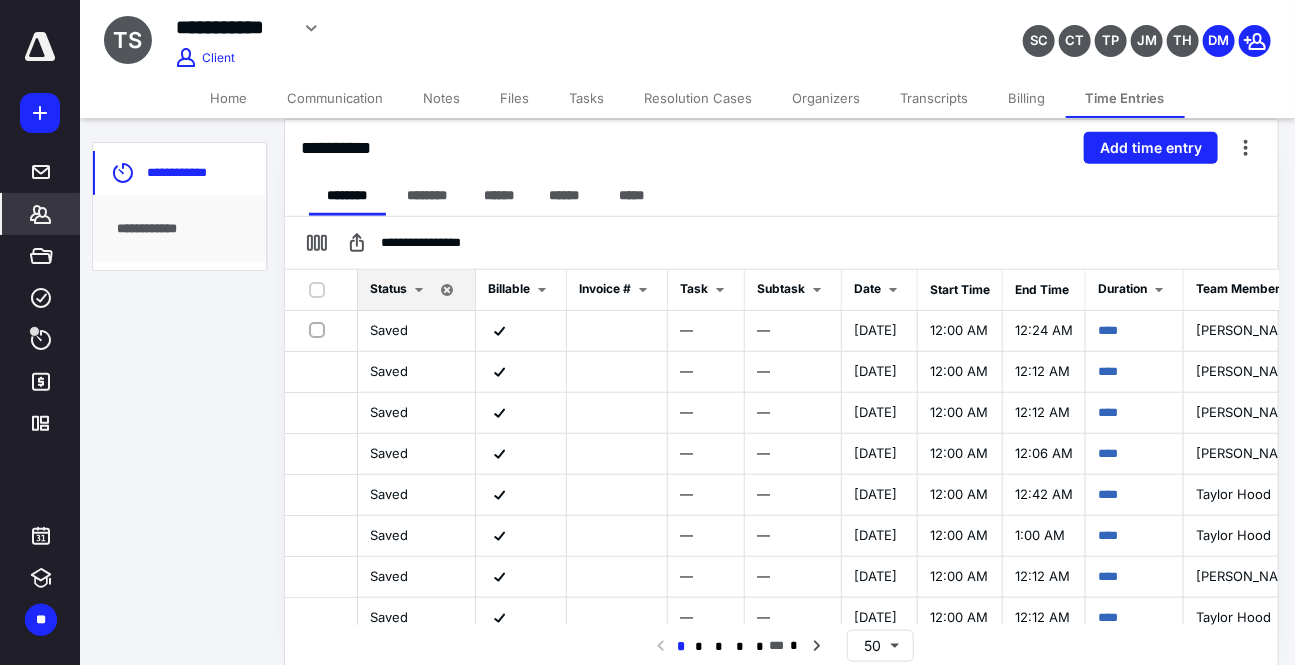 click on "Files" at bounding box center [515, 98] 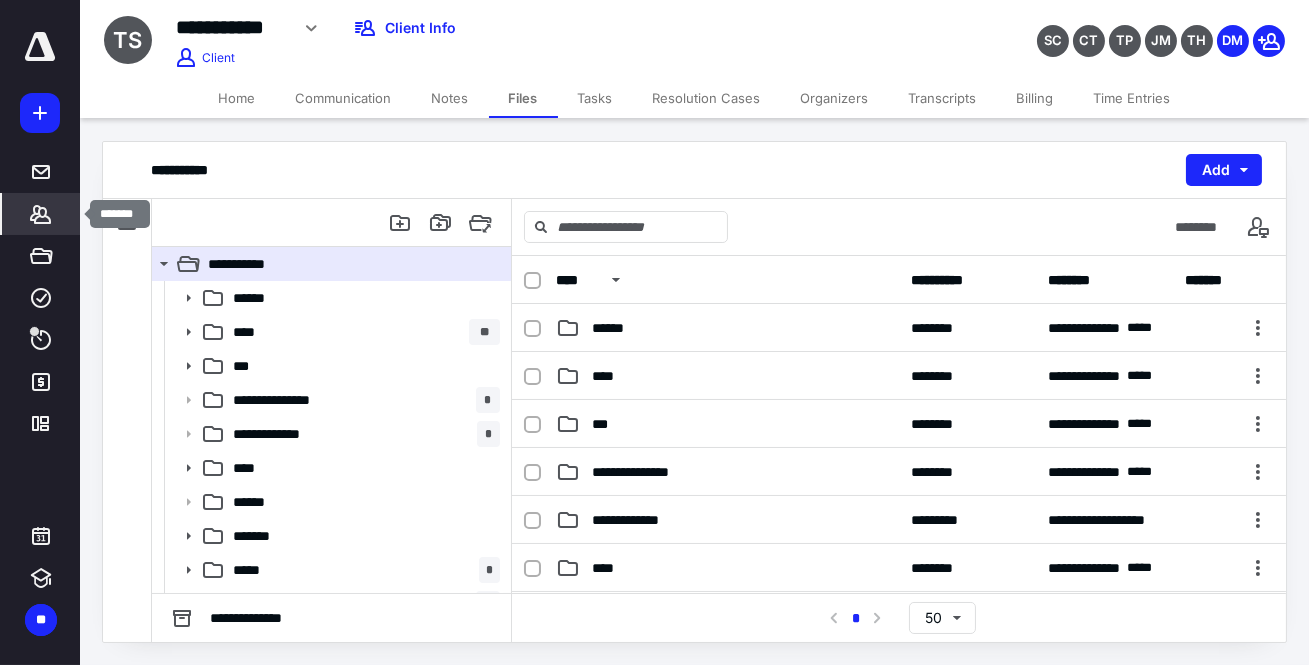drag, startPoint x: 33, startPoint y: 211, endPoint x: 45, endPoint y: 219, distance: 14.422205 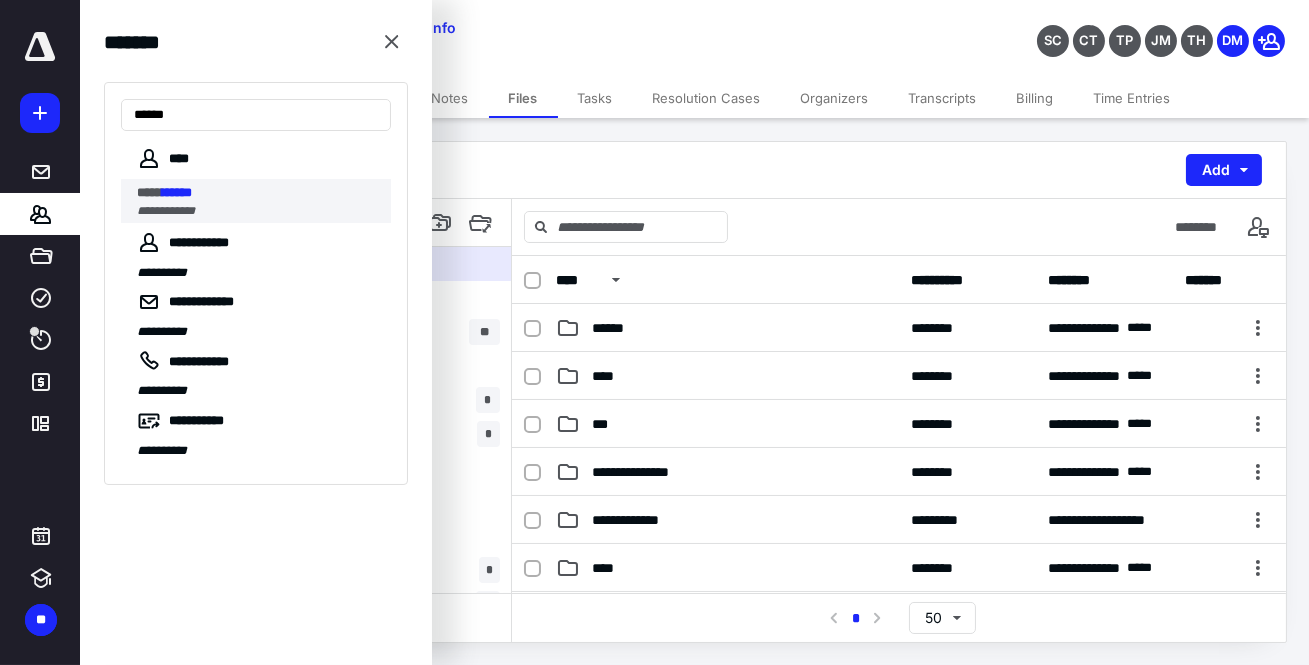 type on "******" 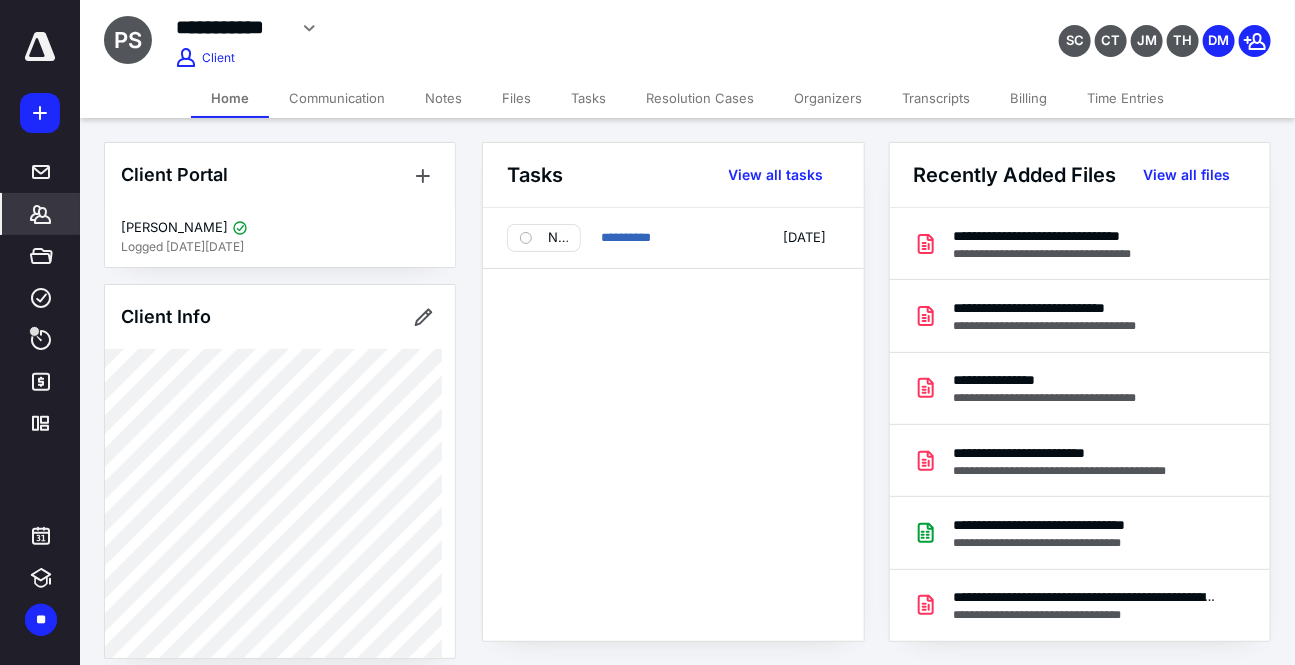 click on "Files" at bounding box center (516, 98) 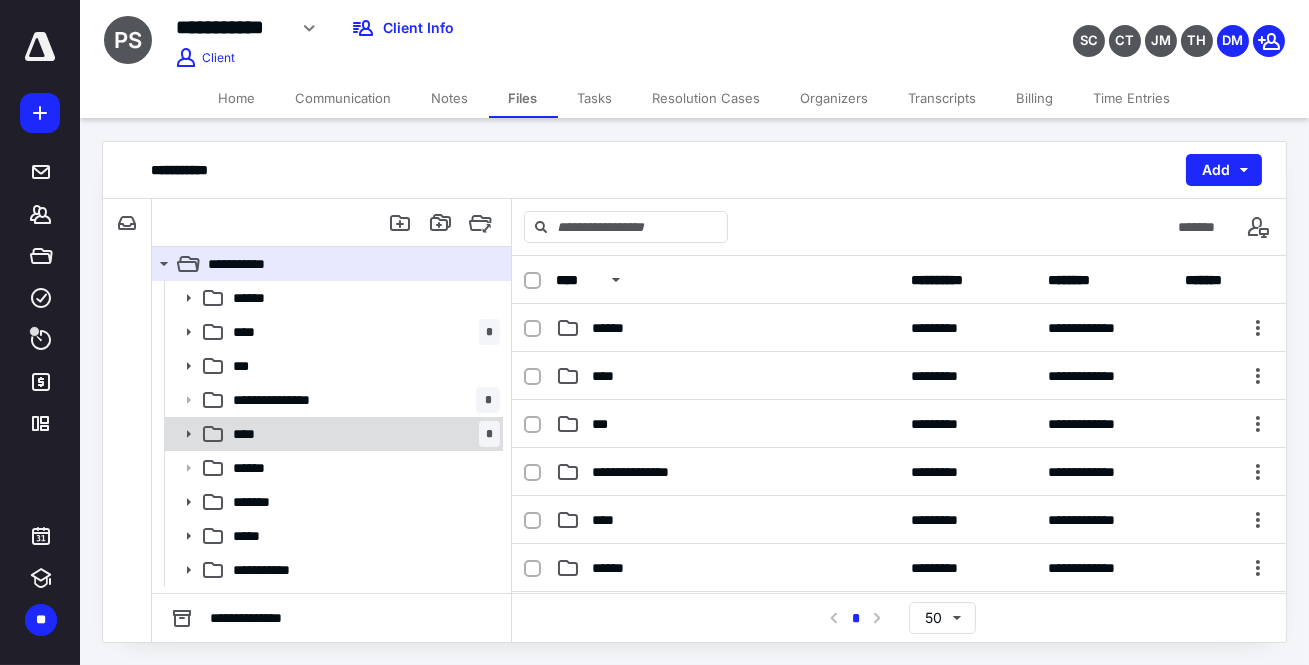 click 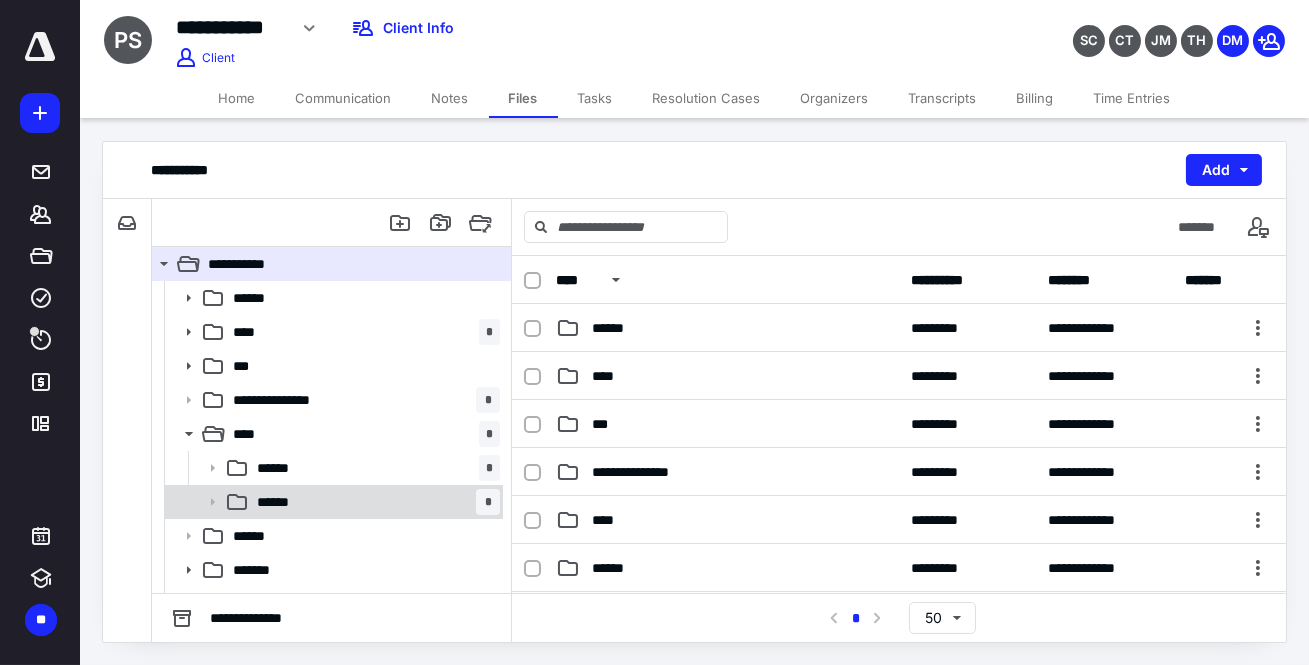 click on "****** *" at bounding box center [374, 502] 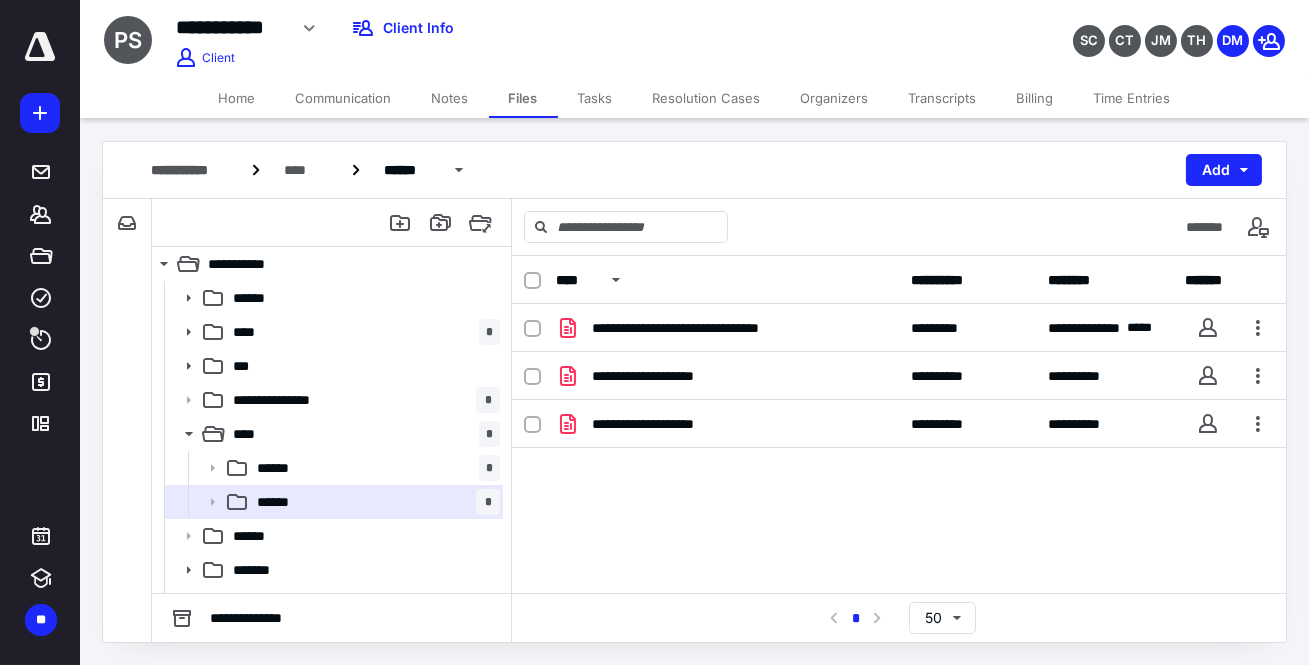 click on "Time Entries" at bounding box center (1132, 98) 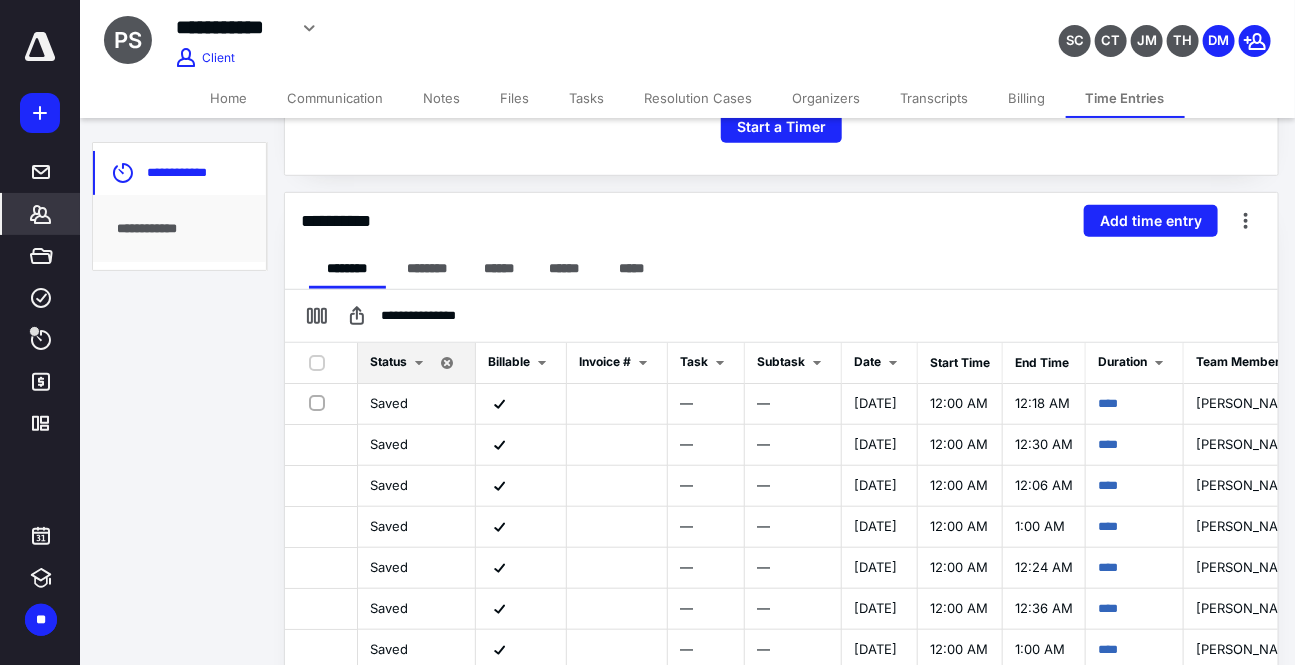 scroll, scrollTop: 445, scrollLeft: 0, axis: vertical 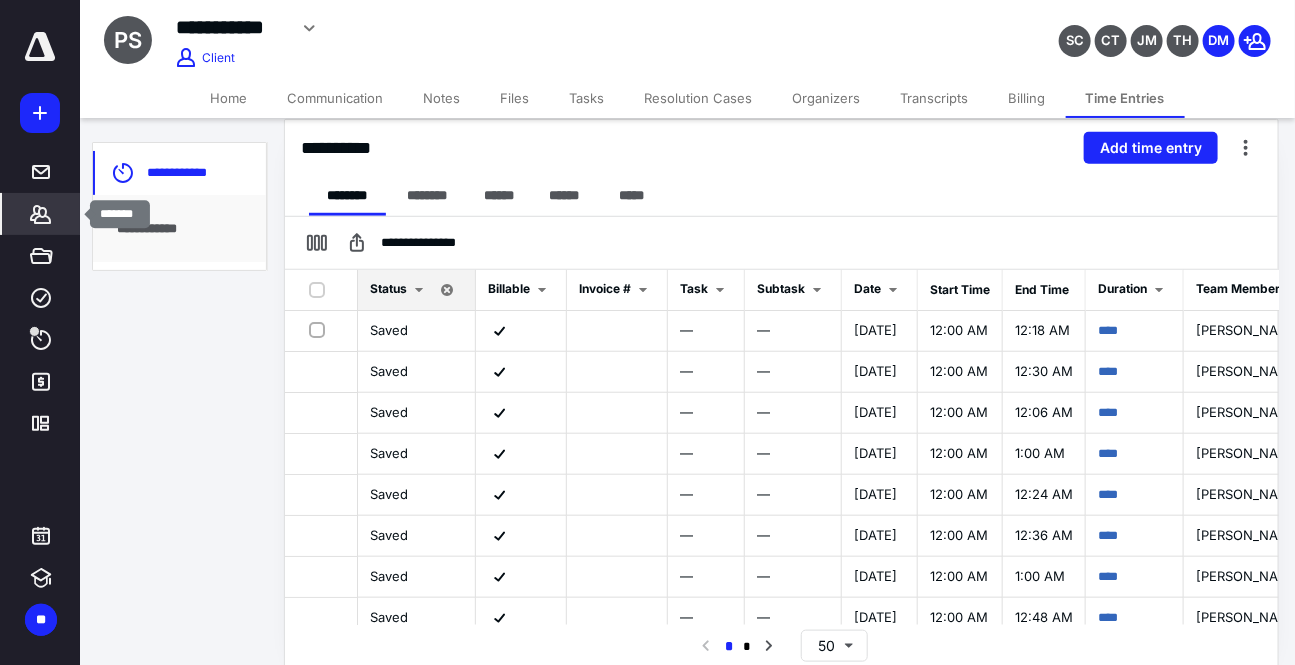 click 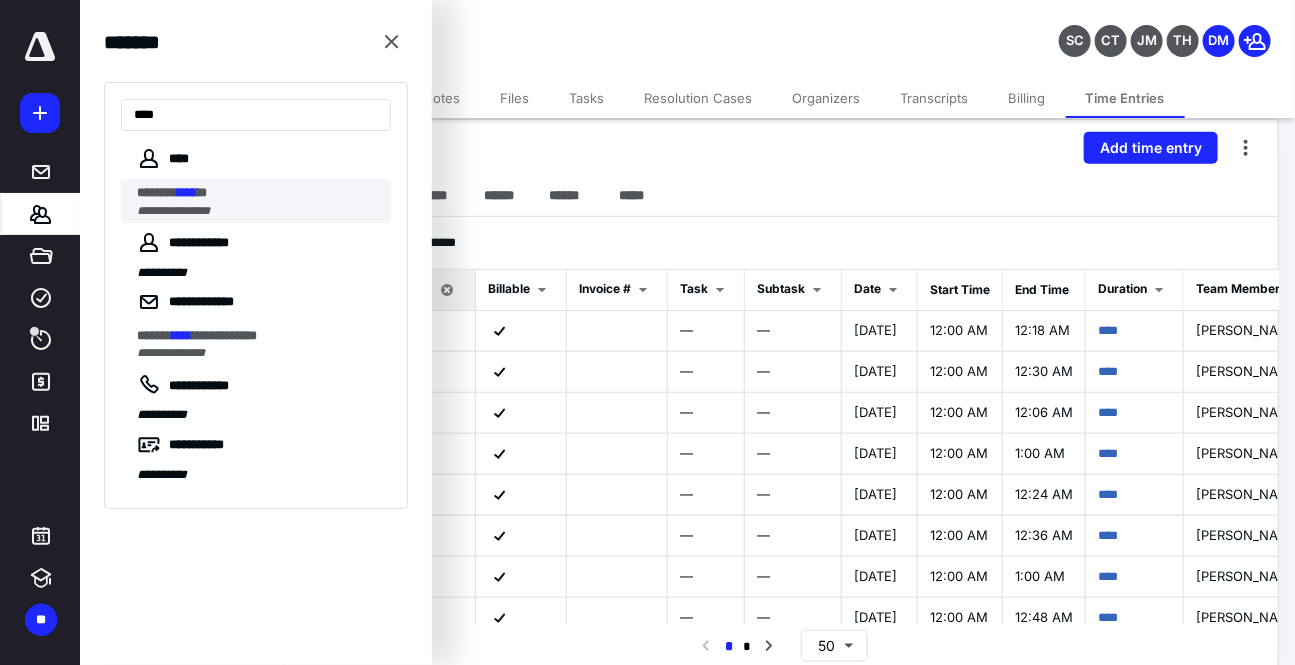 type on "****" 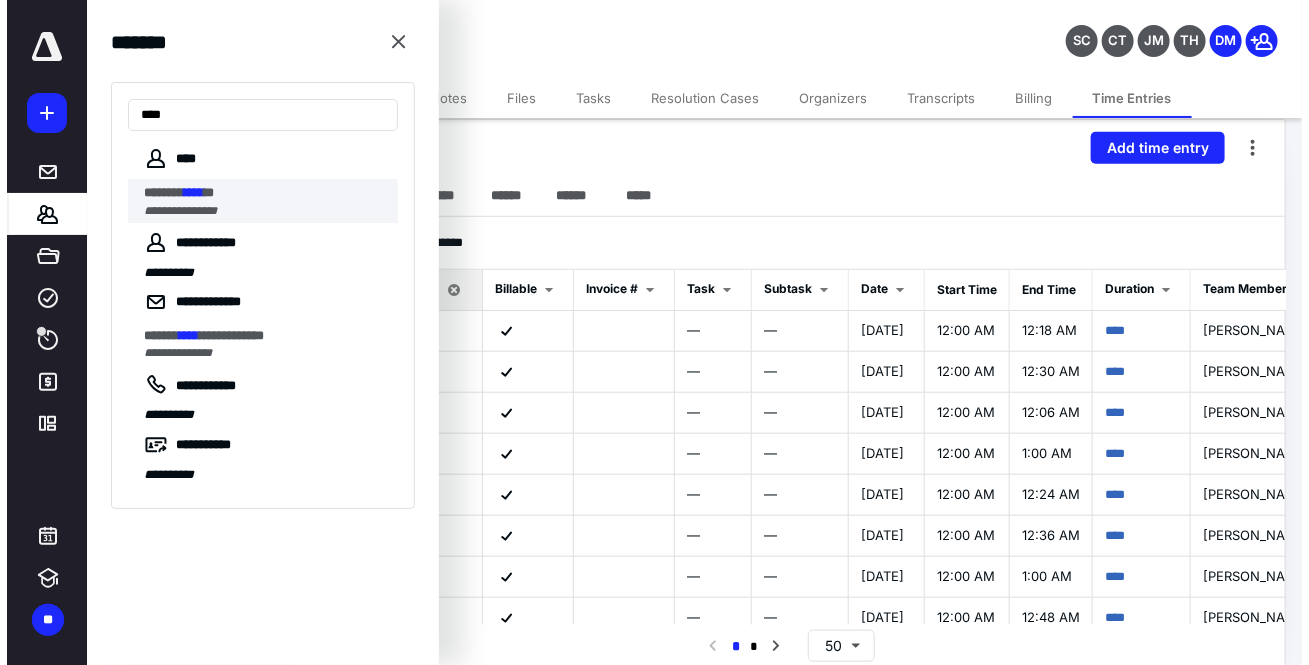 scroll, scrollTop: 0, scrollLeft: 0, axis: both 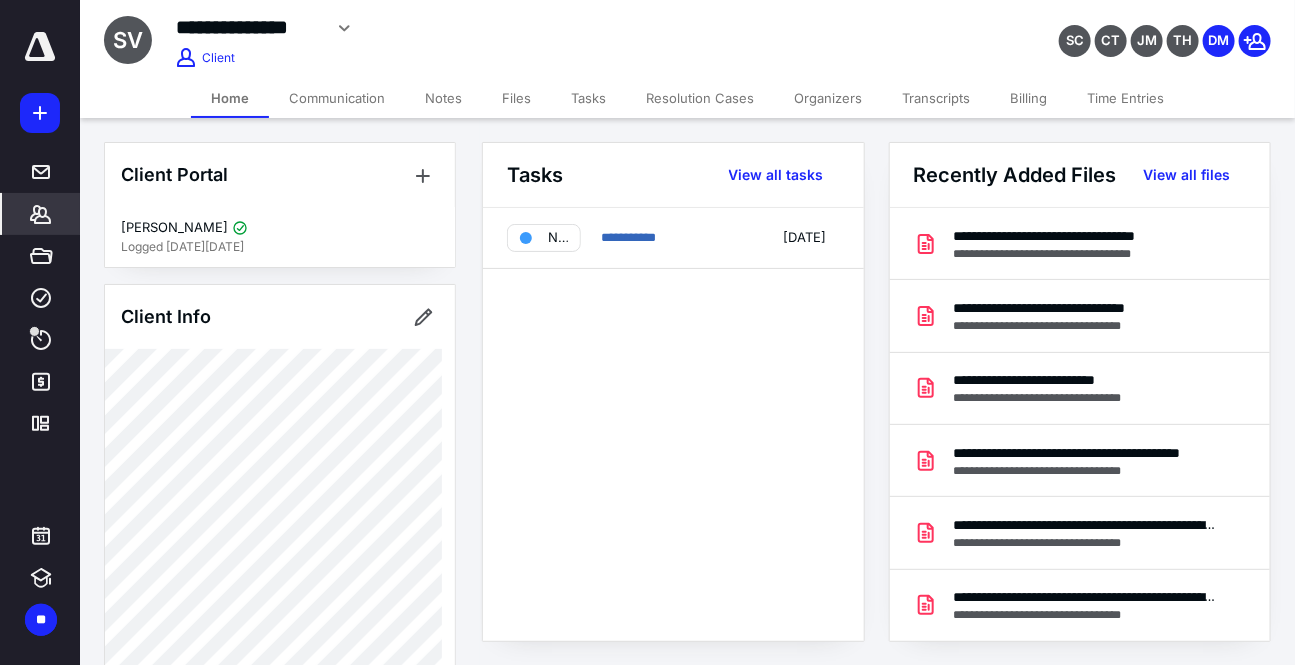 click on "Files" at bounding box center (516, 98) 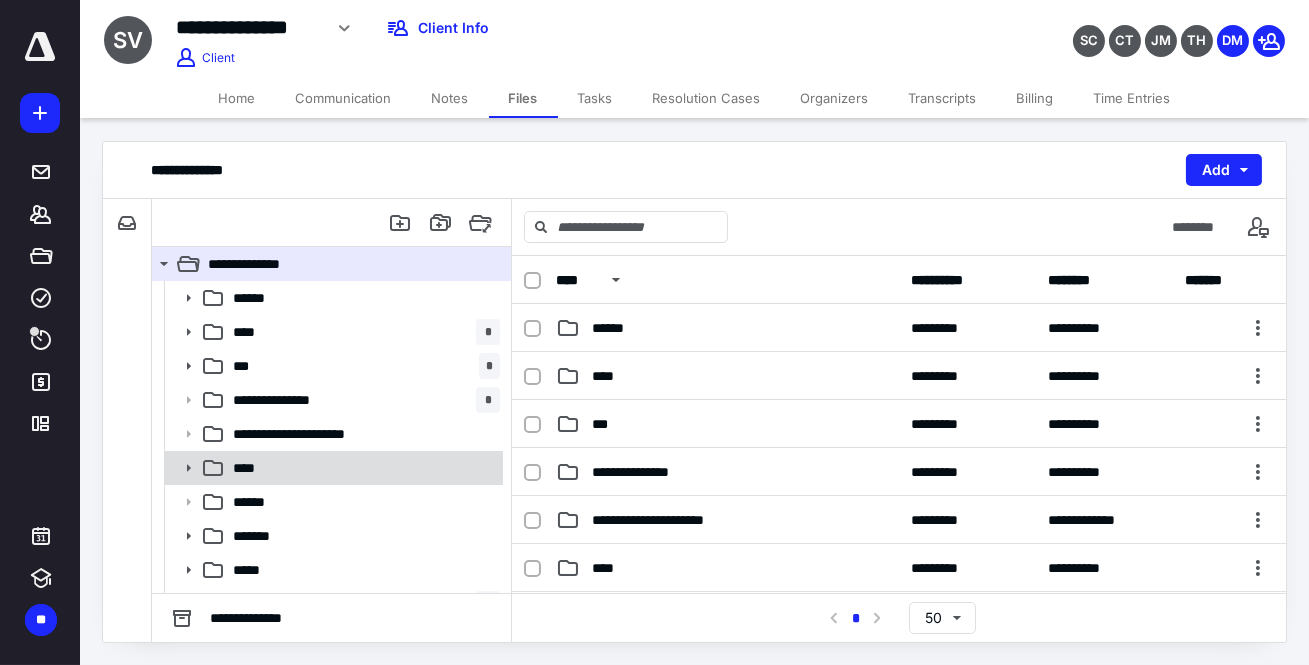 click 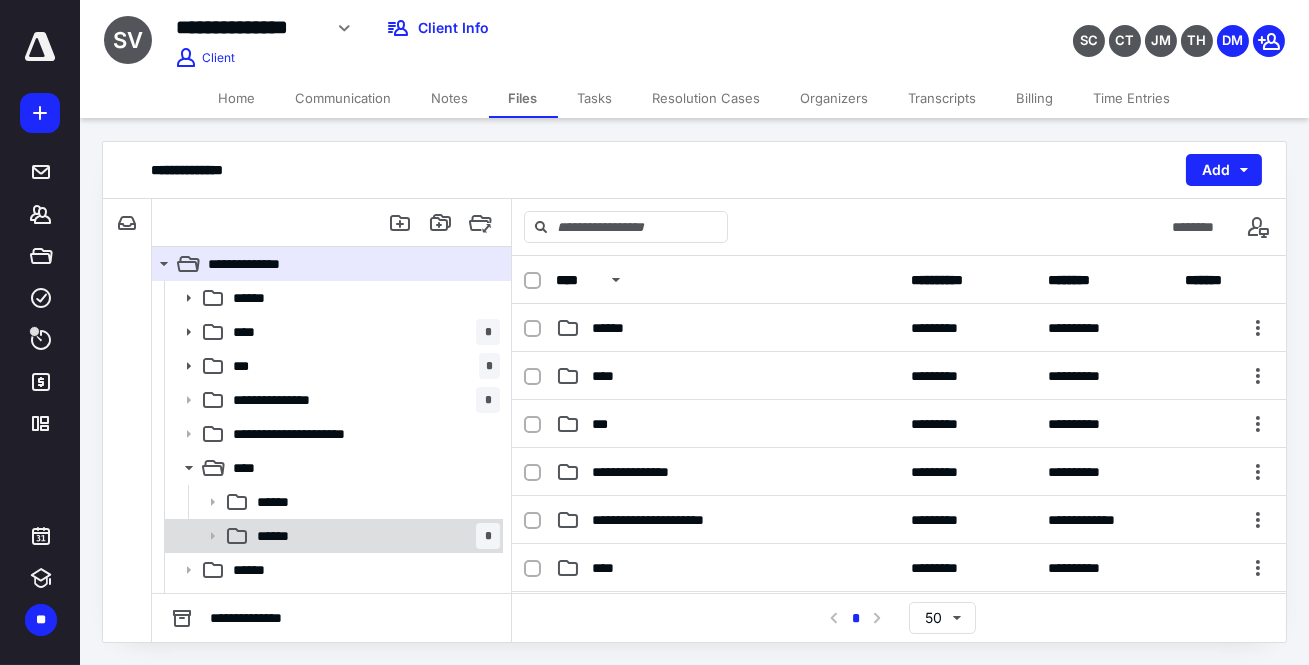 click on "******" at bounding box center (280, 536) 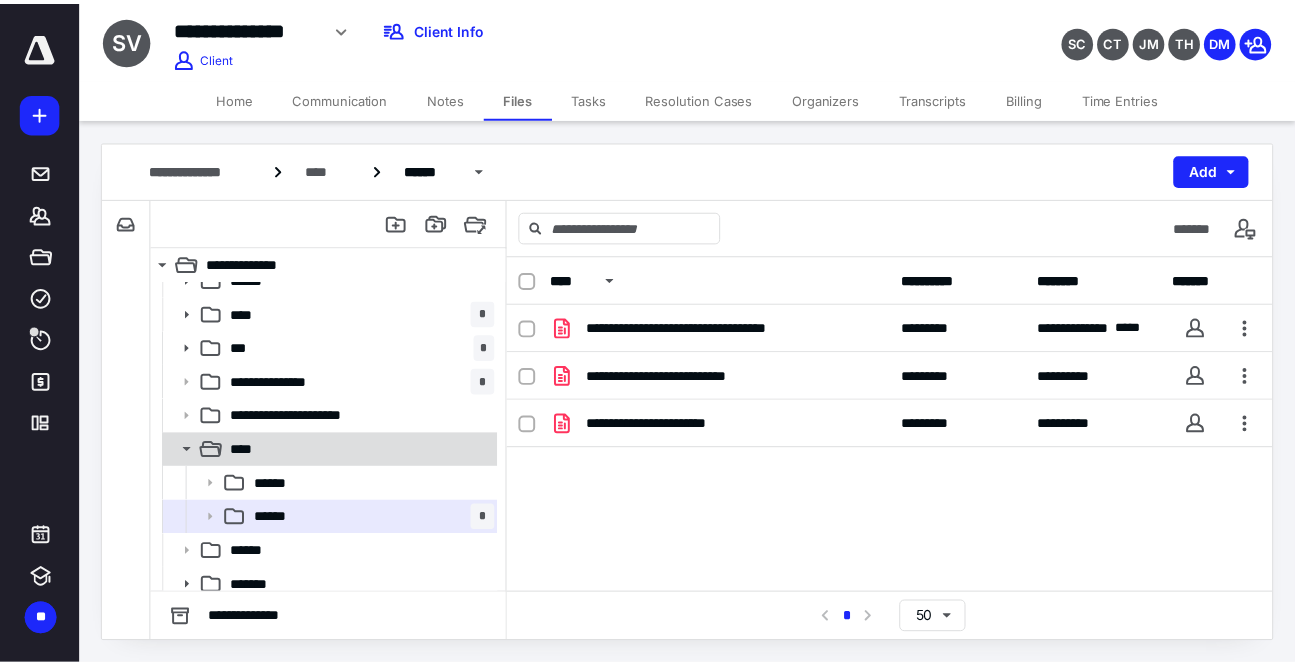 scroll, scrollTop: 22, scrollLeft: 0, axis: vertical 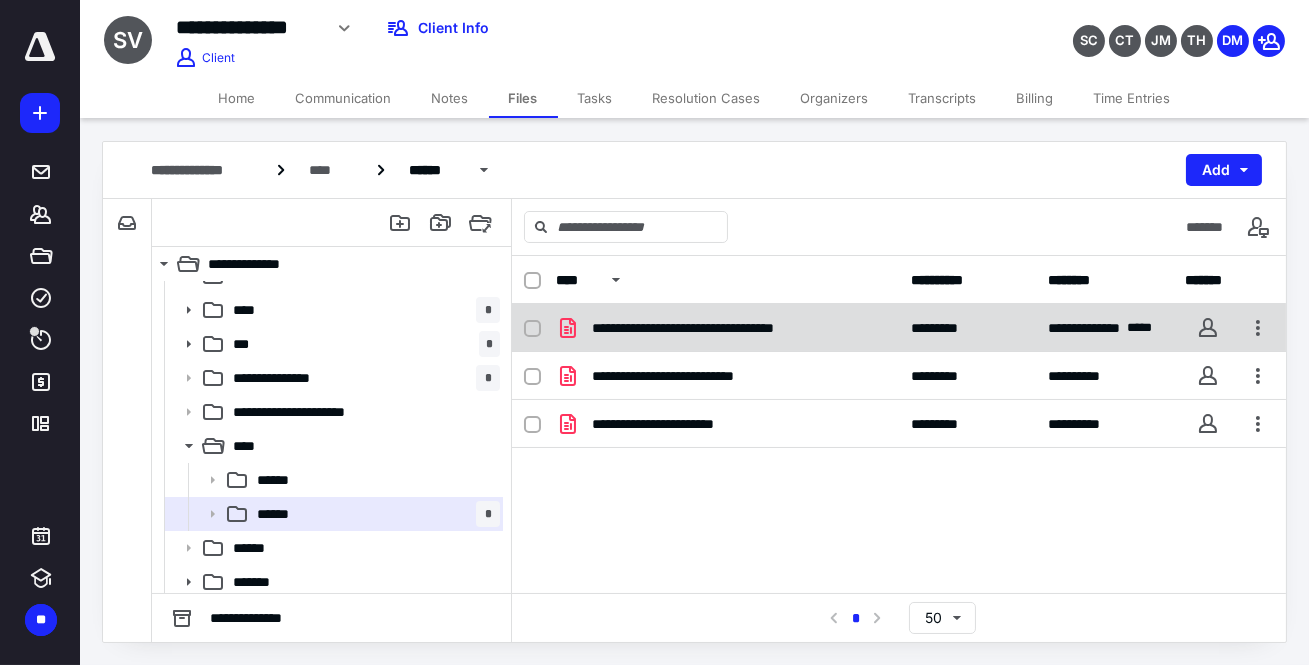 click on "**********" at bounding box center [723, 328] 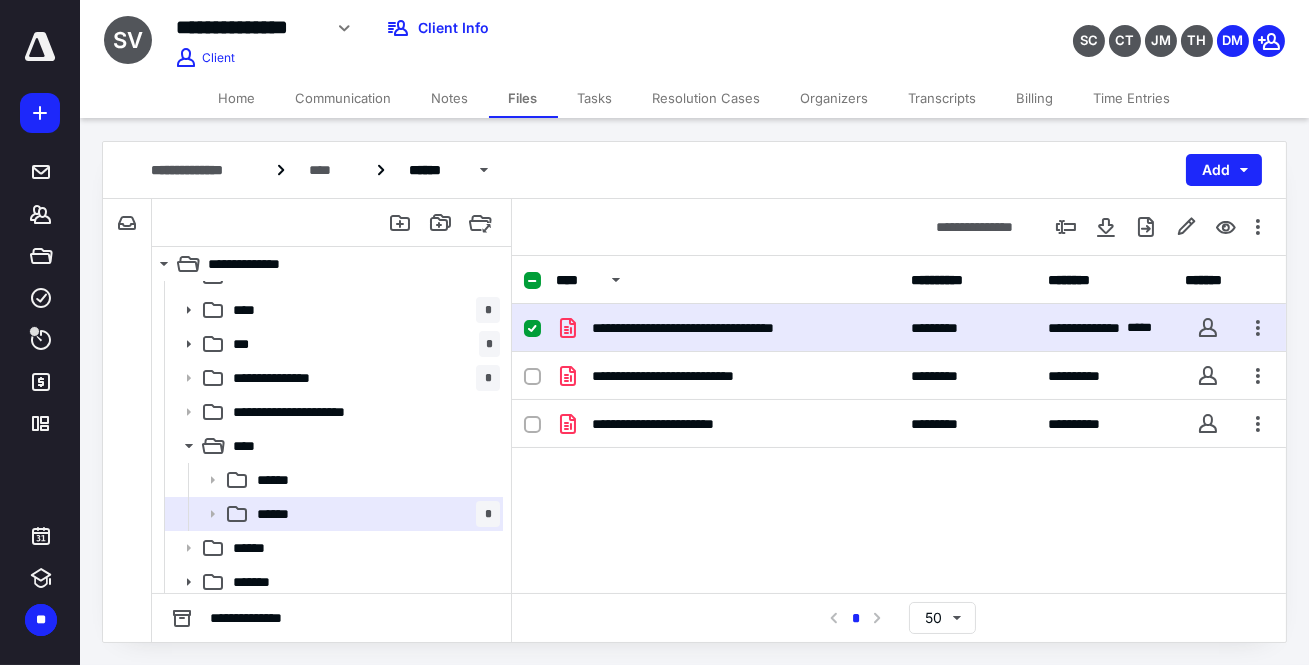 click on "Time Entries" at bounding box center [1132, 98] 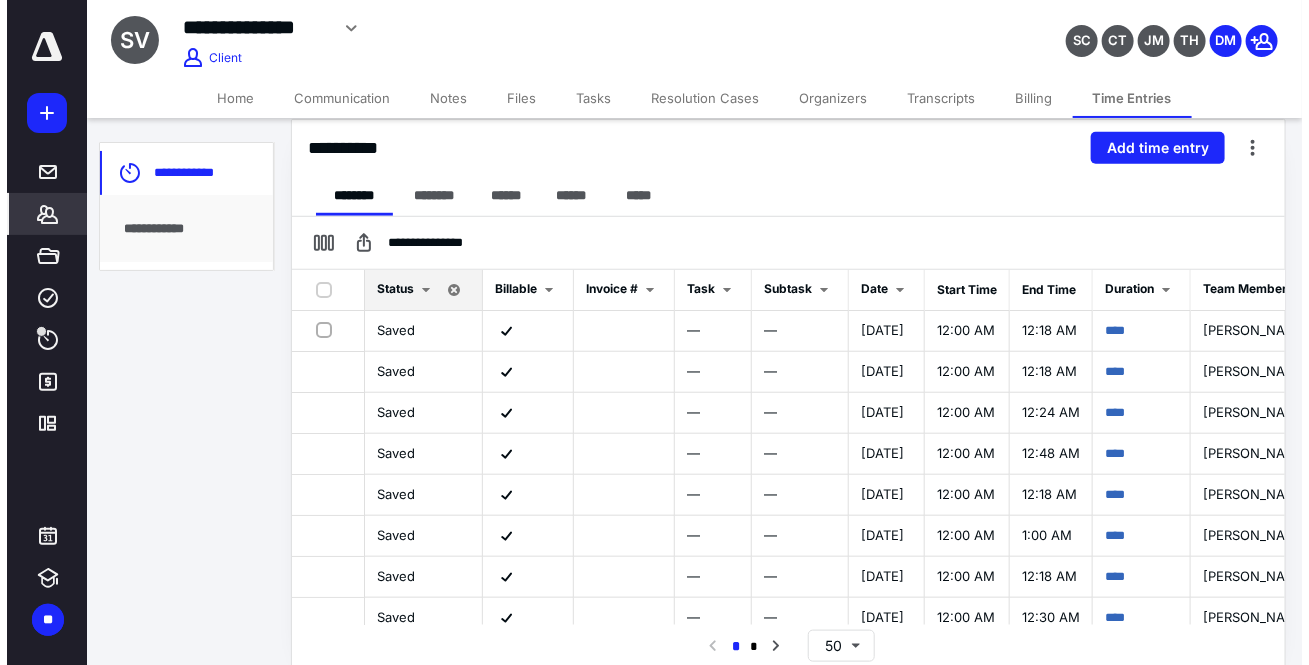 scroll, scrollTop: 0, scrollLeft: 0, axis: both 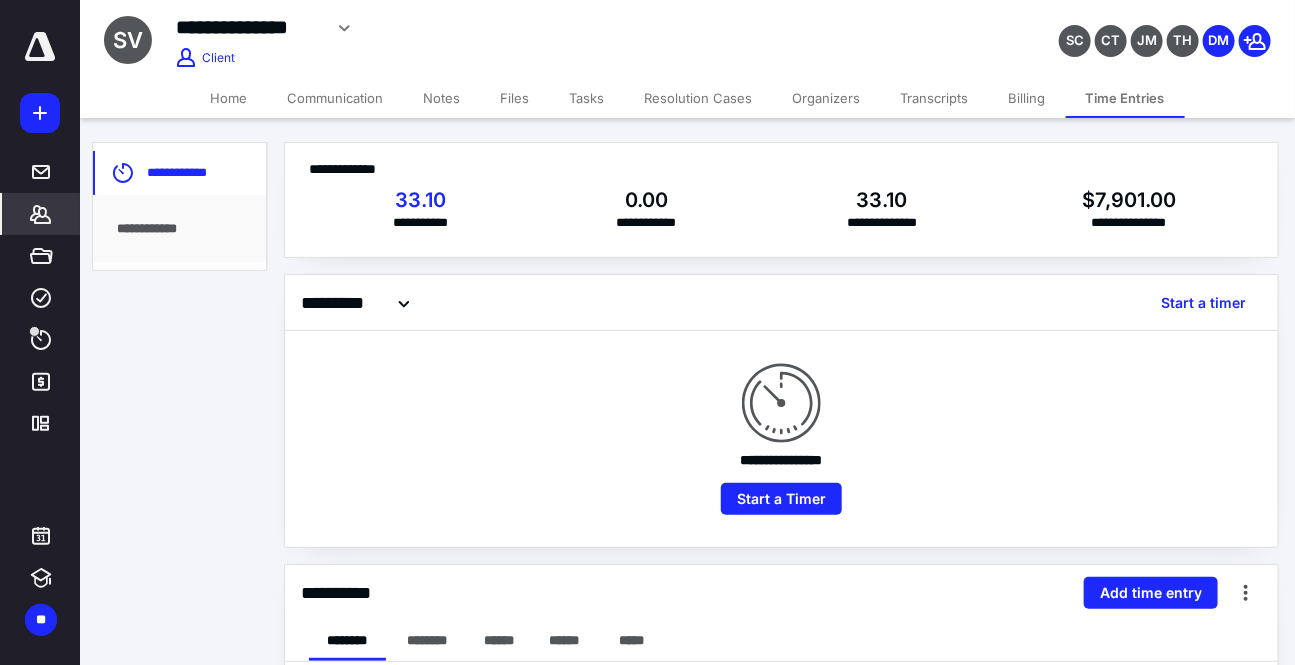 click on "Files" at bounding box center (515, 98) 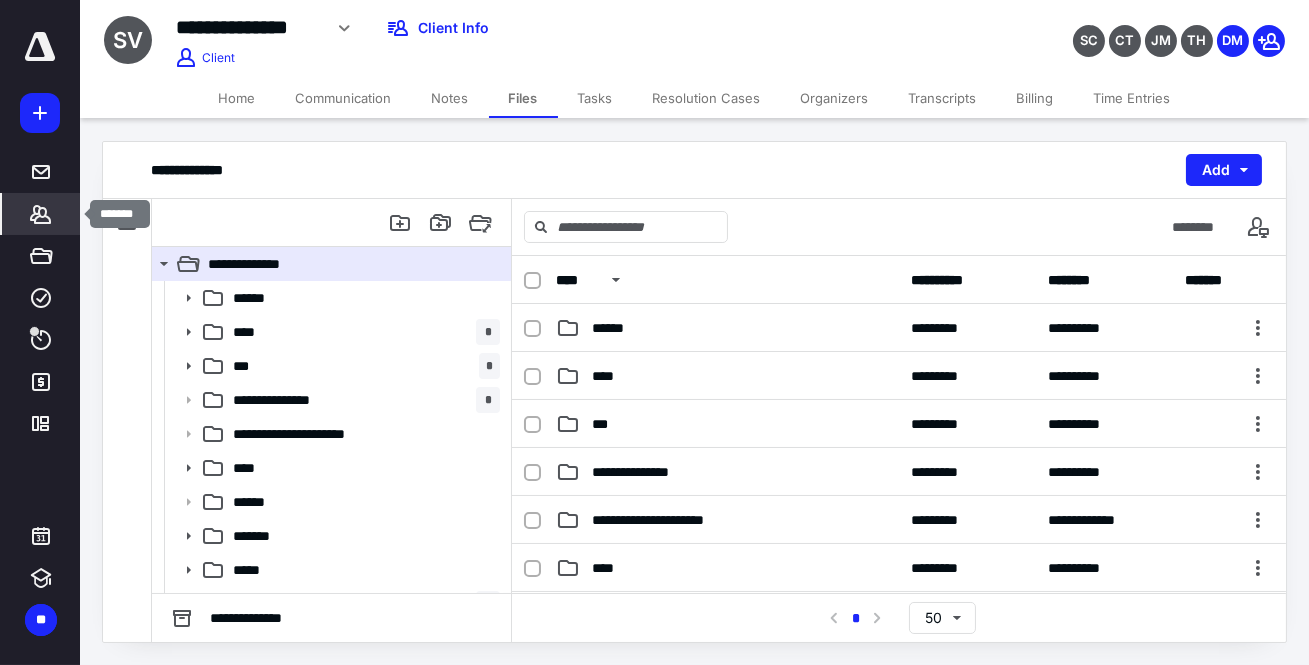 click 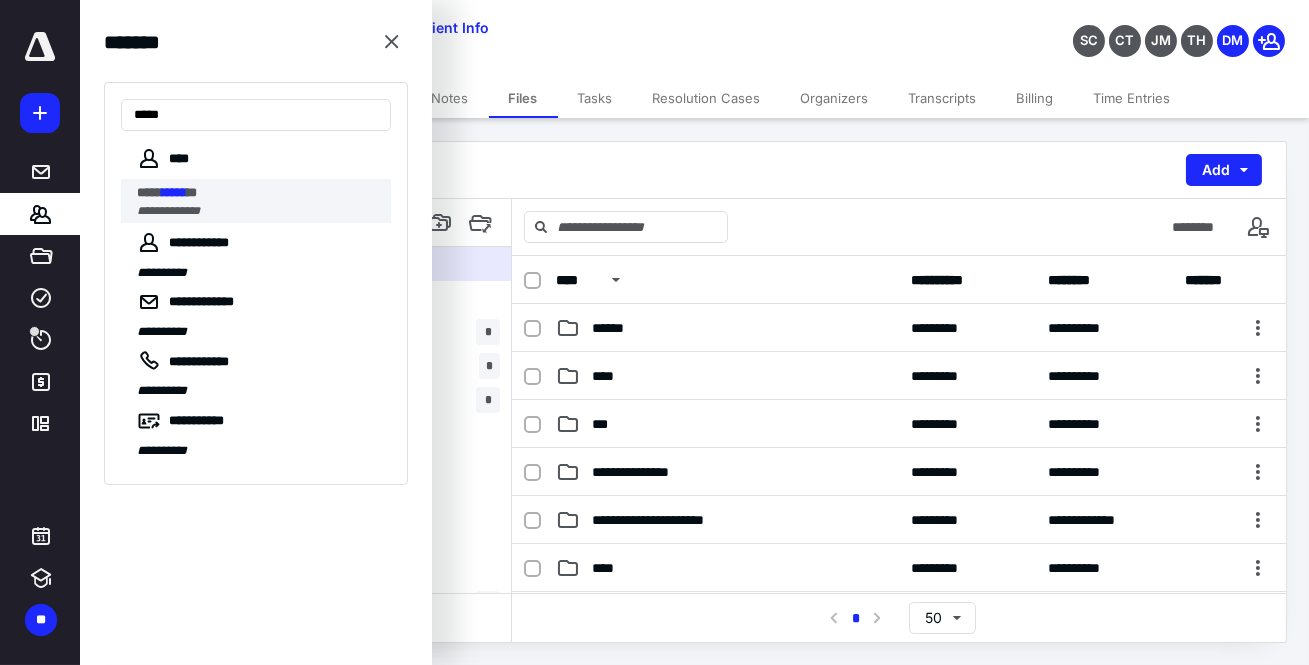 type on "*****" 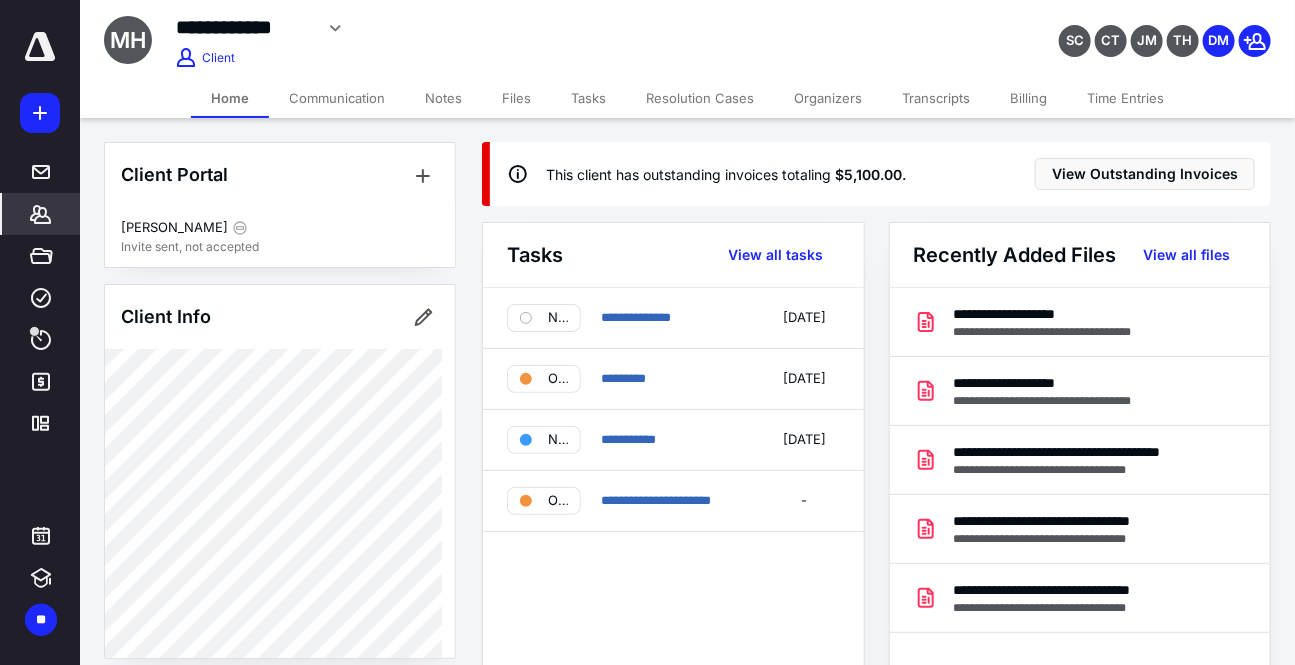 click on "Files" at bounding box center [516, 98] 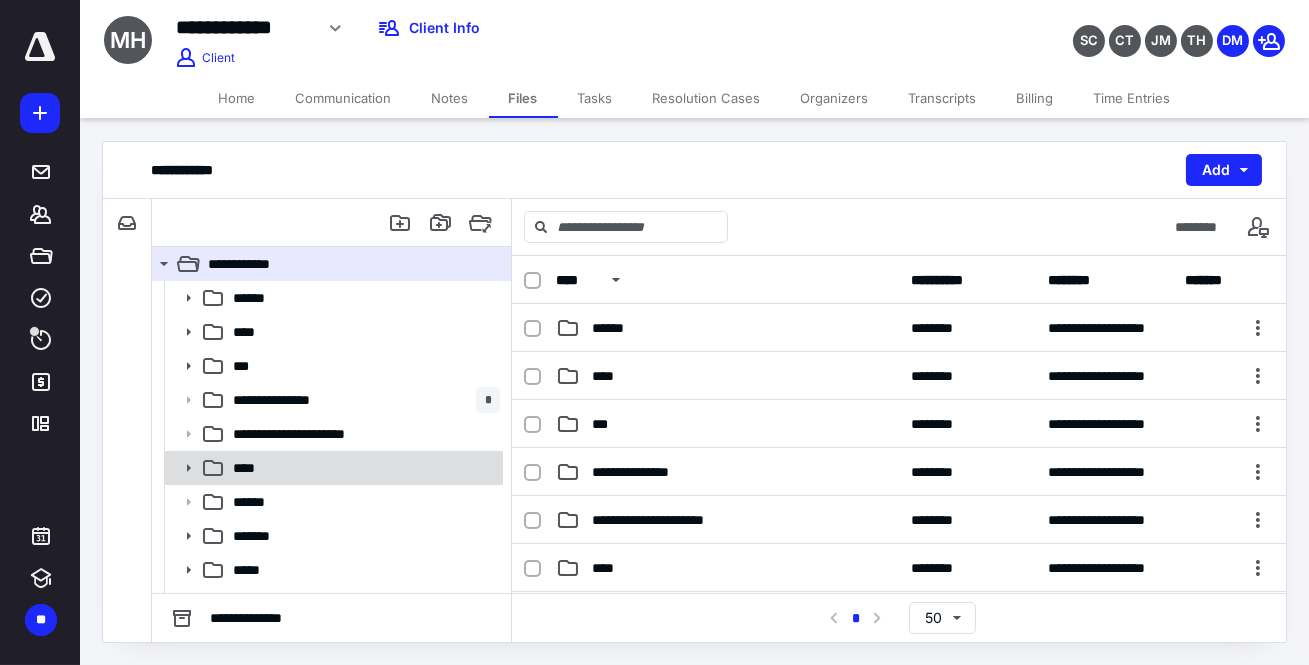 click 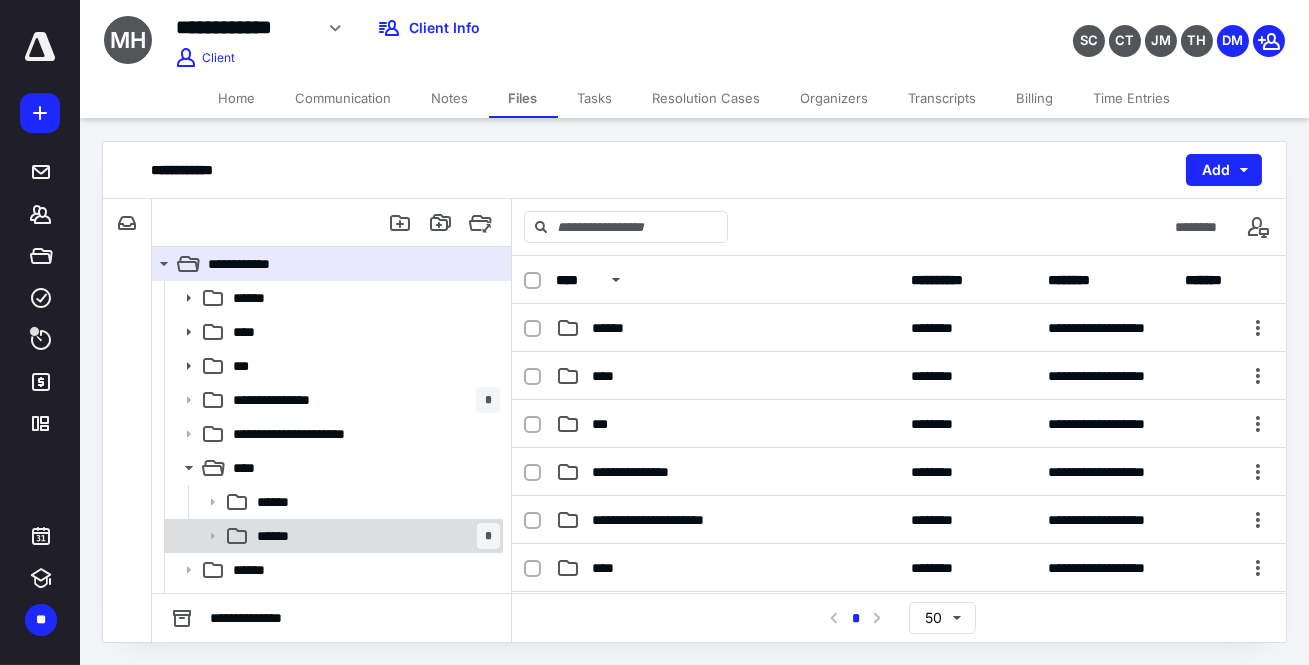 click on "****** *" at bounding box center [374, 536] 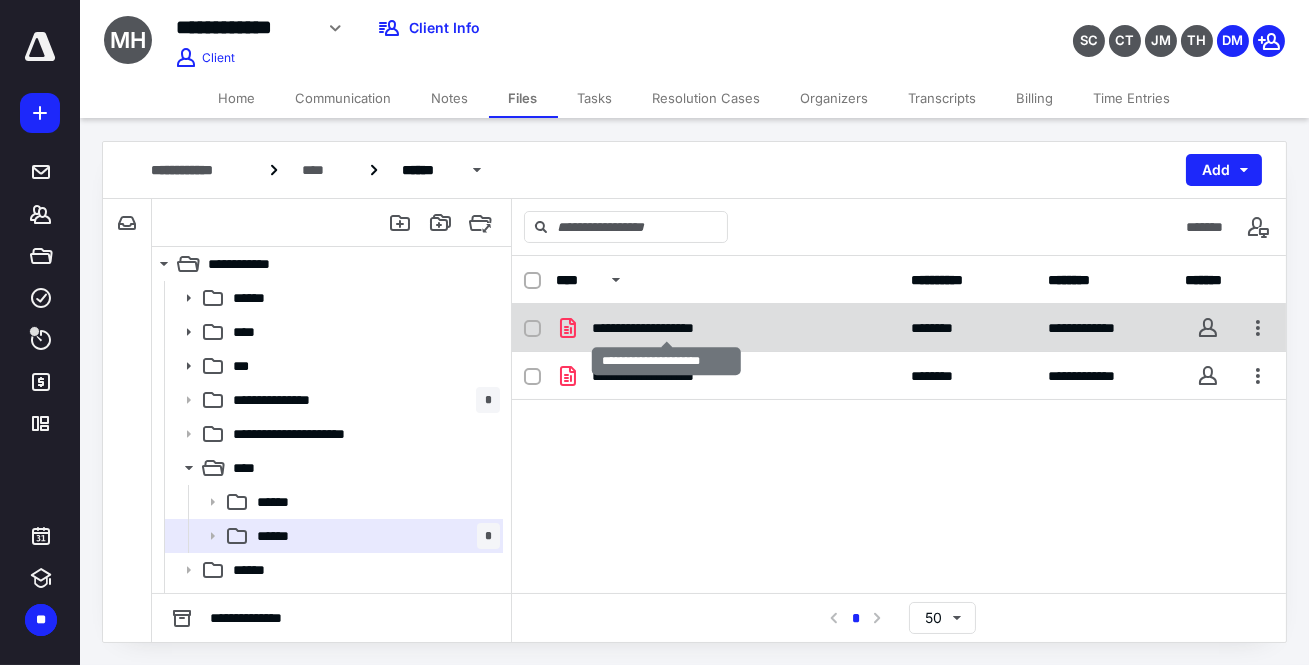 click on "**********" at bounding box center (666, 328) 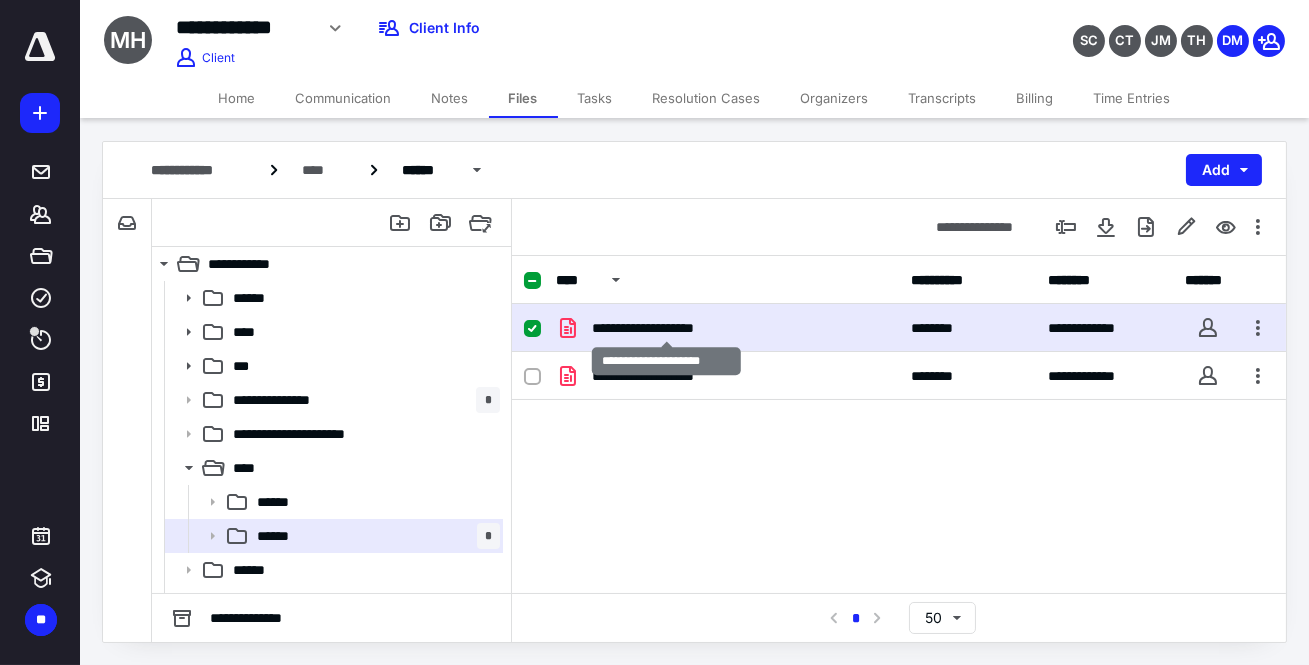 click on "**********" at bounding box center (666, 328) 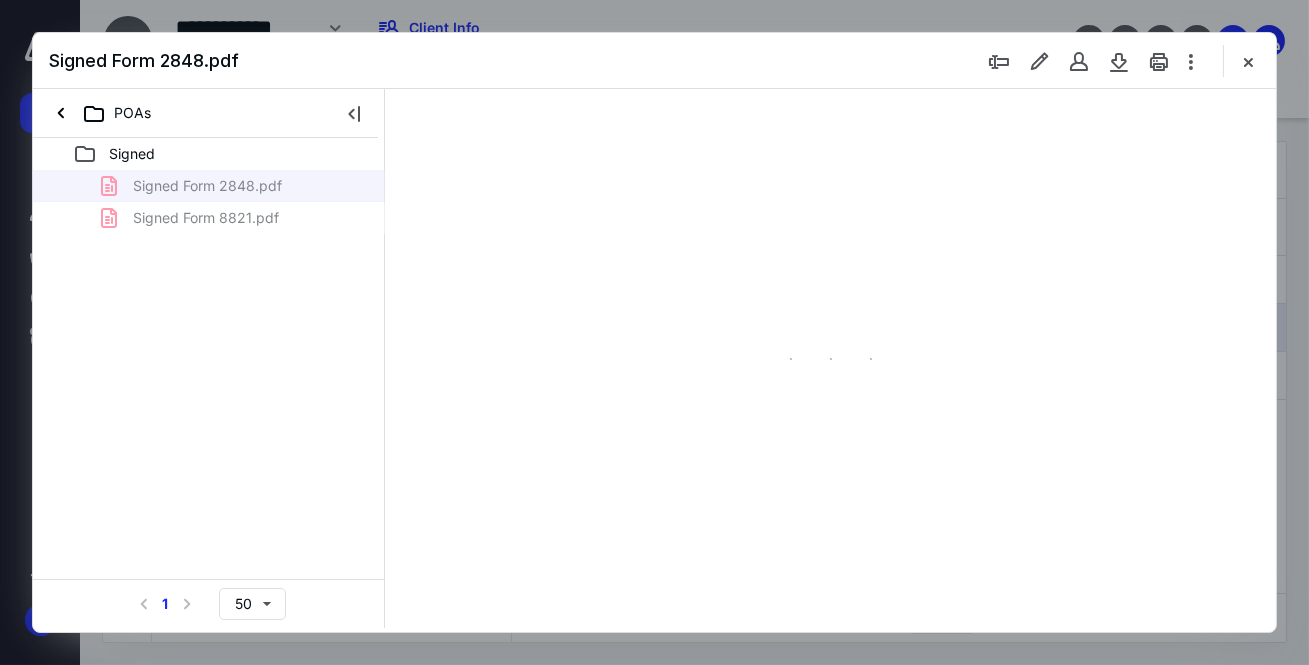 scroll, scrollTop: 0, scrollLeft: 0, axis: both 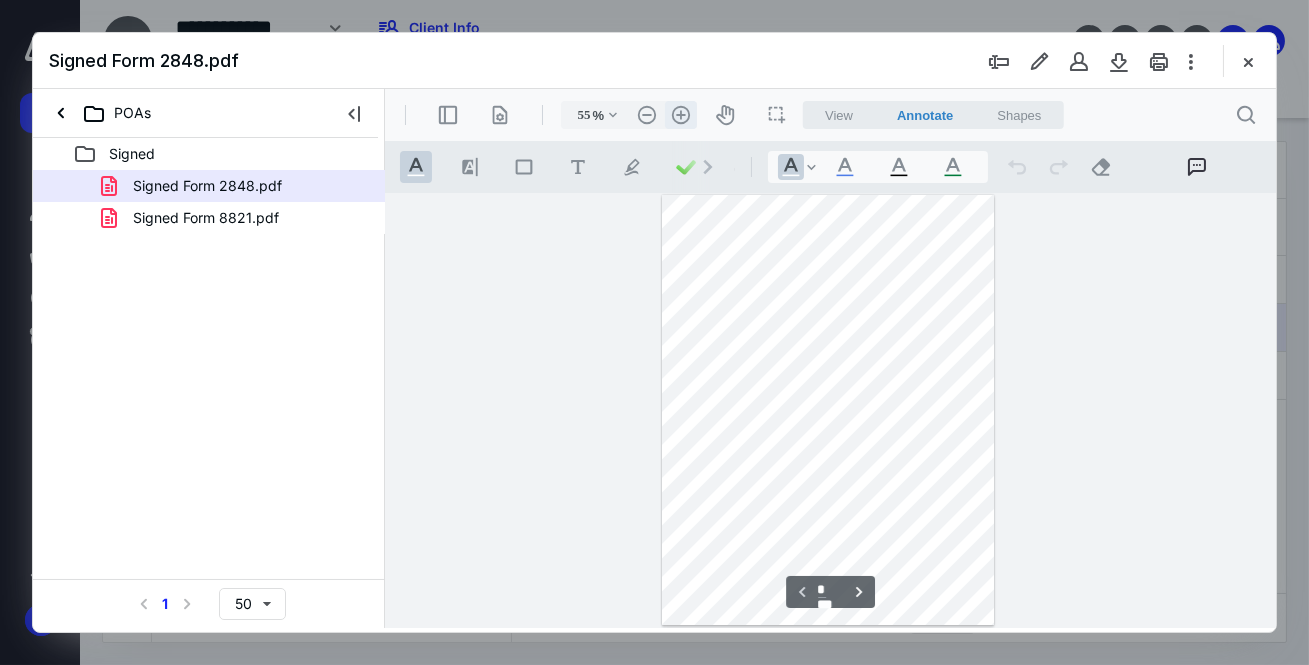 click on ".cls-1{fill:#abb0c4;} icon - header - zoom - in - line" at bounding box center [680, 115] 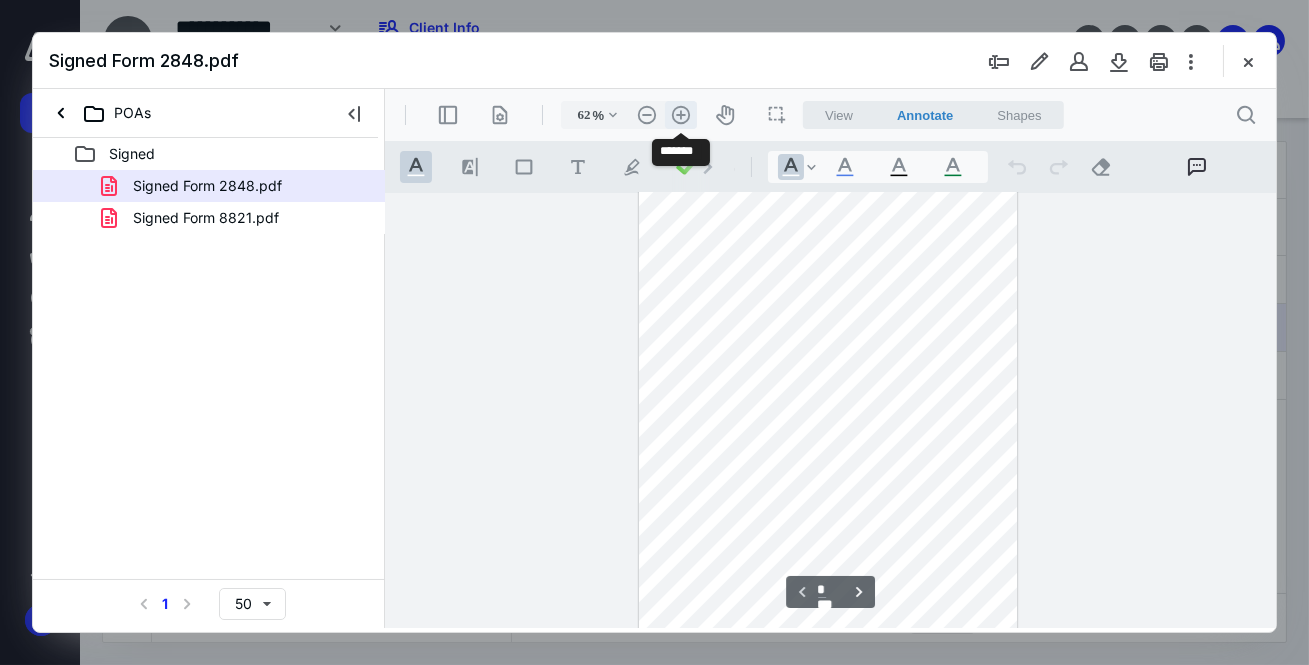 click on ".cls-1{fill:#abb0c4;} icon - header - zoom - in - line" at bounding box center [680, 115] 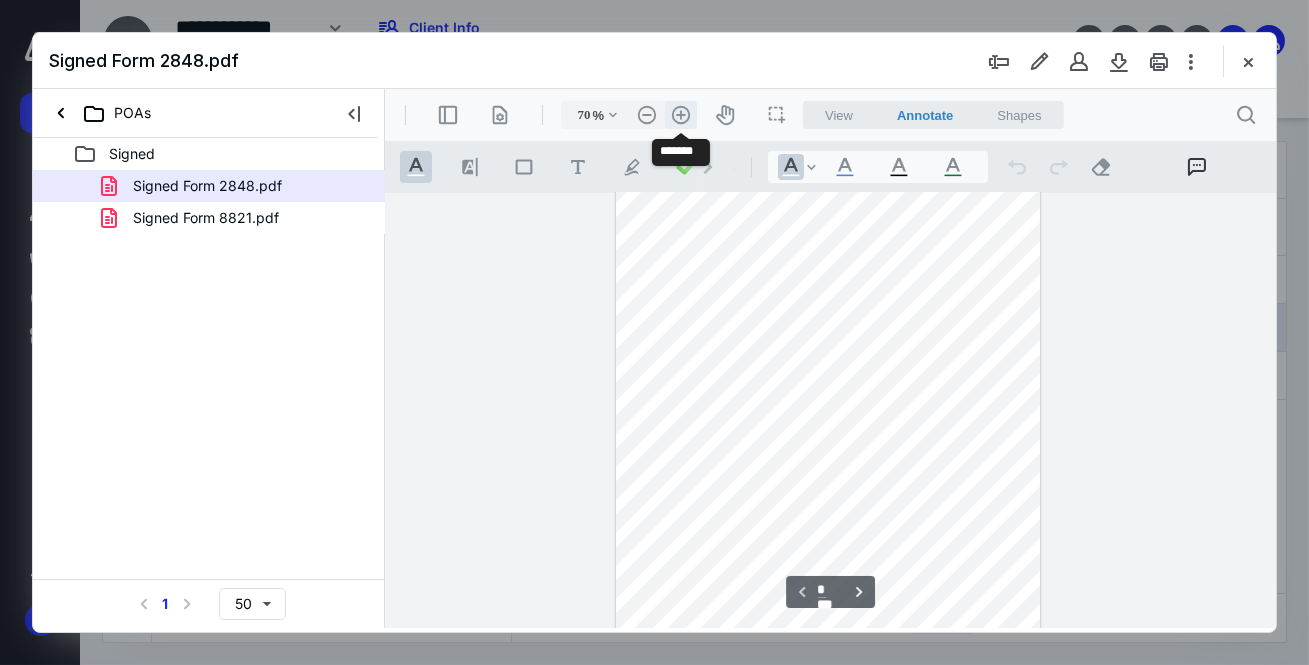 click on ".cls-1{fill:#abb0c4;} icon - header - zoom - in - line" at bounding box center [680, 115] 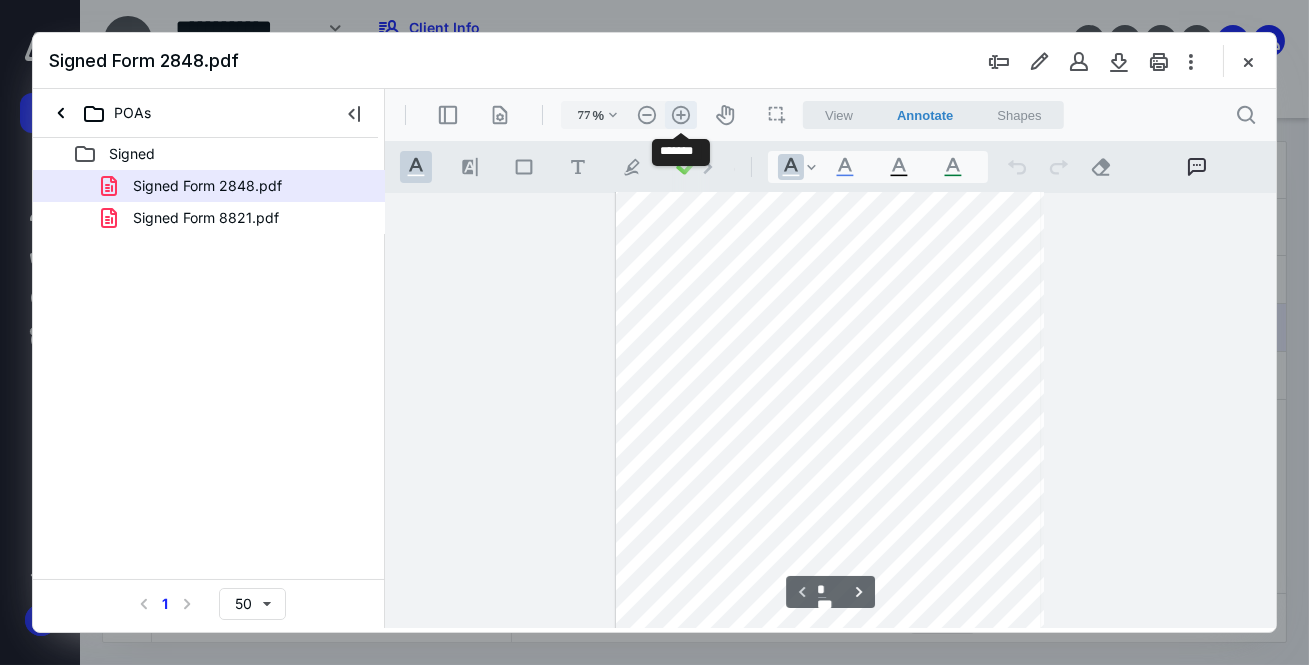 click on ".cls-1{fill:#abb0c4;} icon - header - zoom - in - line" at bounding box center (680, 115) 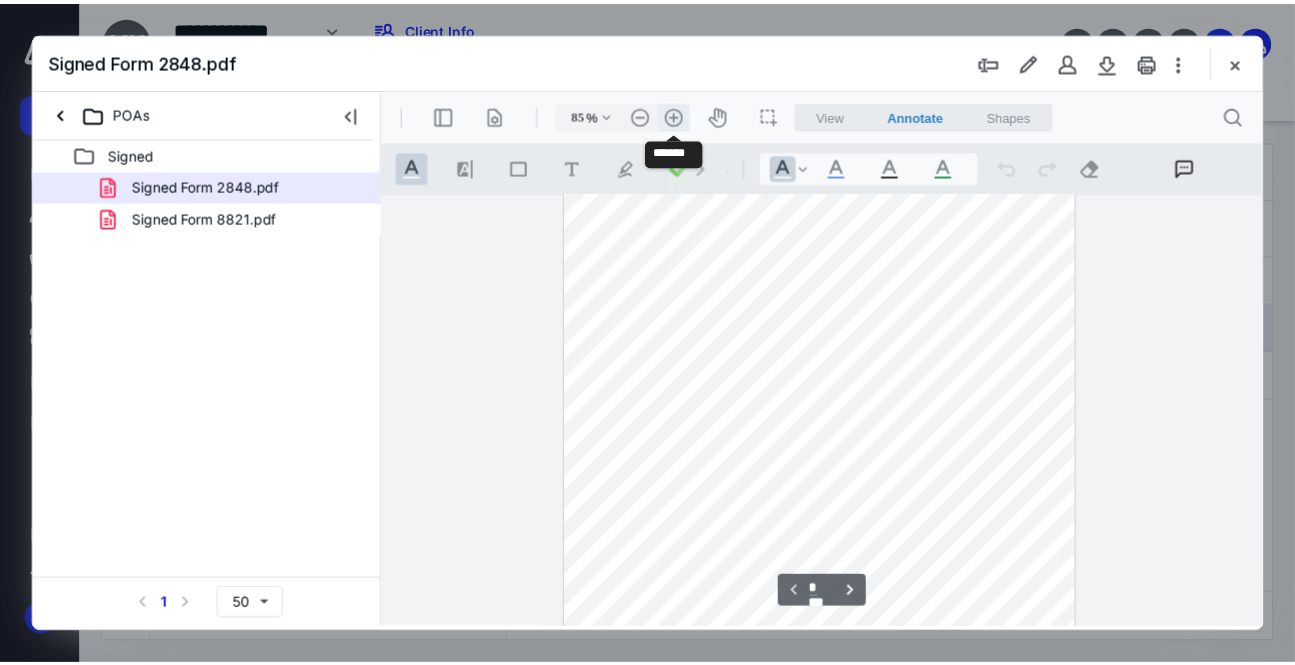 scroll, scrollTop: 90, scrollLeft: 0, axis: vertical 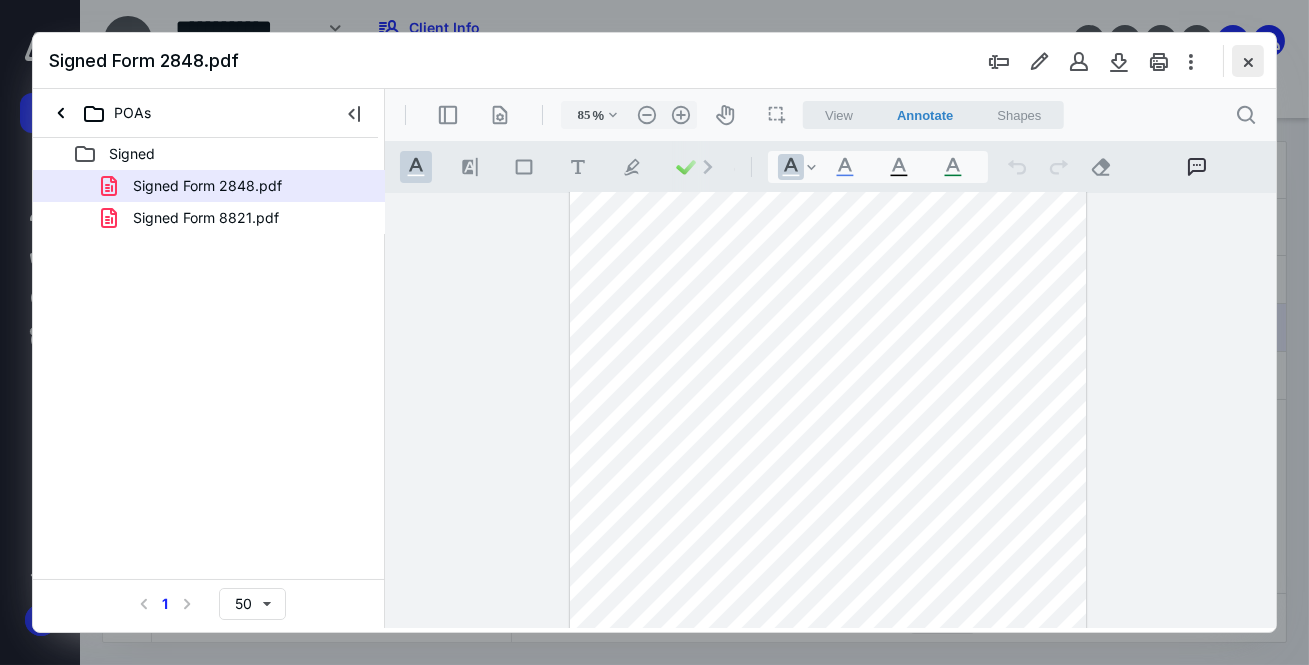 click at bounding box center [1248, 61] 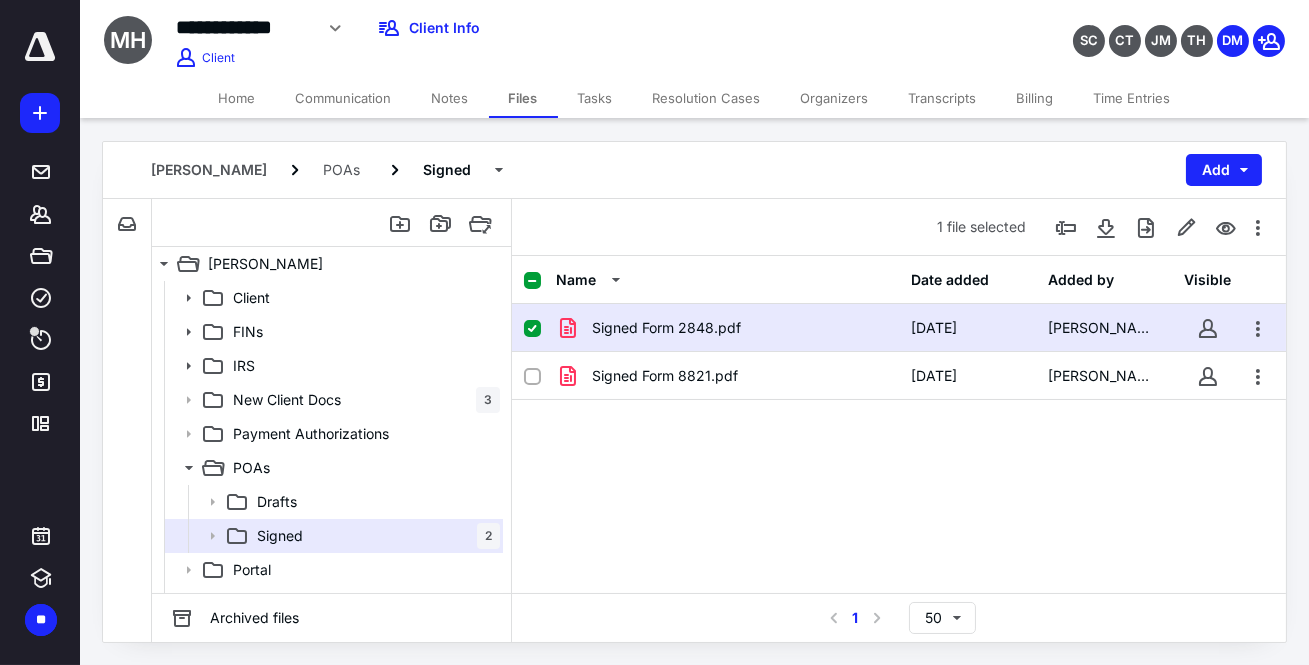 click on "Time Entries" at bounding box center (1132, 98) 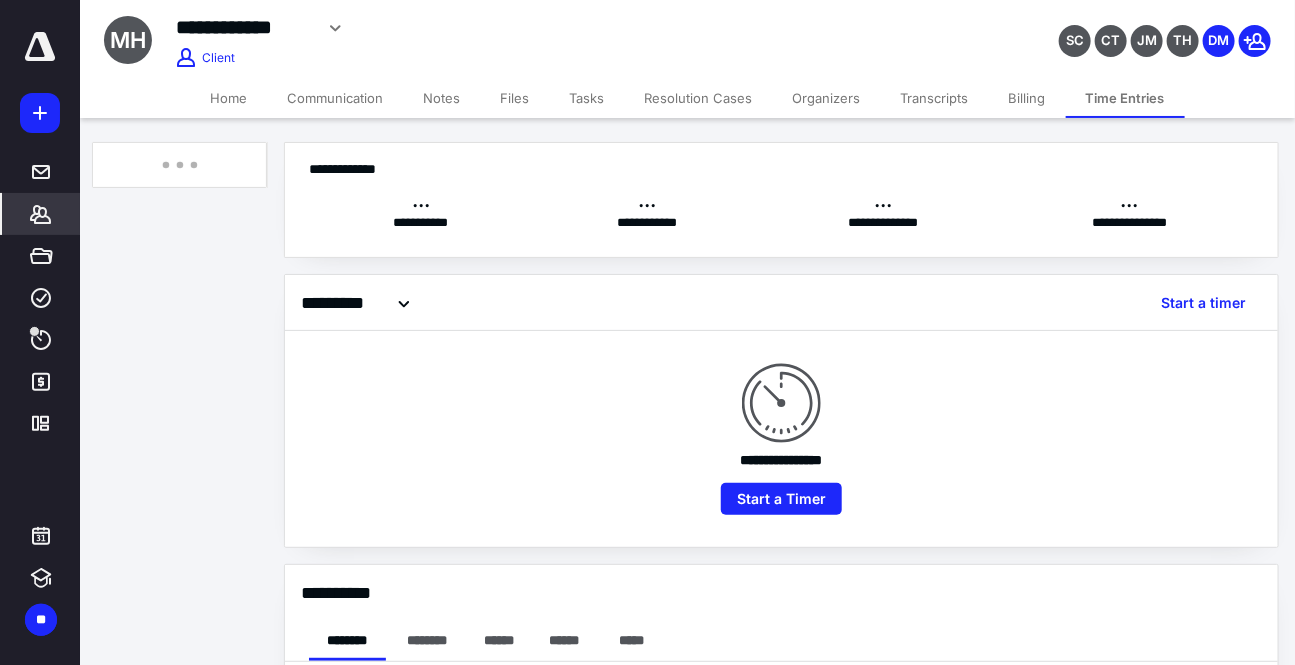 checkbox on "true" 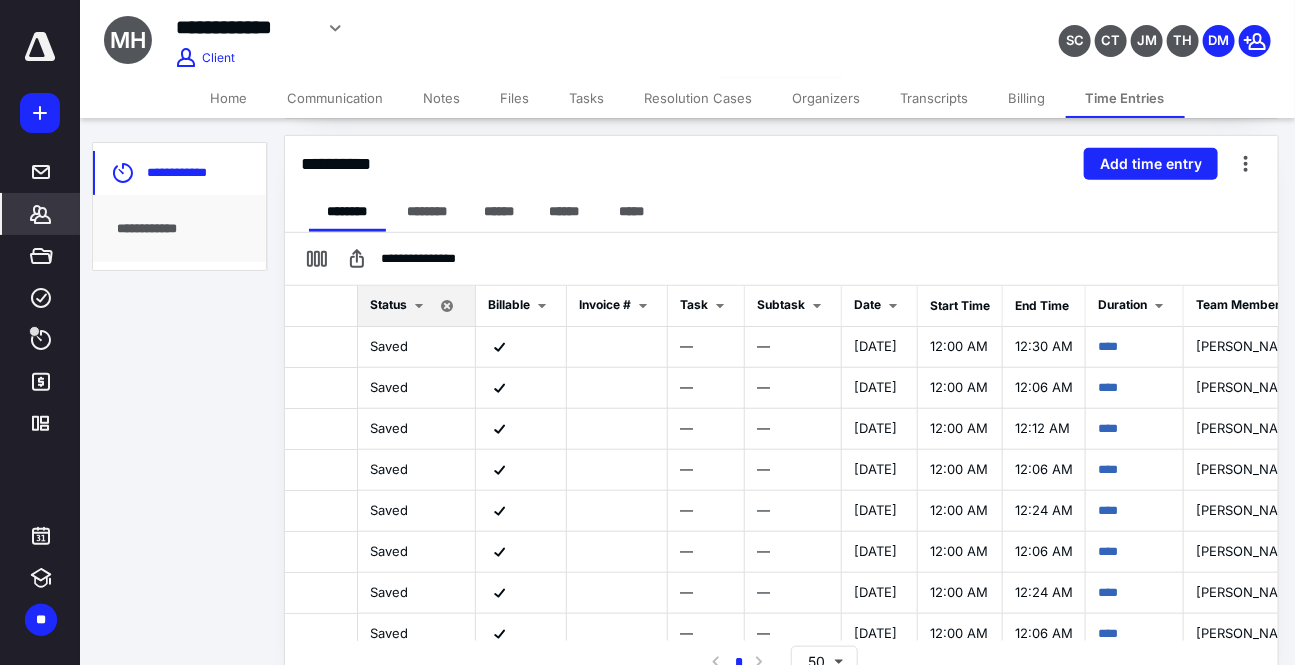 scroll, scrollTop: 406, scrollLeft: 0, axis: vertical 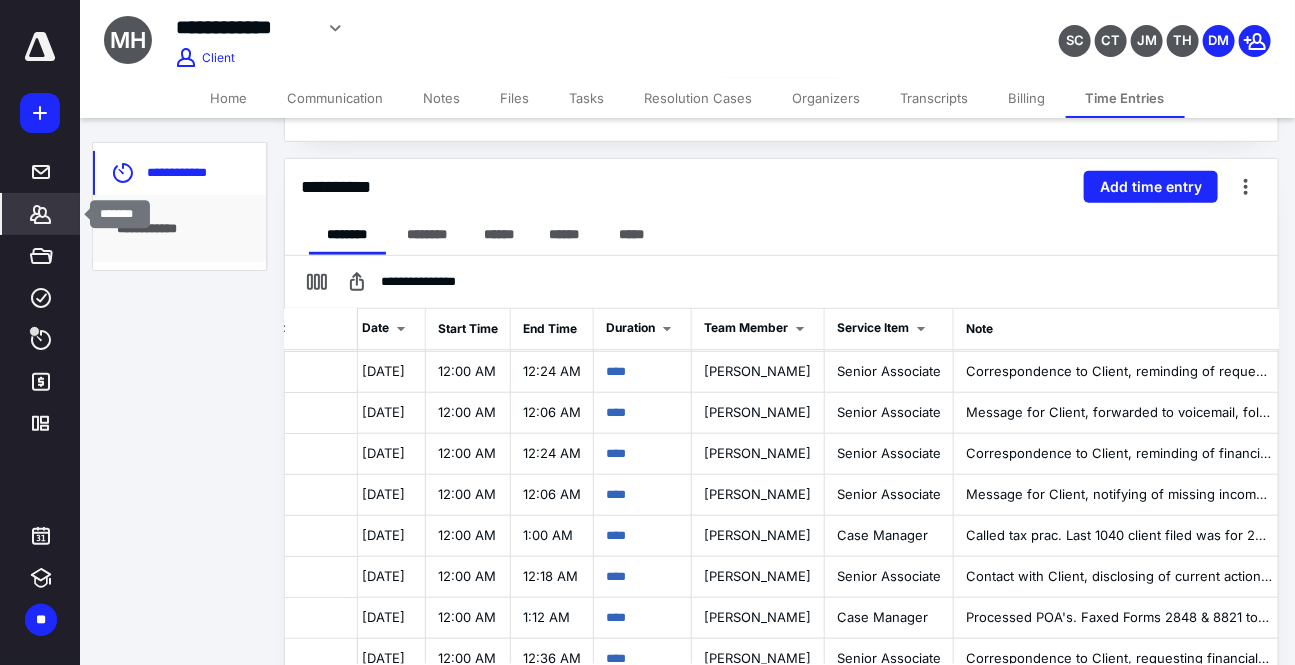 click 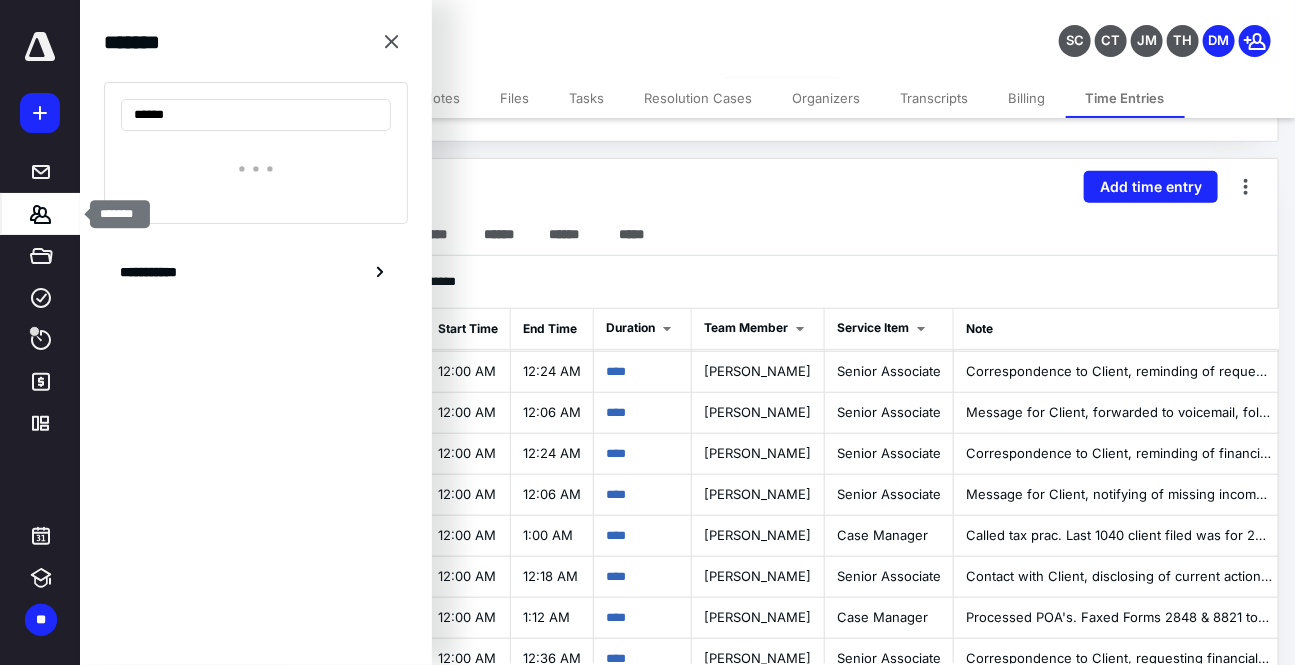 type on "******" 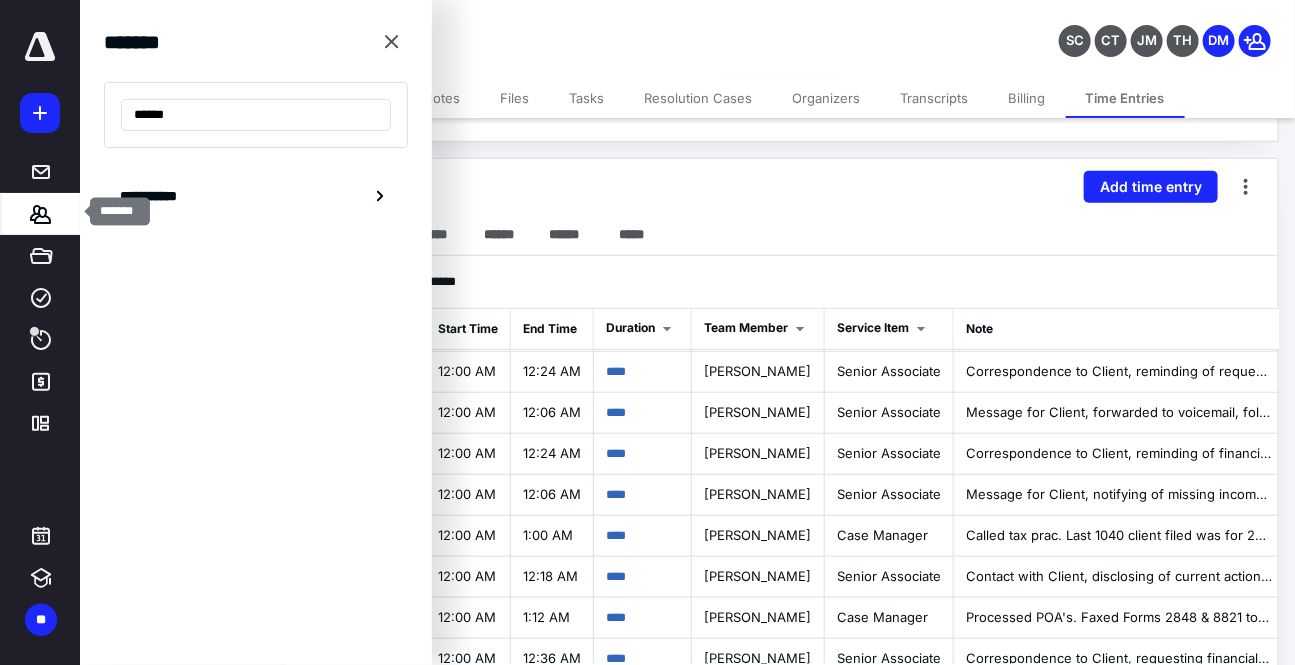 scroll, scrollTop: 383, scrollLeft: 0, axis: vertical 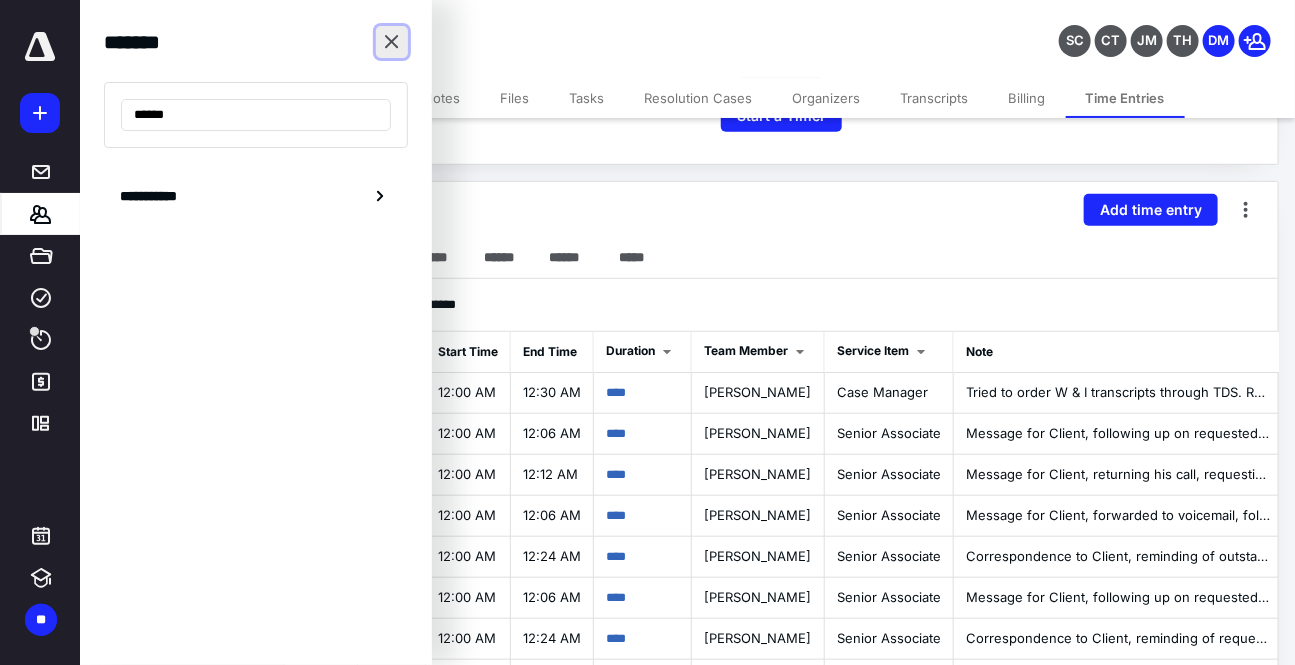 click at bounding box center (392, 42) 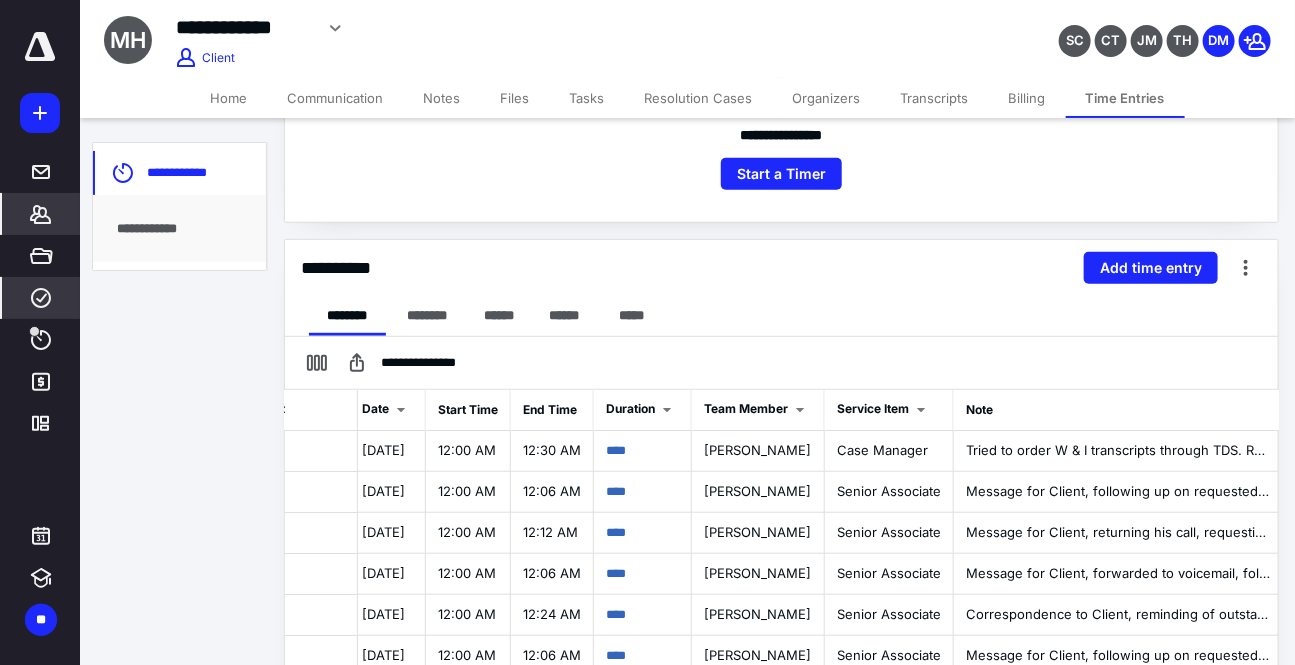 scroll, scrollTop: 315, scrollLeft: 0, axis: vertical 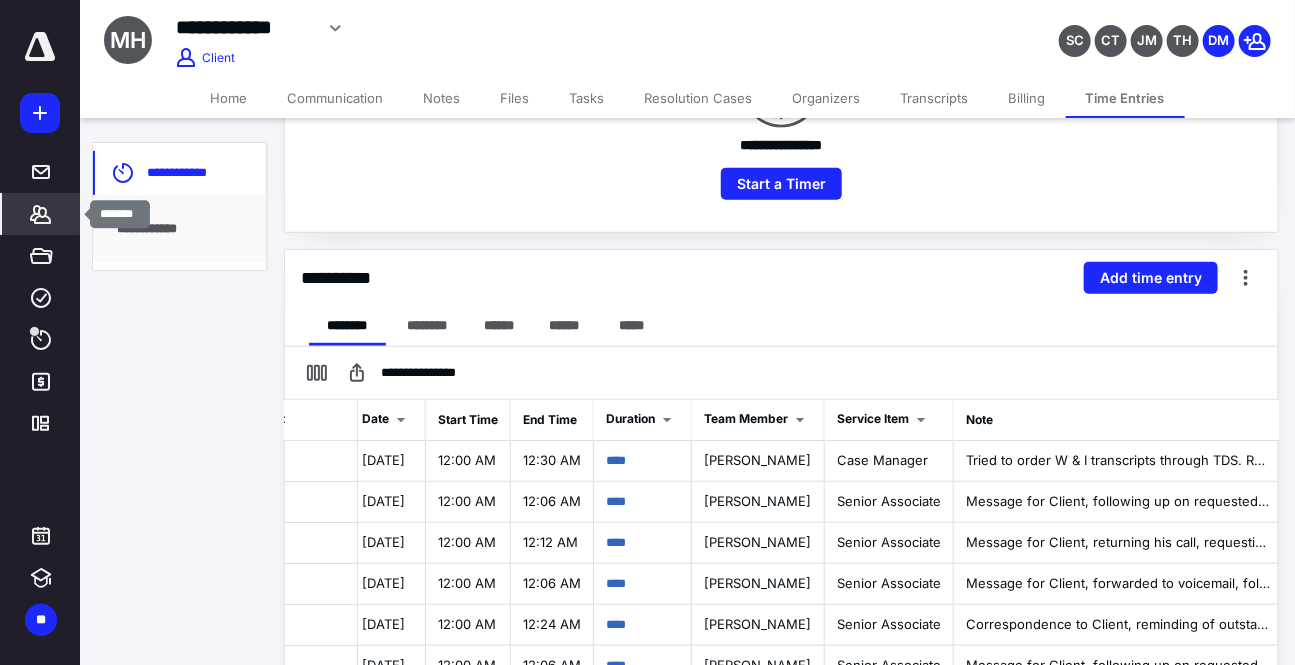 click 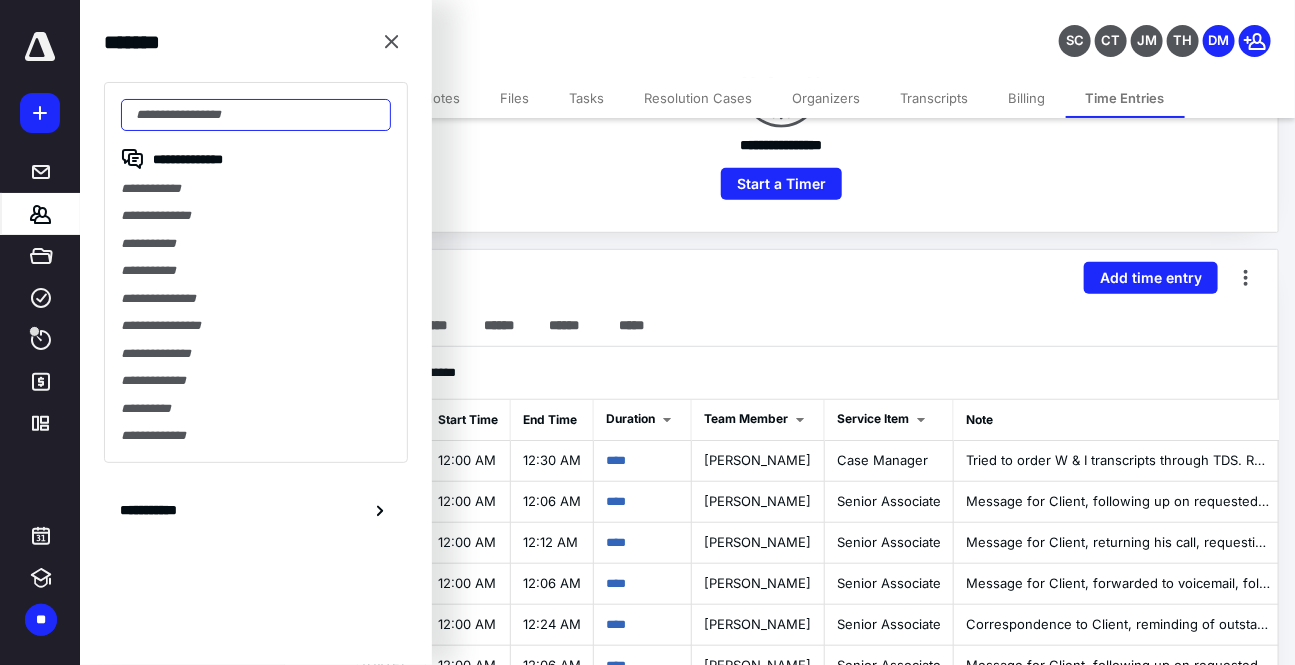click at bounding box center (256, 115) 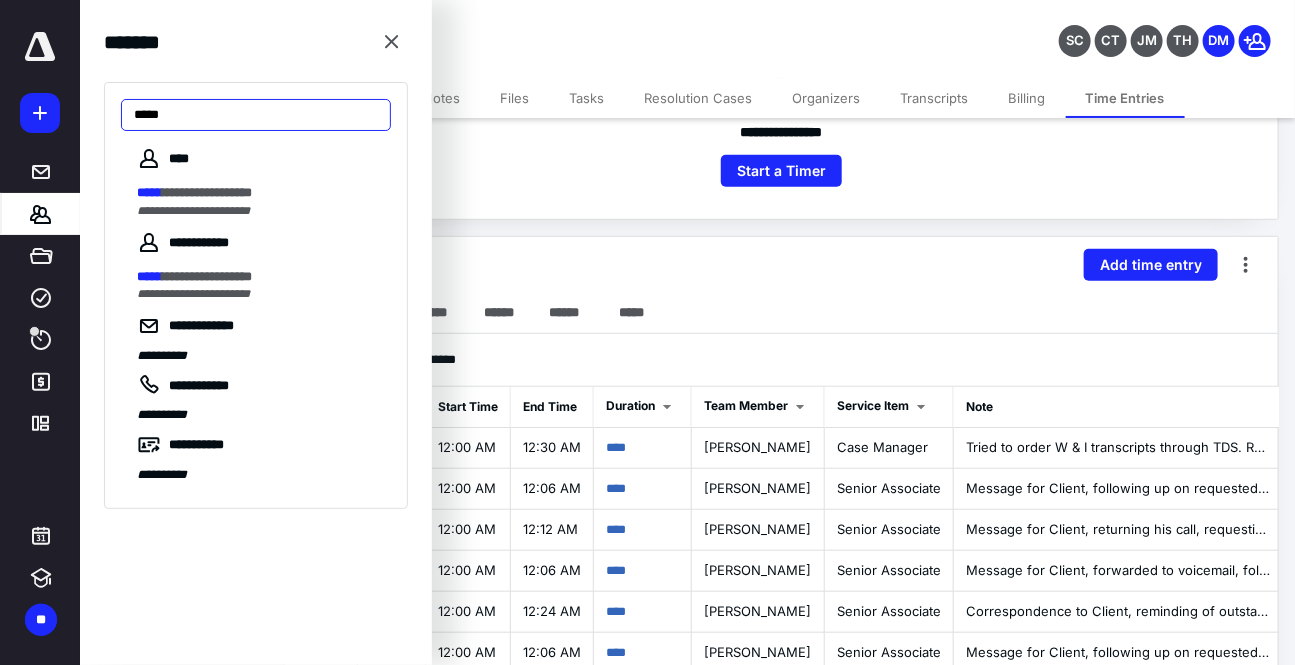 scroll, scrollTop: 338, scrollLeft: 0, axis: vertical 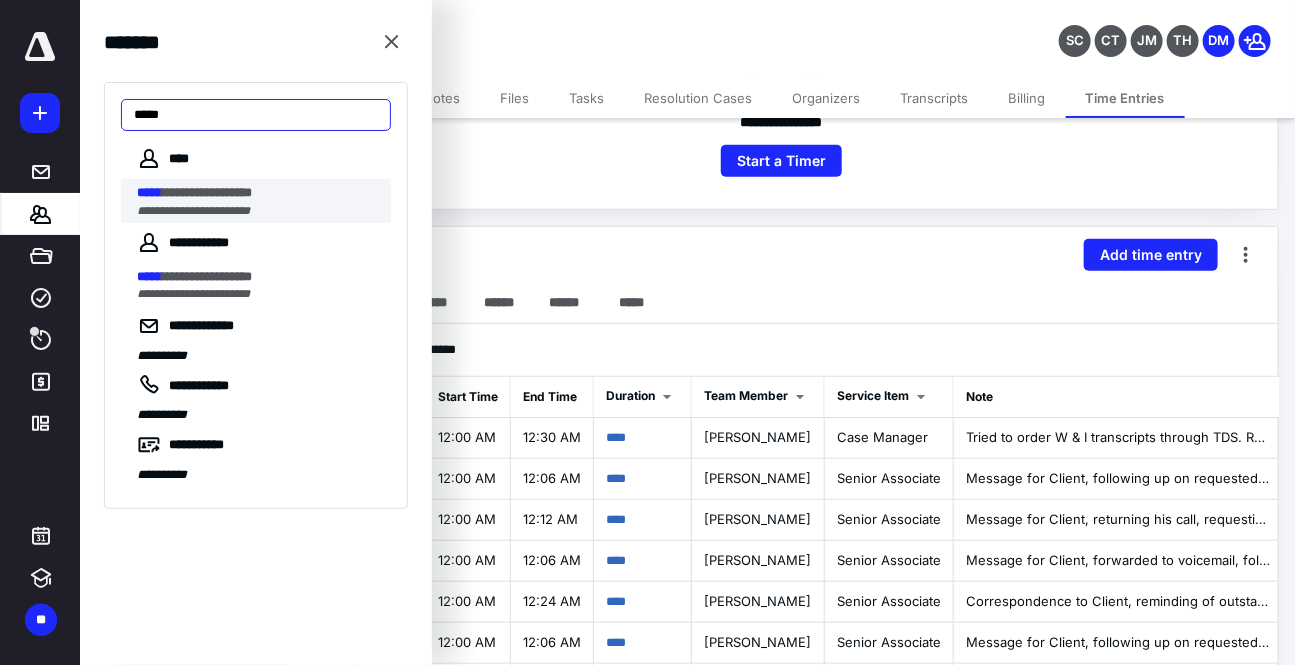 type on "*****" 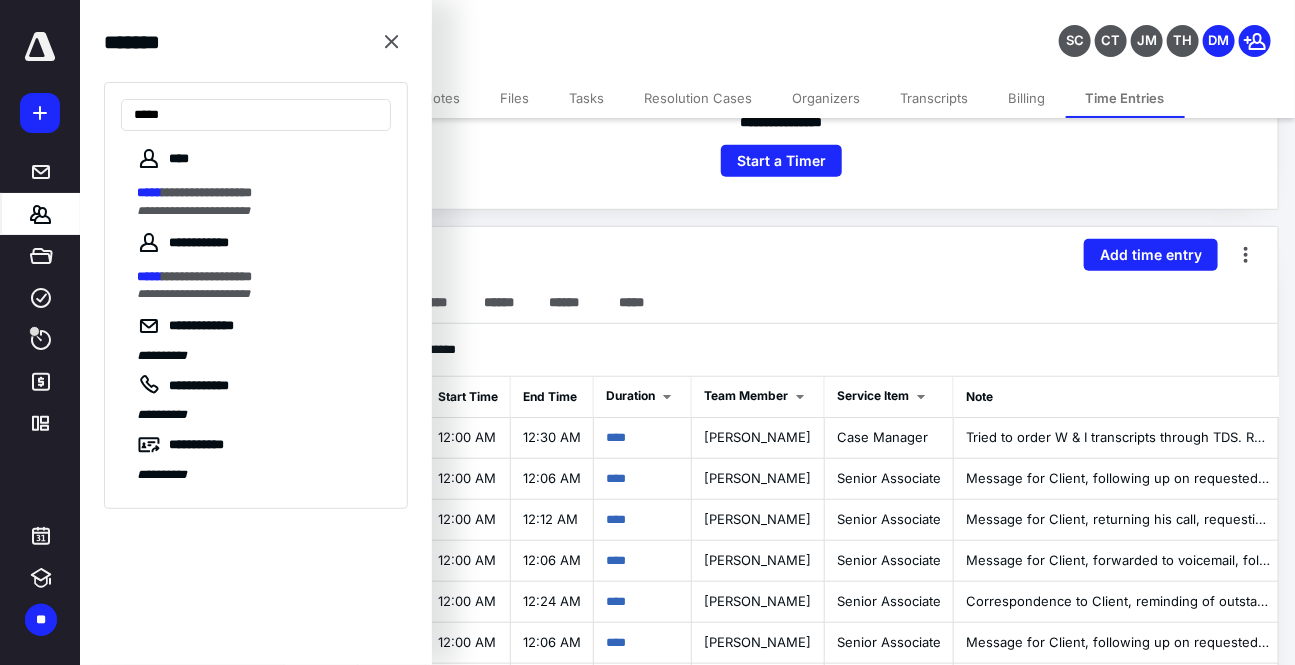drag, startPoint x: 200, startPoint y: 198, endPoint x: 241, endPoint y: 183, distance: 43.65776 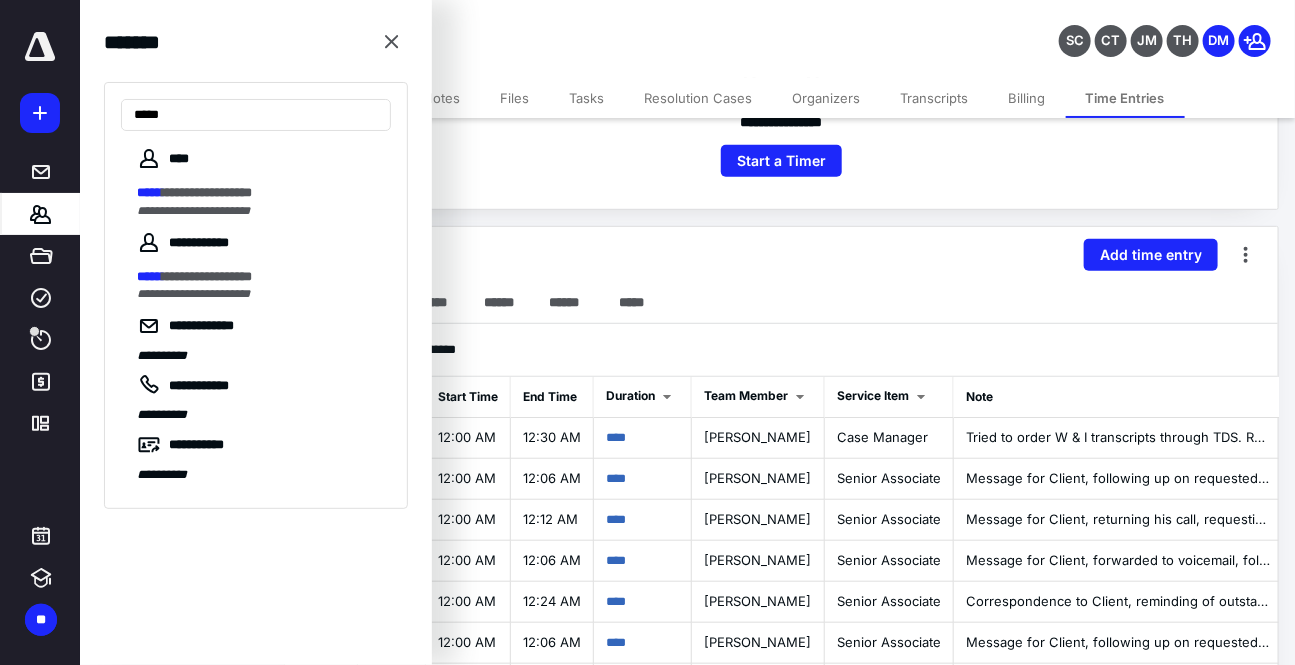 click on "**********" at bounding box center [207, 192] 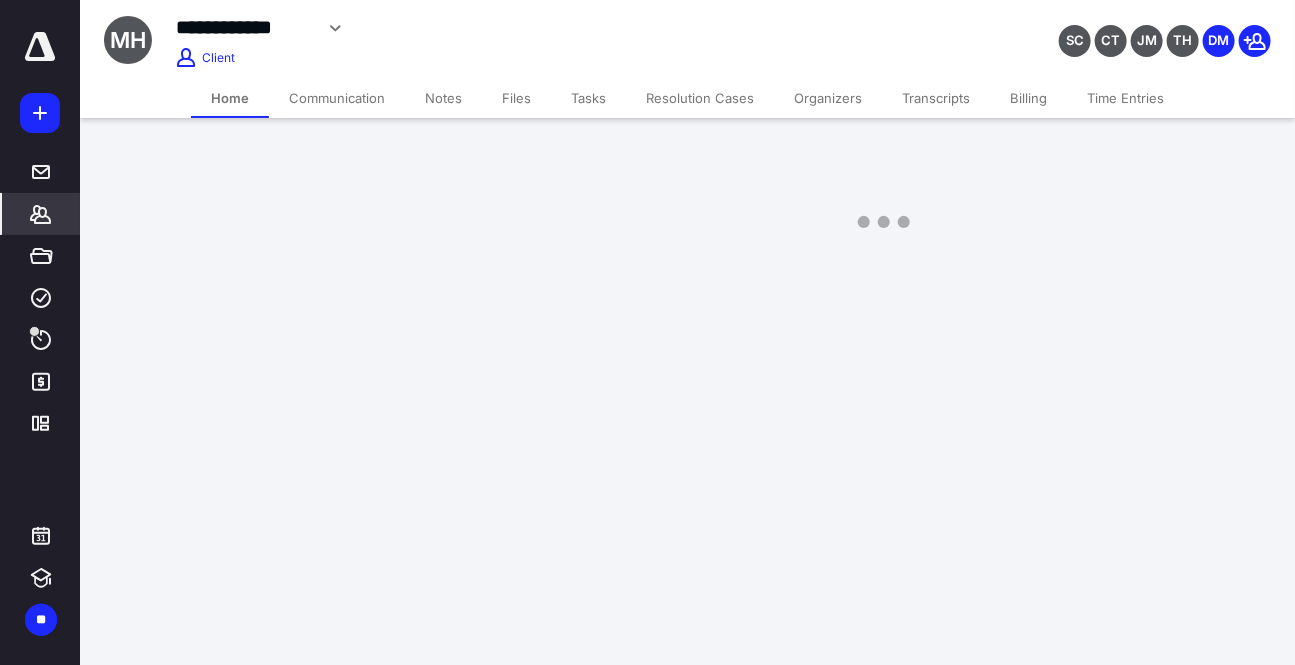 scroll, scrollTop: 0, scrollLeft: 0, axis: both 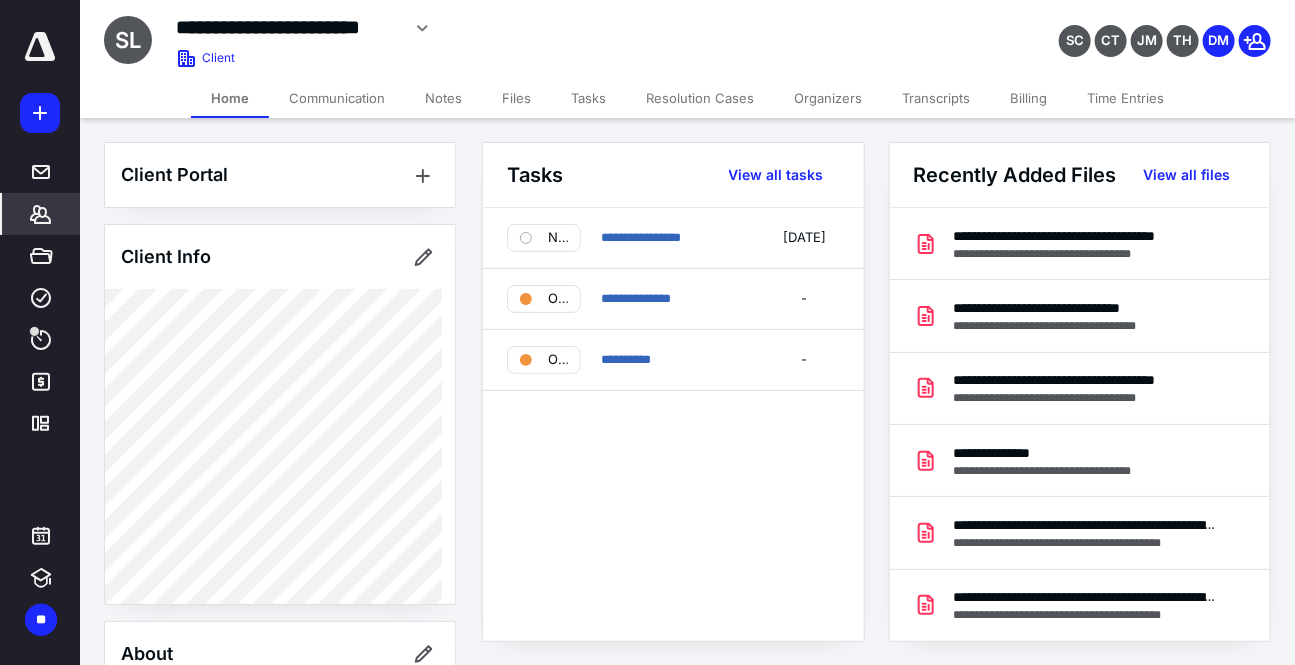 click on "Files" at bounding box center [516, 98] 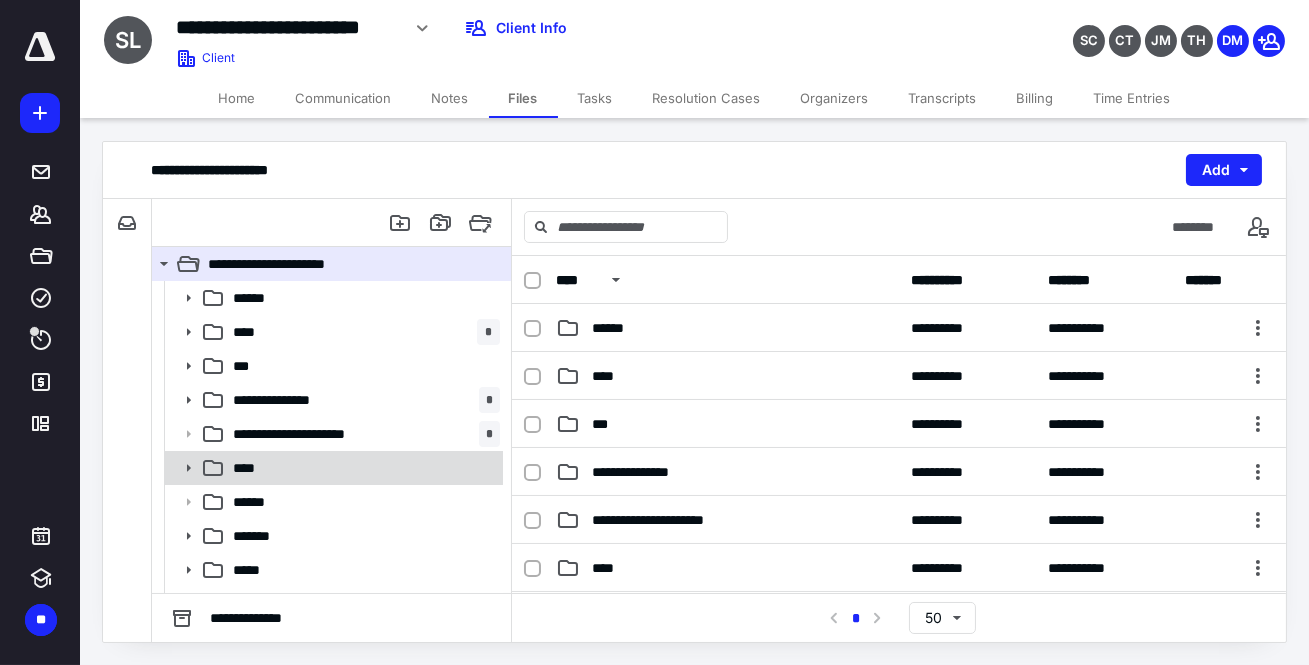 click 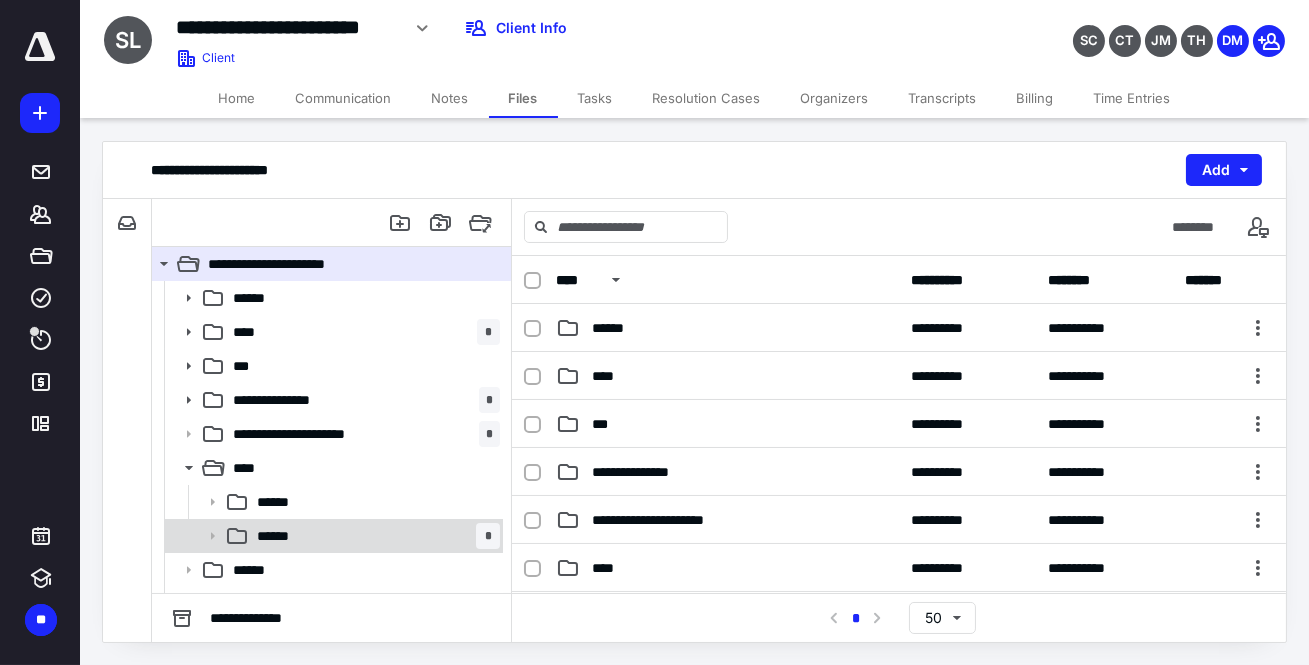 drag, startPoint x: 409, startPoint y: 530, endPoint x: 420, endPoint y: 523, distance: 13.038404 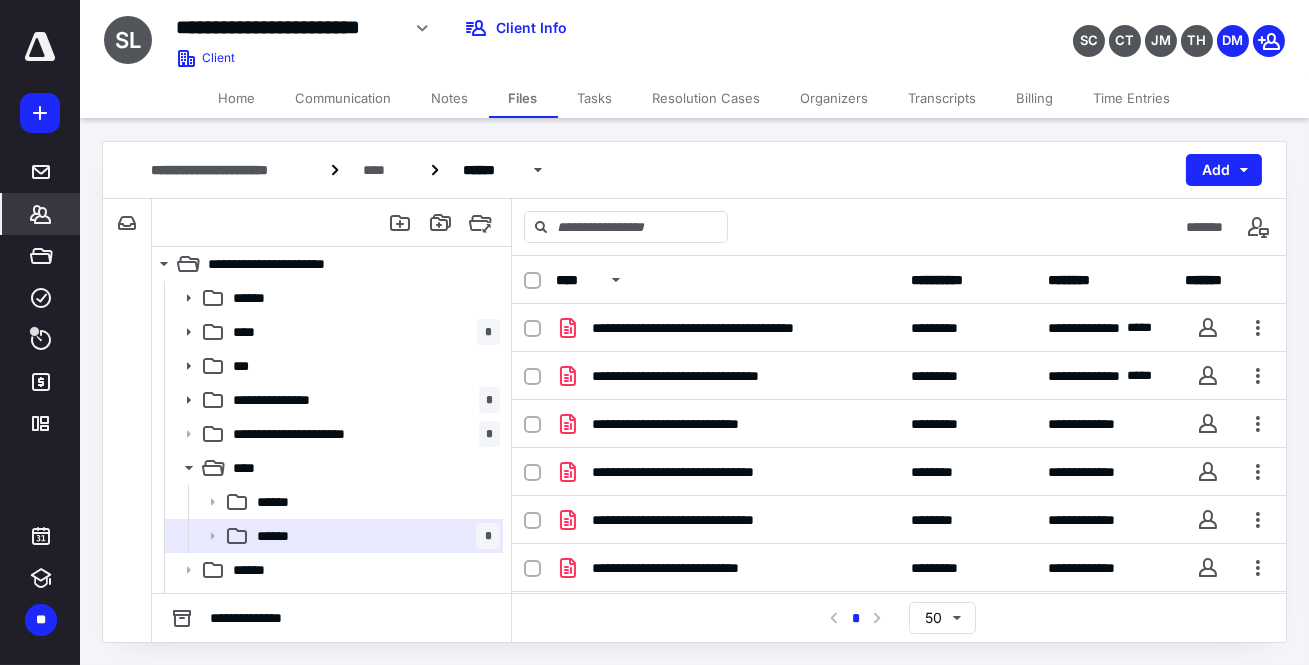 click 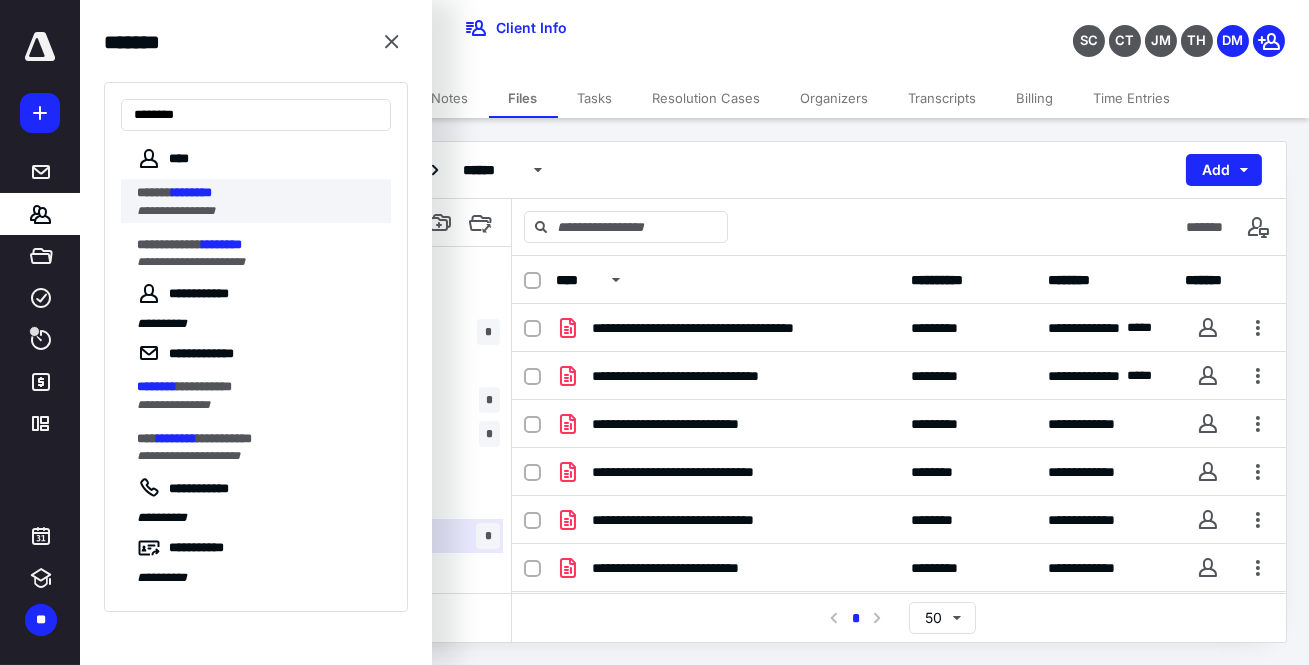 type on "********" 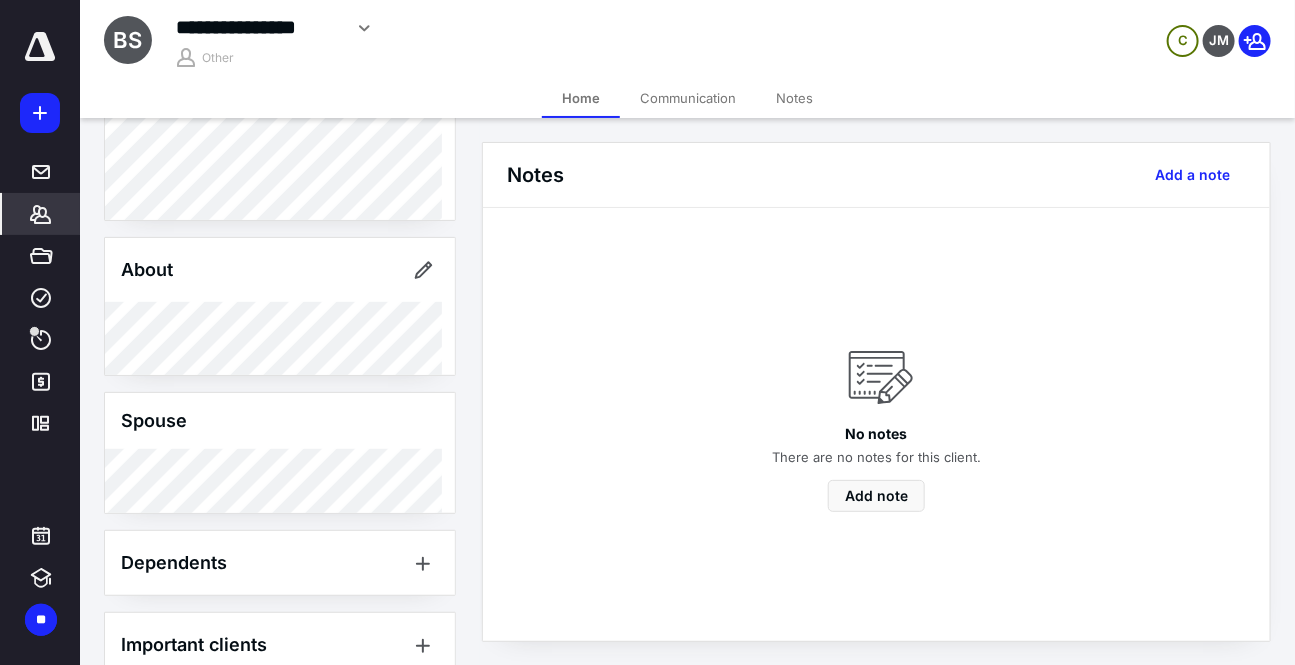scroll, scrollTop: 317, scrollLeft: 0, axis: vertical 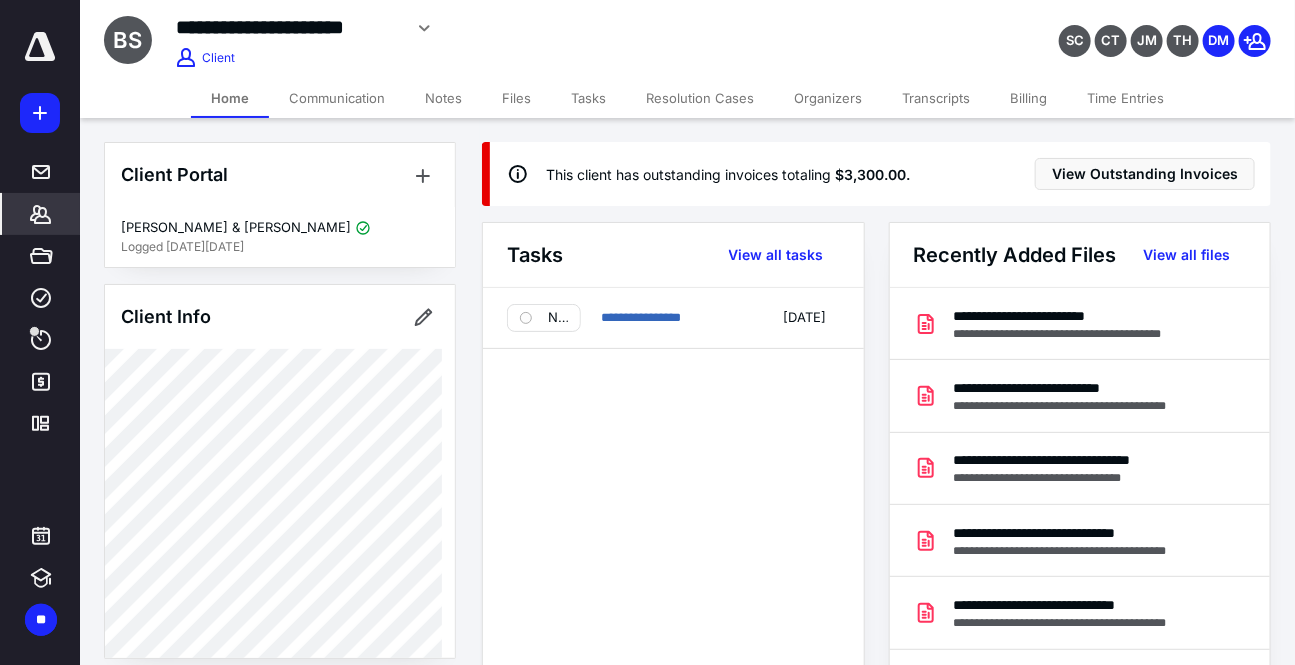 click on "Files" at bounding box center [516, 98] 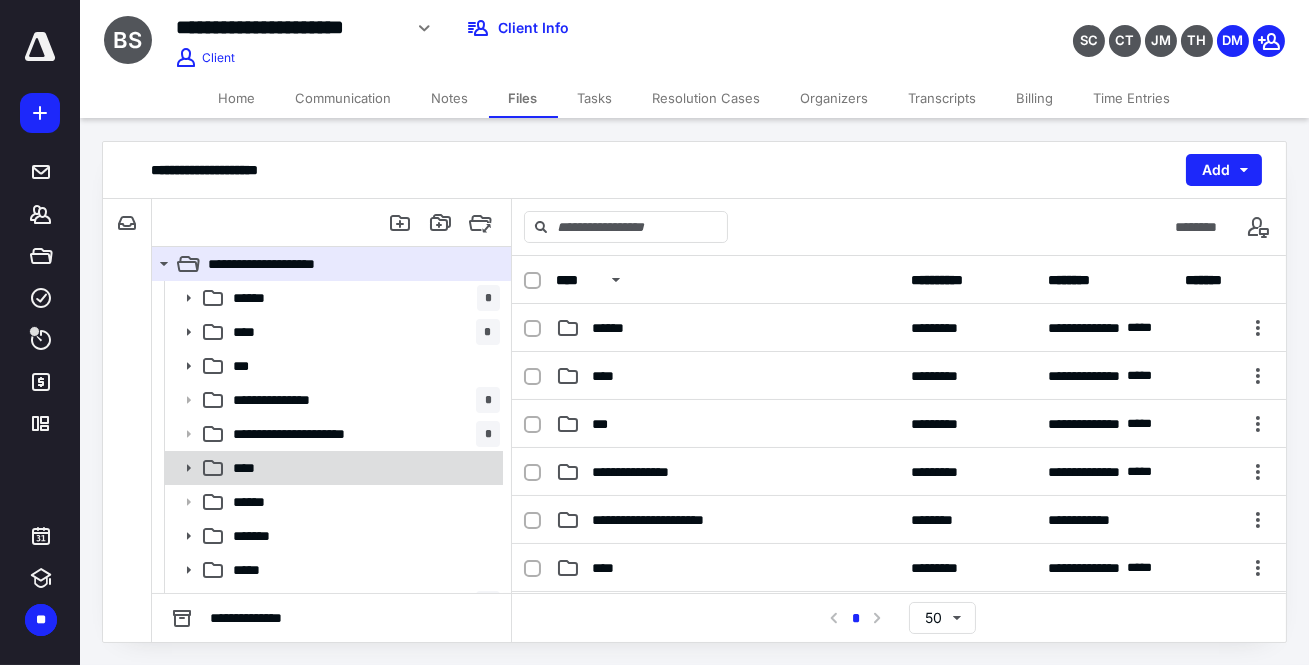 click 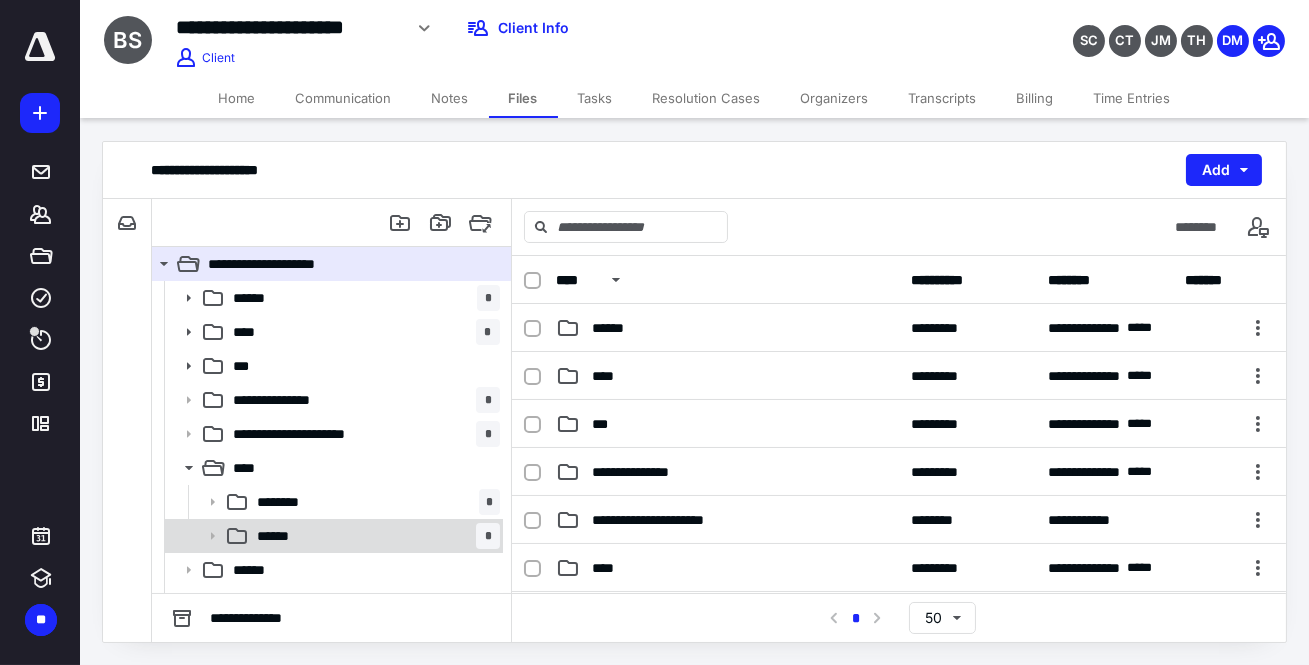 click on "******" at bounding box center [280, 536] 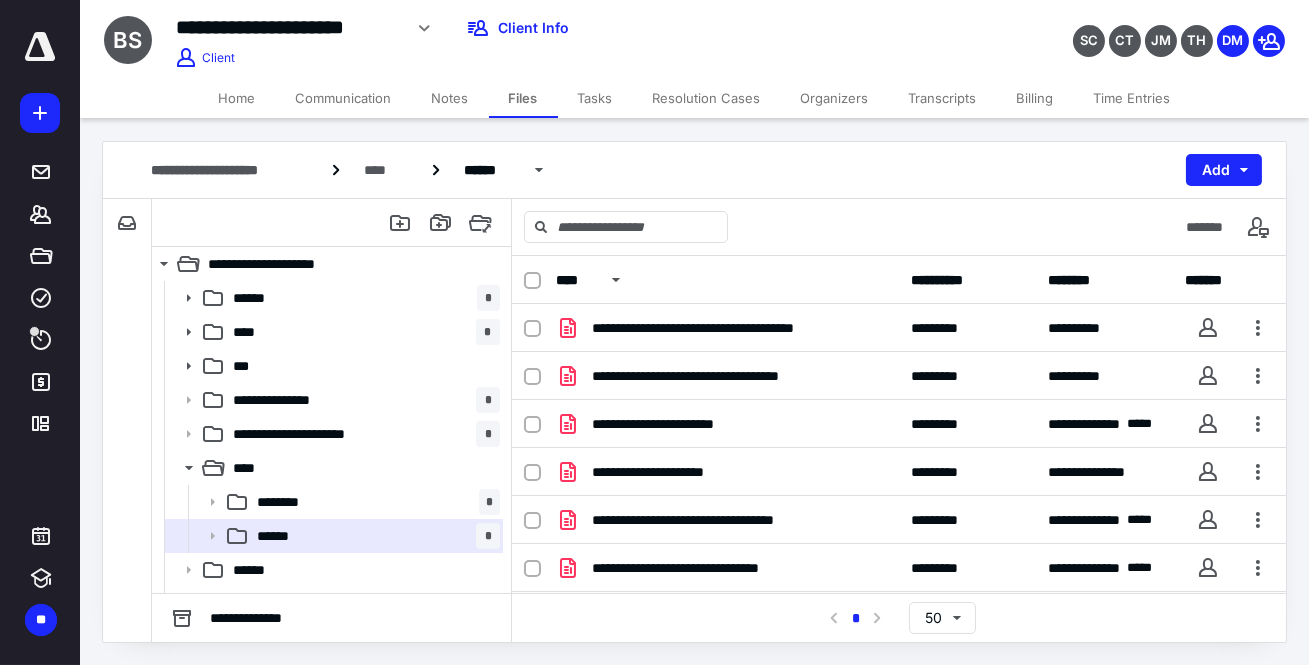 scroll, scrollTop: 10, scrollLeft: 0, axis: vertical 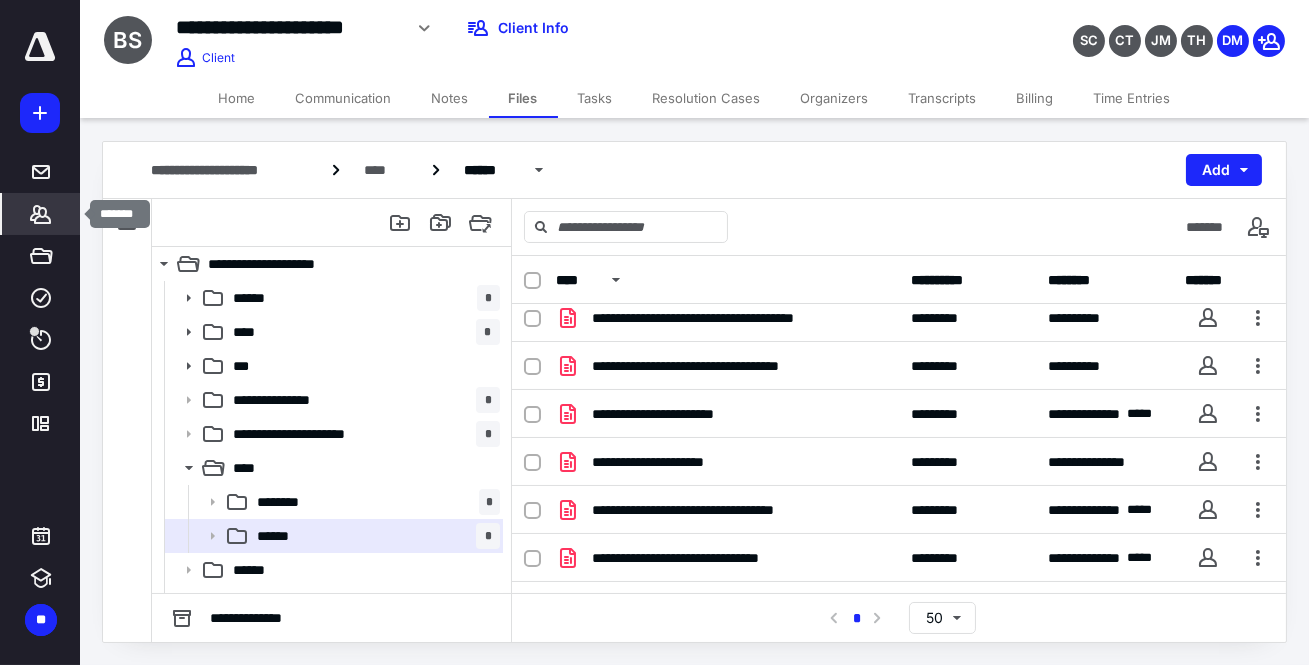 drag, startPoint x: 28, startPoint y: 211, endPoint x: 61, endPoint y: 218, distance: 33.734257 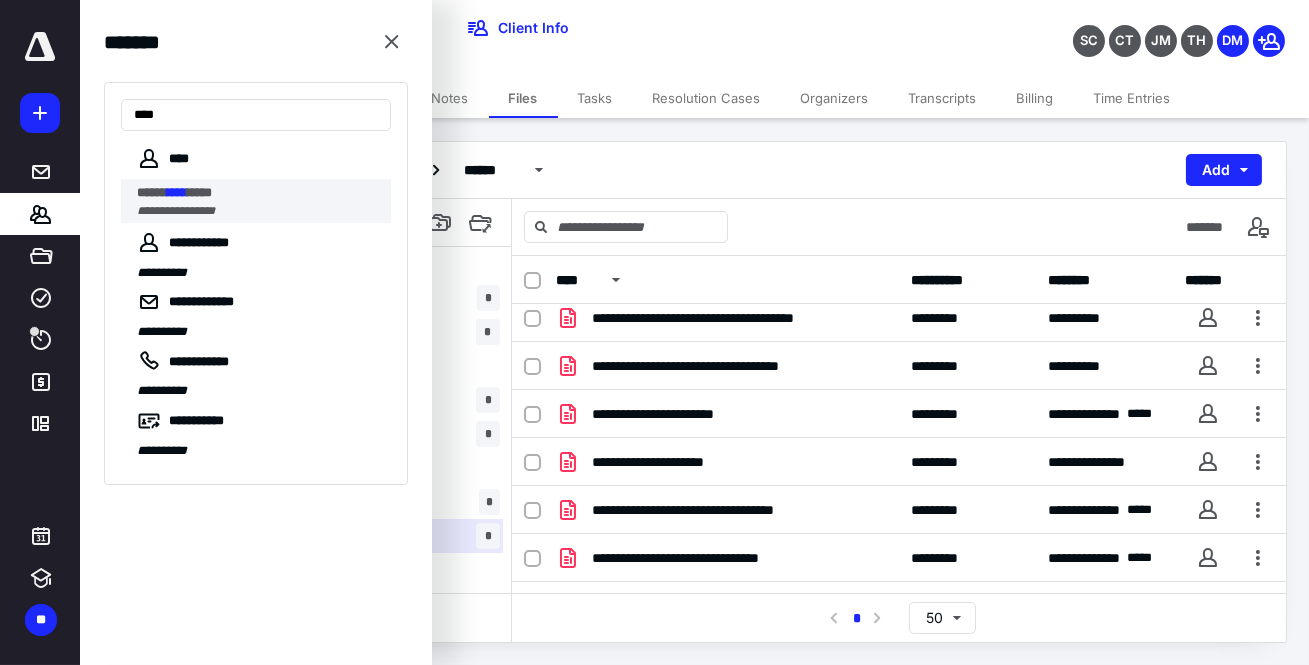type on "****" 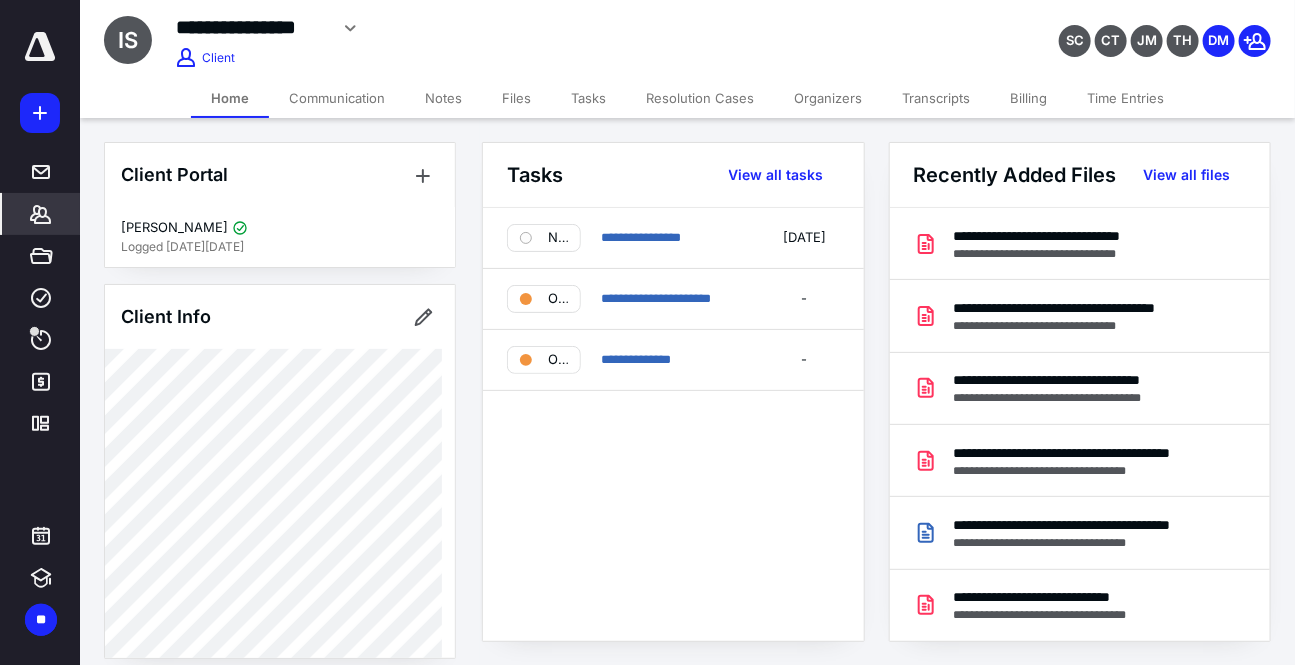 click on "Files" at bounding box center (516, 98) 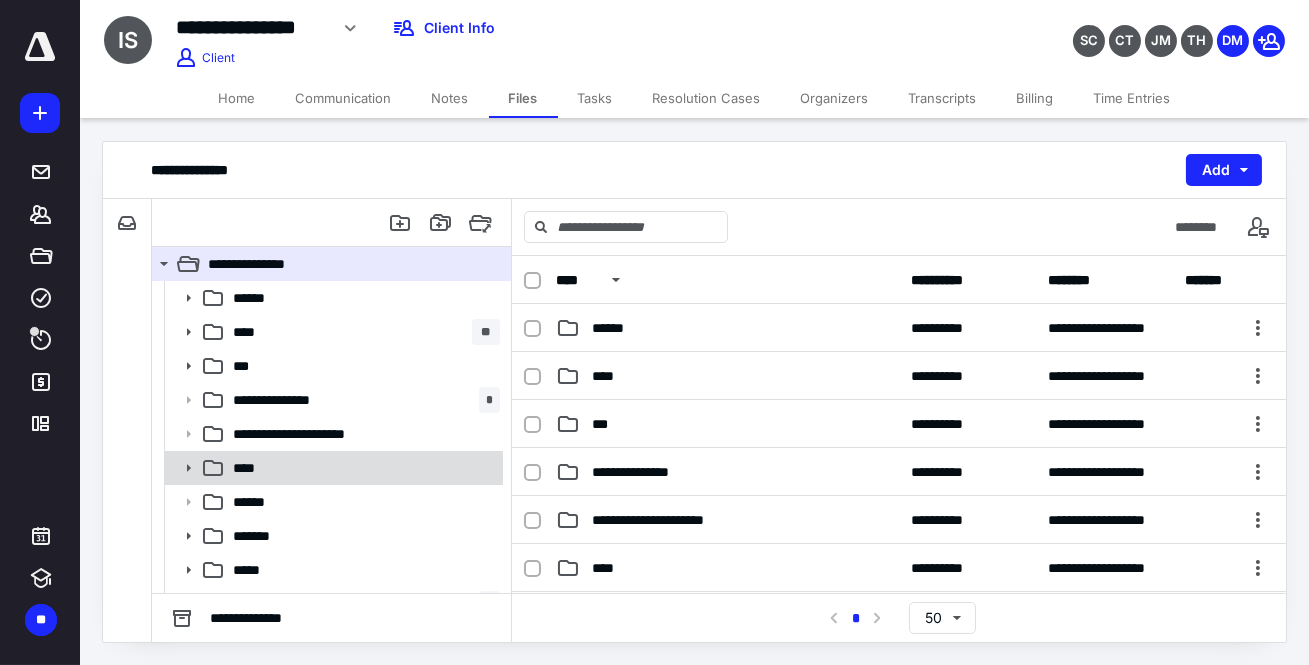 click 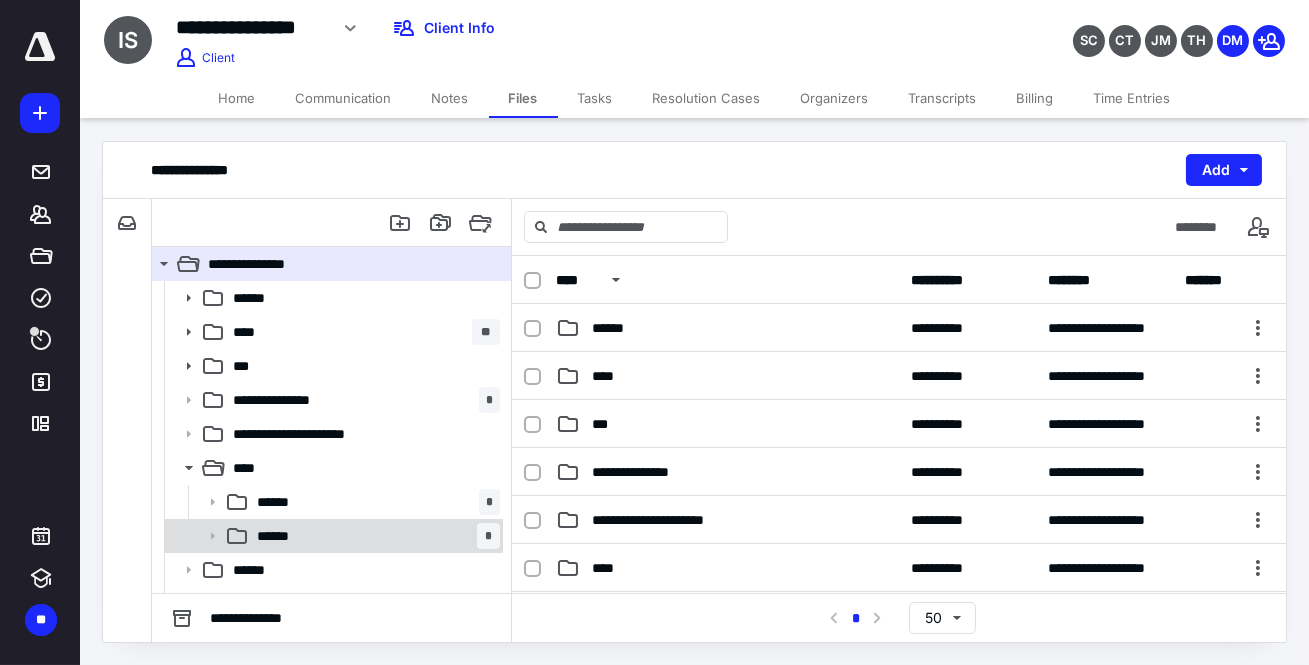 click on "******" at bounding box center (280, 536) 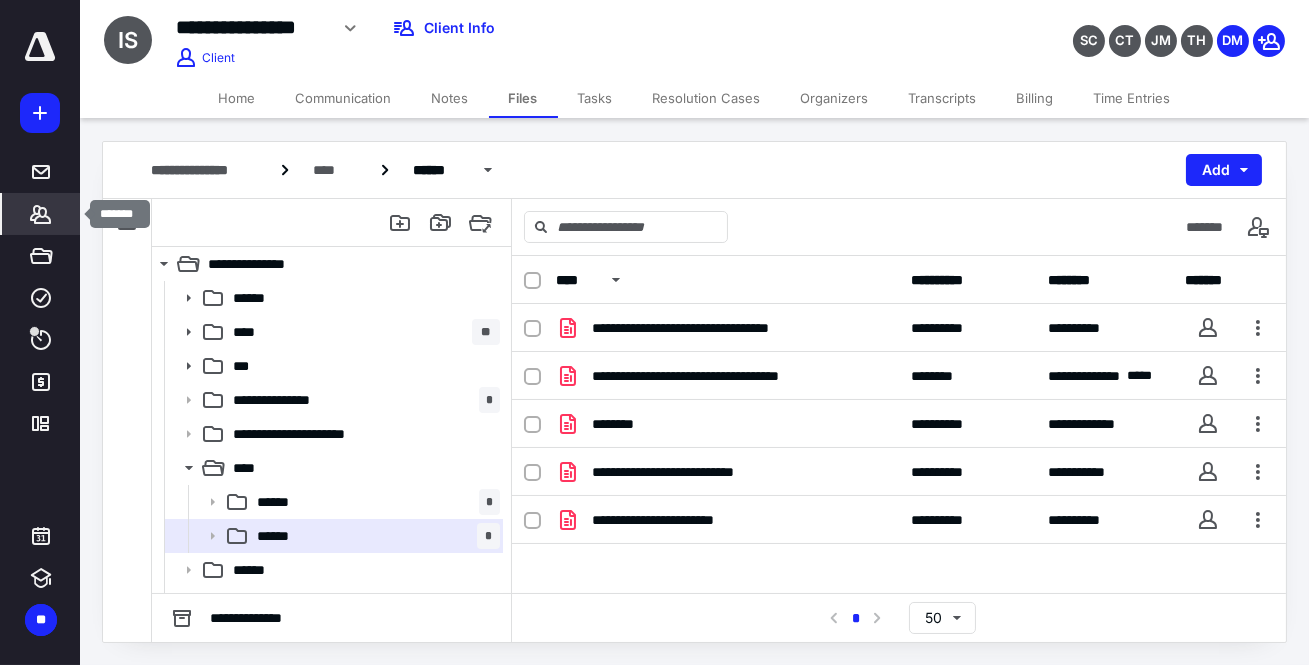 click 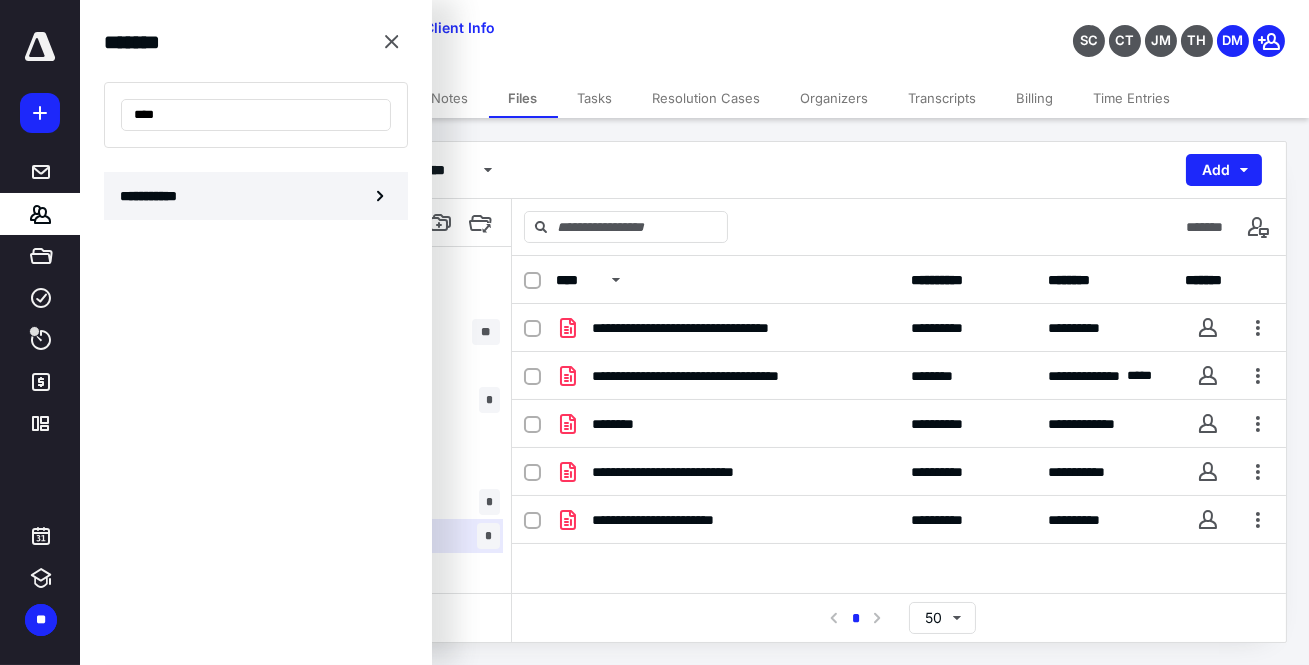 type on "****" 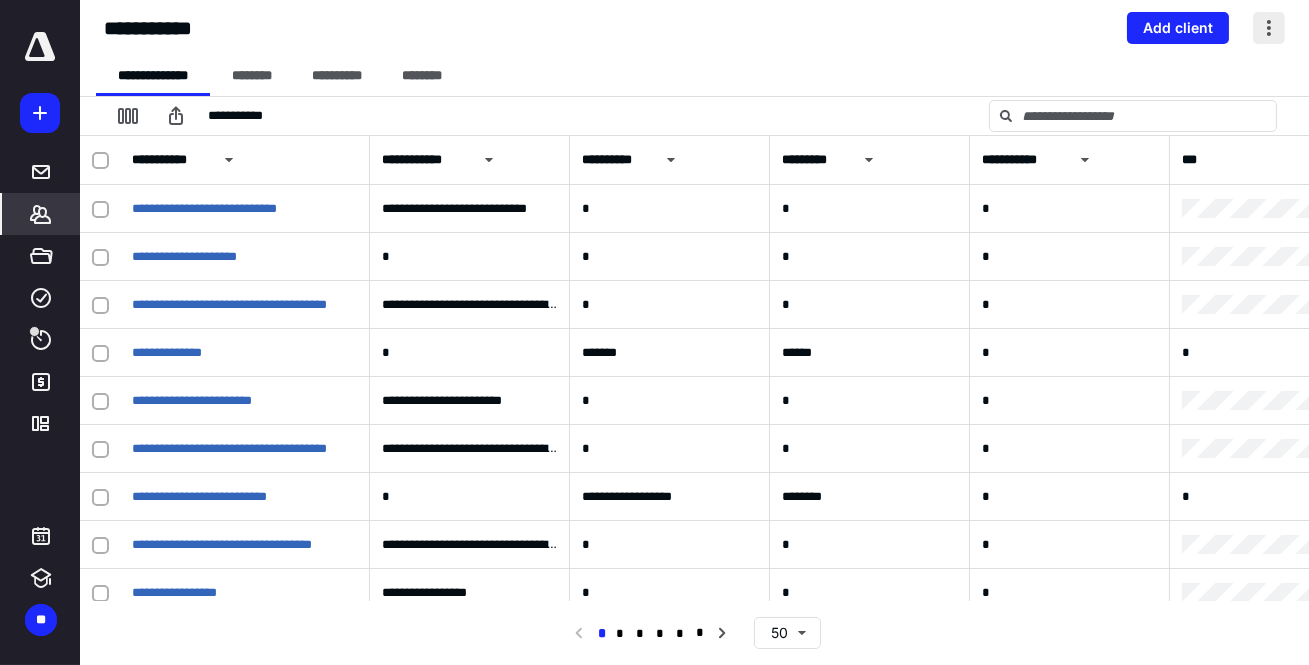 click at bounding box center (1269, 28) 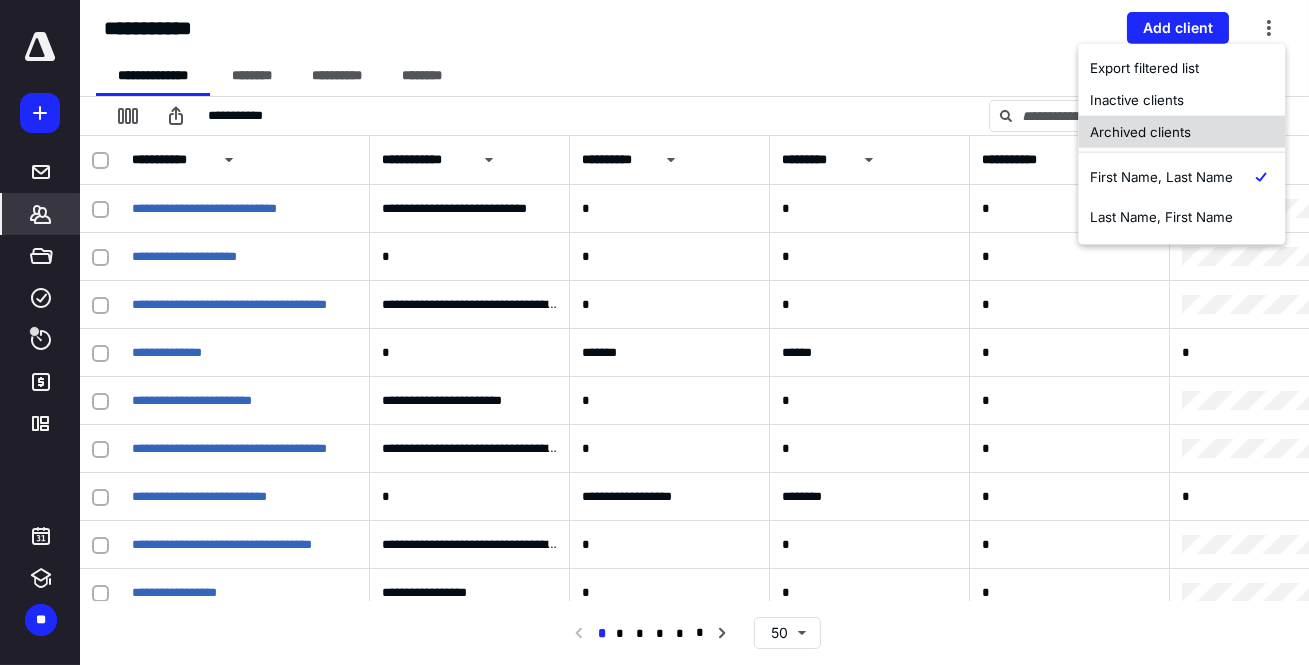 click on "Archived clients" at bounding box center [1181, 132] 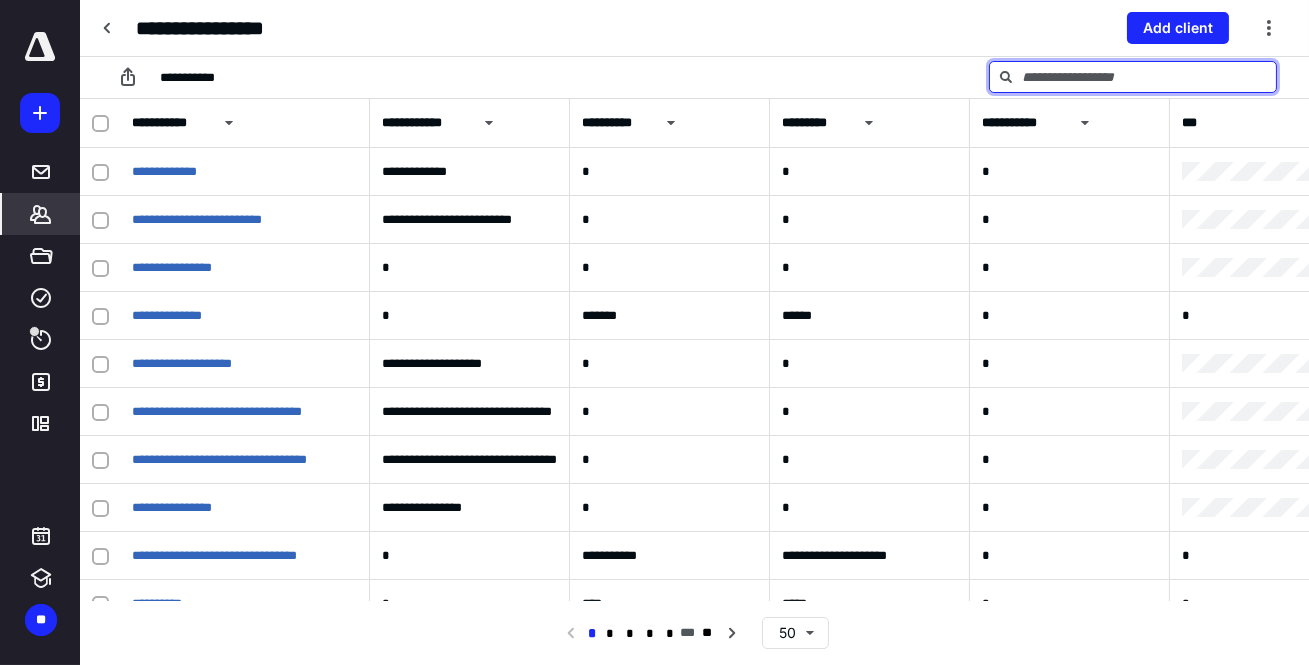 click at bounding box center (1133, 77) 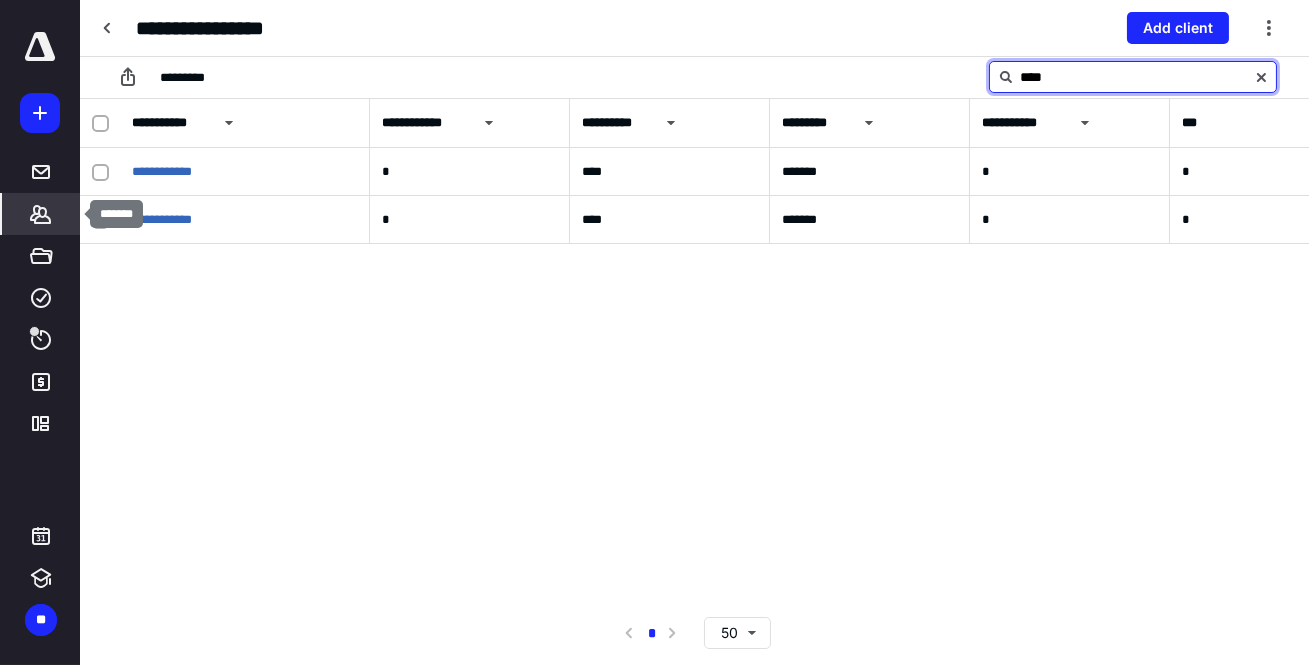 type on "****" 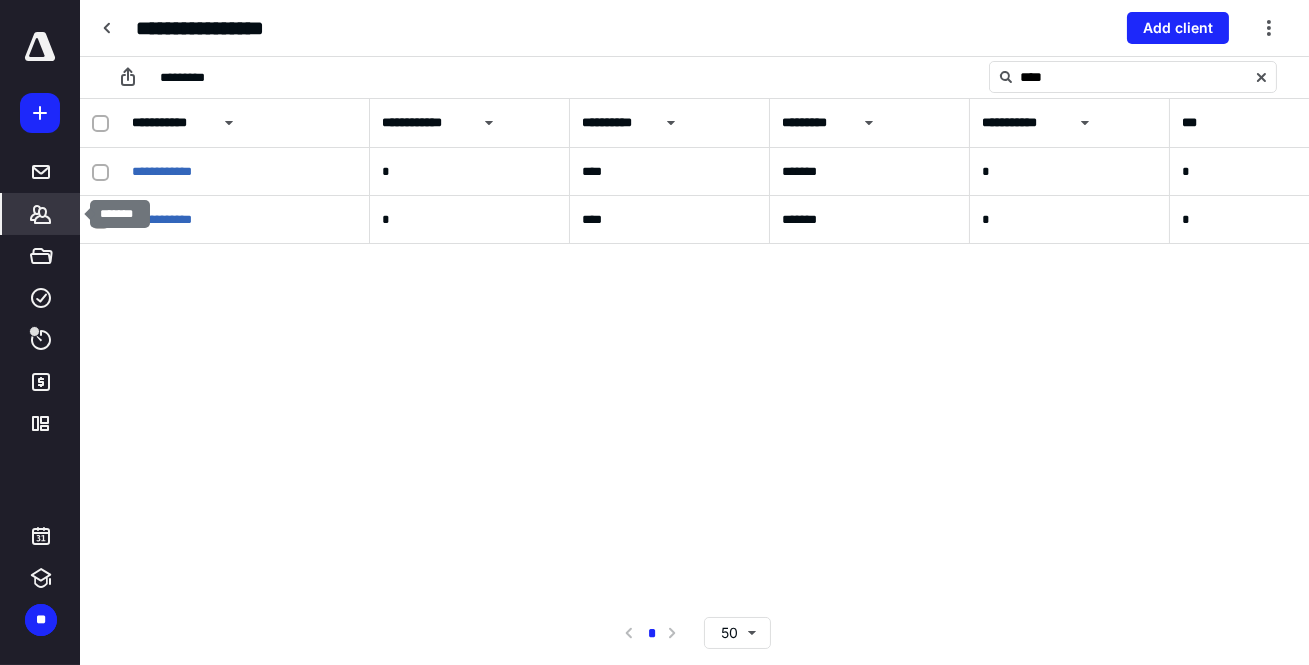 click 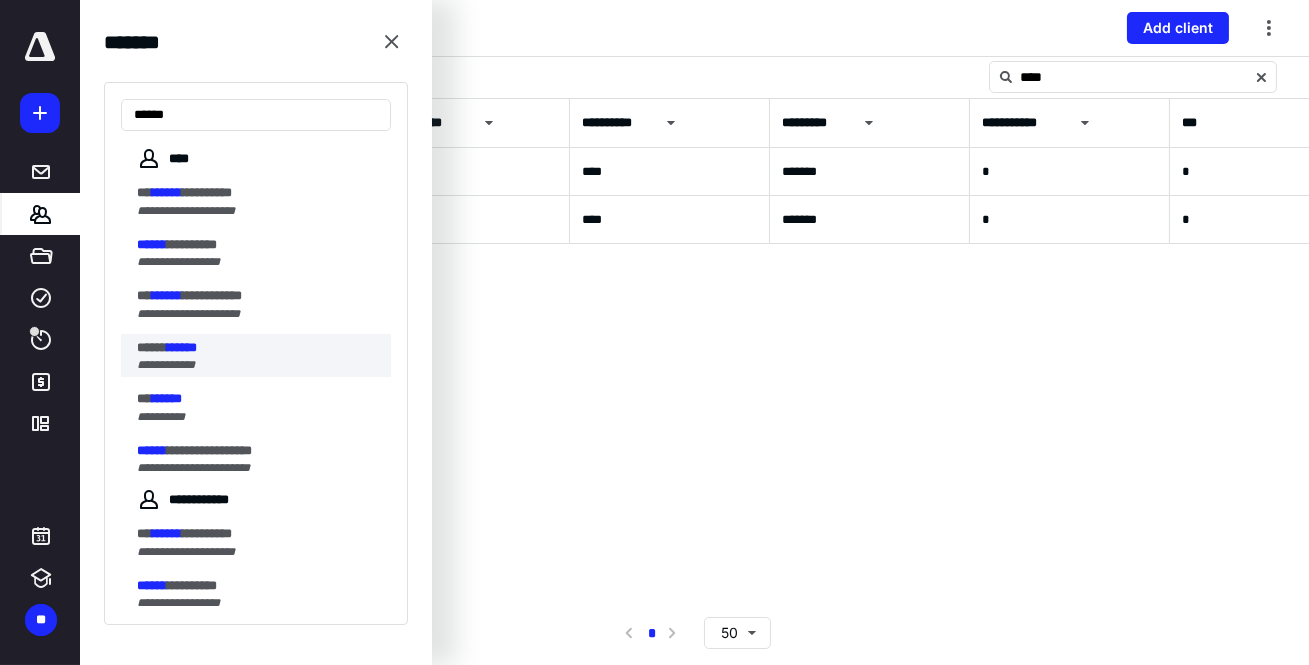 type on "******" 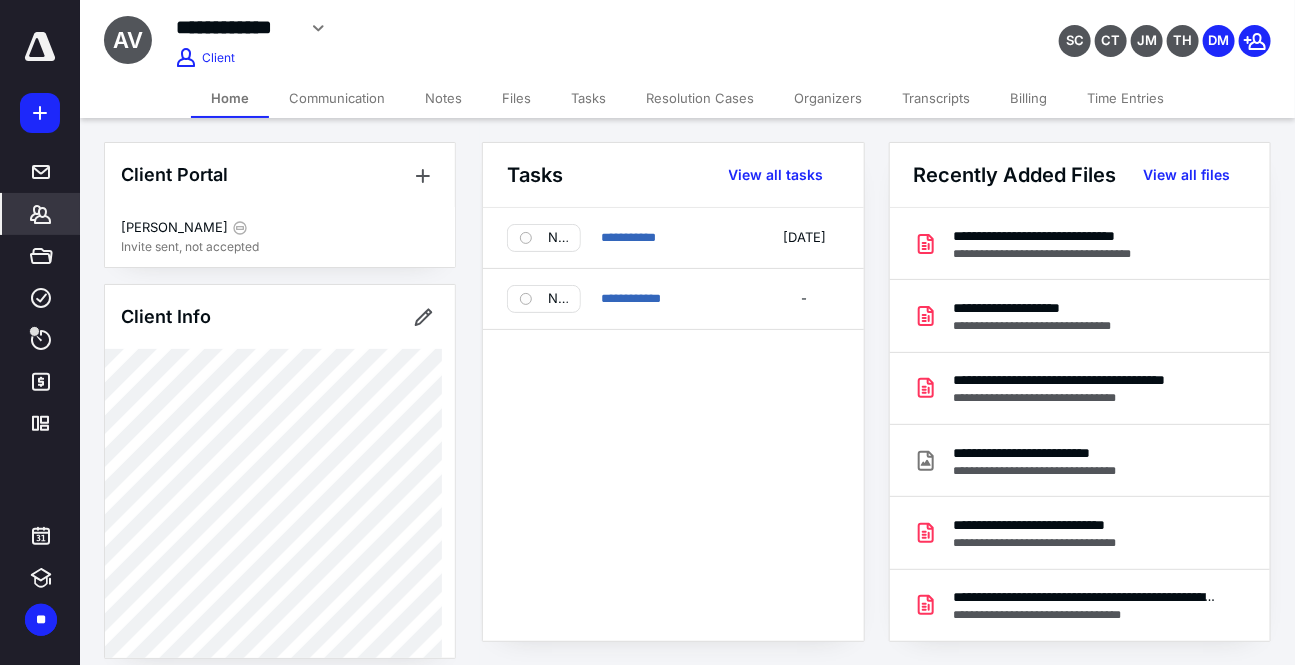 click on "Files" at bounding box center (516, 98) 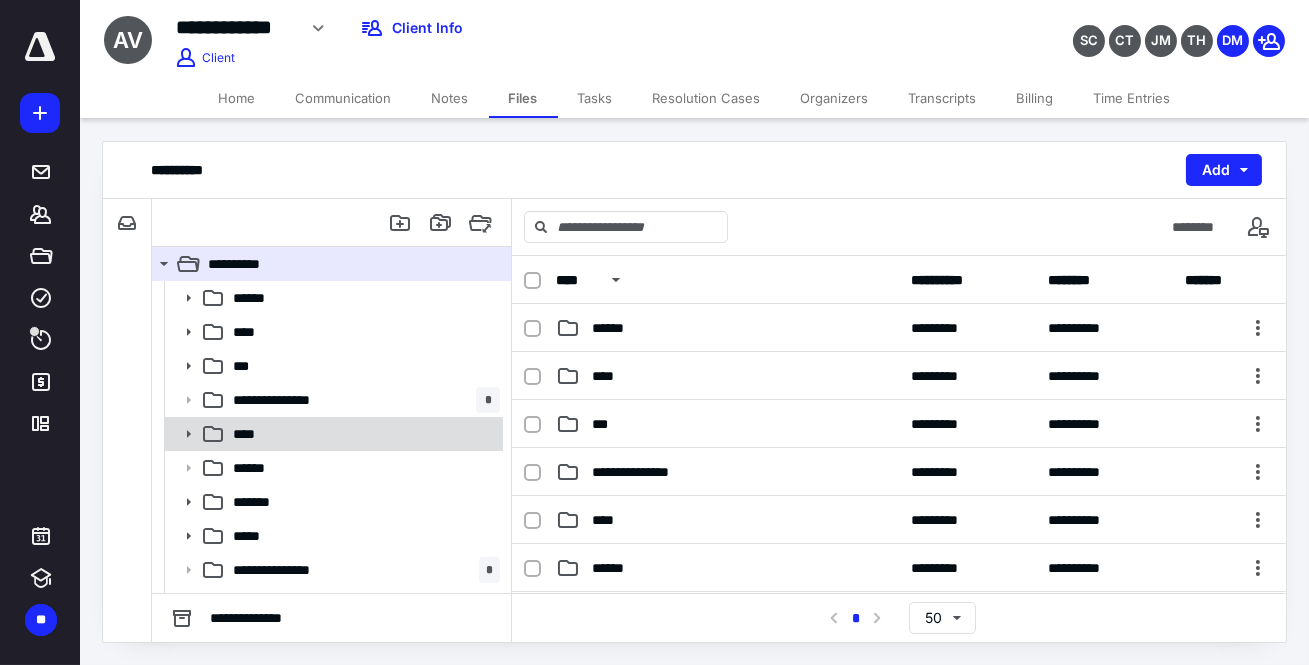 click 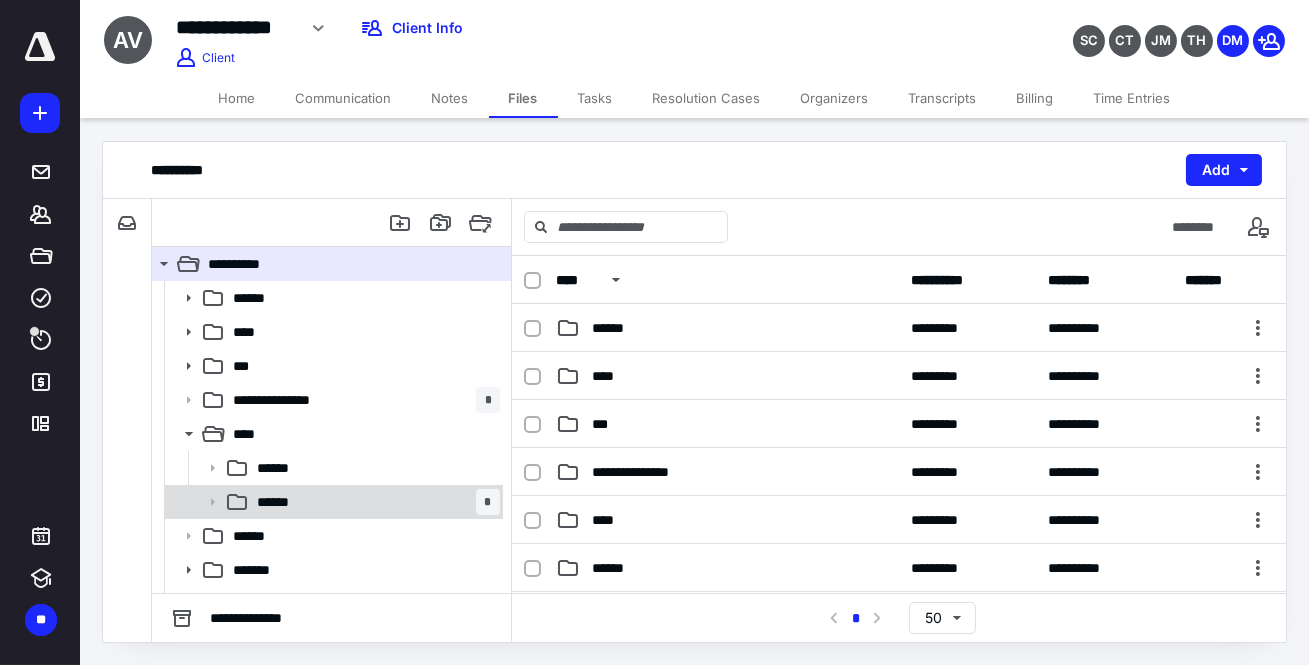 click on "****** *" at bounding box center [374, 502] 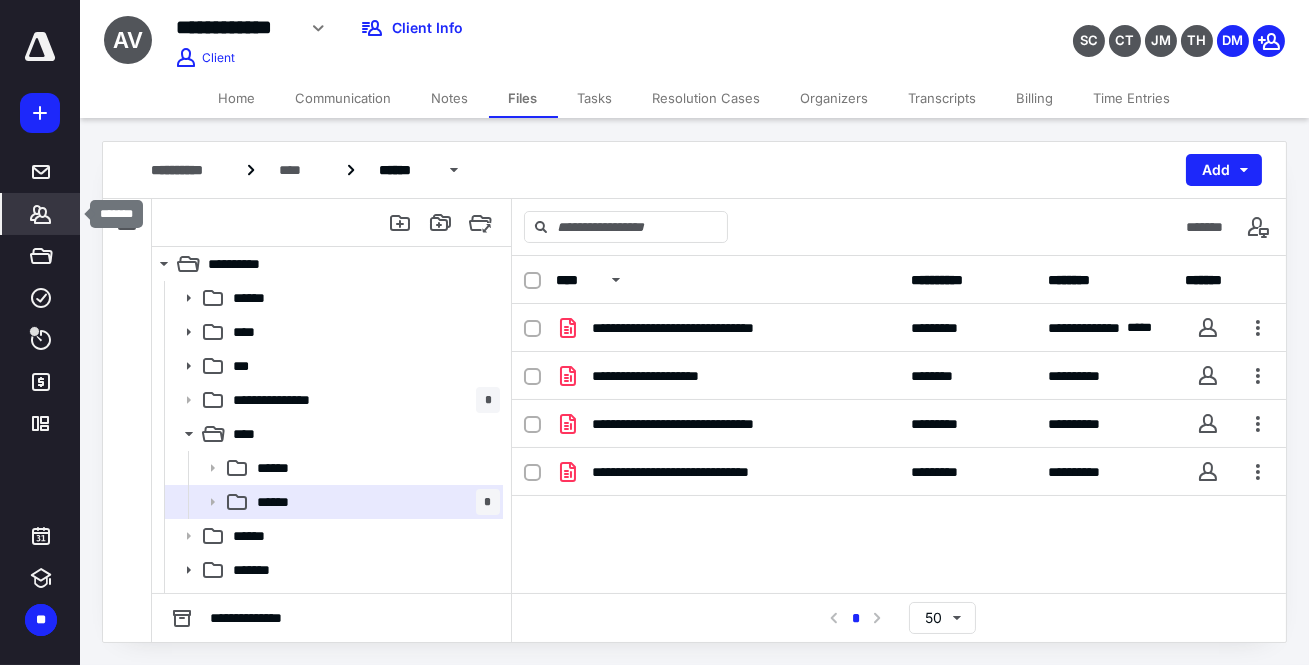click 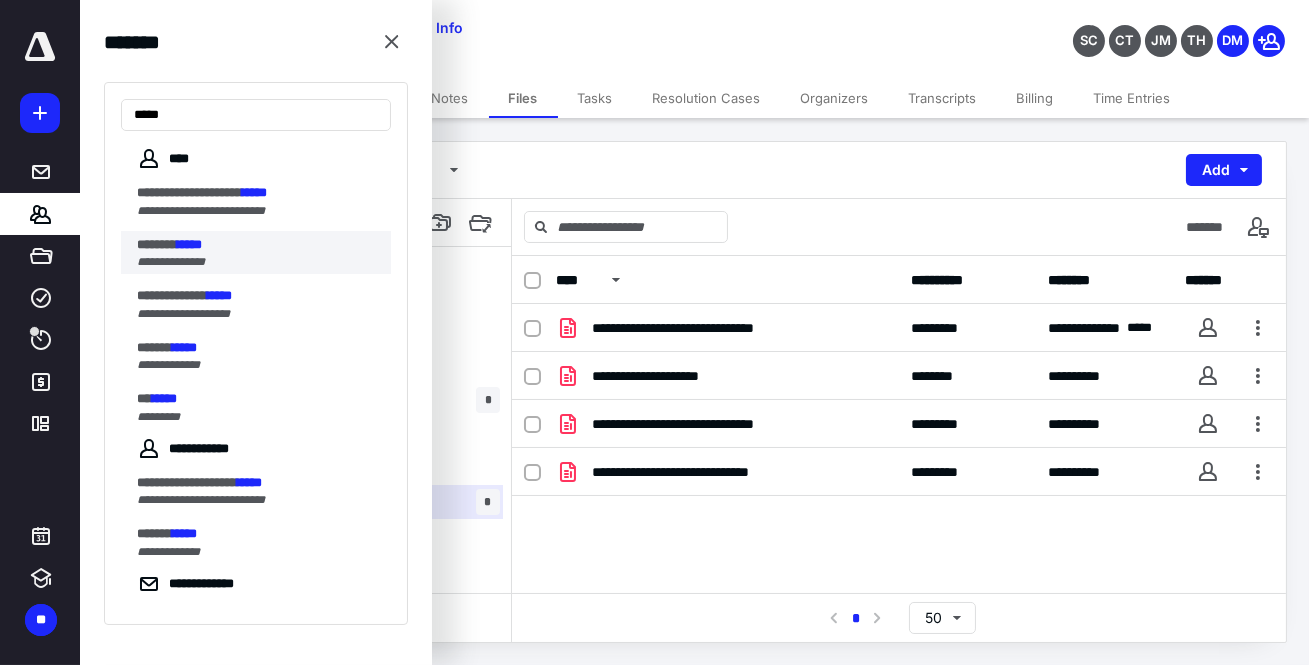 type on "*****" 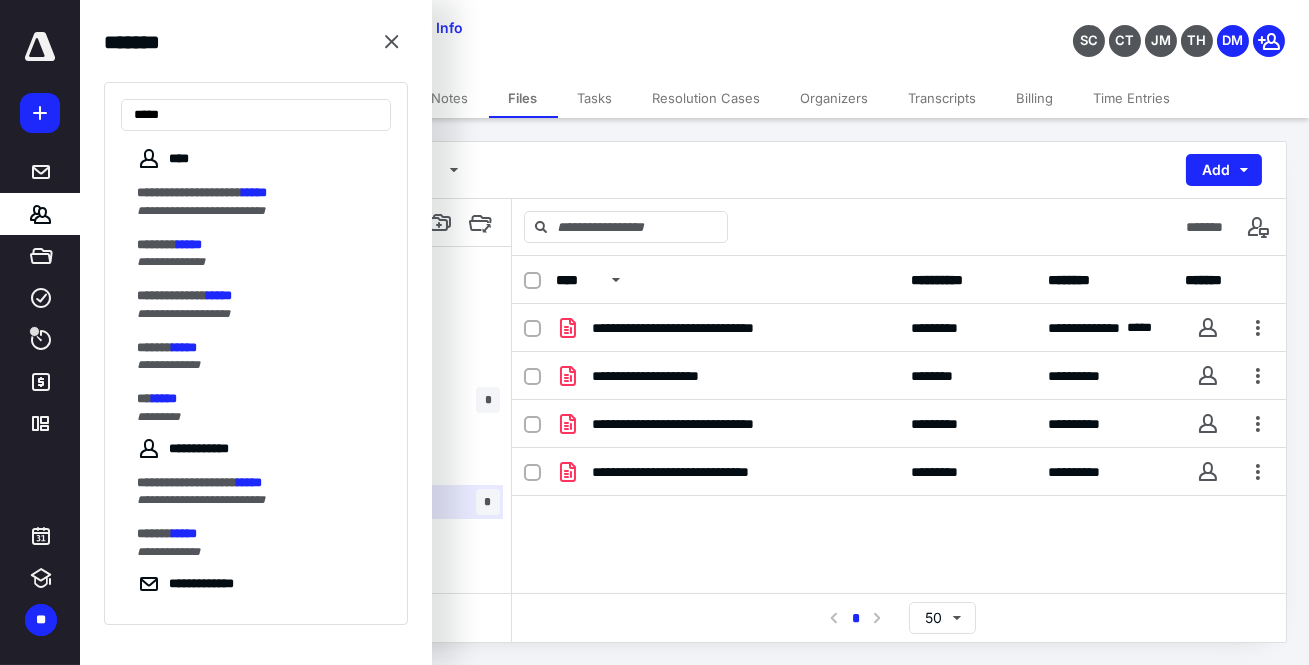 drag, startPoint x: 155, startPoint y: 249, endPoint x: 257, endPoint y: 196, distance: 114.947815 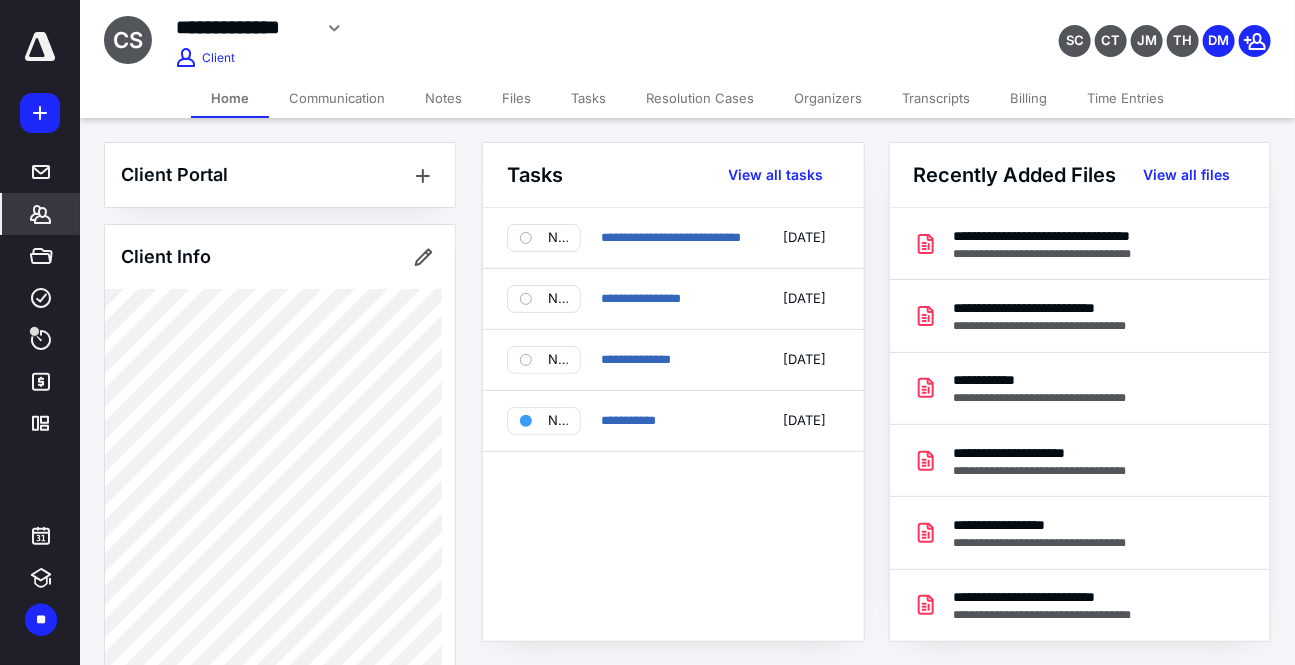 click on "Files" at bounding box center [516, 98] 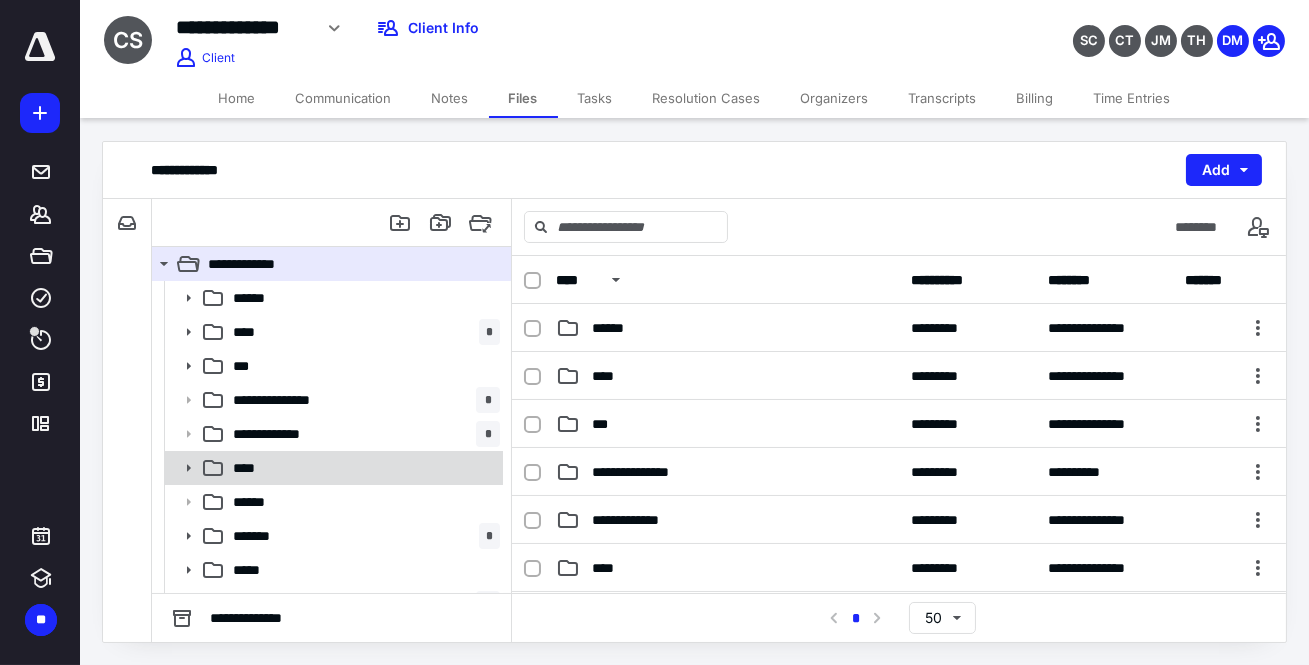 click 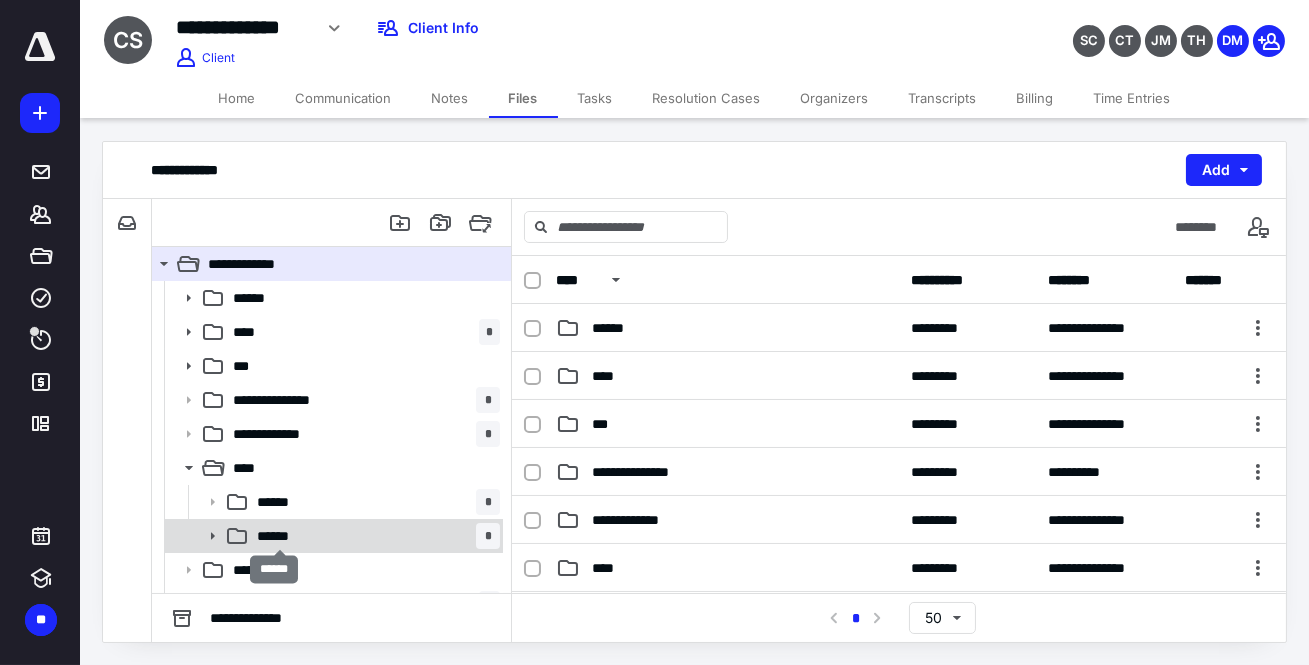 click on "******" at bounding box center [280, 536] 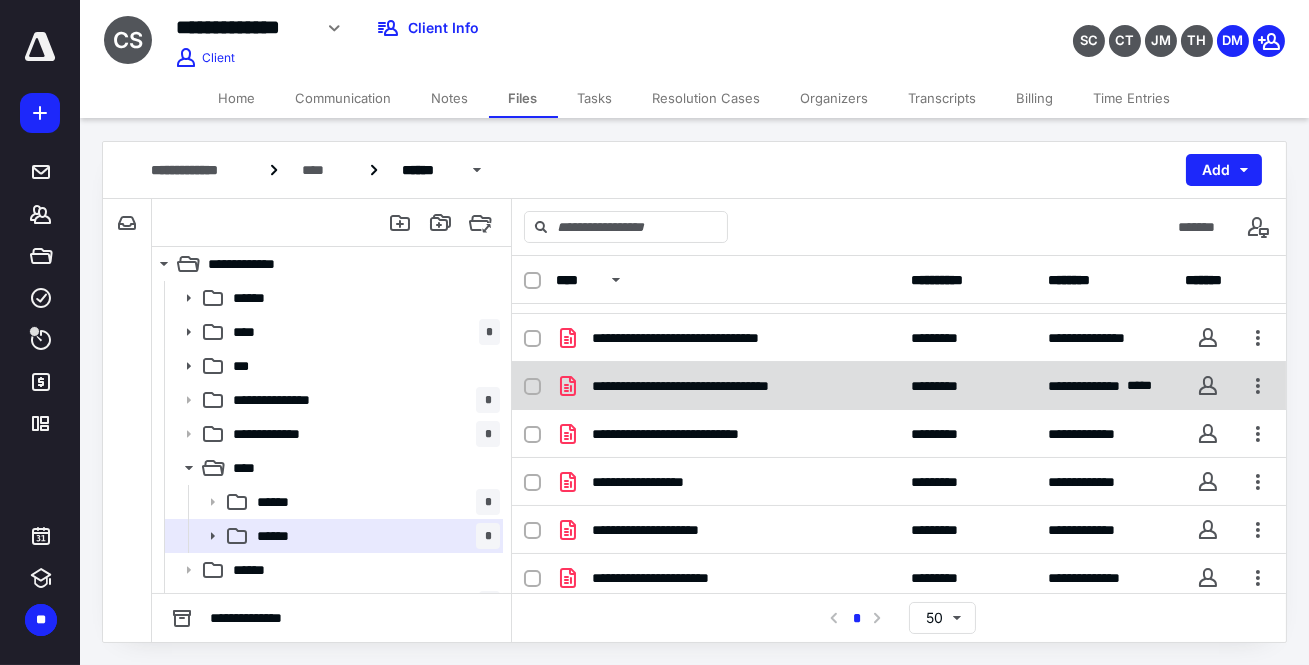 scroll, scrollTop: 45, scrollLeft: 0, axis: vertical 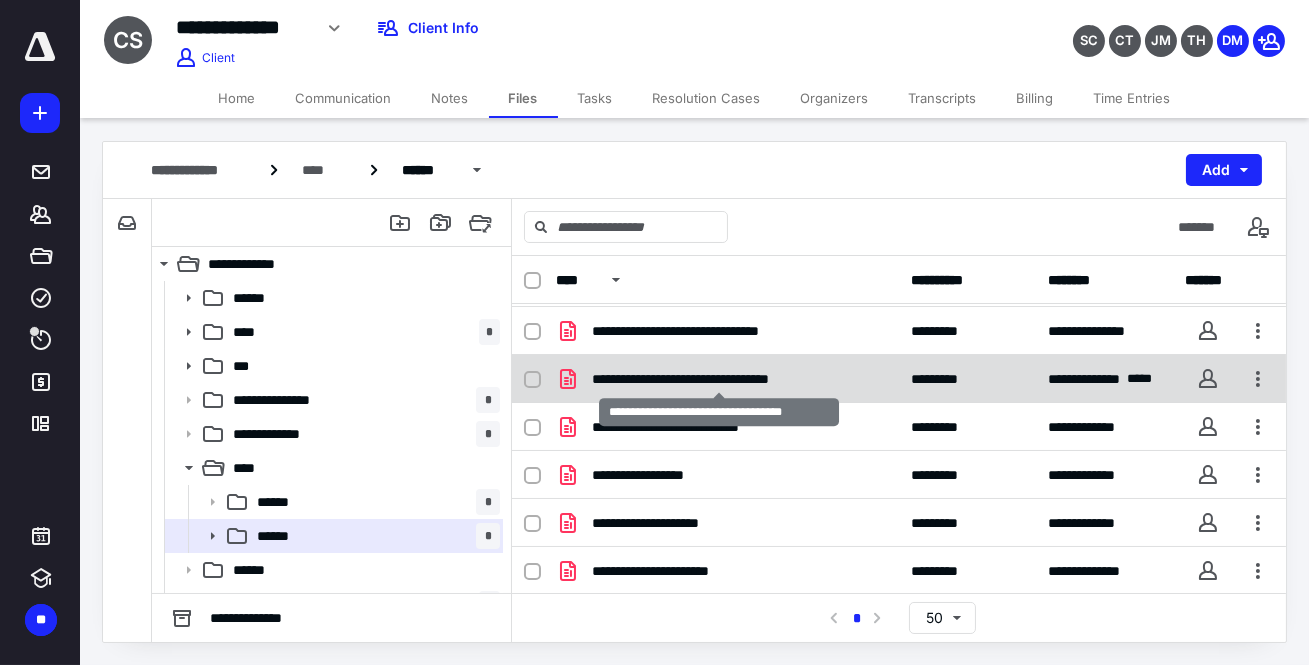 click on "**********" at bounding box center [719, 379] 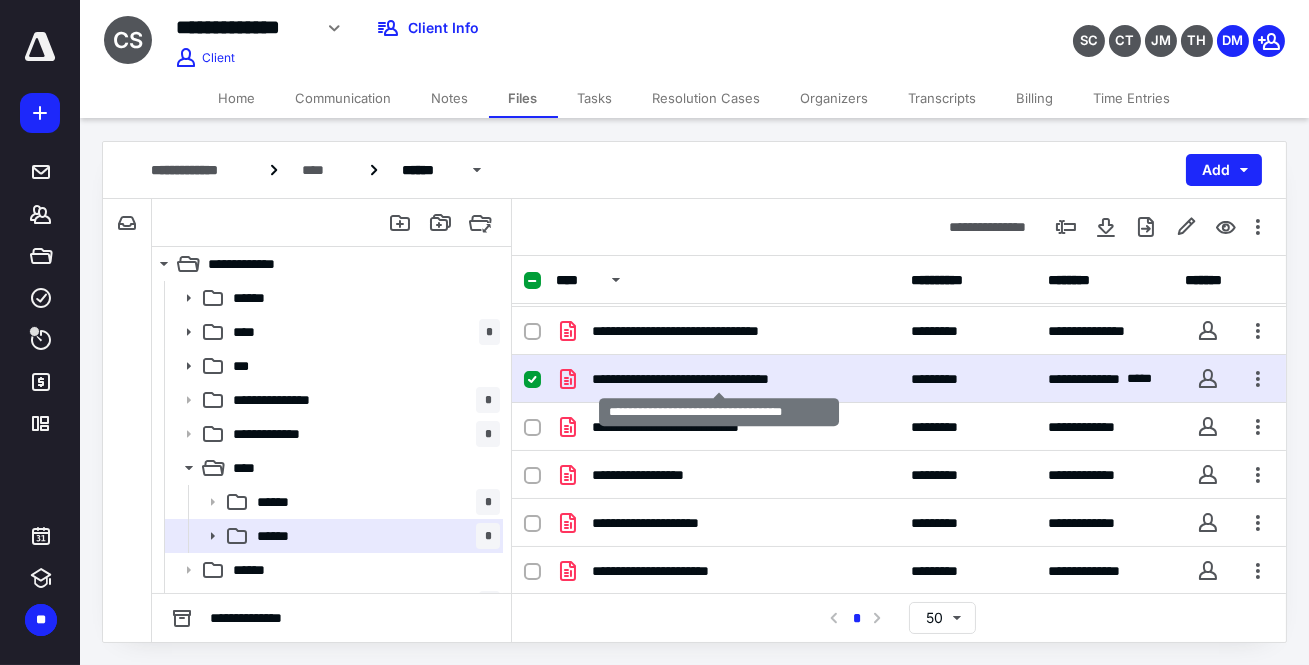 click on "**********" at bounding box center [719, 379] 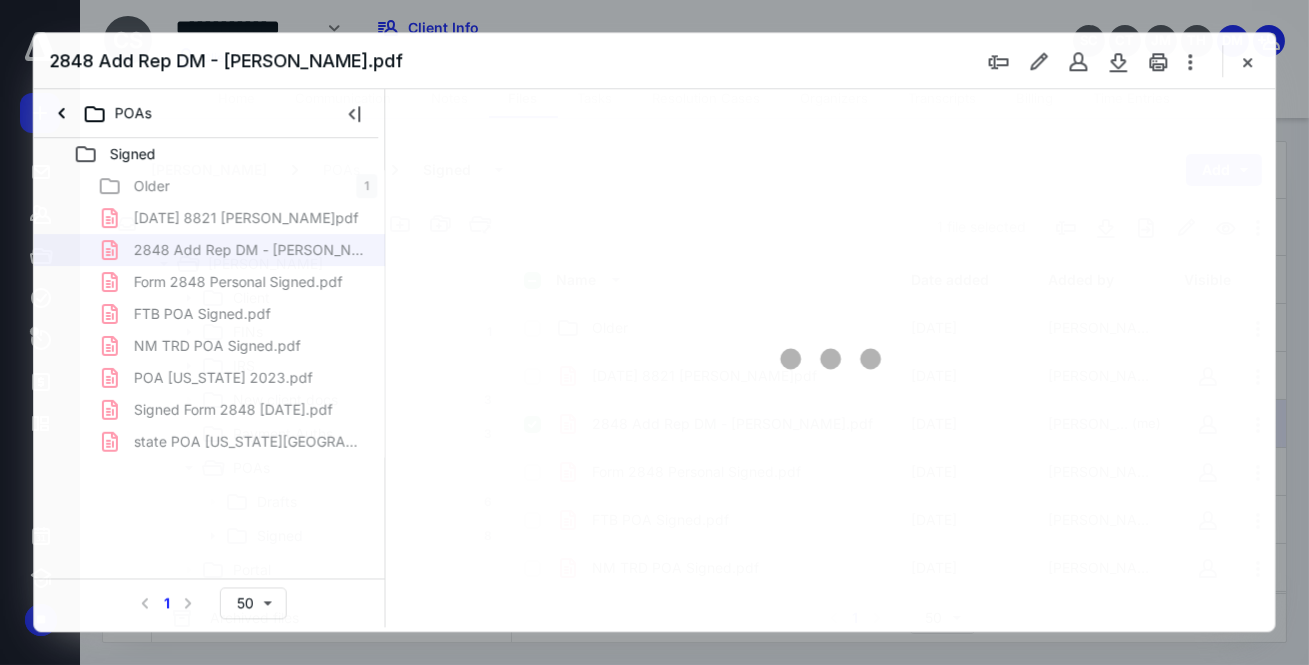 scroll, scrollTop: 45, scrollLeft: 0, axis: vertical 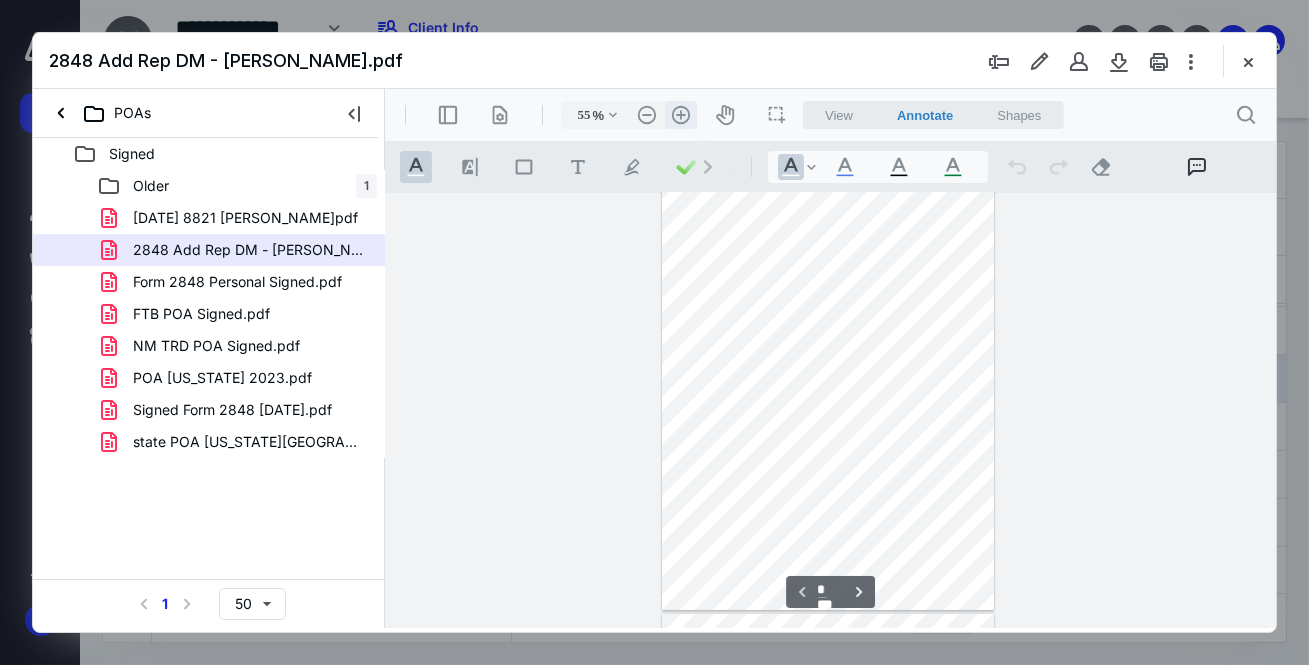 click on ".cls-1{fill:#abb0c4;} icon - header - zoom - in - line" at bounding box center (680, 115) 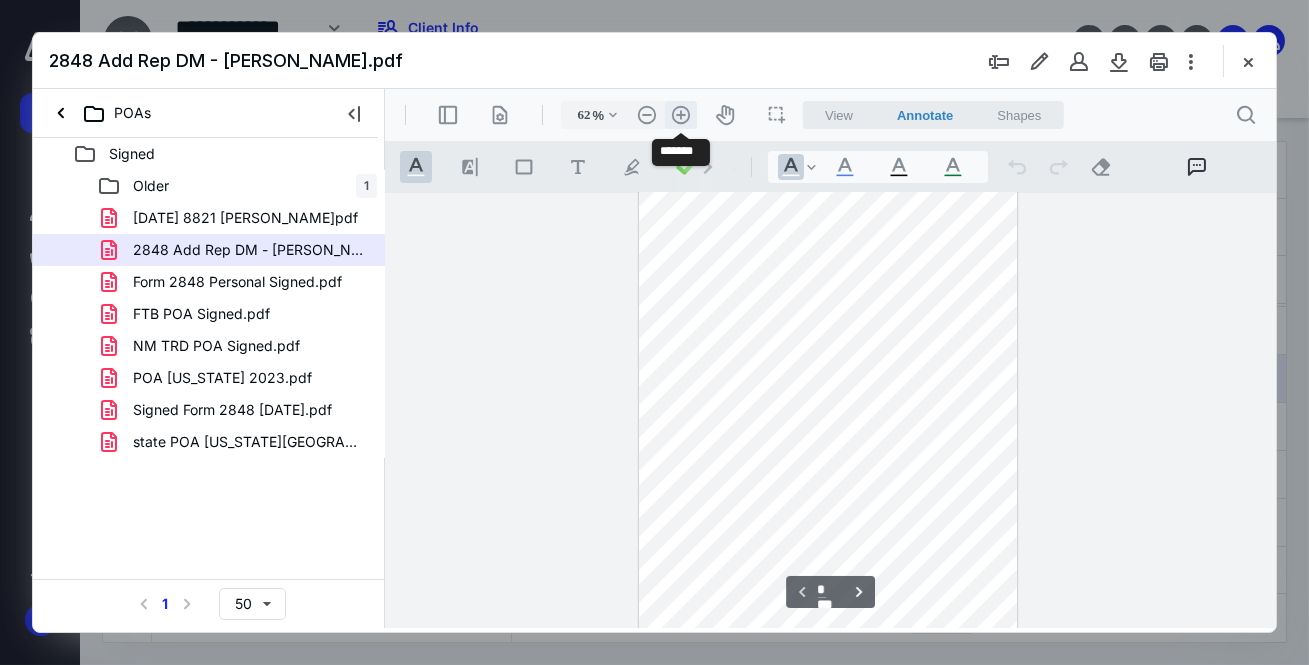 click on ".cls-1{fill:#abb0c4;} icon - header - zoom - in - line" at bounding box center (680, 115) 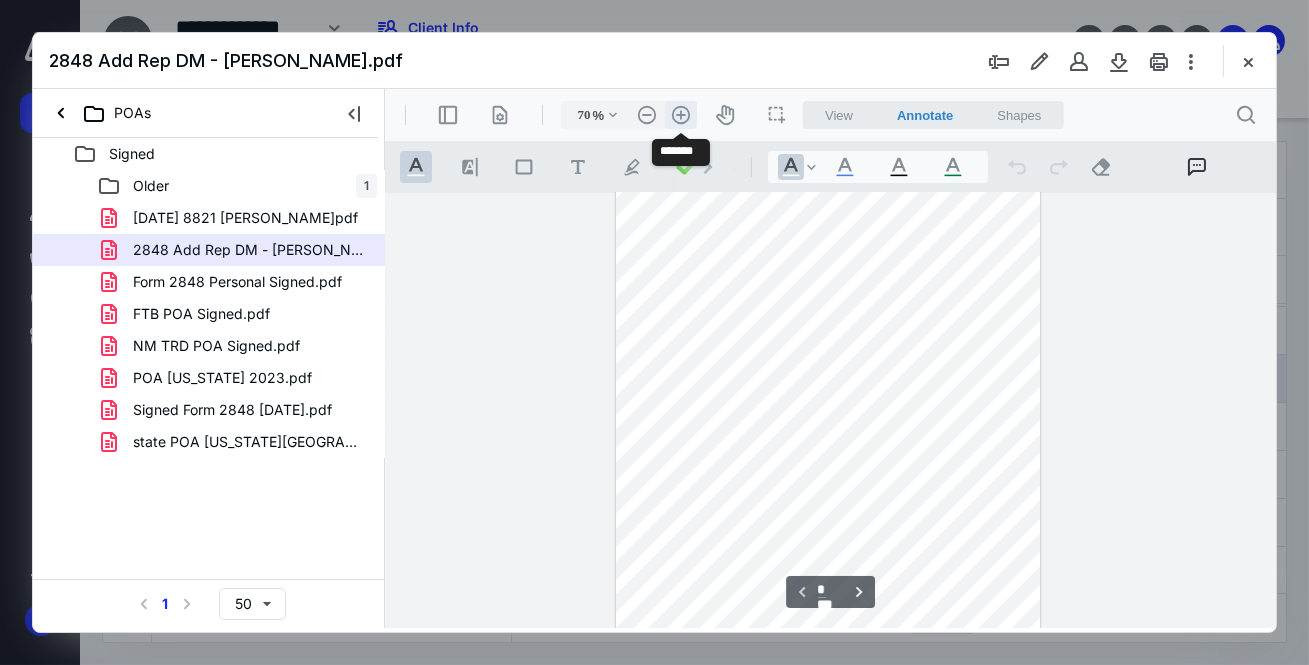 click on ".cls-1{fill:#abb0c4;} icon - header - zoom - in - line" at bounding box center (680, 115) 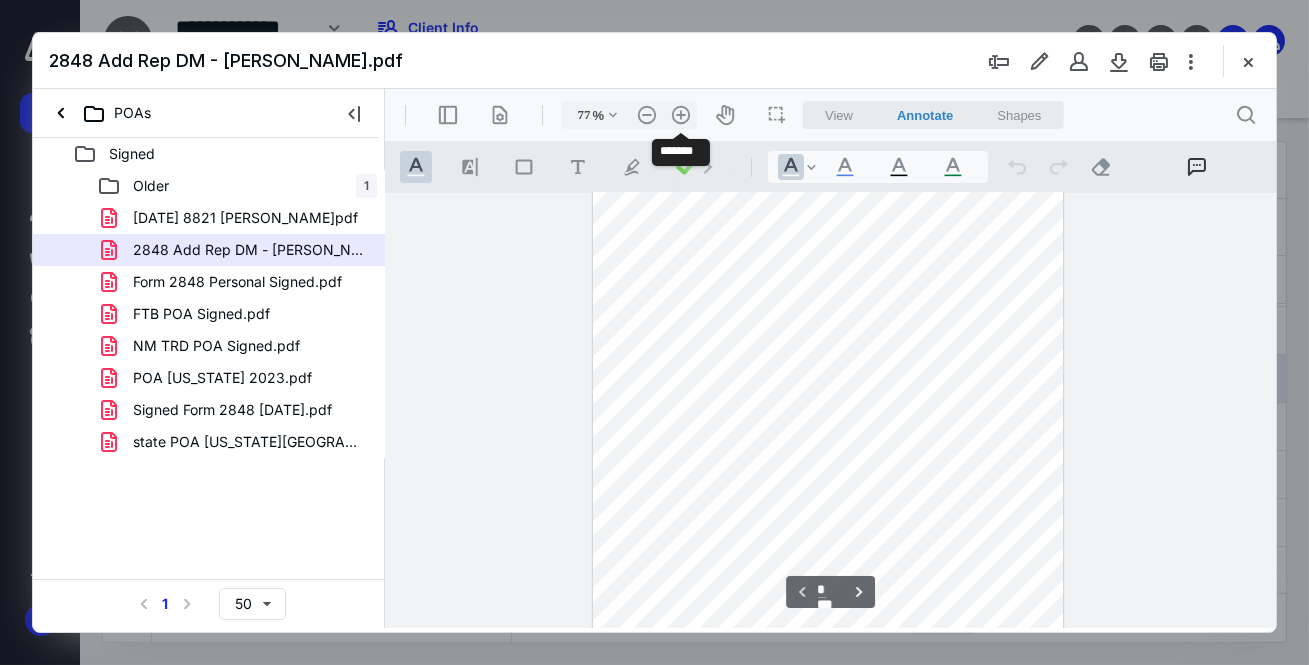 drag, startPoint x: 680, startPoint y: 113, endPoint x: 690, endPoint y: 191, distance: 78.63841 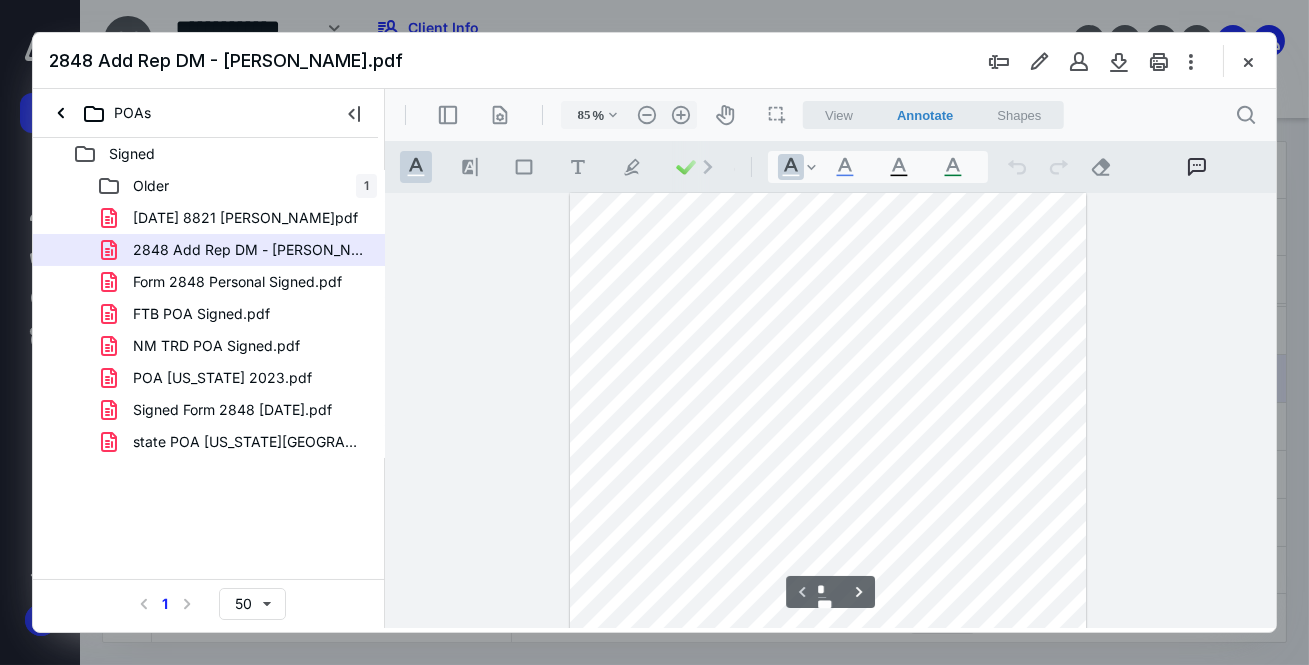 scroll, scrollTop: 0, scrollLeft: 0, axis: both 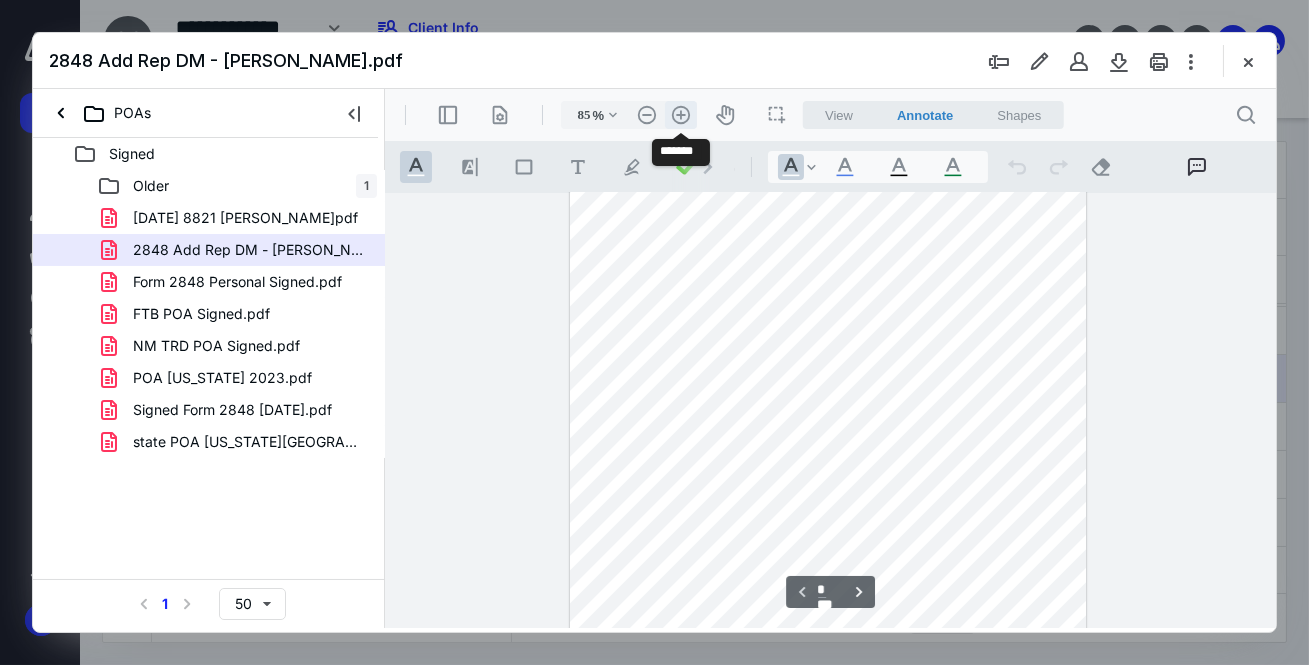 click on ".cls-1{fill:#abb0c4;} icon - header - zoom - in - line" at bounding box center [680, 115] 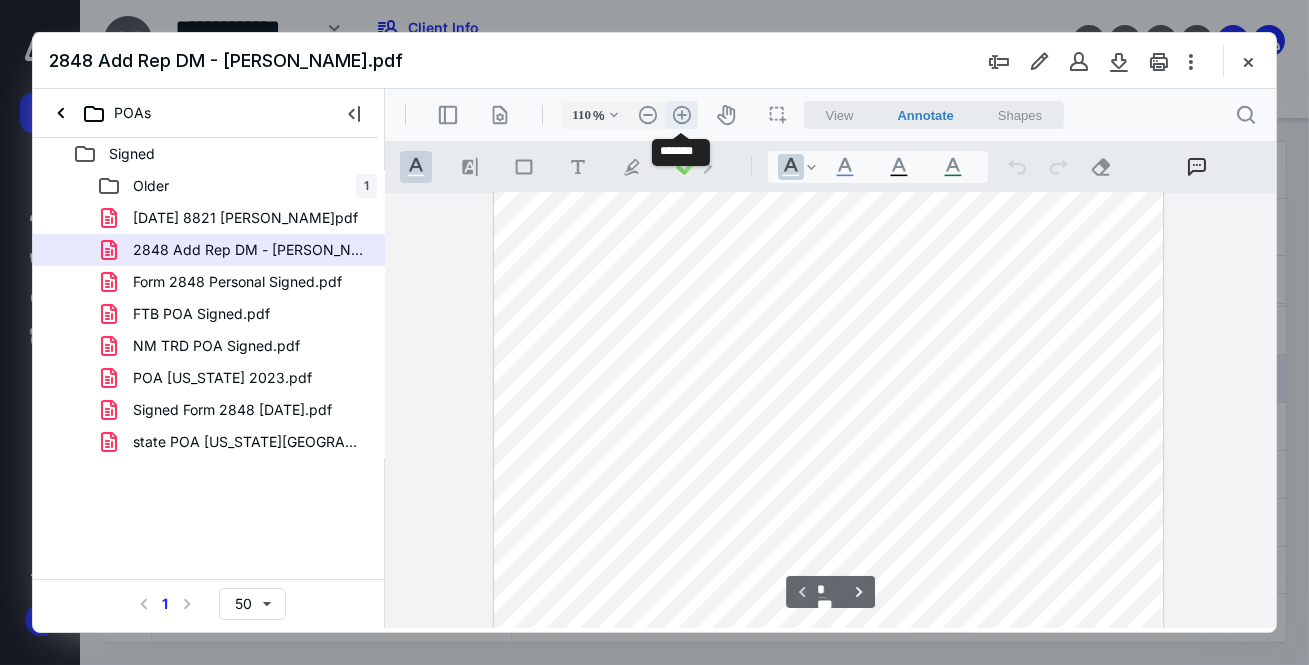 click on ".cls-1{fill:#abb0c4;} icon - header - zoom - in - line" at bounding box center [681, 115] 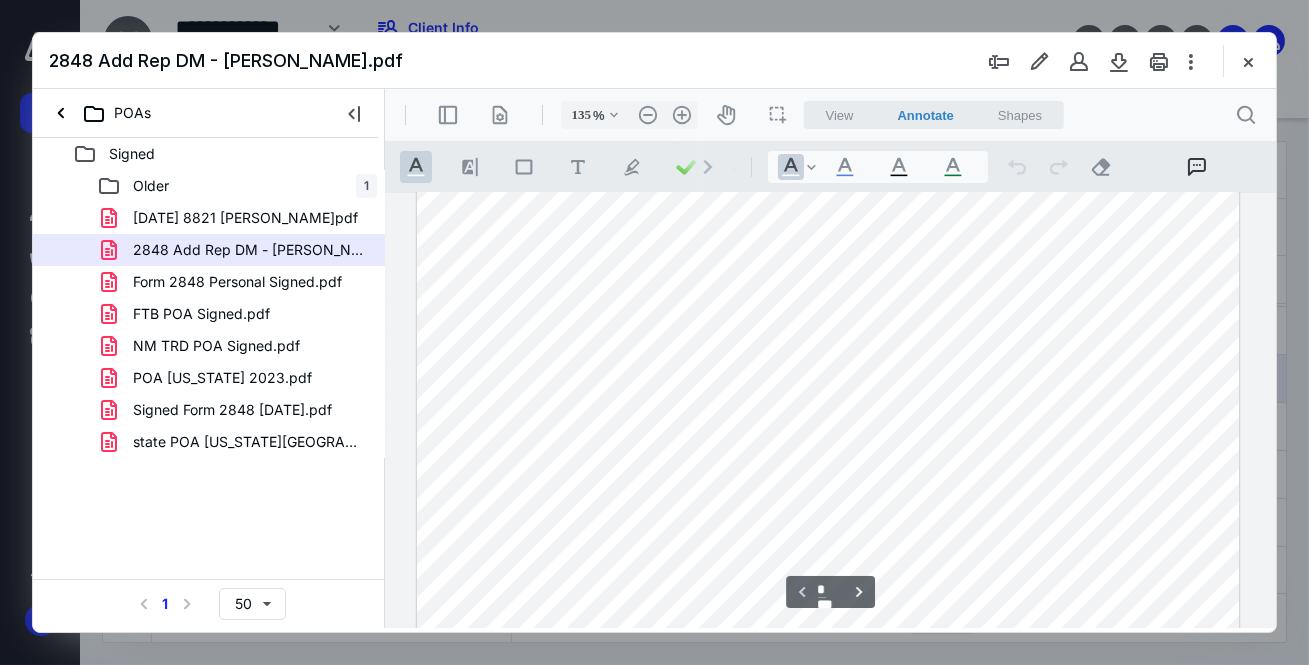 scroll, scrollTop: 110, scrollLeft: 0, axis: vertical 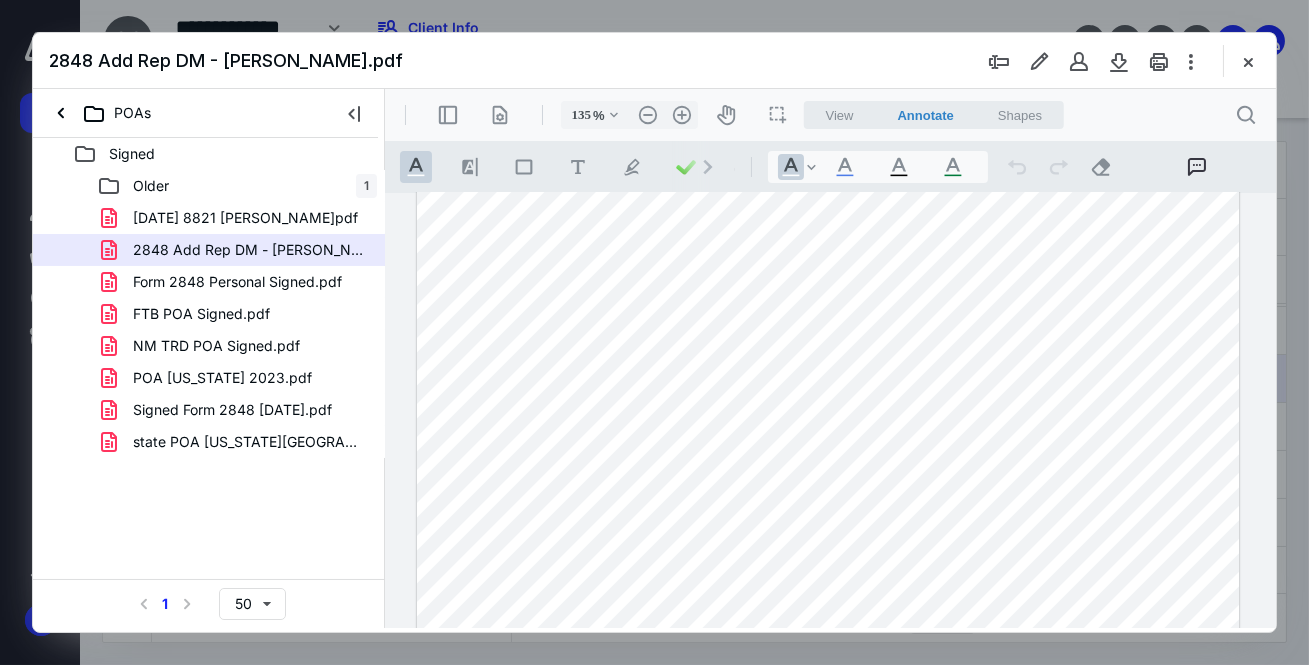 drag, startPoint x: 1257, startPoint y: 54, endPoint x: 1228, endPoint y: 79, distance: 38.28838 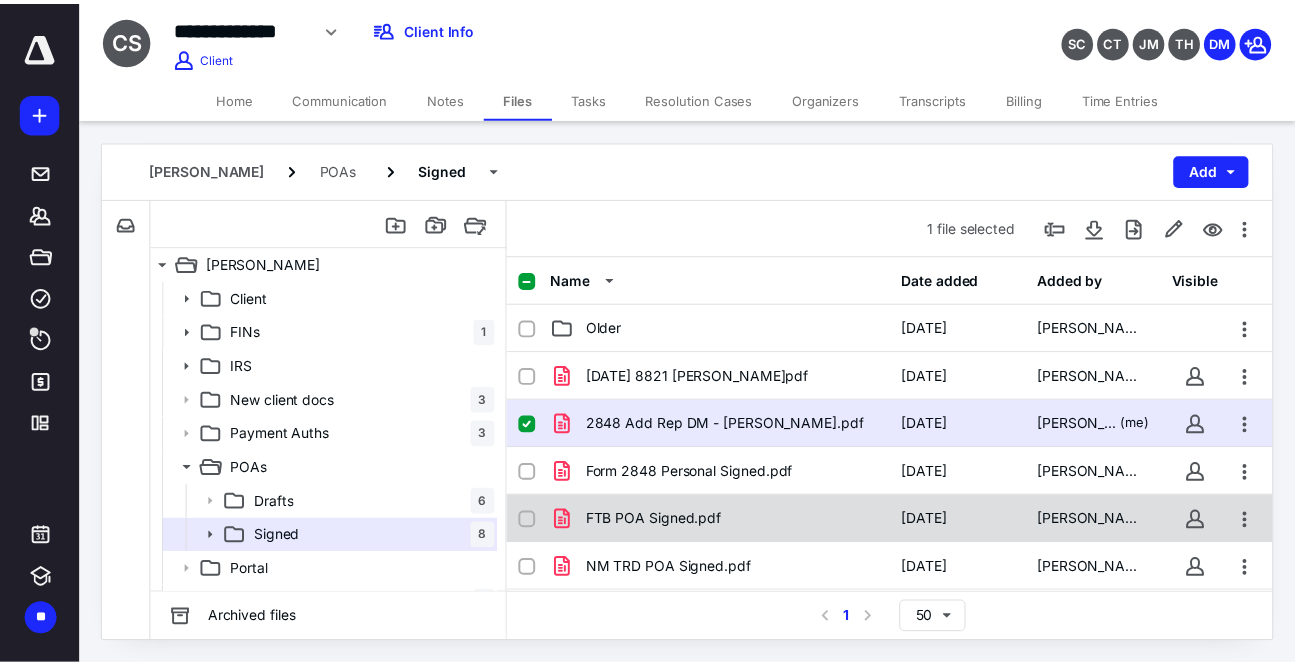 scroll, scrollTop: 0, scrollLeft: 0, axis: both 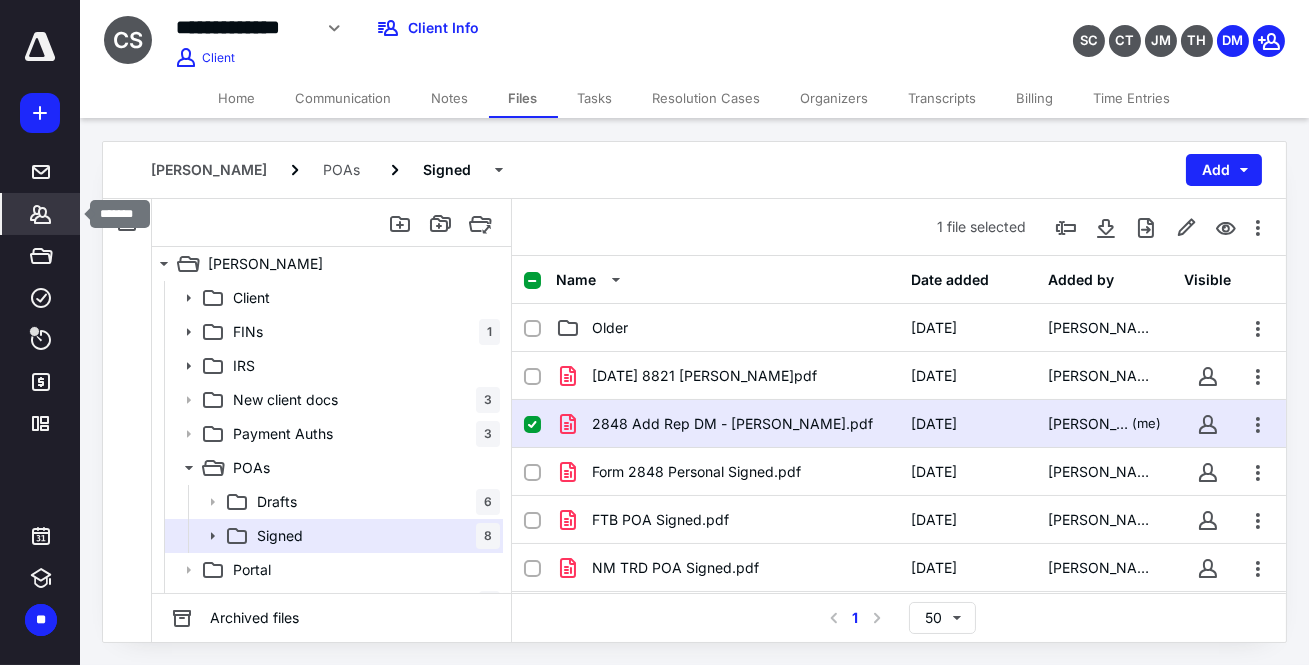 click 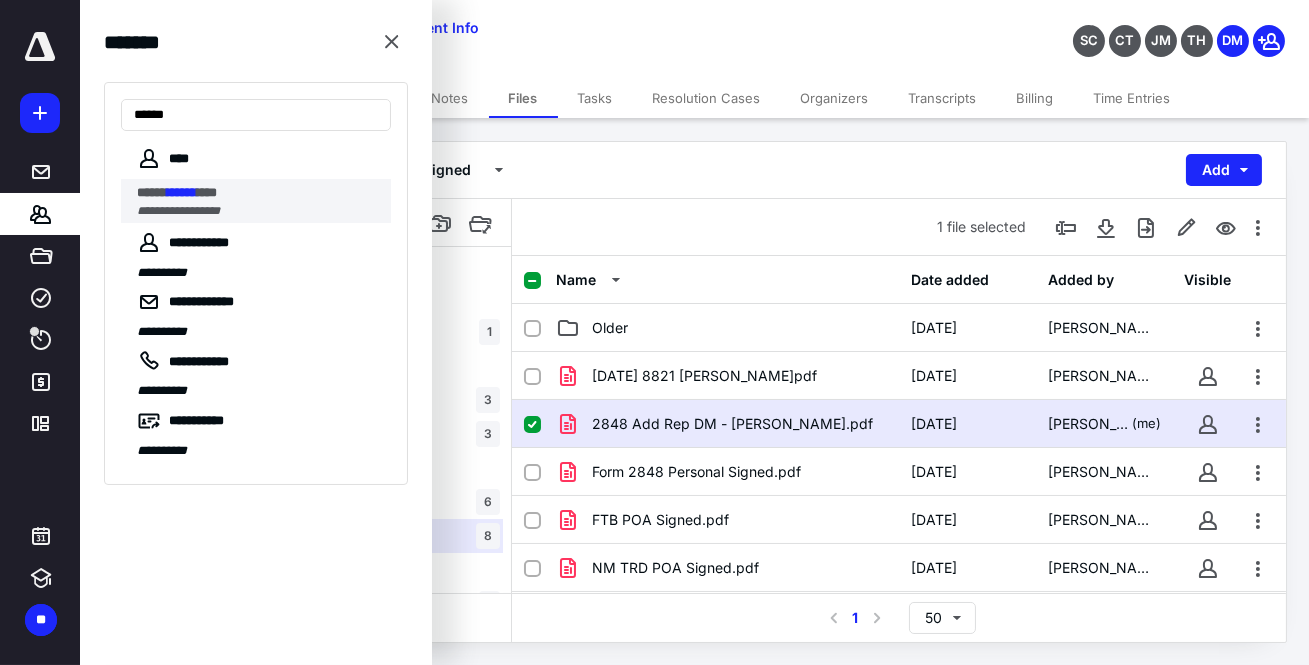 type on "******" 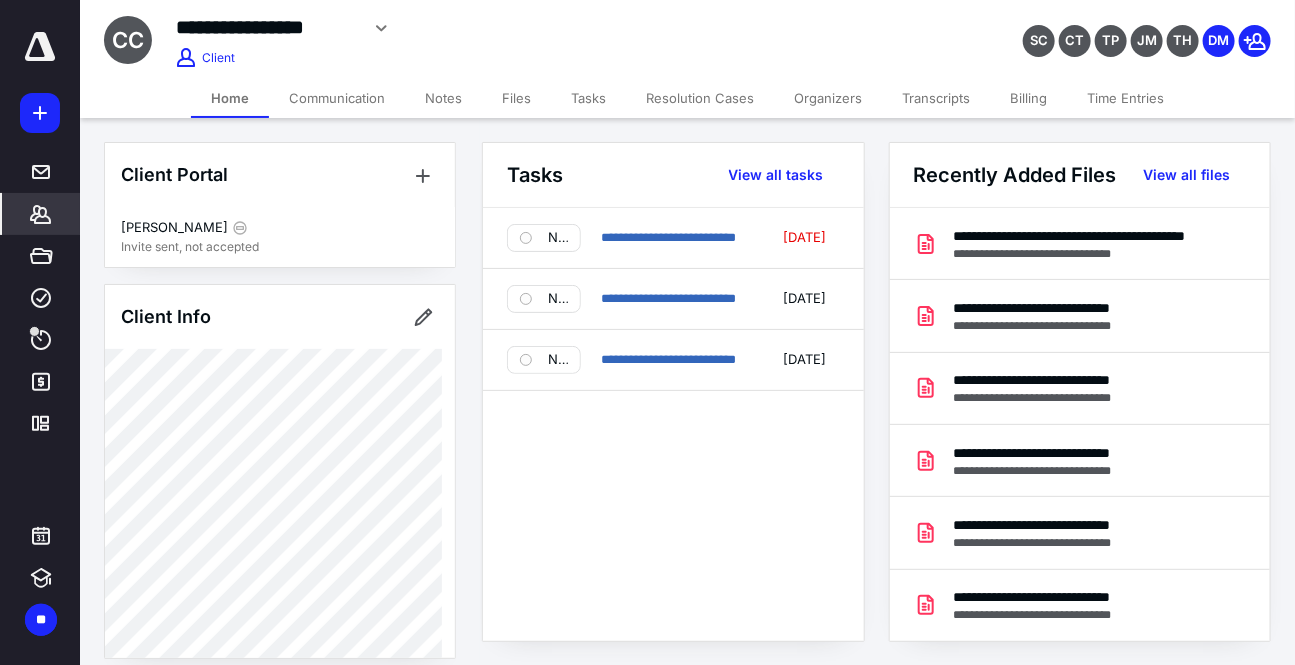 click on "Tasks" at bounding box center (588, 98) 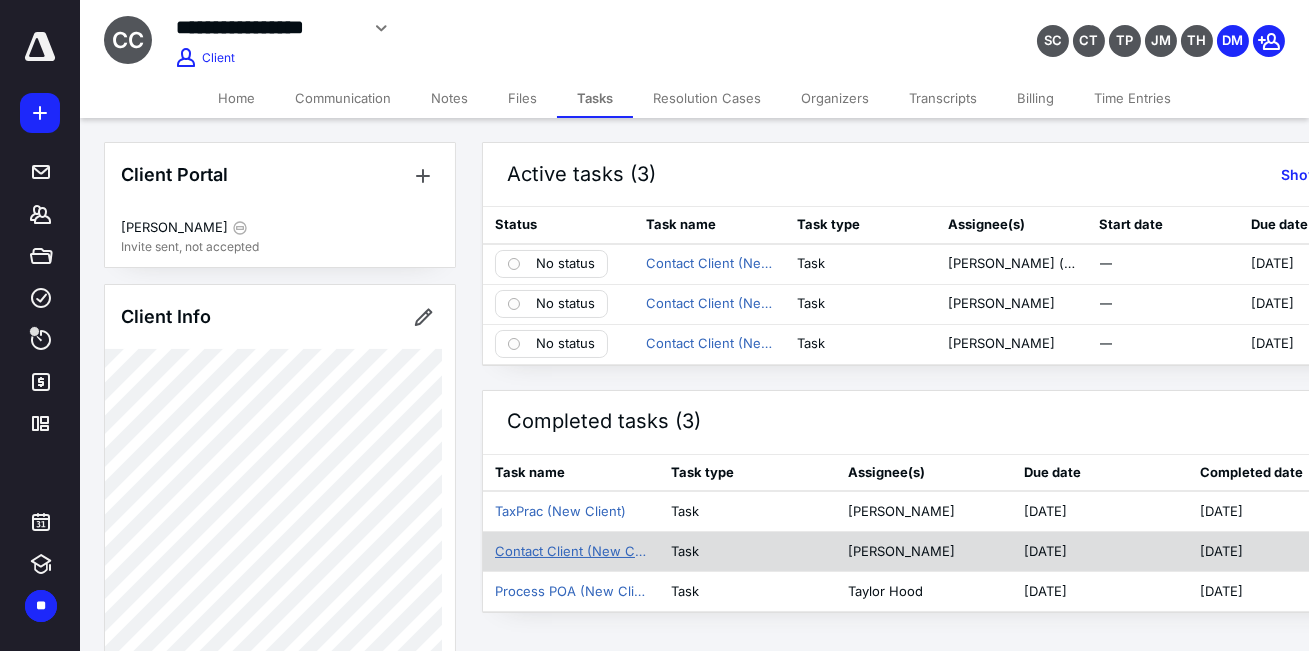 click on "Contact Client (New Client)" at bounding box center (571, 552) 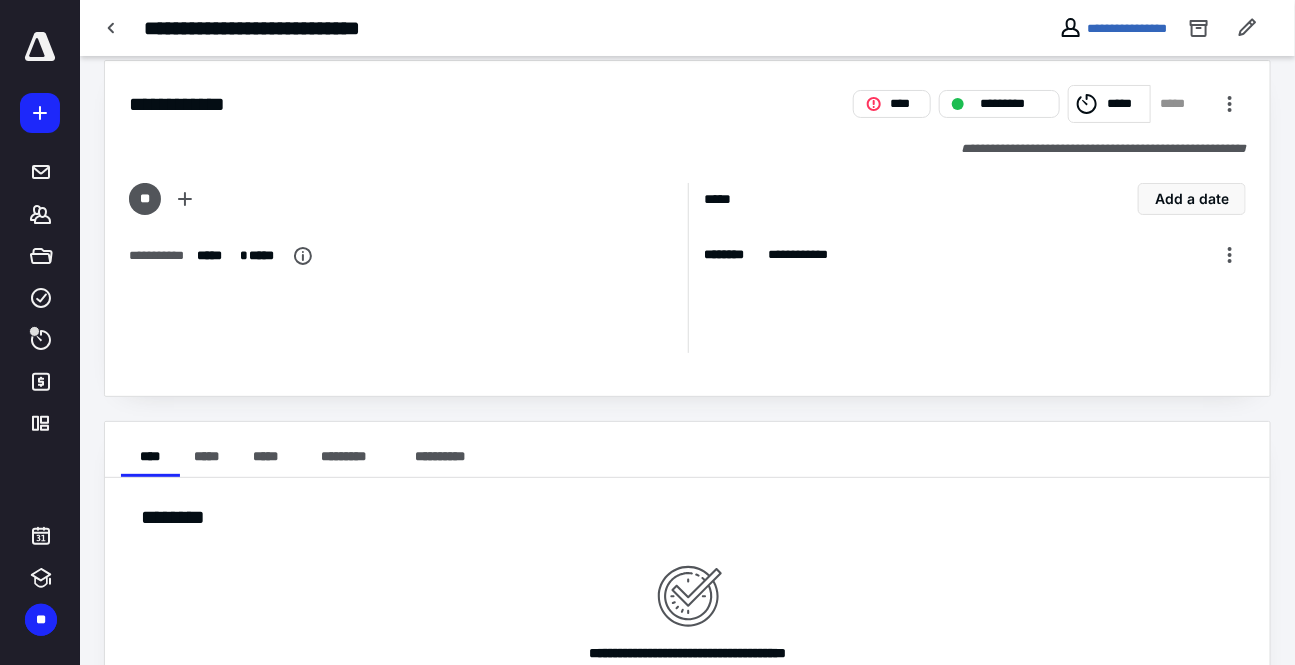 scroll, scrollTop: 45, scrollLeft: 0, axis: vertical 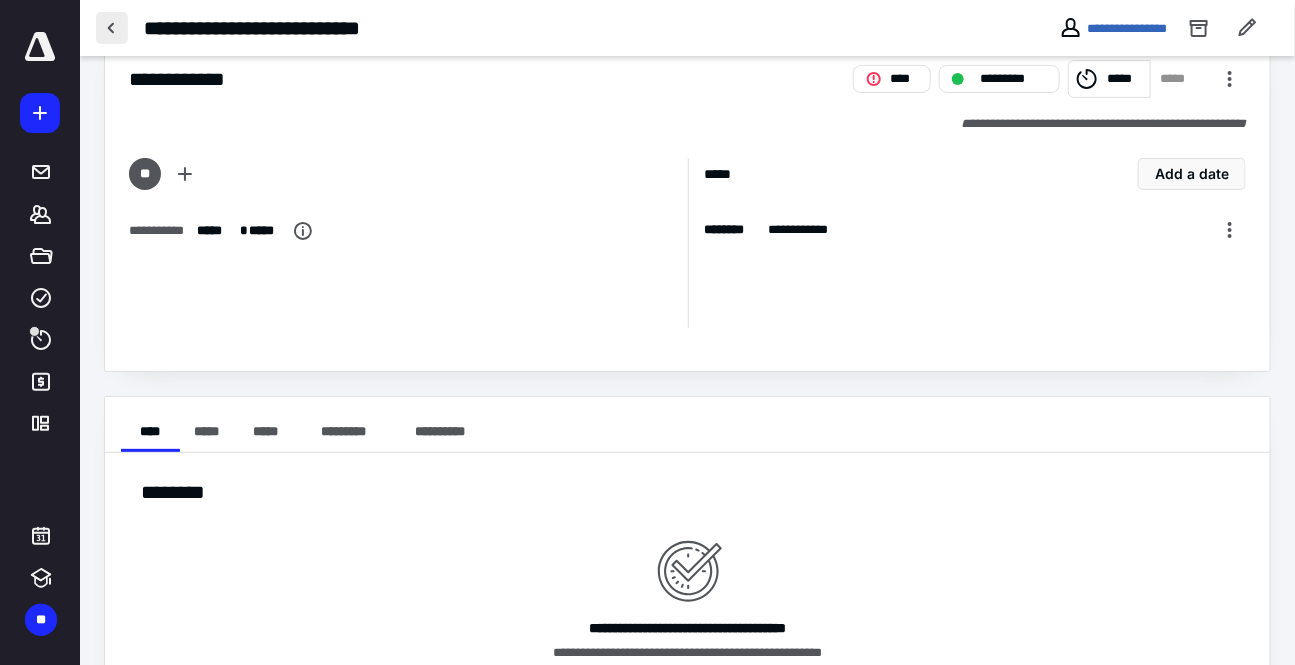 click at bounding box center [112, 28] 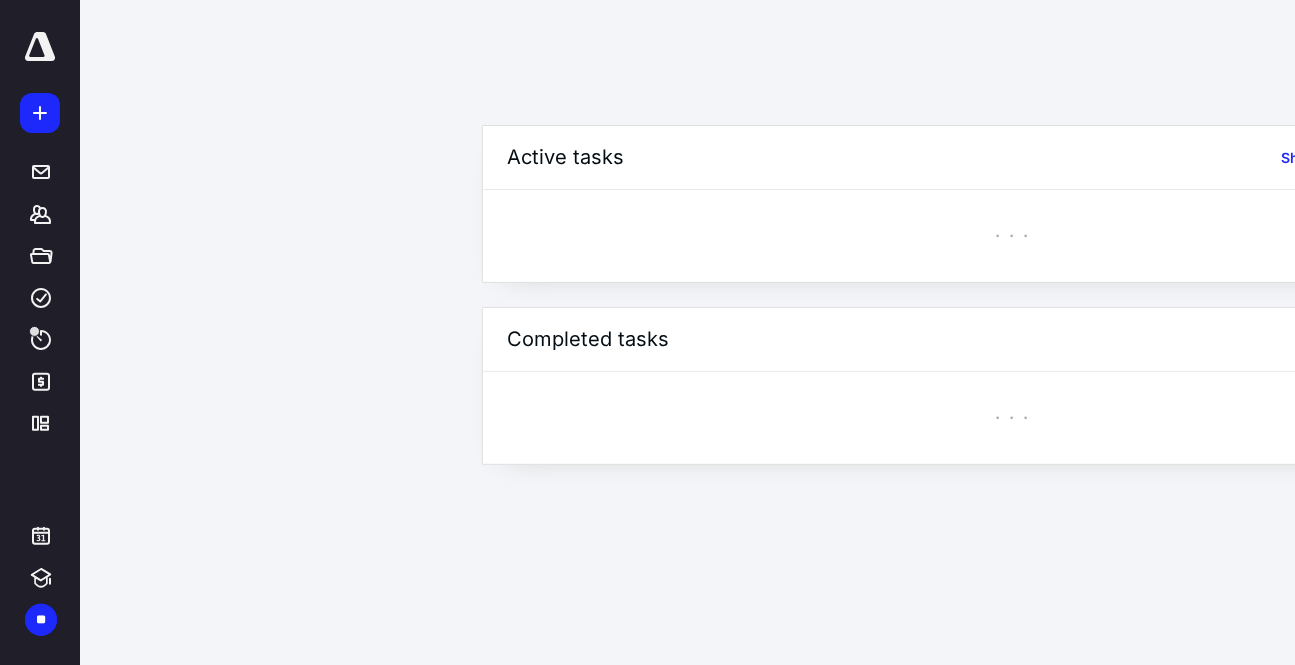 scroll, scrollTop: 0, scrollLeft: 0, axis: both 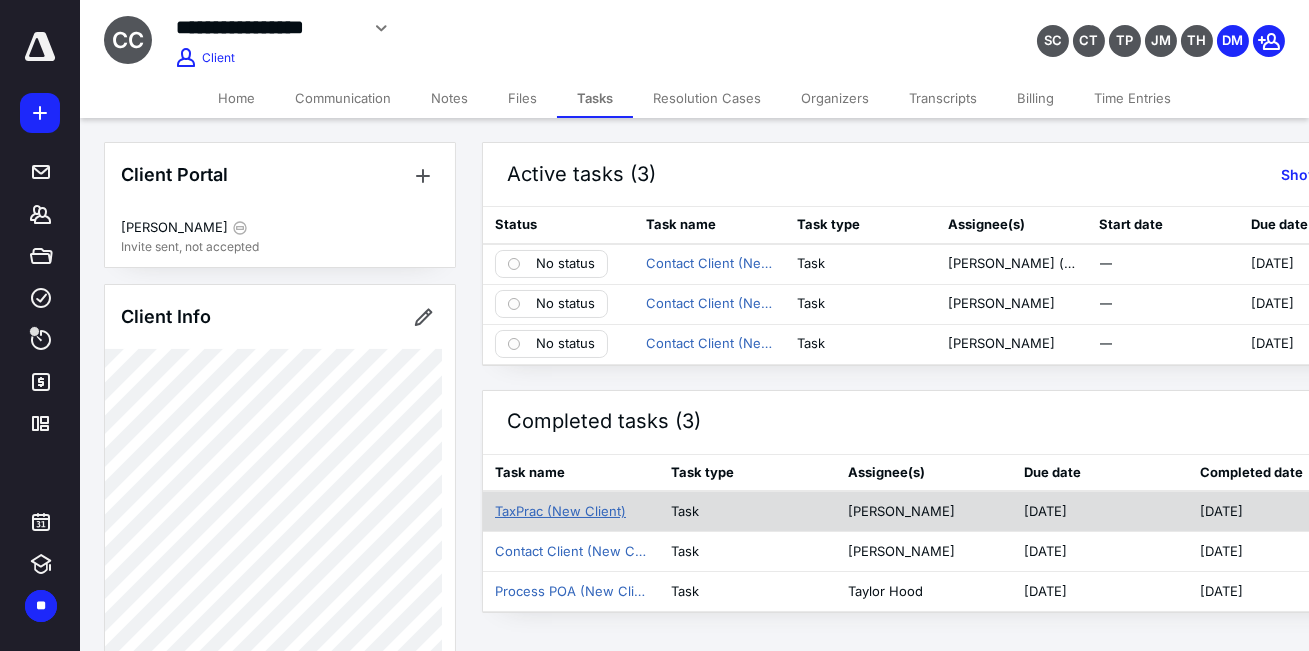 click on "TaxPrac (New Client)" at bounding box center (560, 512) 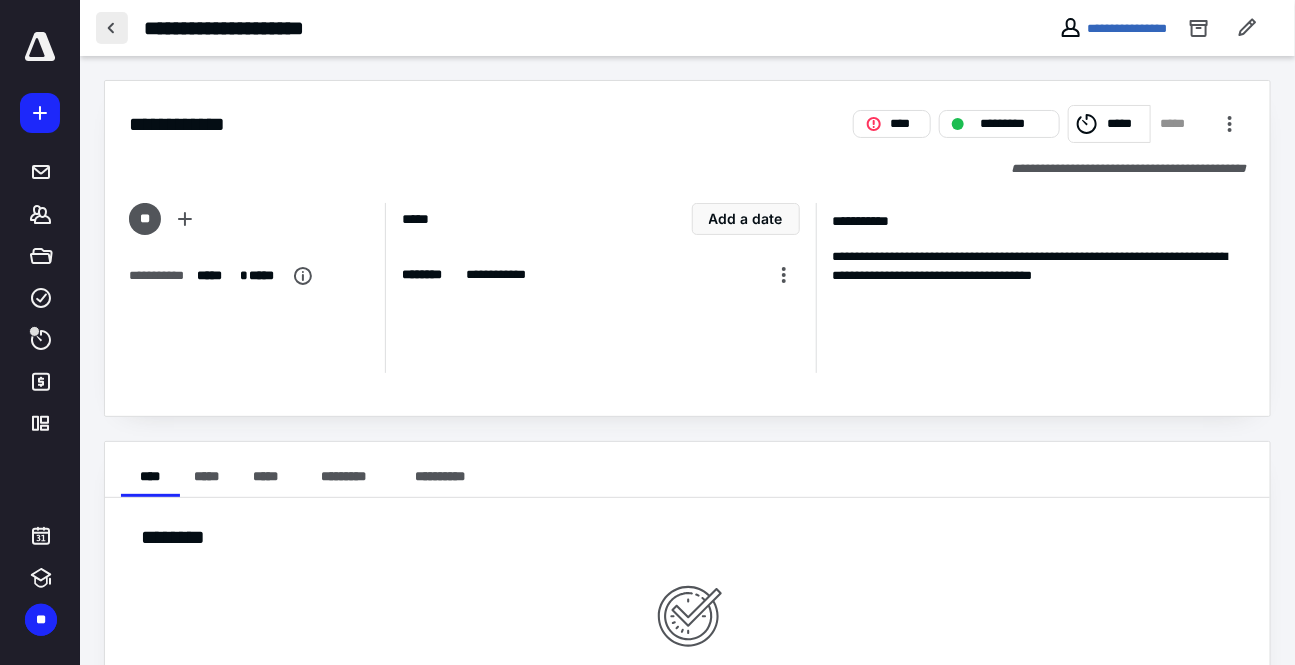 click at bounding box center [112, 28] 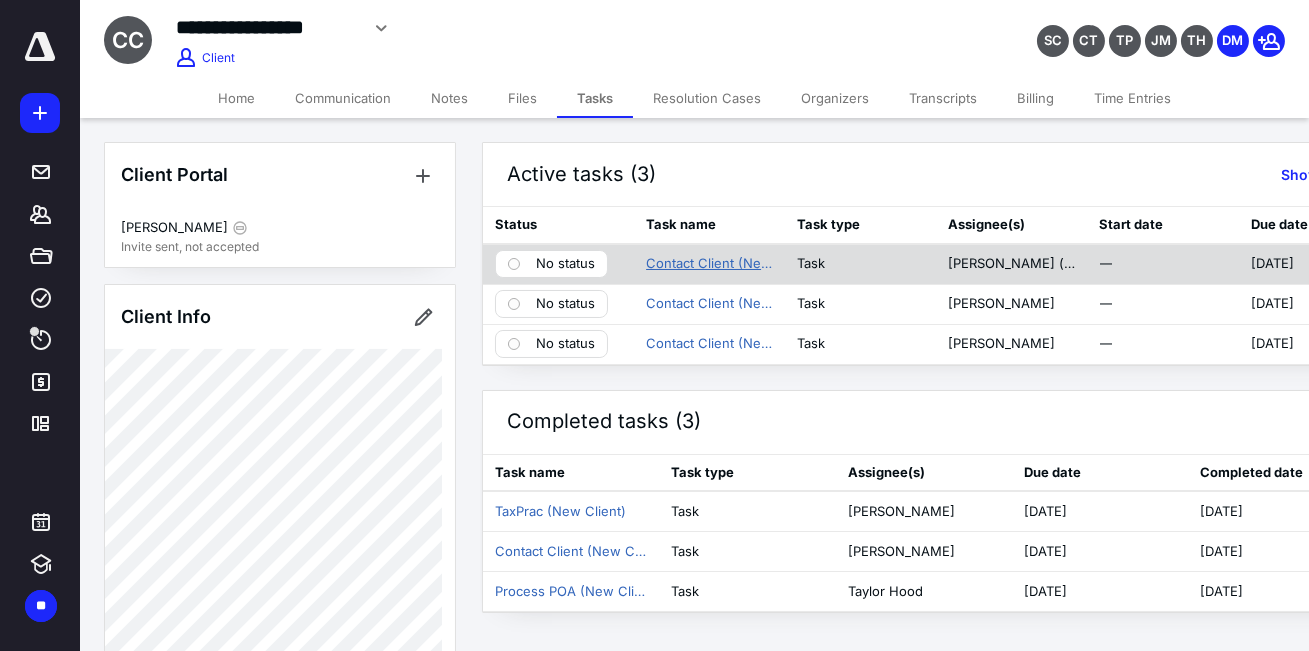 click on "Contact Client (New Client)" at bounding box center (709, 264) 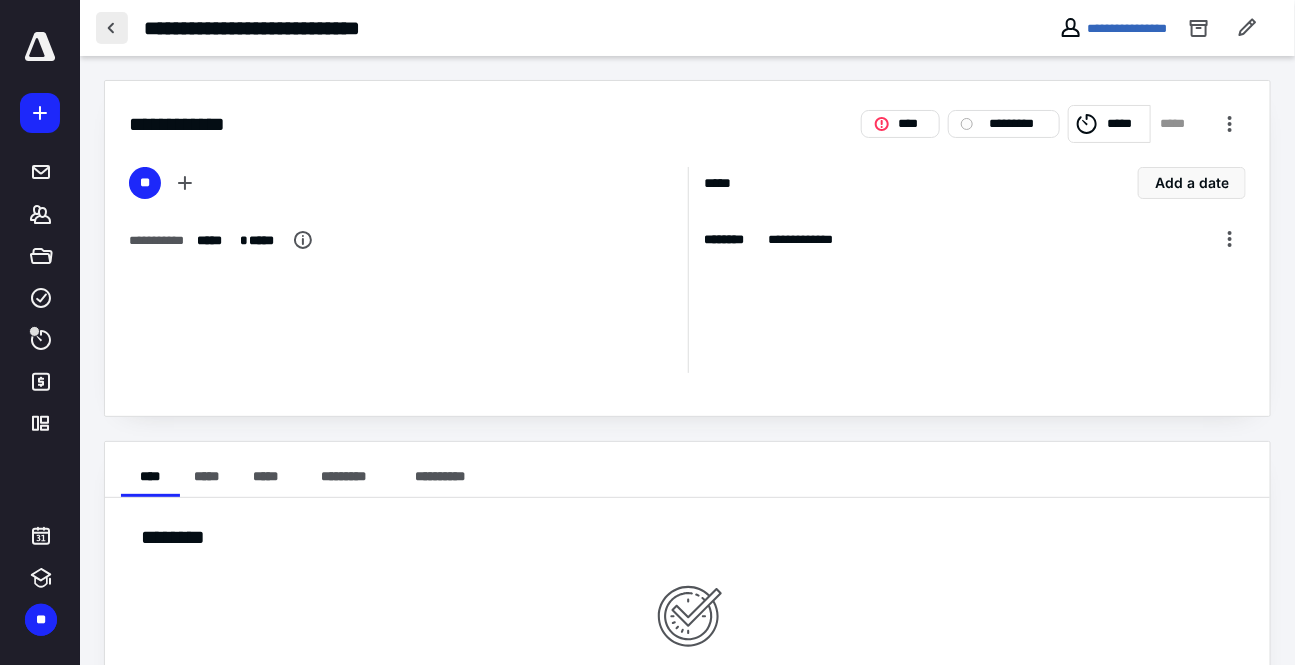 click at bounding box center [112, 28] 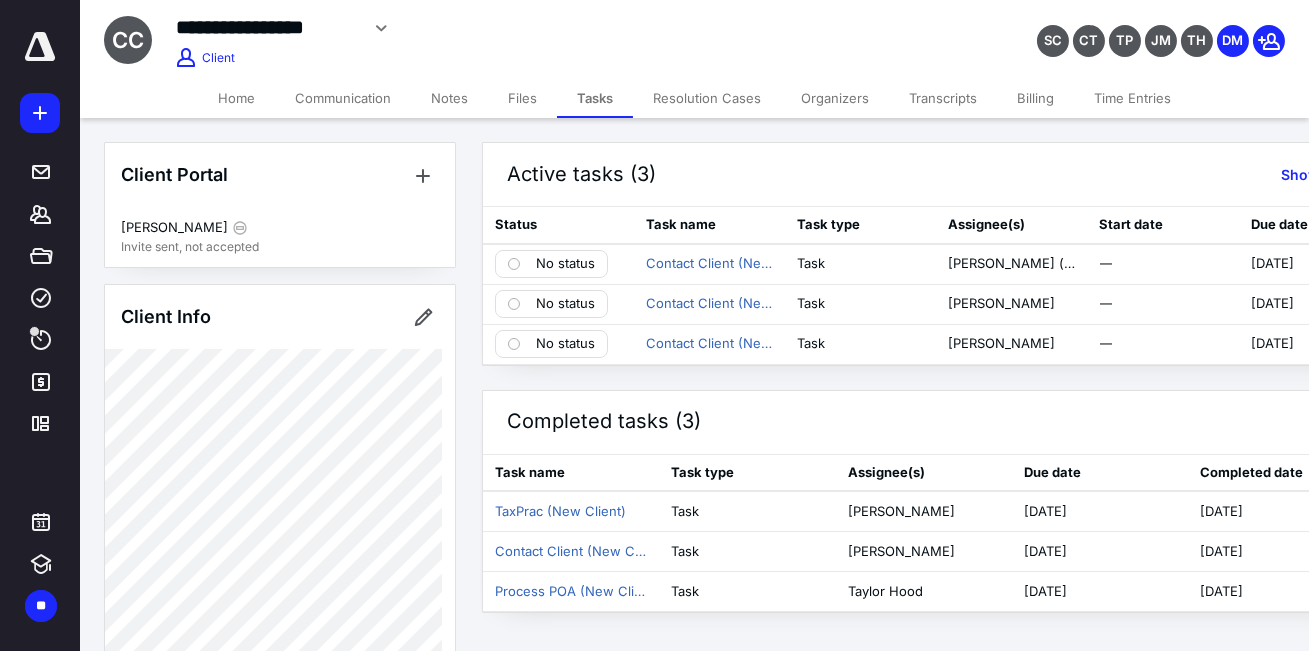 click on "Time Entries" at bounding box center [1132, 98] 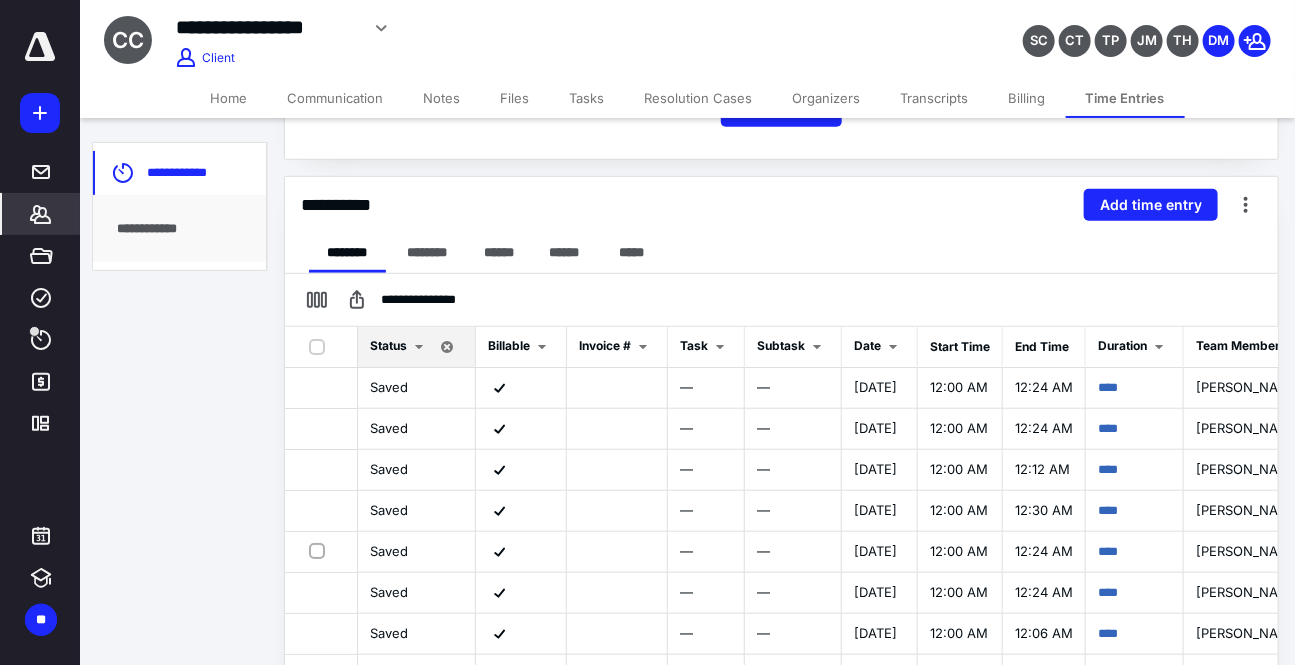 scroll, scrollTop: 445, scrollLeft: 0, axis: vertical 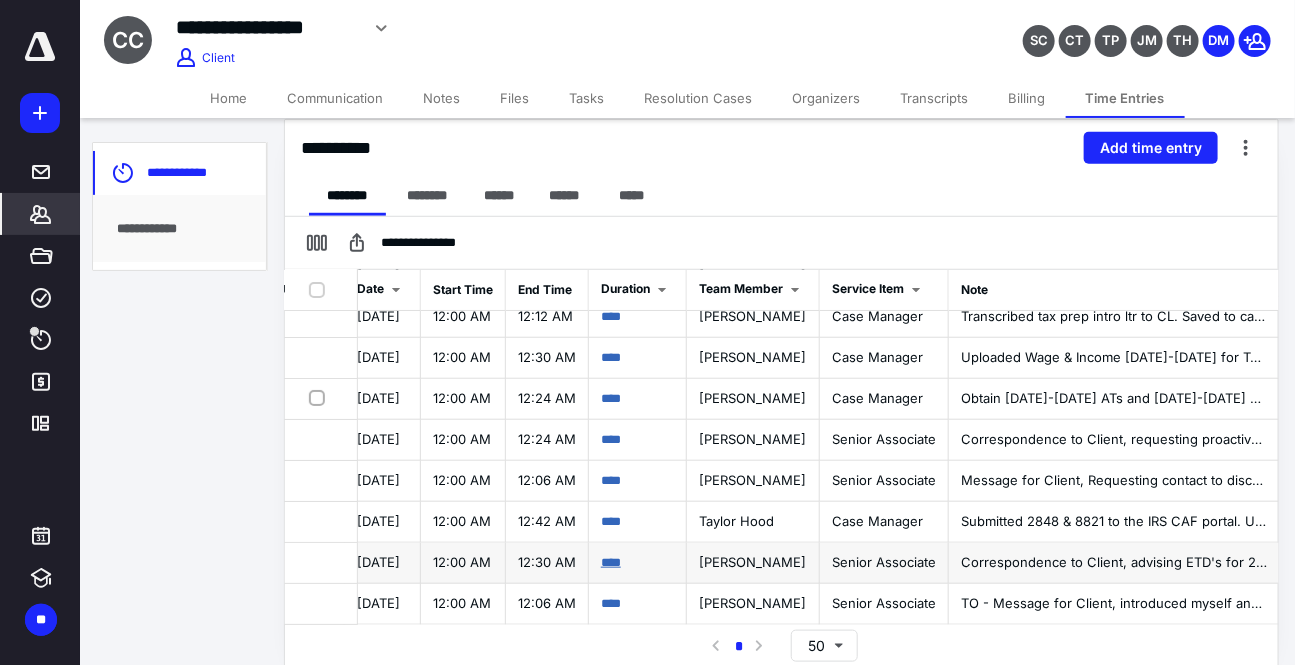 click on "****" at bounding box center (611, 562) 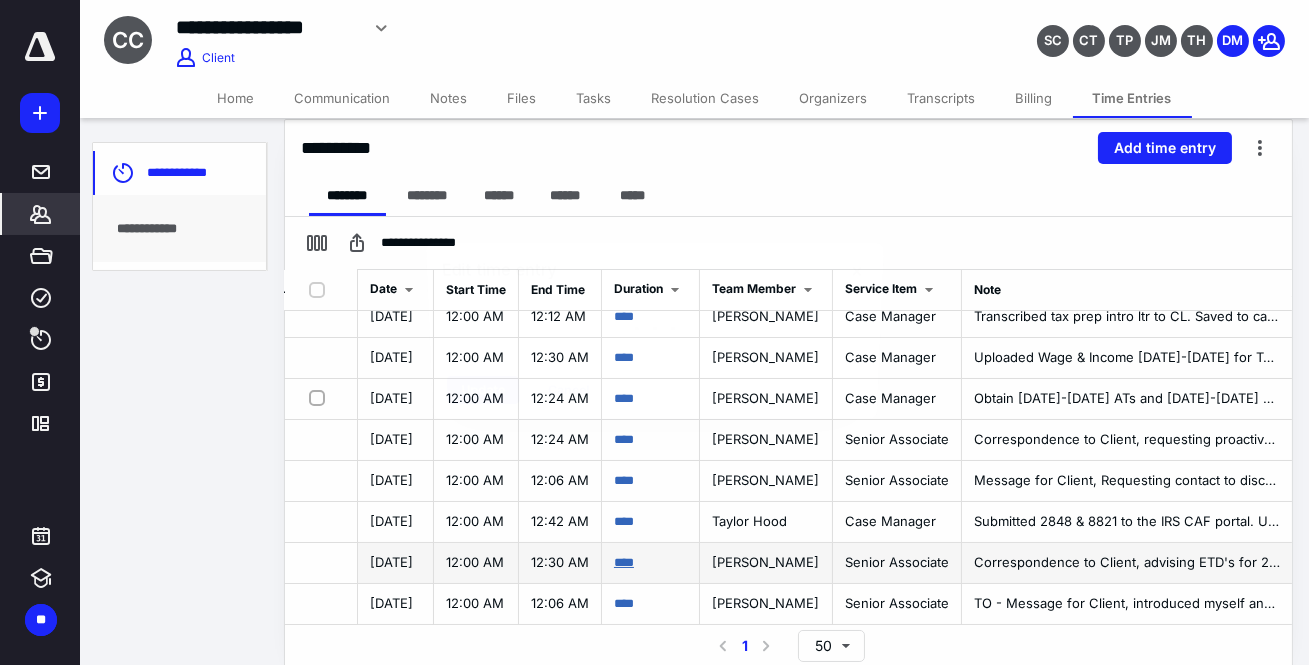 scroll, scrollTop: 108, scrollLeft: 520, axis: both 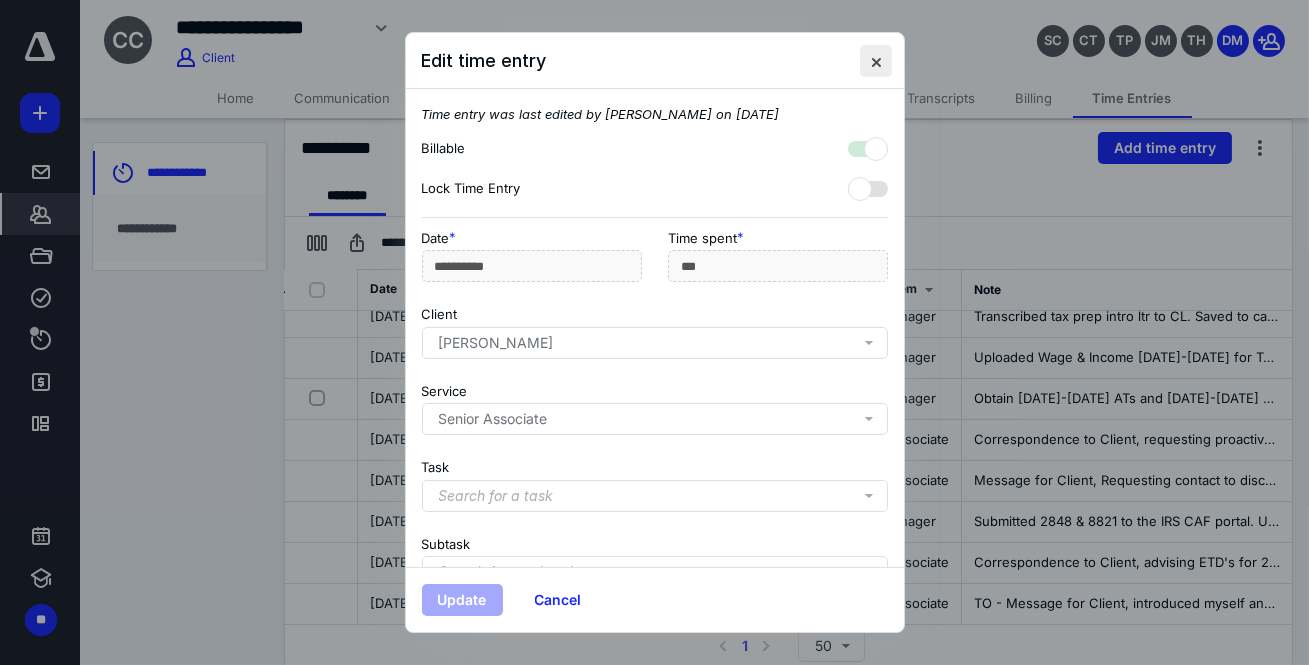 click at bounding box center (876, 61) 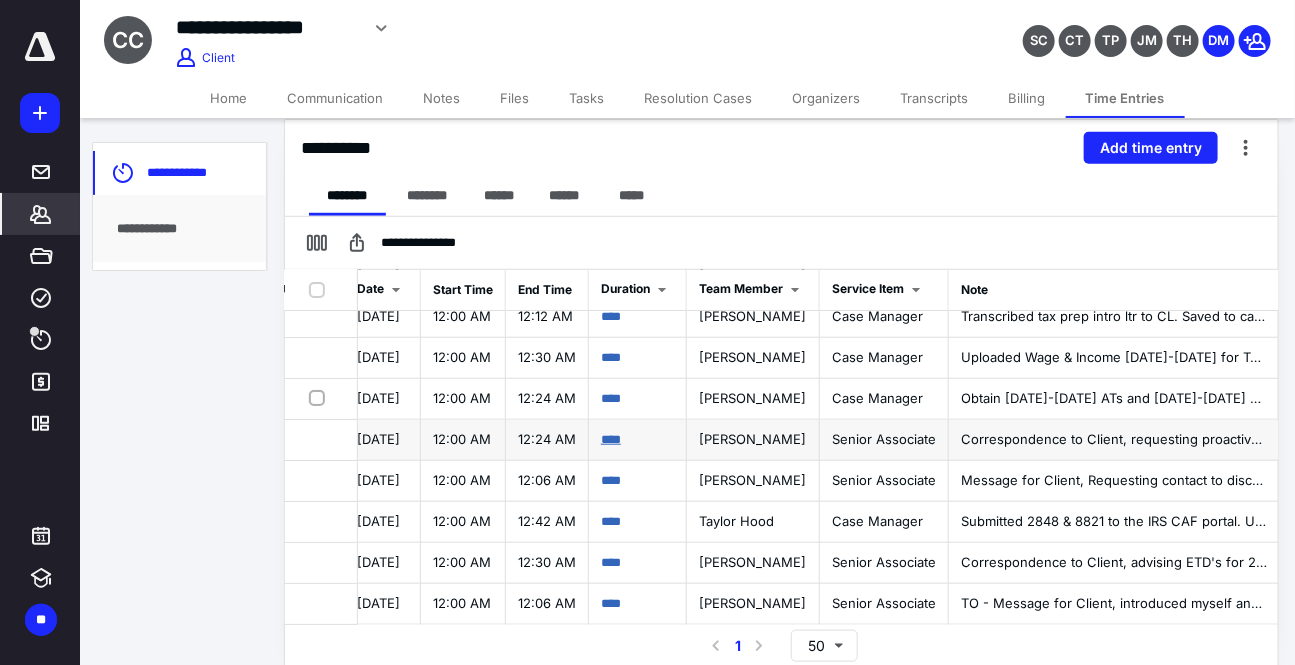 click on "****" at bounding box center (611, 439) 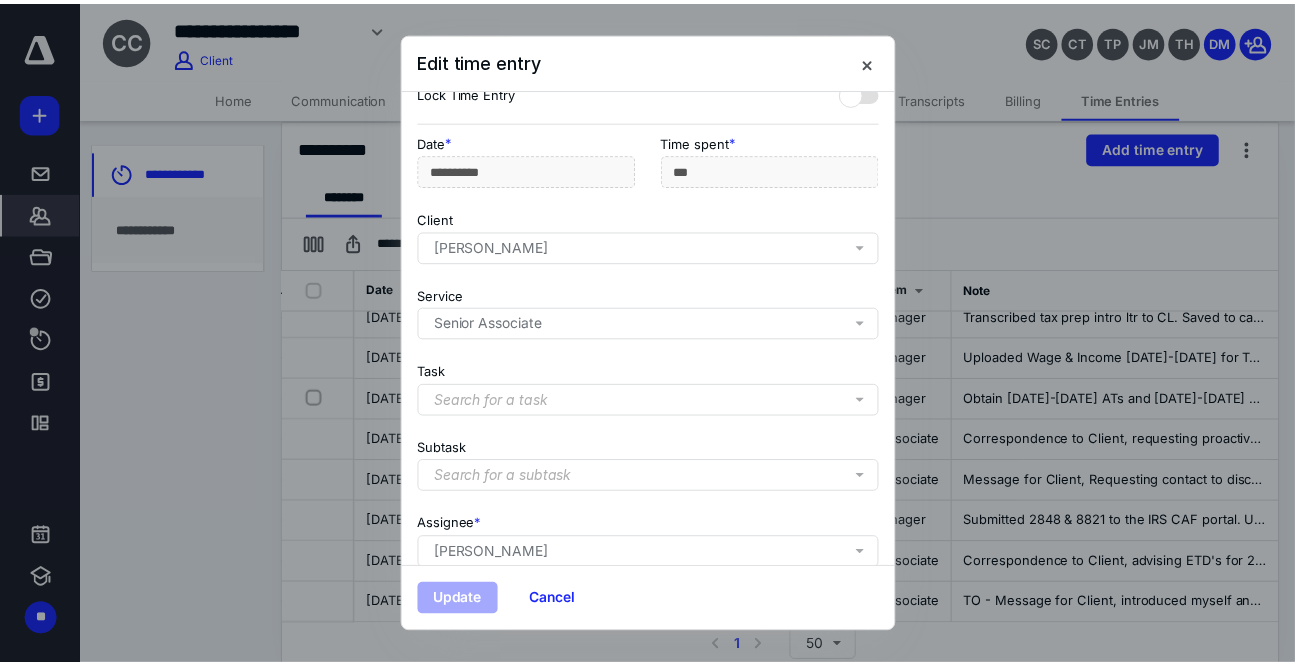 scroll, scrollTop: 252, scrollLeft: 0, axis: vertical 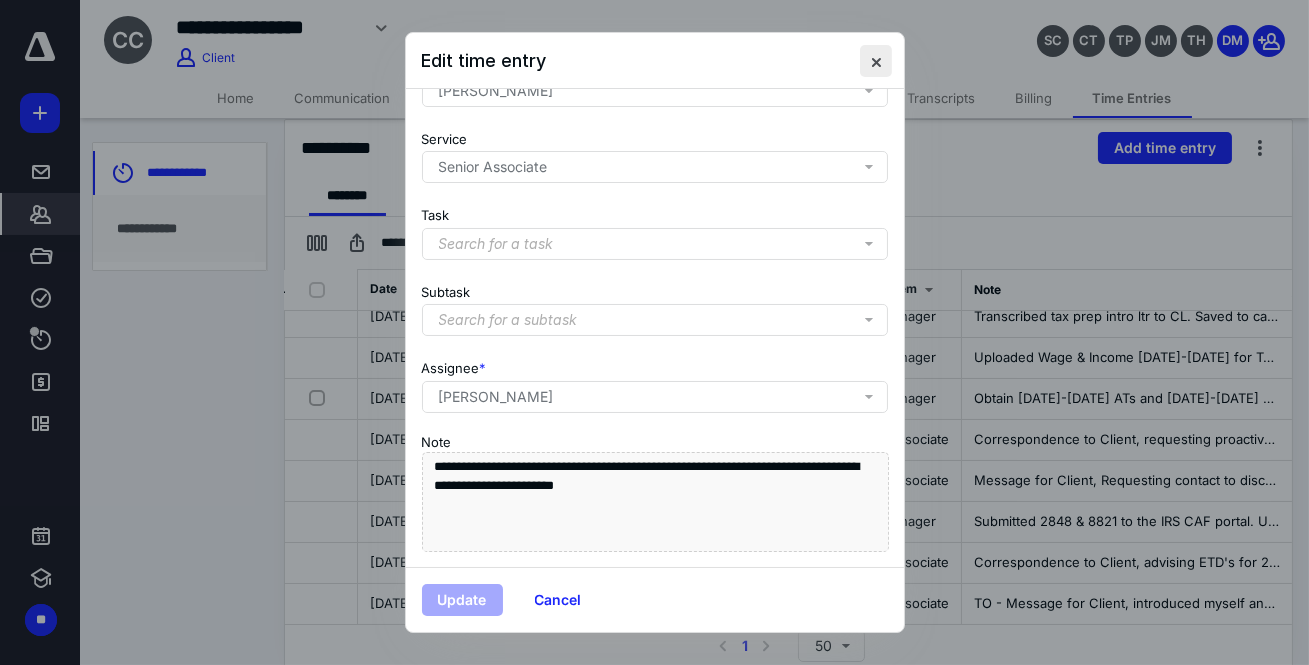 click at bounding box center (876, 61) 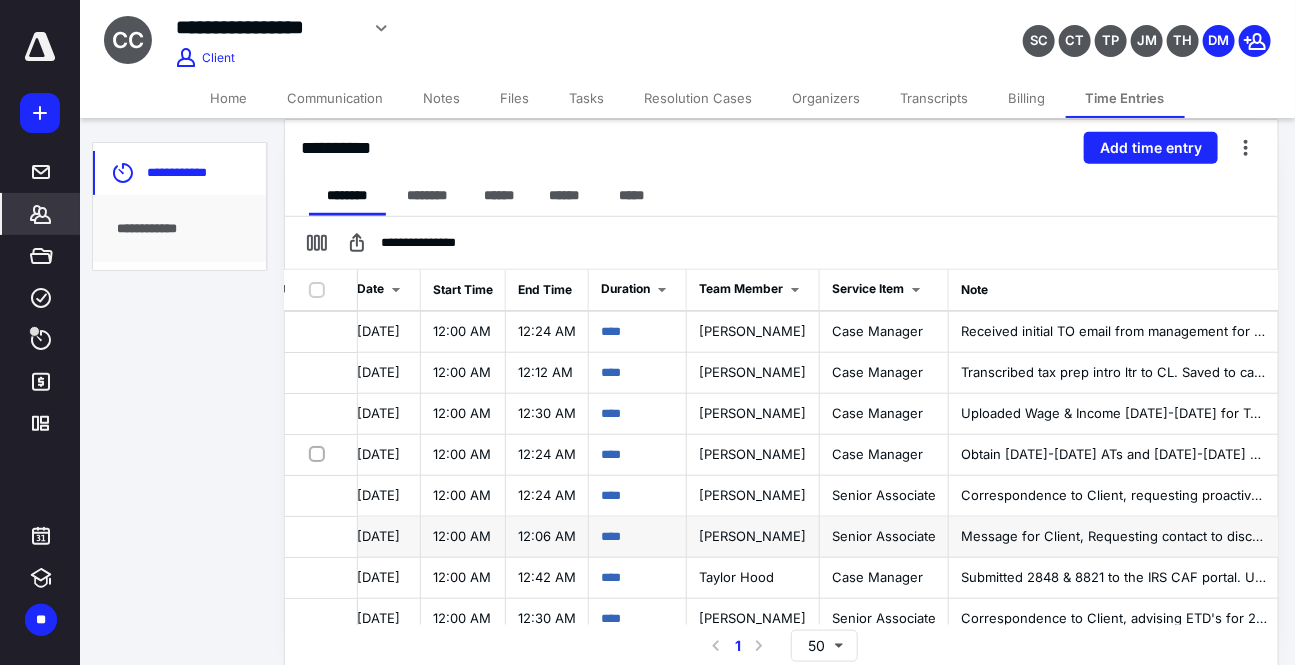 scroll, scrollTop: 17, scrollLeft: 520, axis: both 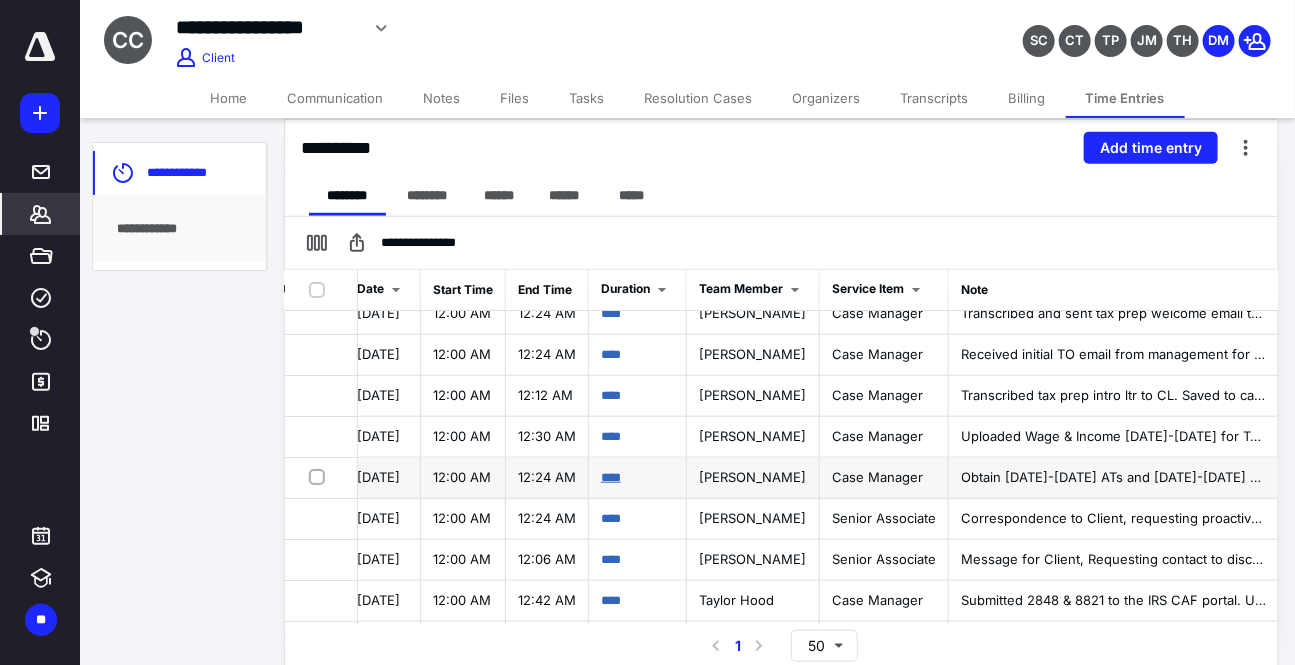 click on "****" at bounding box center (611, 477) 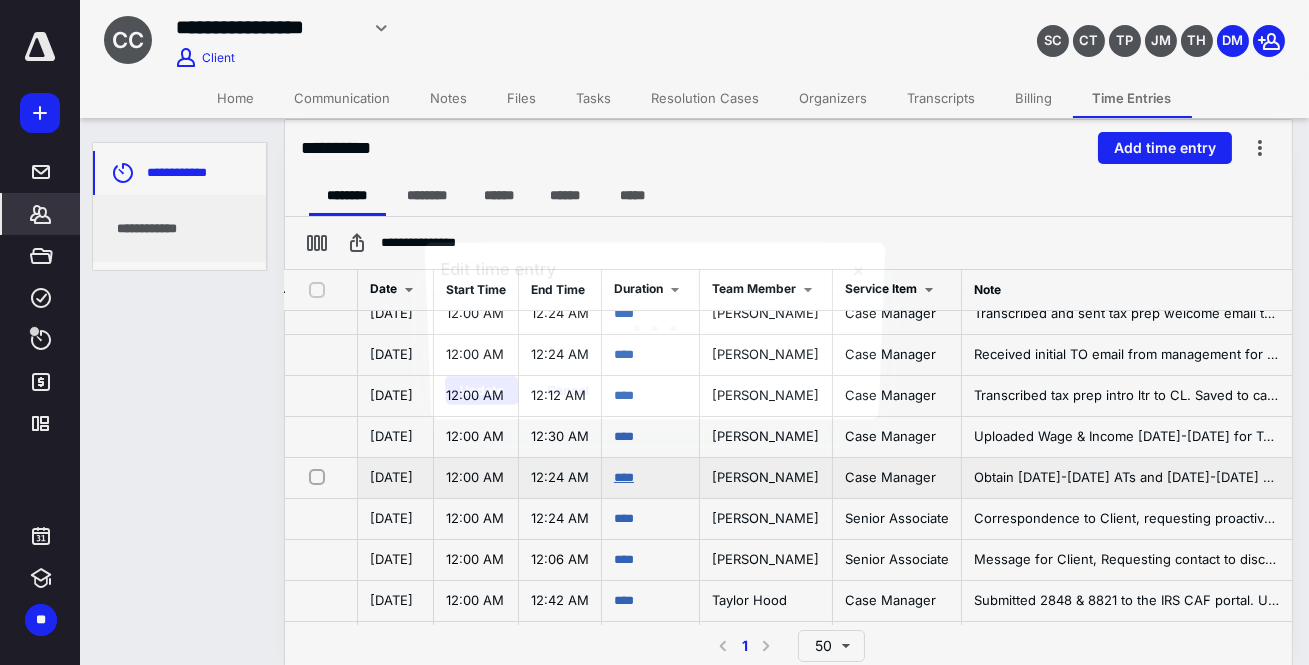 scroll, scrollTop: 17, scrollLeft: 520, axis: both 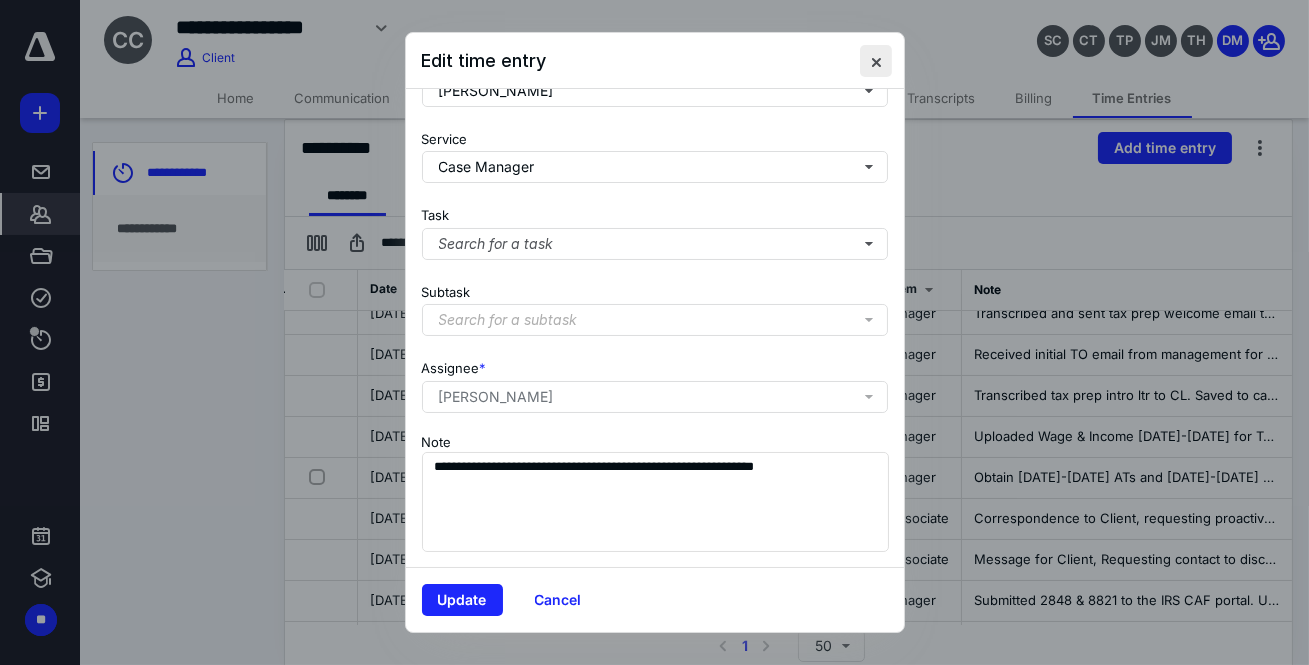 click at bounding box center [876, 61] 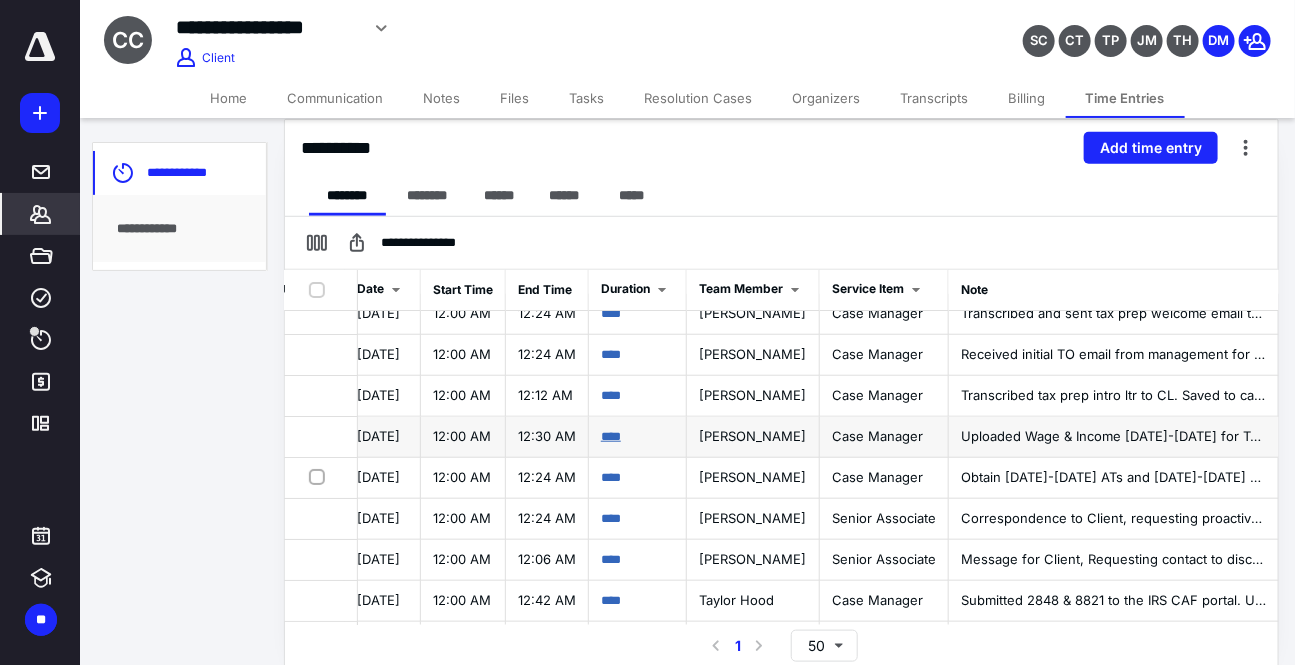 click on "****" at bounding box center (611, 436) 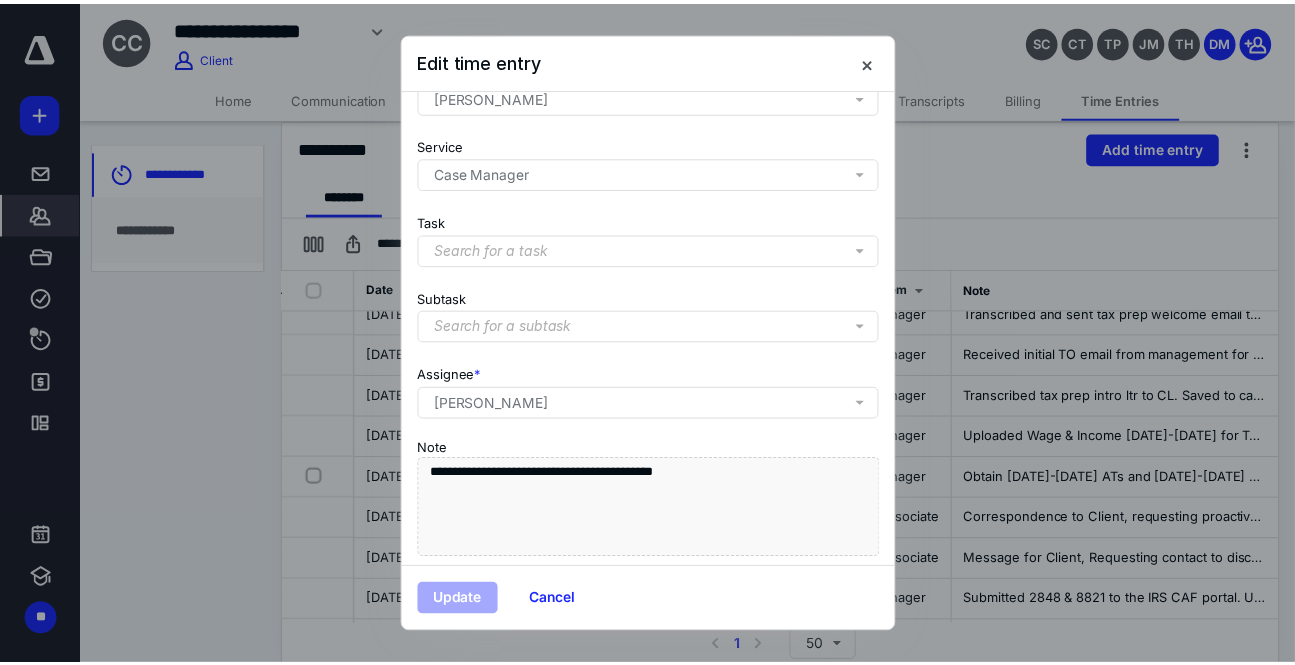 scroll, scrollTop: 252, scrollLeft: 0, axis: vertical 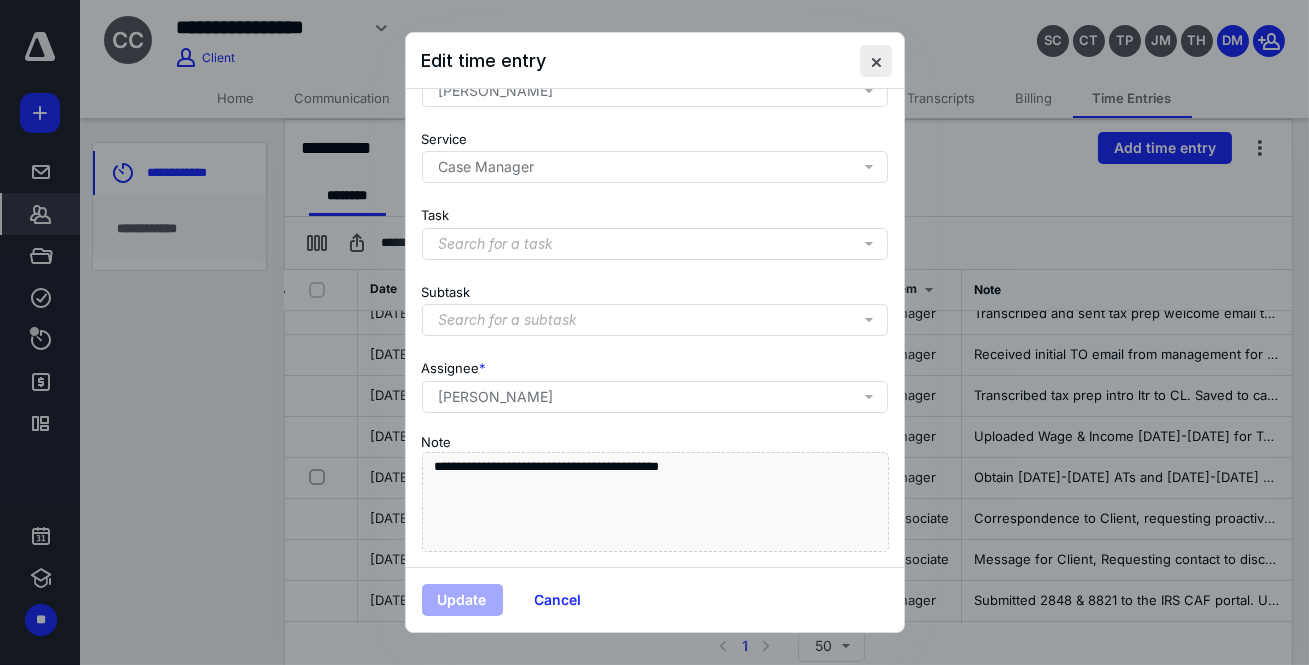 click at bounding box center (876, 61) 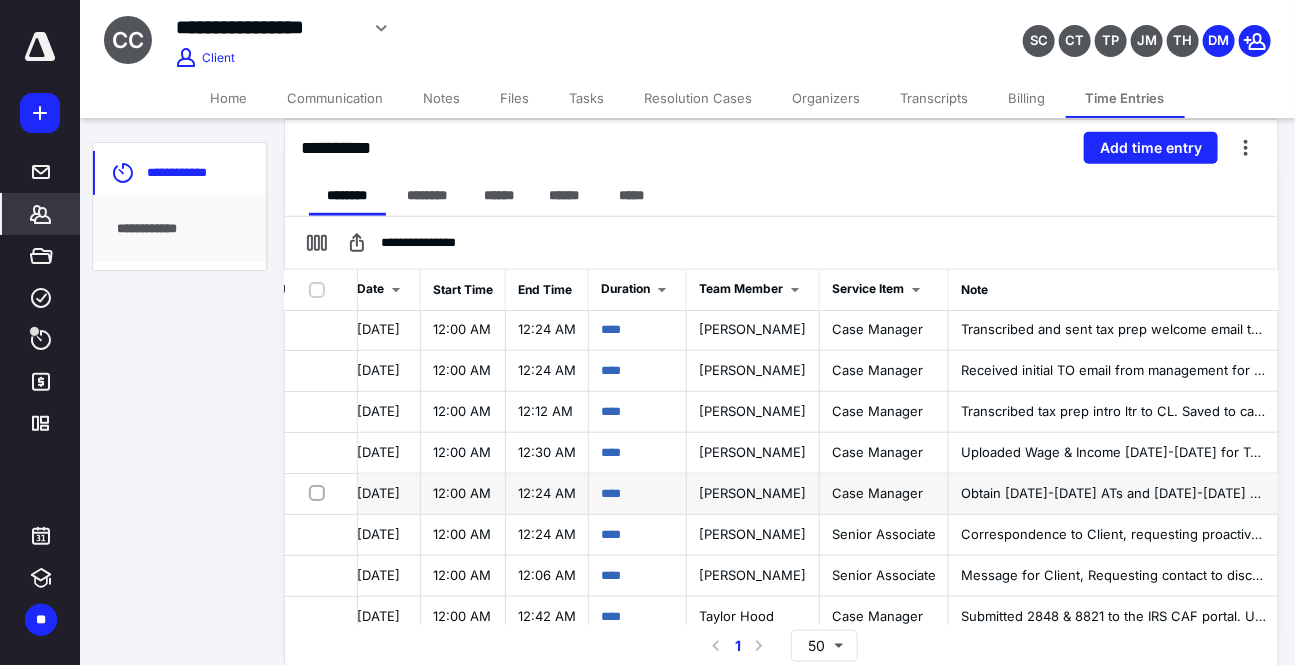 scroll, scrollTop: 0, scrollLeft: 520, axis: horizontal 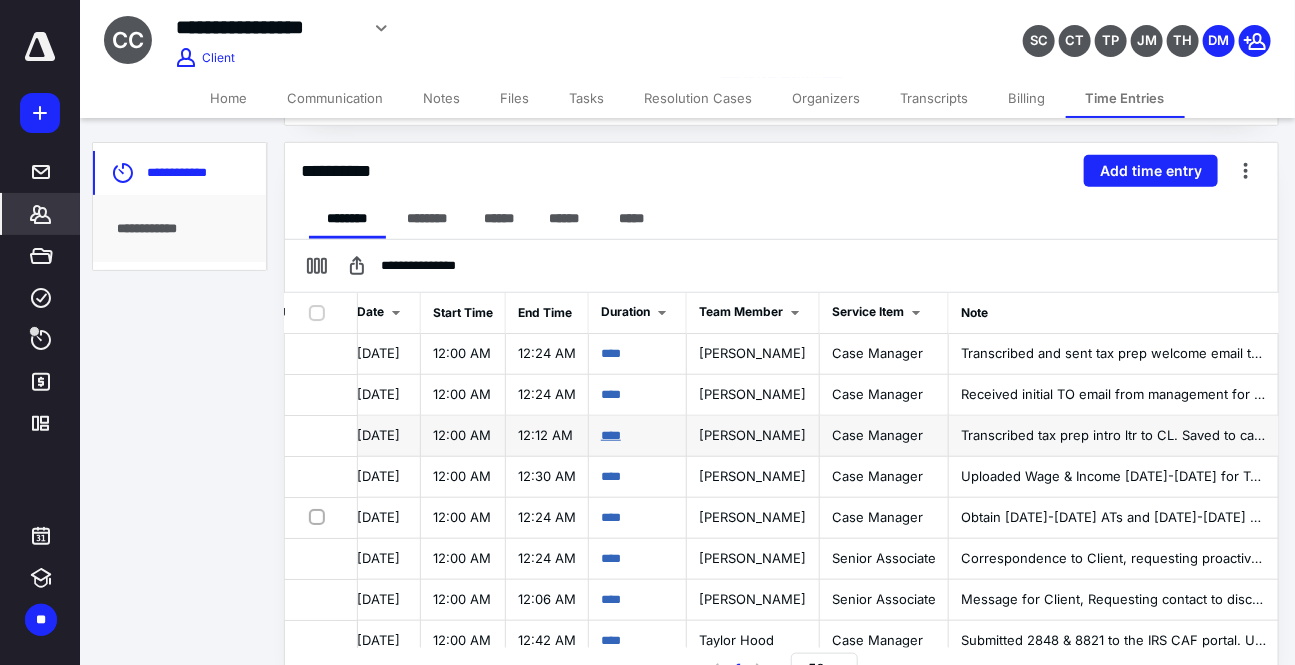 click on "****" at bounding box center (611, 435) 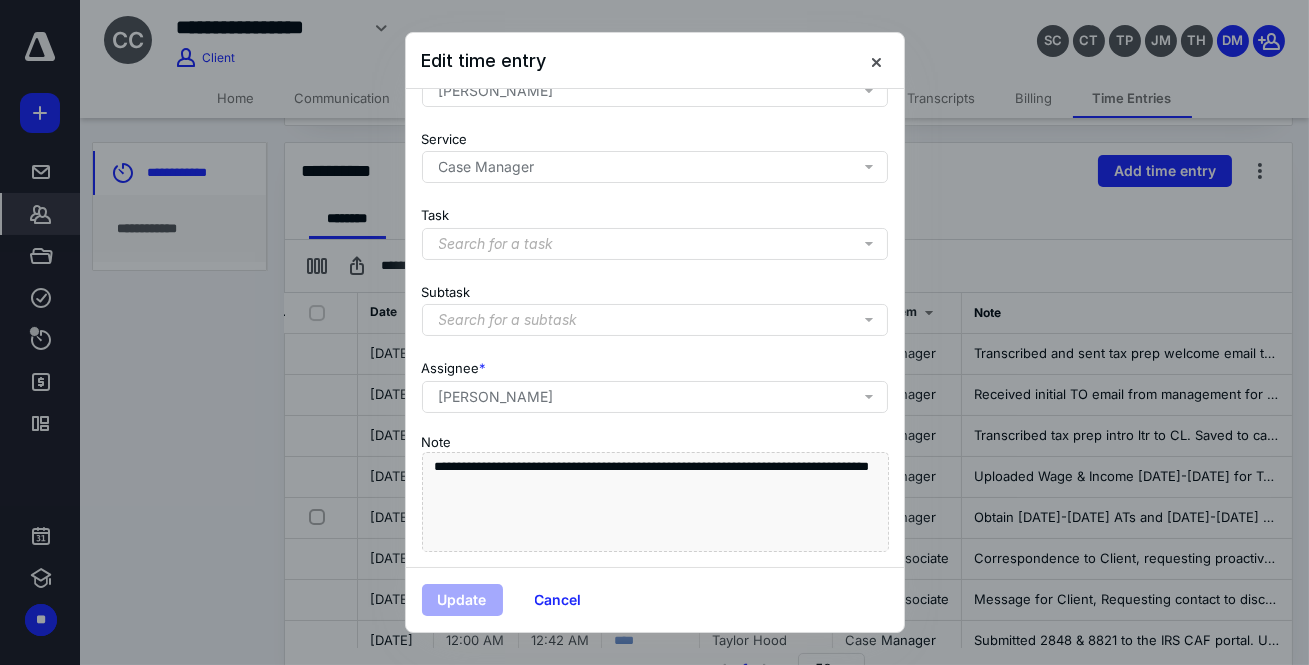 scroll, scrollTop: 230, scrollLeft: 0, axis: vertical 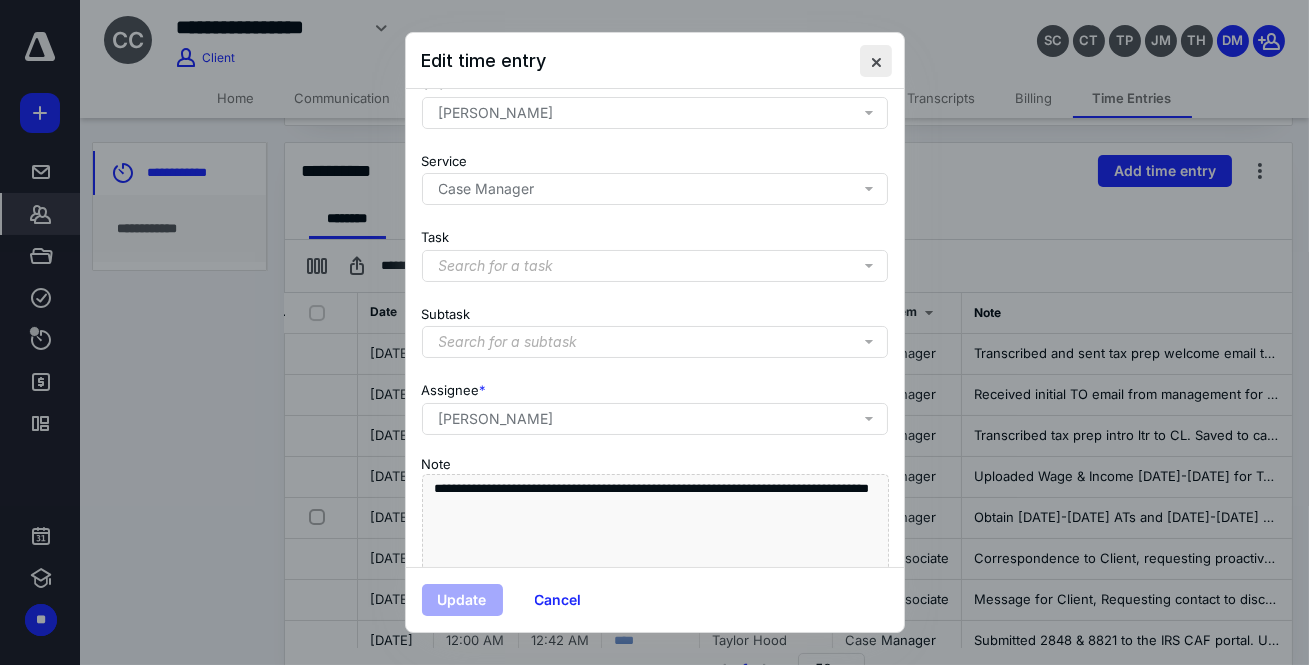 click at bounding box center (876, 61) 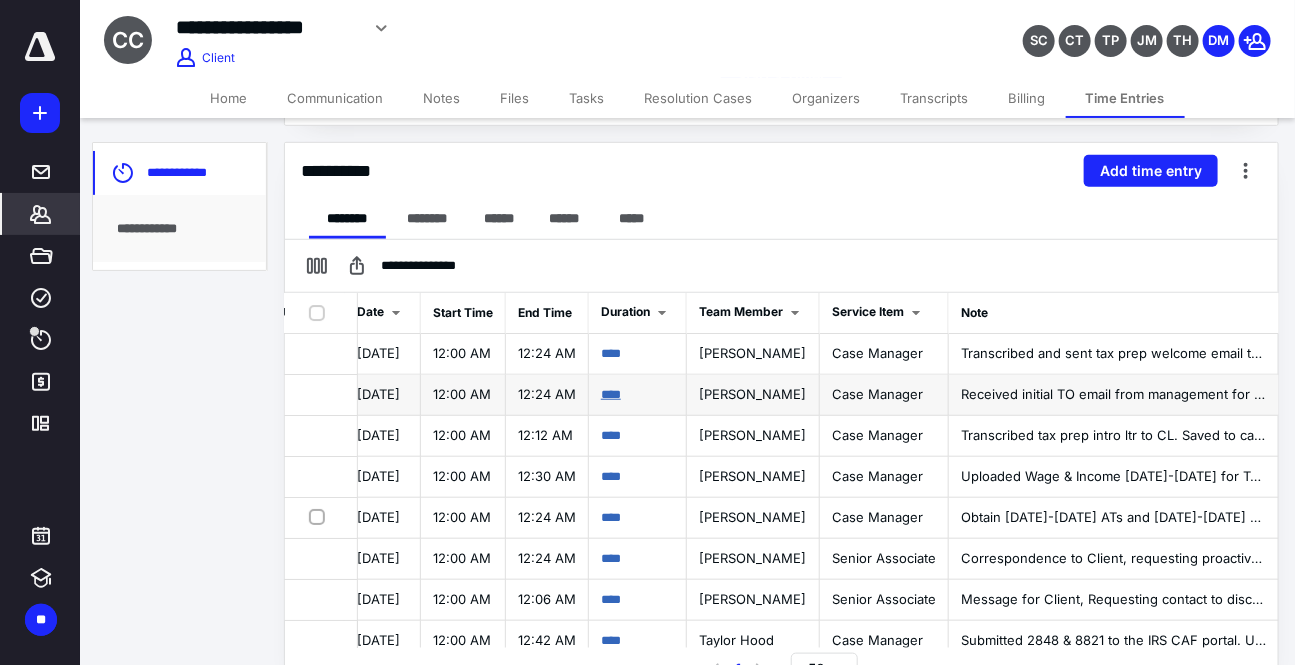click on "****" at bounding box center [611, 394] 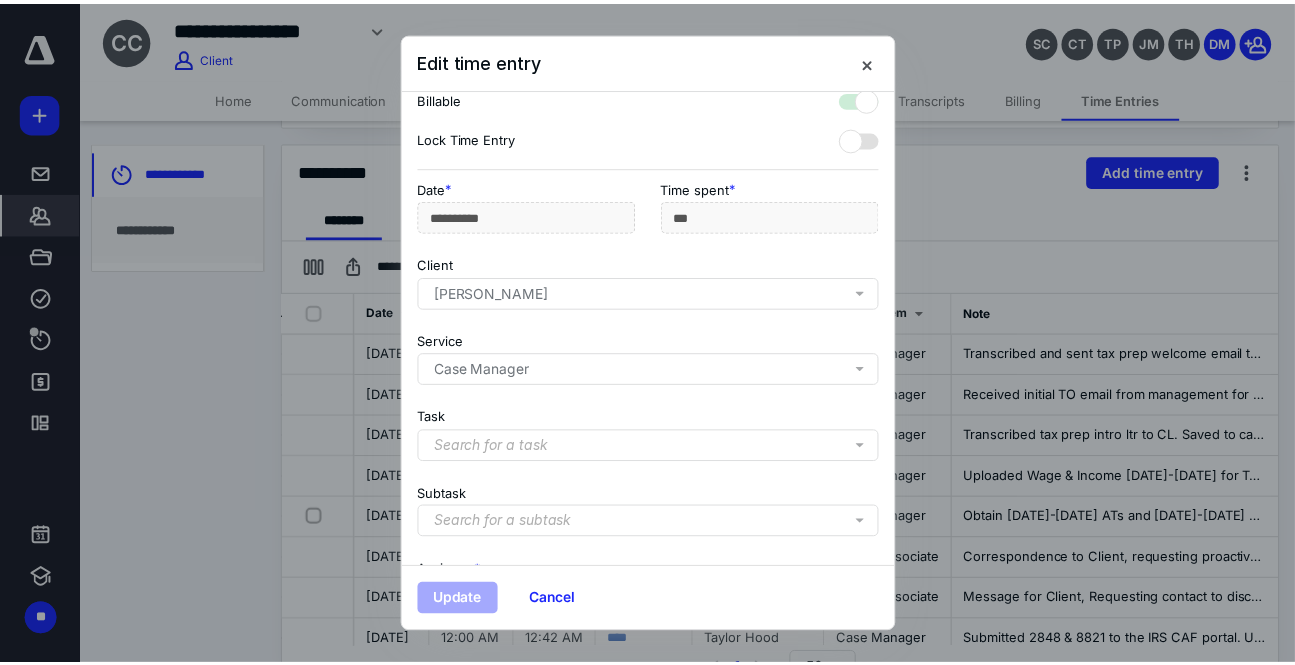 scroll, scrollTop: 0, scrollLeft: 0, axis: both 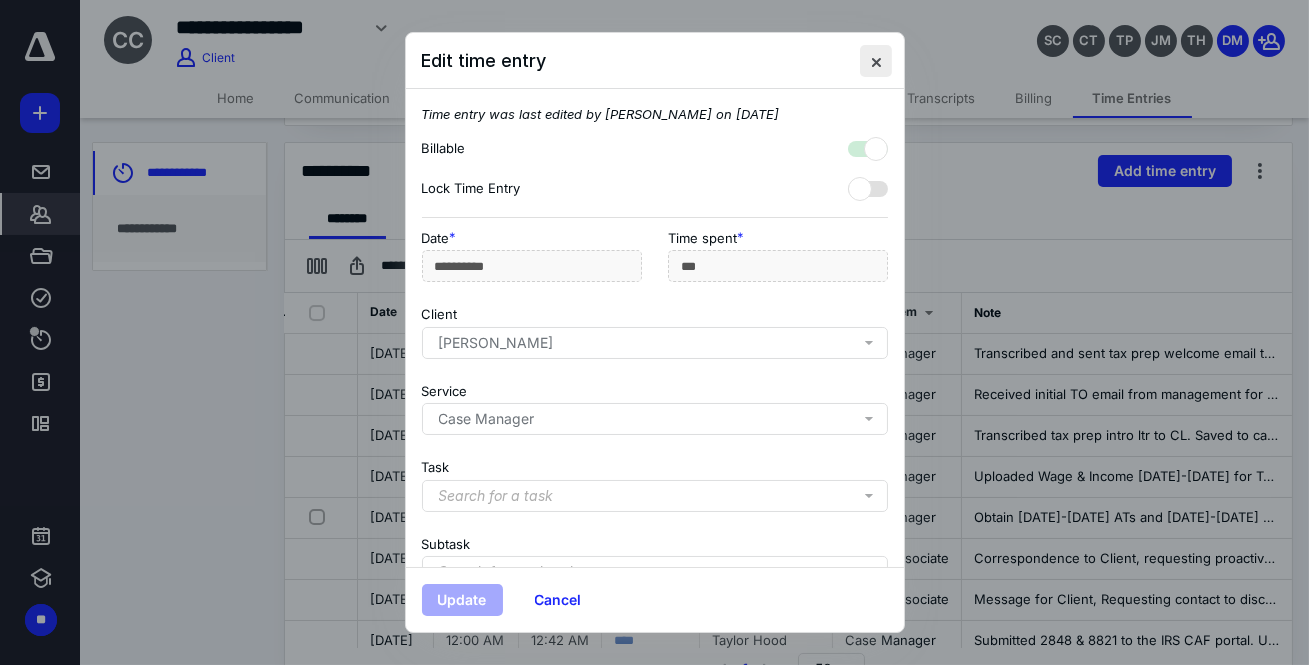 click at bounding box center [876, 61] 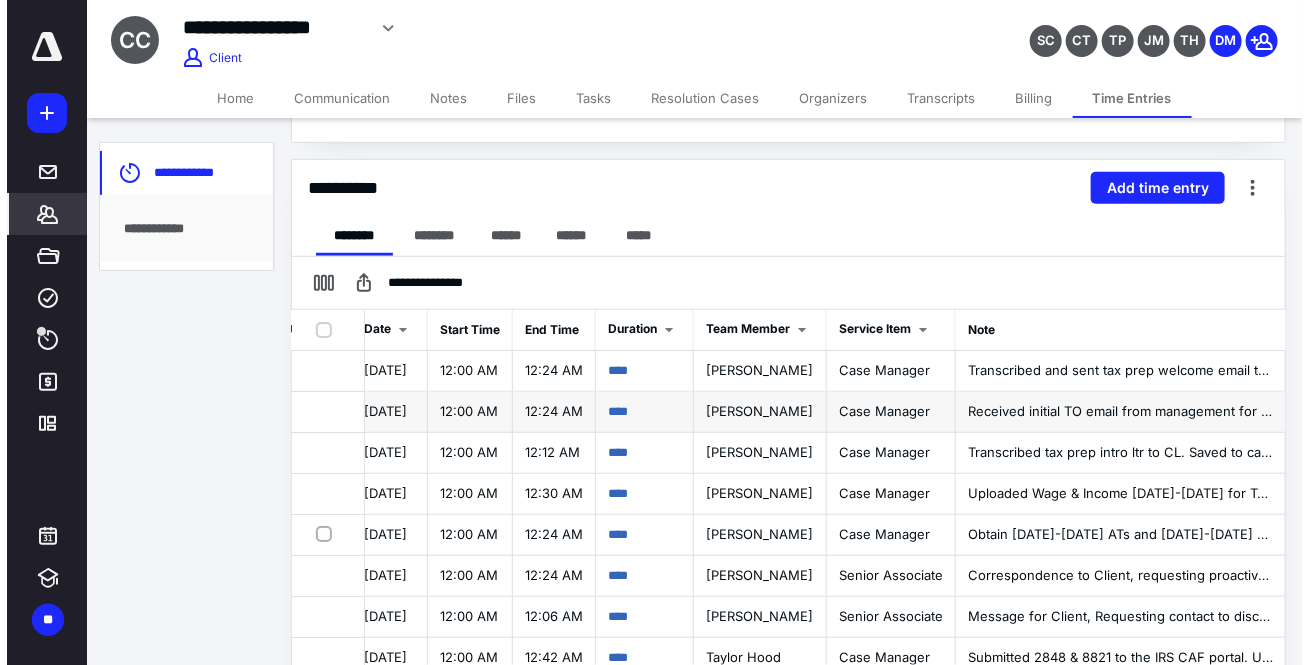 scroll, scrollTop: 400, scrollLeft: 0, axis: vertical 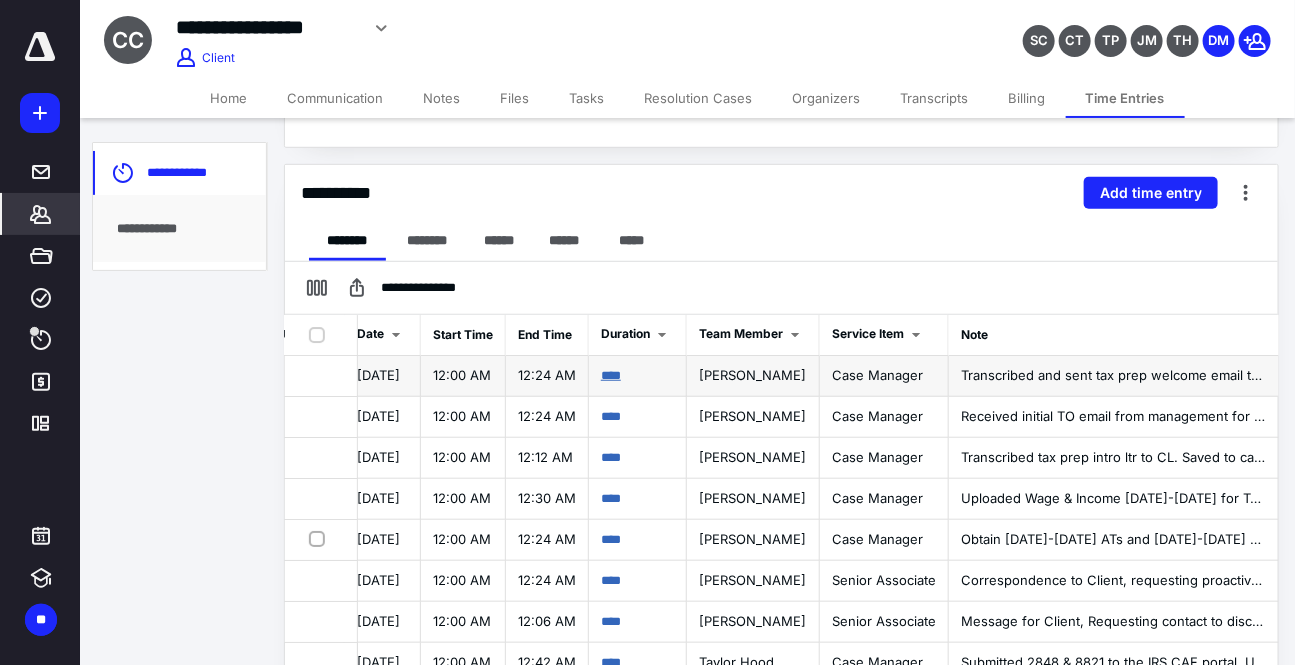 click on "****" at bounding box center [611, 375] 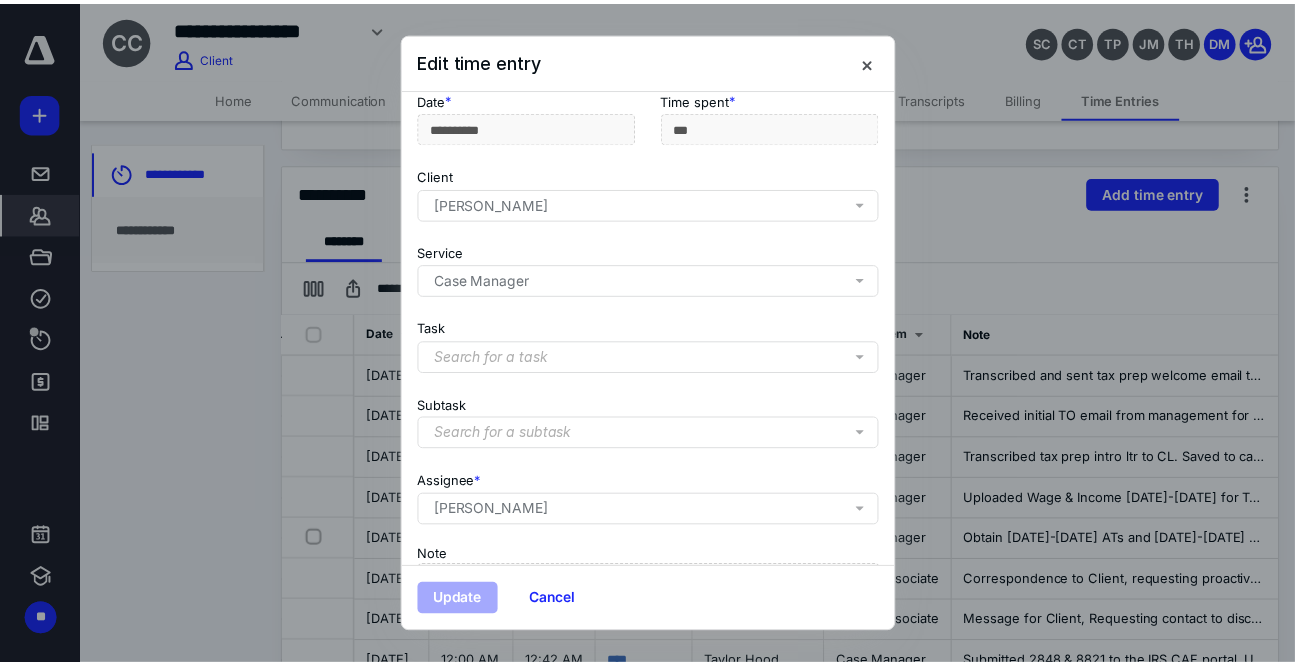 scroll, scrollTop: 252, scrollLeft: 0, axis: vertical 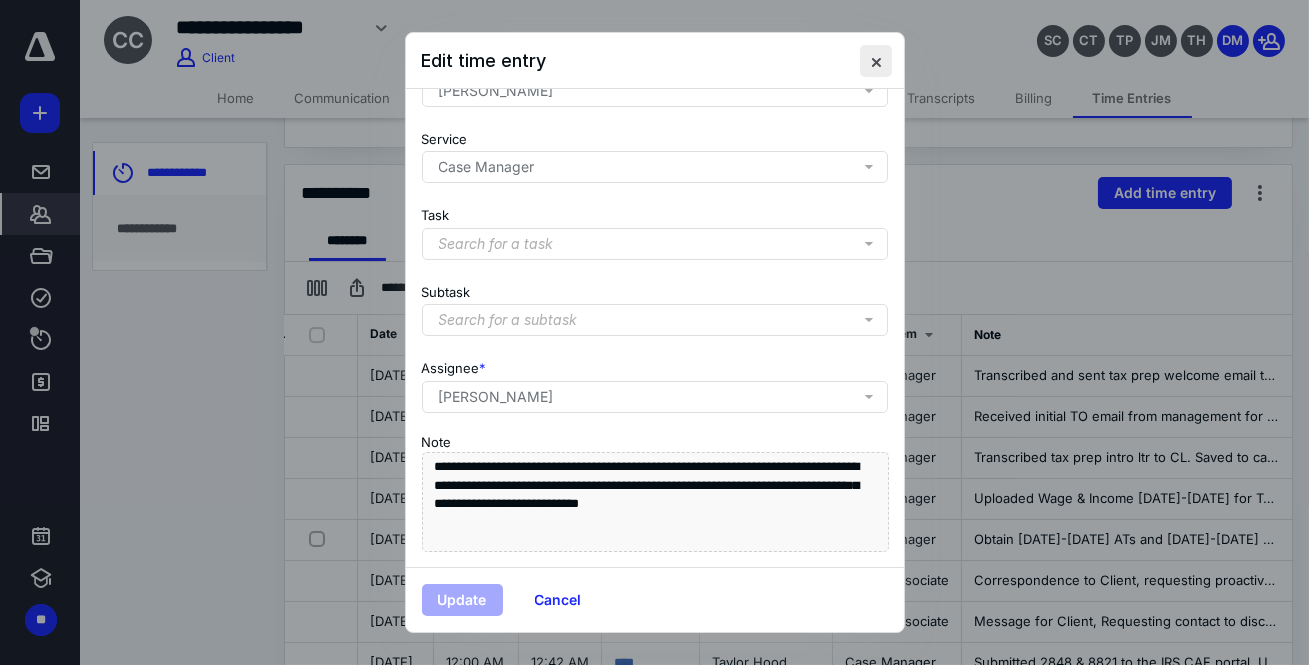 click at bounding box center [876, 61] 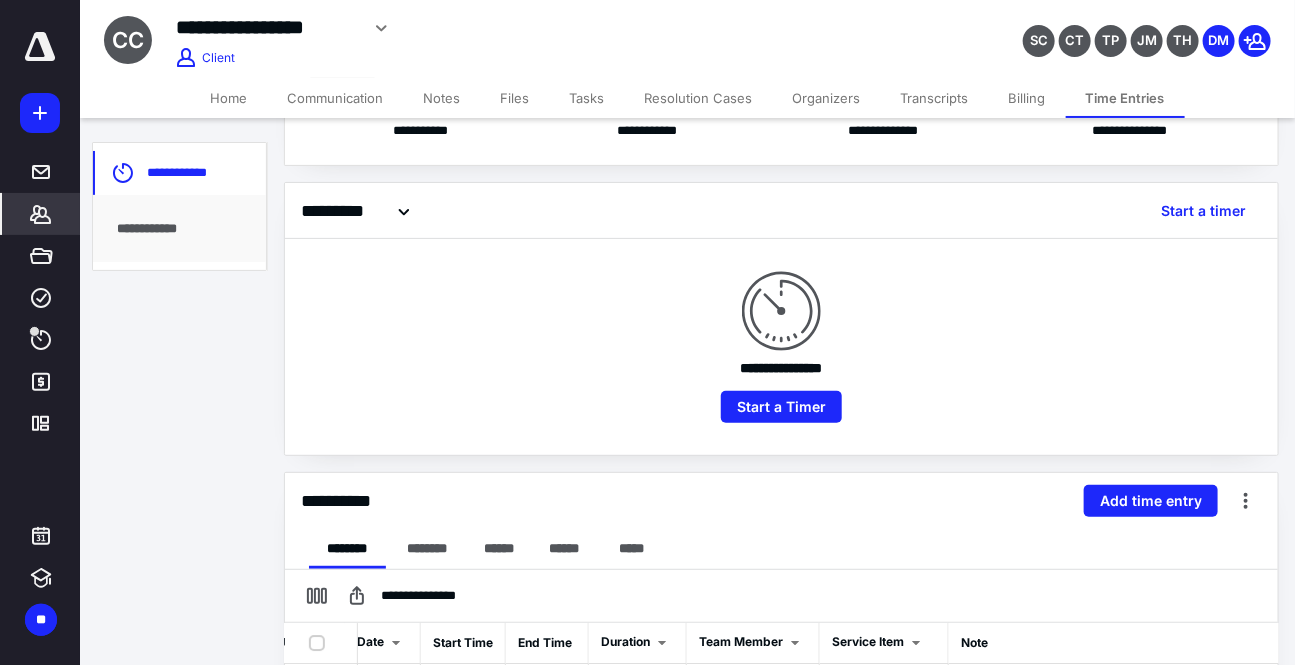scroll, scrollTop: 445, scrollLeft: 0, axis: vertical 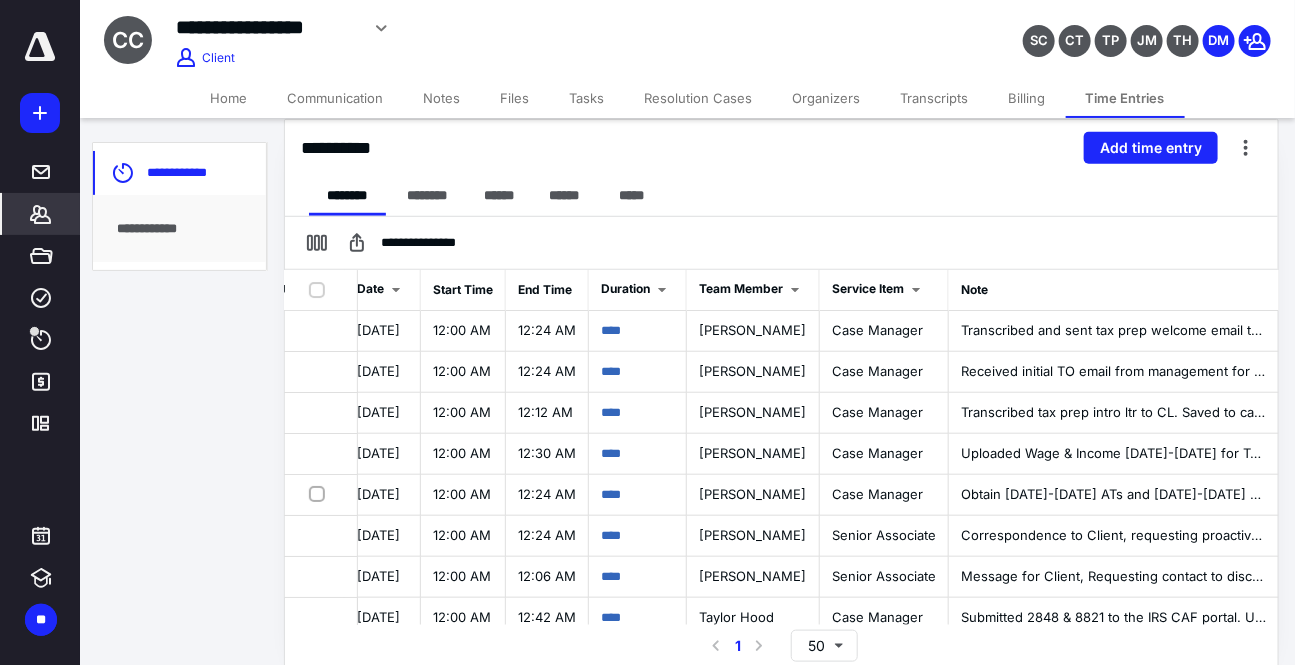 click on "Home" at bounding box center [229, 98] 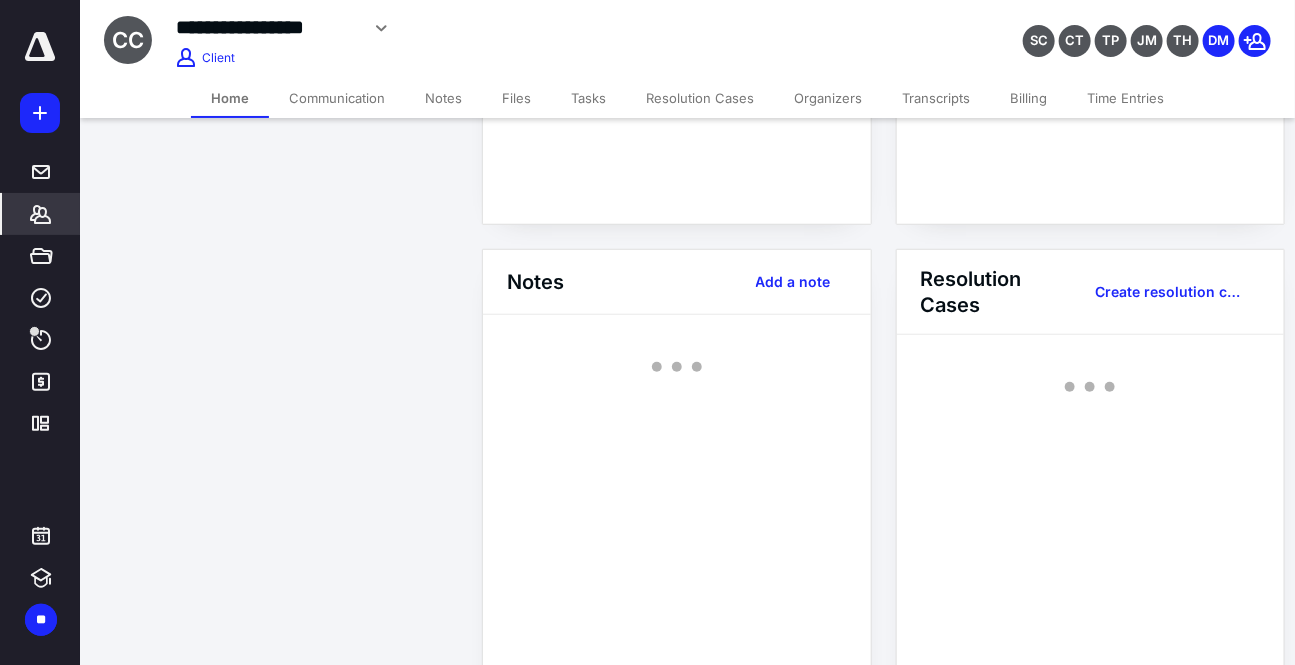 scroll, scrollTop: 0, scrollLeft: 0, axis: both 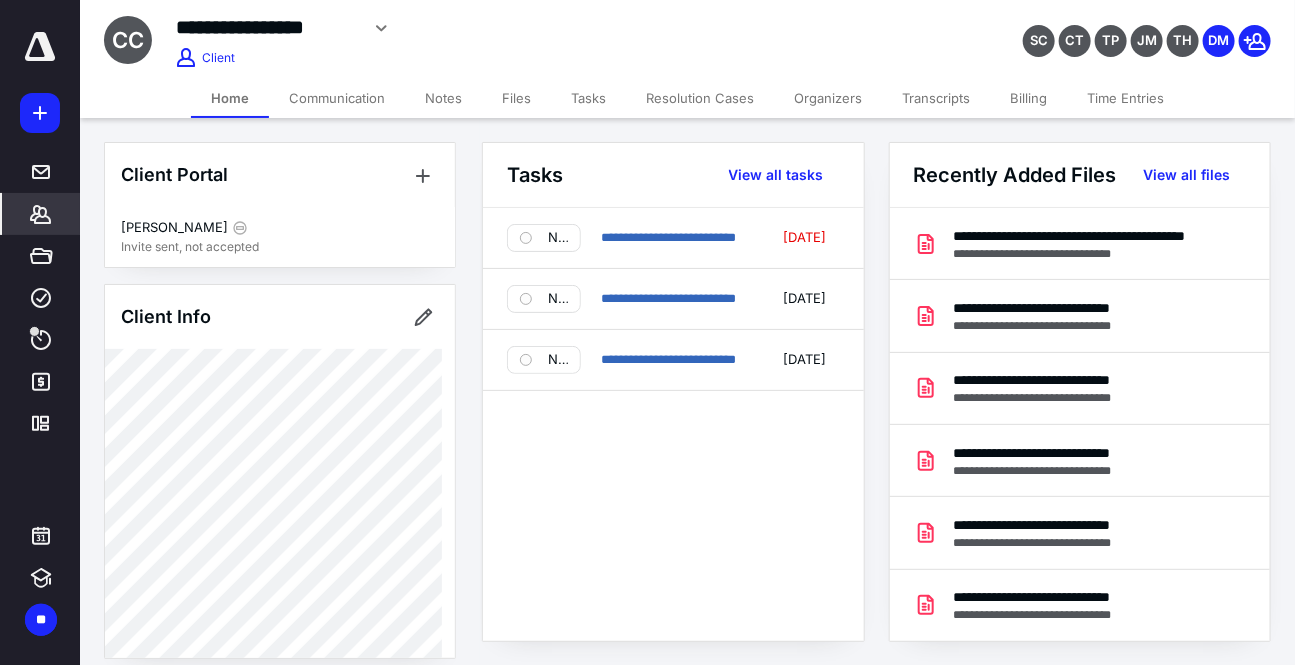 click on "Time Entries" at bounding box center [1125, 98] 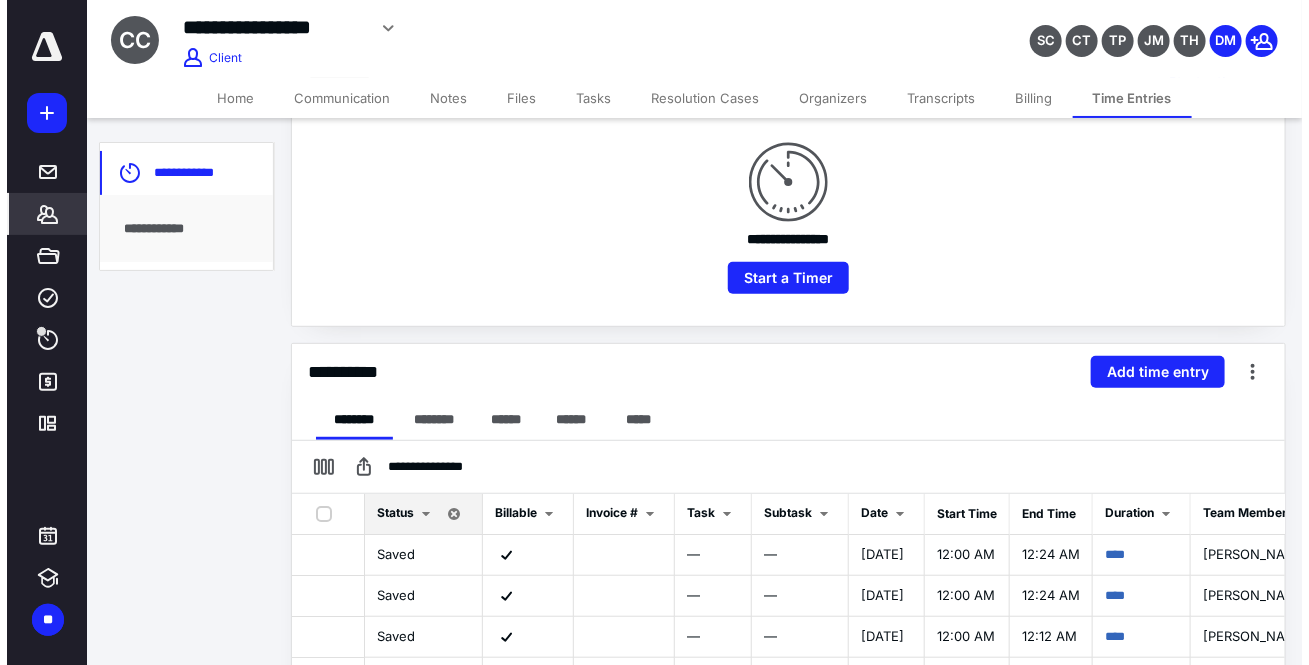 scroll, scrollTop: 445, scrollLeft: 0, axis: vertical 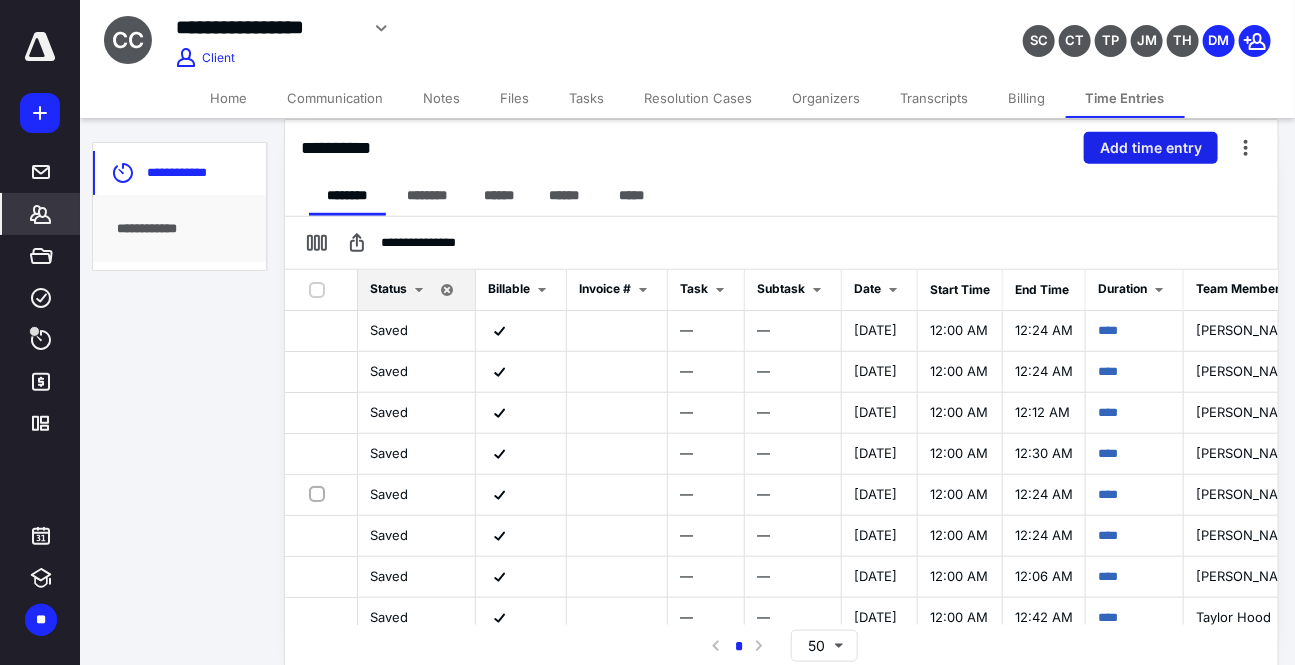 click on "Add time entry" at bounding box center [1151, 148] 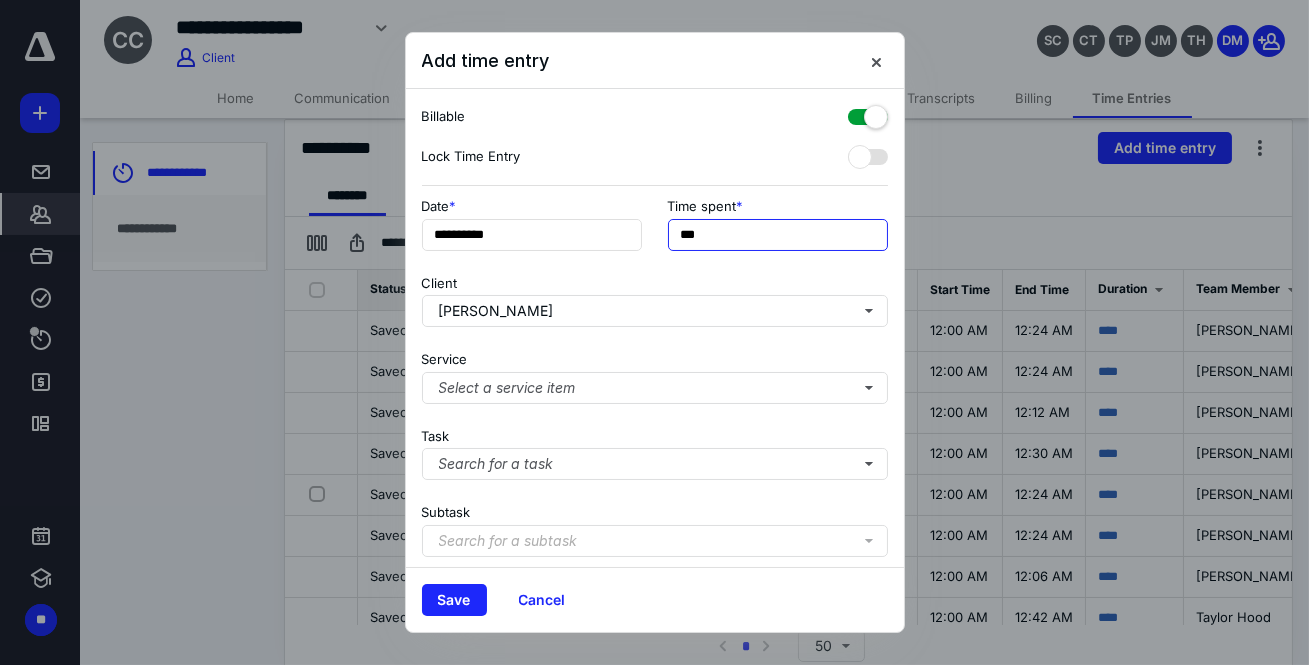 drag, startPoint x: 701, startPoint y: 235, endPoint x: 580, endPoint y: 214, distance: 122.80879 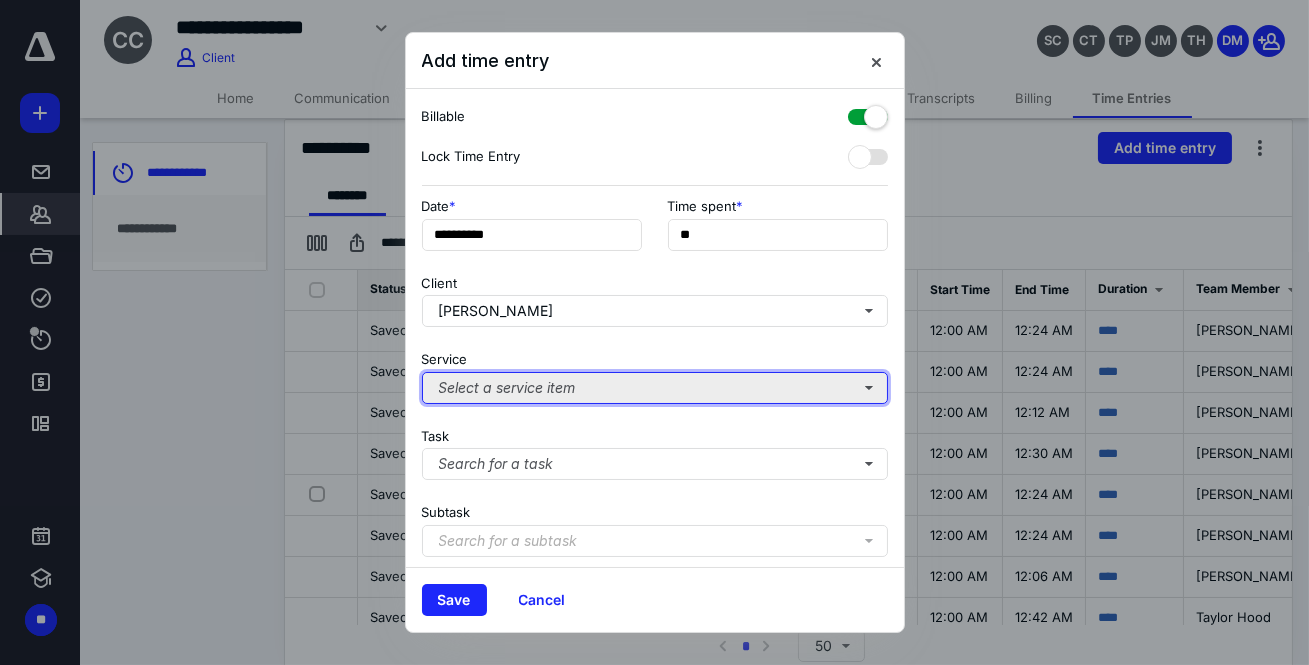 type on "***" 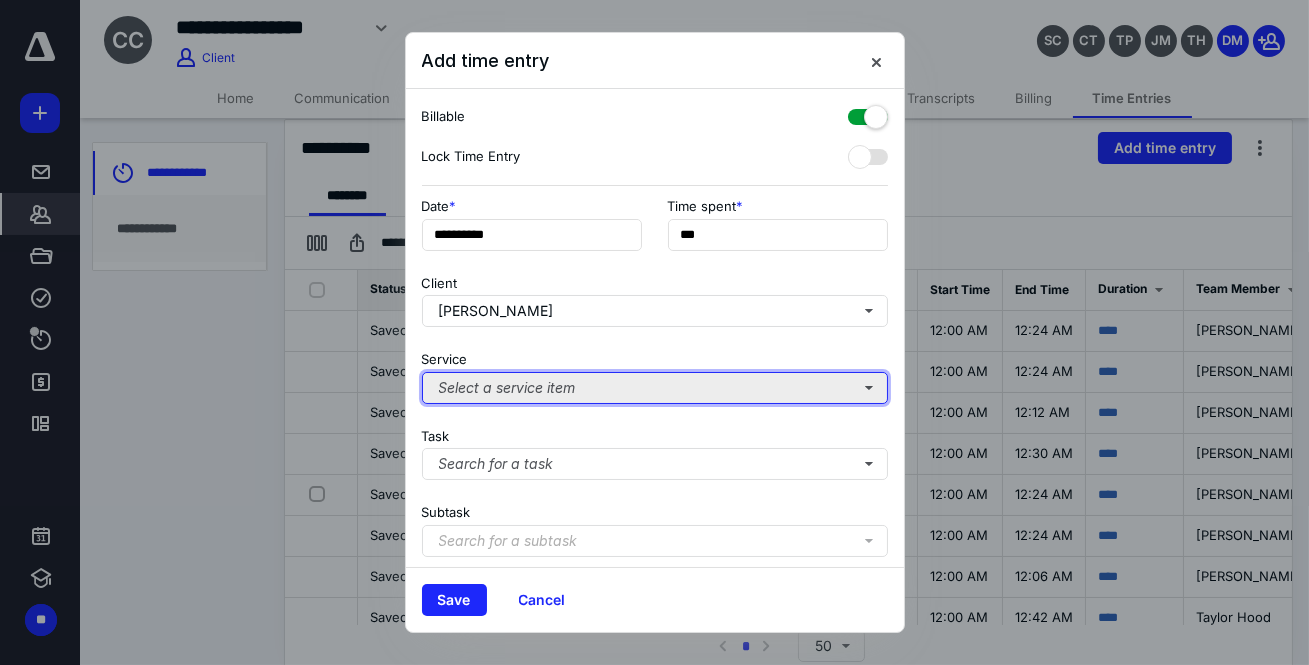 click on "Select a service item" at bounding box center (655, 388) 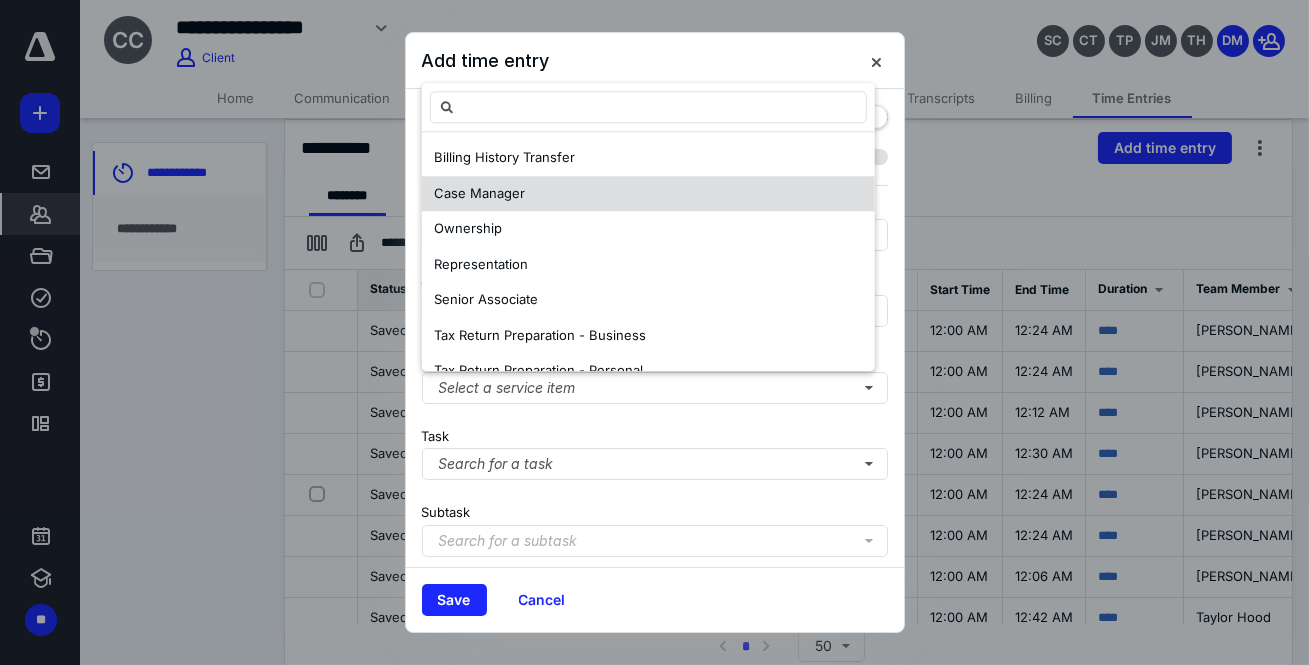 click on "Case Manager" at bounding box center (479, 193) 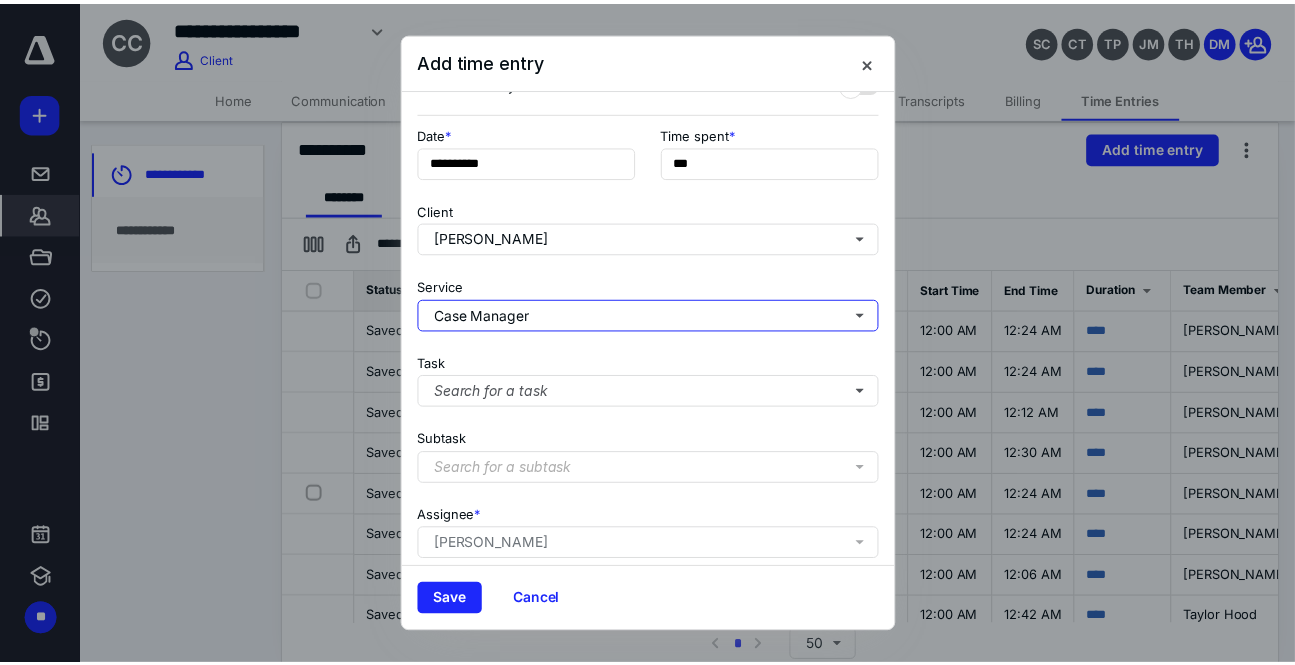 scroll, scrollTop: 220, scrollLeft: 0, axis: vertical 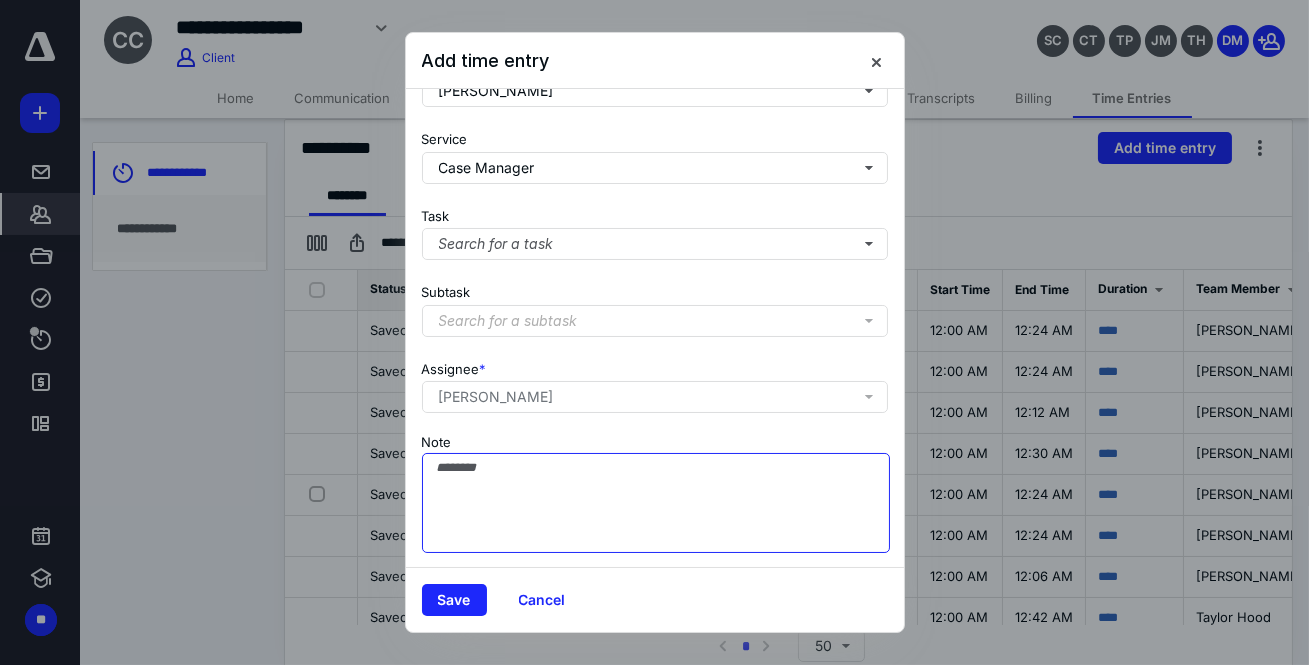 click on "Note" at bounding box center [656, 503] 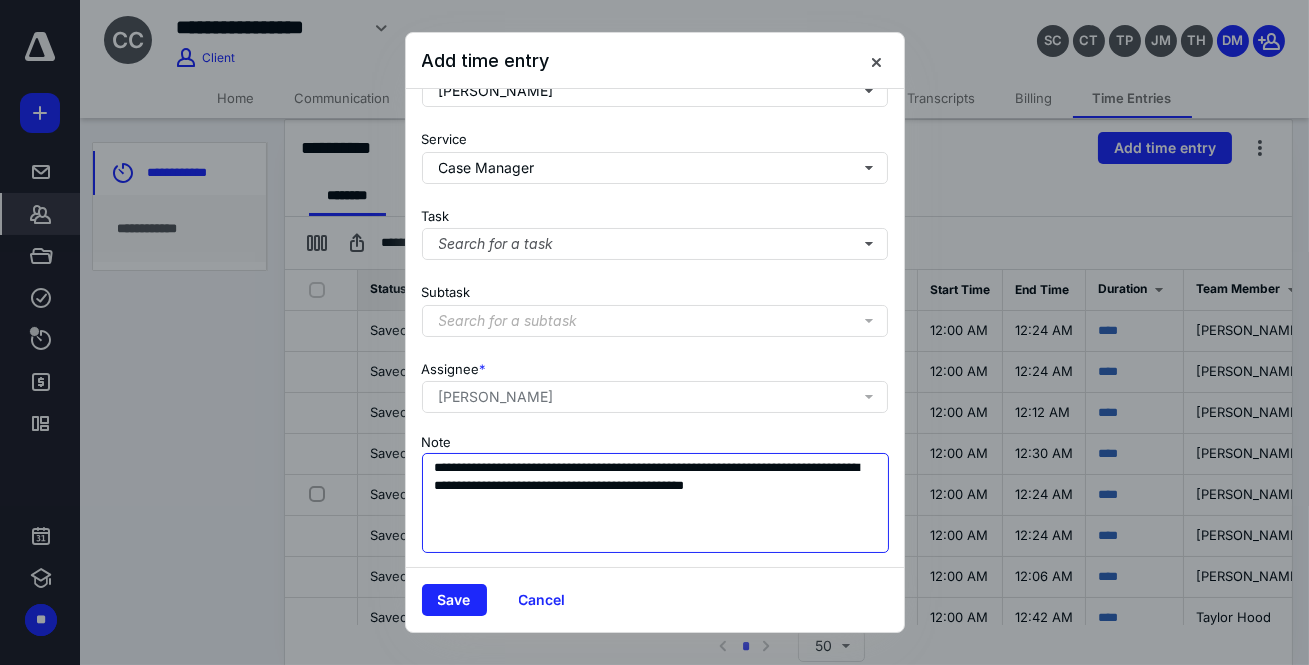 click on "**********" at bounding box center [656, 503] 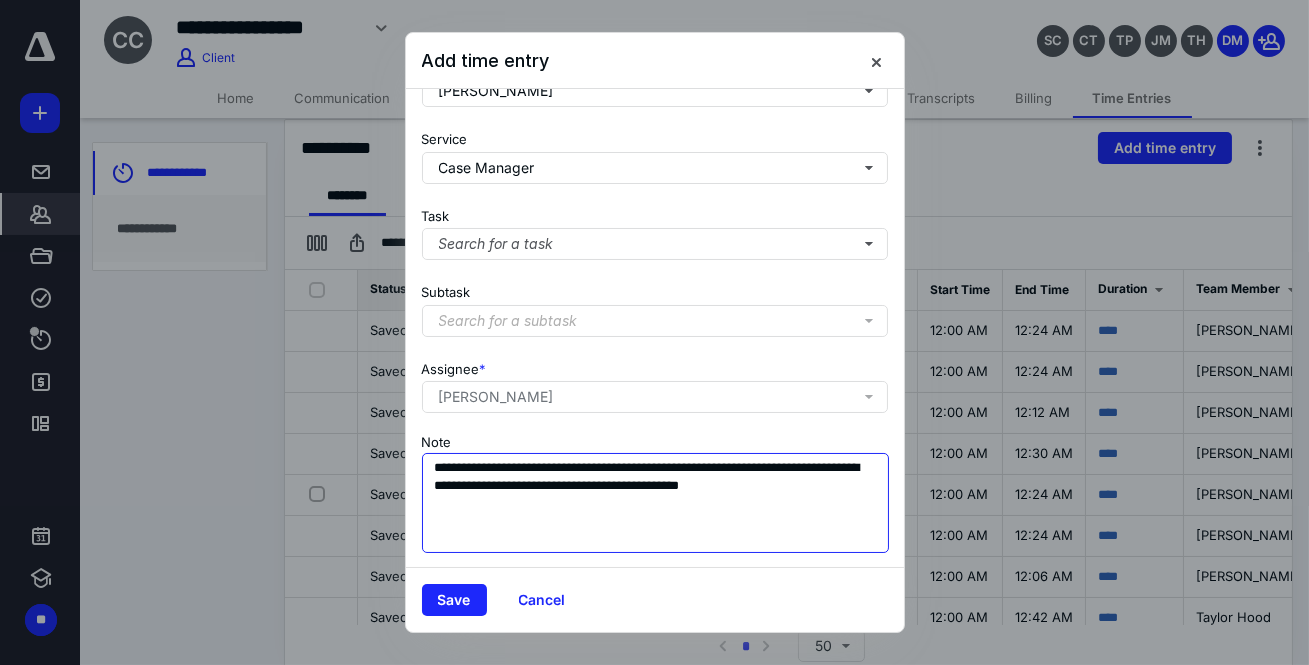 click on "**********" at bounding box center [656, 503] 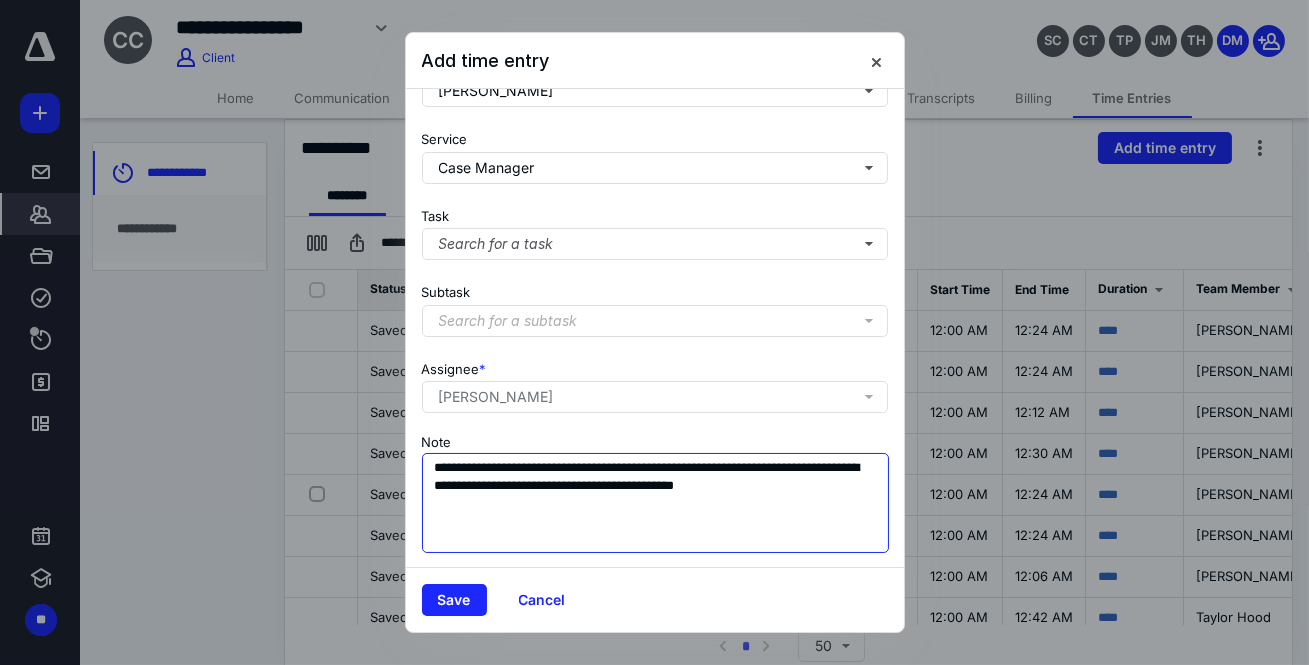 drag, startPoint x: 816, startPoint y: 486, endPoint x: 365, endPoint y: 451, distance: 452.35605 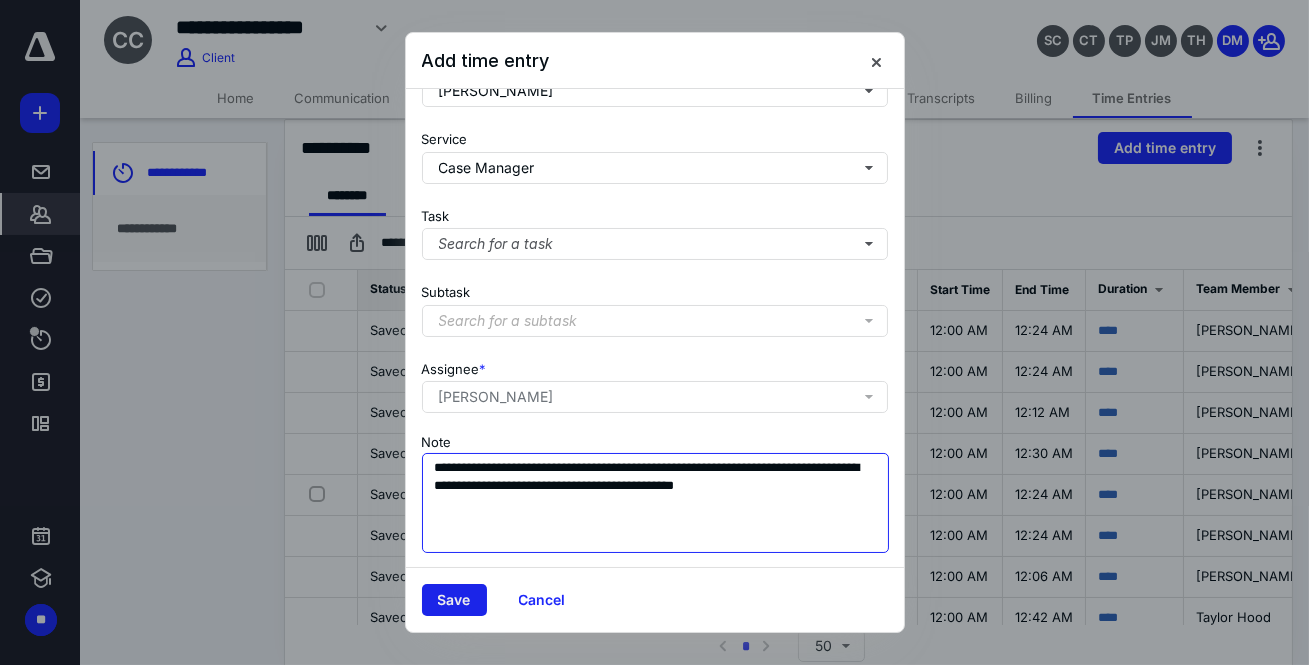 type on "**********" 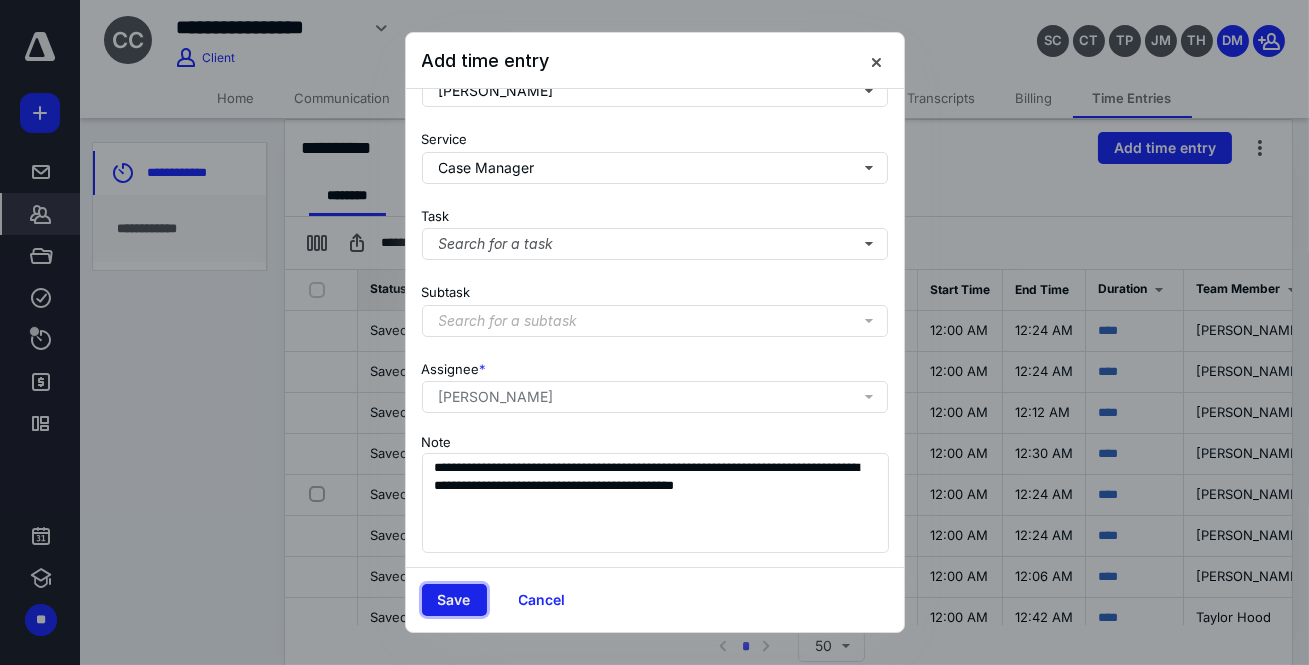 click on "Save" at bounding box center (454, 600) 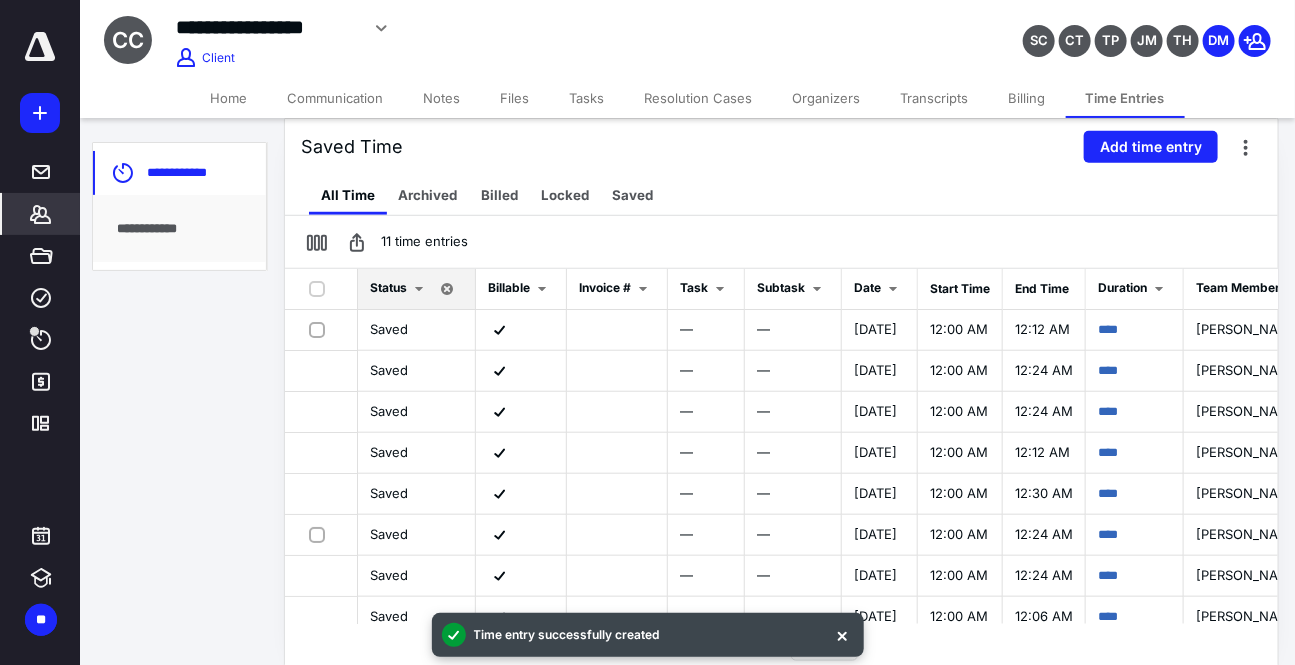 drag, startPoint x: 582, startPoint y: 98, endPoint x: 569, endPoint y: 144, distance: 47.801674 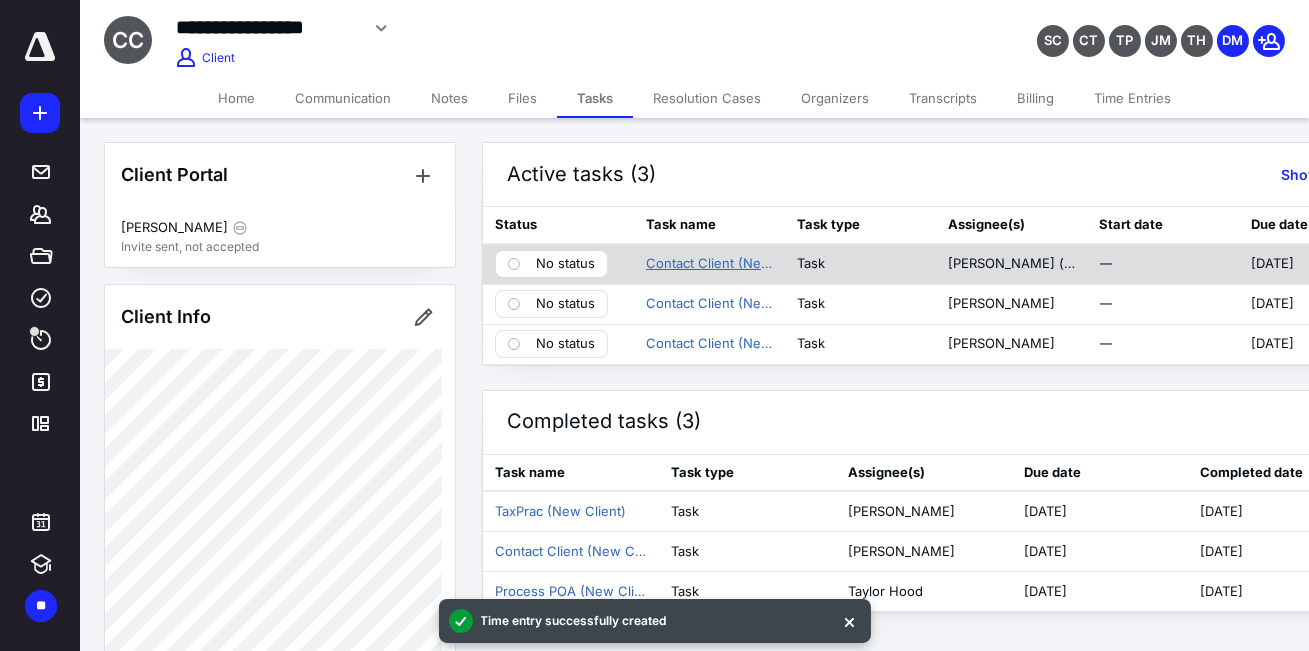 click on "Contact Client (New Client)" at bounding box center (709, 264) 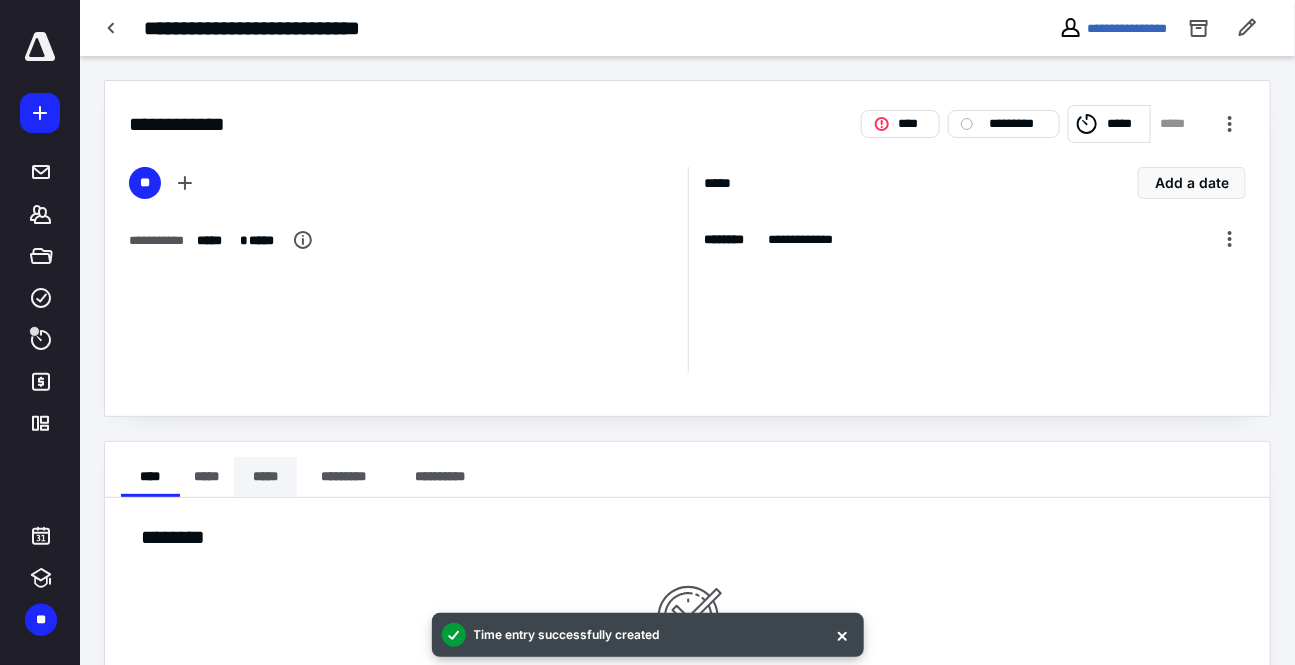 click on "*****" at bounding box center (265, 477) 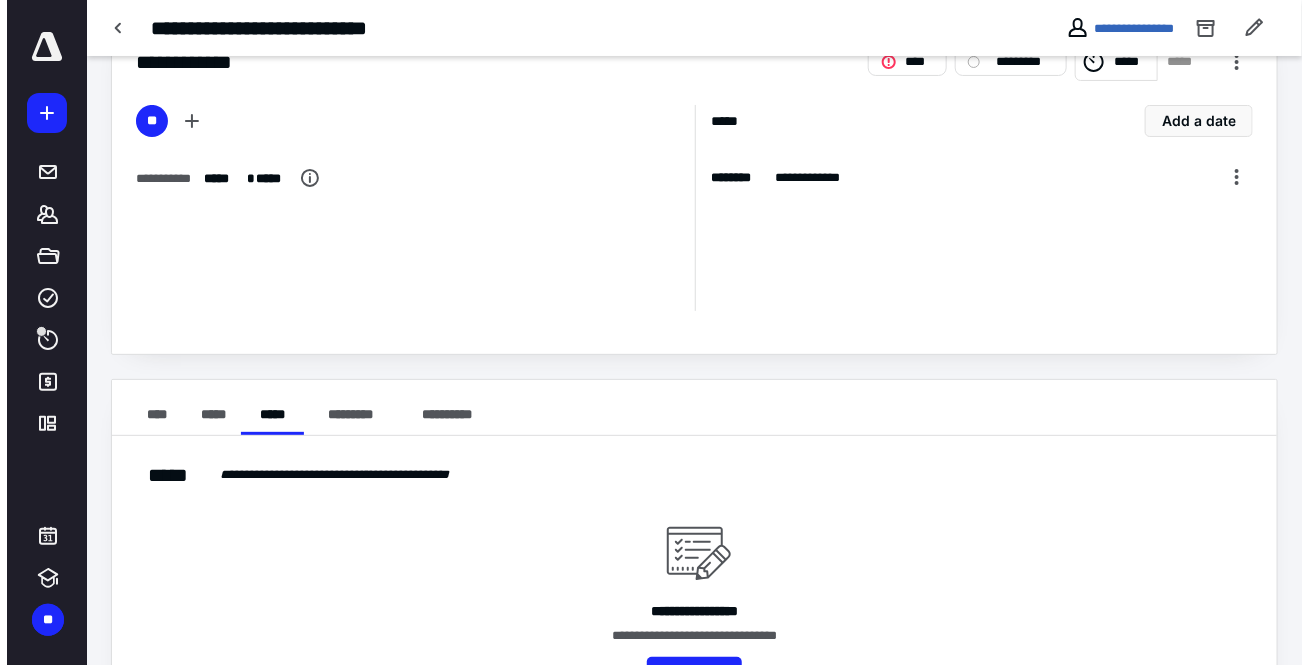 scroll, scrollTop: 133, scrollLeft: 0, axis: vertical 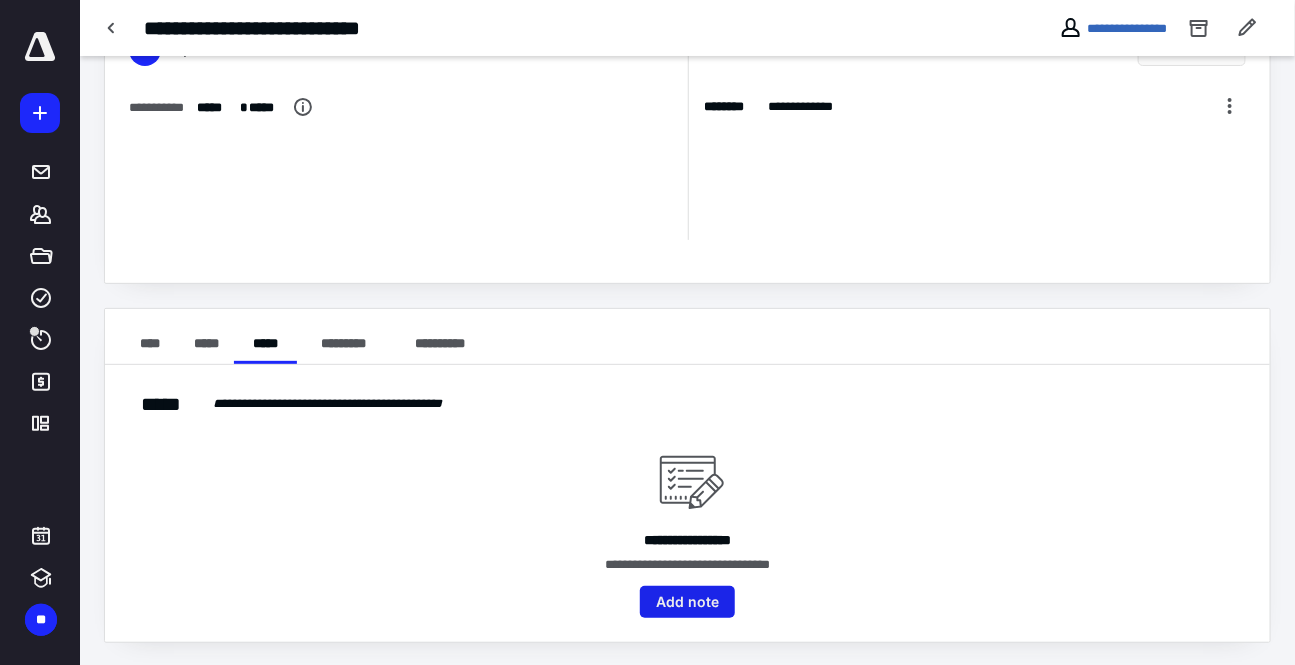 click on "Add note" at bounding box center (687, 602) 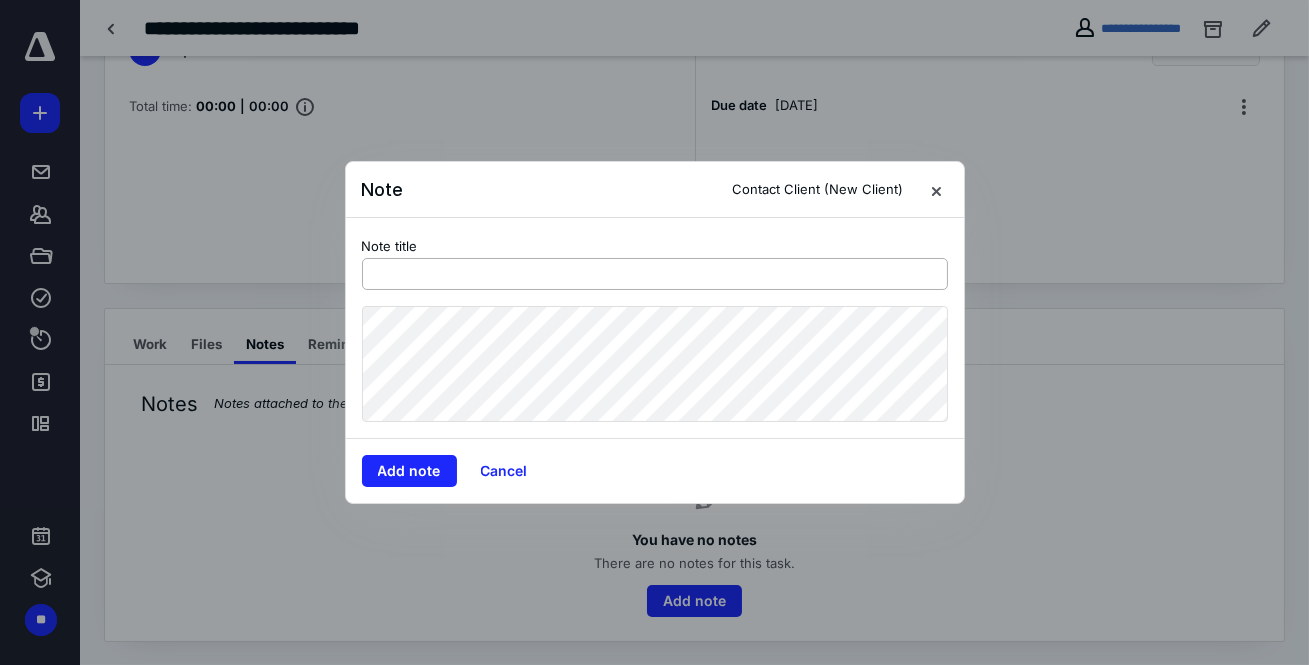 click at bounding box center [655, 274] 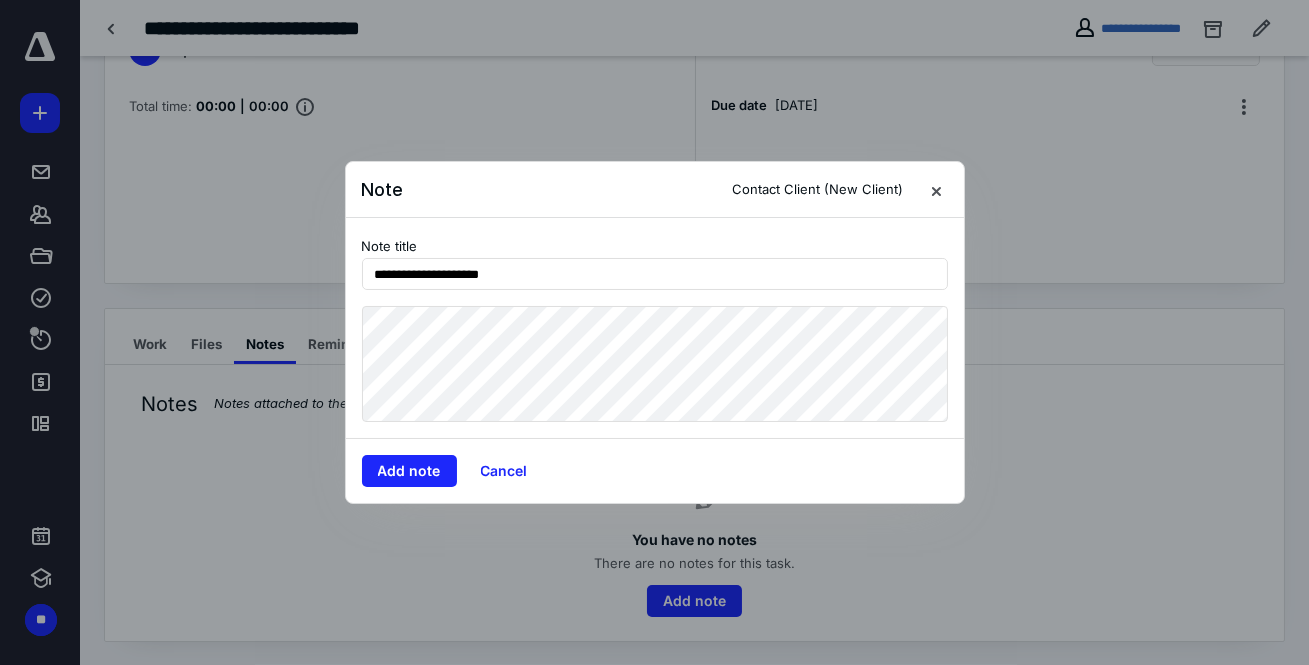 type on "**********" 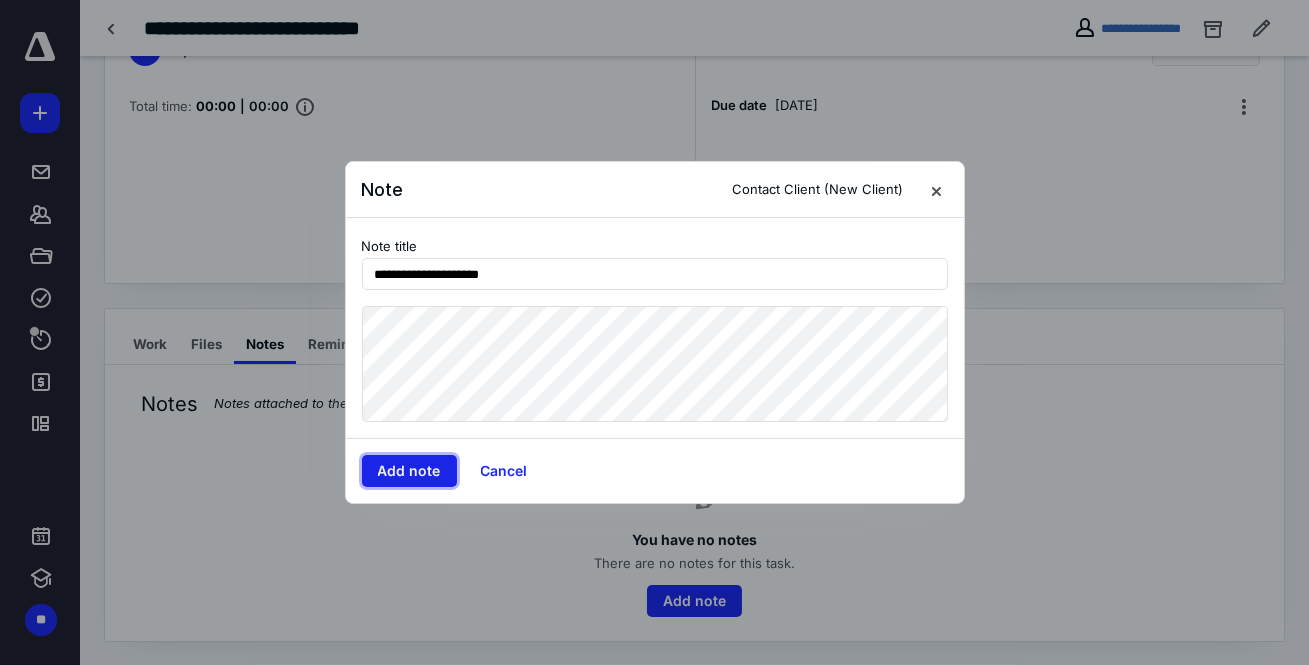 click on "Add note" at bounding box center [409, 471] 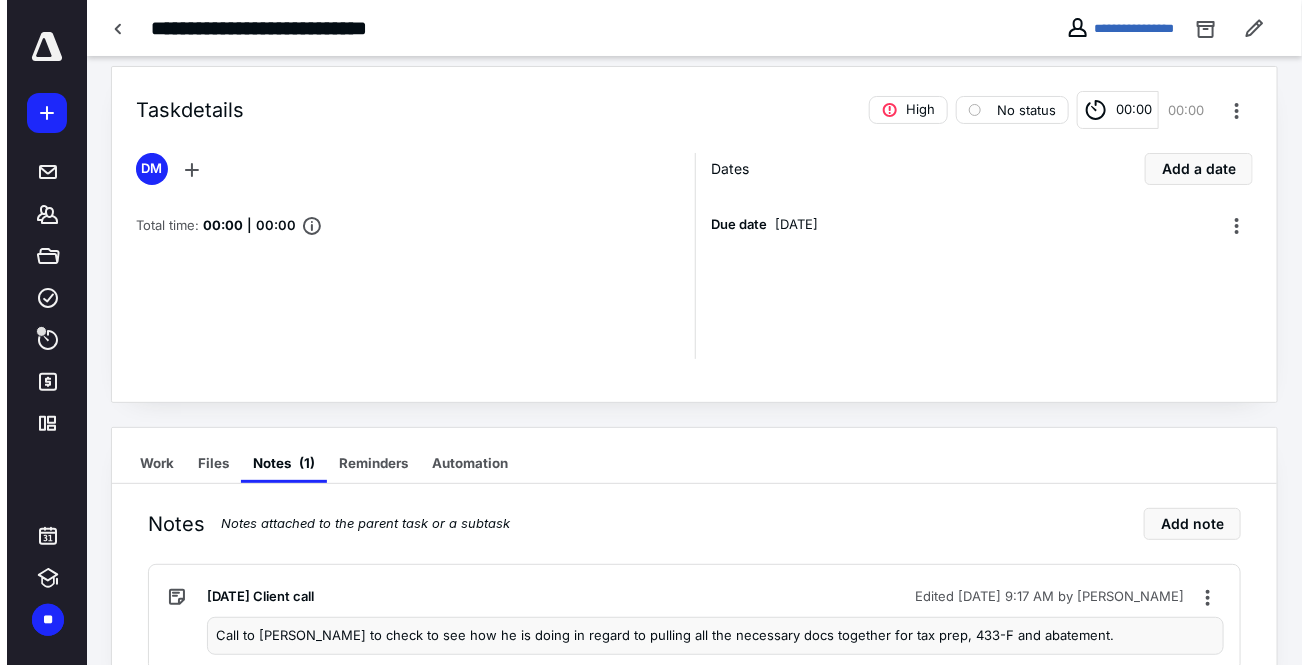 scroll, scrollTop: 0, scrollLeft: 0, axis: both 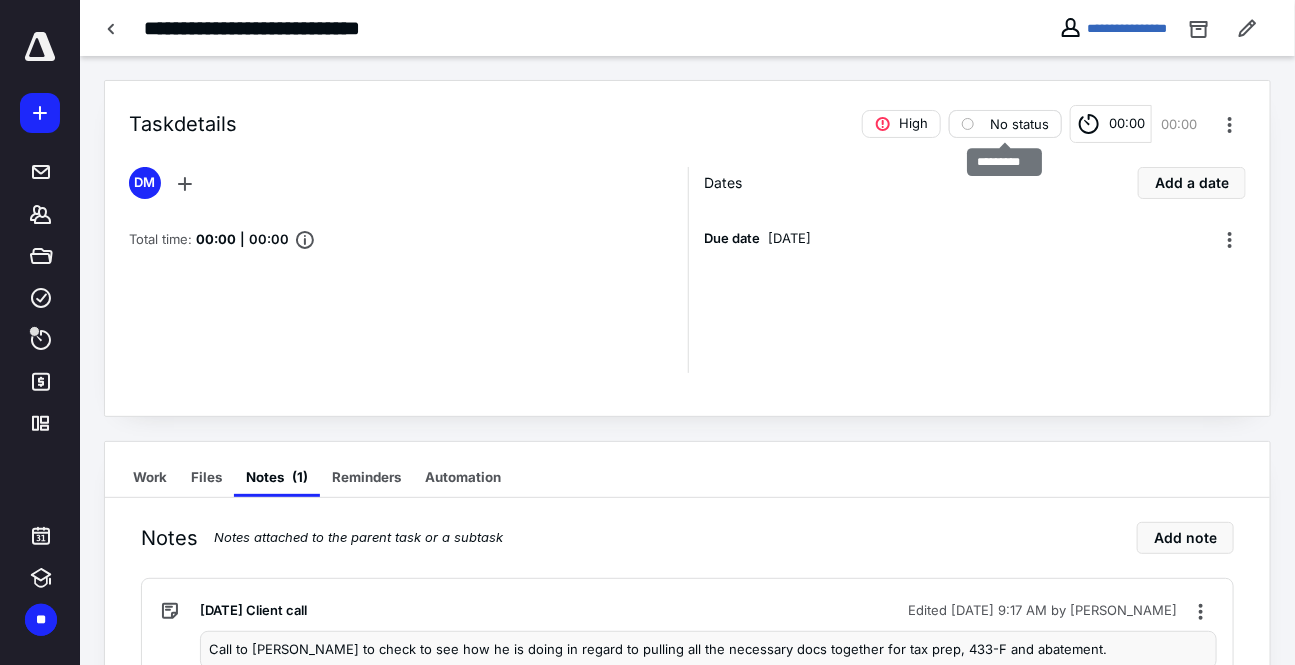 click on "No status" at bounding box center (1019, 124) 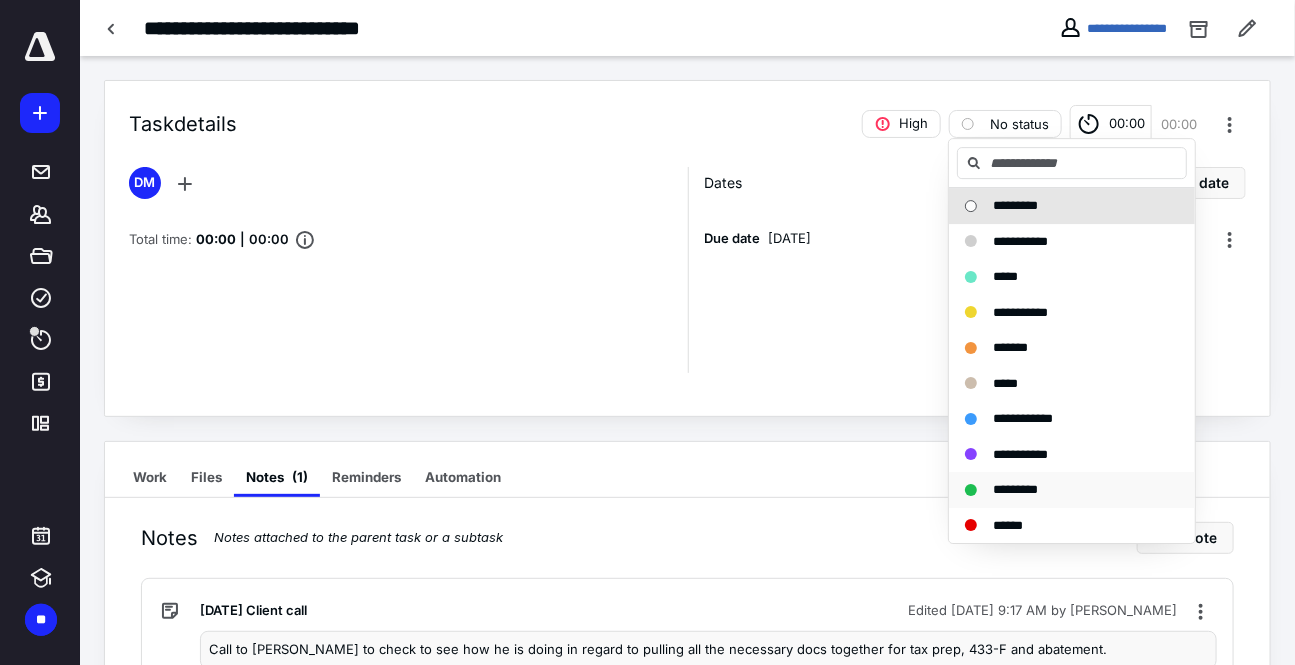 click on "*********" at bounding box center (1015, 489) 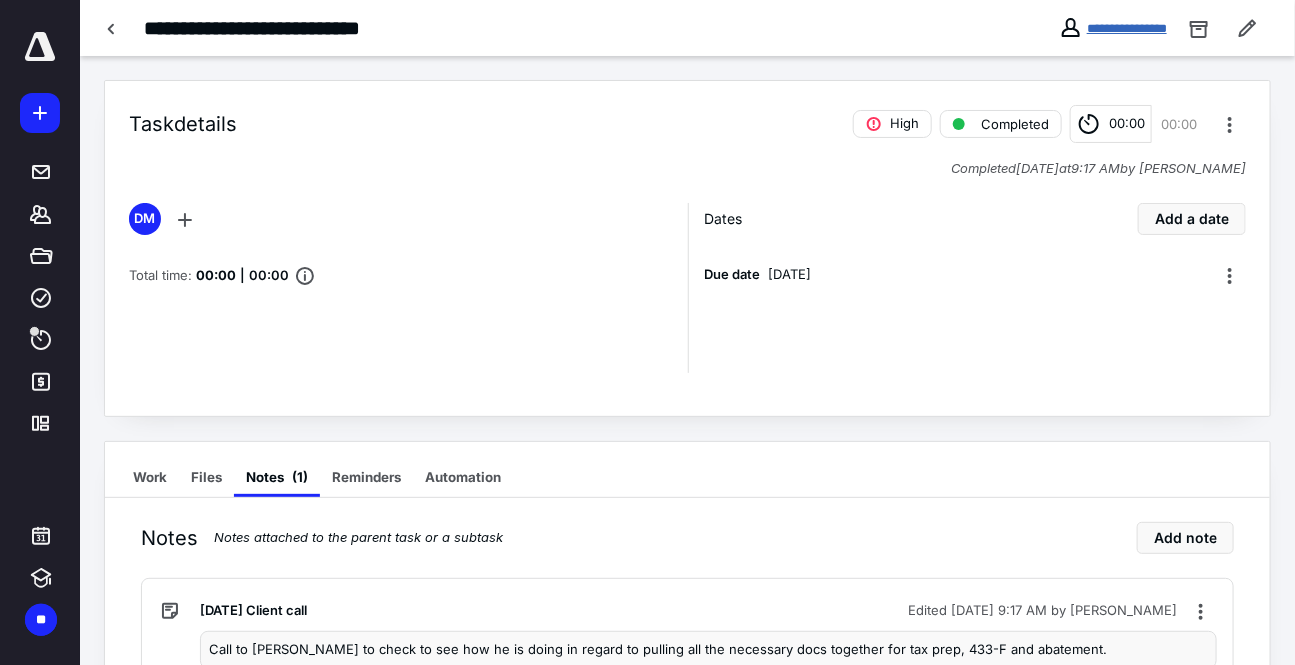 click on "**********" at bounding box center (1127, 28) 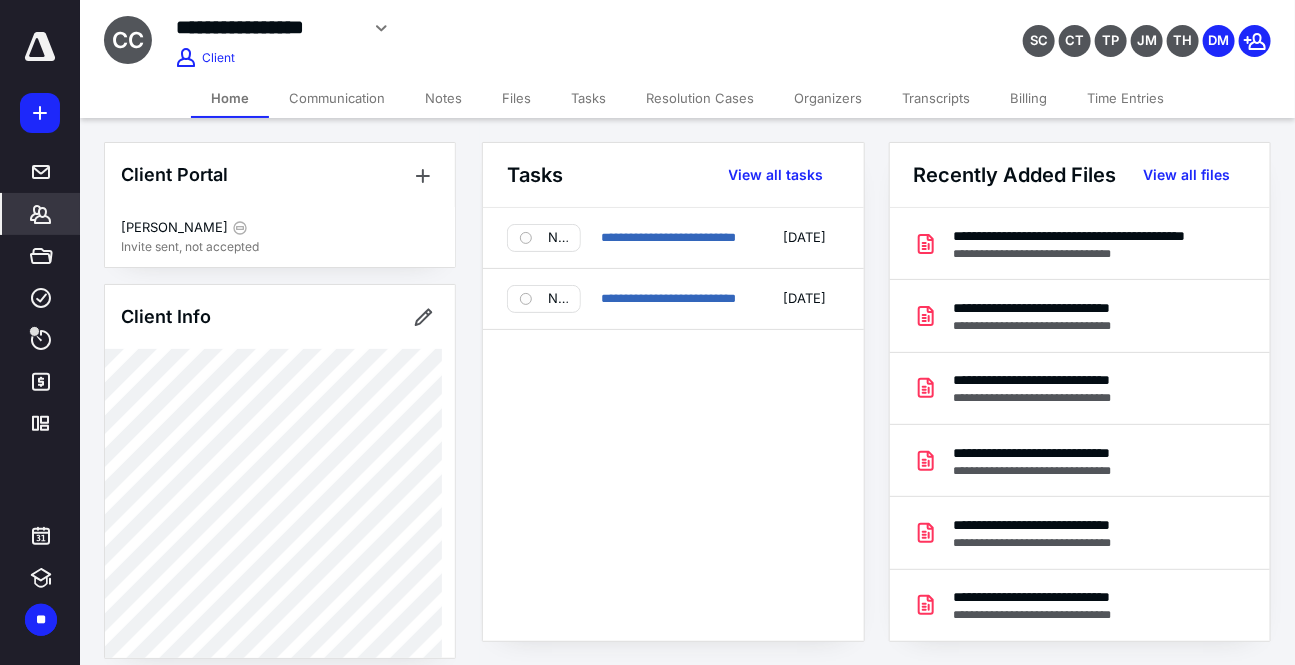drag, startPoint x: 437, startPoint y: 89, endPoint x: 432, endPoint y: 106, distance: 17.720045 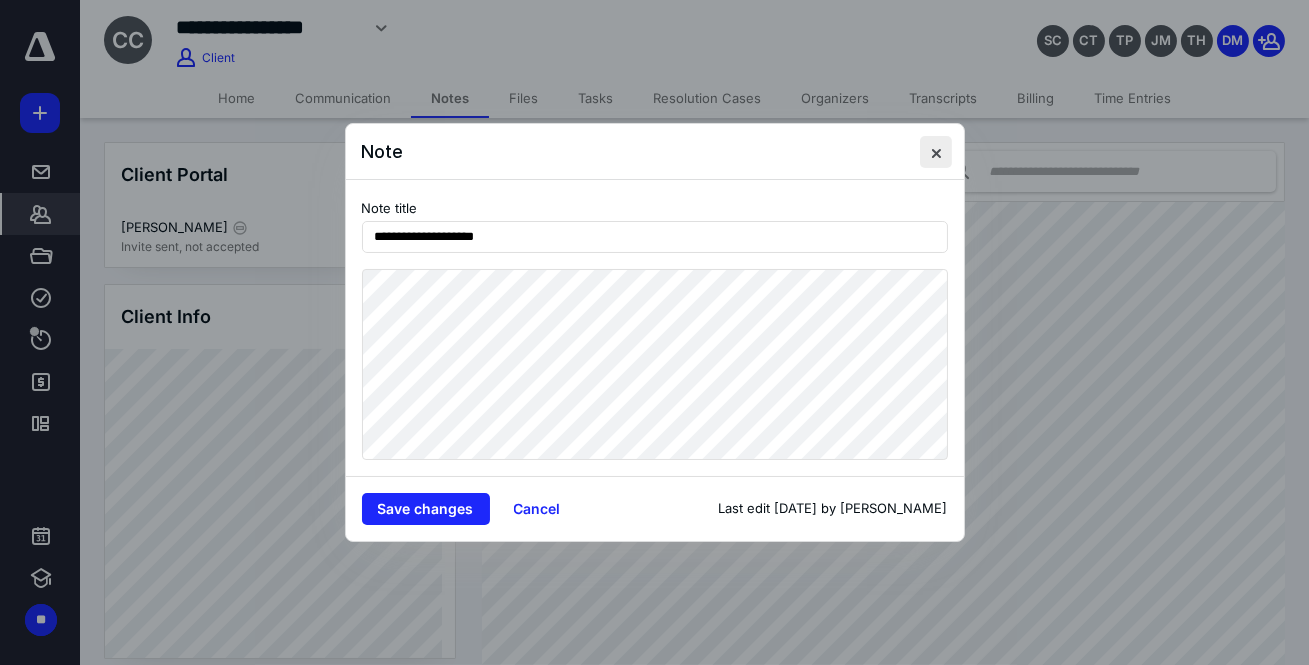 drag, startPoint x: 935, startPoint y: 151, endPoint x: 1088, endPoint y: 140, distance: 153.39491 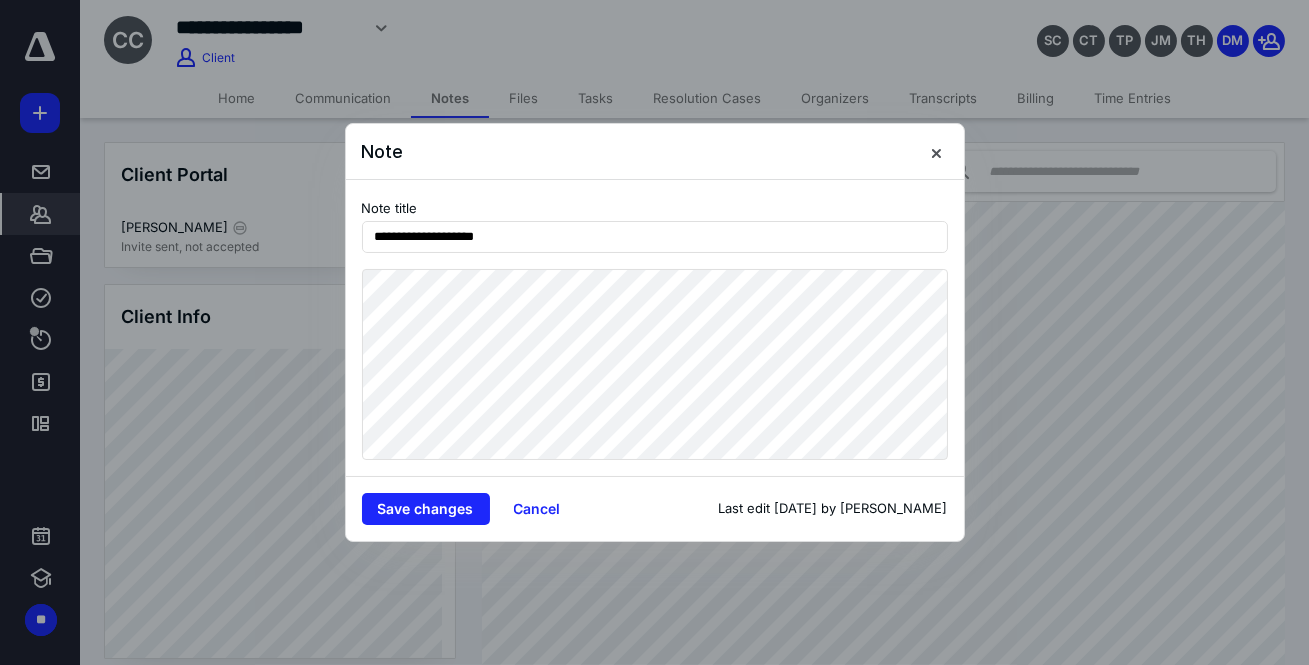 click at bounding box center (936, 152) 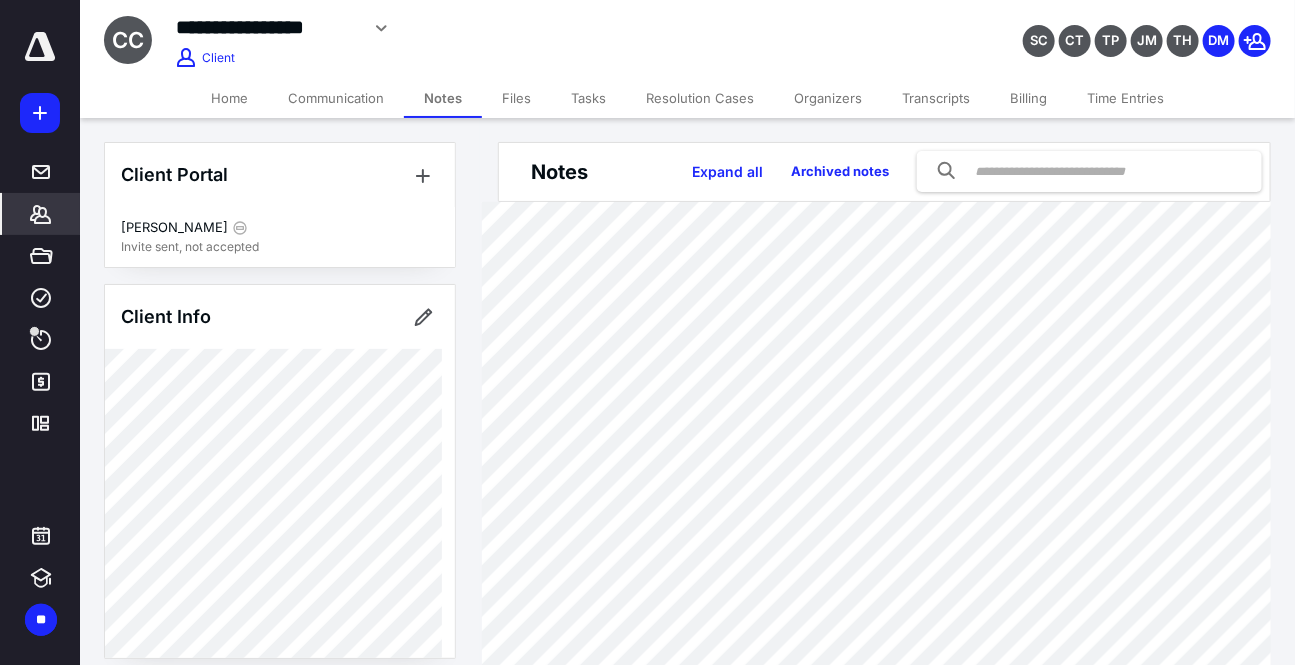 click on "Files" at bounding box center [516, 98] 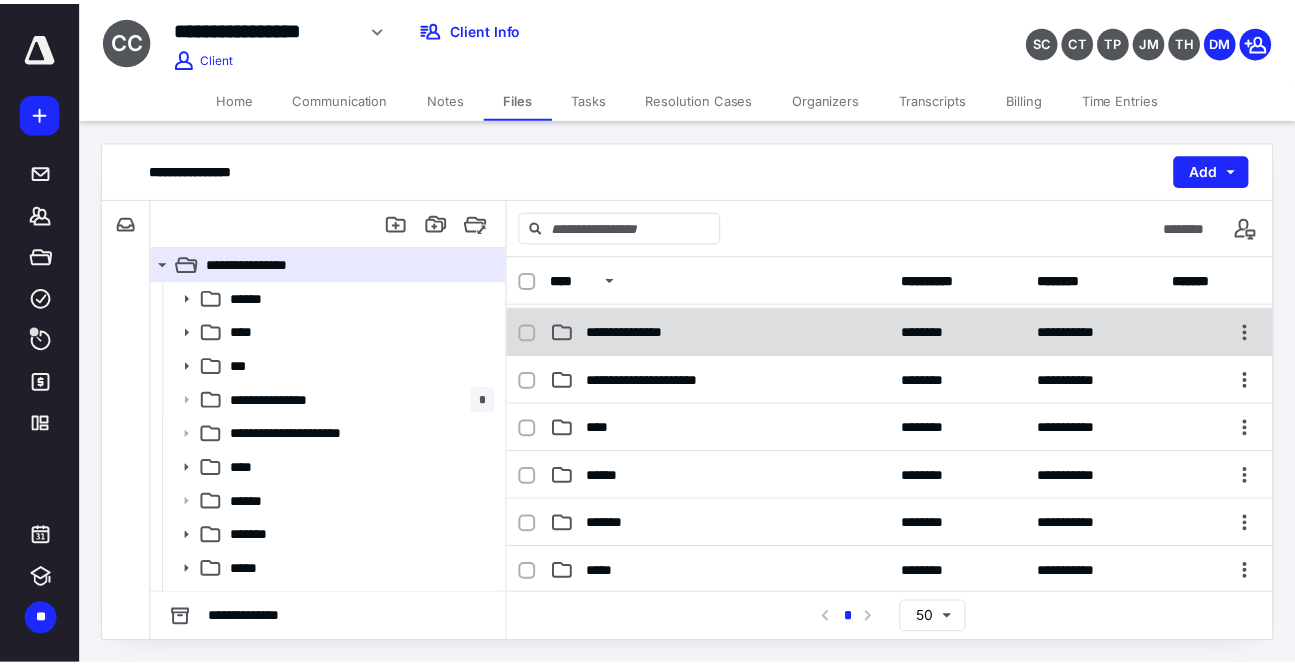 scroll, scrollTop: 0, scrollLeft: 0, axis: both 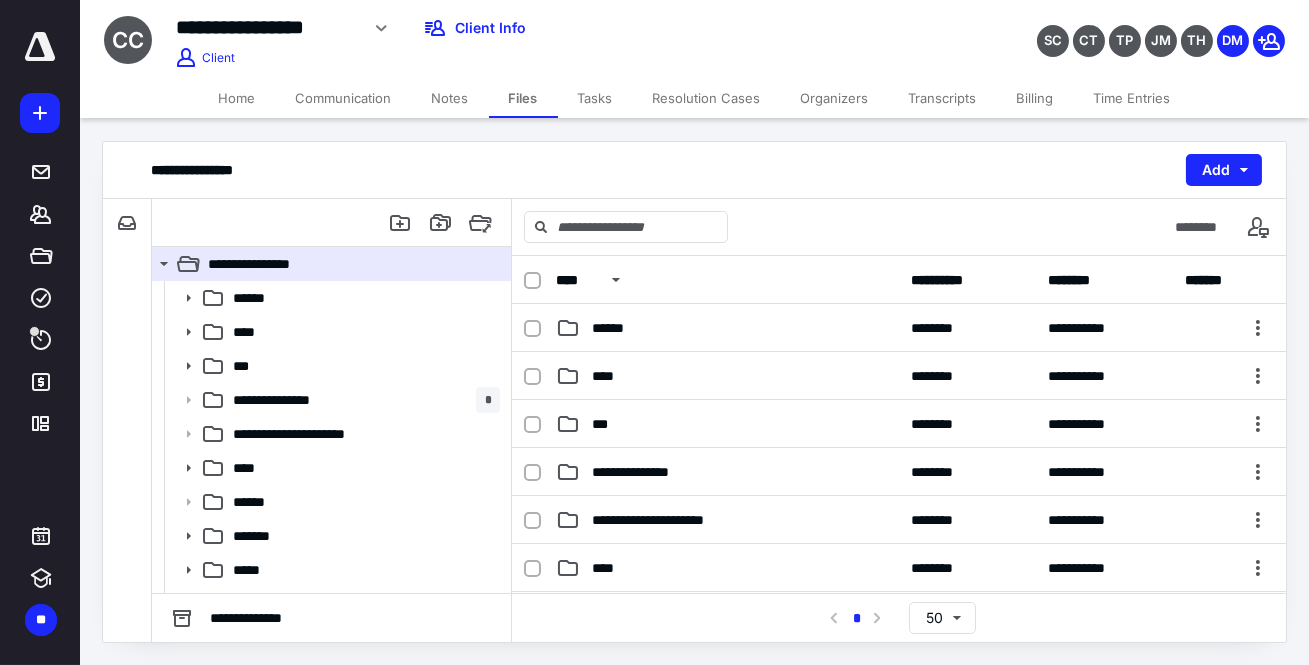 click on "Tasks" at bounding box center (595, 98) 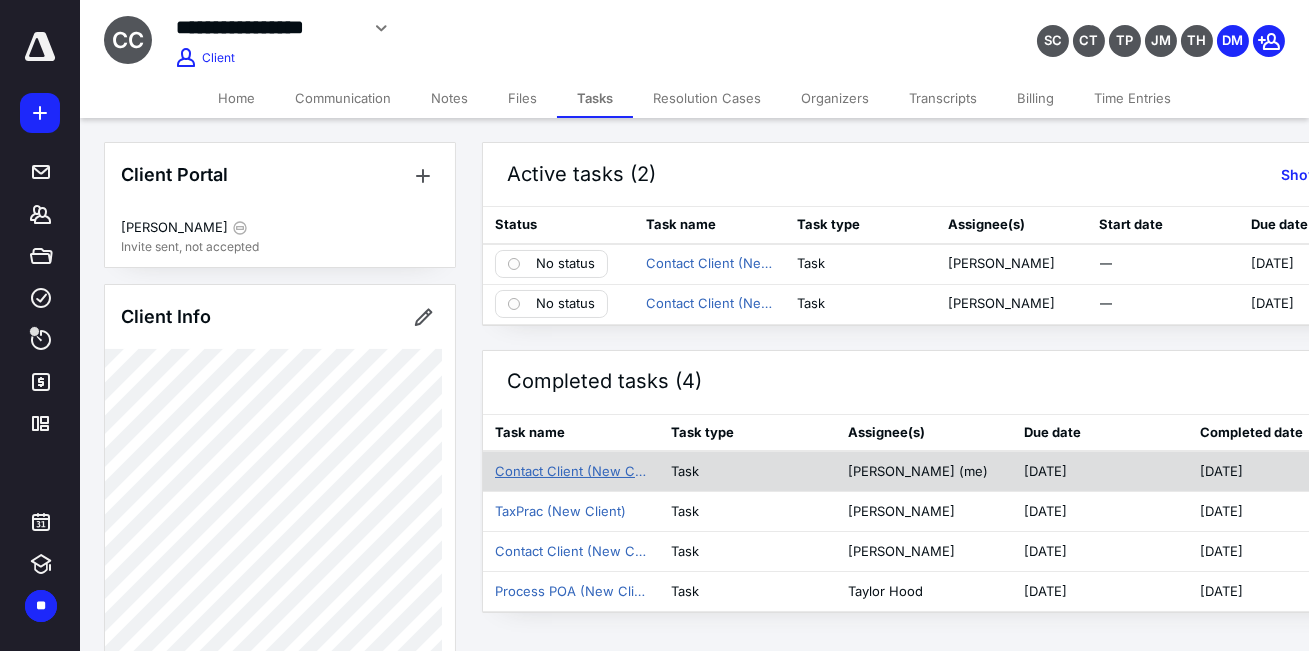 click on "Contact Client (New Client)" at bounding box center (571, 472) 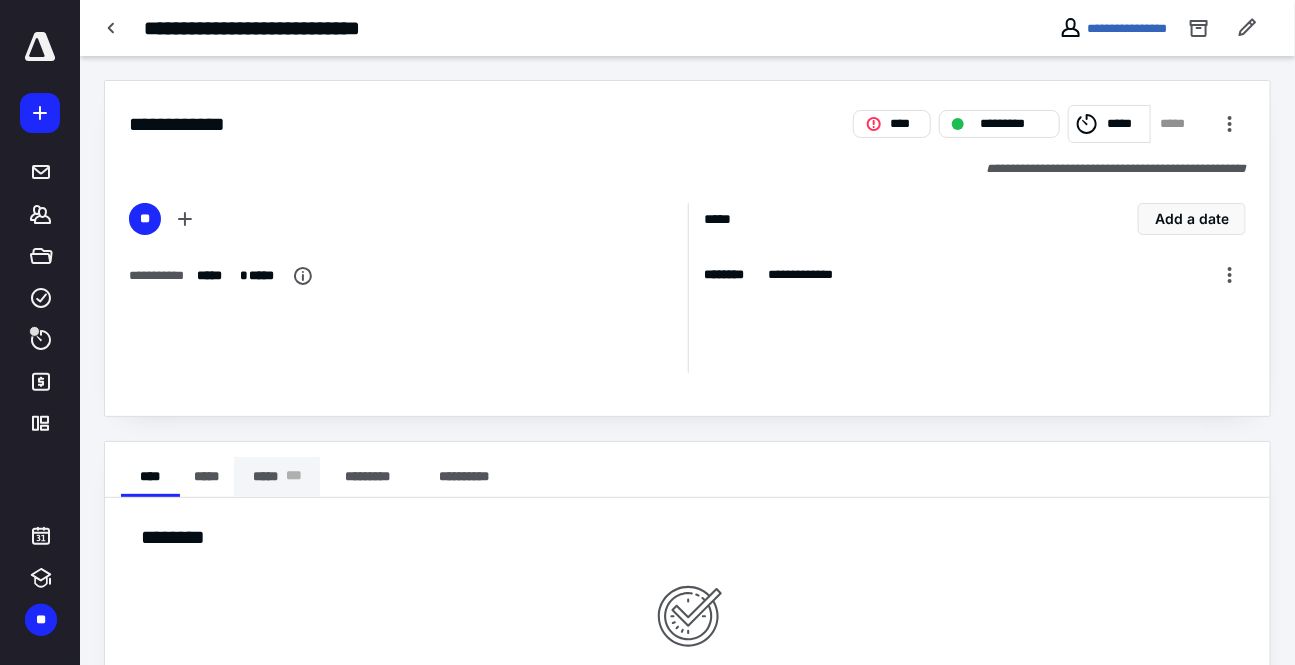 scroll, scrollTop: 45, scrollLeft: 0, axis: vertical 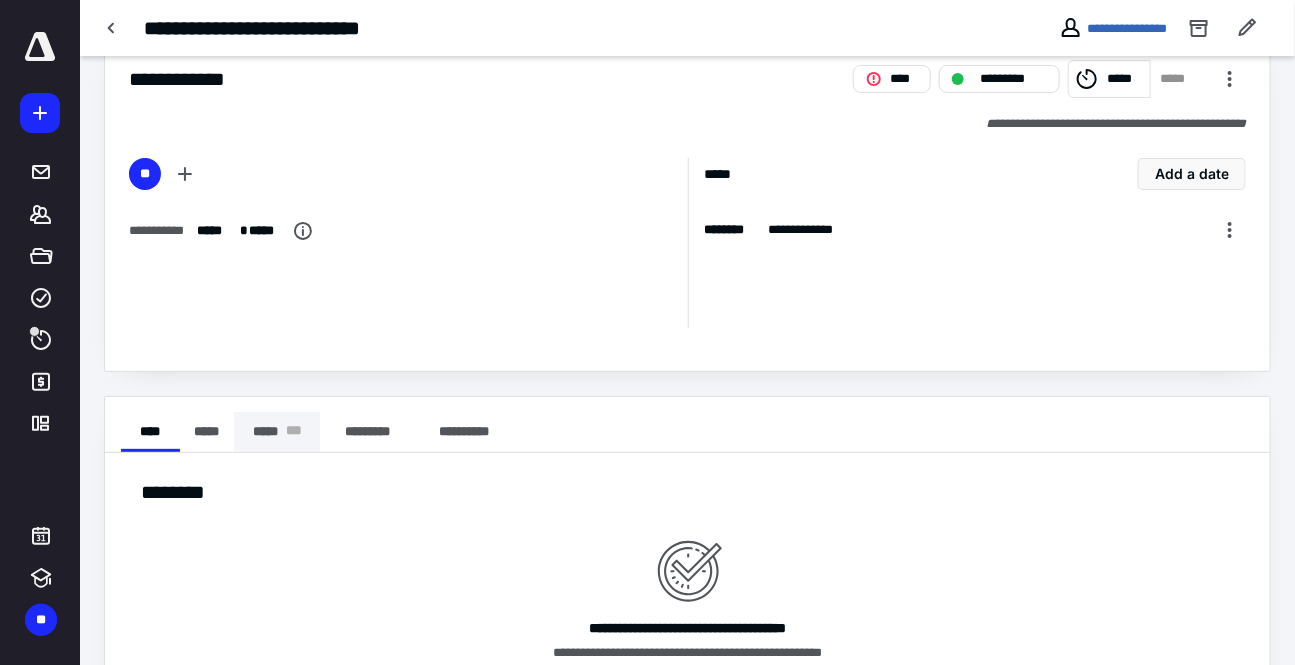 click on "**********" at bounding box center [687, 591] 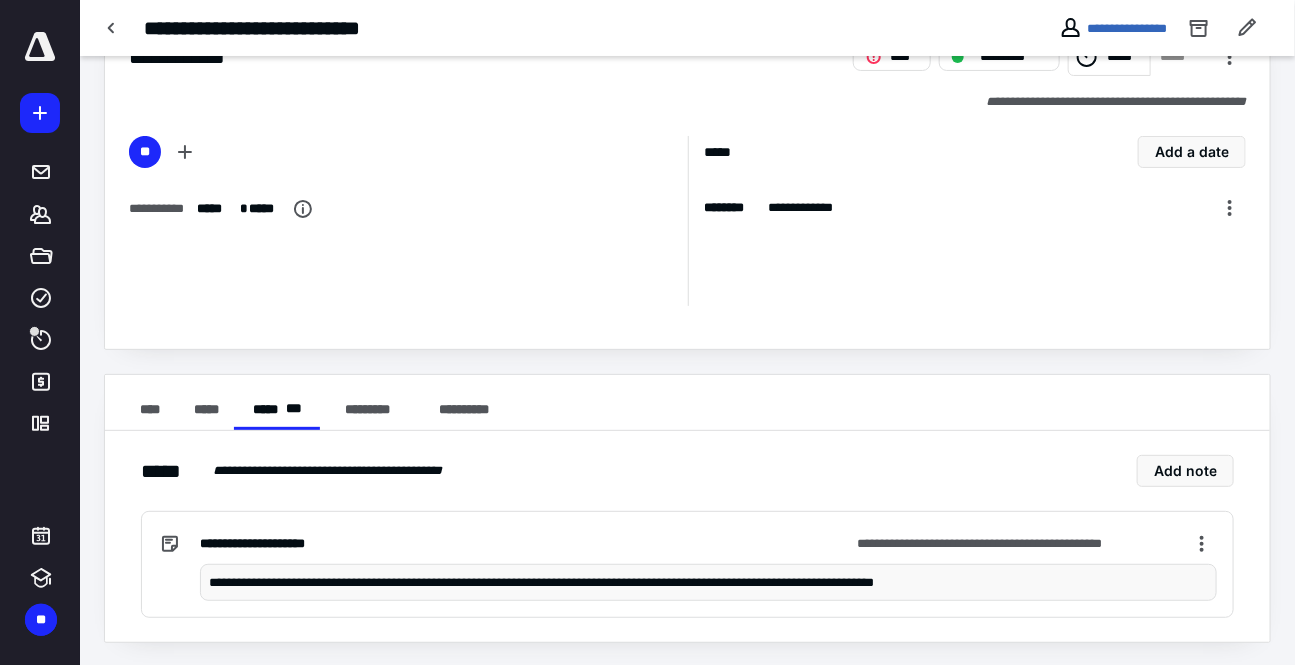 scroll, scrollTop: 69, scrollLeft: 0, axis: vertical 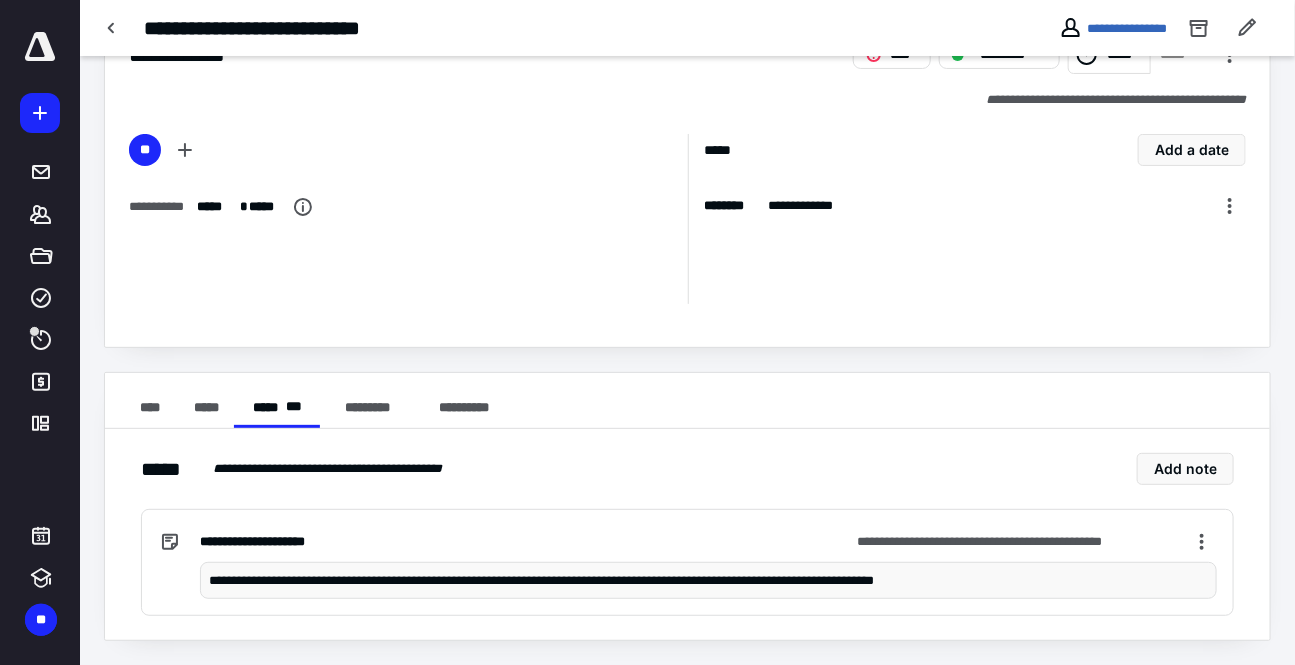 click on "**********" at bounding box center [709, 580] 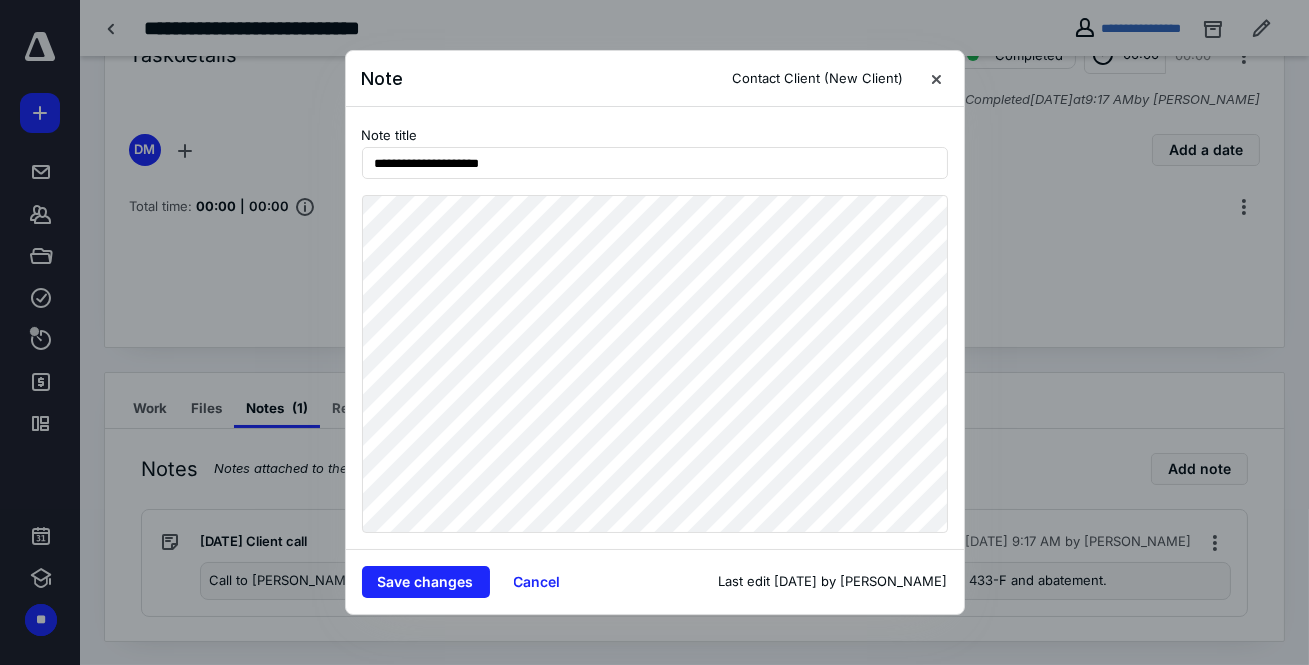 click on "**********" at bounding box center [654, 332] 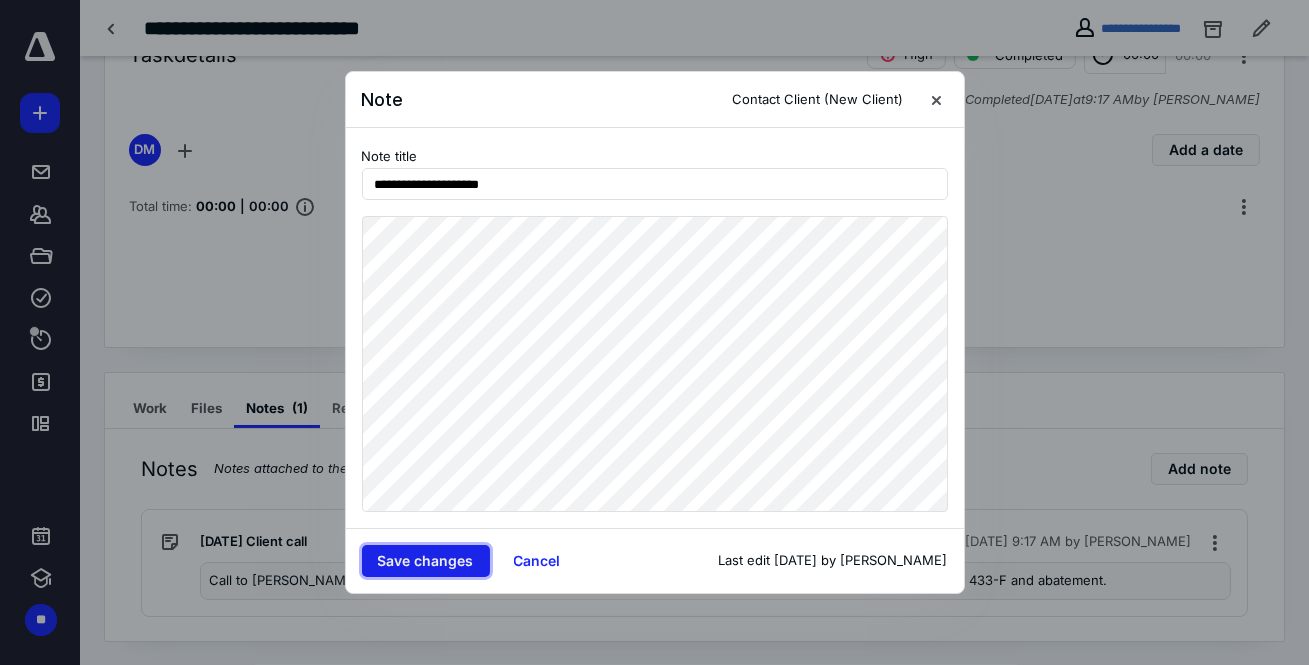 click on "Save changes" at bounding box center [426, 561] 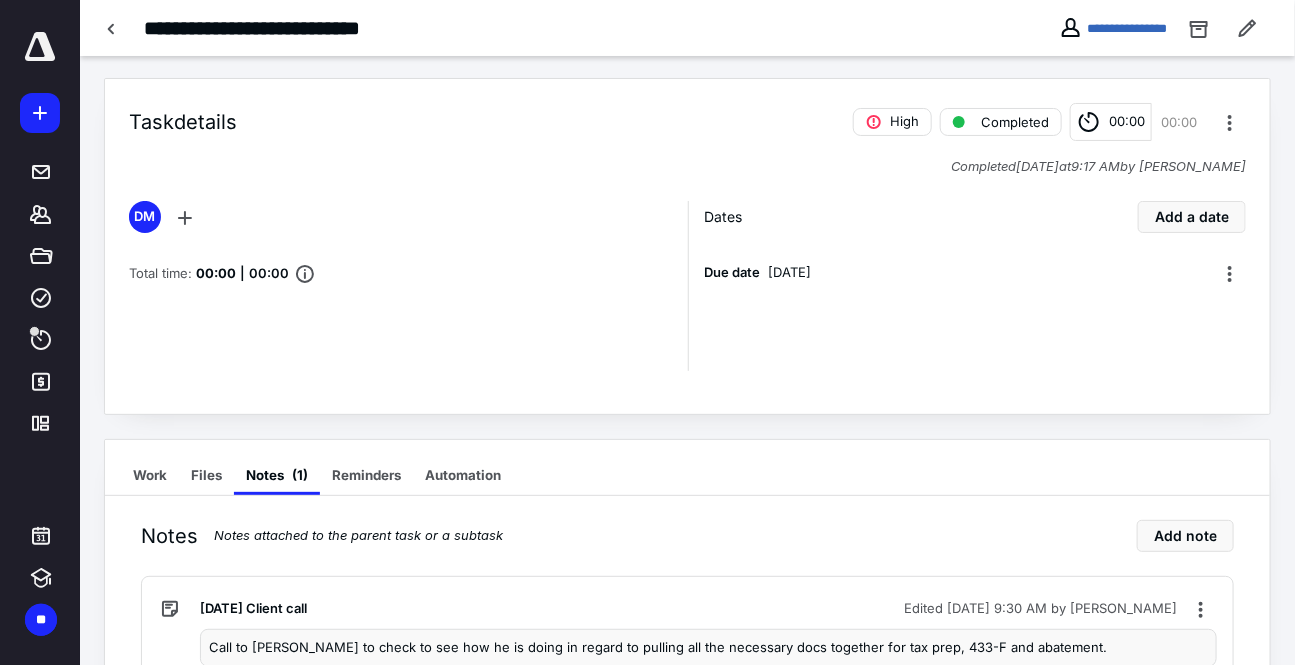 scroll, scrollTop: 0, scrollLeft: 0, axis: both 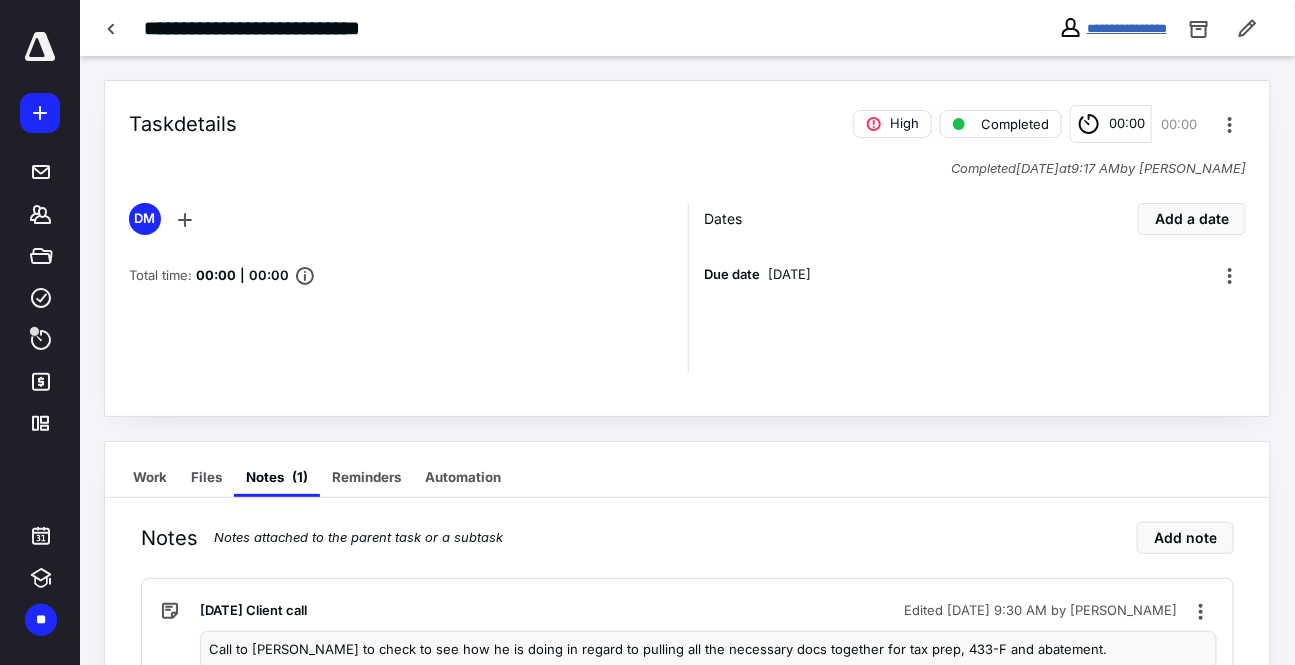click on "**********" at bounding box center (1127, 28) 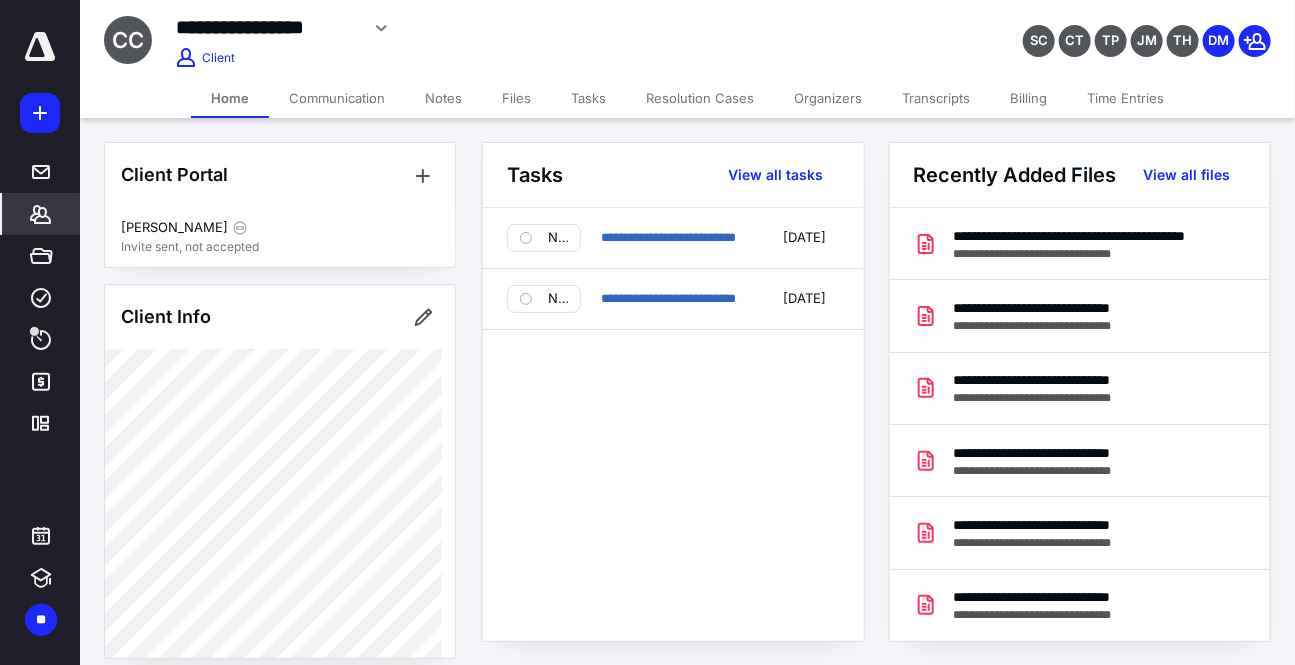 click on "Time Entries" at bounding box center [1125, 98] 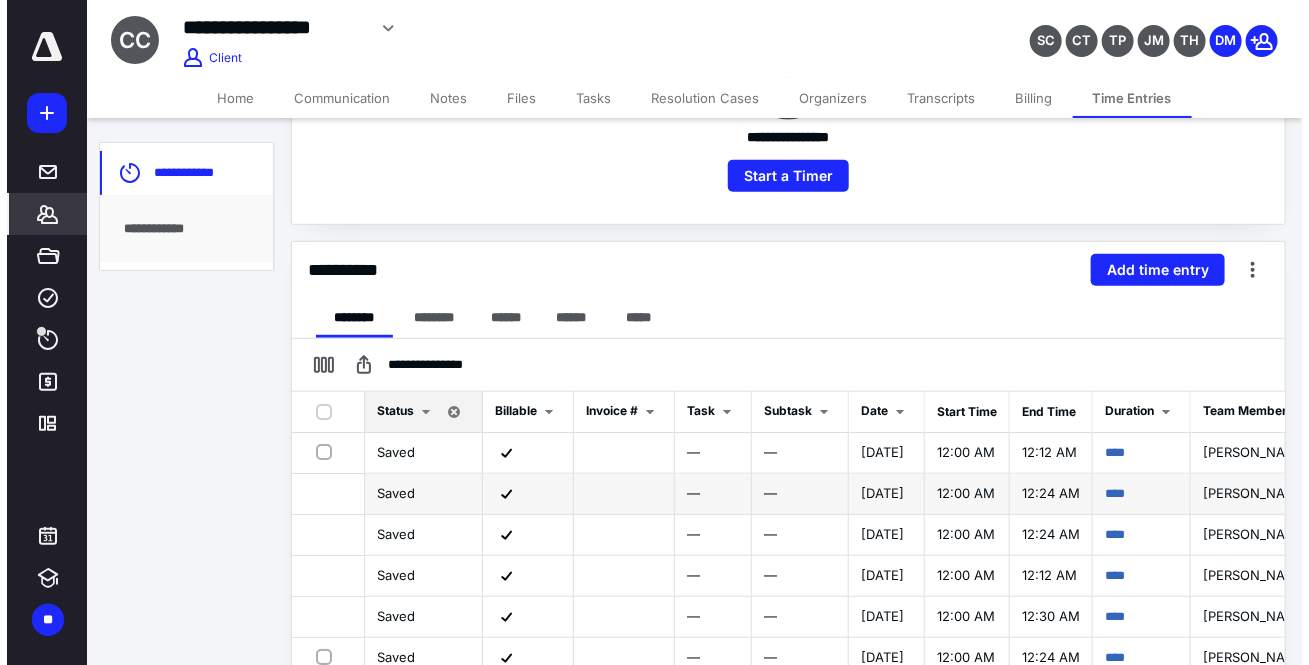 scroll, scrollTop: 340, scrollLeft: 0, axis: vertical 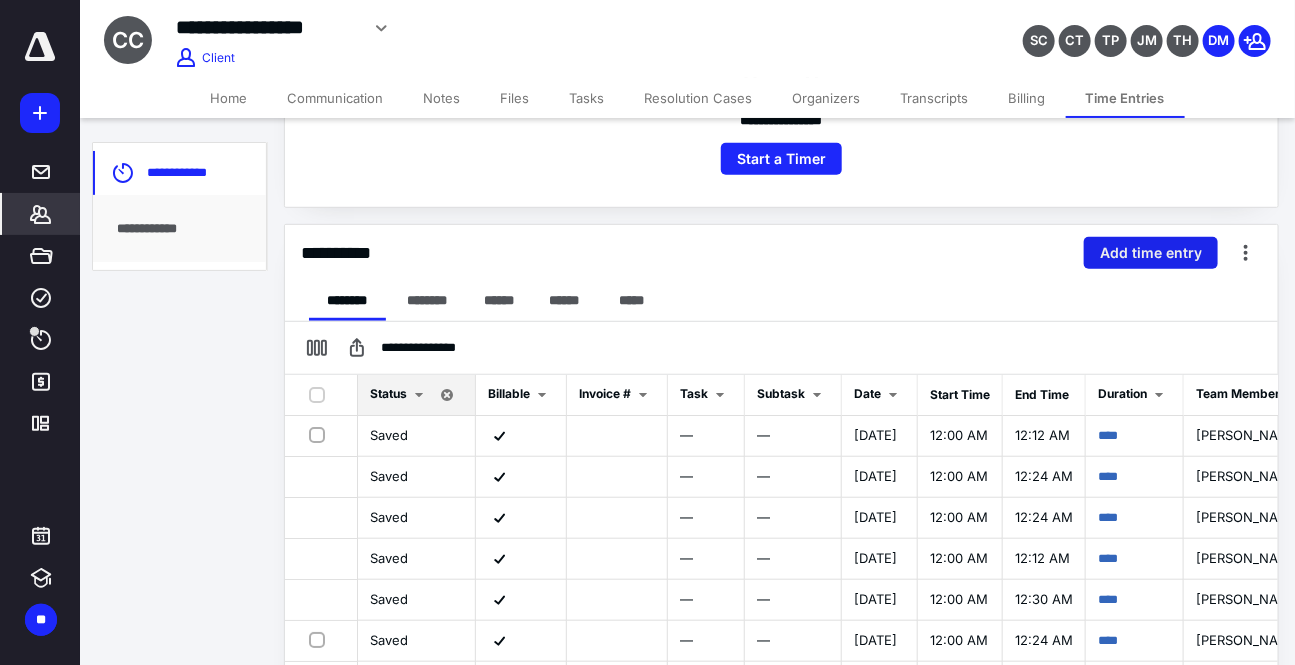 click on "Add time entry" at bounding box center (1151, 253) 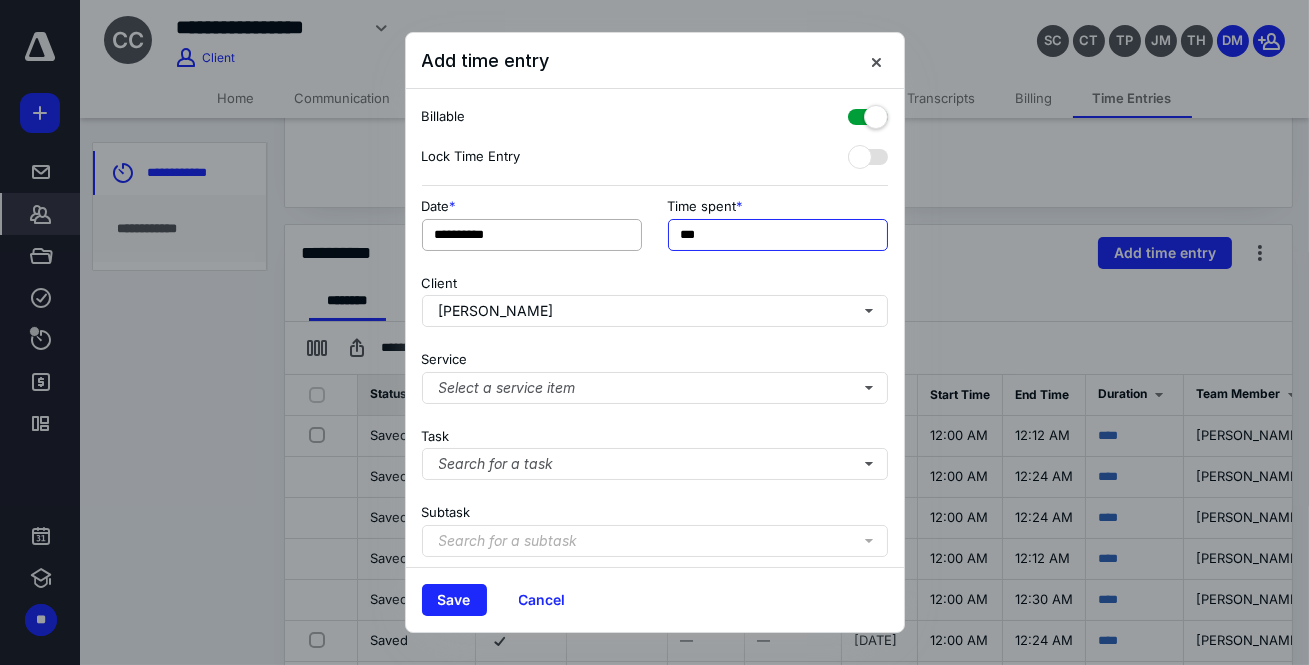 drag, startPoint x: 767, startPoint y: 229, endPoint x: 421, endPoint y: 242, distance: 346.24414 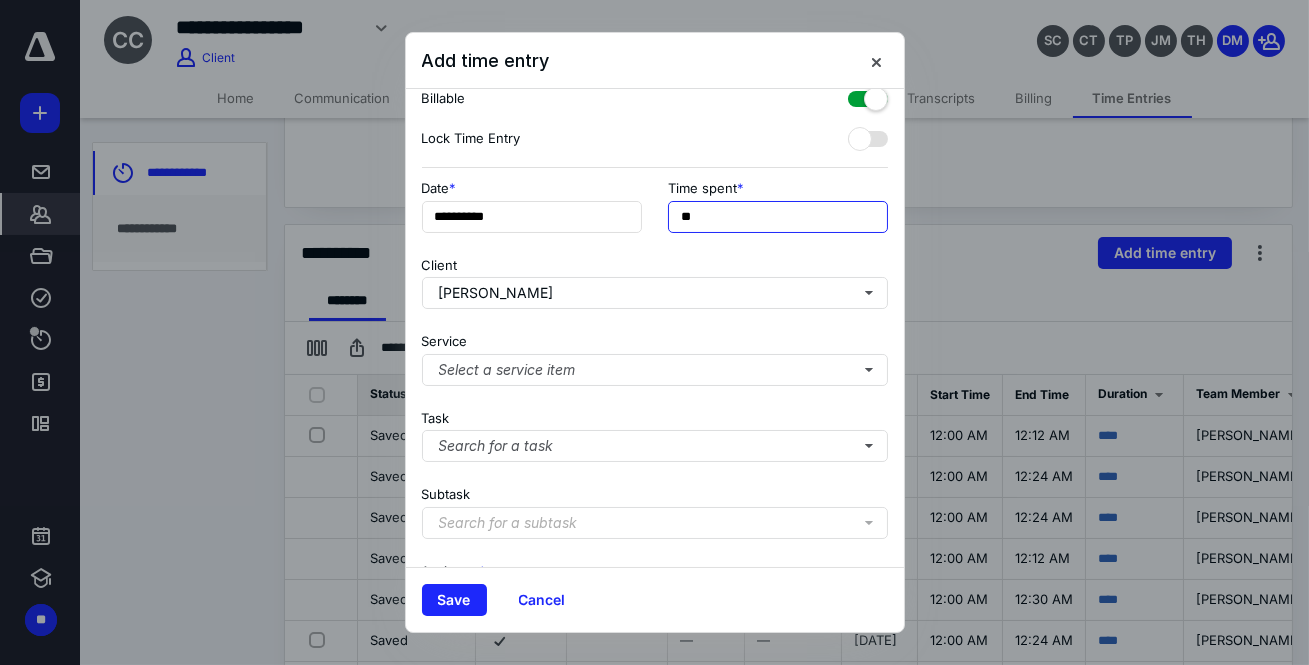 scroll, scrollTop: 22, scrollLeft: 0, axis: vertical 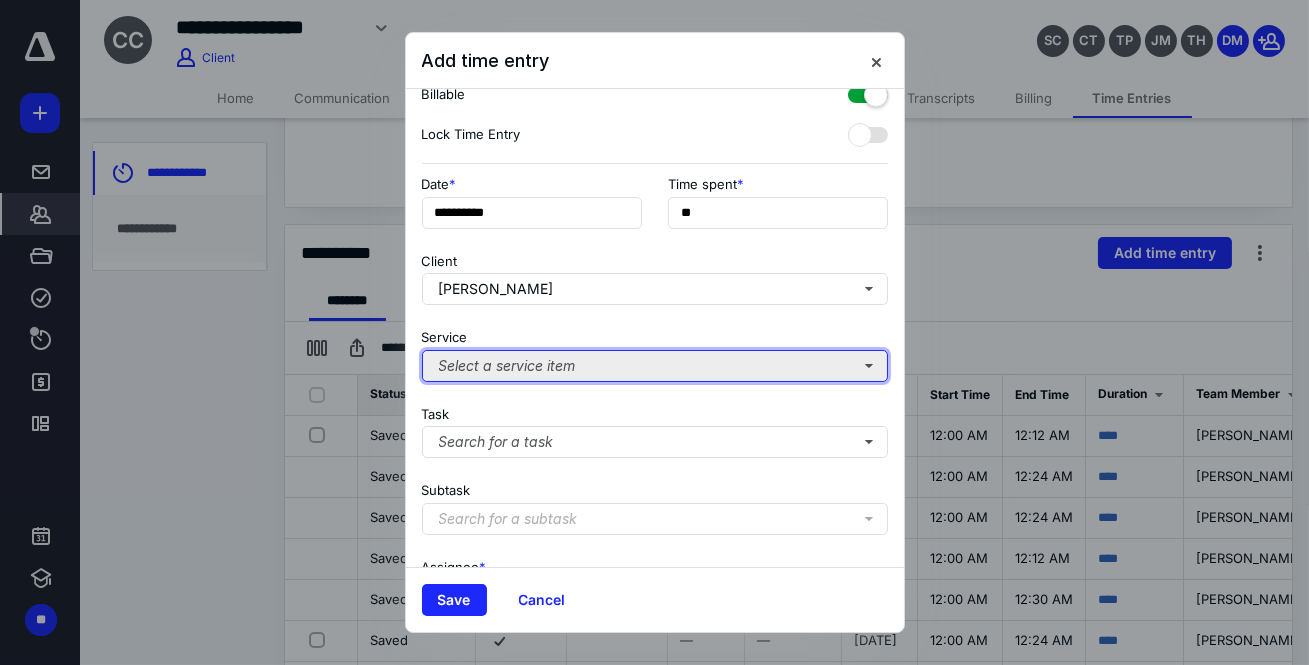 type on "***" 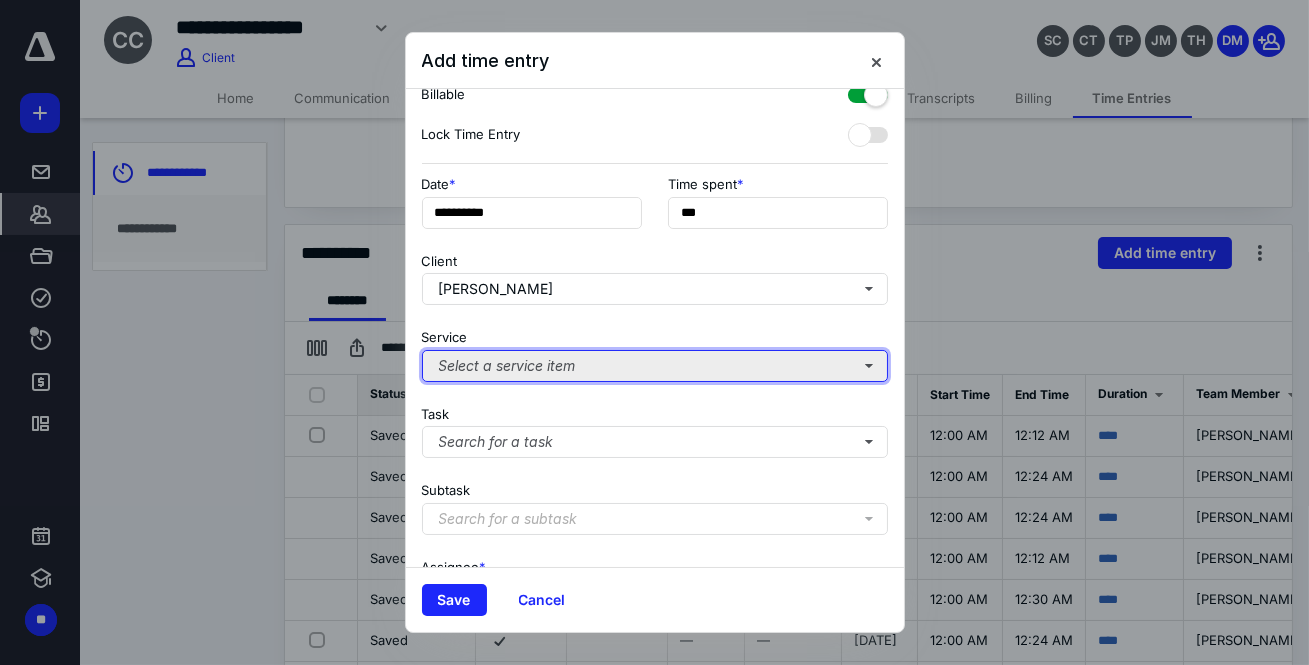 click on "Select a service item" at bounding box center [655, 366] 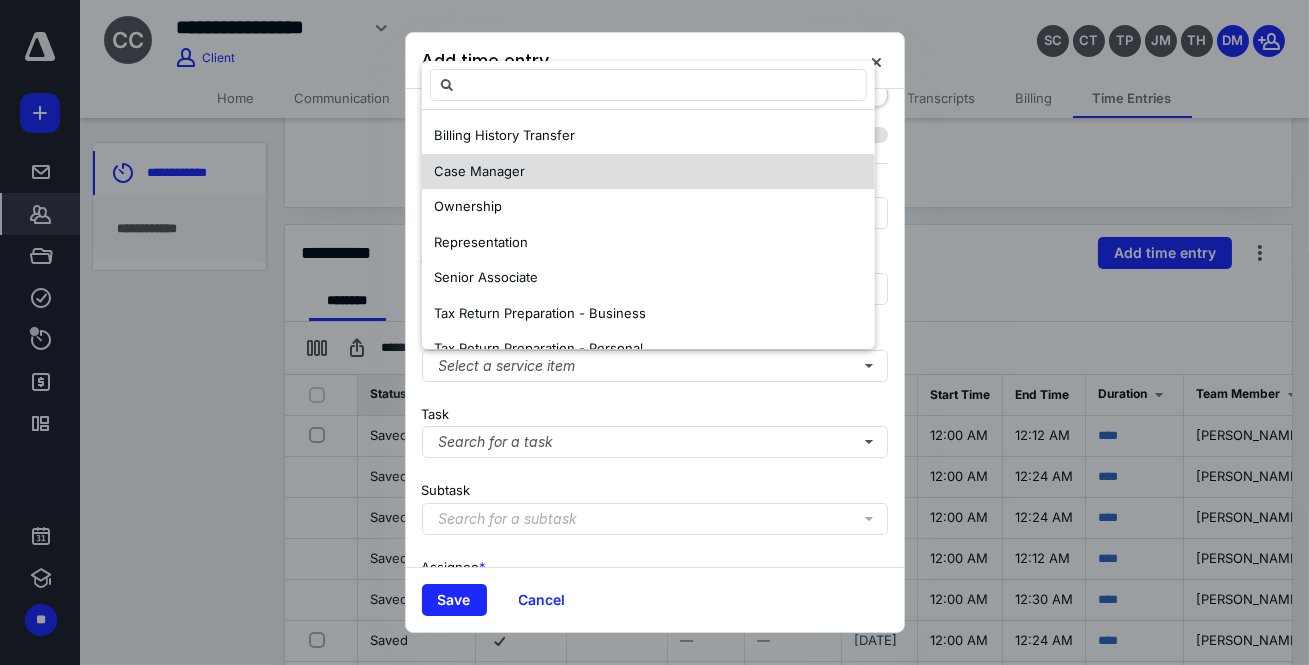 click on "Case Manager" at bounding box center [479, 171] 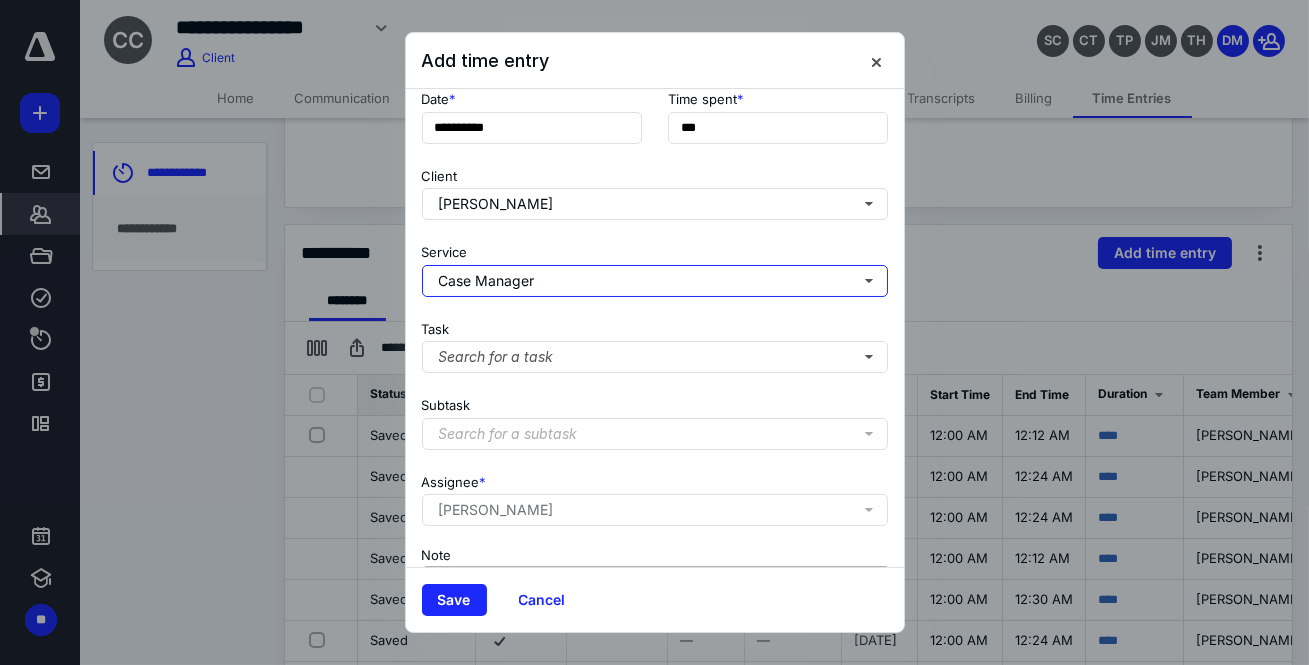 scroll, scrollTop: 220, scrollLeft: 0, axis: vertical 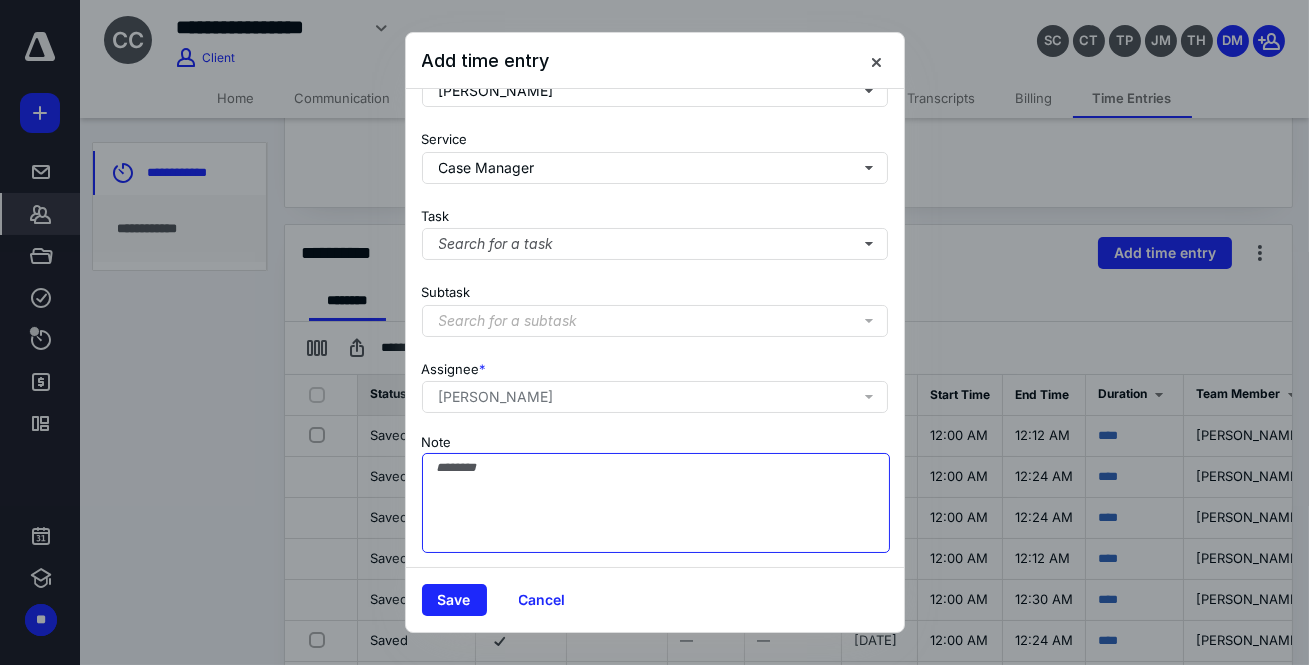 click on "Note" at bounding box center (656, 503) 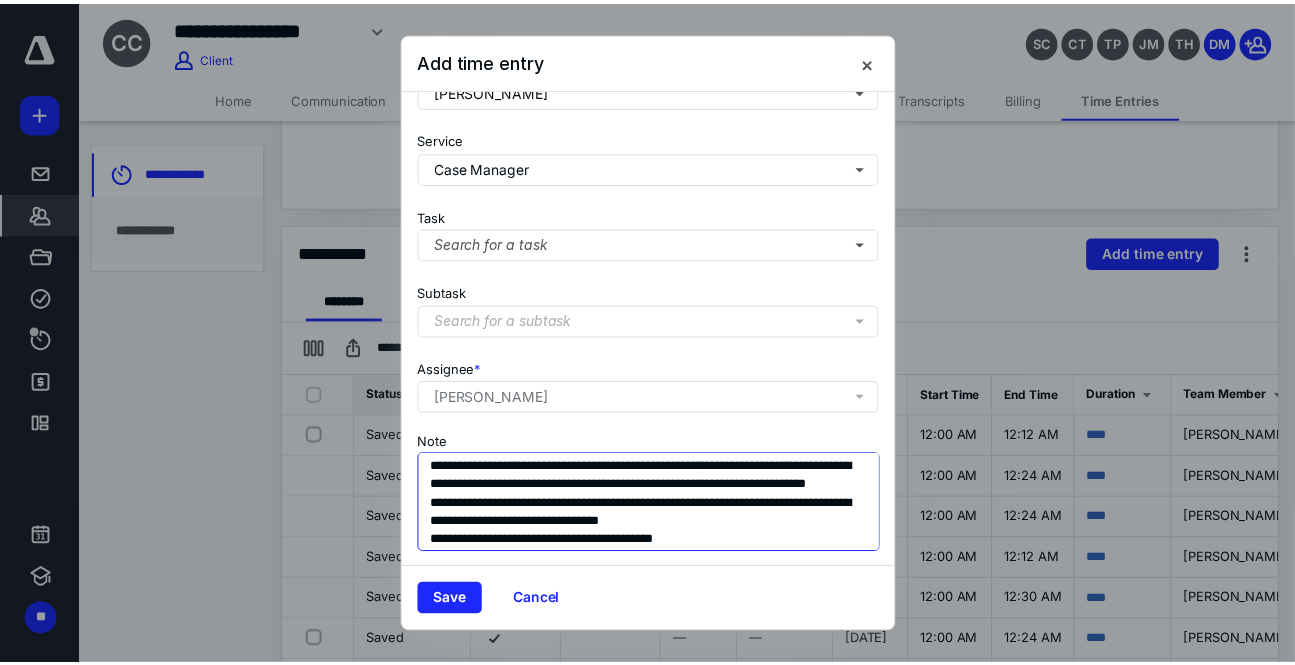 scroll, scrollTop: 111, scrollLeft: 0, axis: vertical 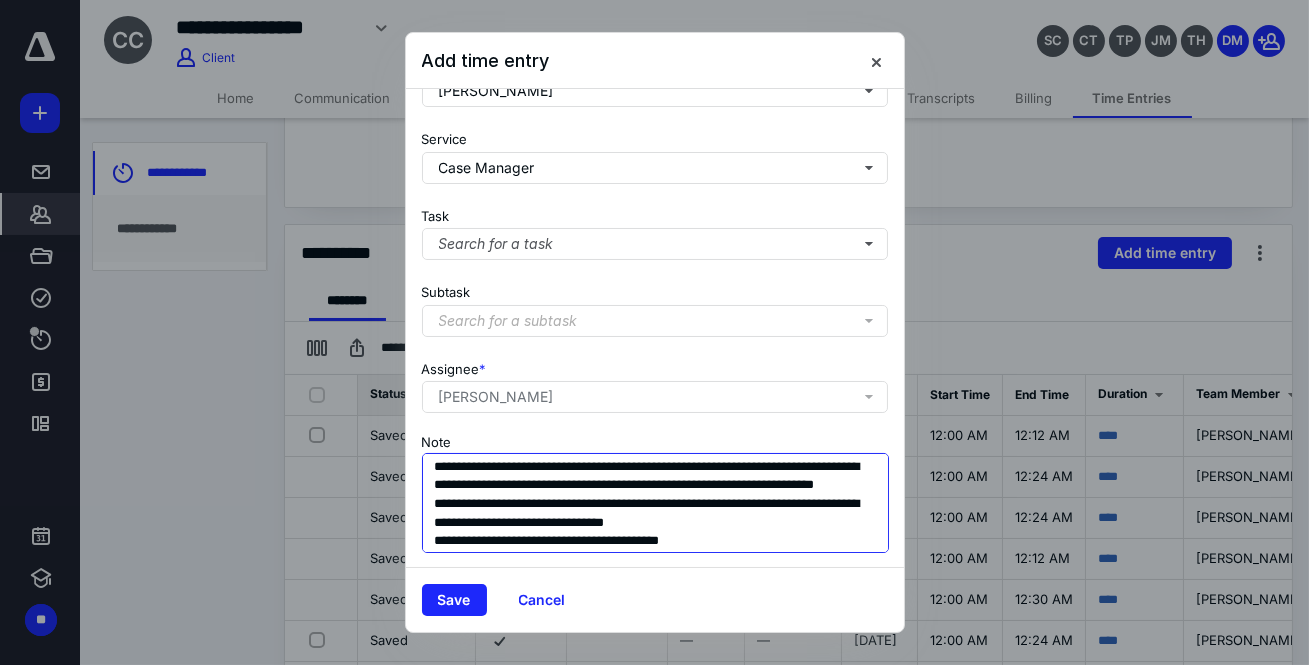 type on "**********" 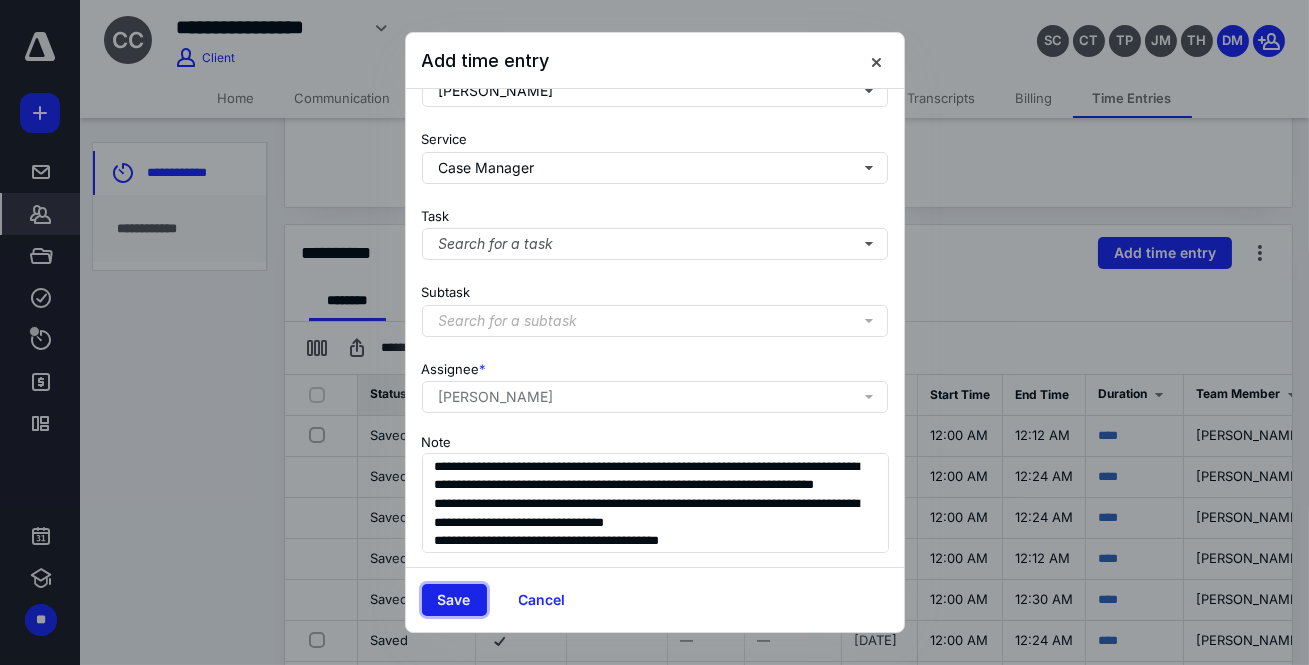 click on "Save" at bounding box center (454, 600) 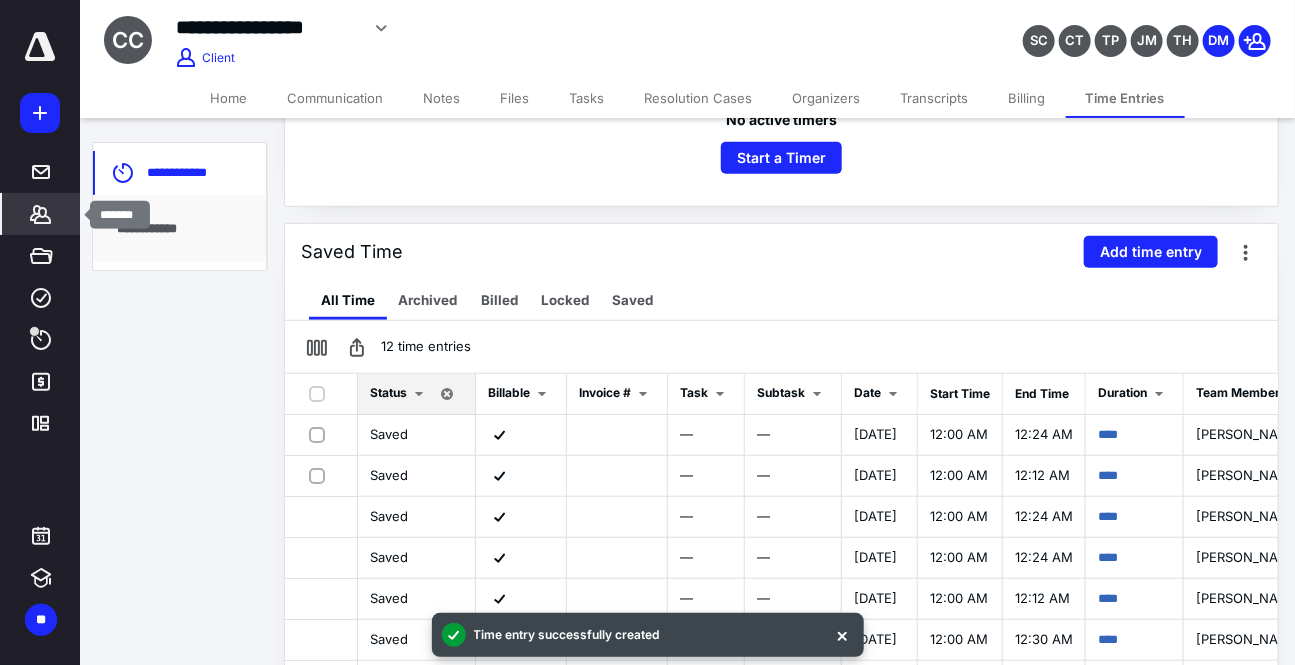 click 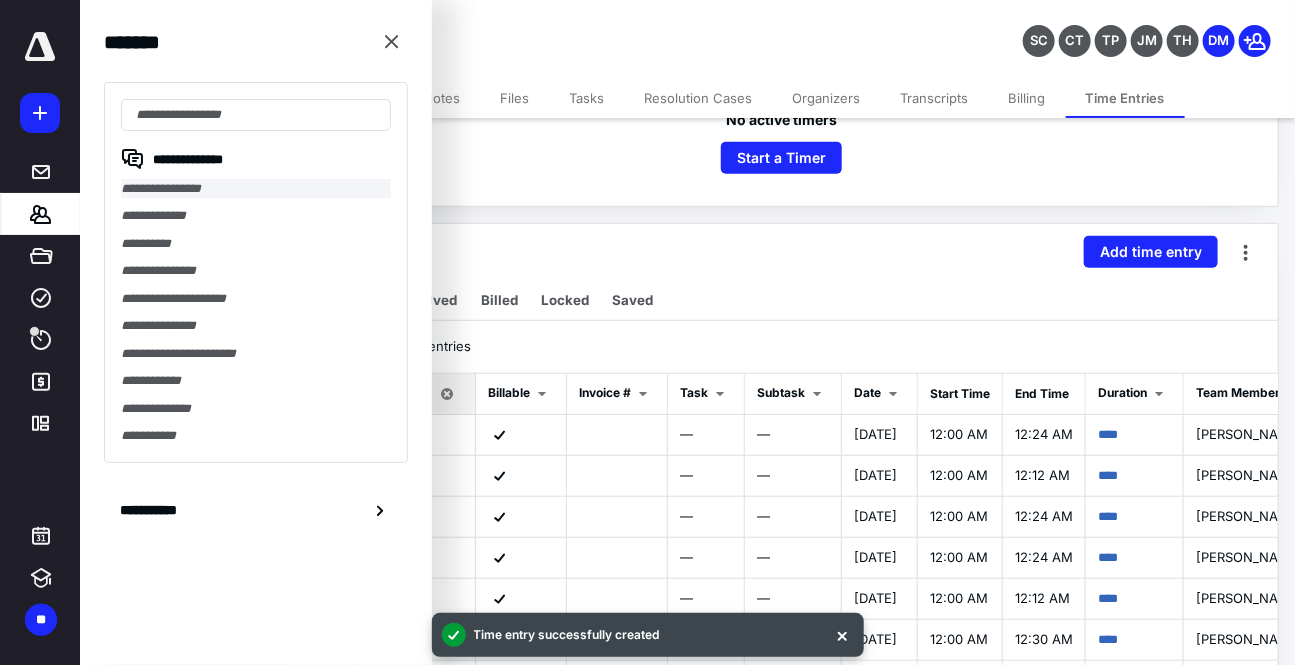 click on "**********" at bounding box center (256, 188) 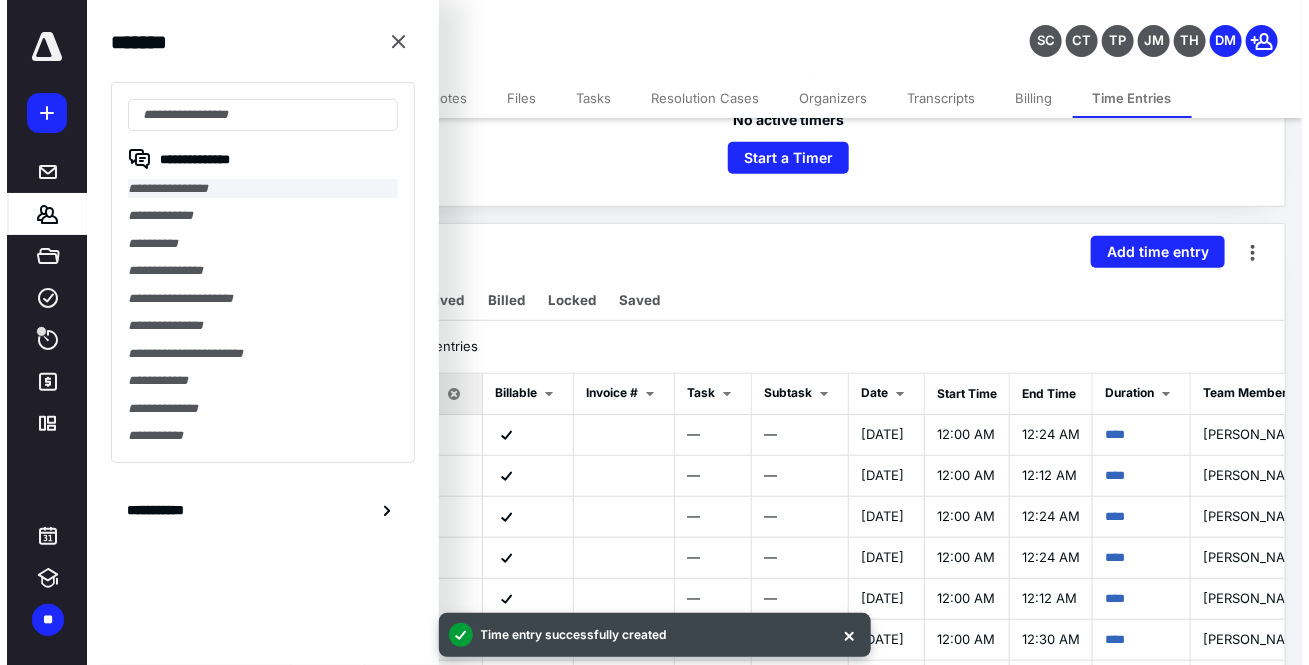 scroll, scrollTop: 0, scrollLeft: 0, axis: both 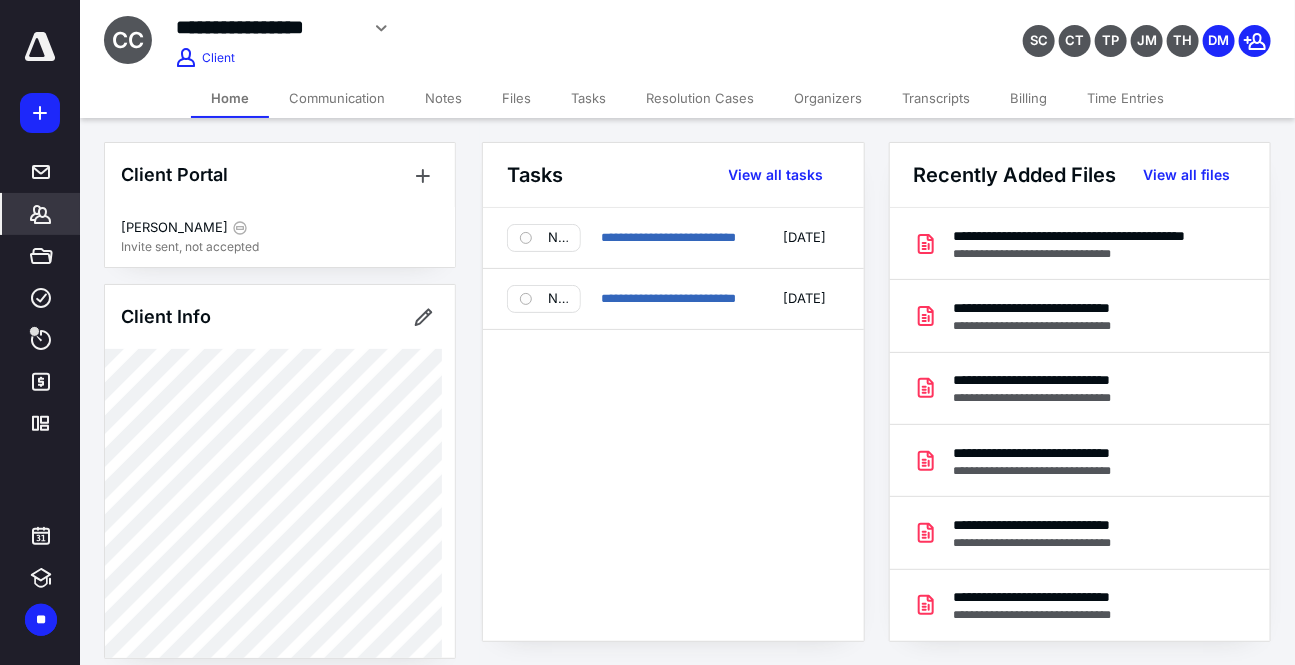 click on "Files" at bounding box center (516, 98) 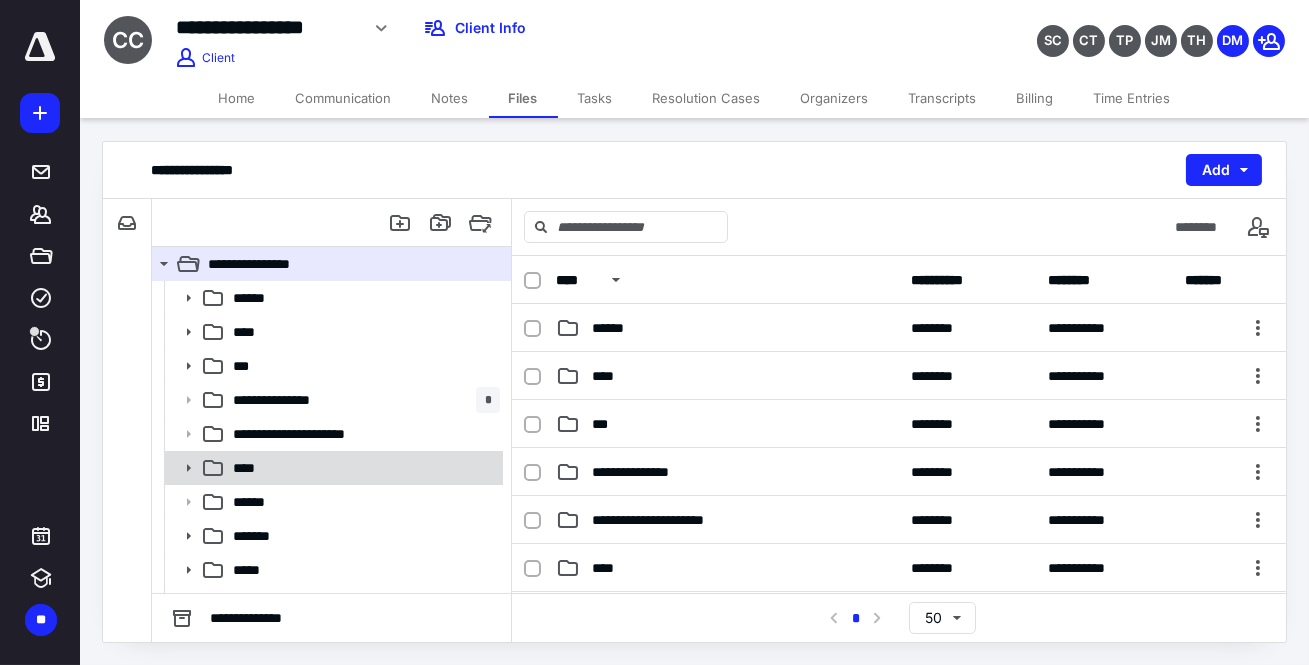 click 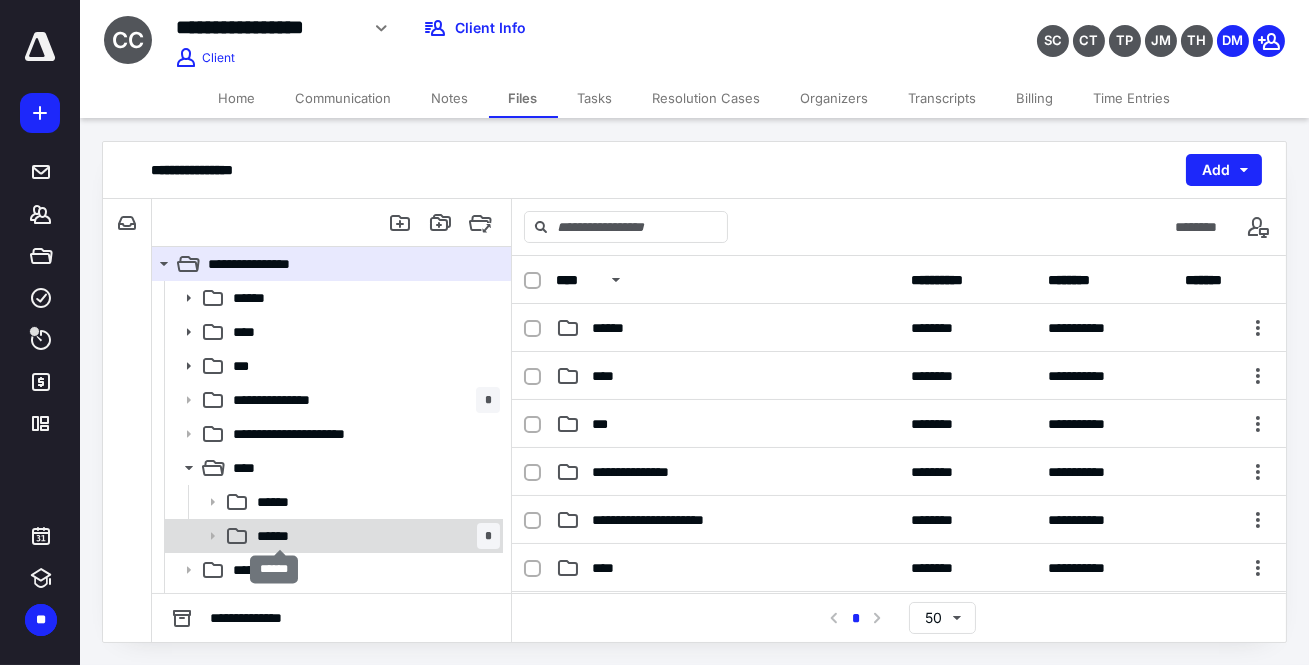 click on "******" at bounding box center (280, 536) 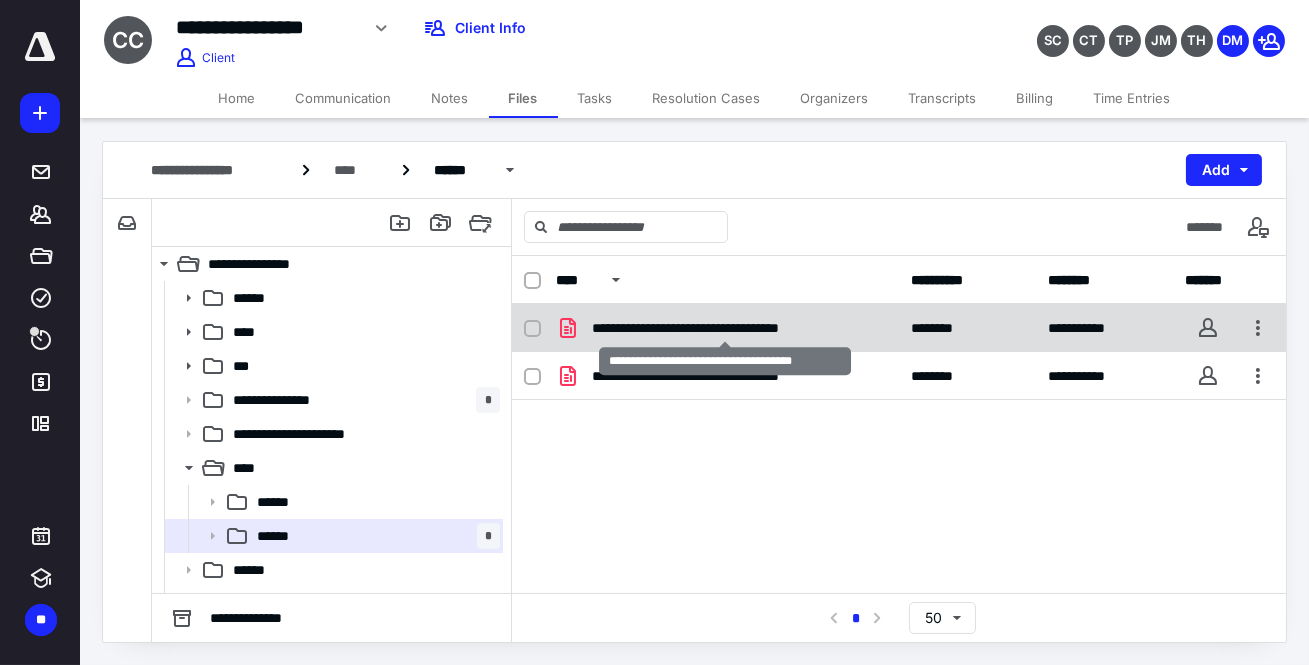 click on "**********" at bounding box center (725, 328) 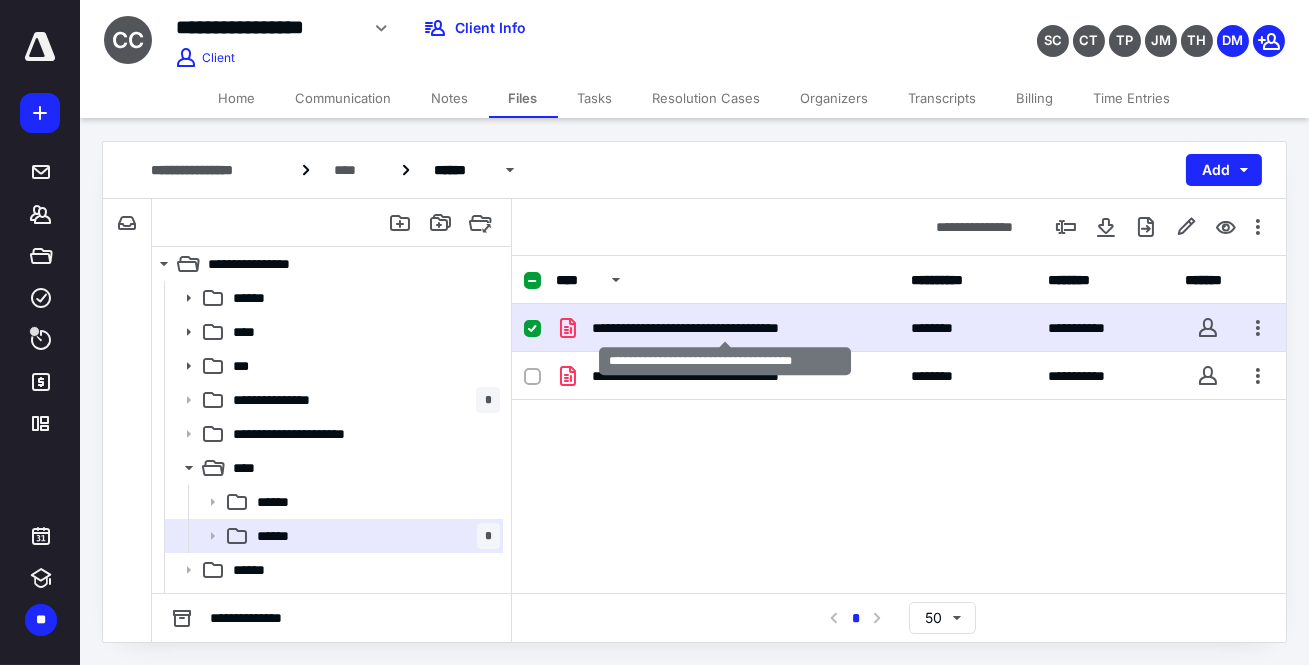 click on "**********" at bounding box center [725, 328] 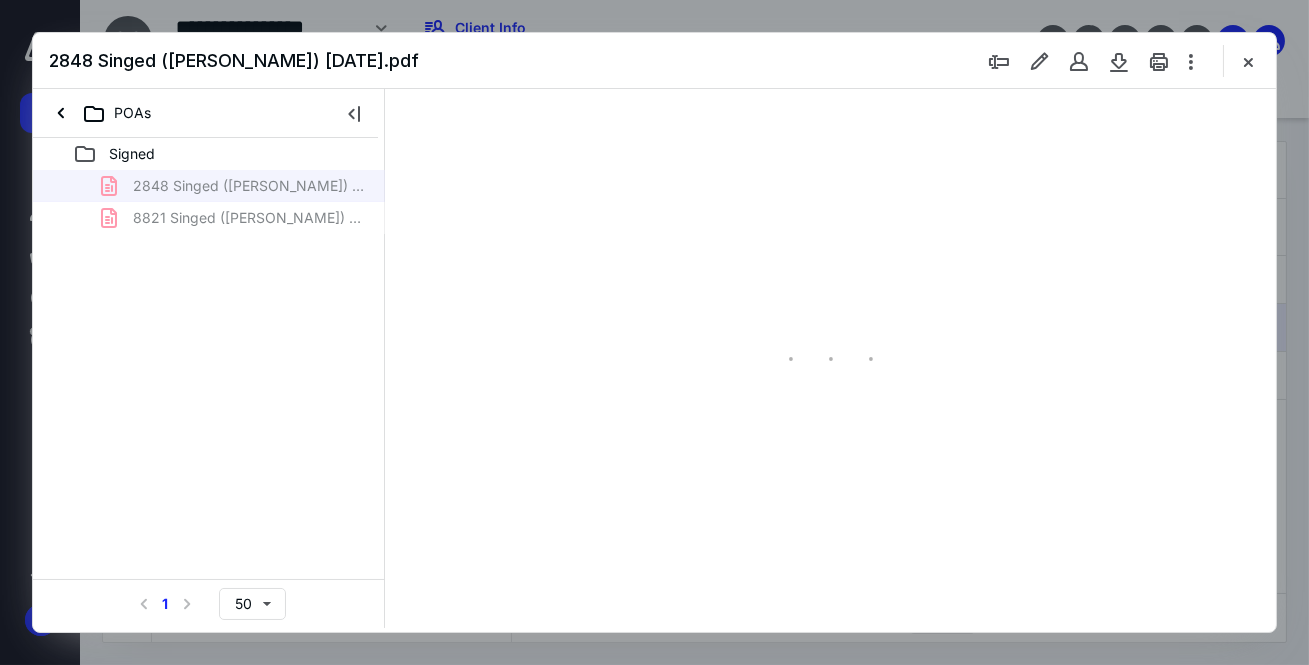 scroll, scrollTop: 0, scrollLeft: 0, axis: both 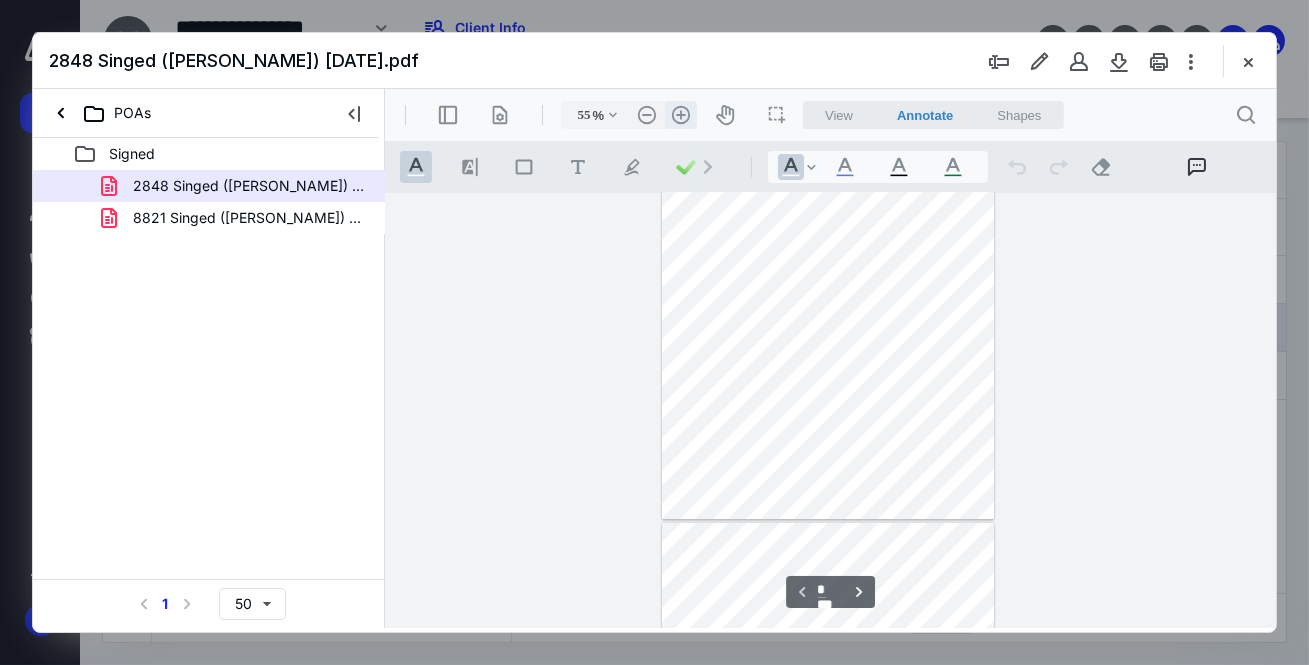 click on ".cls-1{fill:#abb0c4;} icon - header - zoom - in - line" at bounding box center [680, 115] 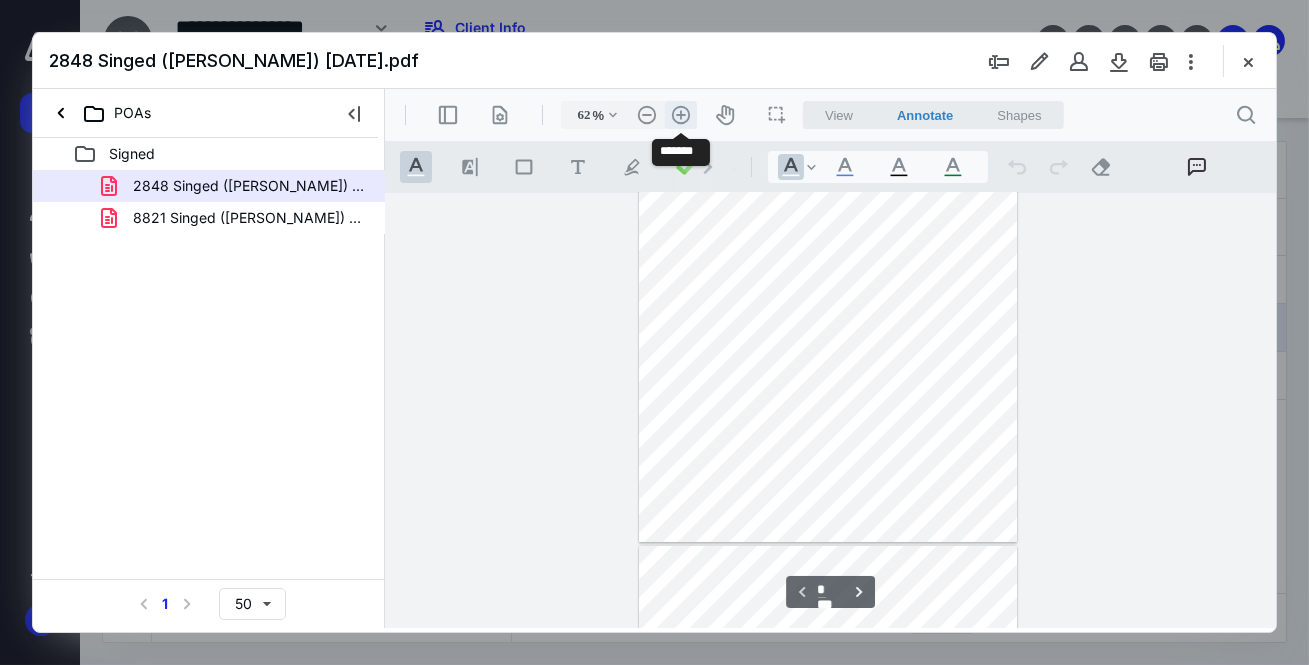 click on ".cls-1{fill:#abb0c4;} icon - header - zoom - in - line" at bounding box center [680, 115] 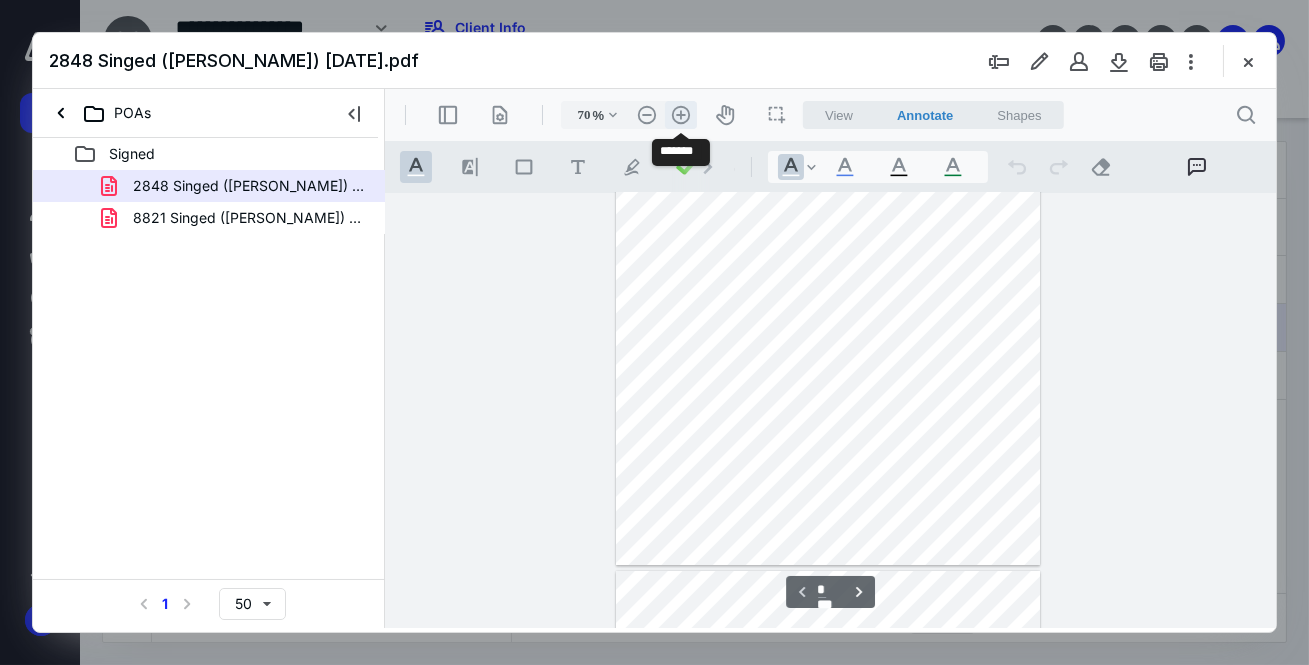 click on ".cls-1{fill:#abb0c4;} icon - header - zoom - in - line" at bounding box center (680, 115) 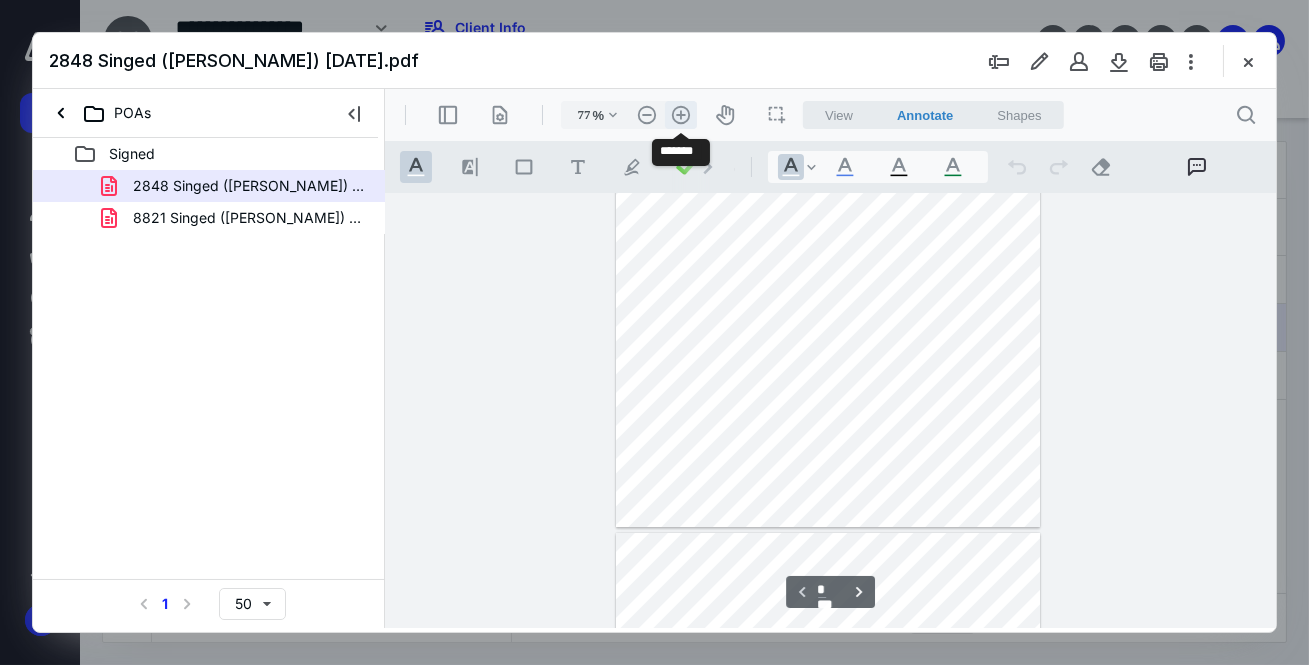 click on ".cls-1{fill:#abb0c4;} icon - header - zoom - in - line" at bounding box center (680, 115) 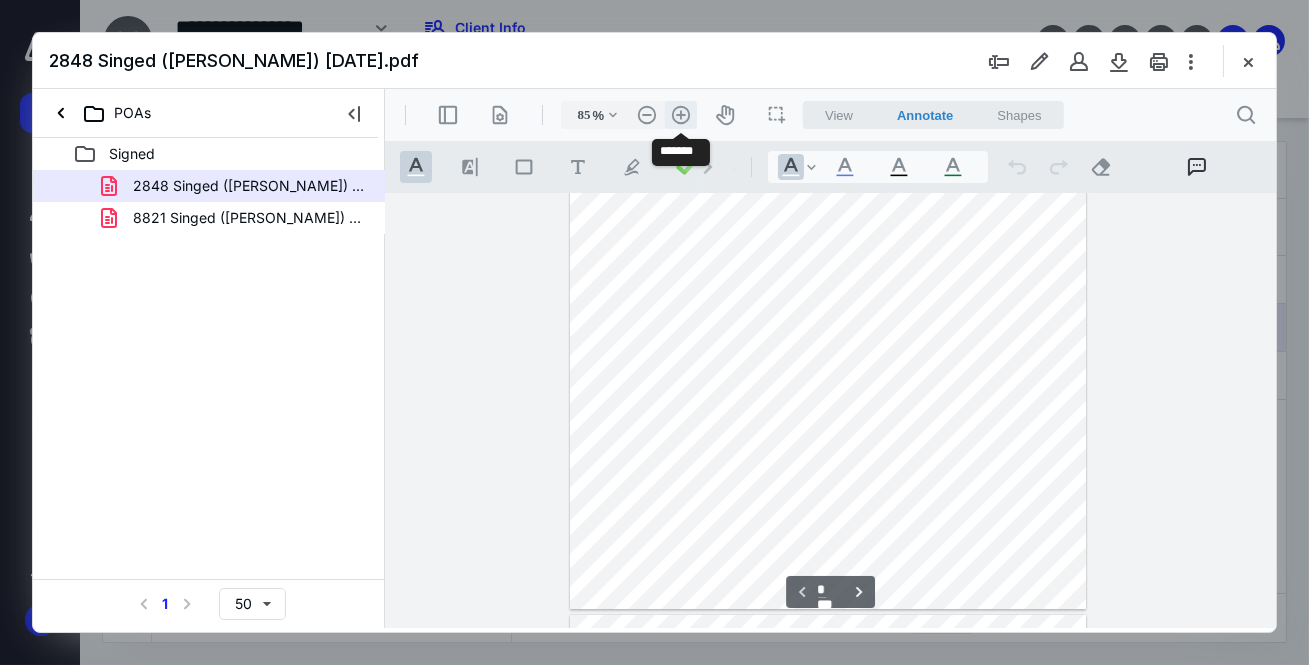 click on ".cls-1{fill:#abb0c4;} icon - header - zoom - in - line" at bounding box center (680, 115) 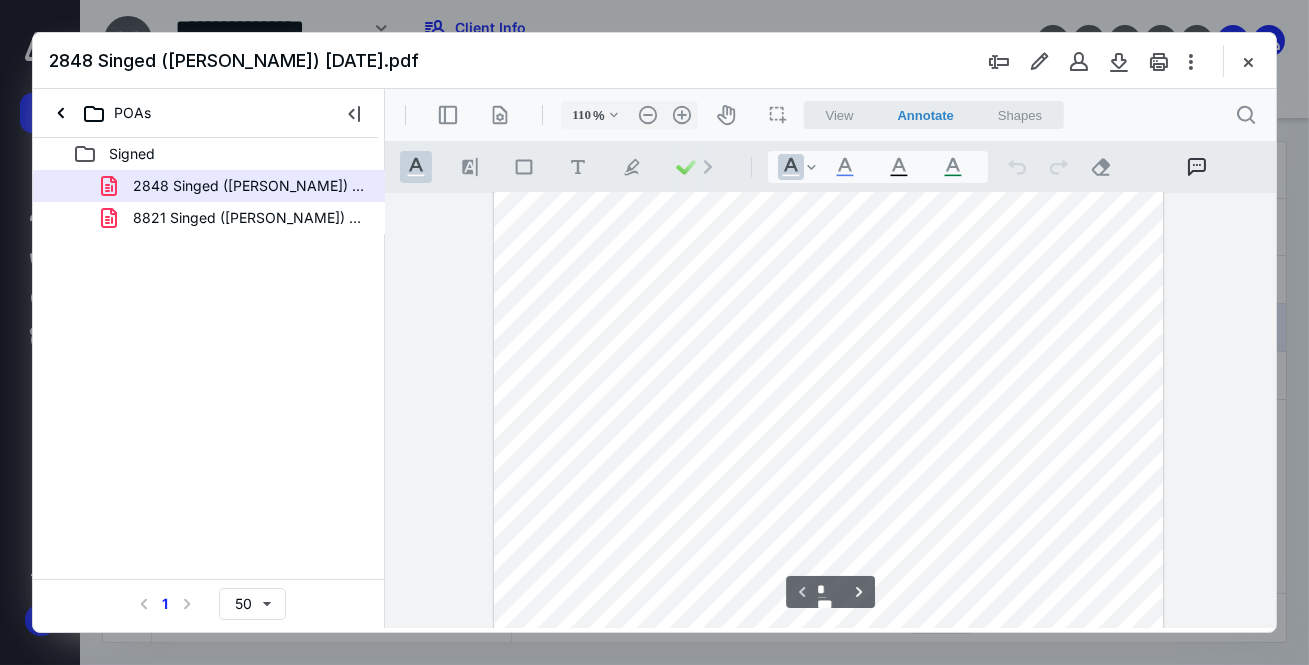 scroll, scrollTop: 61, scrollLeft: 0, axis: vertical 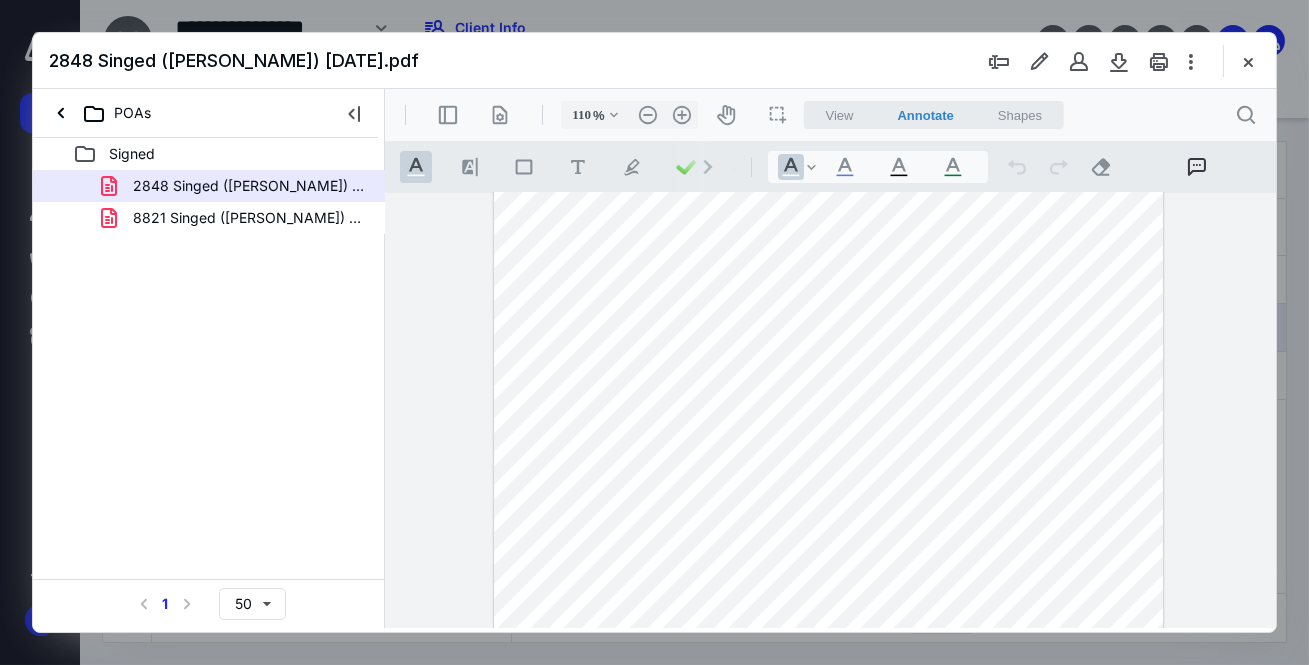 drag, startPoint x: 1242, startPoint y: 59, endPoint x: 1194, endPoint y: 84, distance: 54.120235 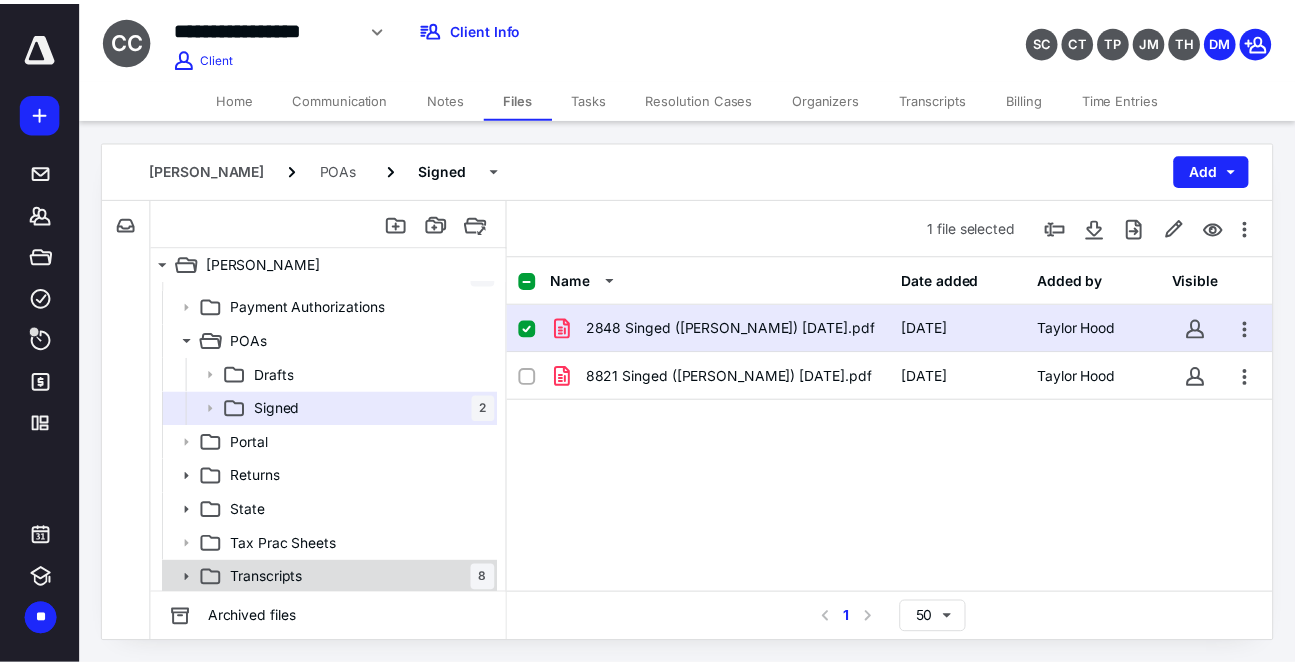 scroll, scrollTop: 130, scrollLeft: 0, axis: vertical 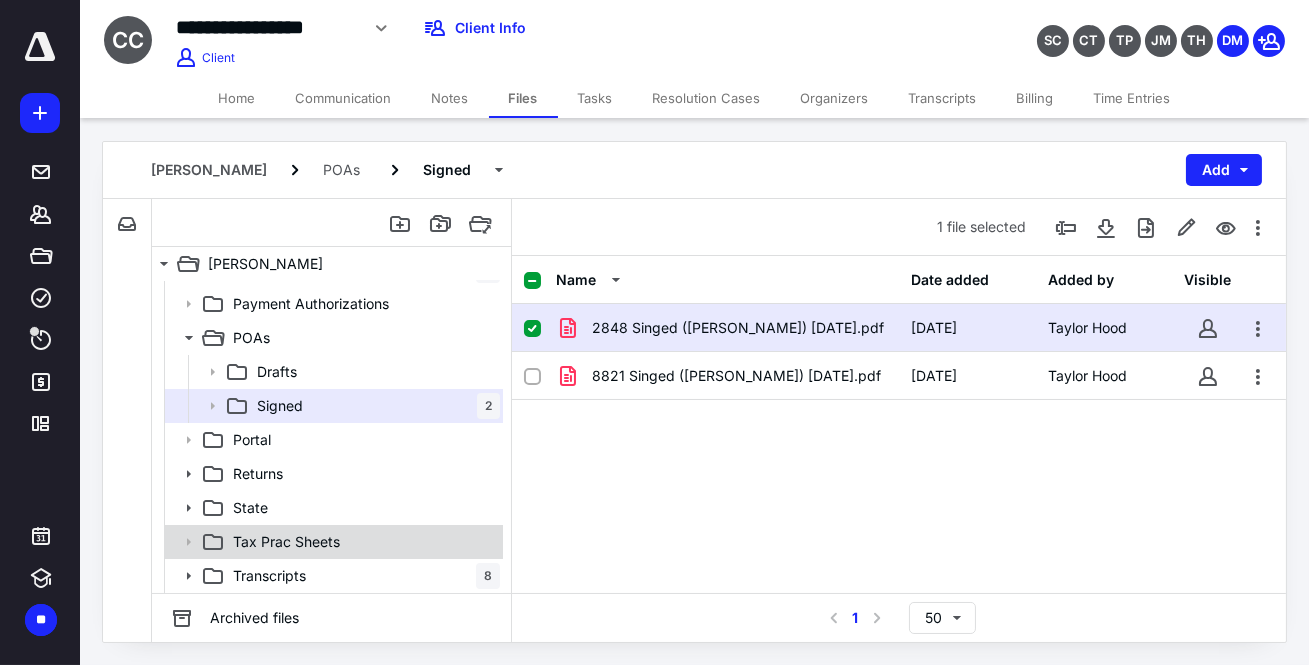 click on "Tax Prac Sheets" at bounding box center (286, 542) 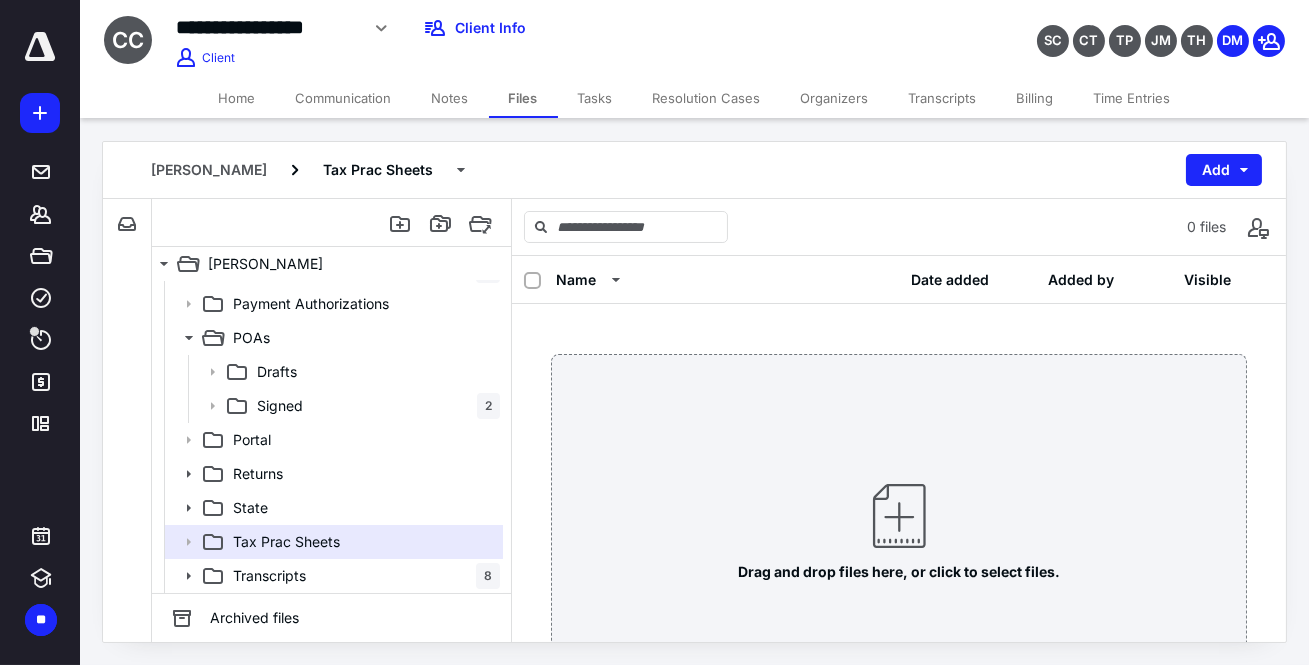 click on "Home" at bounding box center [237, 98] 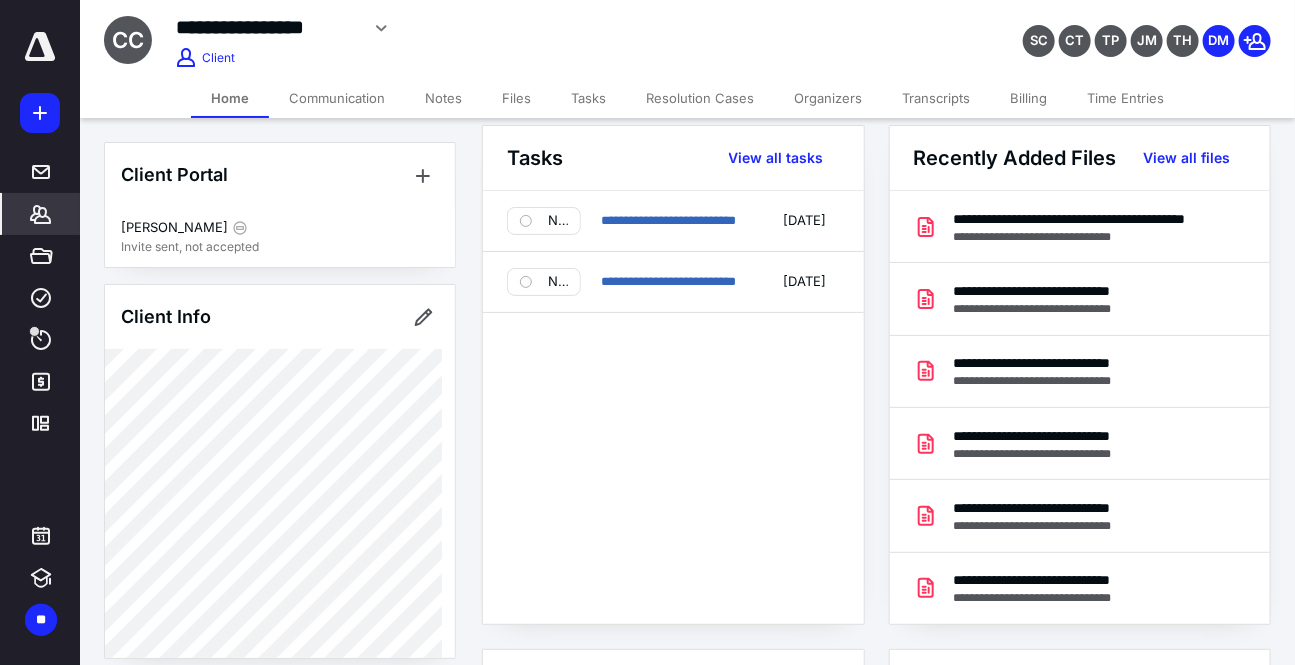 scroll, scrollTop: 22, scrollLeft: 0, axis: vertical 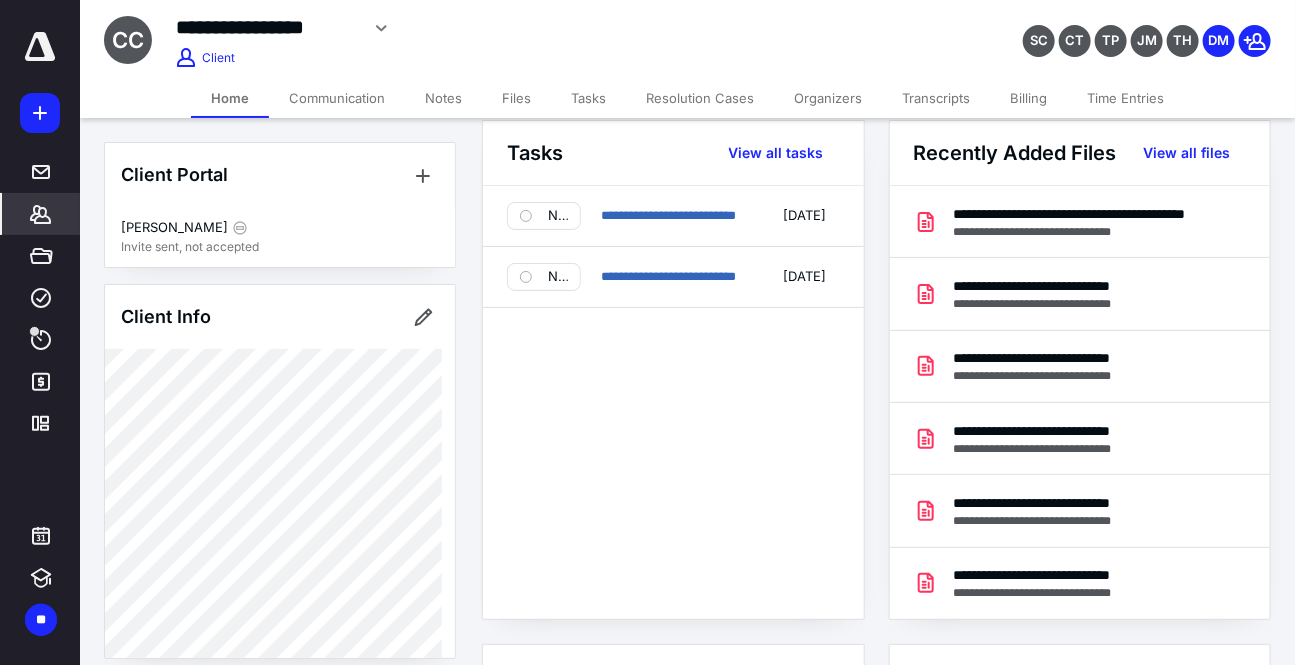 click on "Files" at bounding box center [516, 98] 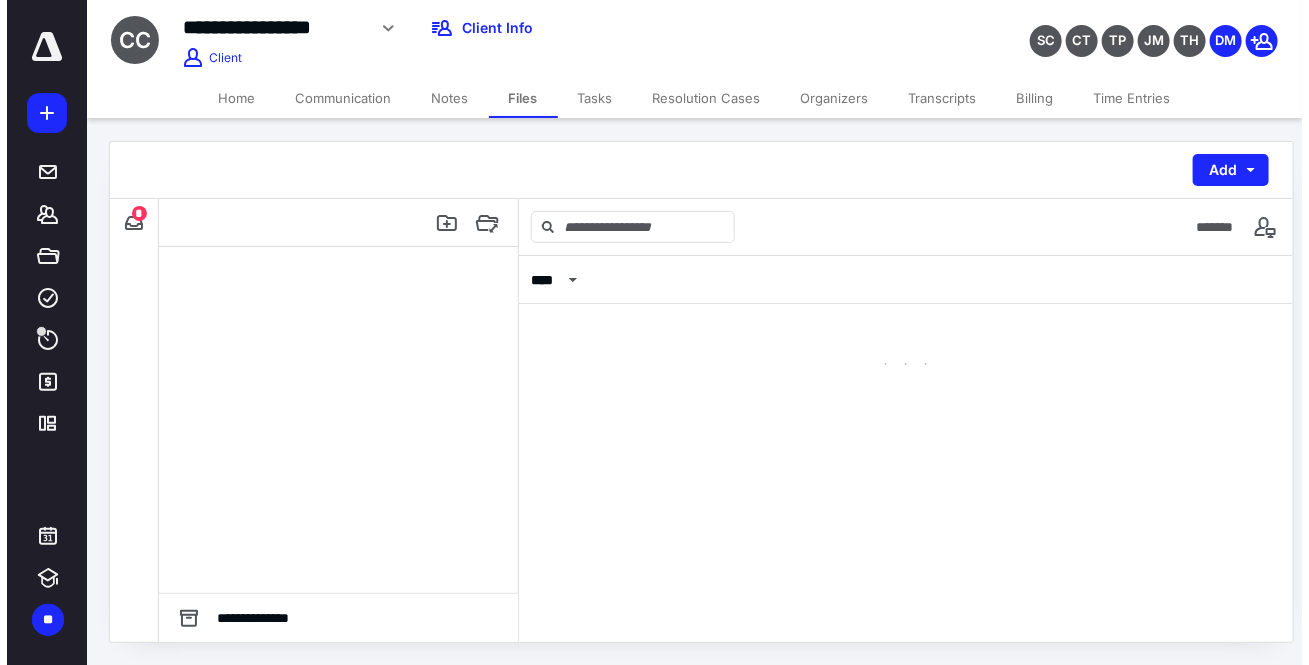 scroll, scrollTop: 0, scrollLeft: 0, axis: both 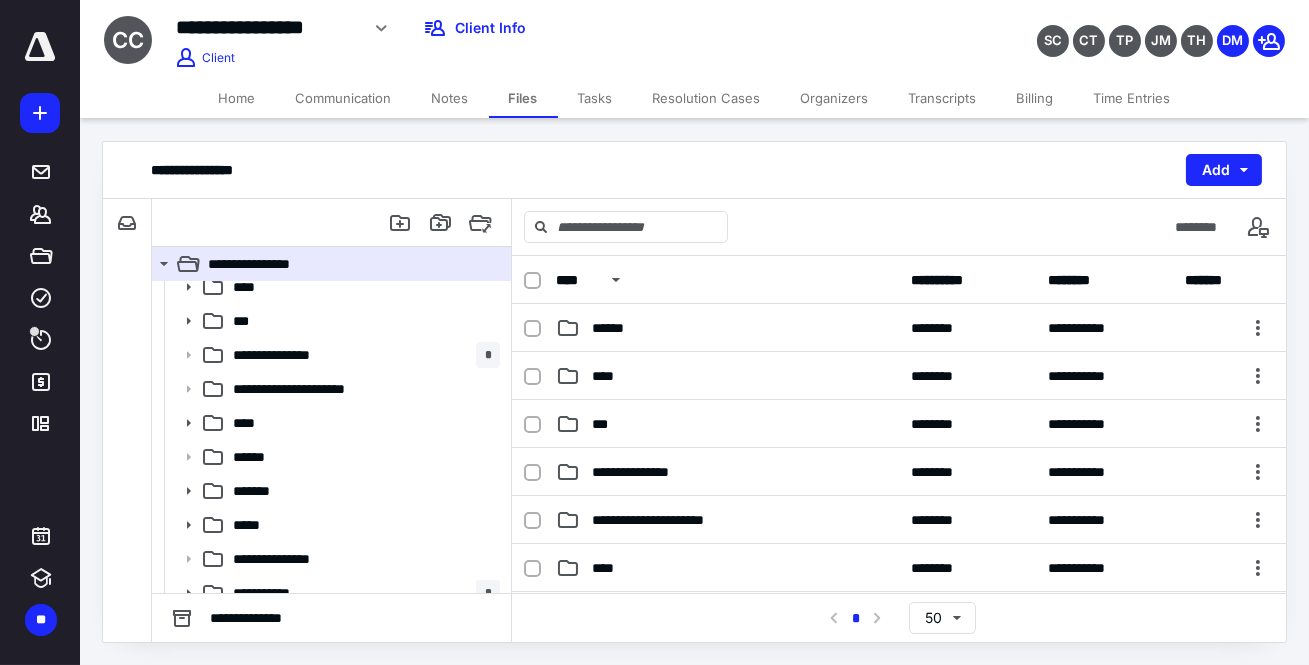 click on "Tasks" at bounding box center [595, 98] 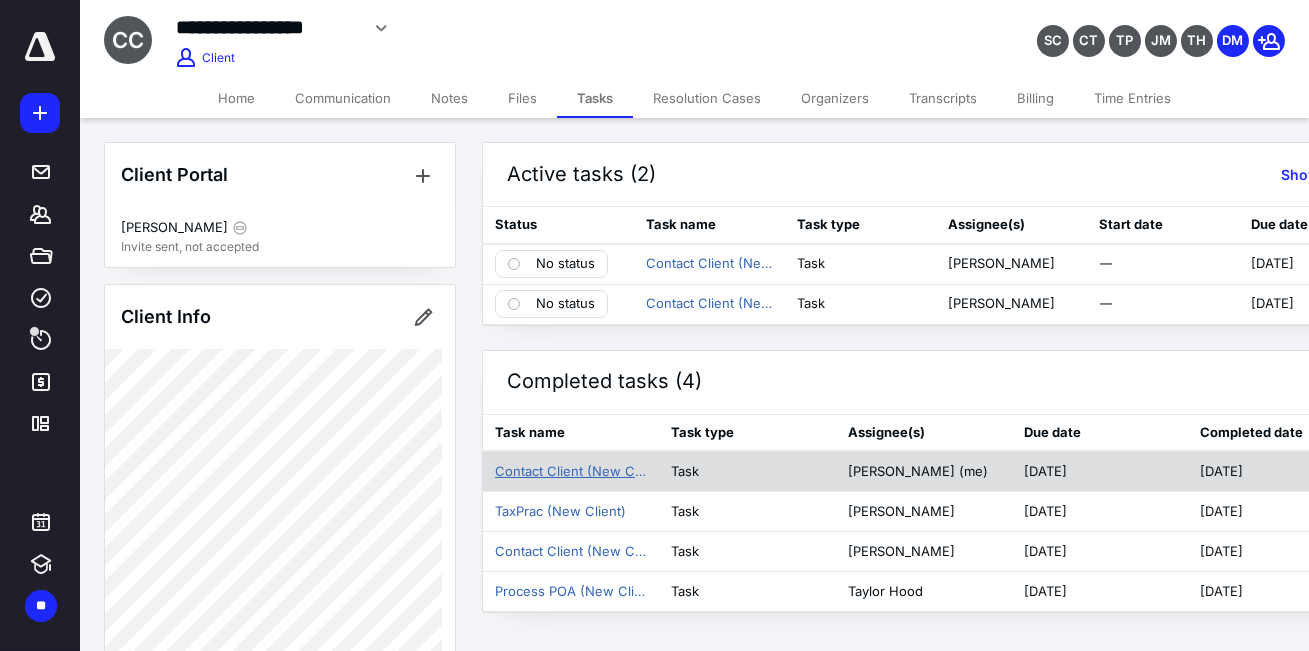click on "Contact Client (New Client)" at bounding box center (571, 472) 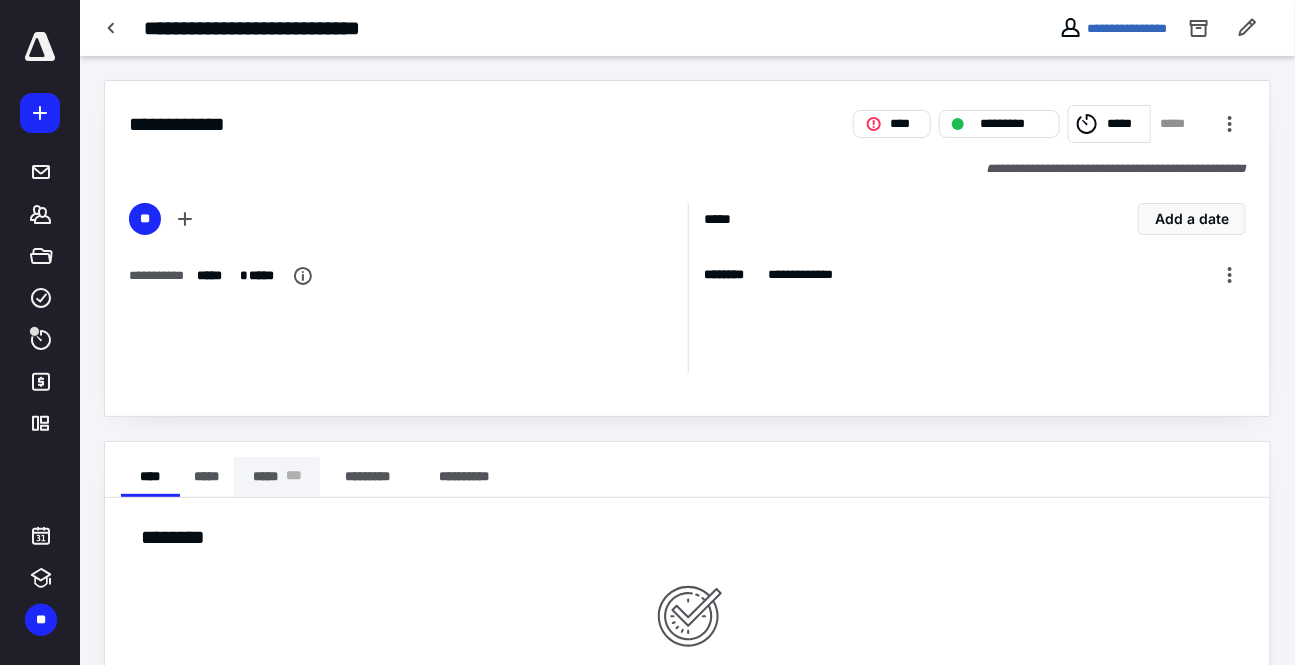 click on "***** * * *" at bounding box center [277, 477] 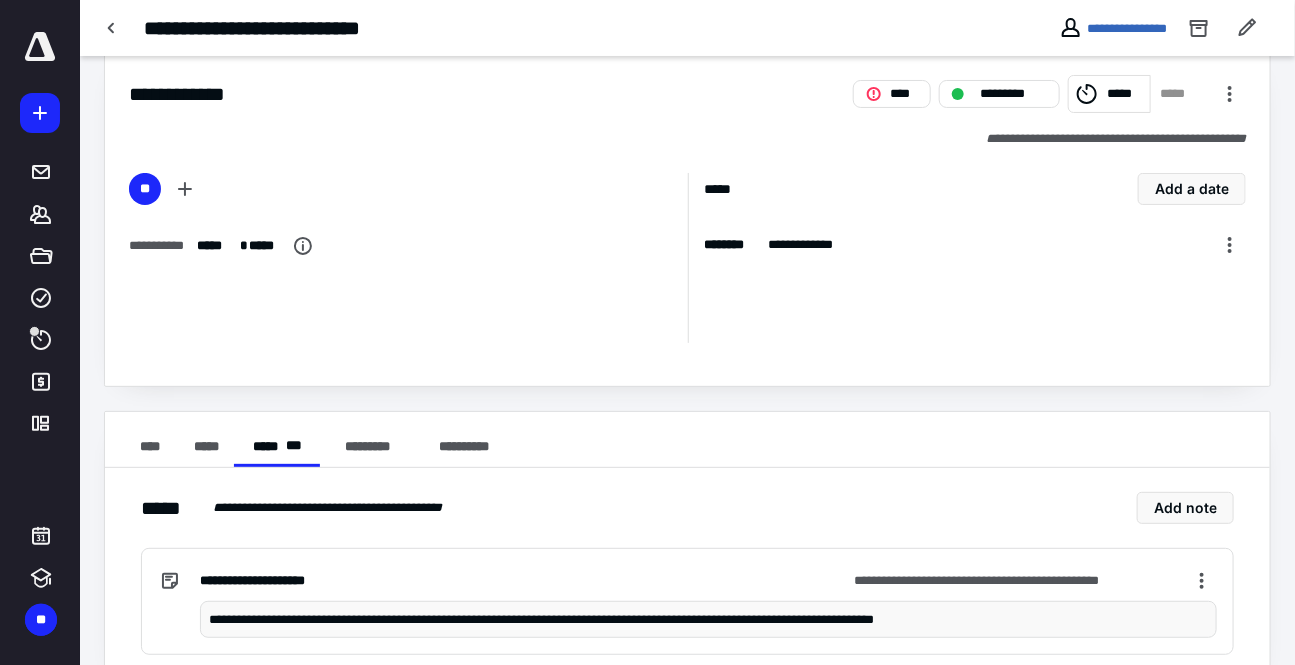 scroll, scrollTop: 69, scrollLeft: 0, axis: vertical 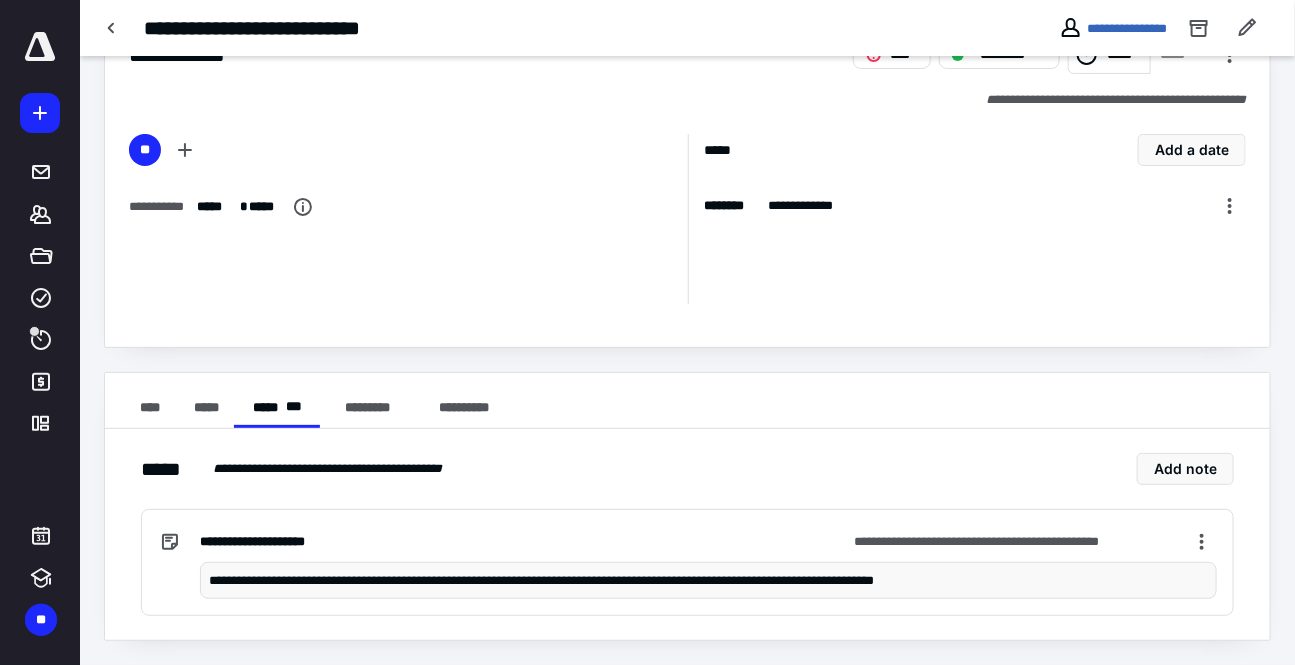 click on "**********" at bounding box center (709, 580) 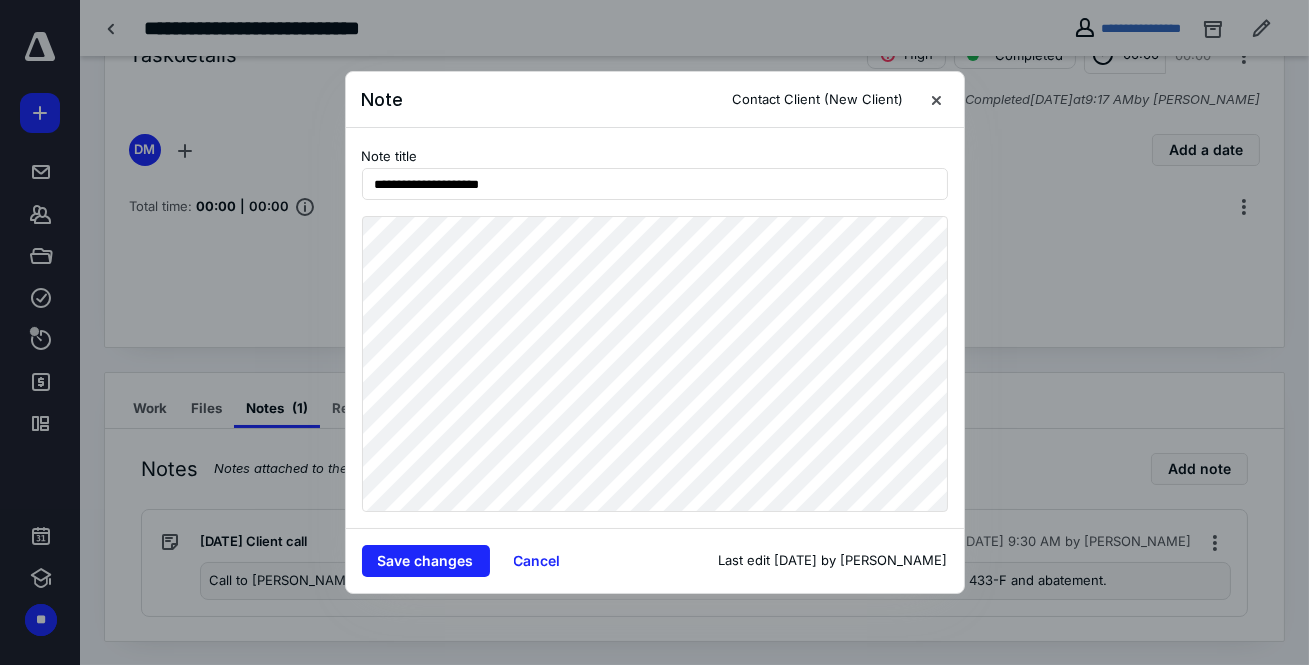 click on "**********" at bounding box center [655, 360] 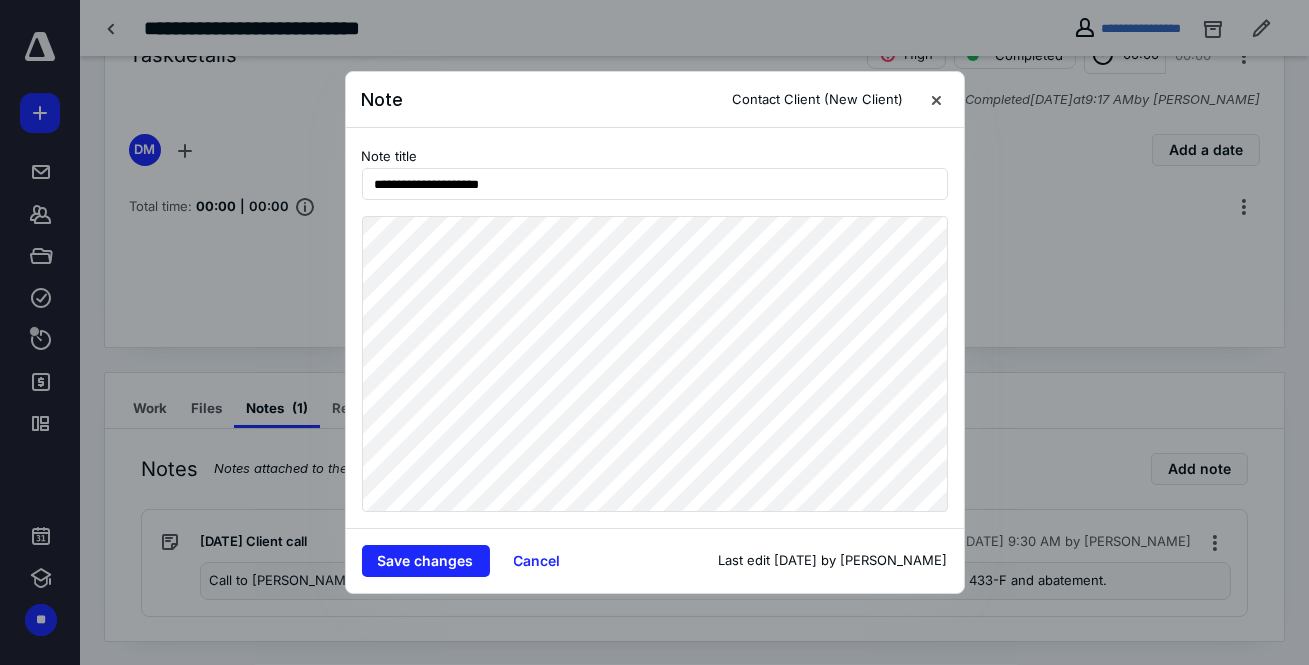 click at bounding box center [654, 332] 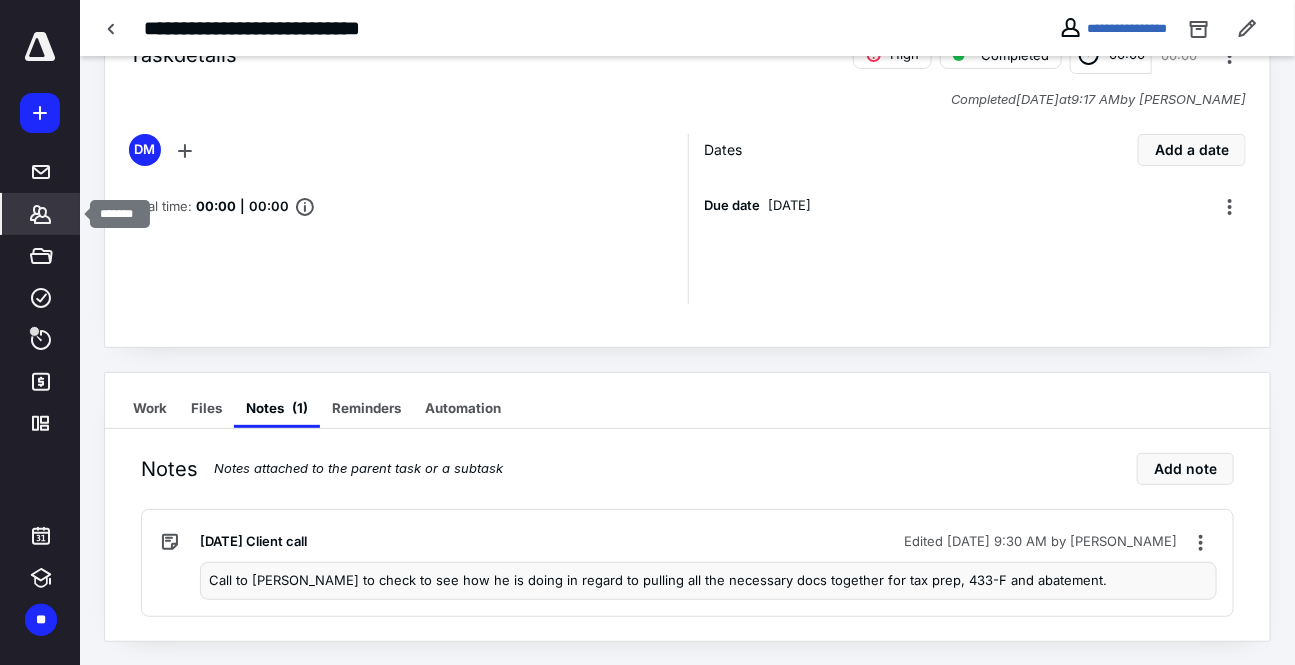 click 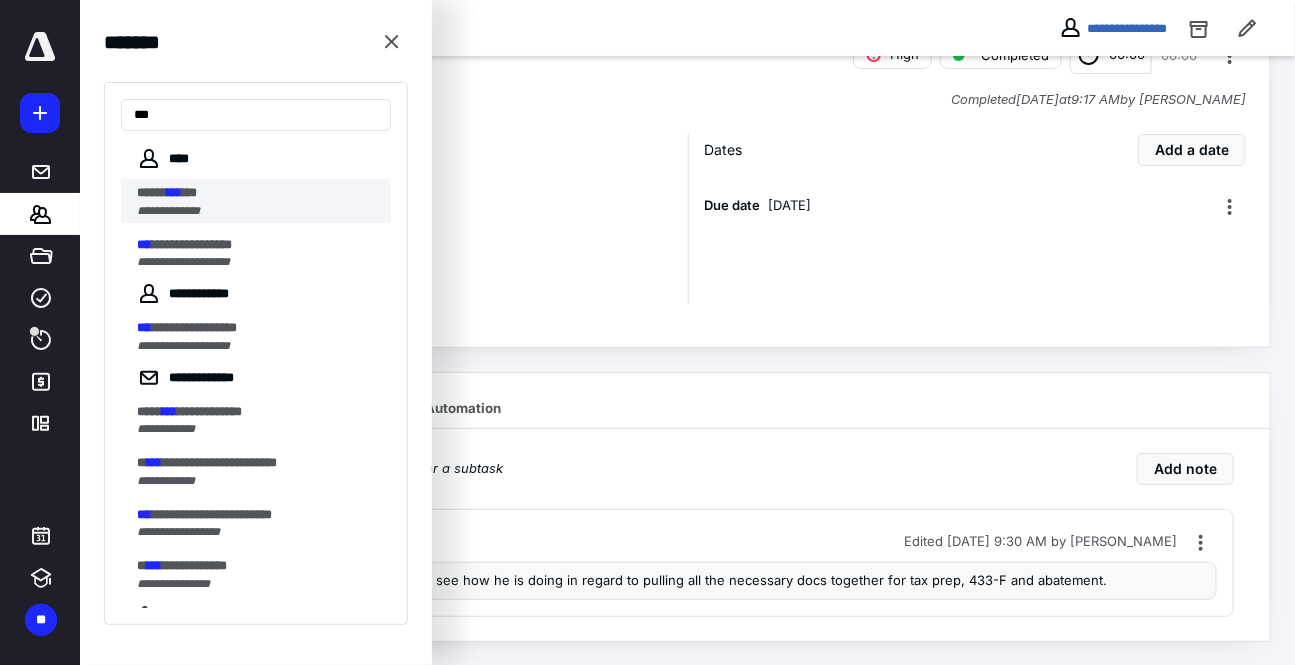 type on "***" 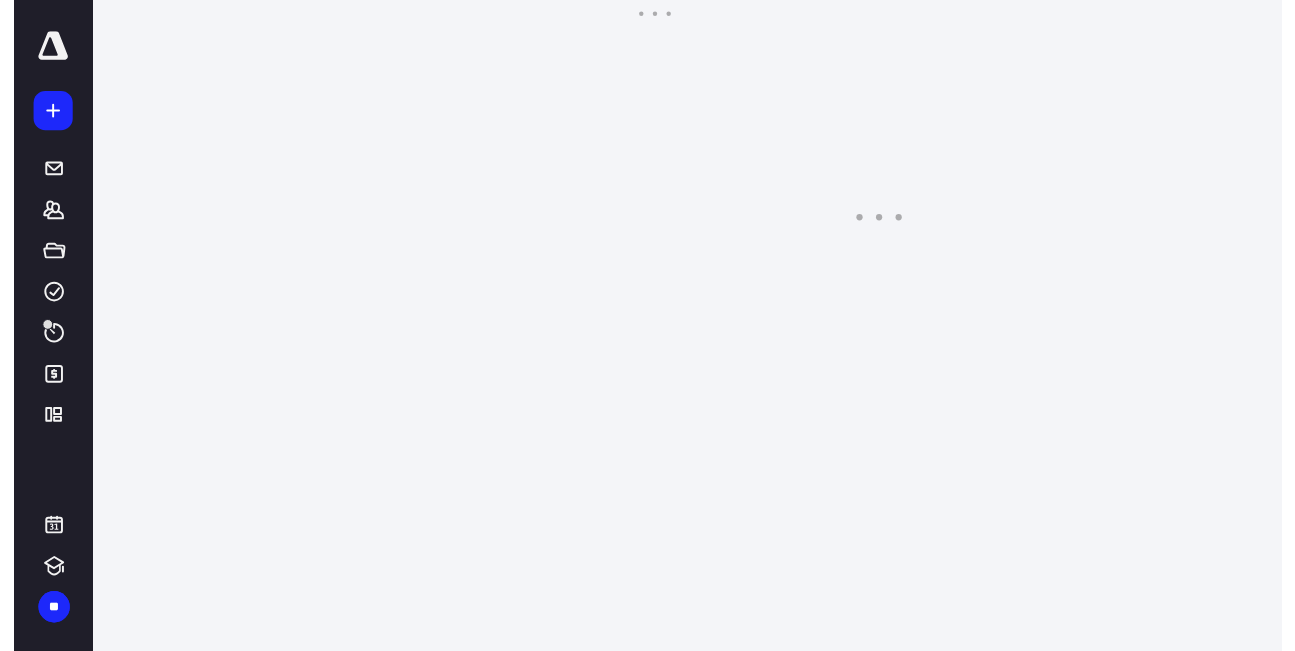 scroll, scrollTop: 0, scrollLeft: 0, axis: both 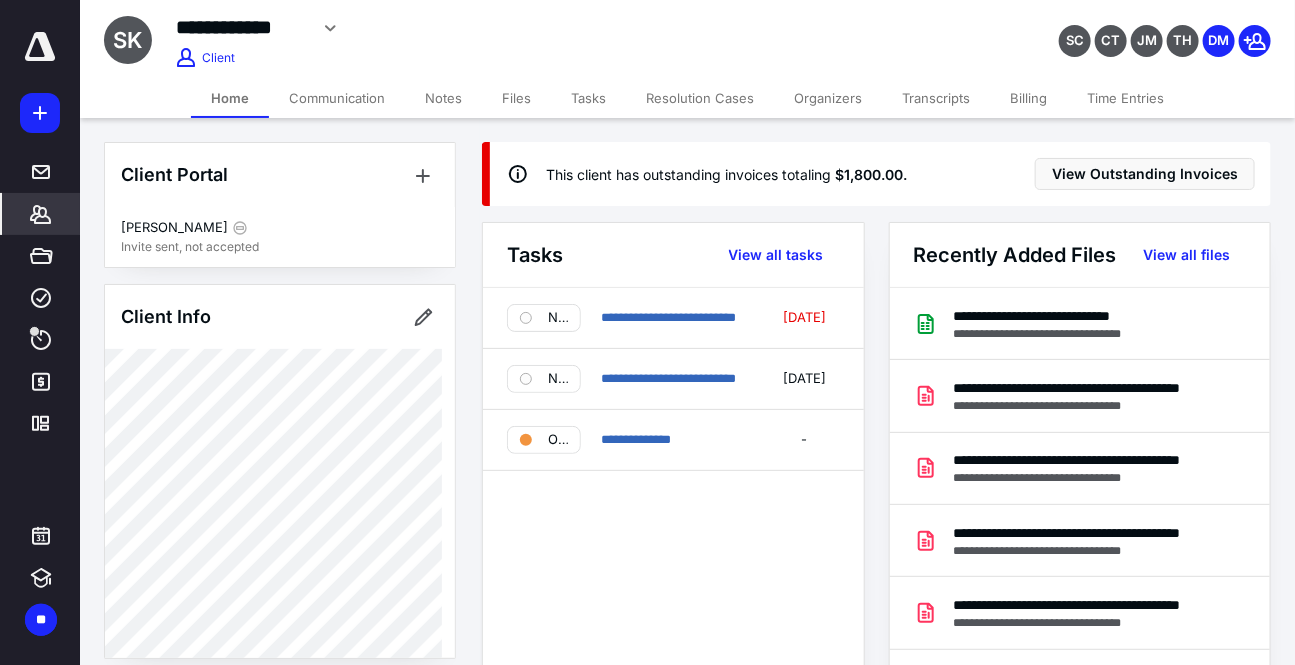 click on "Tasks" at bounding box center (588, 98) 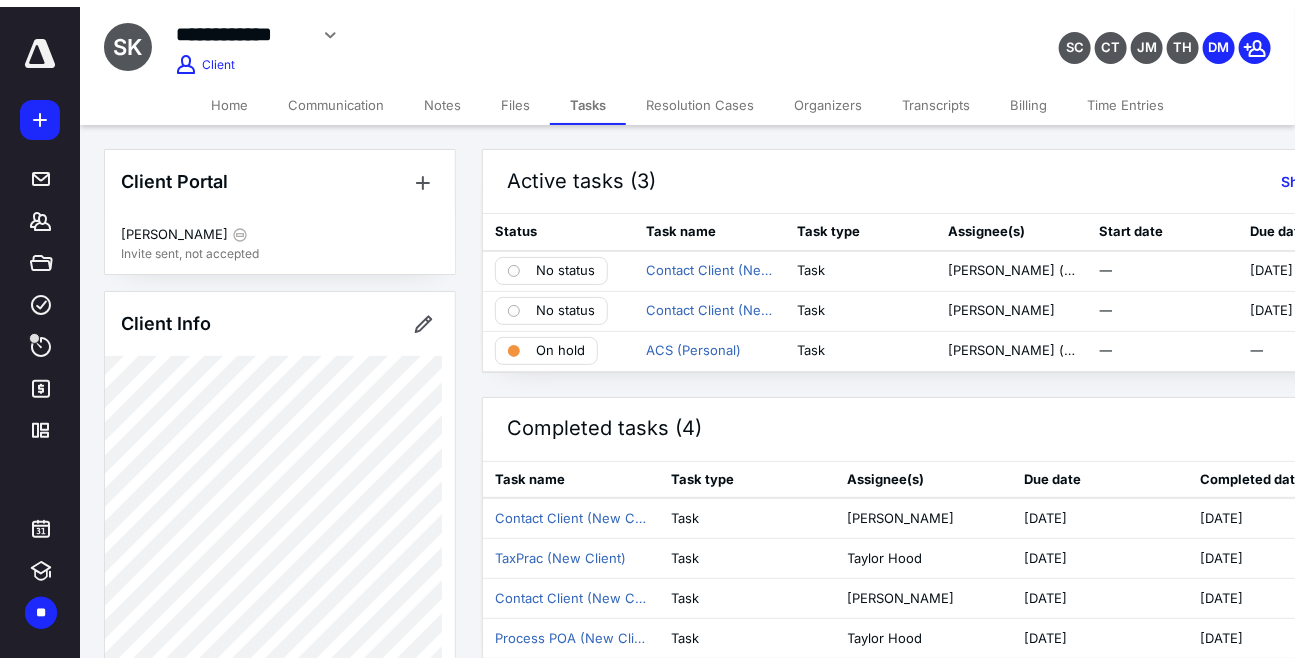 scroll, scrollTop: 45, scrollLeft: 0, axis: vertical 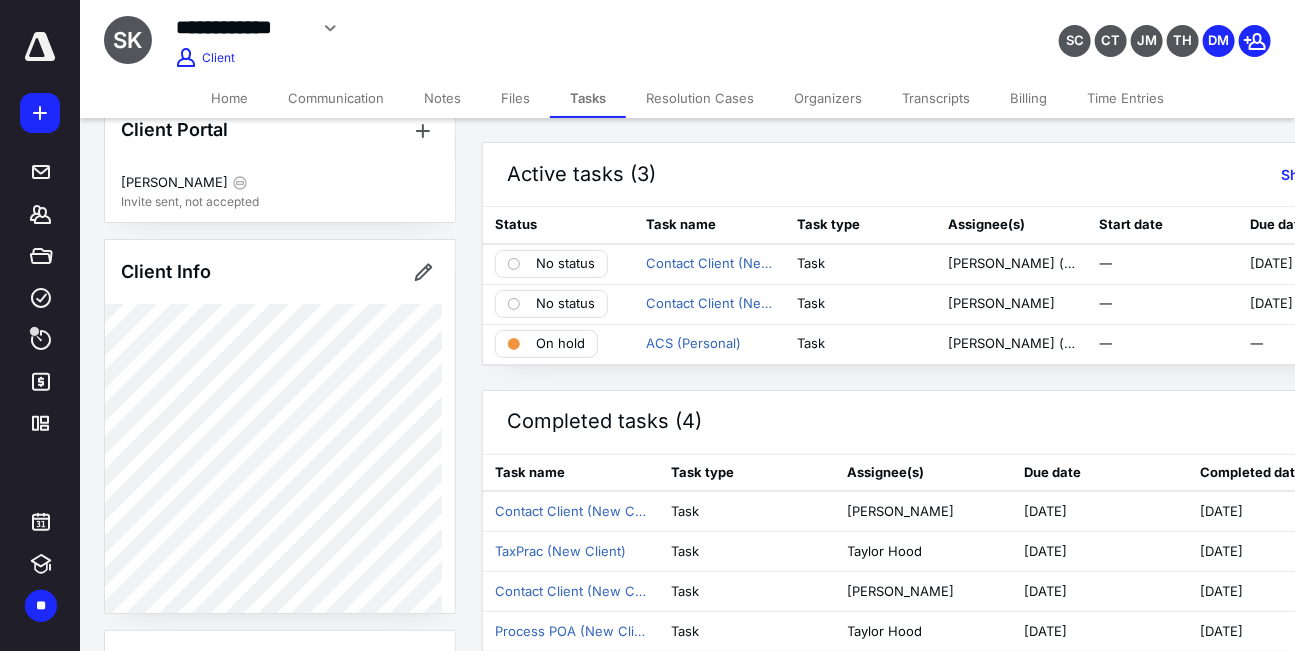 click on "Notes" at bounding box center (442, 98) 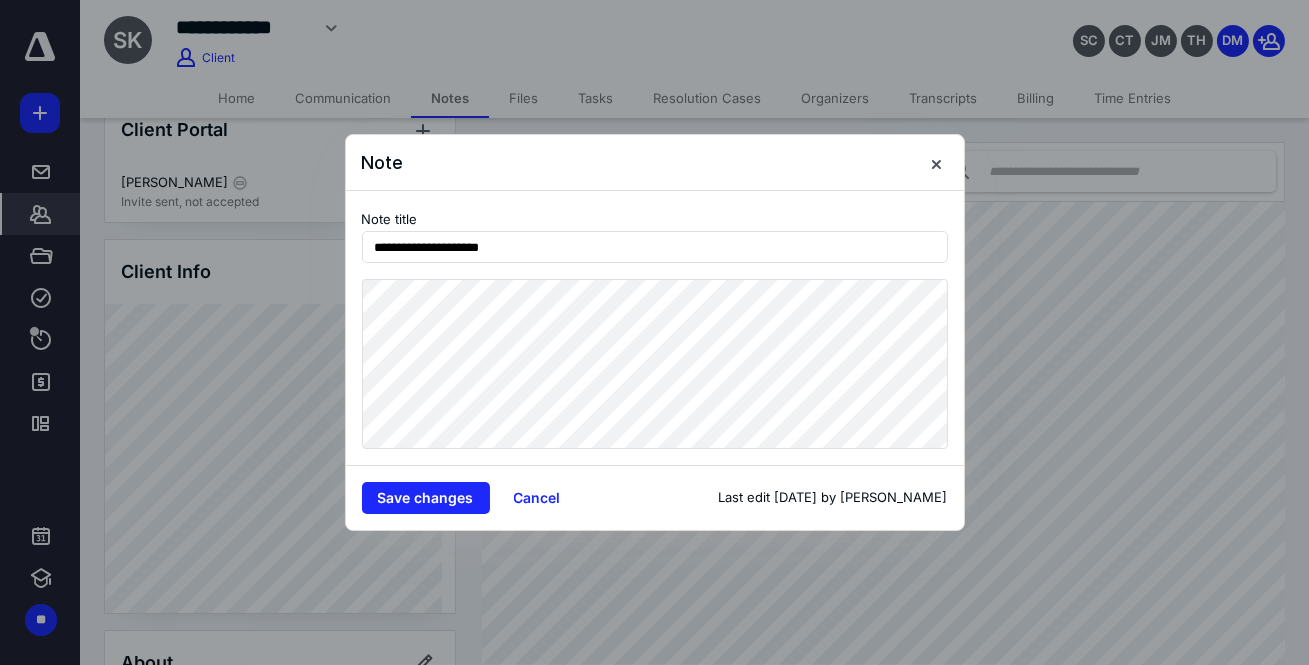click on "**********" at bounding box center (655, 328) 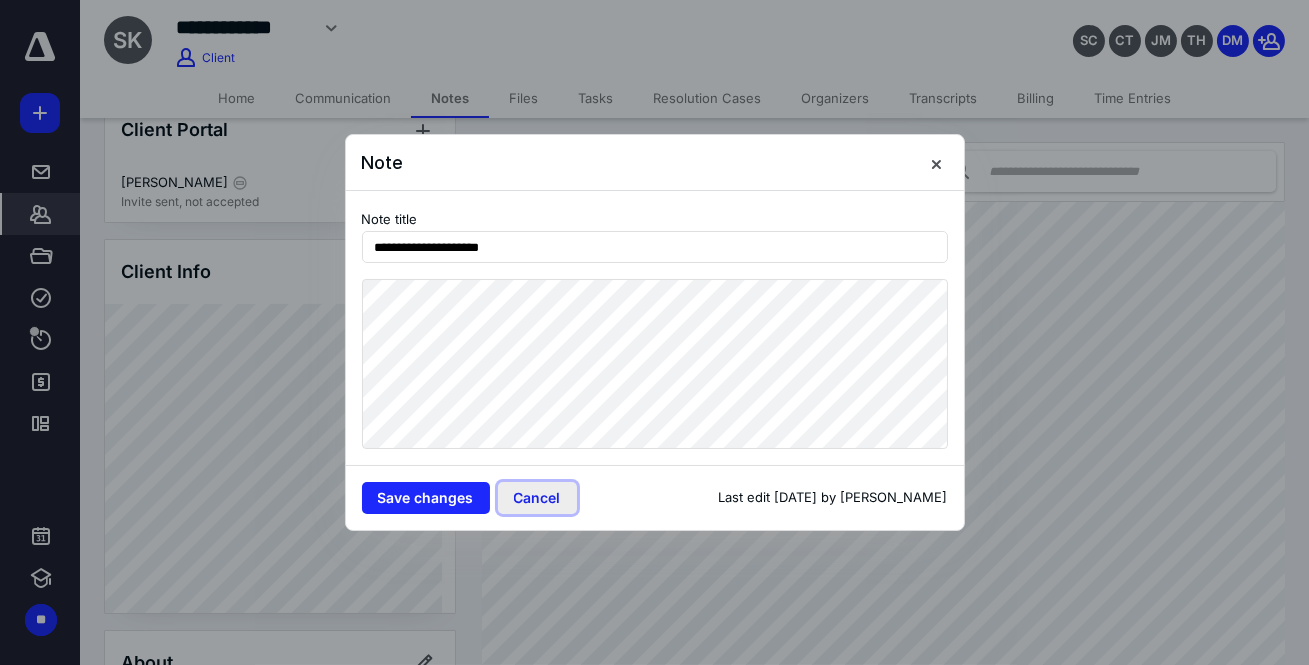 click on "Cancel" at bounding box center (537, 498) 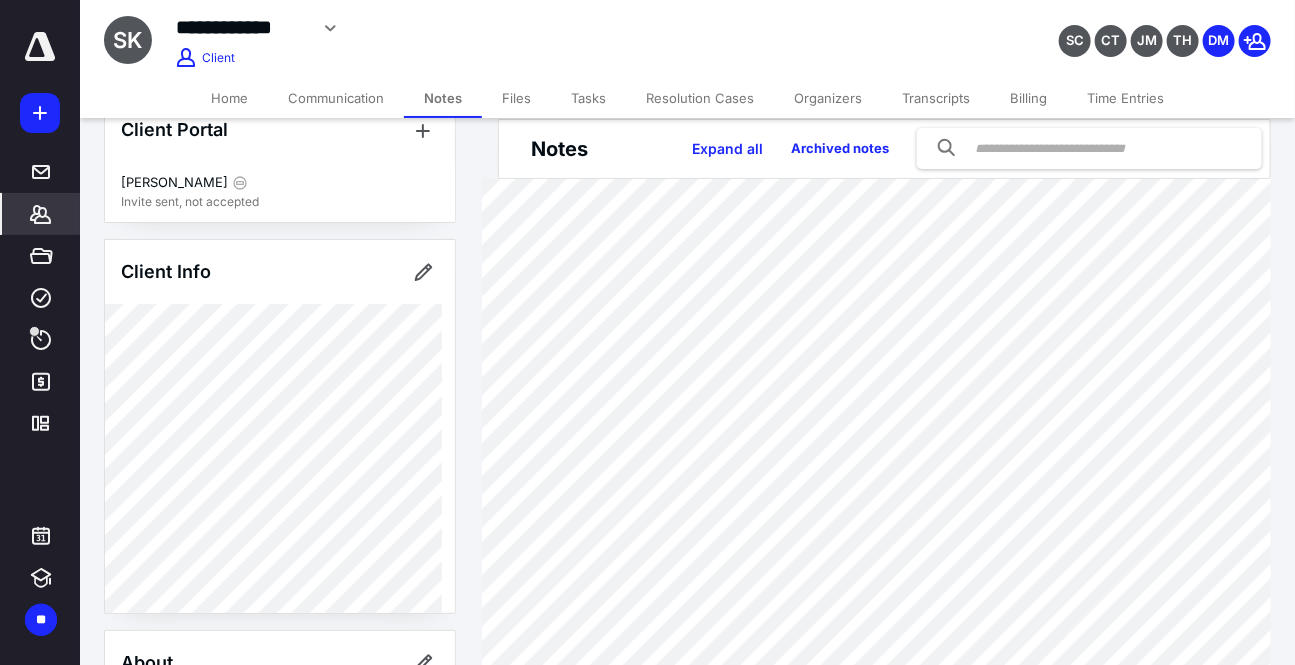 scroll, scrollTop: 22, scrollLeft: 0, axis: vertical 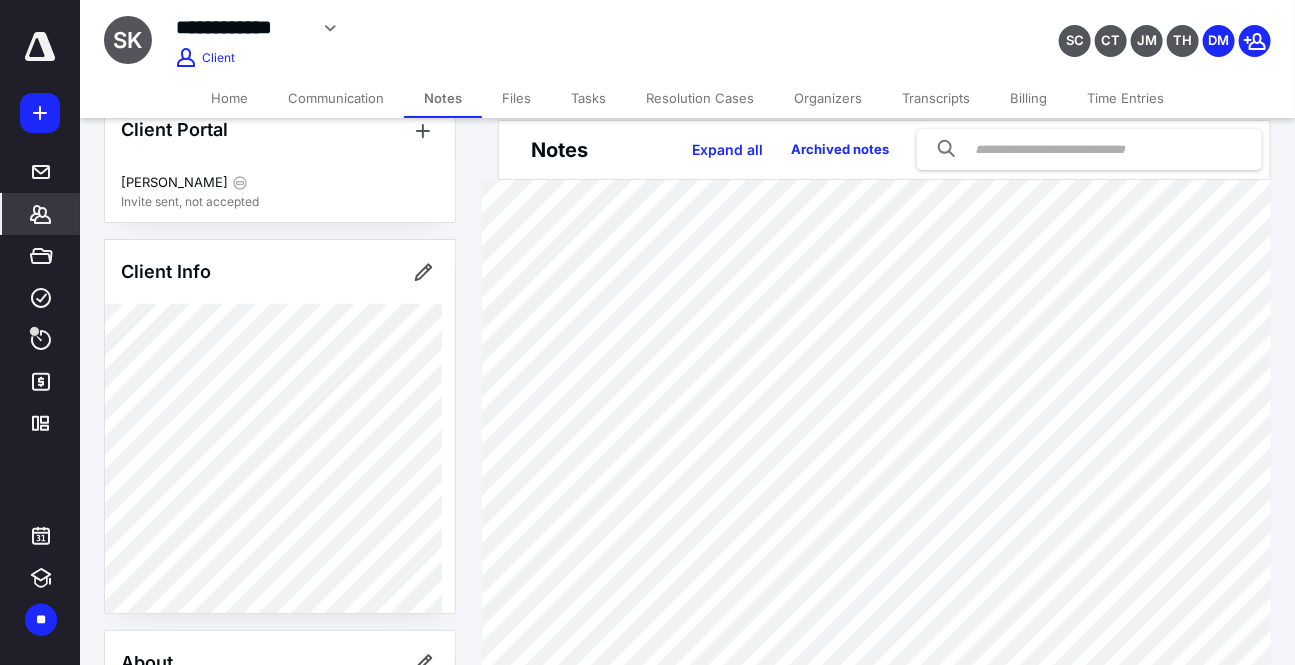 click on "Time Entries" at bounding box center [1125, 98] 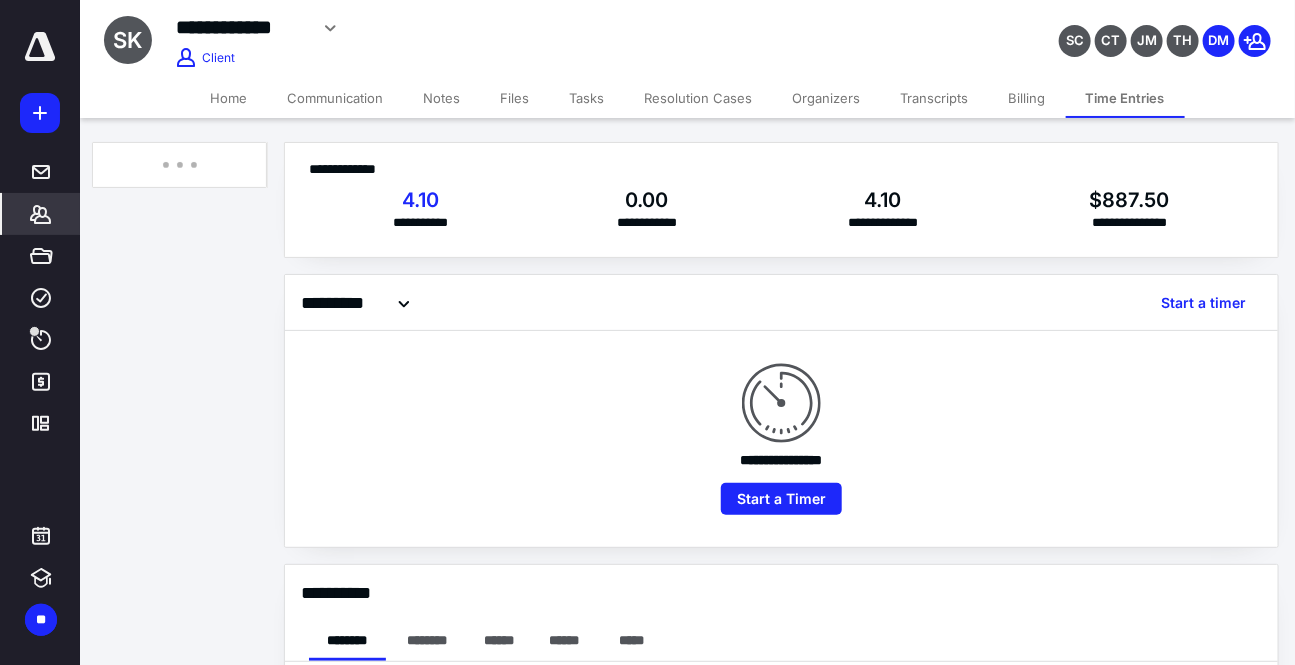 checkbox on "true" 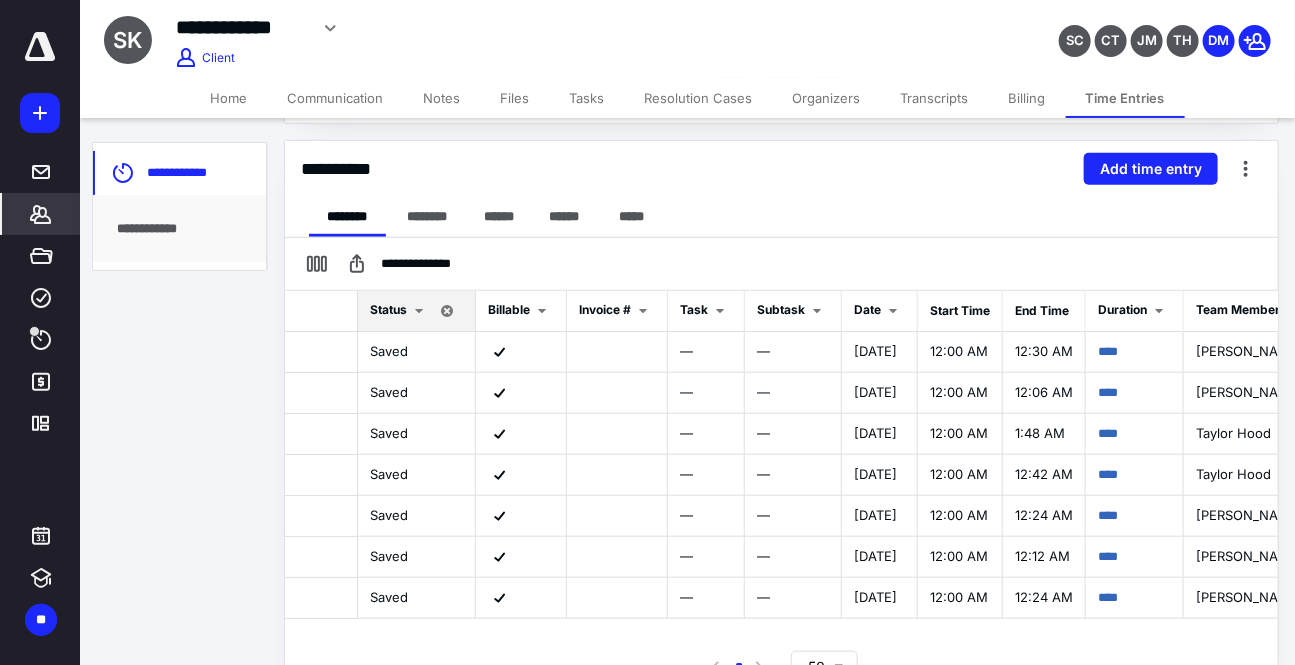 scroll, scrollTop: 445, scrollLeft: 0, axis: vertical 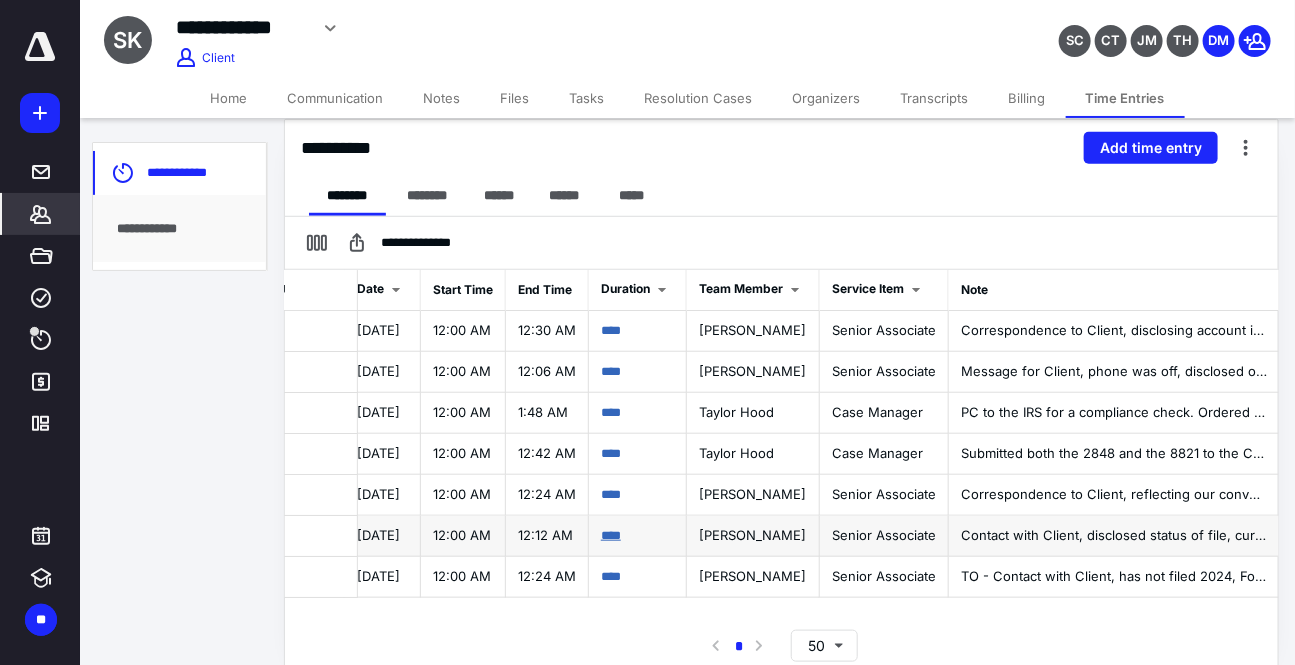 click on "****" at bounding box center (611, 535) 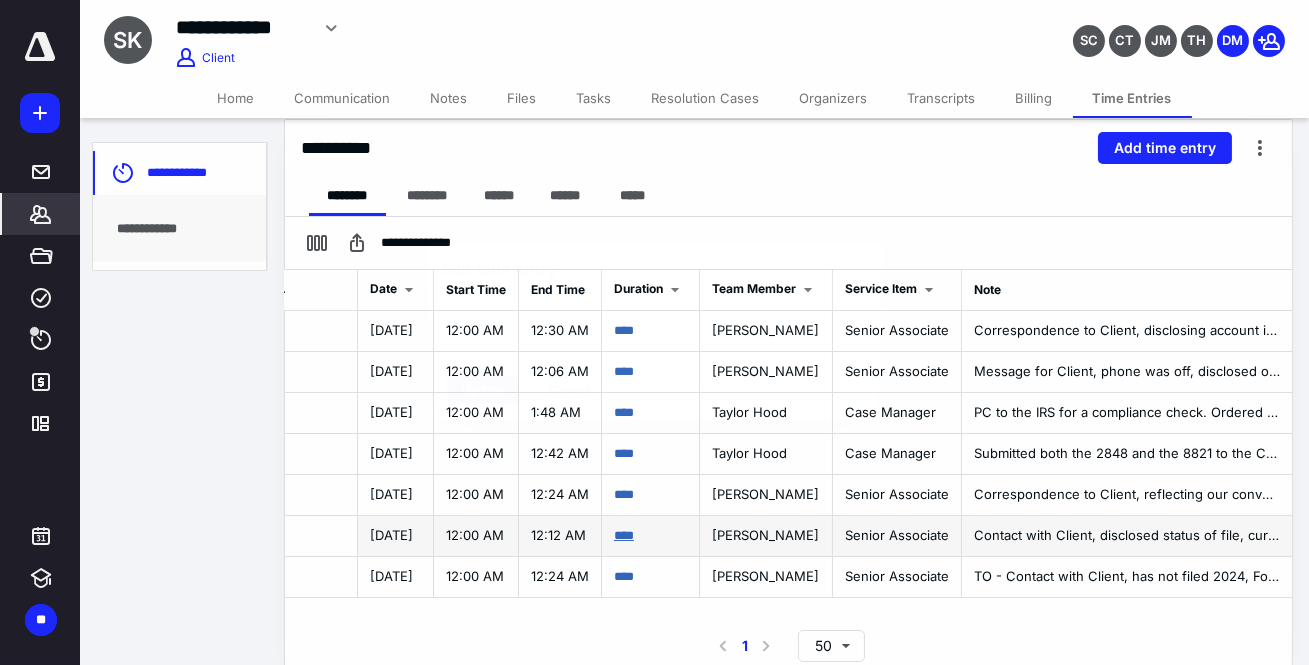 scroll, scrollTop: 0, scrollLeft: 512, axis: horizontal 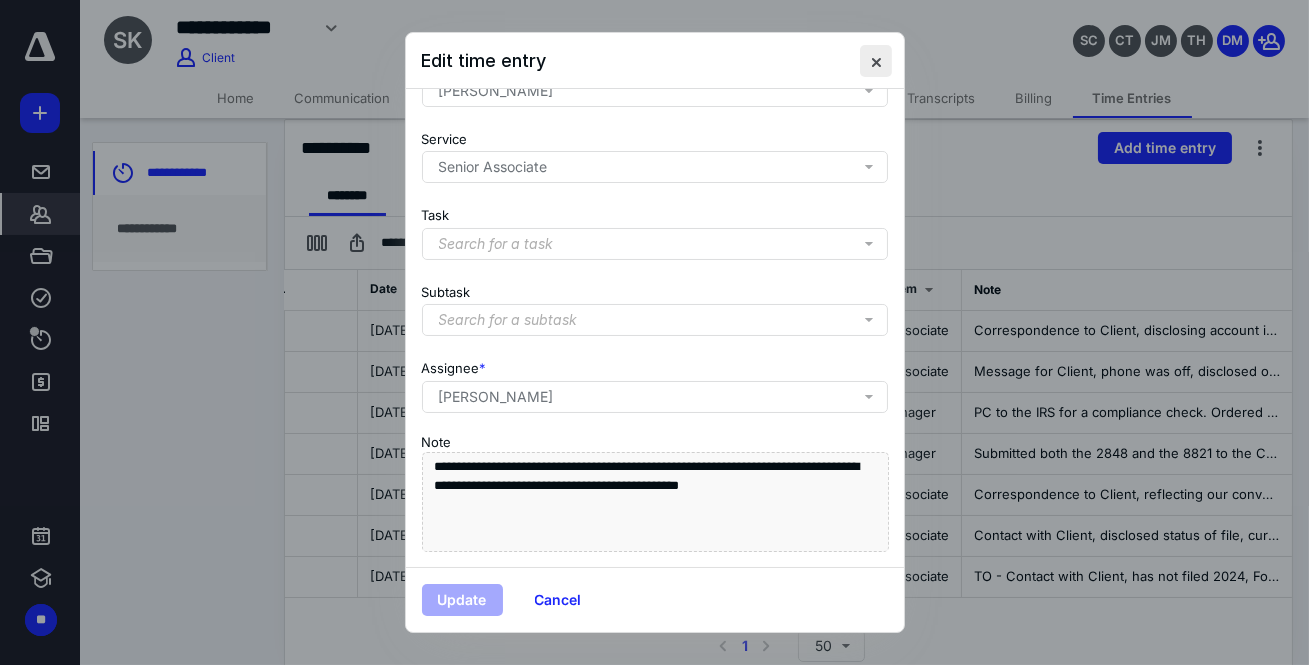 click at bounding box center (876, 61) 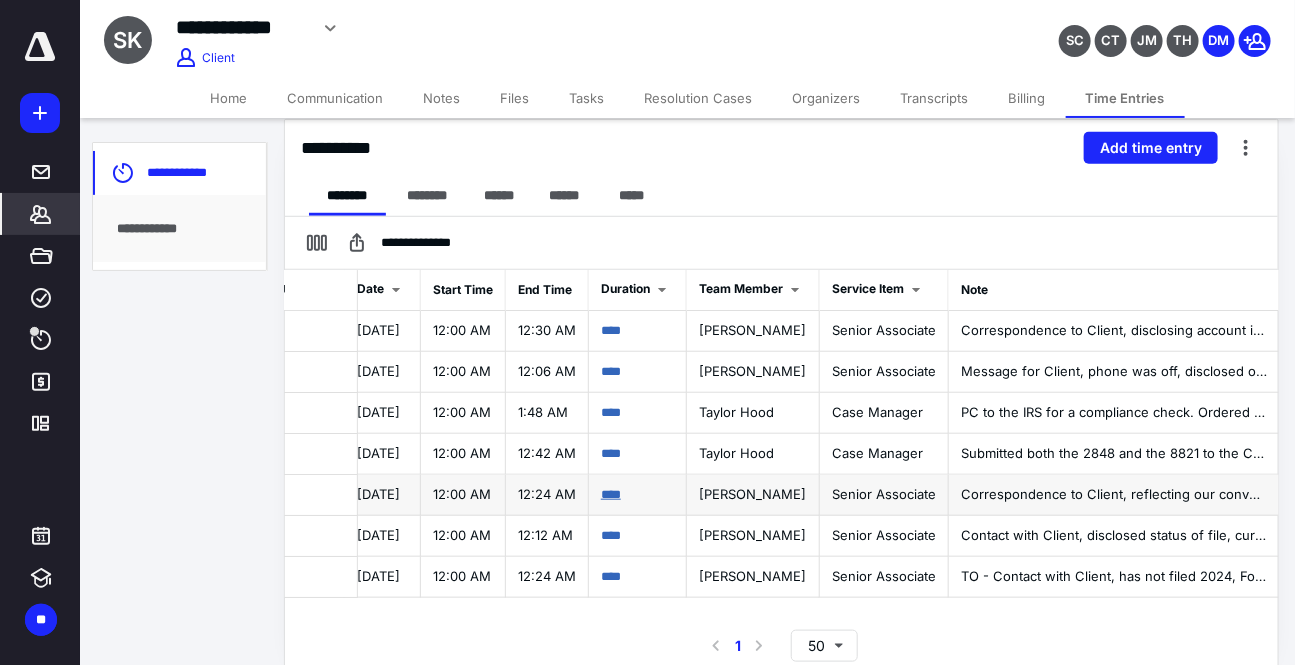 click on "****" at bounding box center [611, 494] 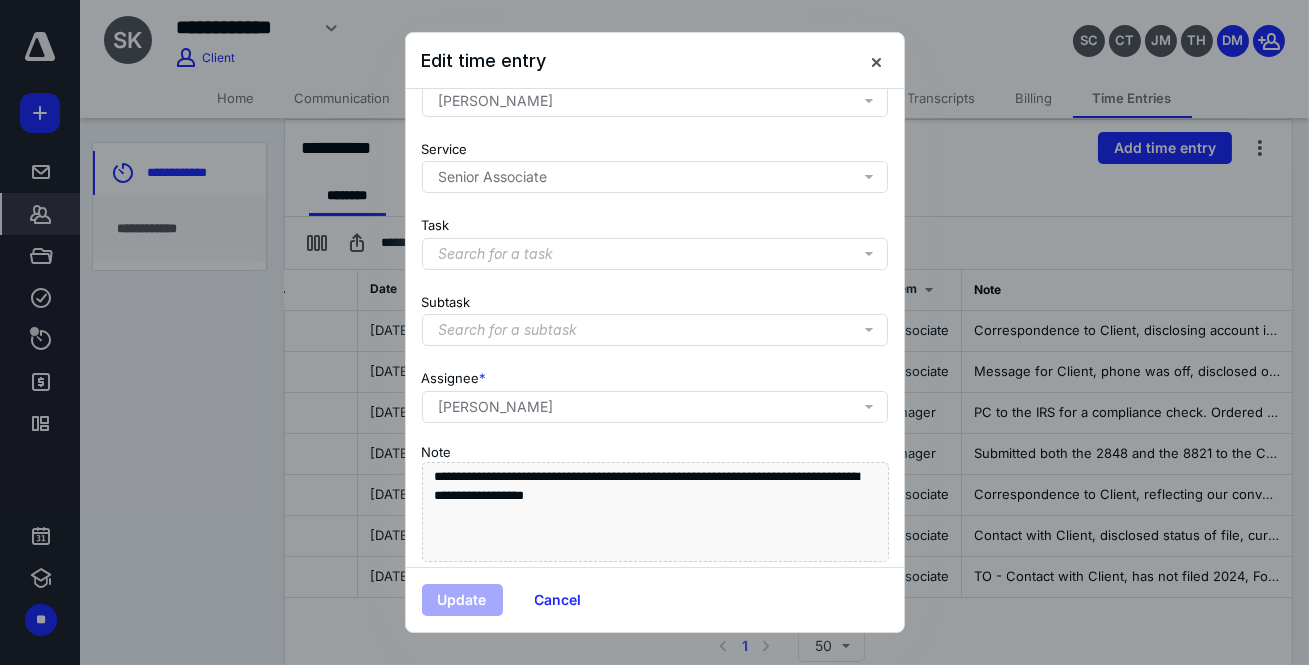 scroll, scrollTop: 252, scrollLeft: 0, axis: vertical 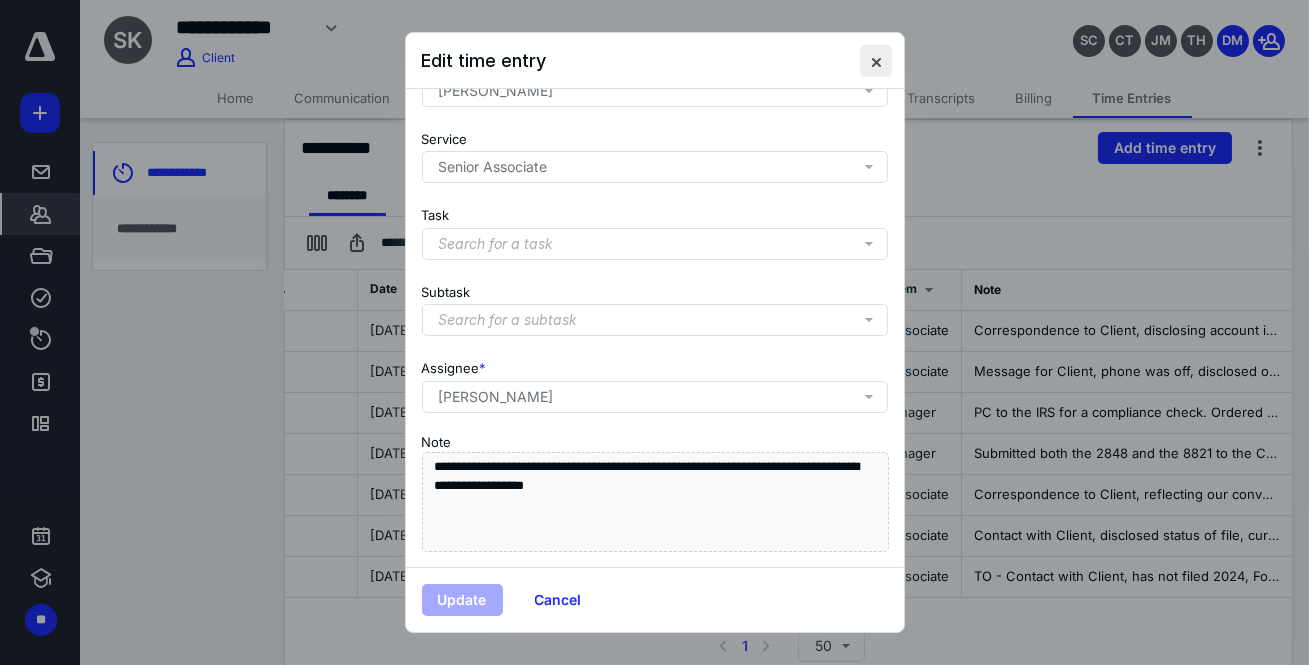 click at bounding box center (876, 61) 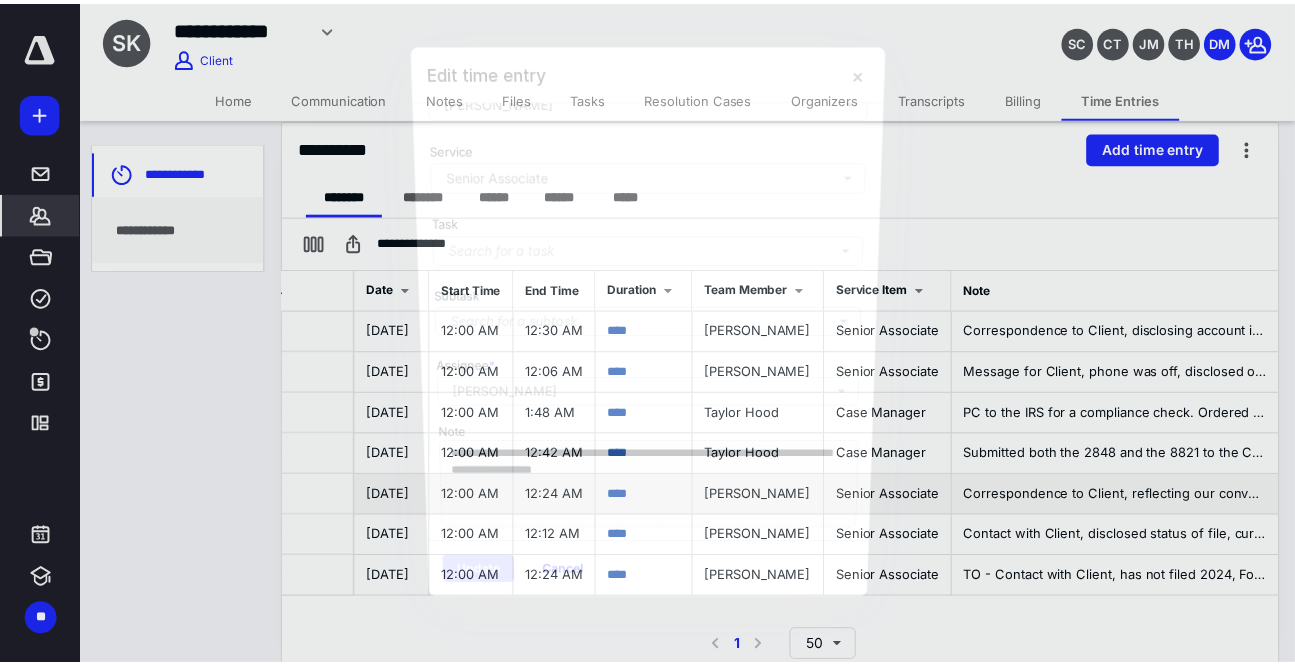 scroll, scrollTop: 0, scrollLeft: 0, axis: both 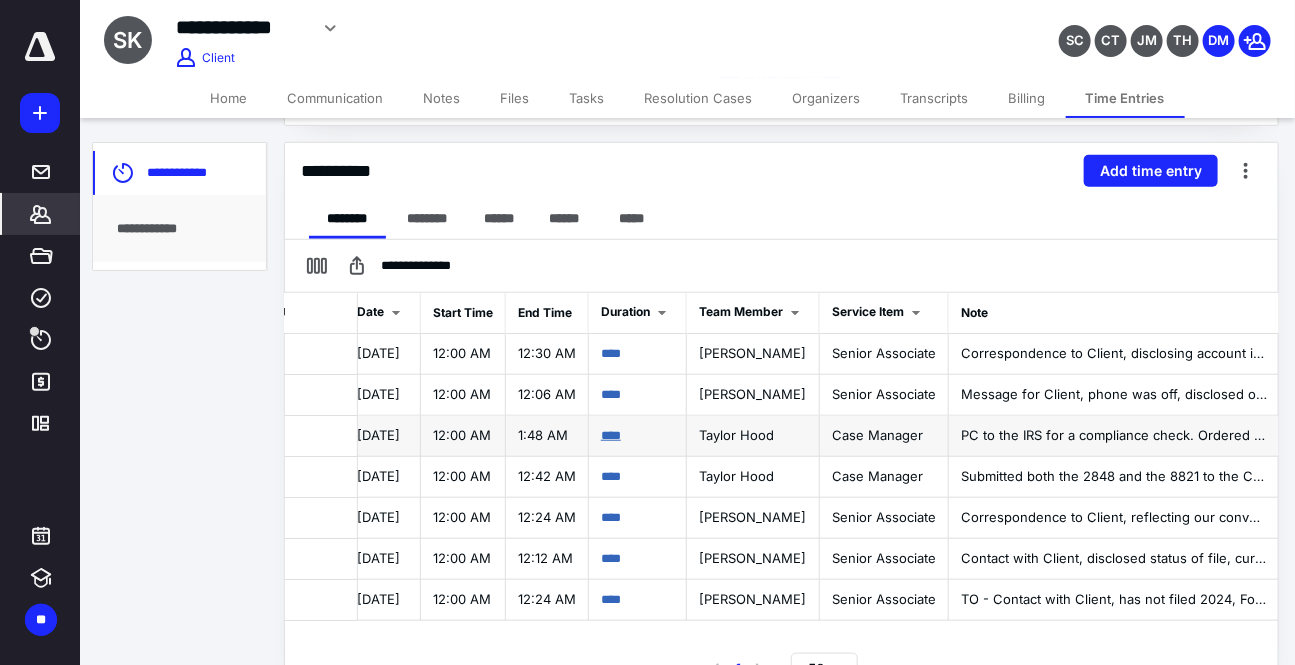 click on "****" at bounding box center (611, 435) 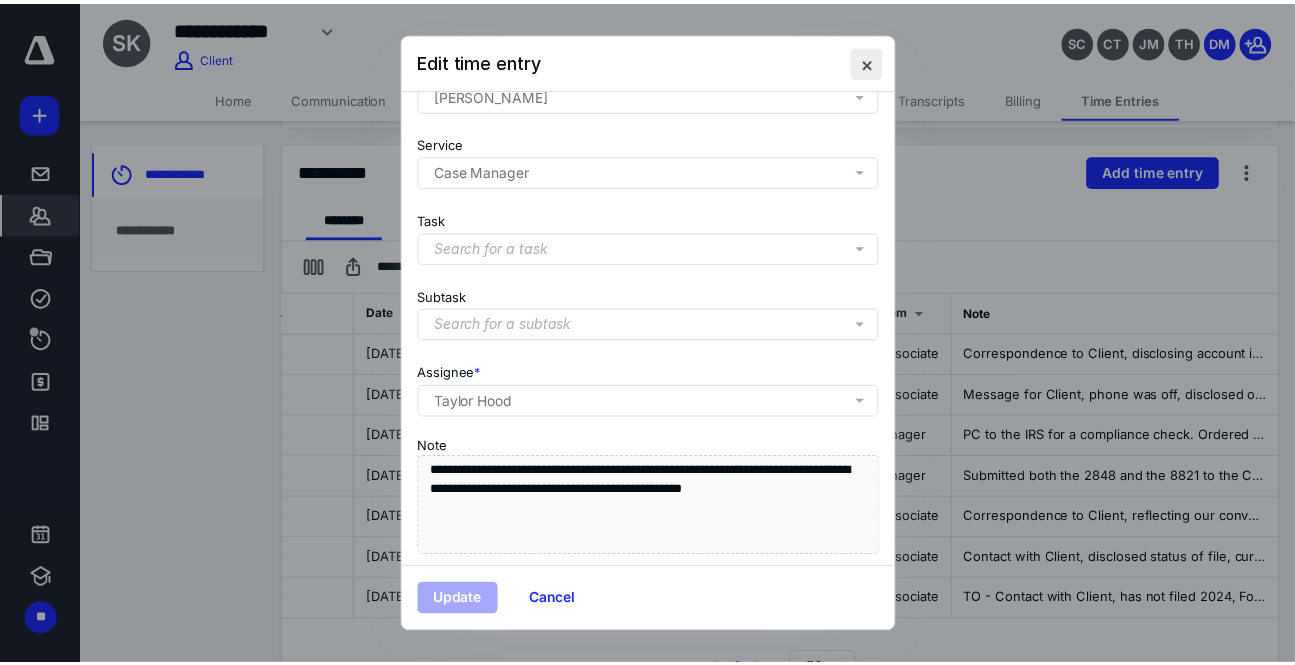 scroll, scrollTop: 252, scrollLeft: 0, axis: vertical 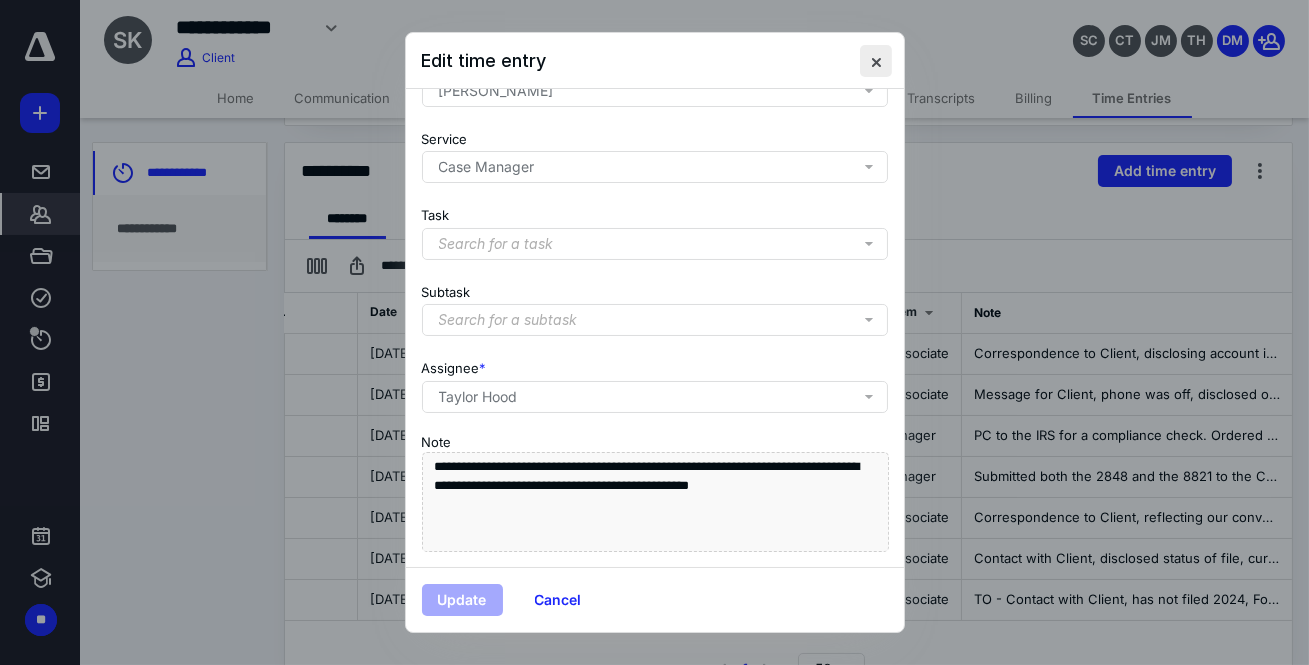 click at bounding box center [876, 61] 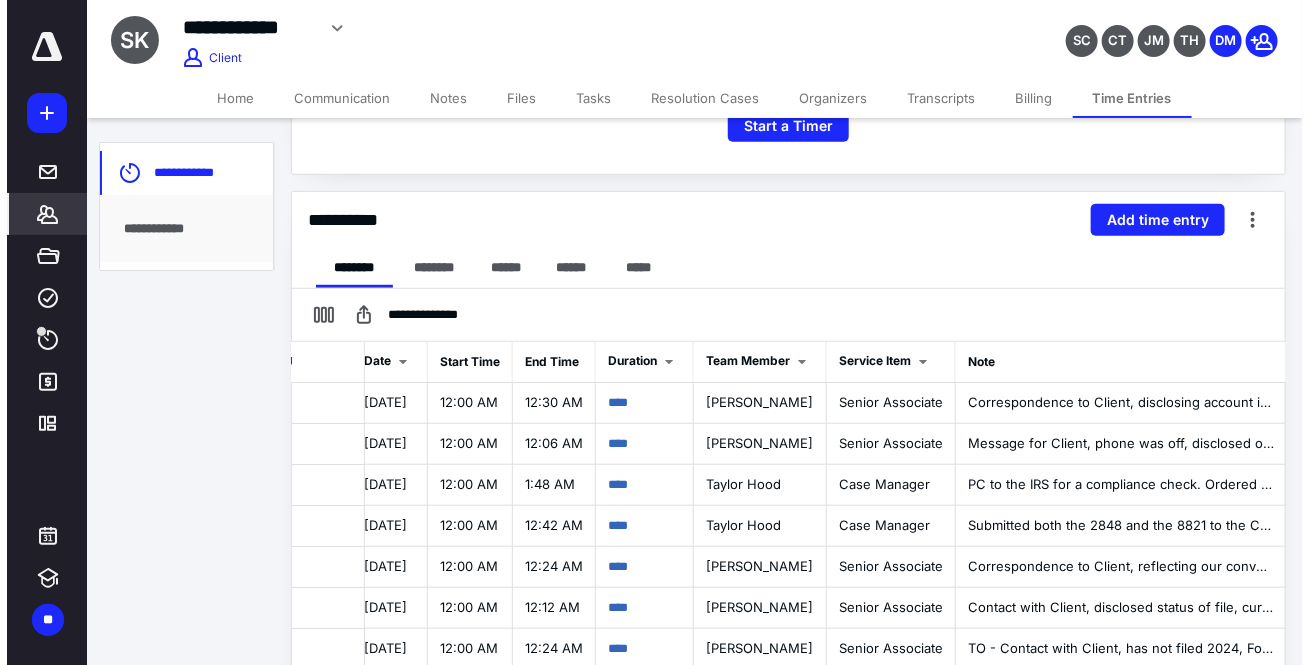 scroll, scrollTop: 354, scrollLeft: 0, axis: vertical 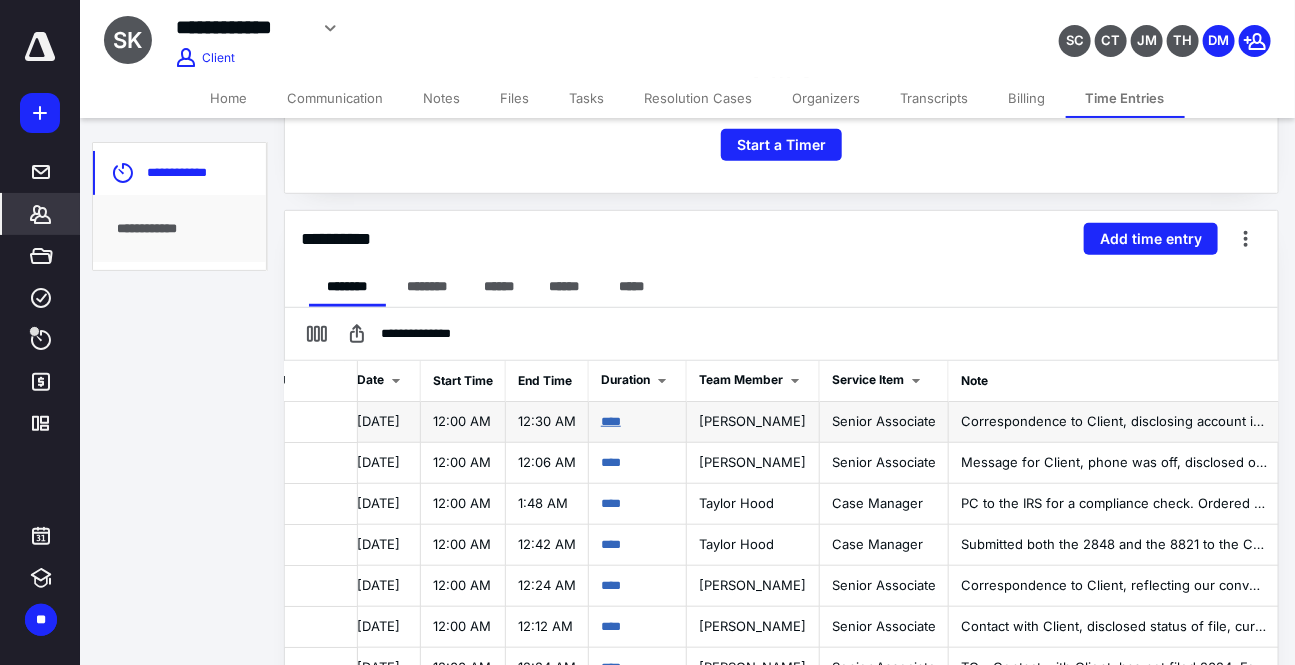 click on "****" at bounding box center (611, 421) 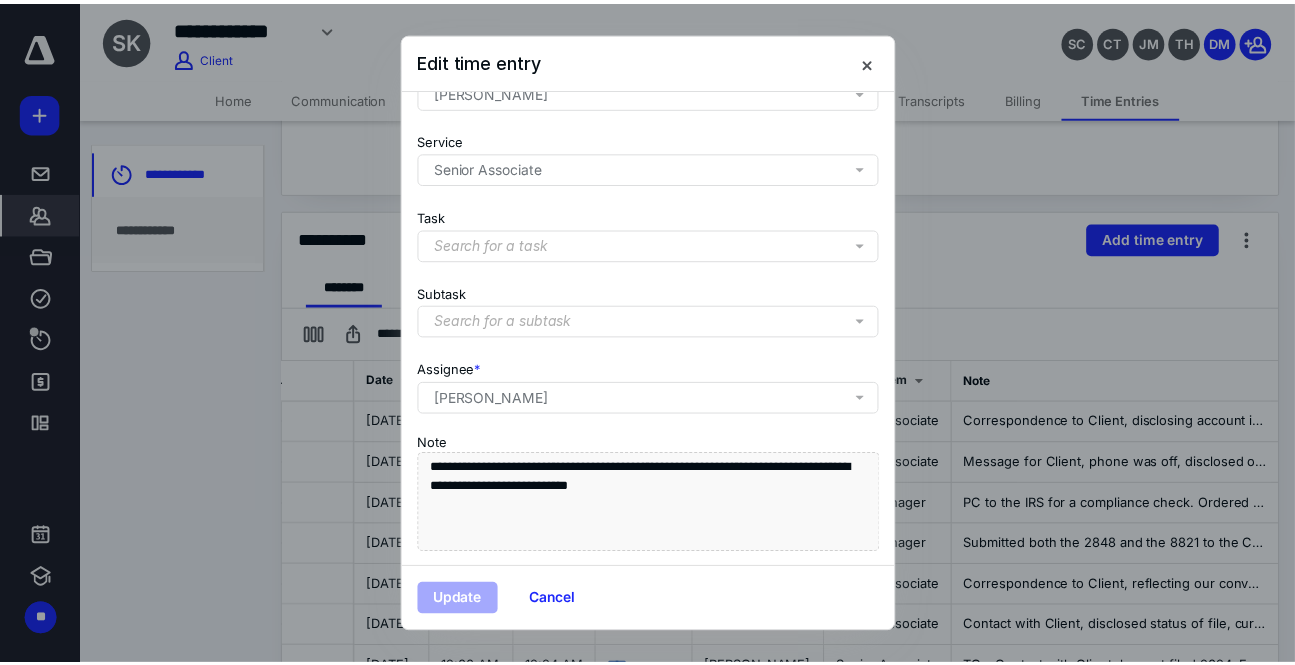 scroll, scrollTop: 252, scrollLeft: 0, axis: vertical 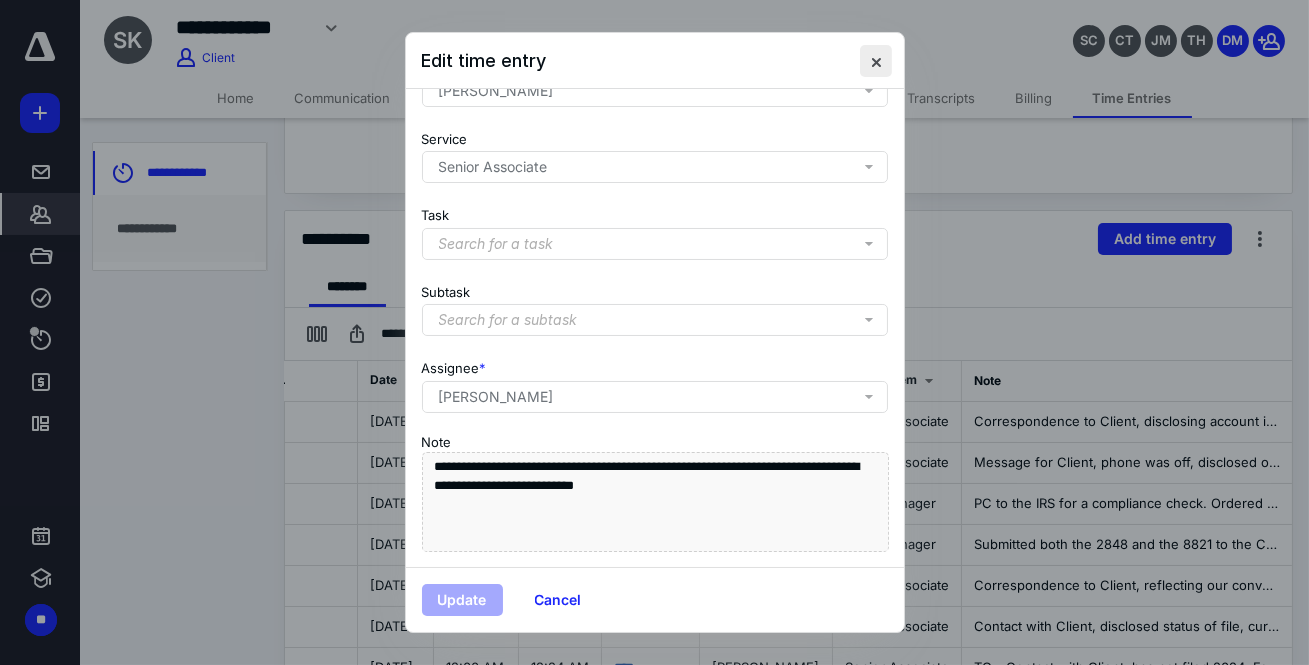 click at bounding box center (876, 61) 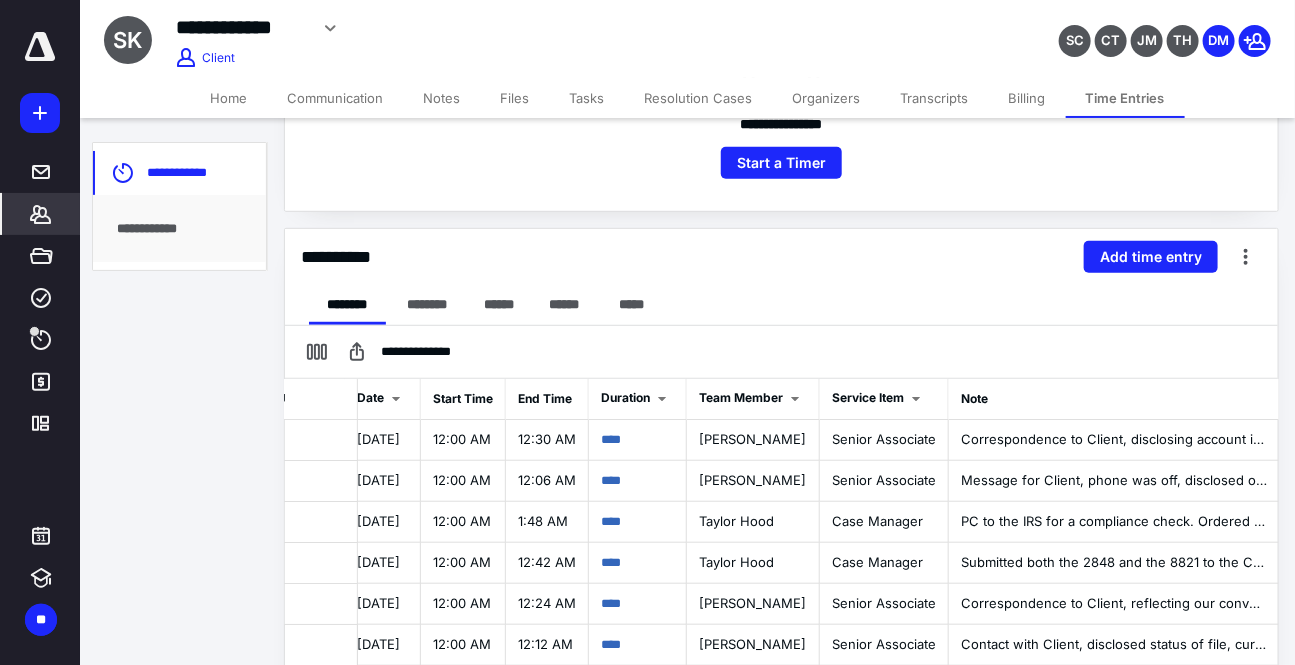 scroll, scrollTop: 331, scrollLeft: 0, axis: vertical 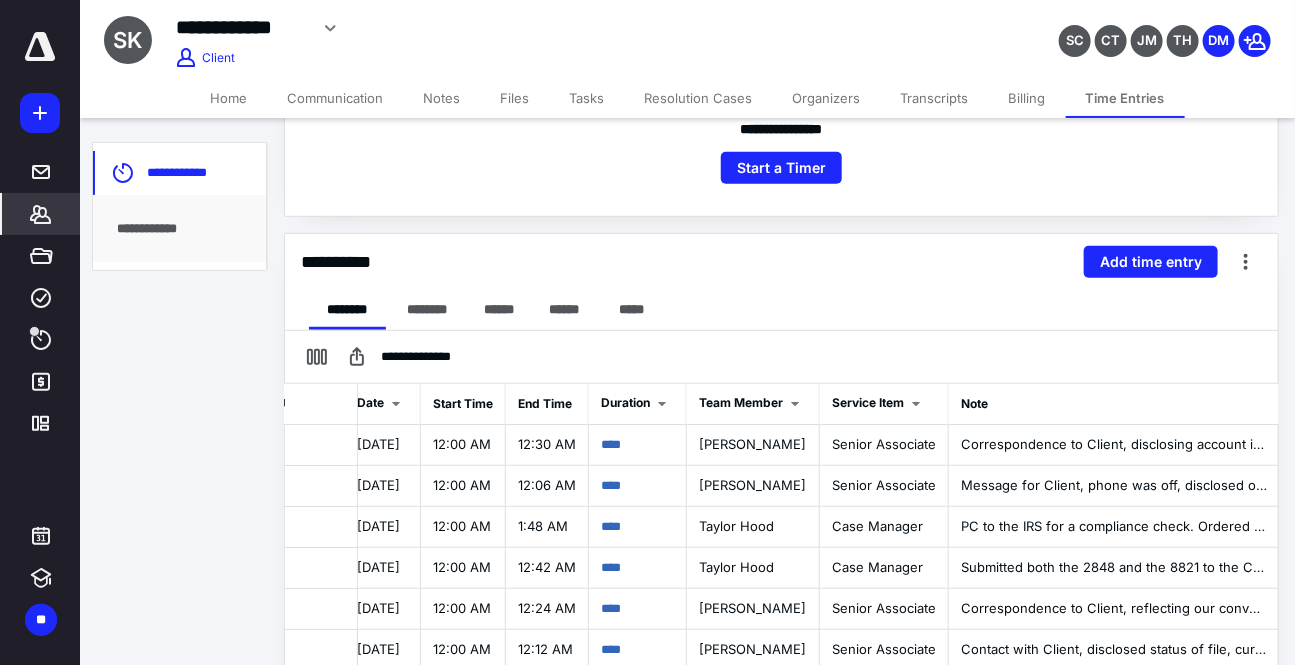 click on "Home" at bounding box center (229, 98) 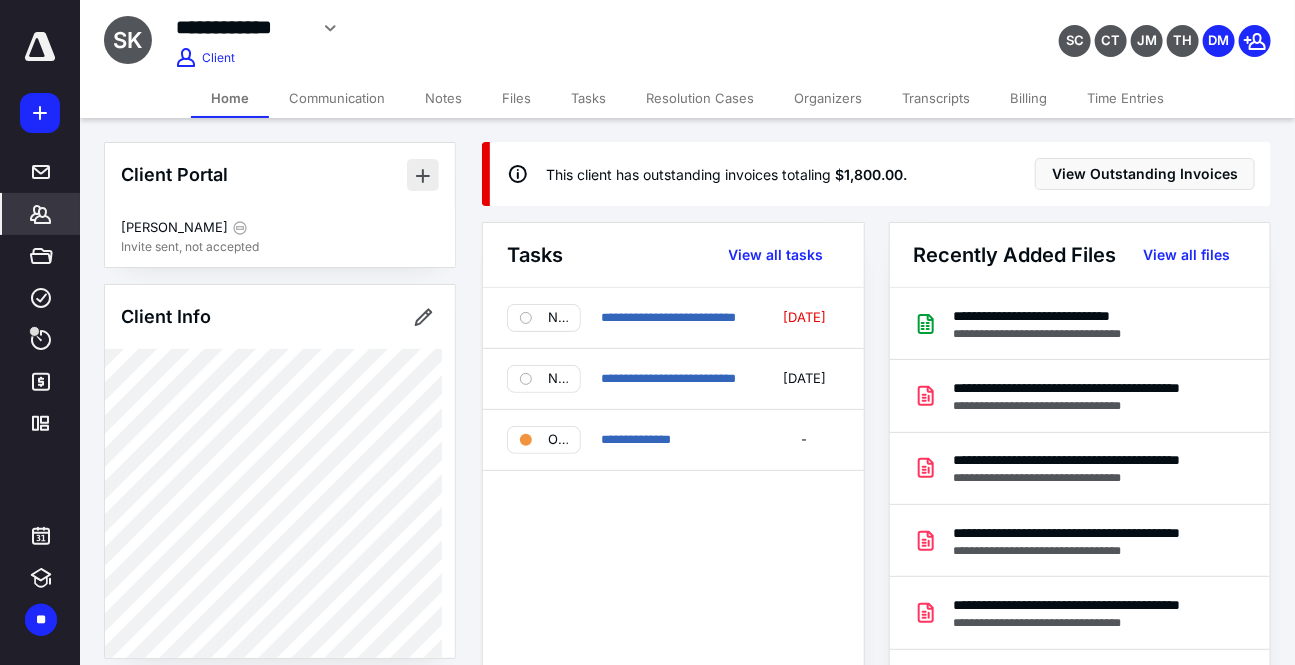 click at bounding box center [423, 175] 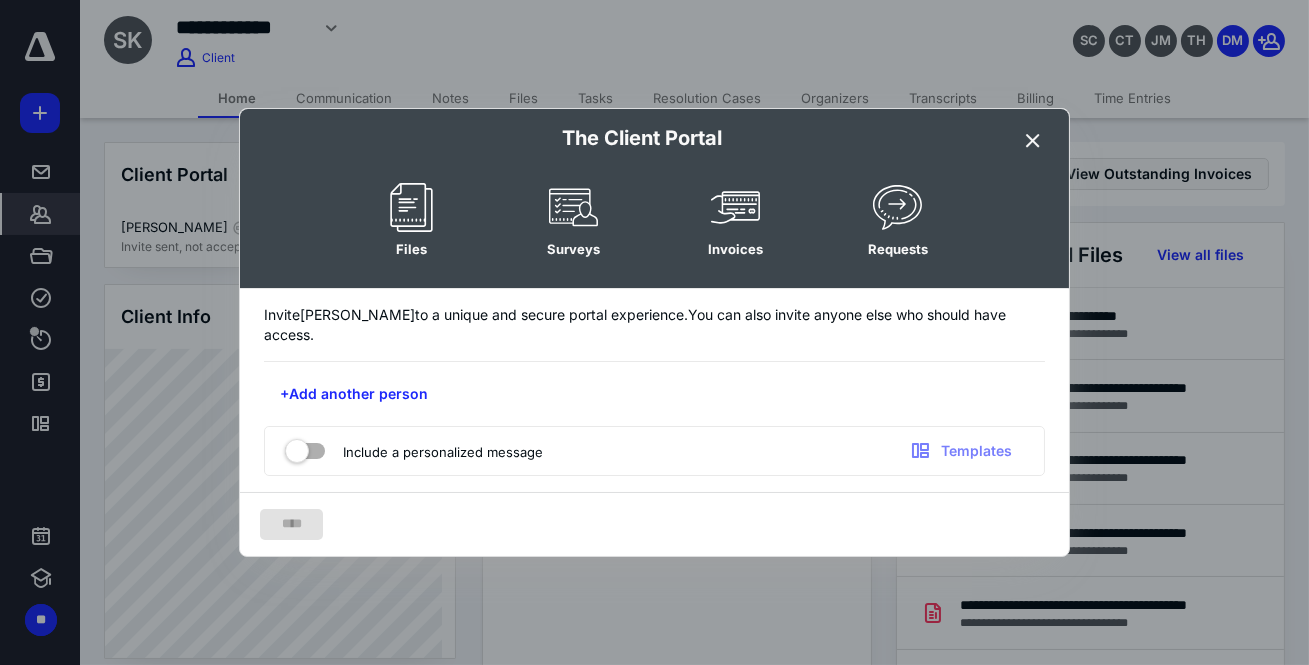 drag, startPoint x: 295, startPoint y: 438, endPoint x: 315, endPoint y: 440, distance: 20.09975 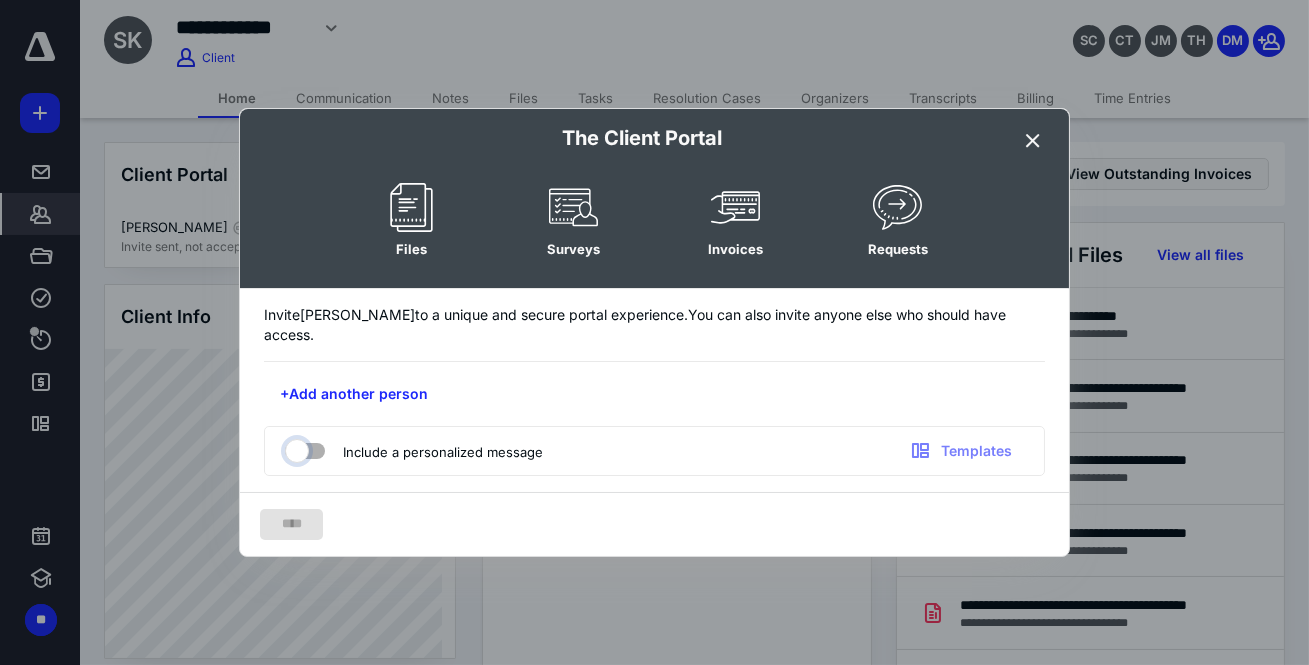 click at bounding box center [295, 448] 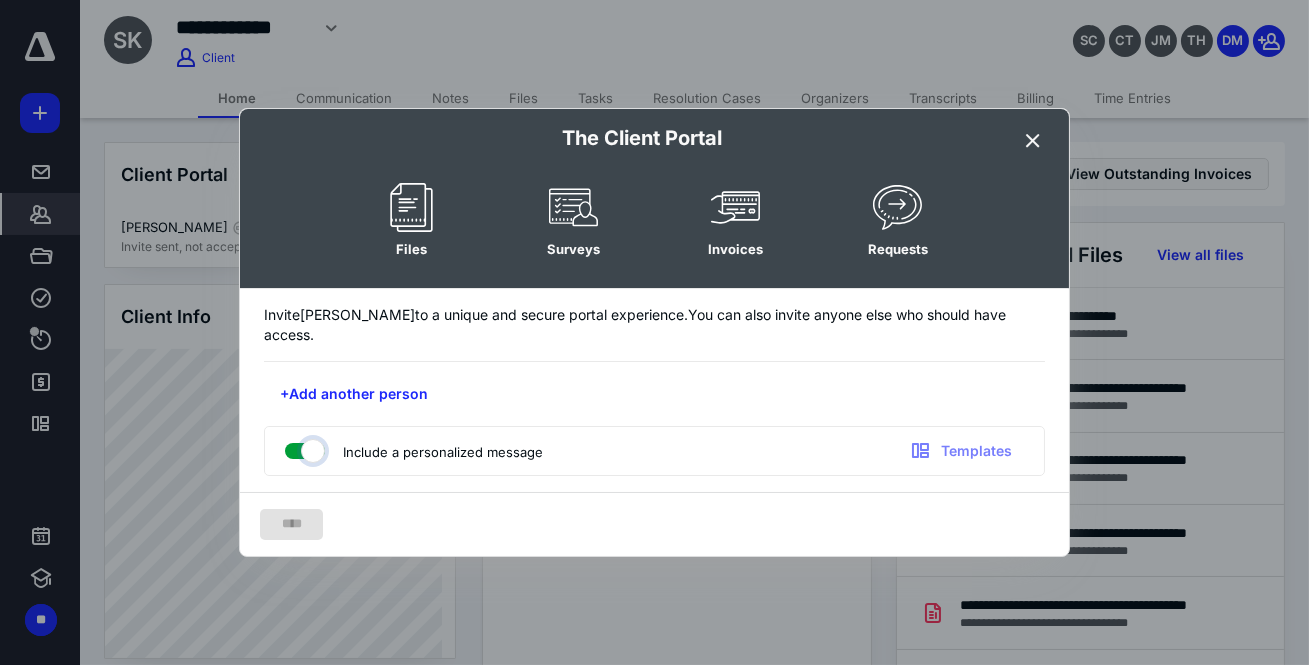 checkbox on "true" 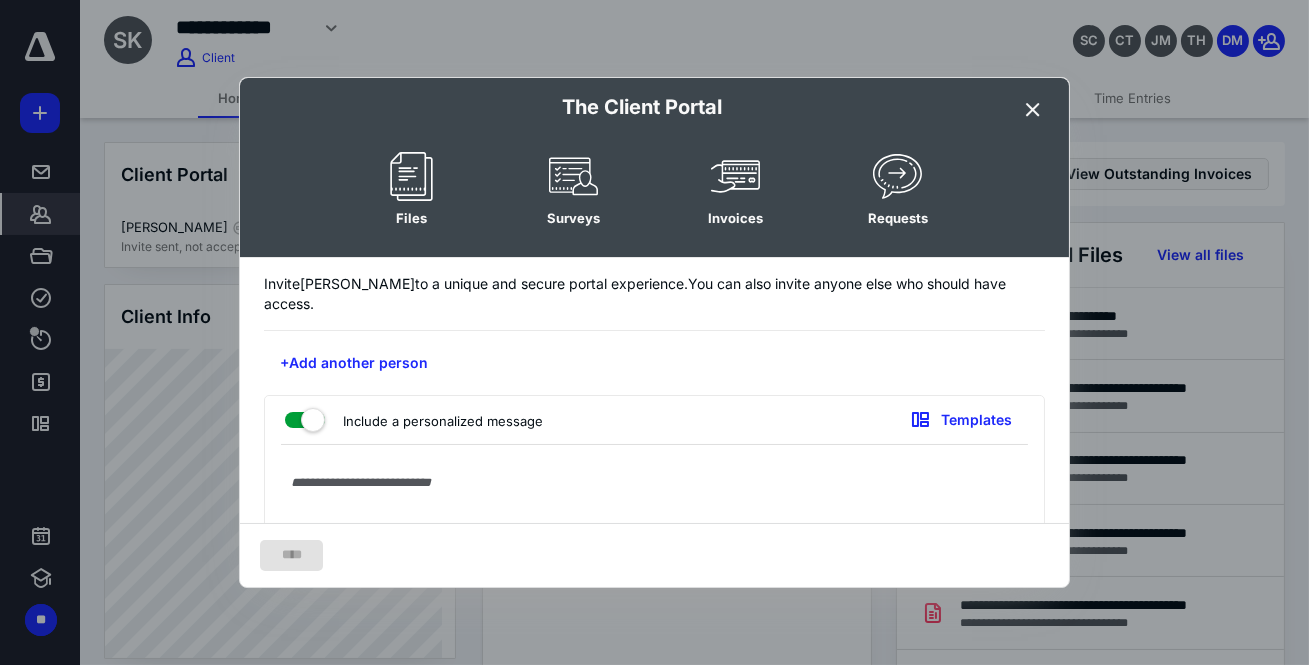 click at bounding box center [654, 553] 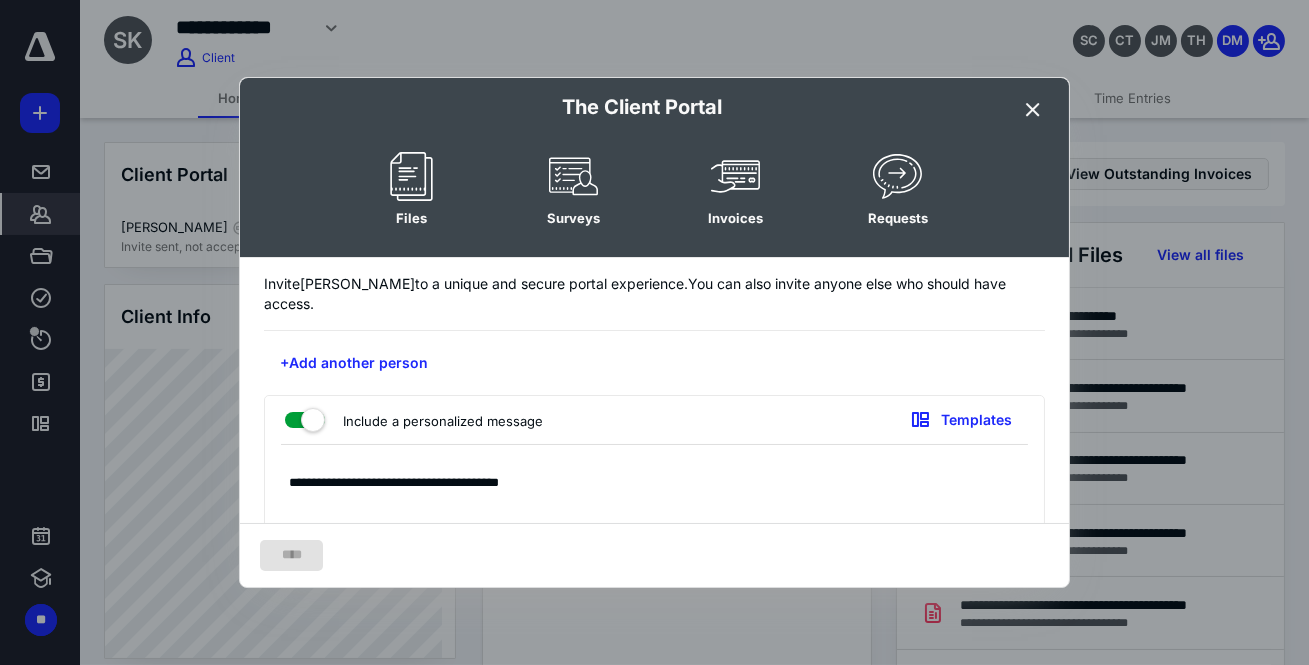 click on "**********" at bounding box center (648, 553) 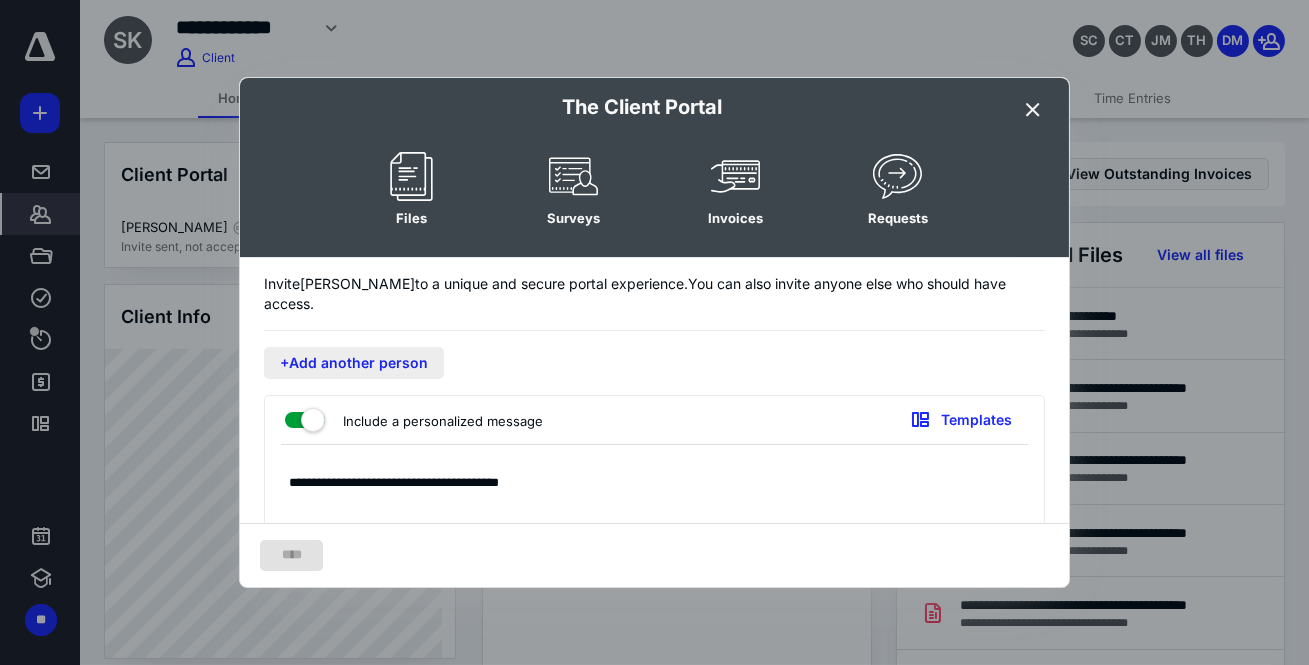 click on "+Add another person" at bounding box center [354, 363] 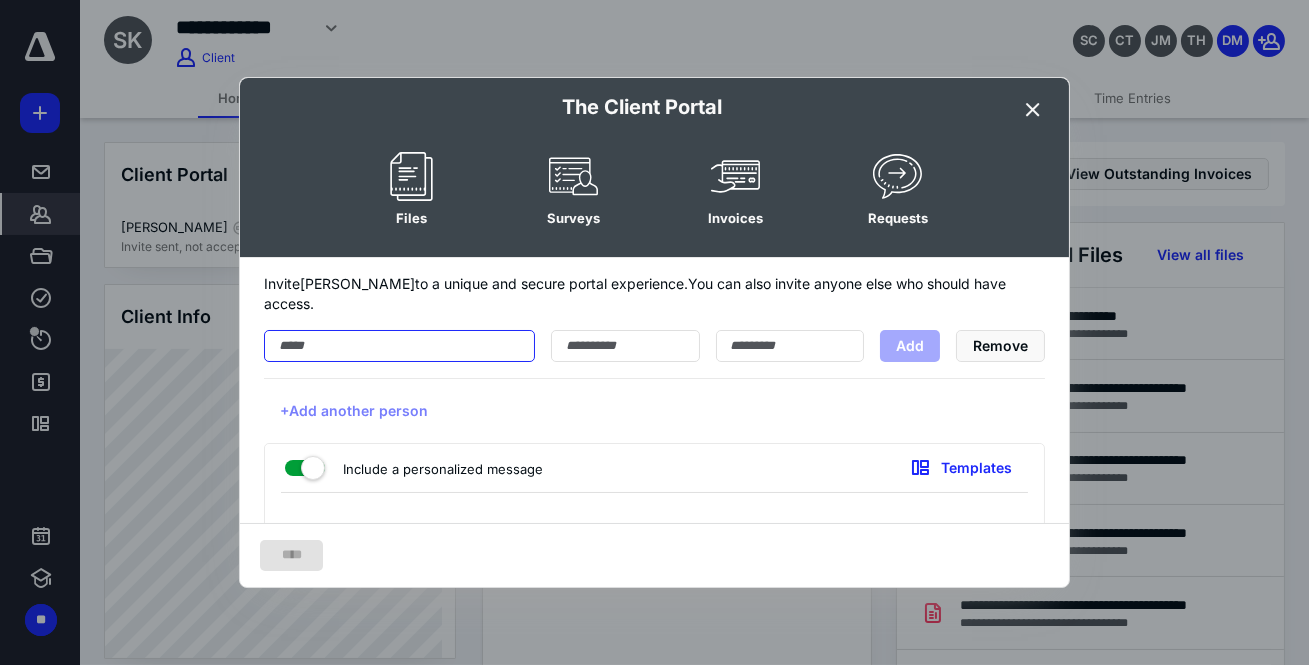 click at bounding box center (399, 346) 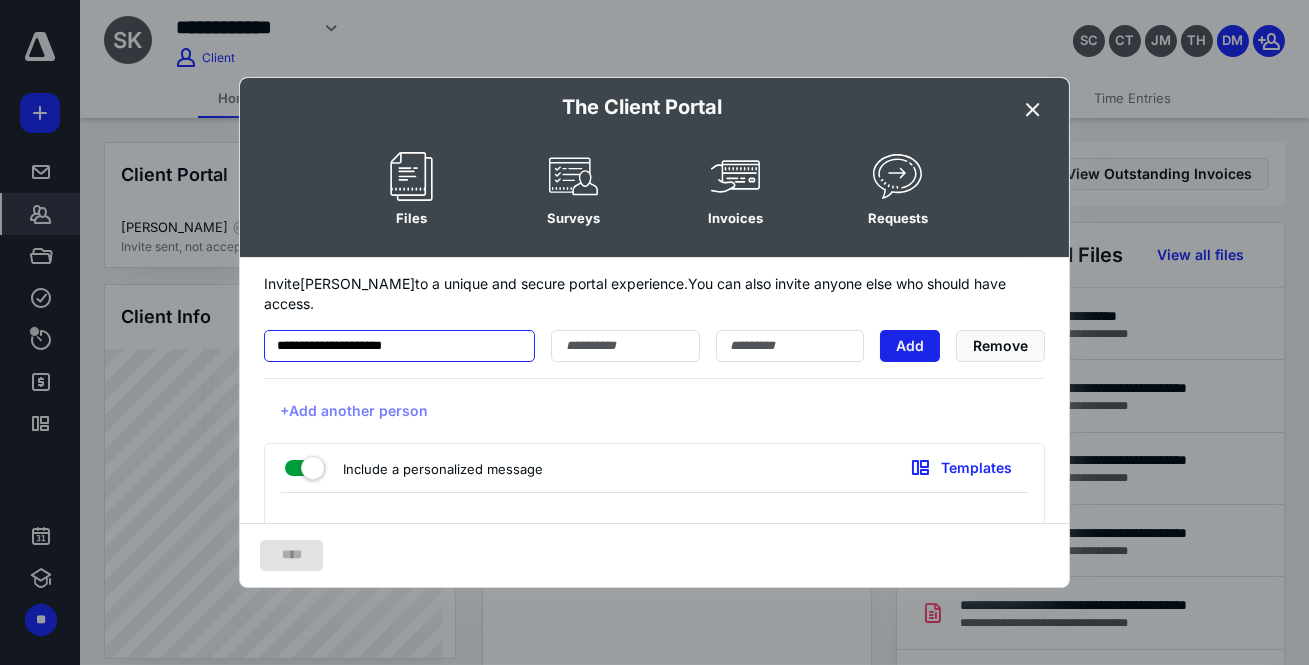 type on "**********" 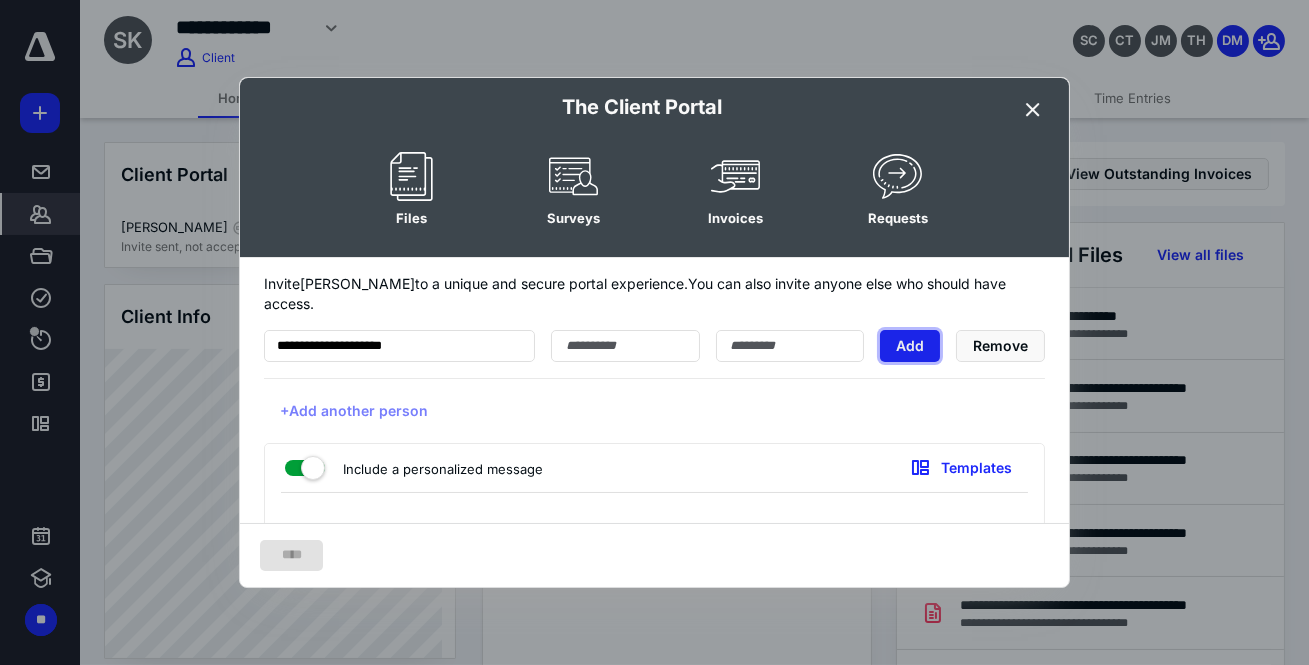 click on "Add" at bounding box center [910, 346] 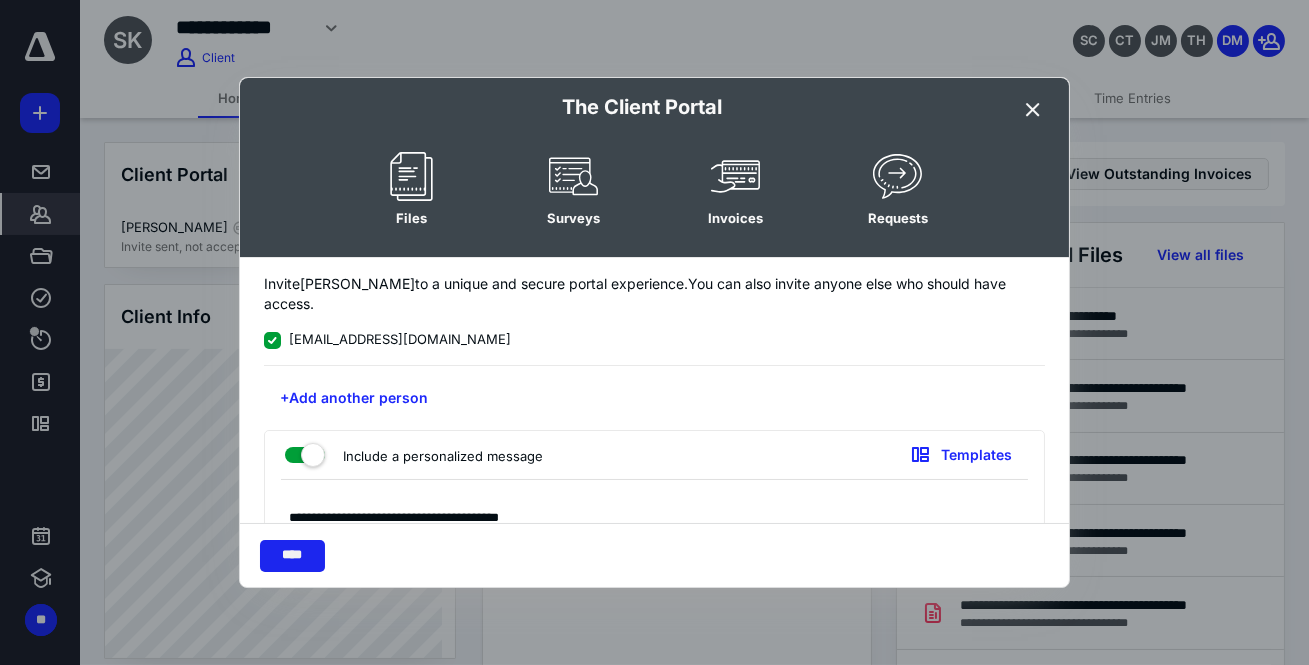 click on "****" at bounding box center [292, 556] 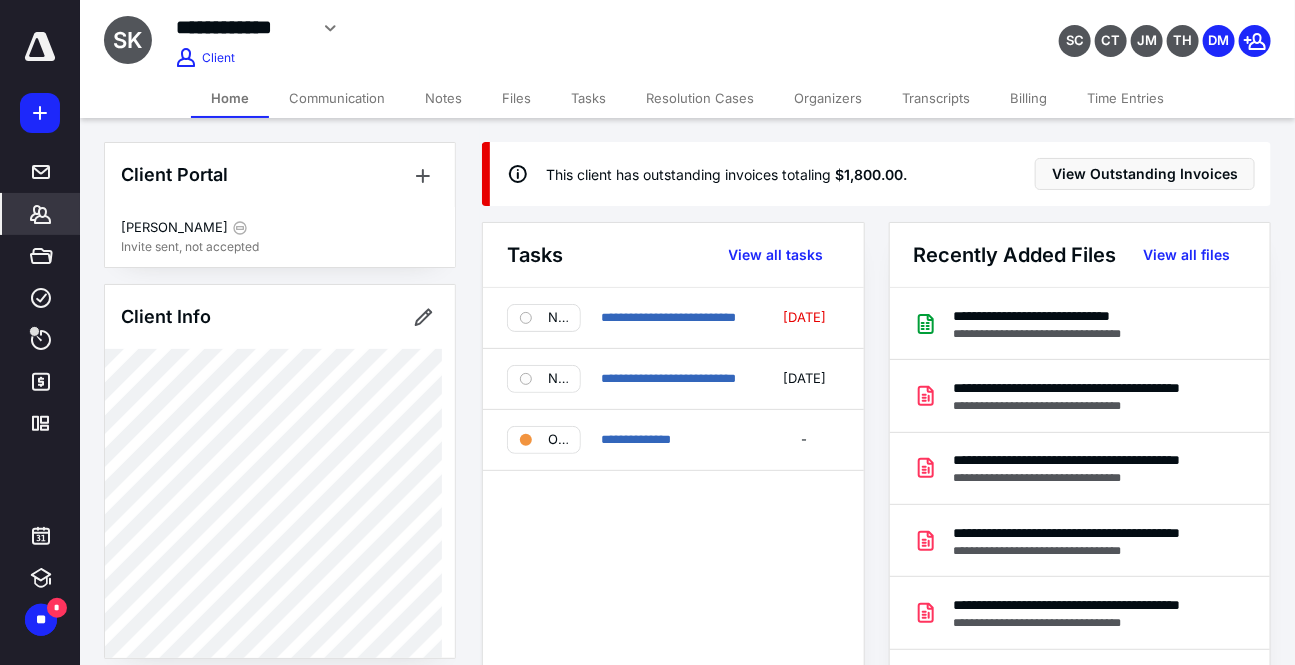 scroll, scrollTop: 580, scrollLeft: 0, axis: vertical 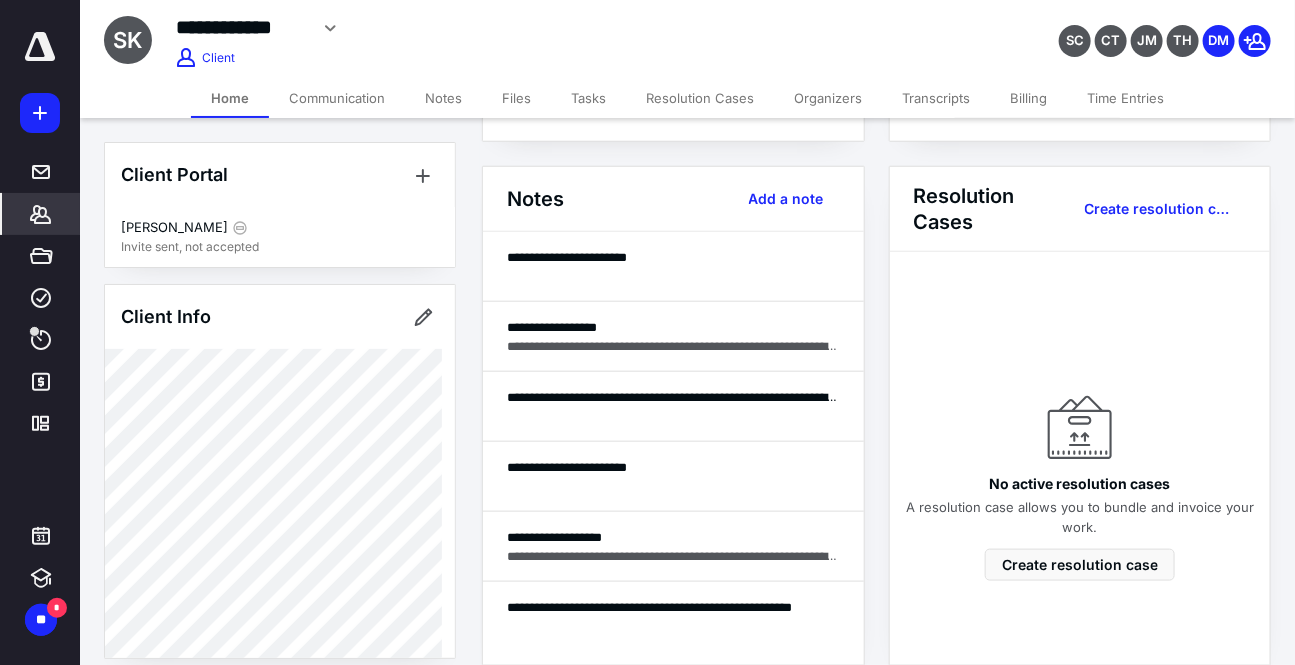 click on "Tasks" at bounding box center [588, 98] 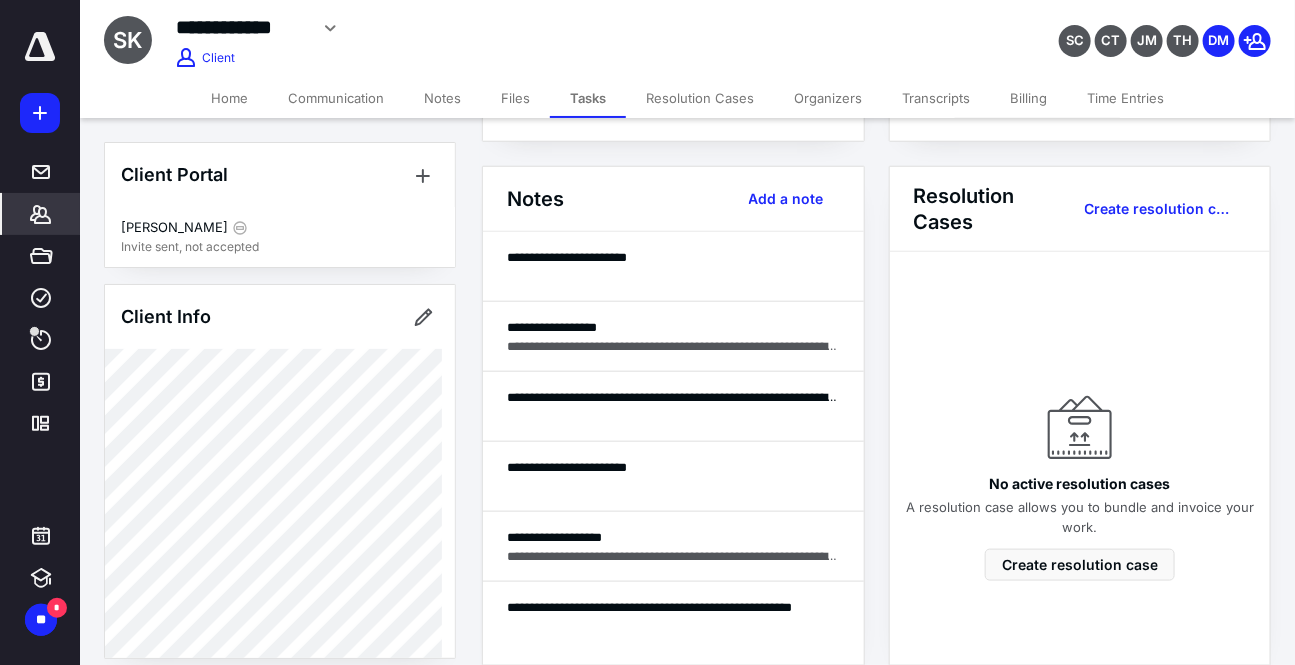 scroll, scrollTop: 0, scrollLeft: 0, axis: both 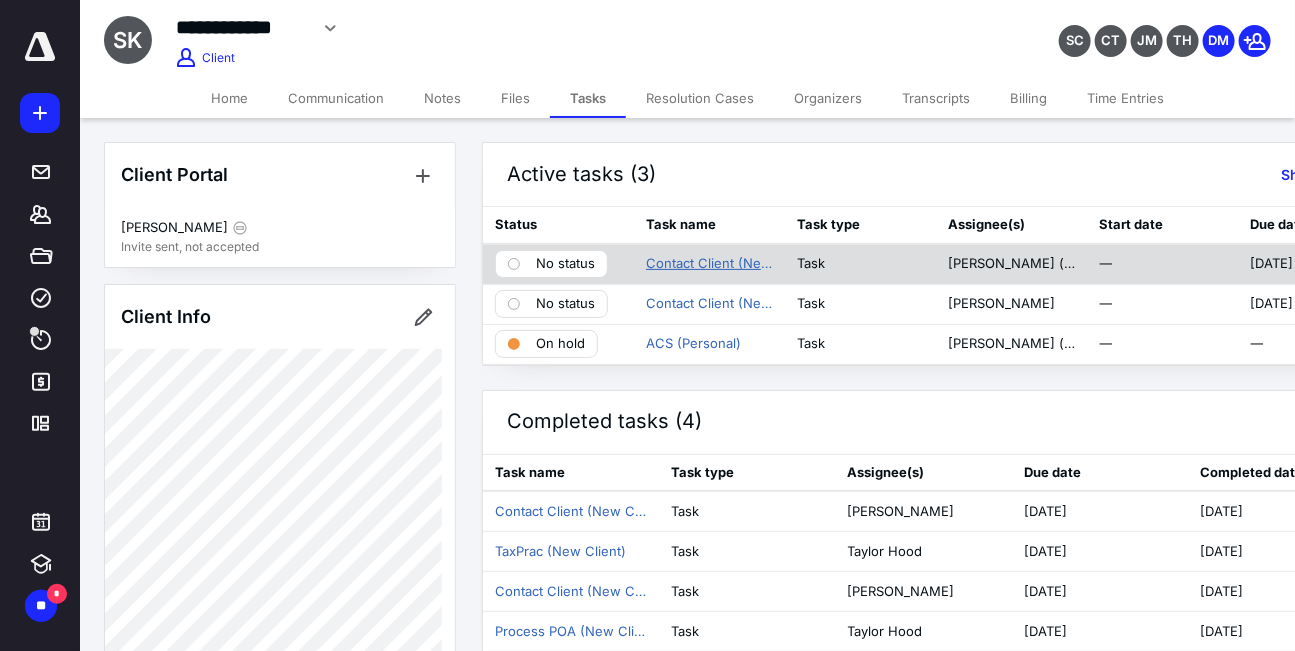 click on "Contact Client (New Client)" at bounding box center (709, 264) 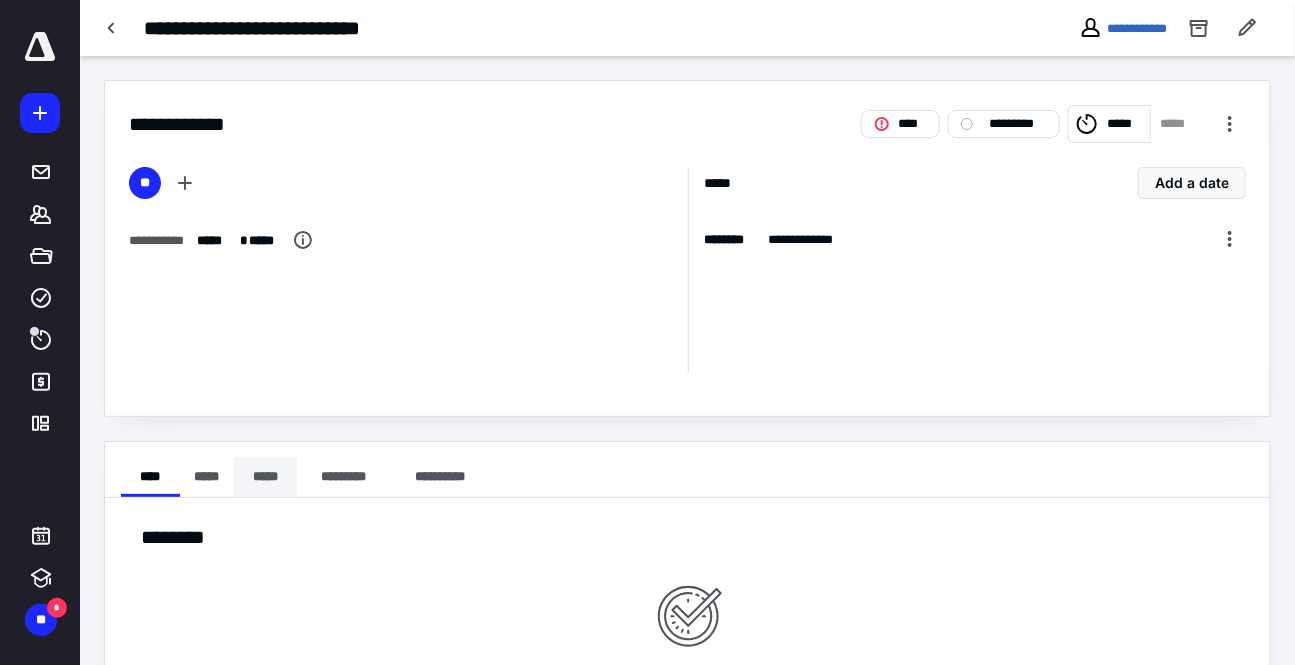 click on "*****" at bounding box center [265, 477] 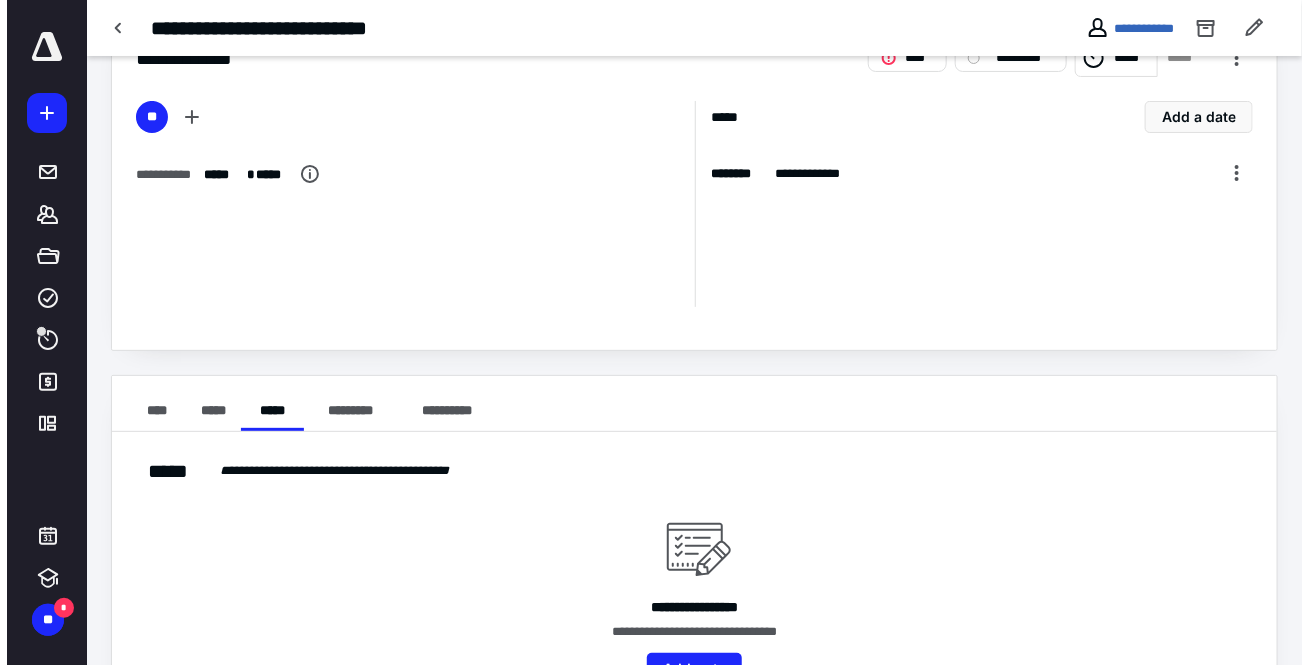 scroll, scrollTop: 133, scrollLeft: 0, axis: vertical 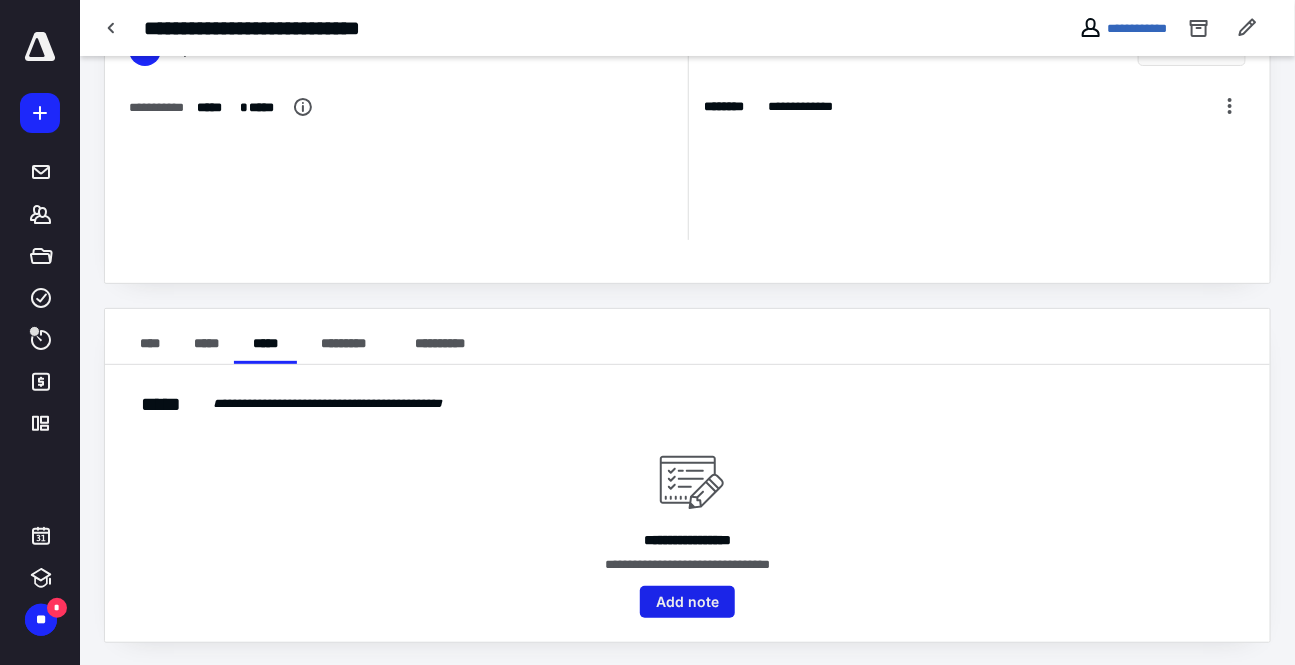 click on "Add note" at bounding box center (687, 602) 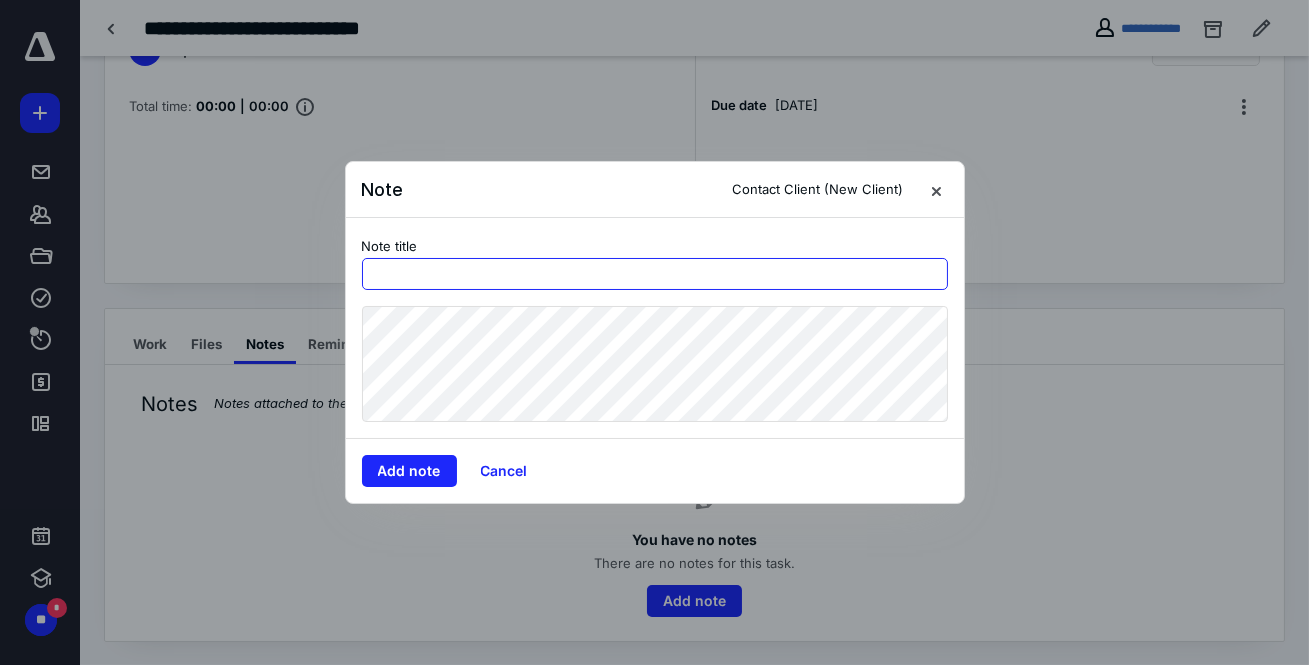 click at bounding box center (655, 274) 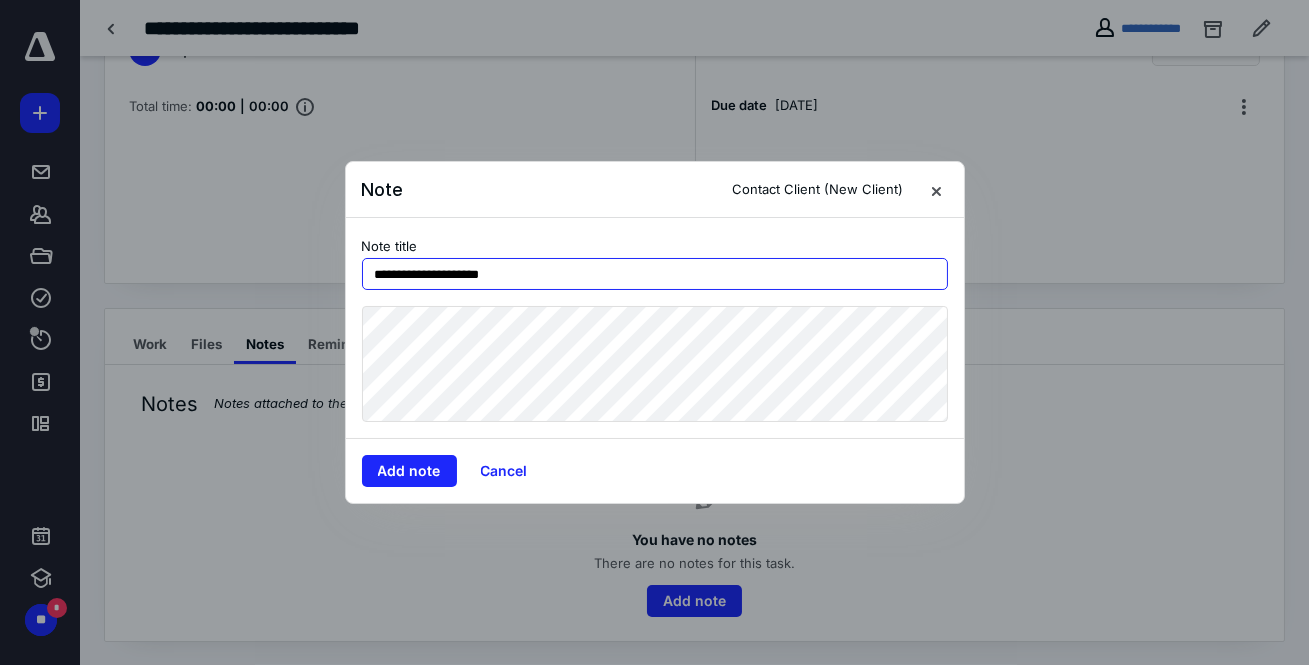 type on "**********" 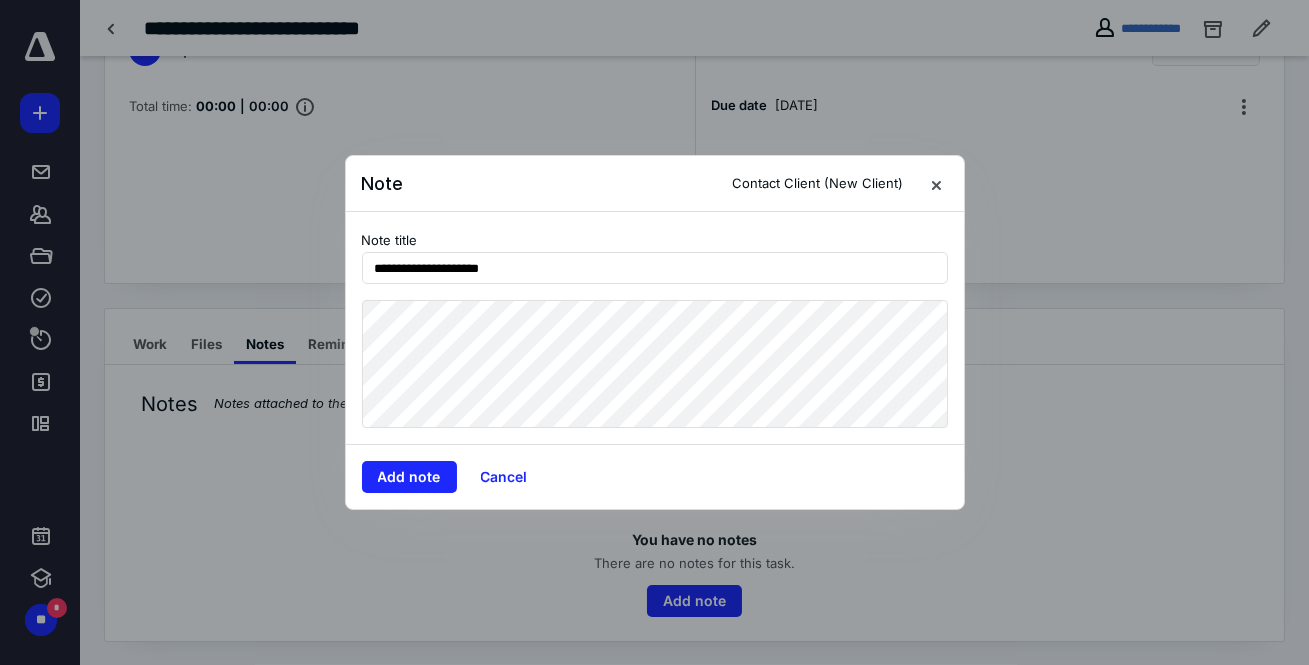 click at bounding box center (654, 332) 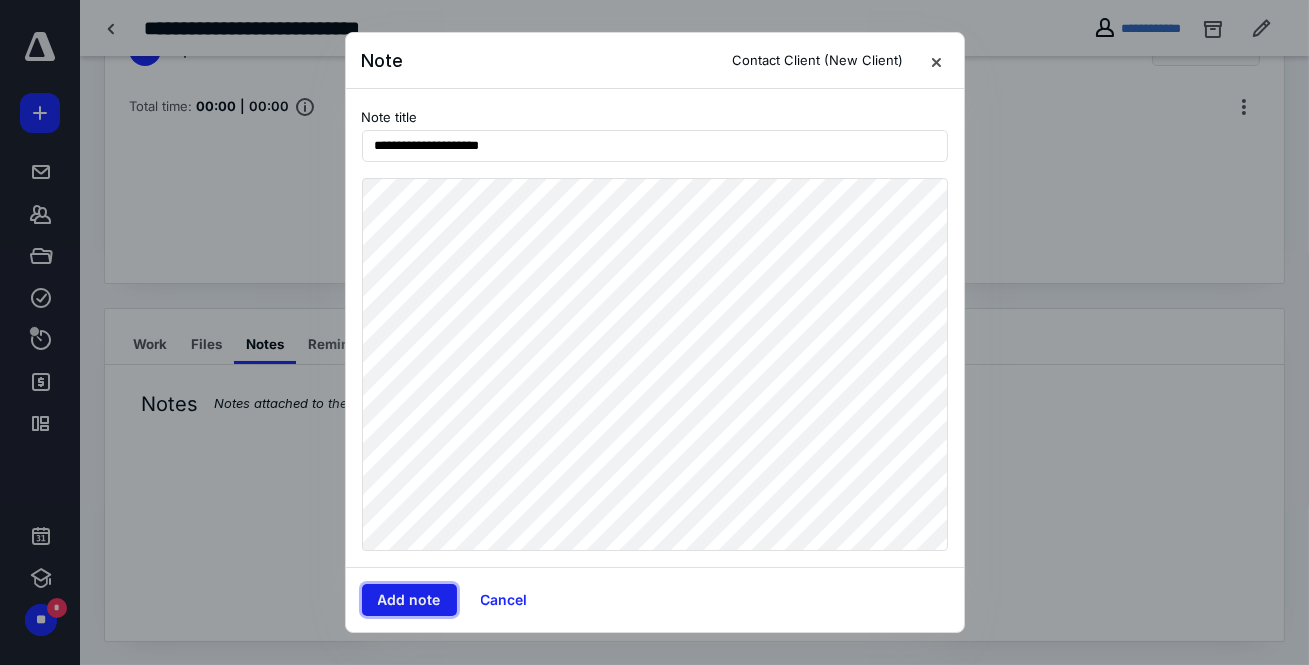click on "Add note" at bounding box center [409, 600] 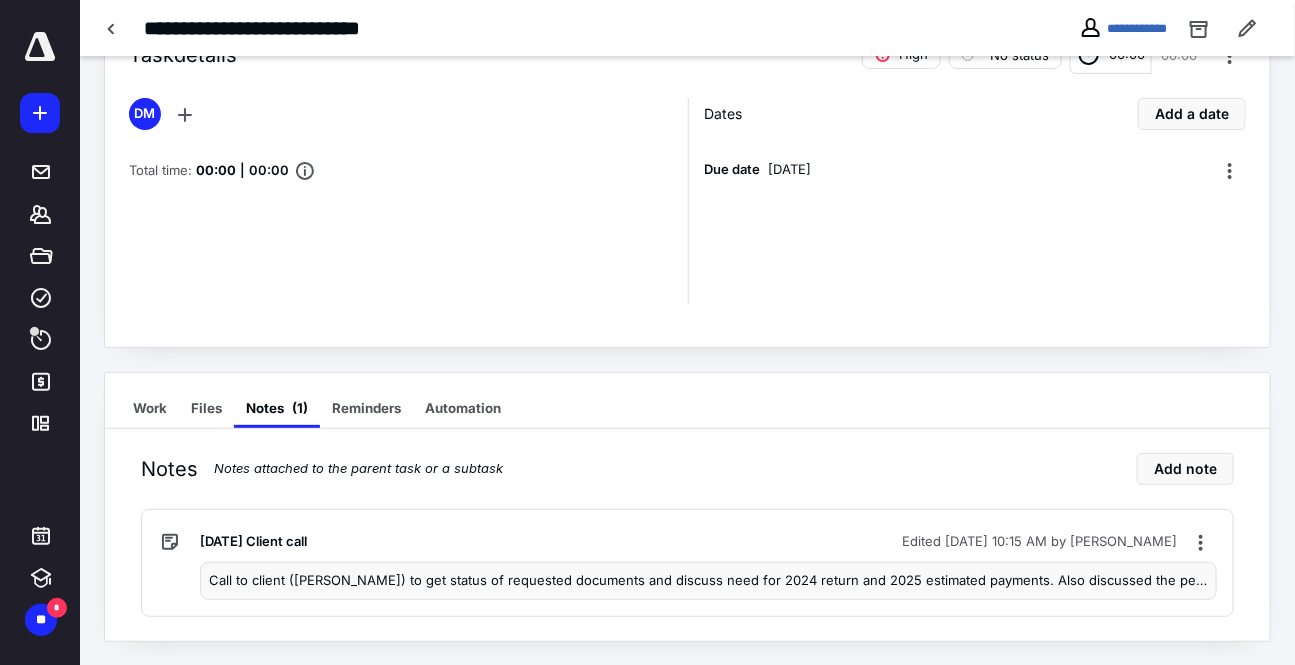 scroll, scrollTop: 0, scrollLeft: 0, axis: both 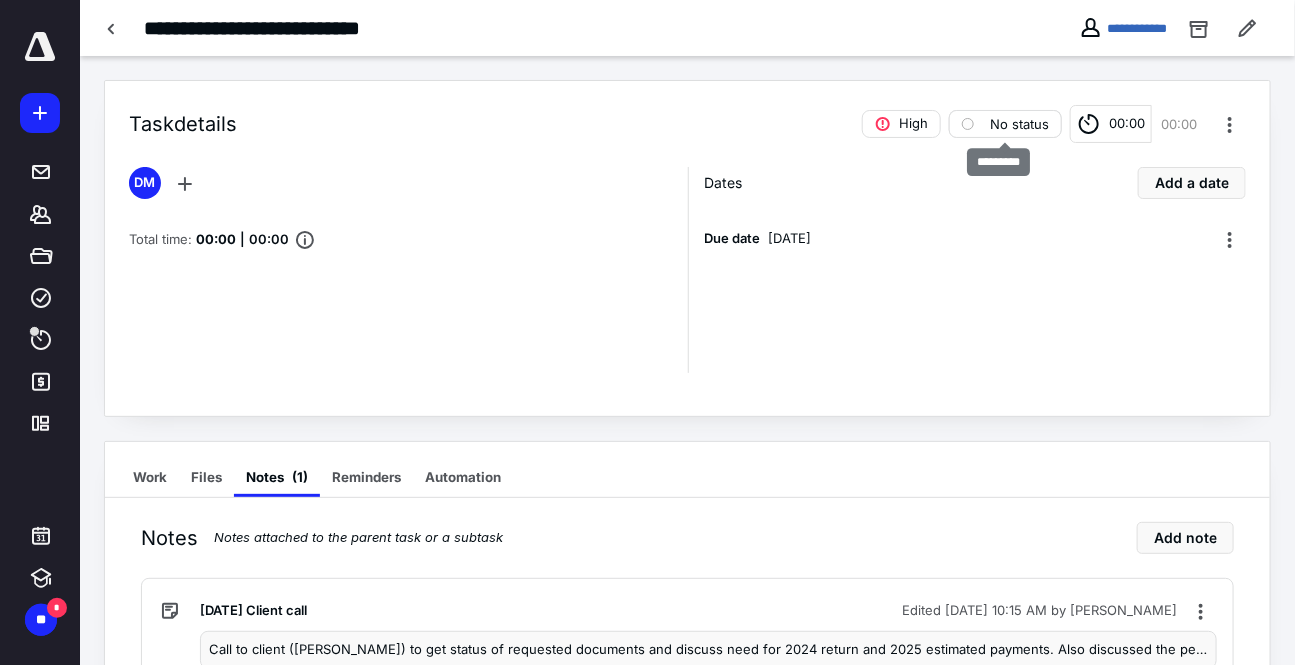click on "No status" at bounding box center [1019, 124] 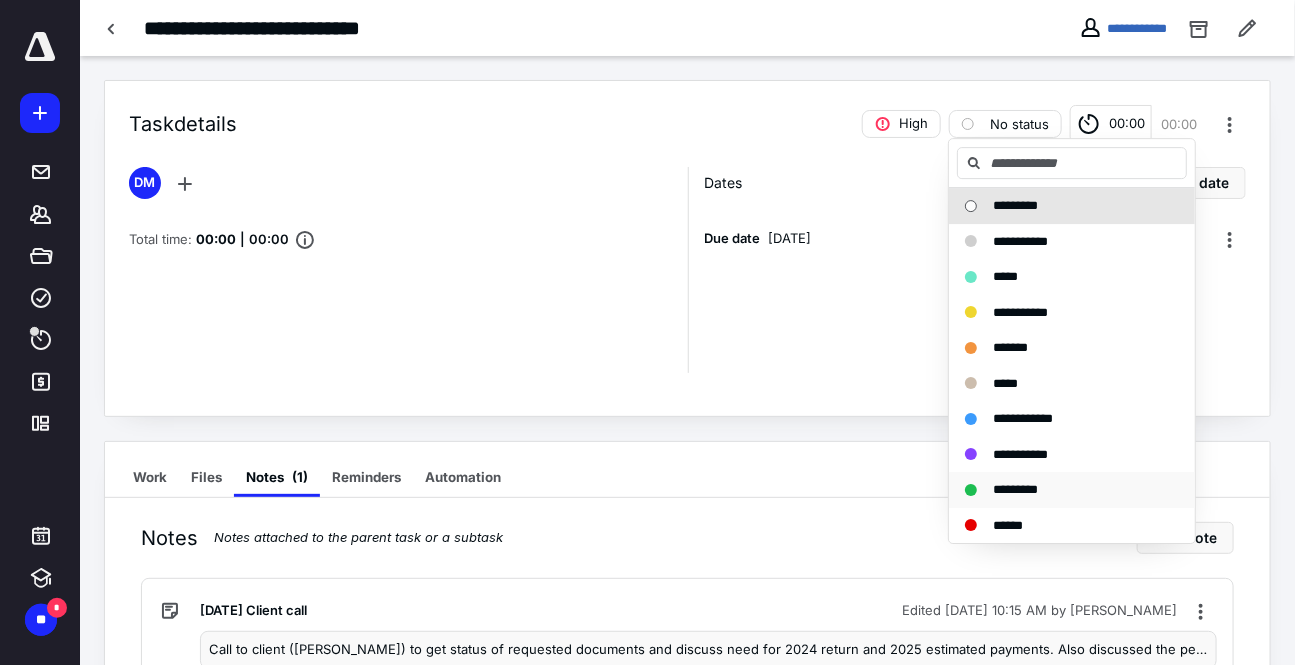 click on "*********" at bounding box center [1015, 489] 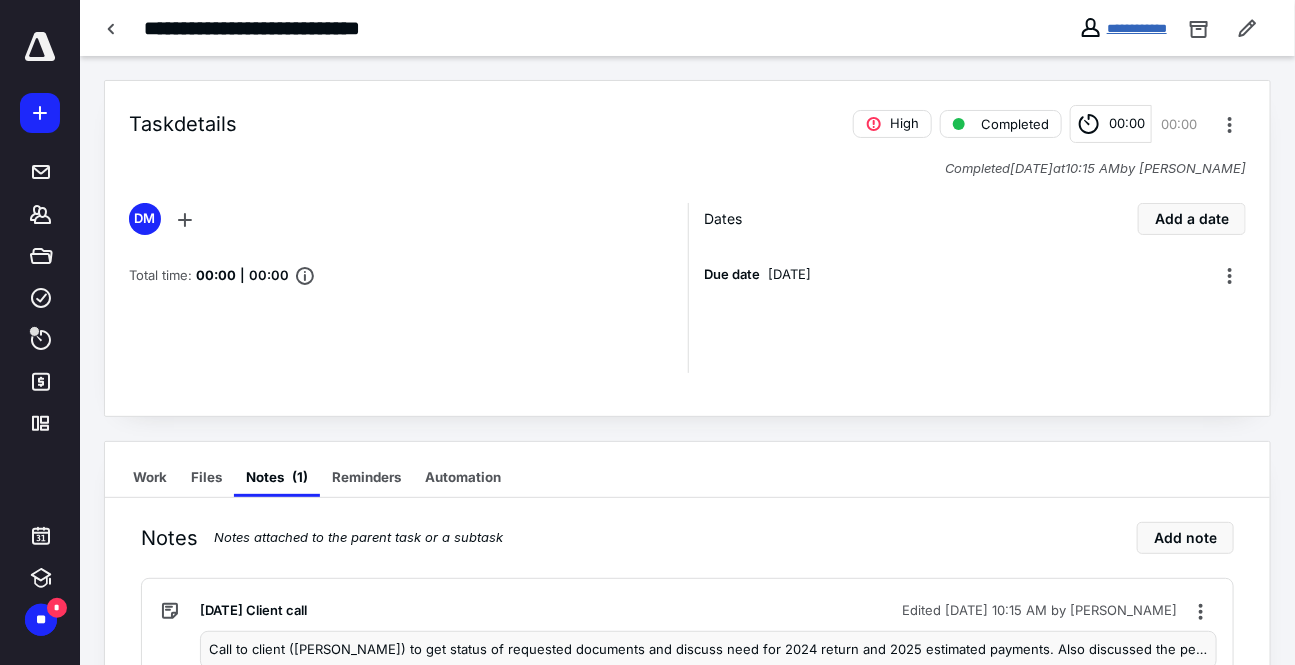 click on "**********" at bounding box center (1137, 28) 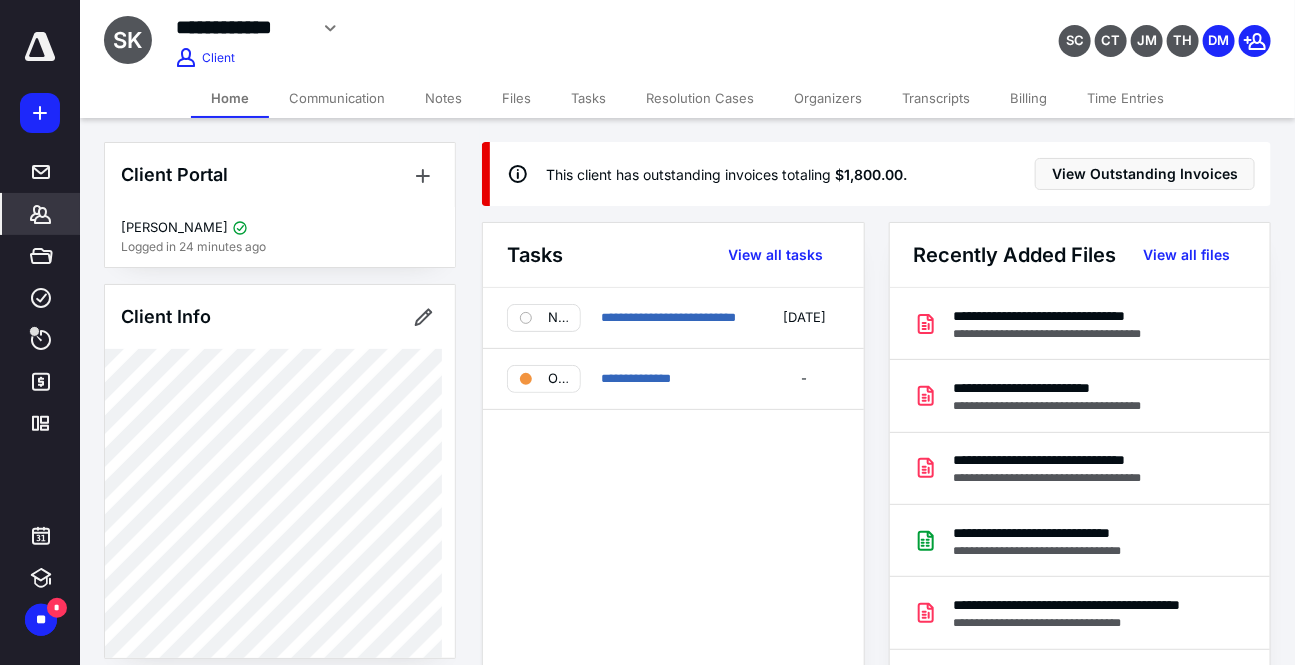 click on "Time Entries" at bounding box center [1125, 98] 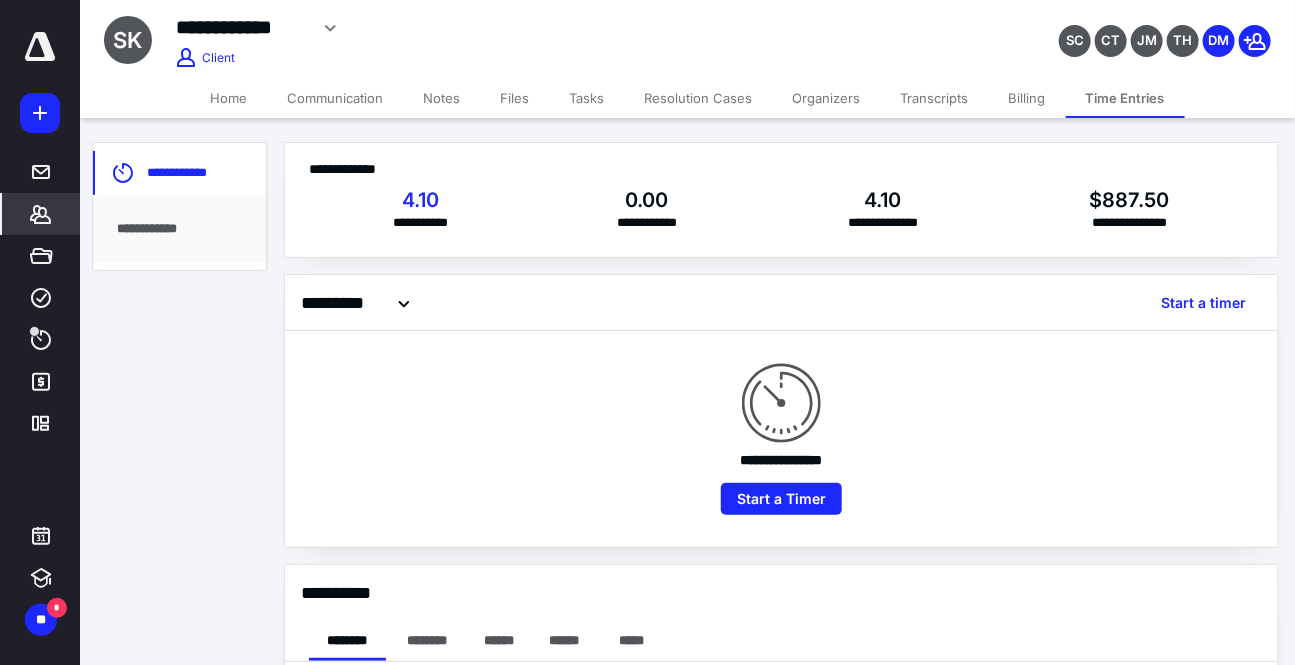 checkbox on "true" 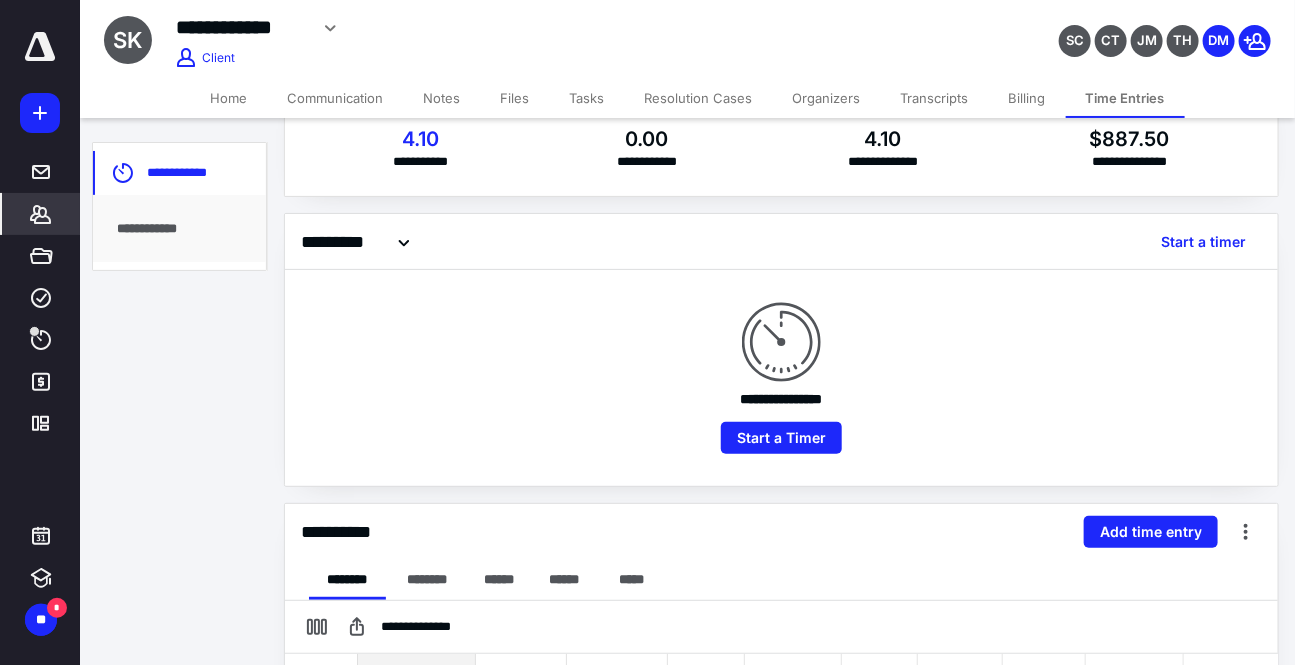 scroll, scrollTop: 68, scrollLeft: 0, axis: vertical 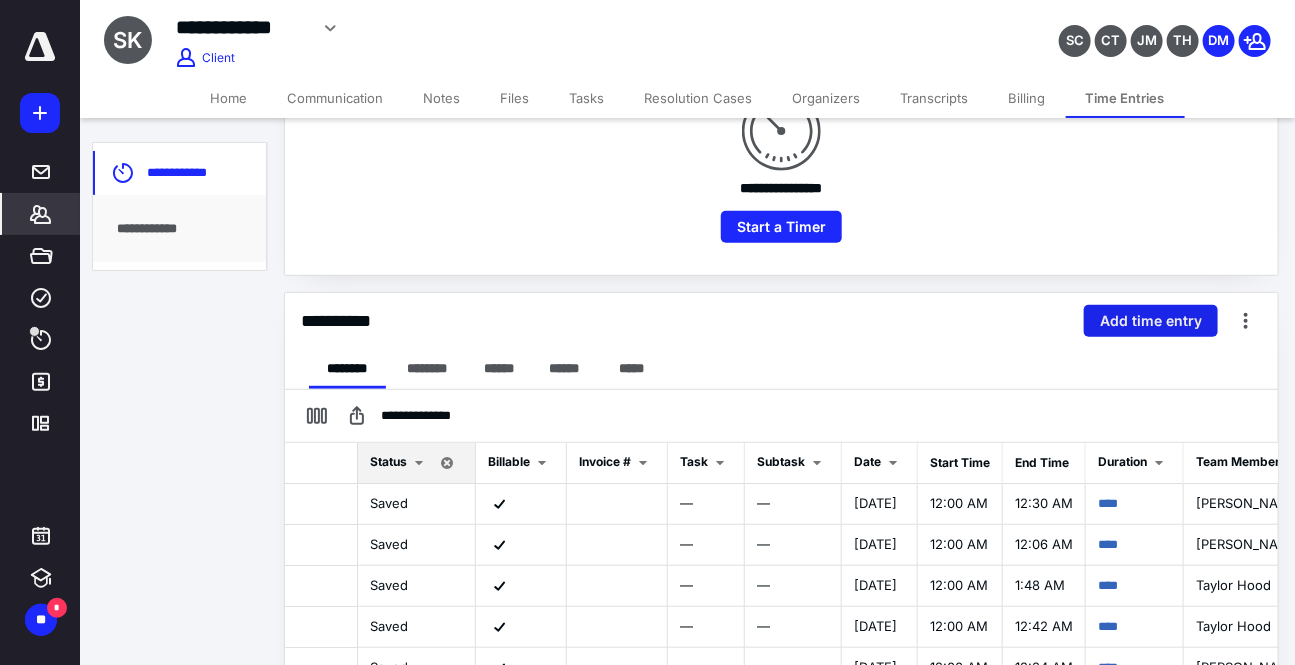 click on "Add time entry" at bounding box center [1151, 321] 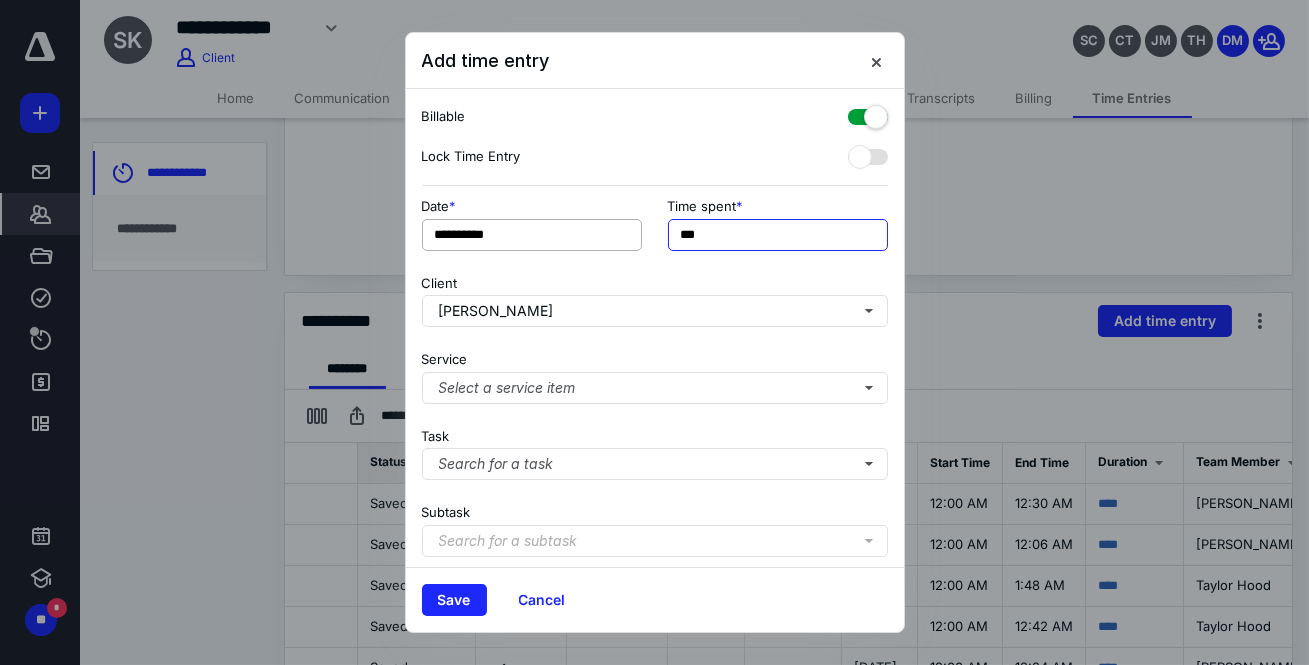 drag, startPoint x: 752, startPoint y: 229, endPoint x: 529, endPoint y: 238, distance: 223.18153 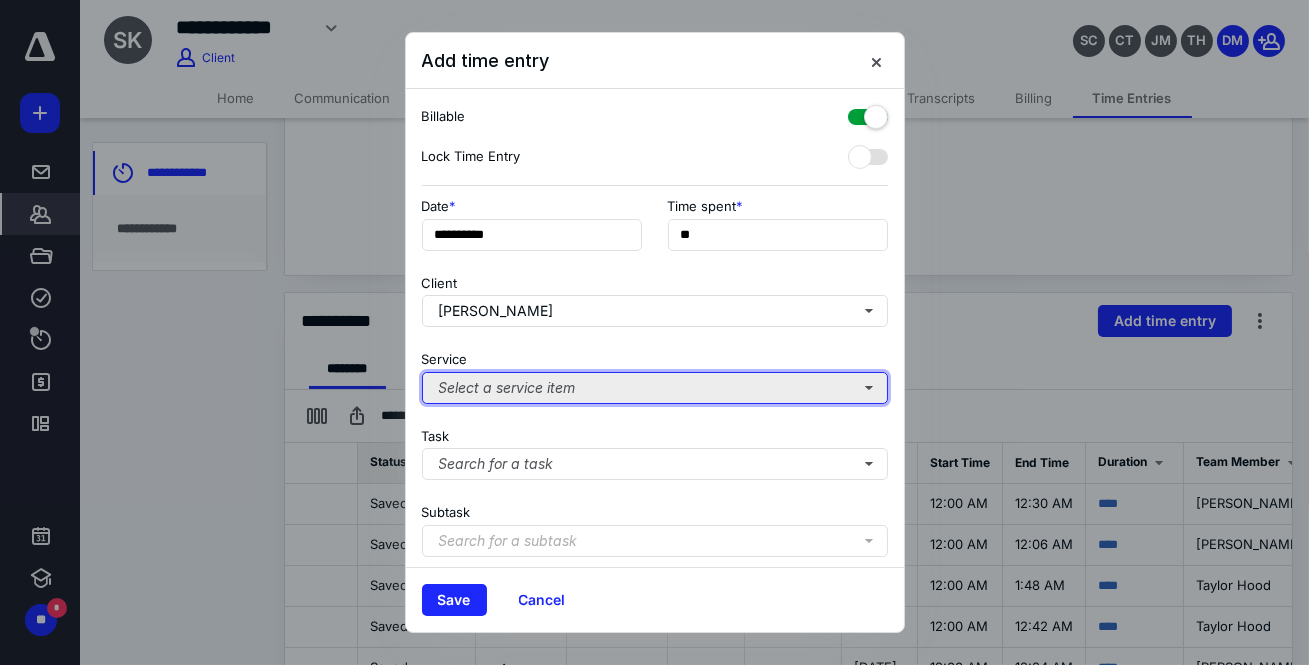 type on "***" 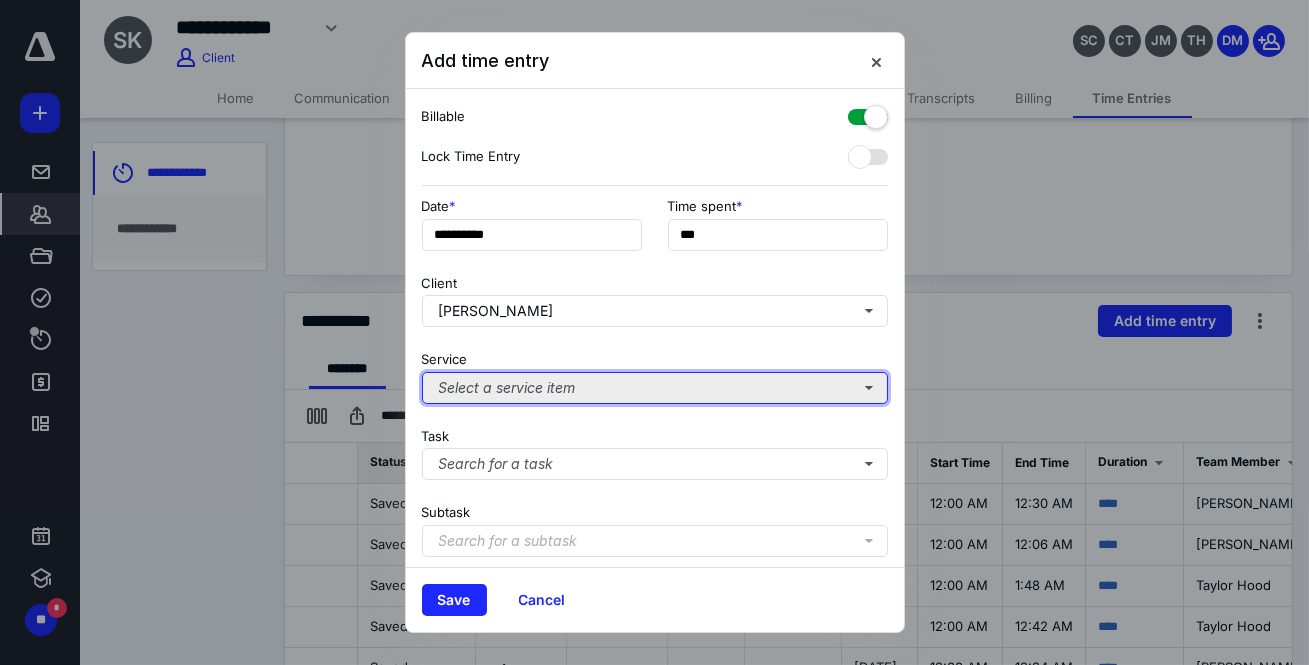 click on "Select a service item" at bounding box center (655, 388) 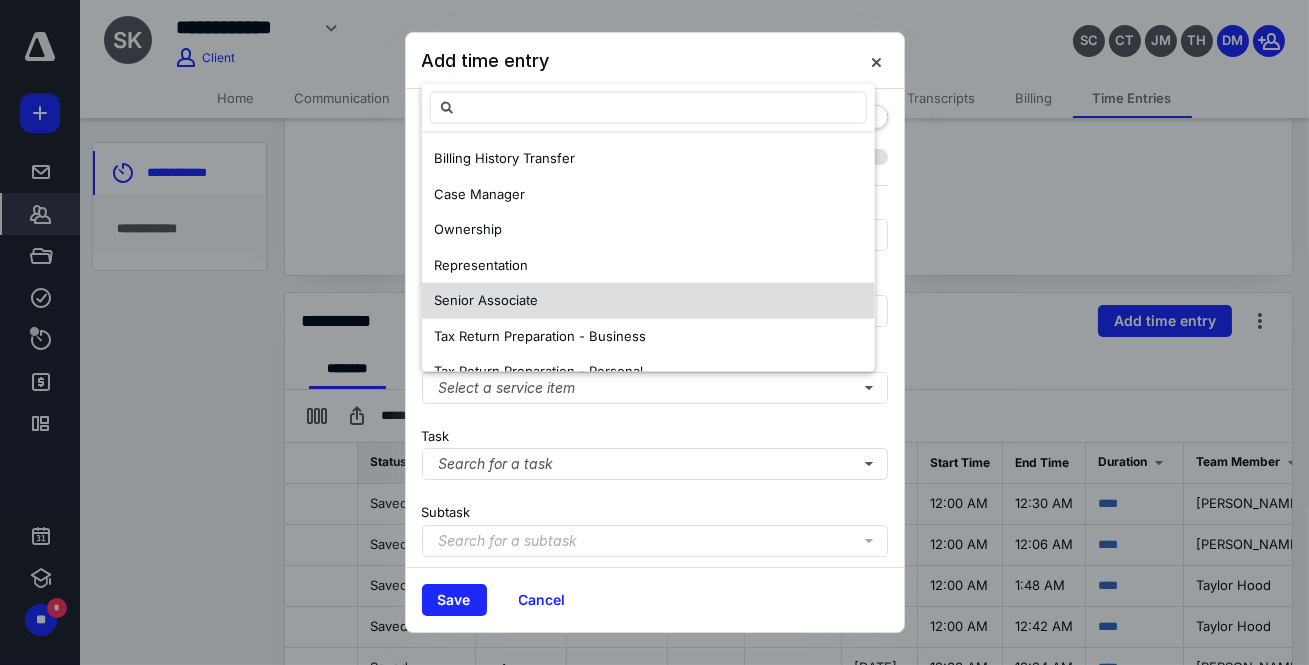 drag, startPoint x: 489, startPoint y: 193, endPoint x: 489, endPoint y: 286, distance: 93 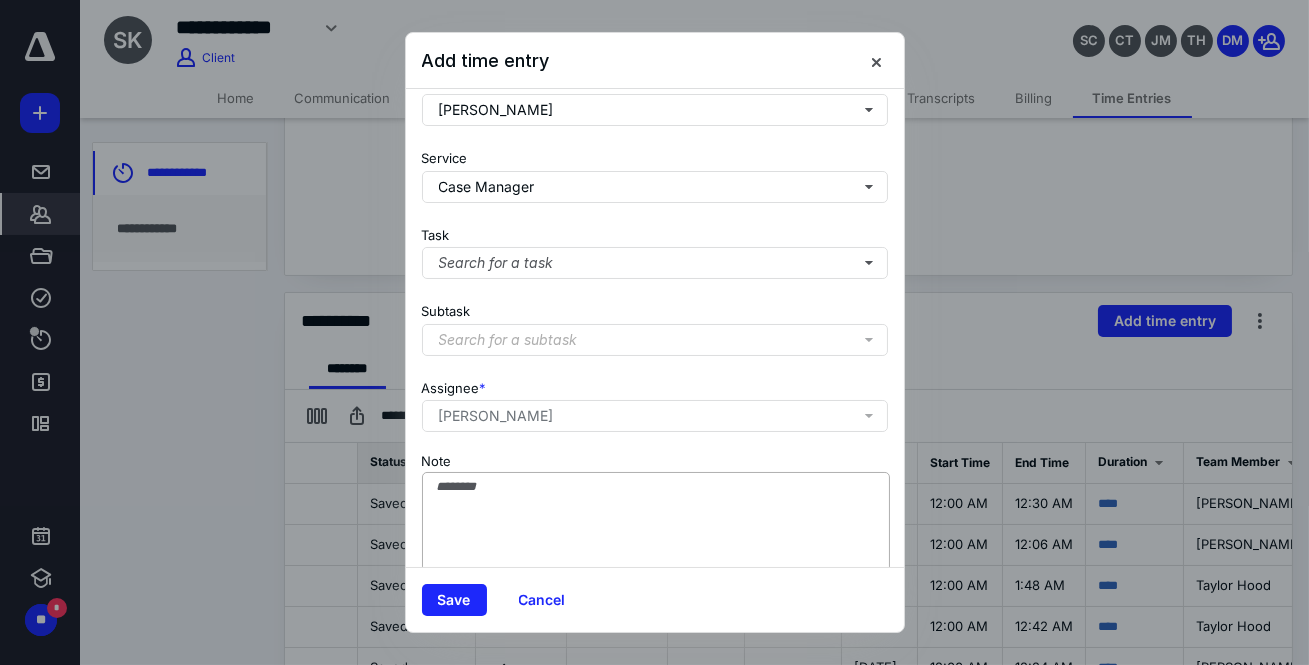 scroll, scrollTop: 199, scrollLeft: 0, axis: vertical 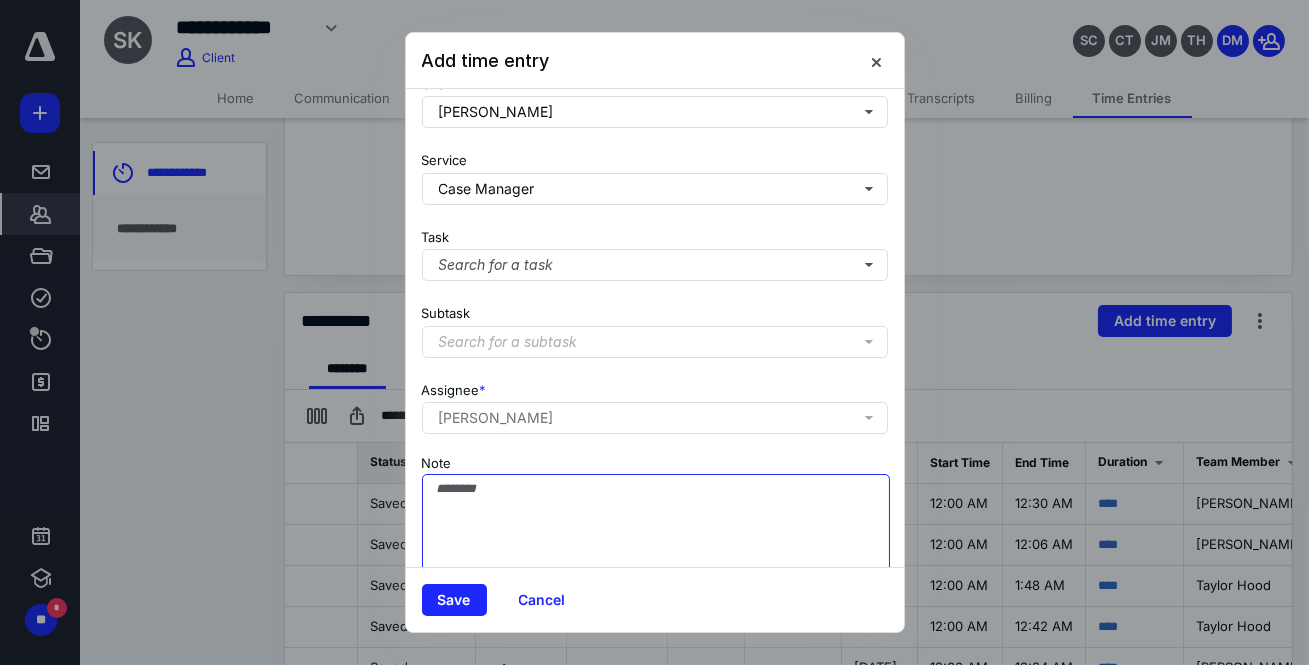 click on "Note" at bounding box center [656, 524] 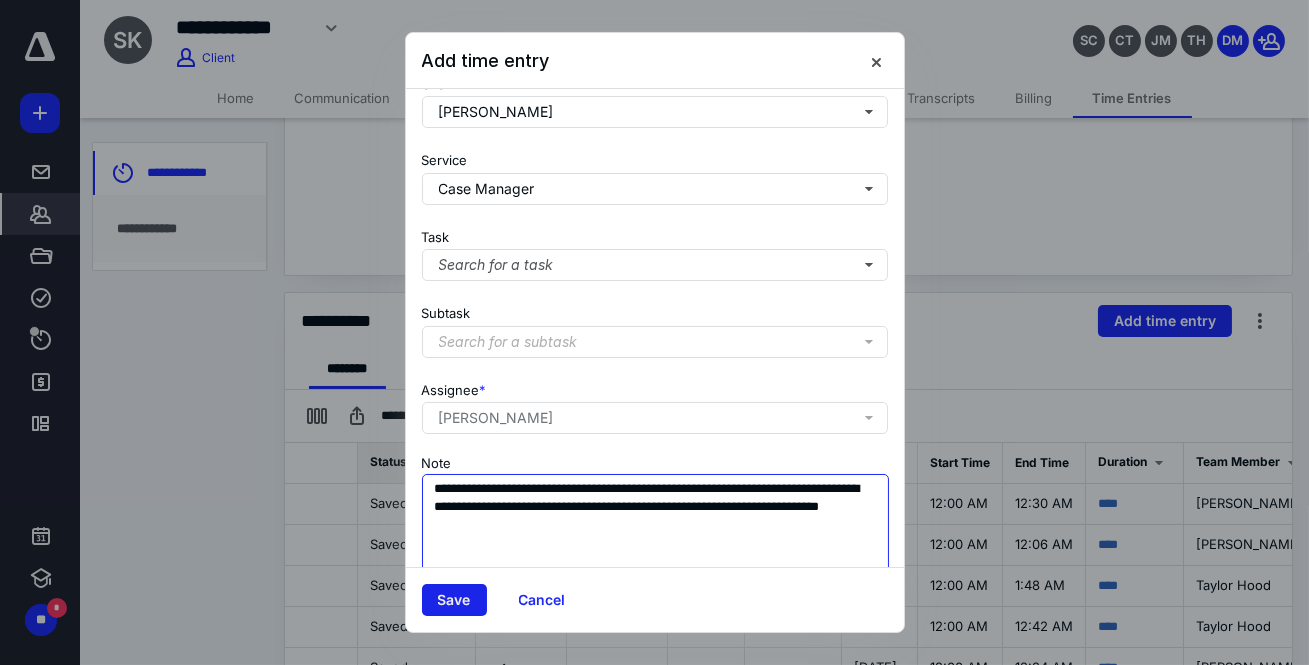 type on "**********" 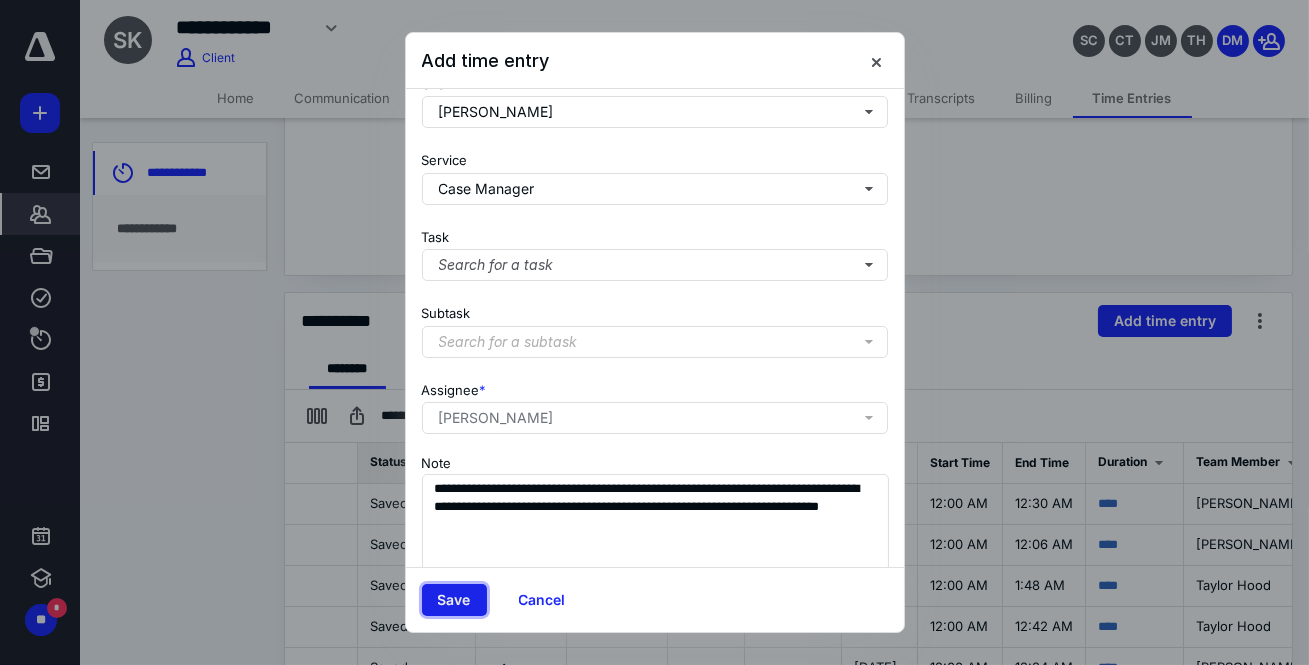 click on "Save" at bounding box center (454, 600) 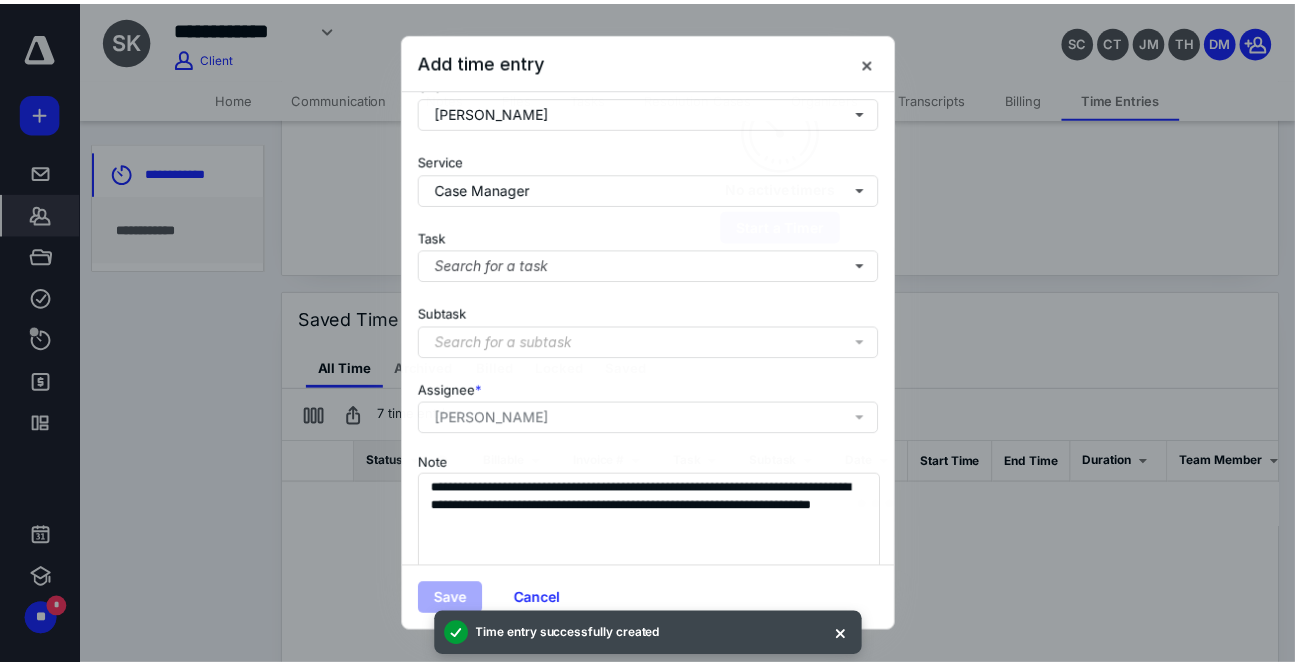 scroll, scrollTop: 220, scrollLeft: 0, axis: vertical 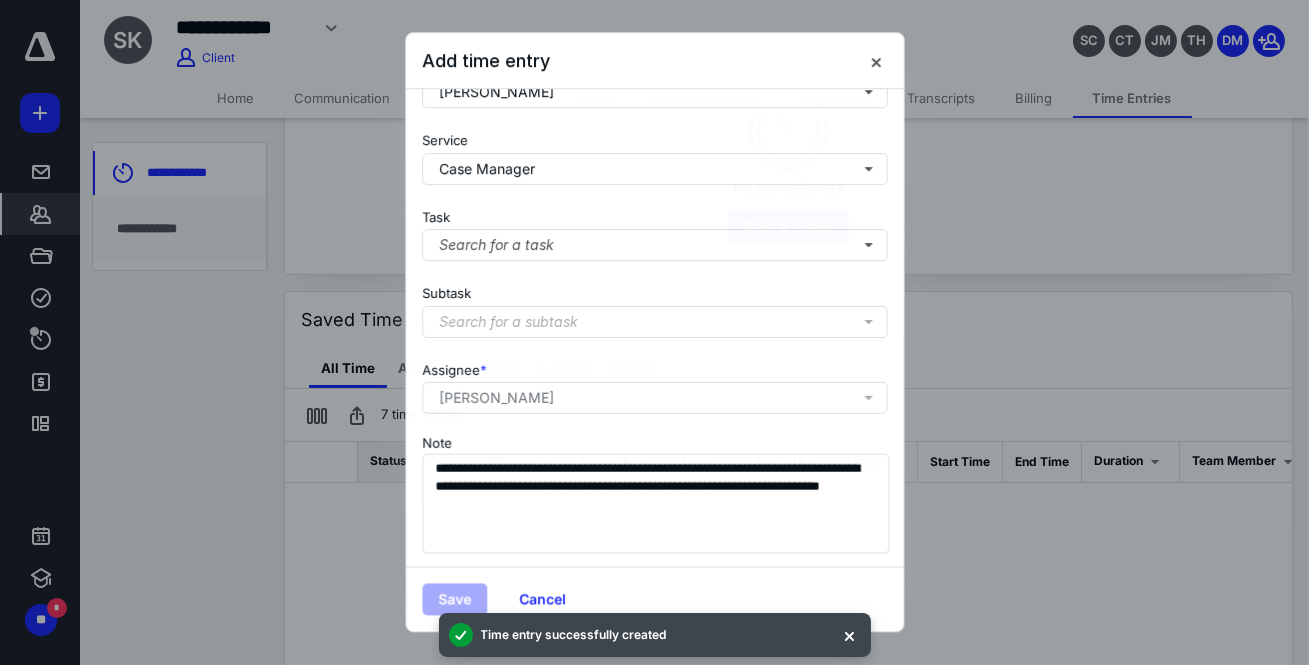 checkbox on "false" 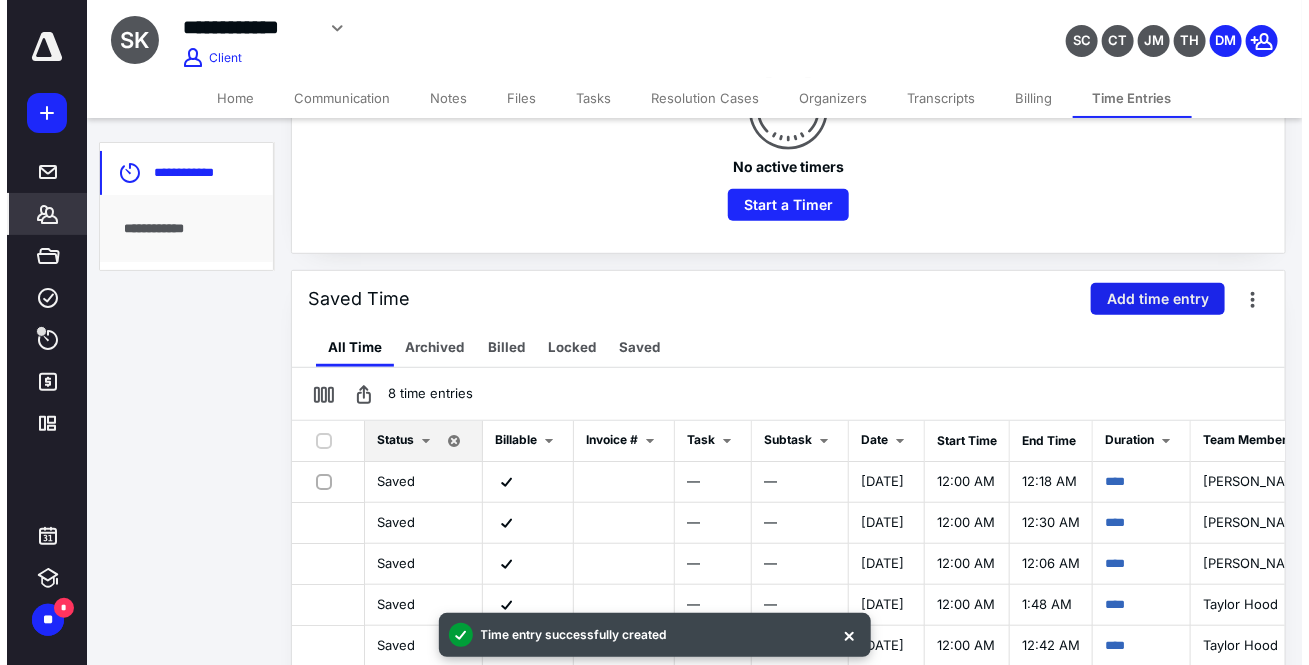 scroll, scrollTop: 295, scrollLeft: 0, axis: vertical 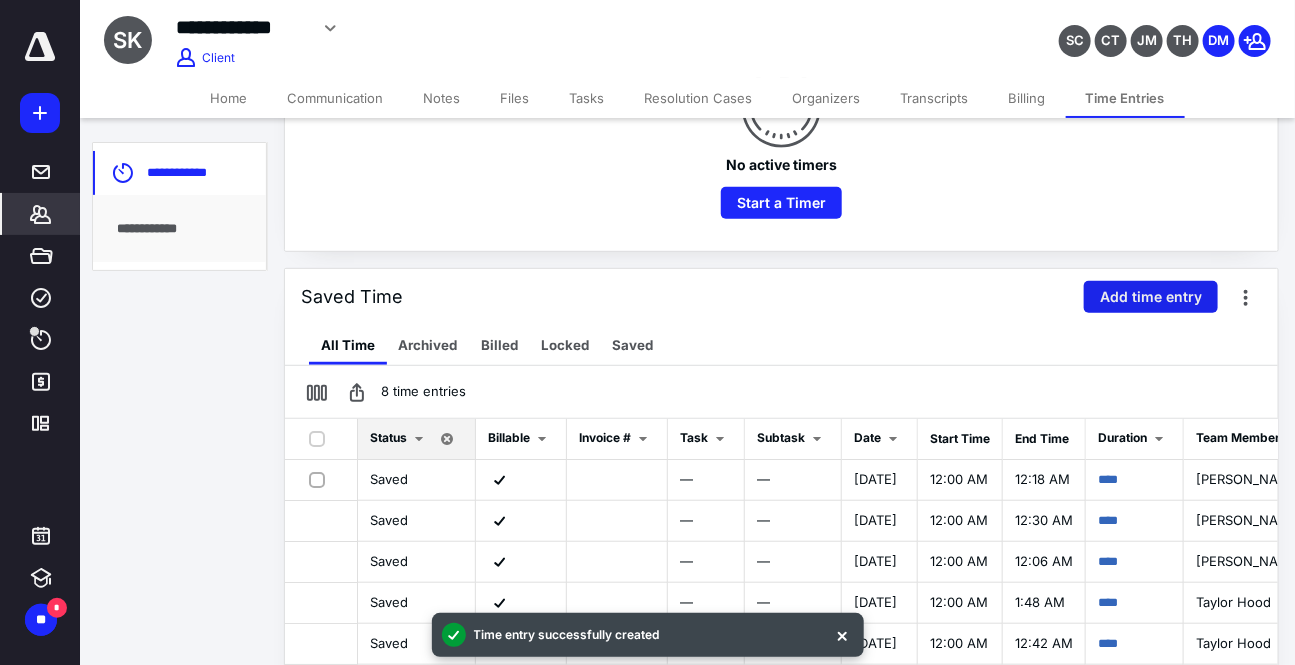 click on "Add time entry" at bounding box center [1151, 297] 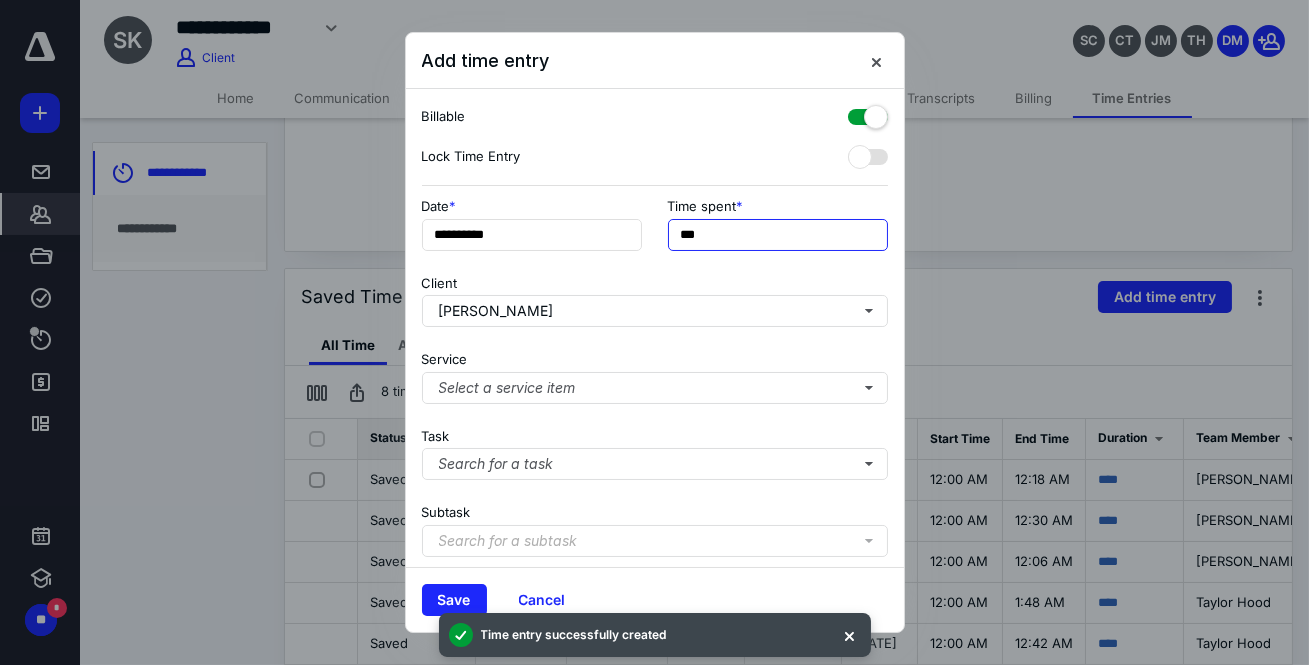 drag, startPoint x: 731, startPoint y: 237, endPoint x: 289, endPoint y: 226, distance: 442.13687 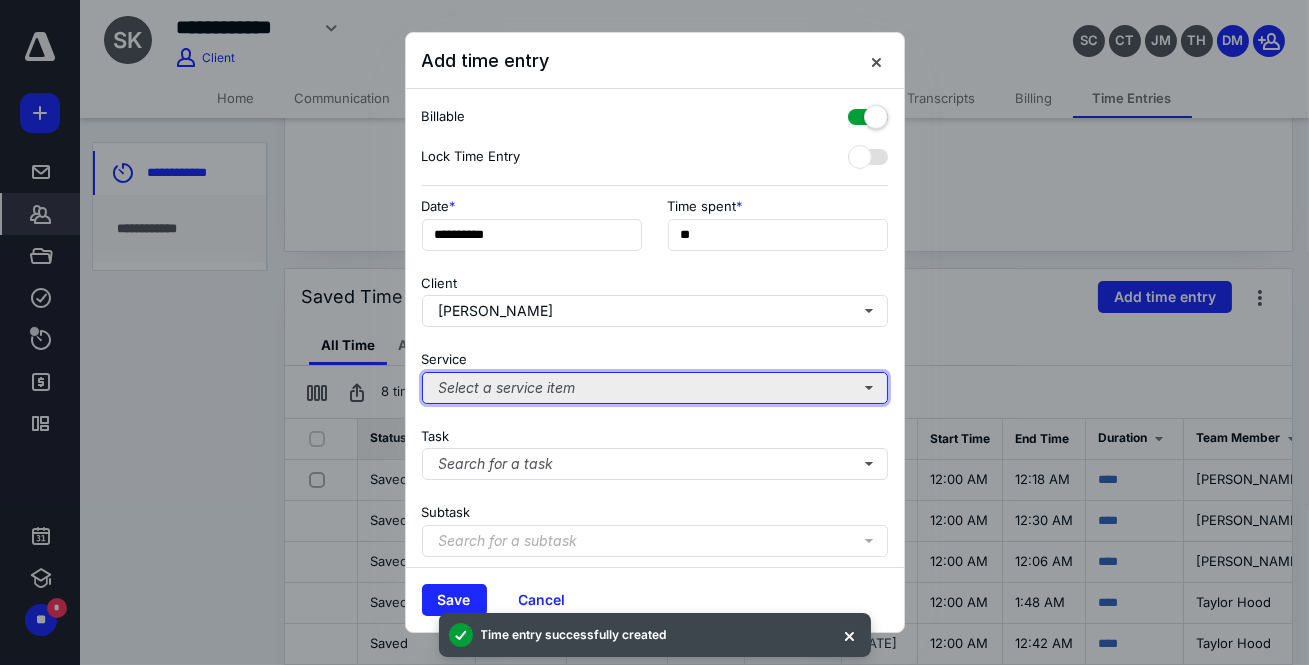 type on "***" 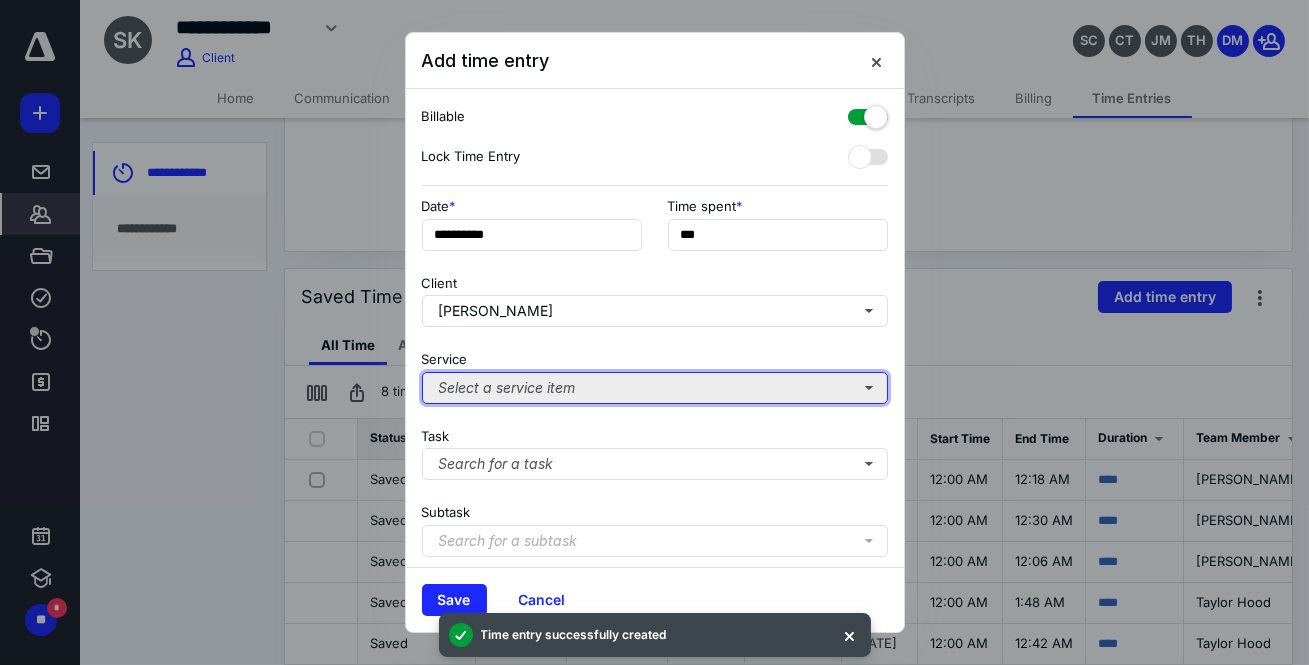 click on "Select a service item" at bounding box center [655, 388] 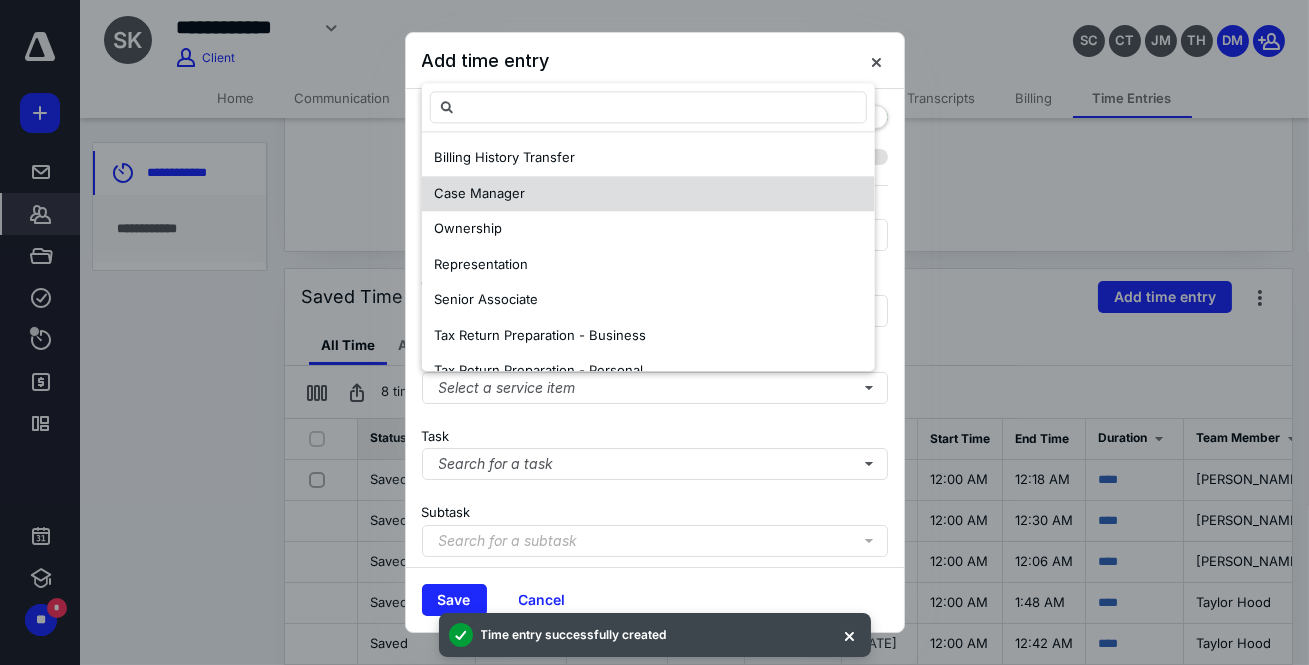 click on "Case Manager" at bounding box center [479, 193] 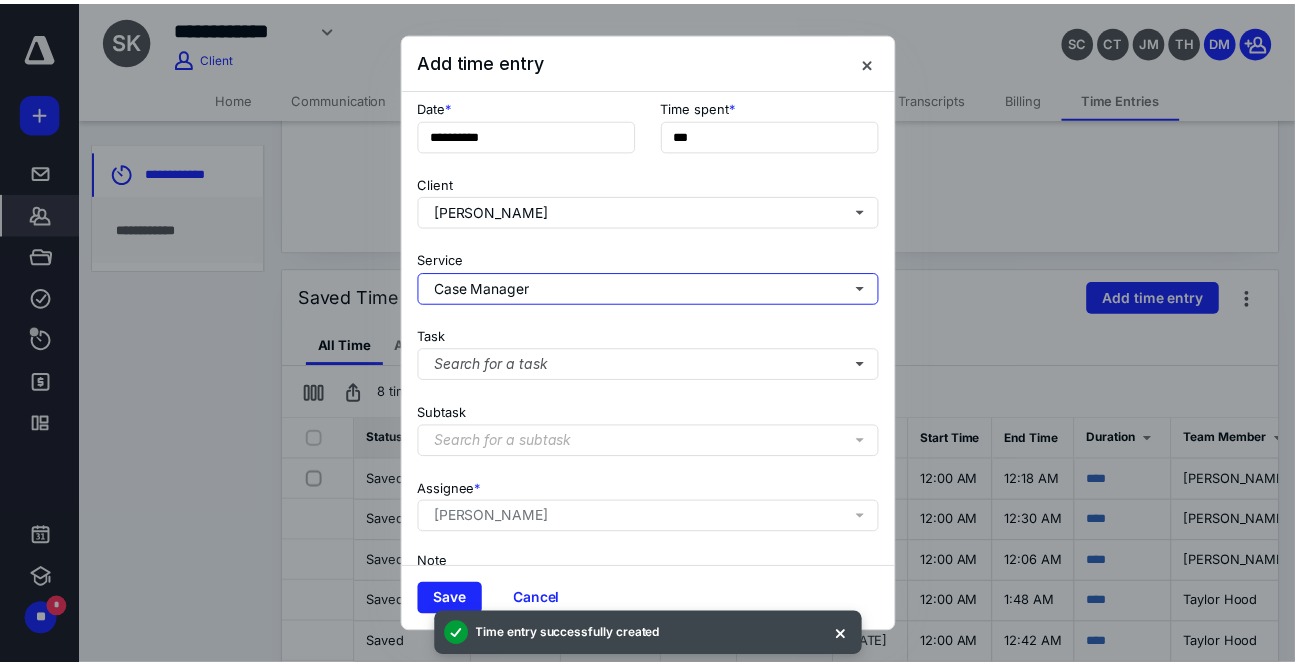 scroll, scrollTop: 220, scrollLeft: 0, axis: vertical 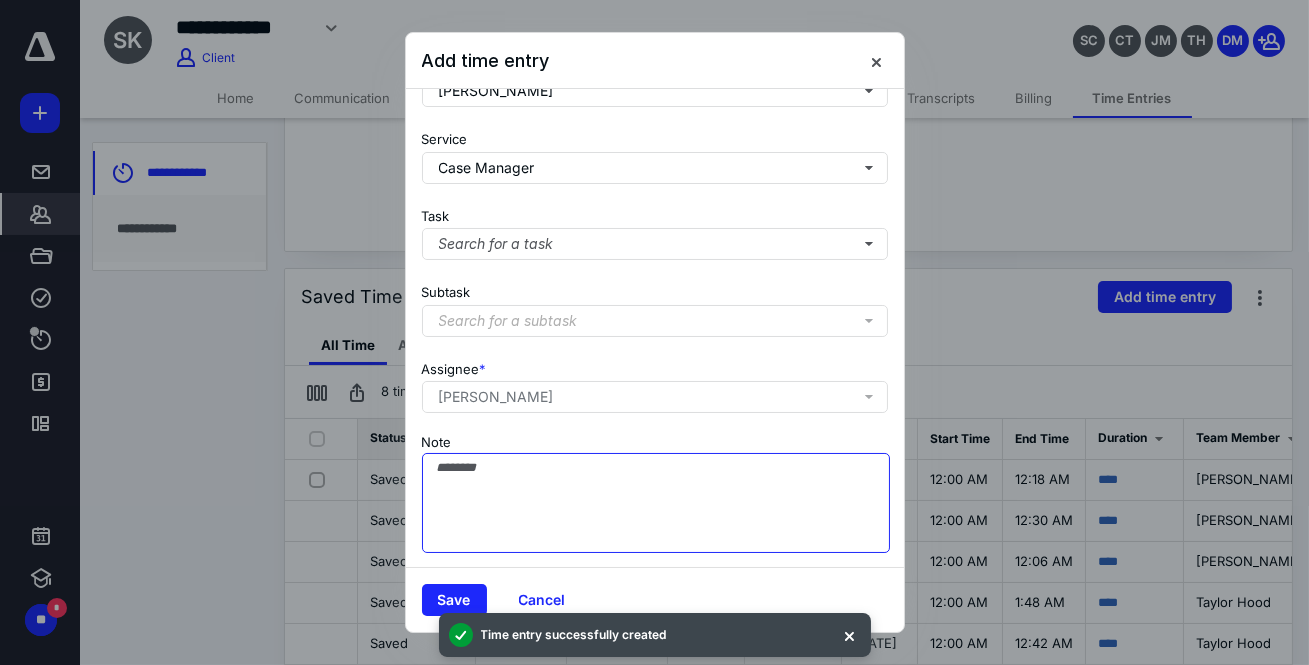 click on "Note" at bounding box center (656, 503) 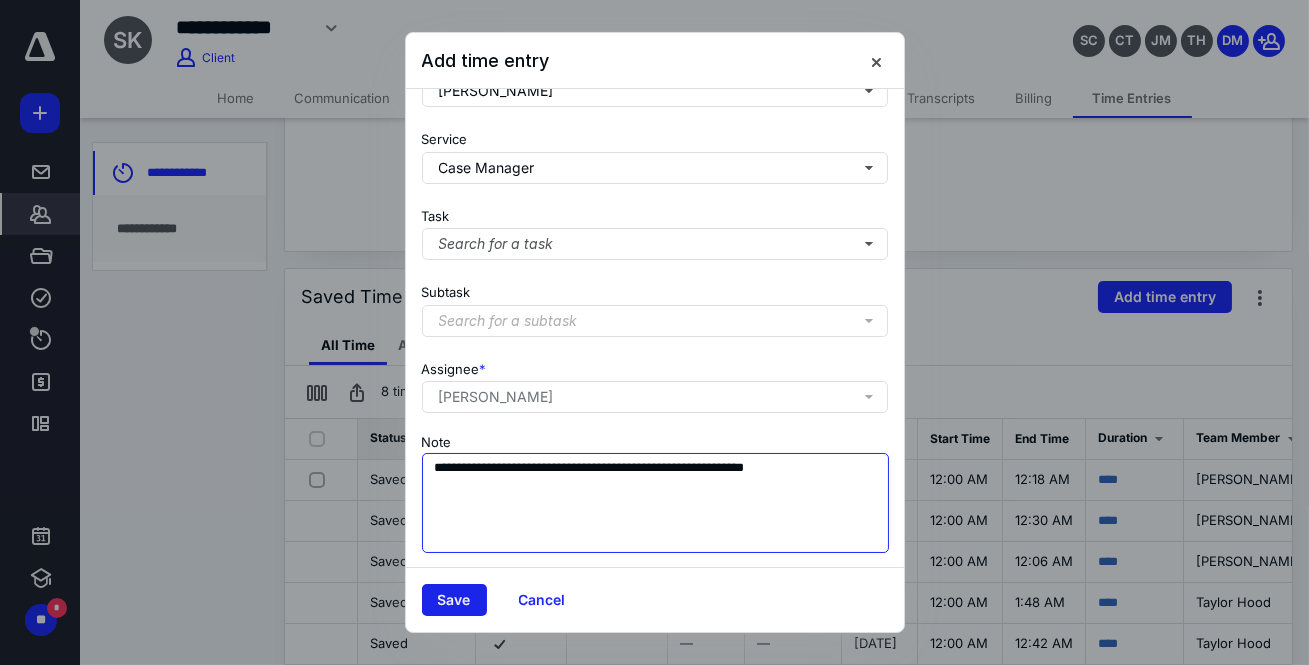 type on "**********" 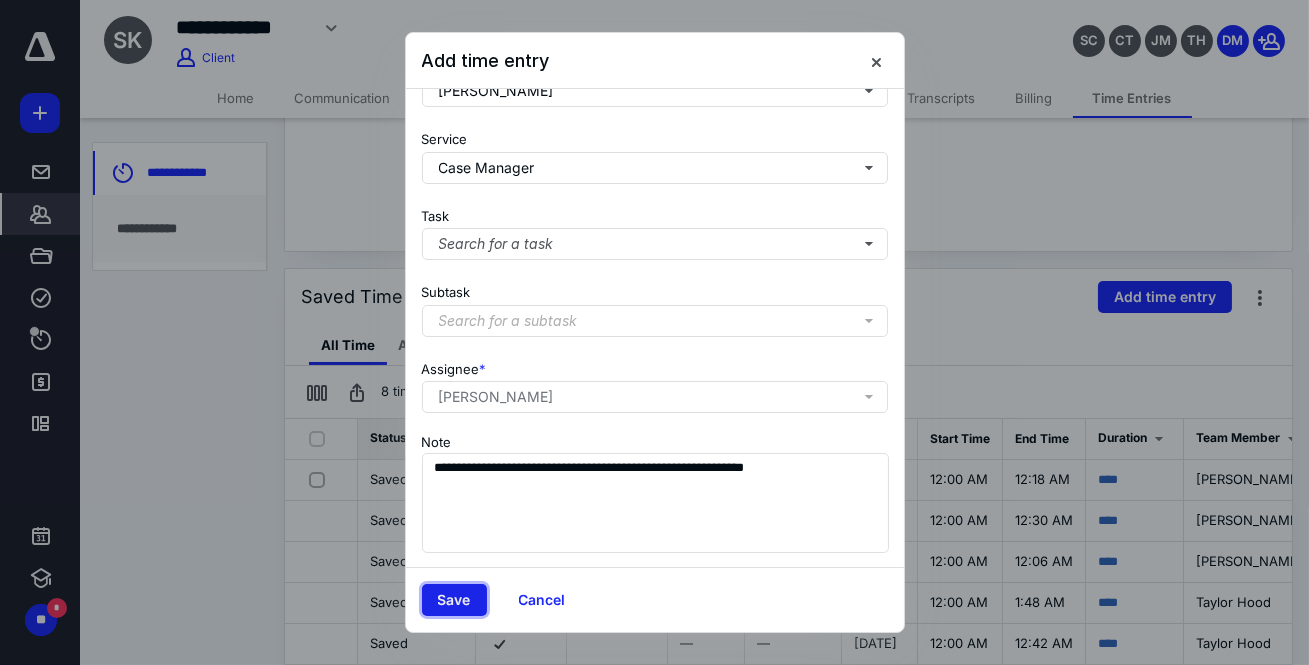 click on "Save" at bounding box center (454, 600) 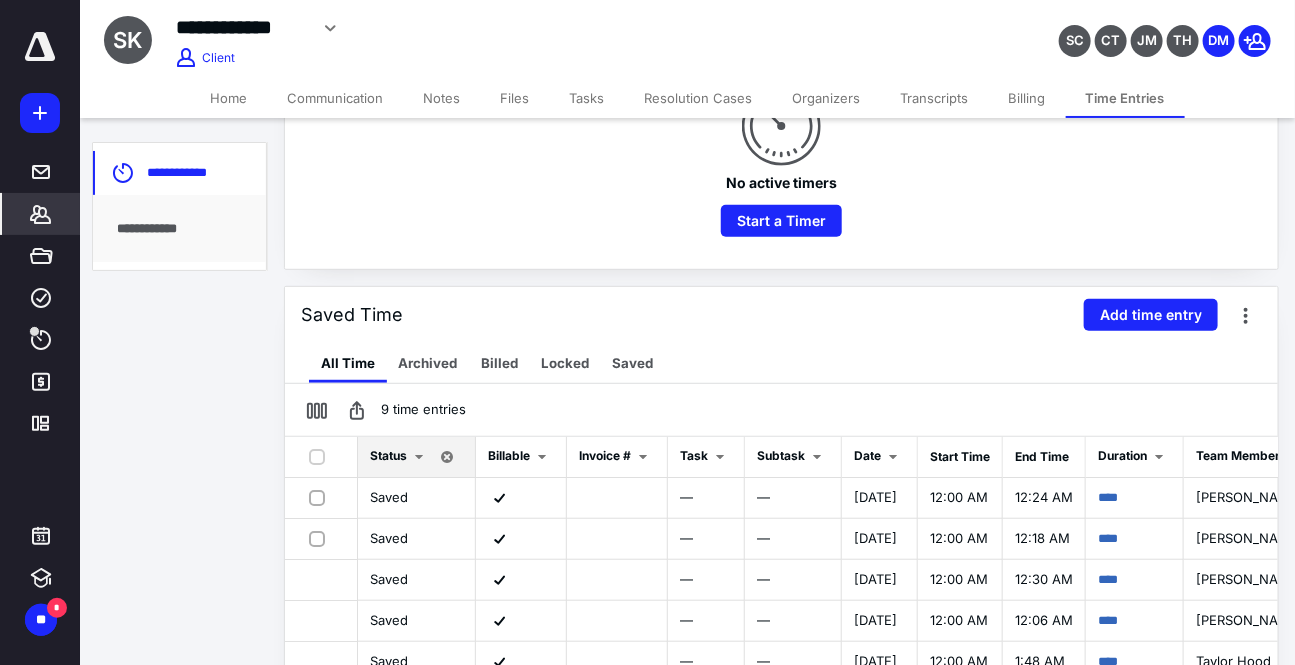 scroll, scrollTop: 272, scrollLeft: 0, axis: vertical 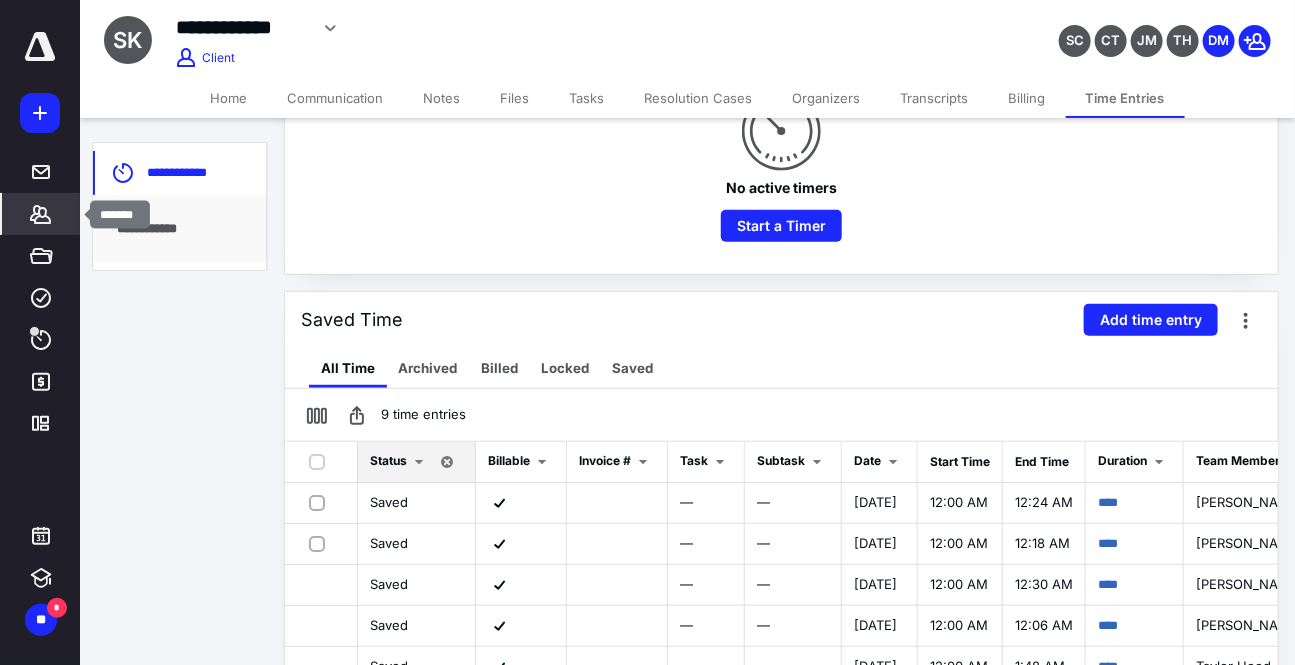 click 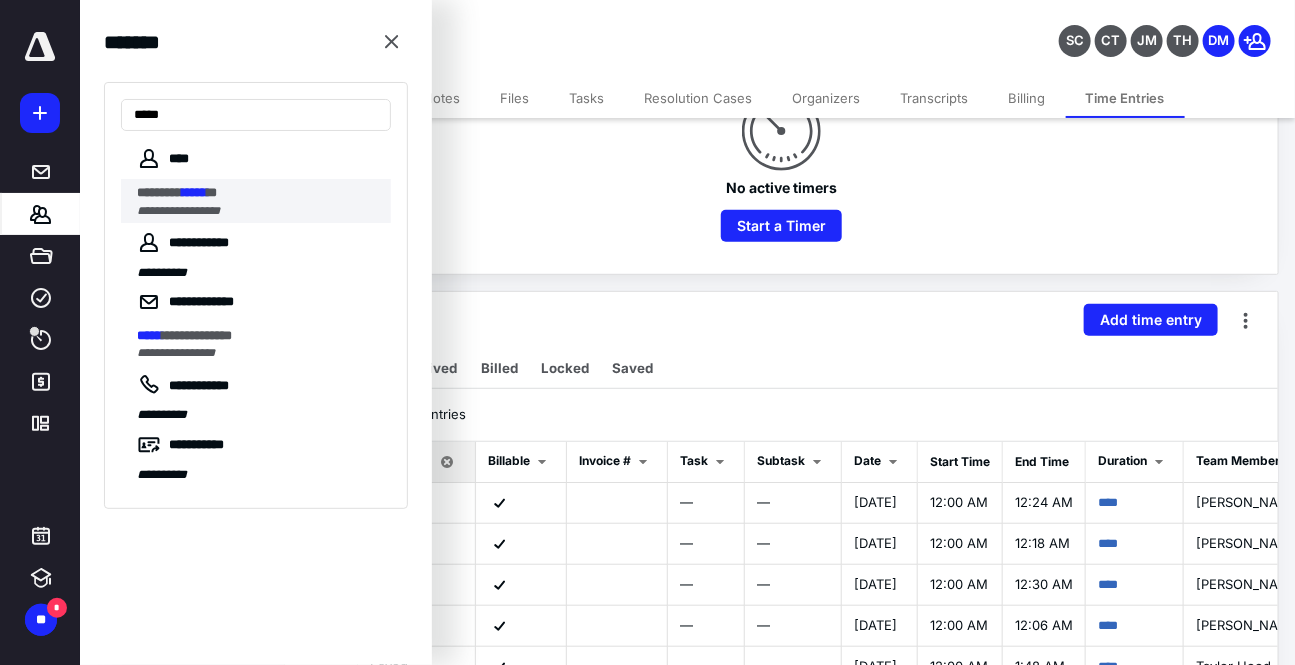 type on "*****" 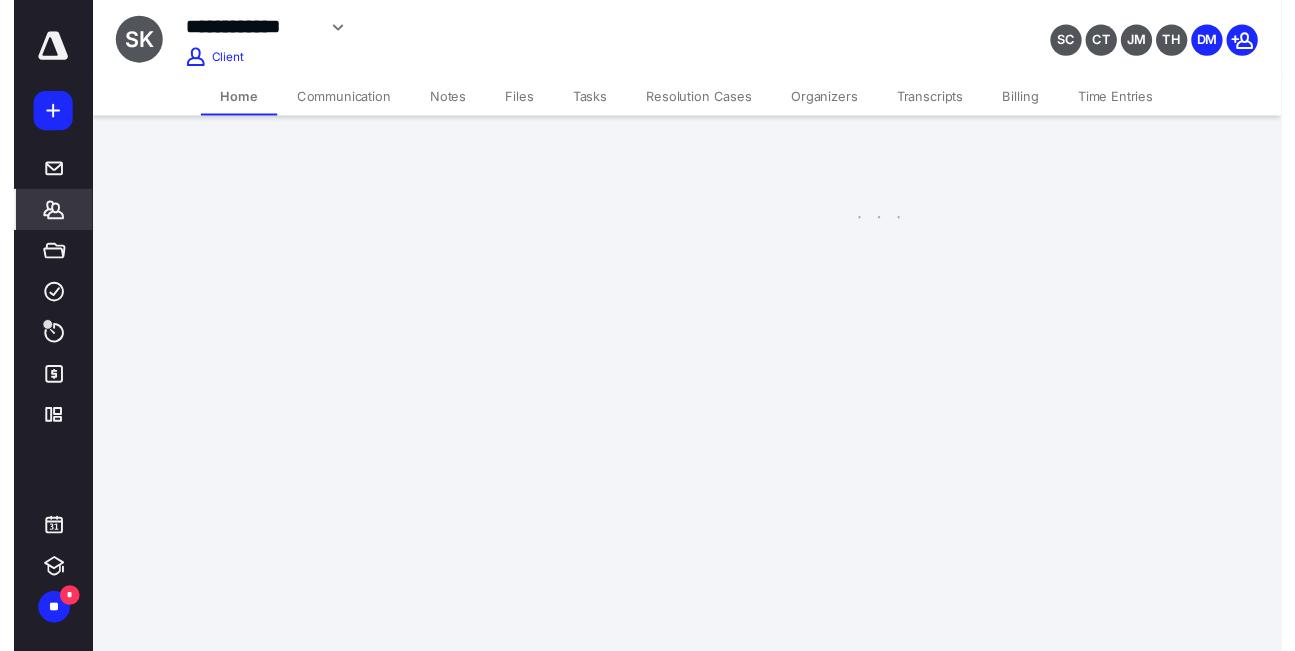 scroll, scrollTop: 0, scrollLeft: 0, axis: both 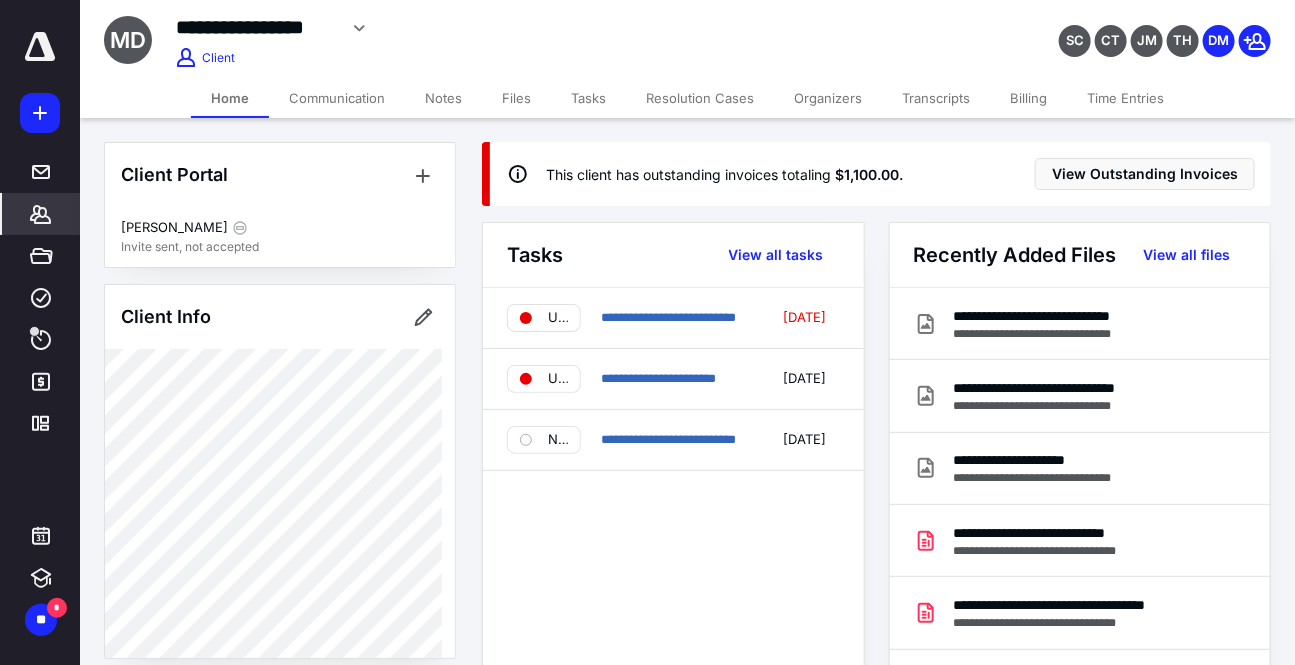 click on "Tasks" at bounding box center [588, 98] 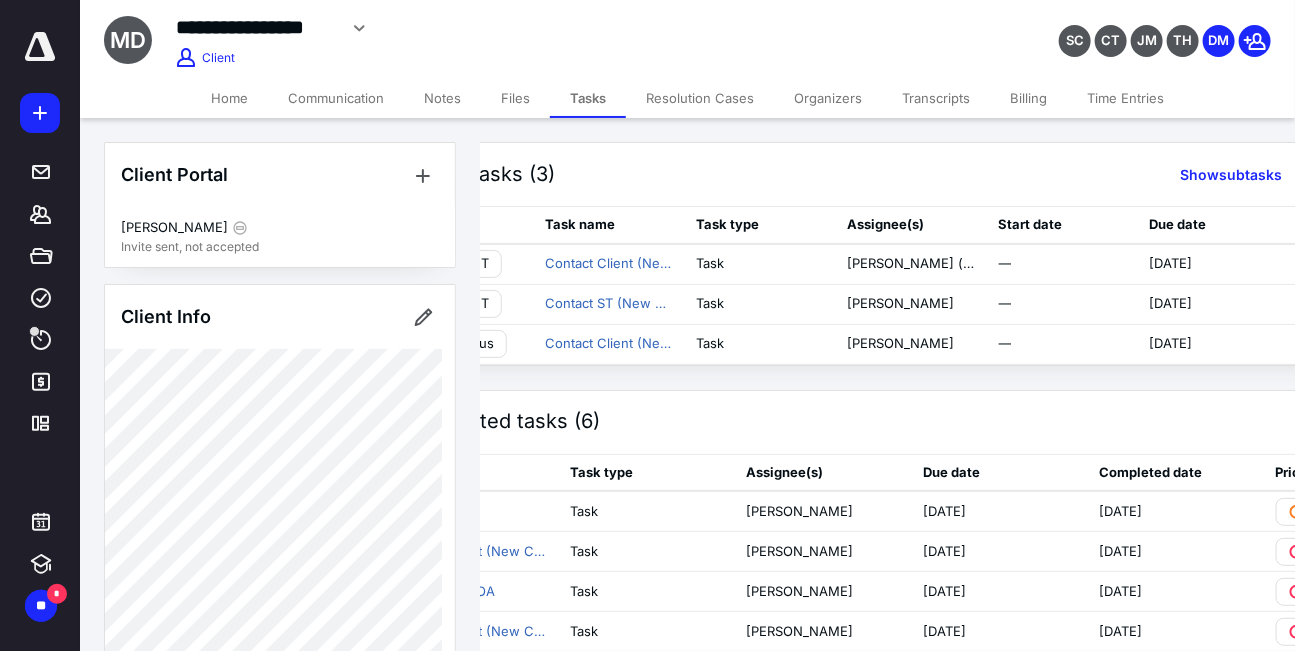 scroll, scrollTop: 0, scrollLeft: 0, axis: both 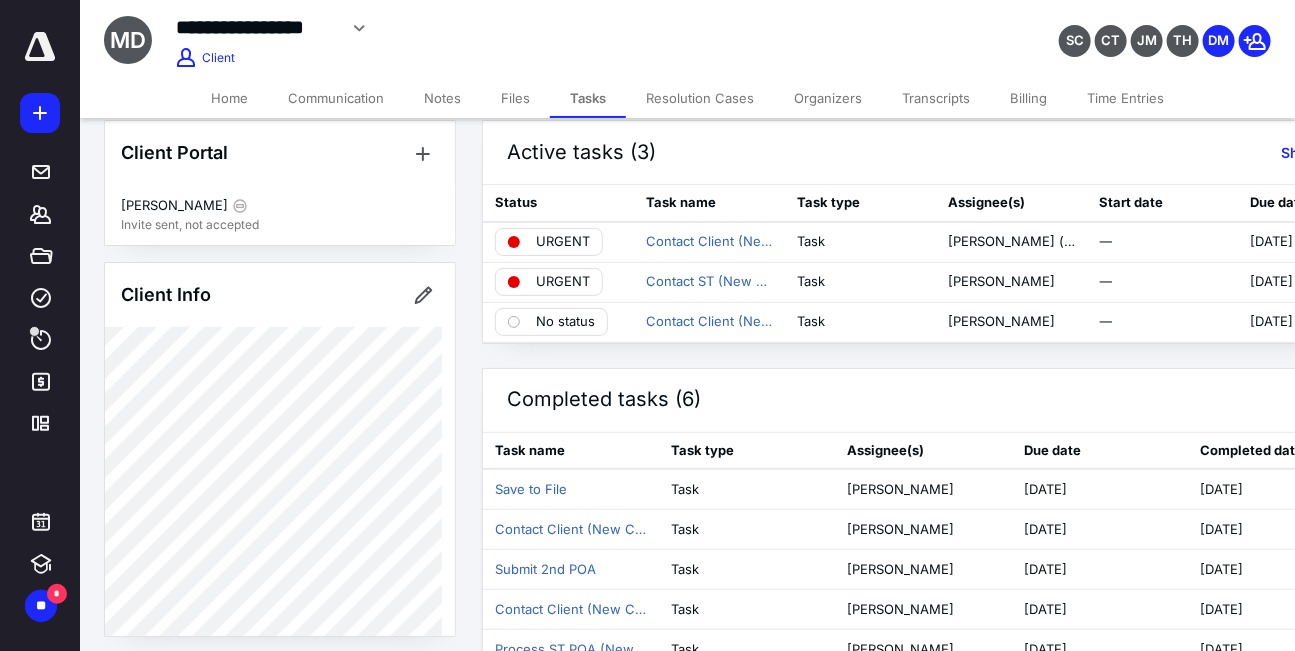 click on "Files" at bounding box center [515, 98] 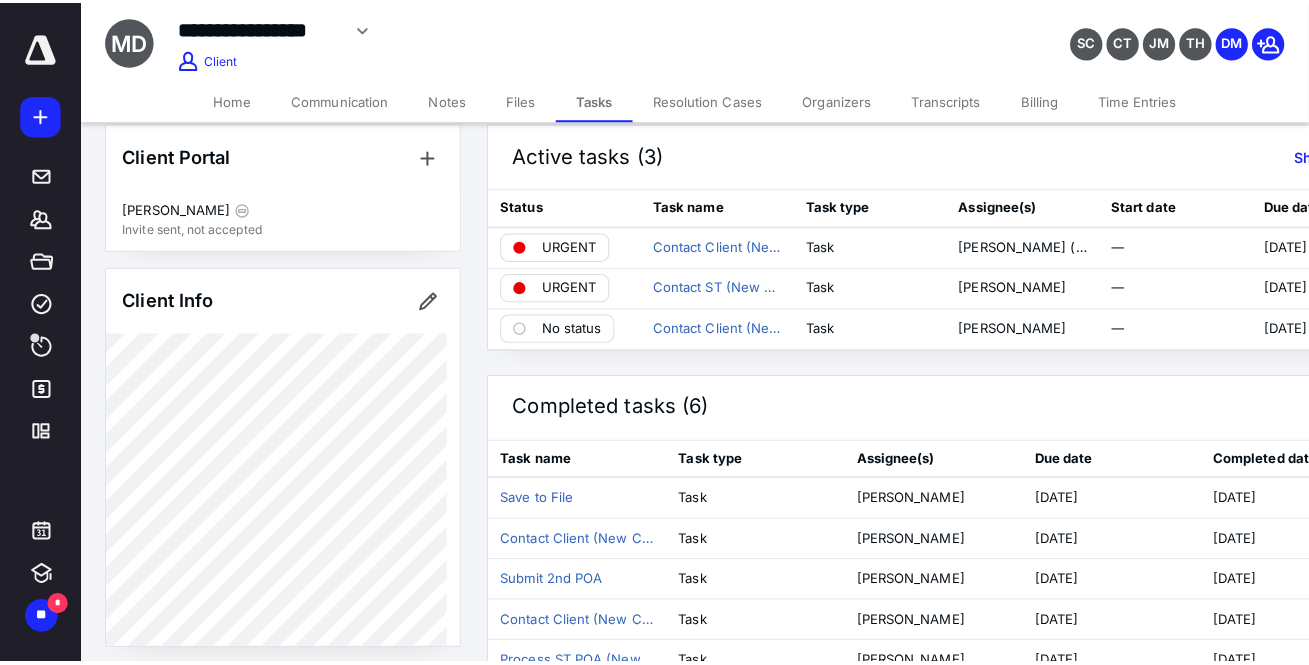 scroll, scrollTop: 0, scrollLeft: 0, axis: both 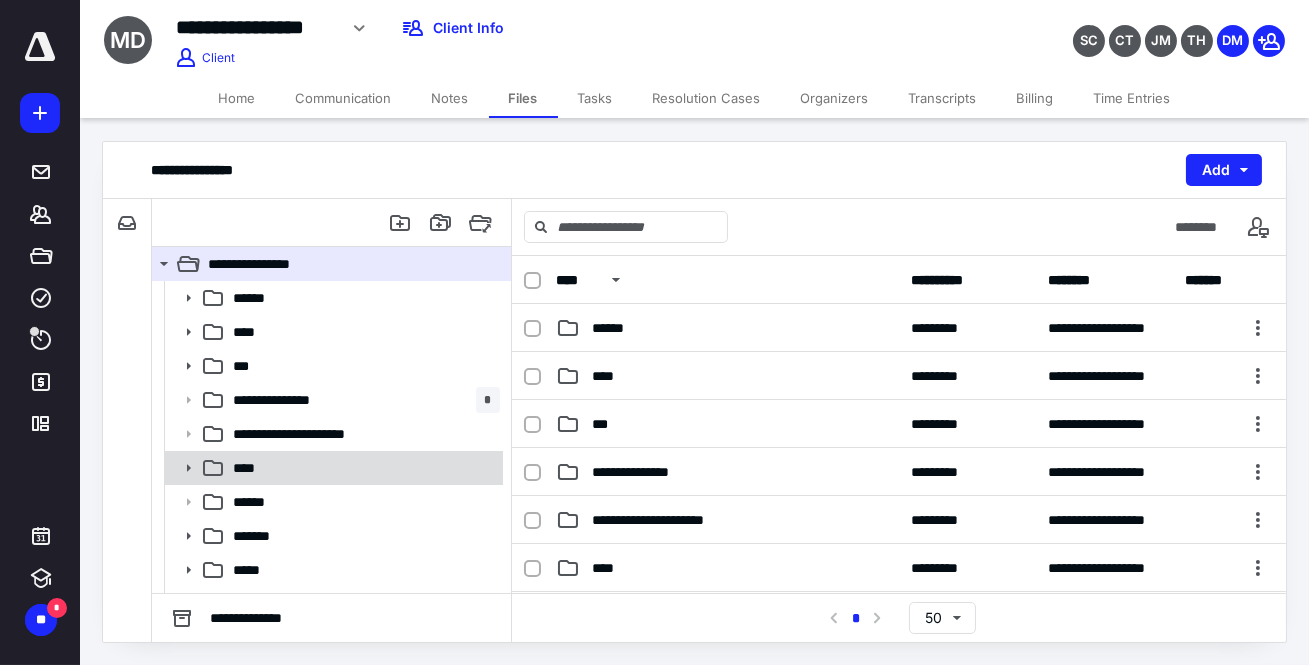 click 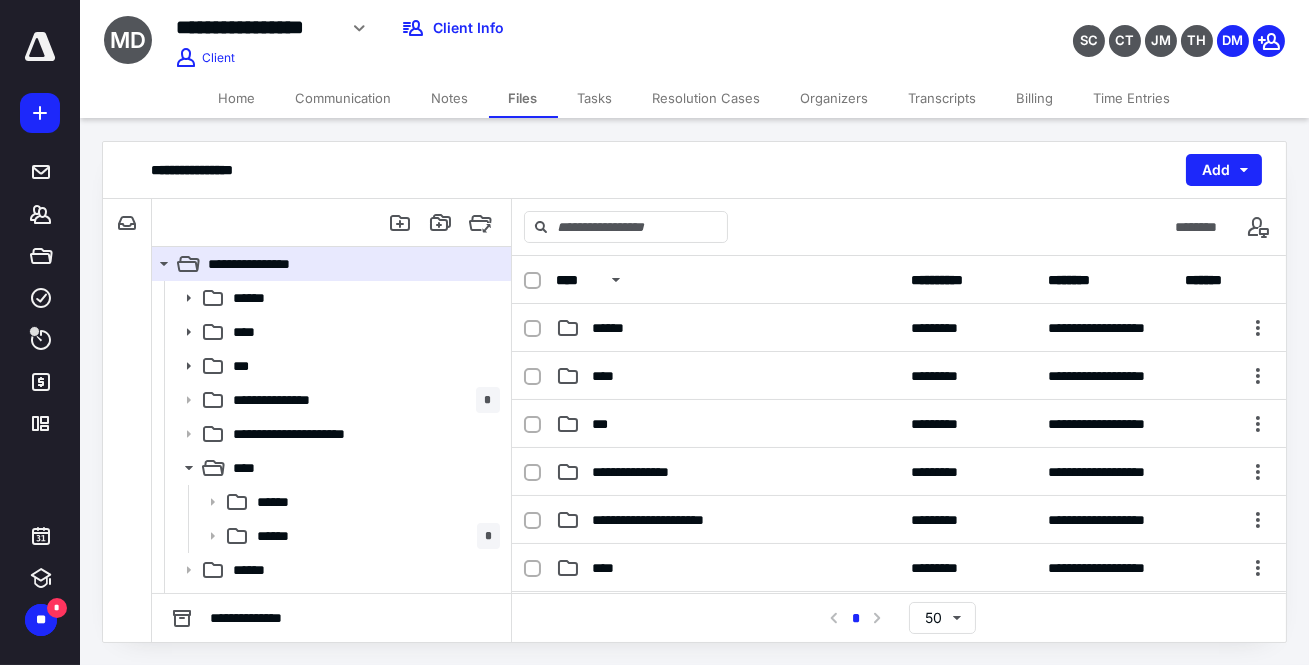 drag, startPoint x: 352, startPoint y: 541, endPoint x: 571, endPoint y: 451, distance: 236.77205 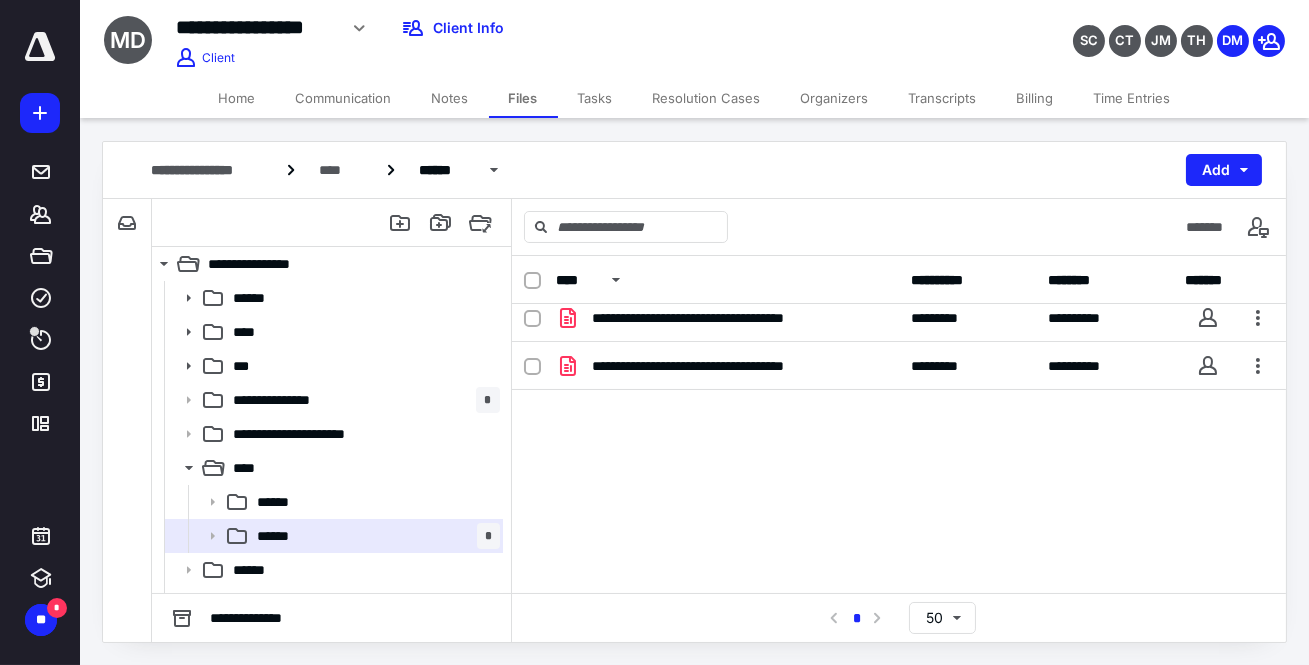 scroll, scrollTop: 0, scrollLeft: 0, axis: both 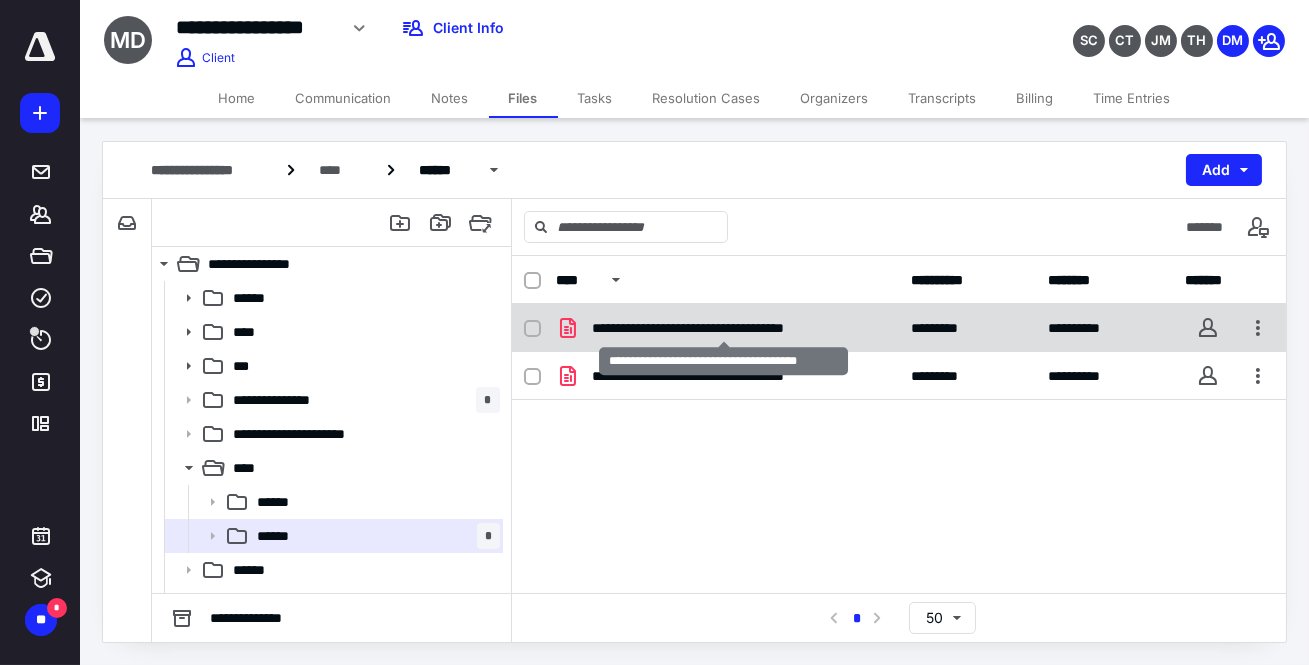 click on "**********" at bounding box center [723, 328] 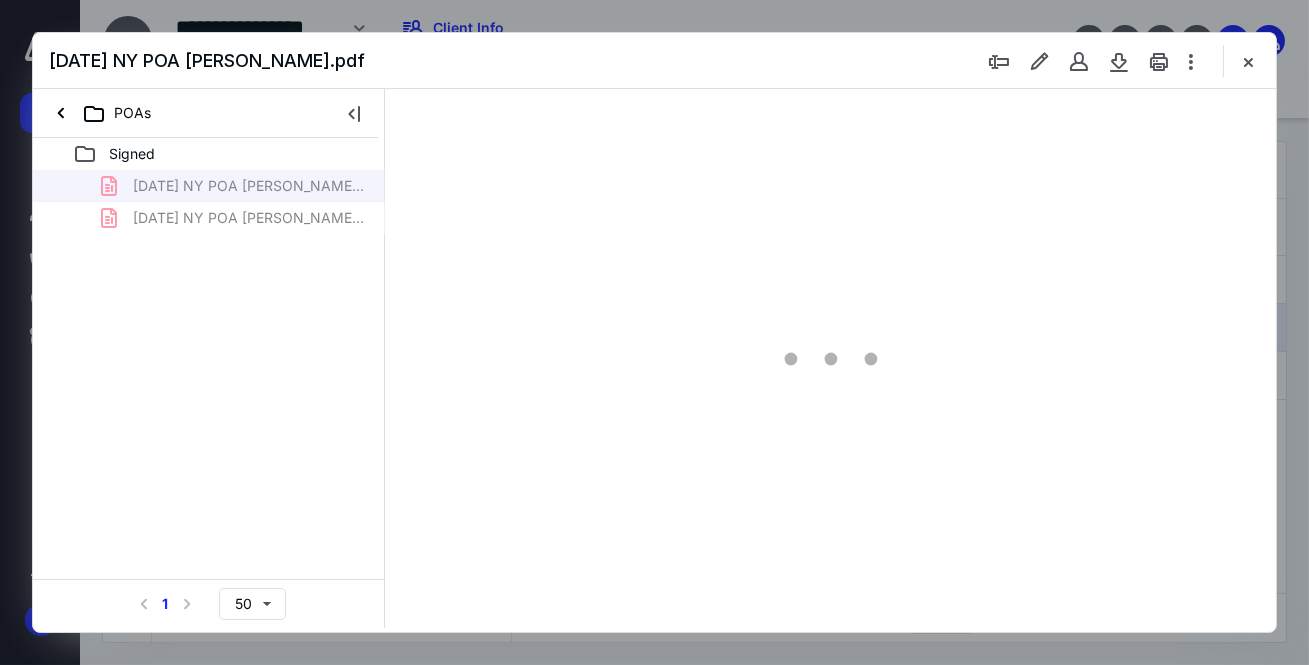 scroll, scrollTop: 0, scrollLeft: 0, axis: both 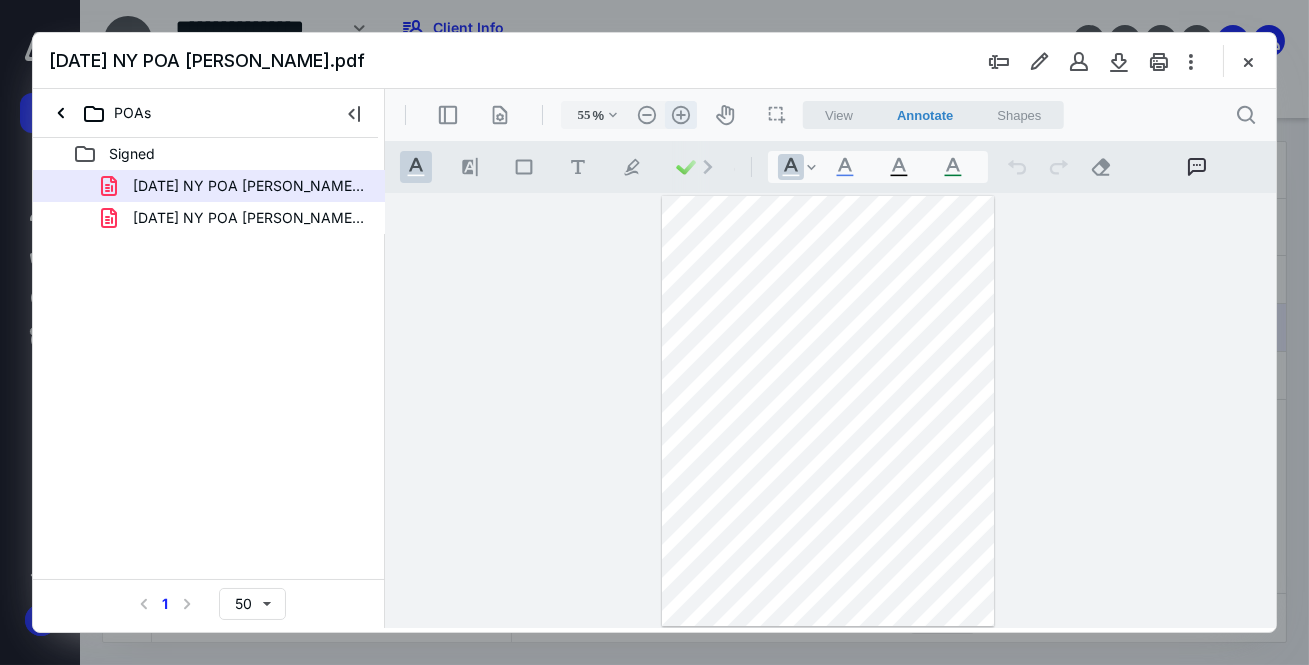 click on ".cls-1{fill:#abb0c4;} icon - header - zoom - in - line" at bounding box center (680, 115) 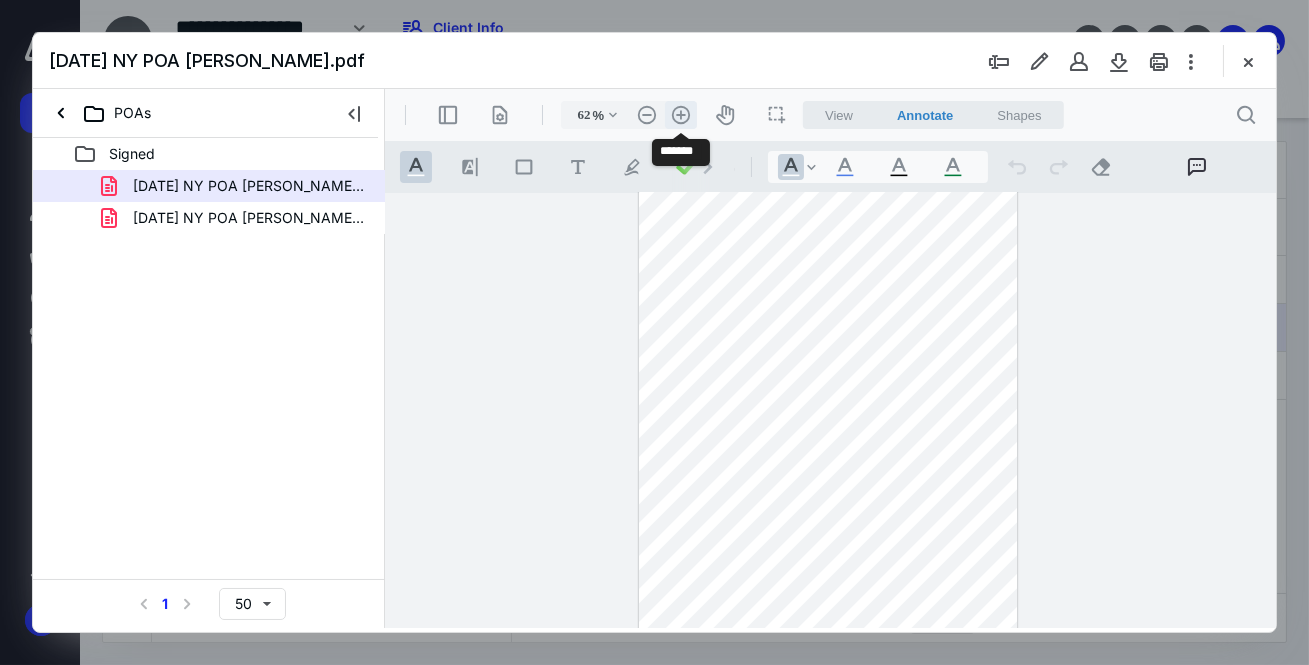 click on ".cls-1{fill:#abb0c4;} icon - header - zoom - in - line" at bounding box center [680, 115] 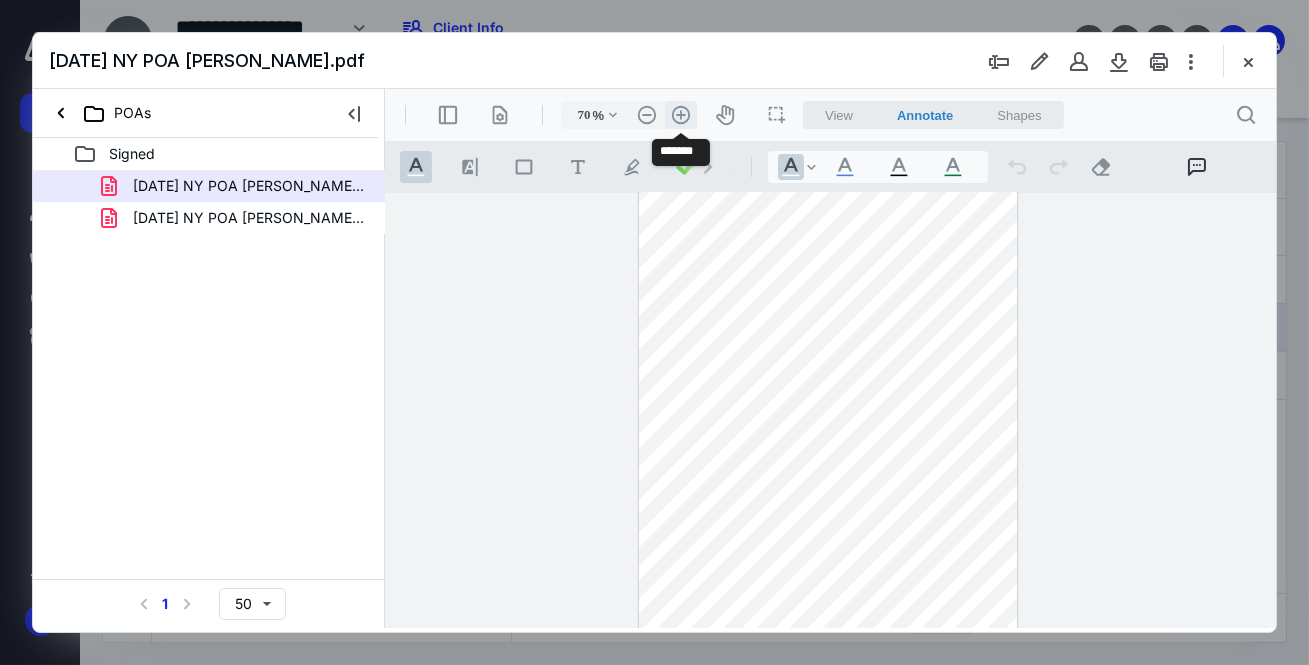 click on ".cls-1{fill:#abb0c4;} icon - header - zoom - in - line" at bounding box center [680, 115] 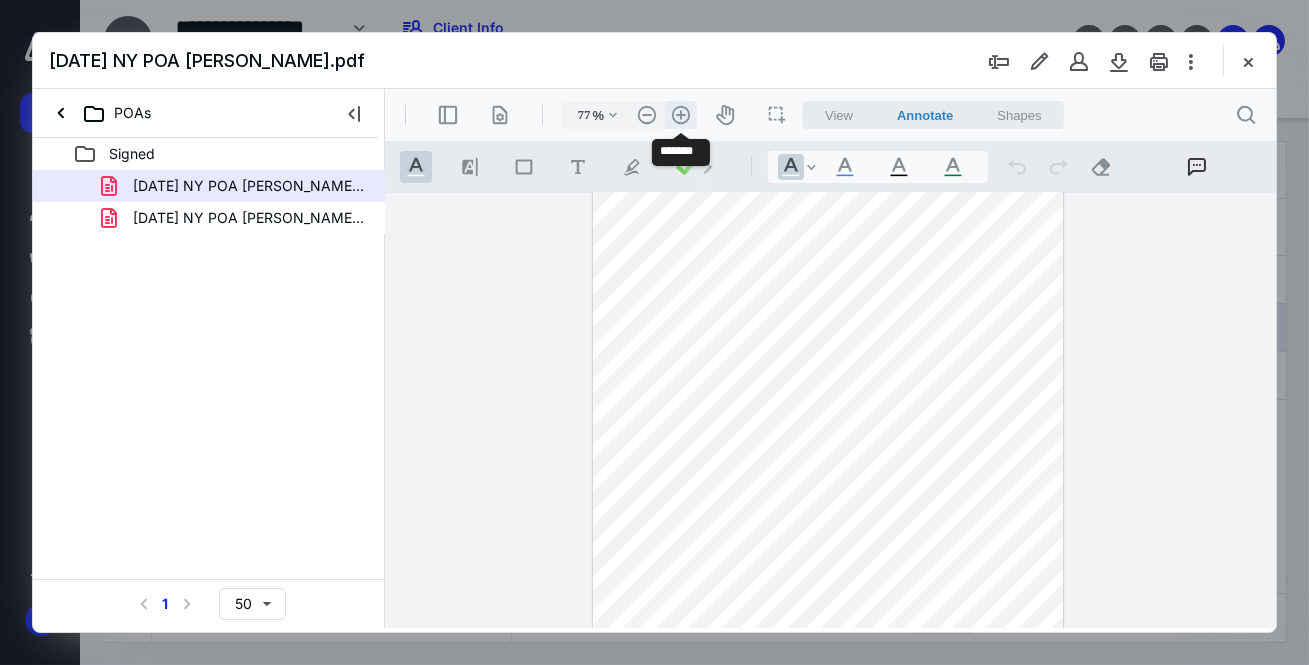 click on ".cls-1{fill:#abb0c4;} icon - header - zoom - in - line" at bounding box center (680, 115) 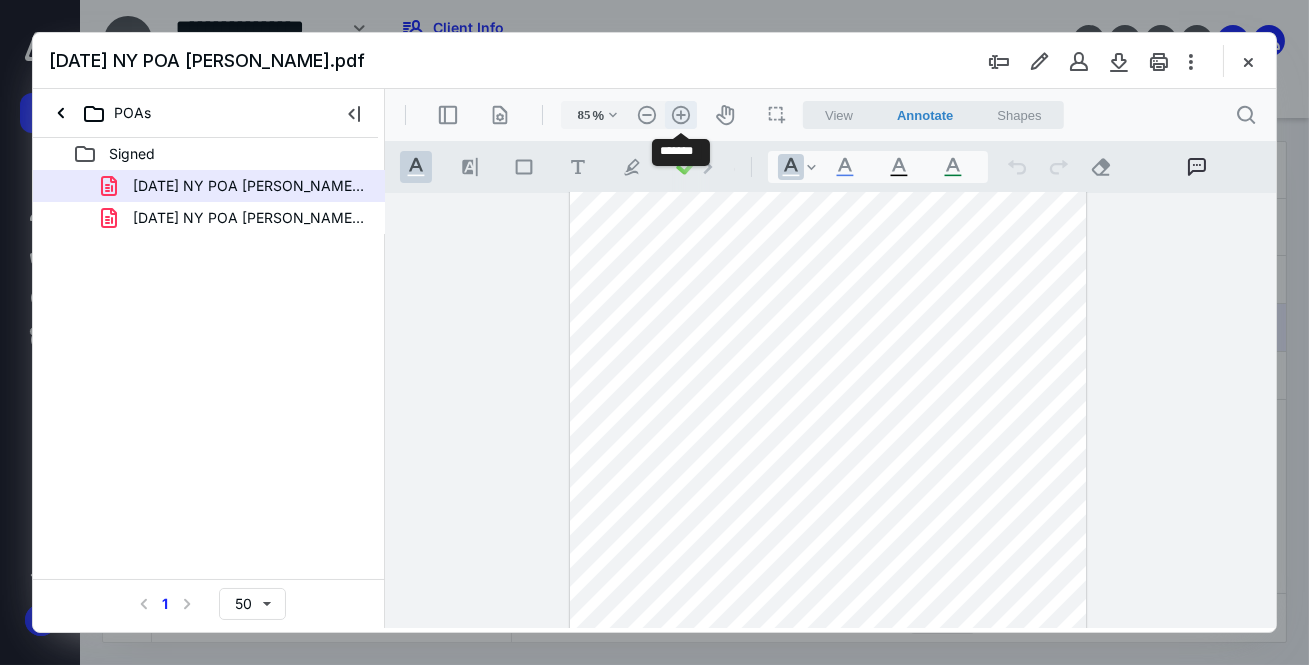 click on ".cls-1{fill:#abb0c4;} icon - header - zoom - in - line" at bounding box center (680, 115) 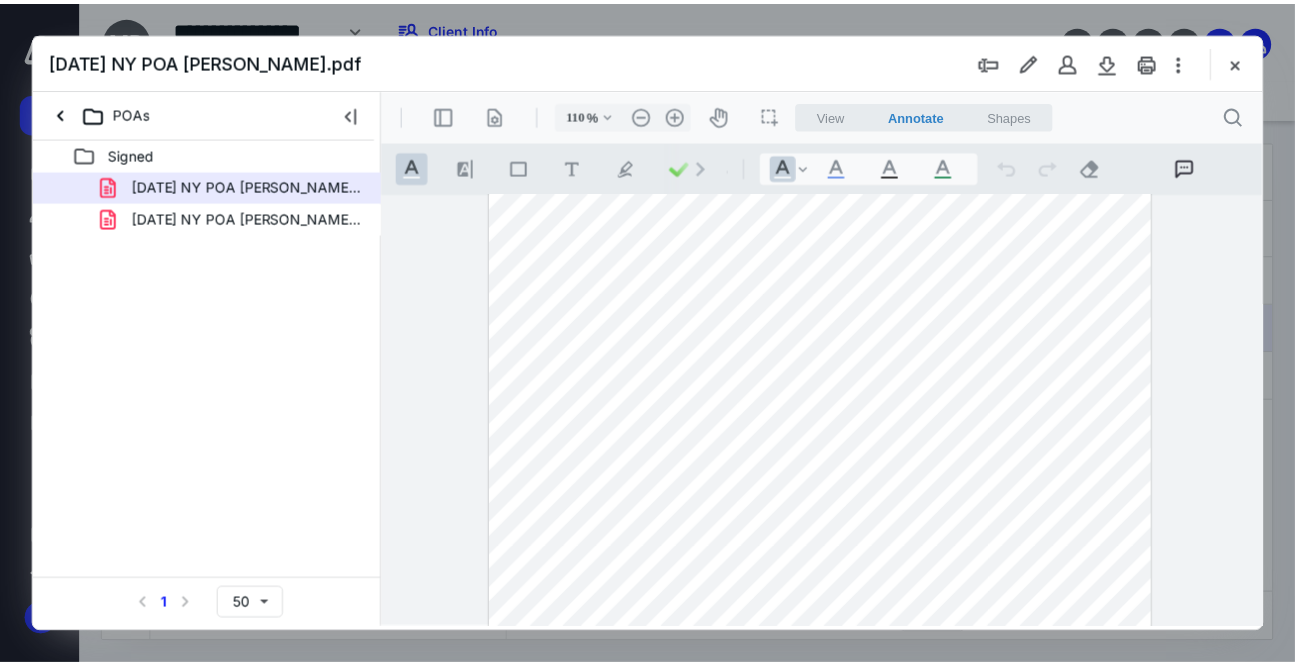 scroll, scrollTop: 113, scrollLeft: 0, axis: vertical 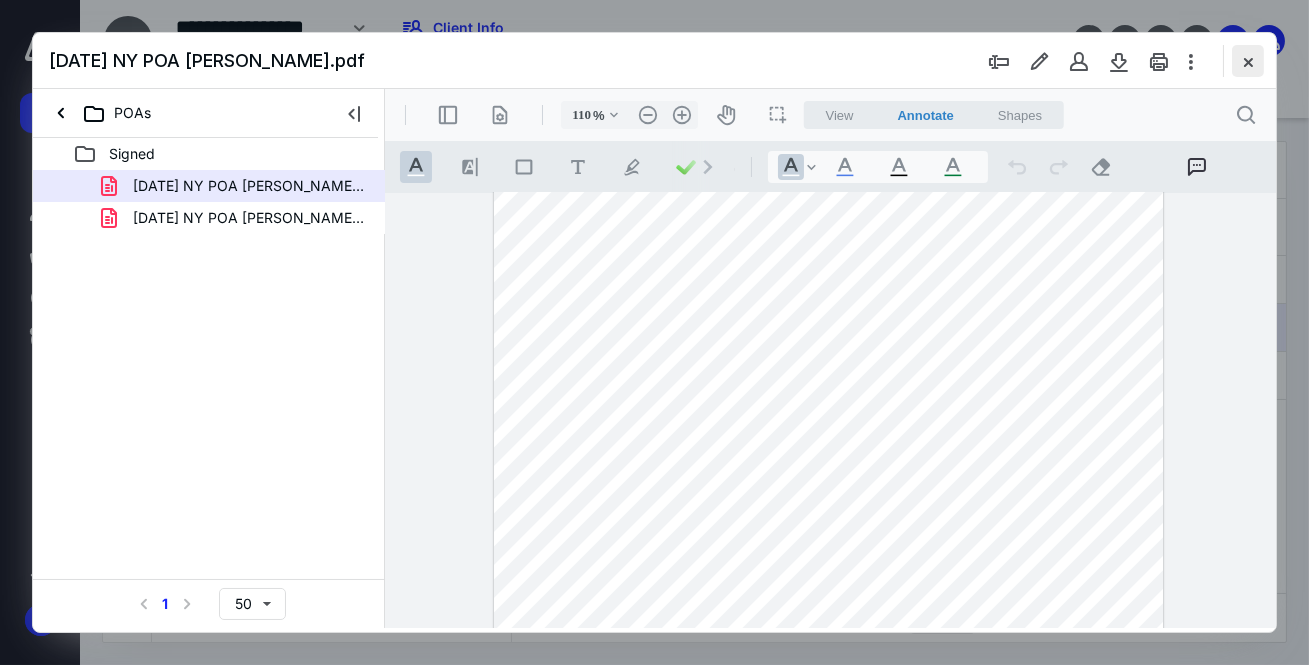 click at bounding box center (1248, 61) 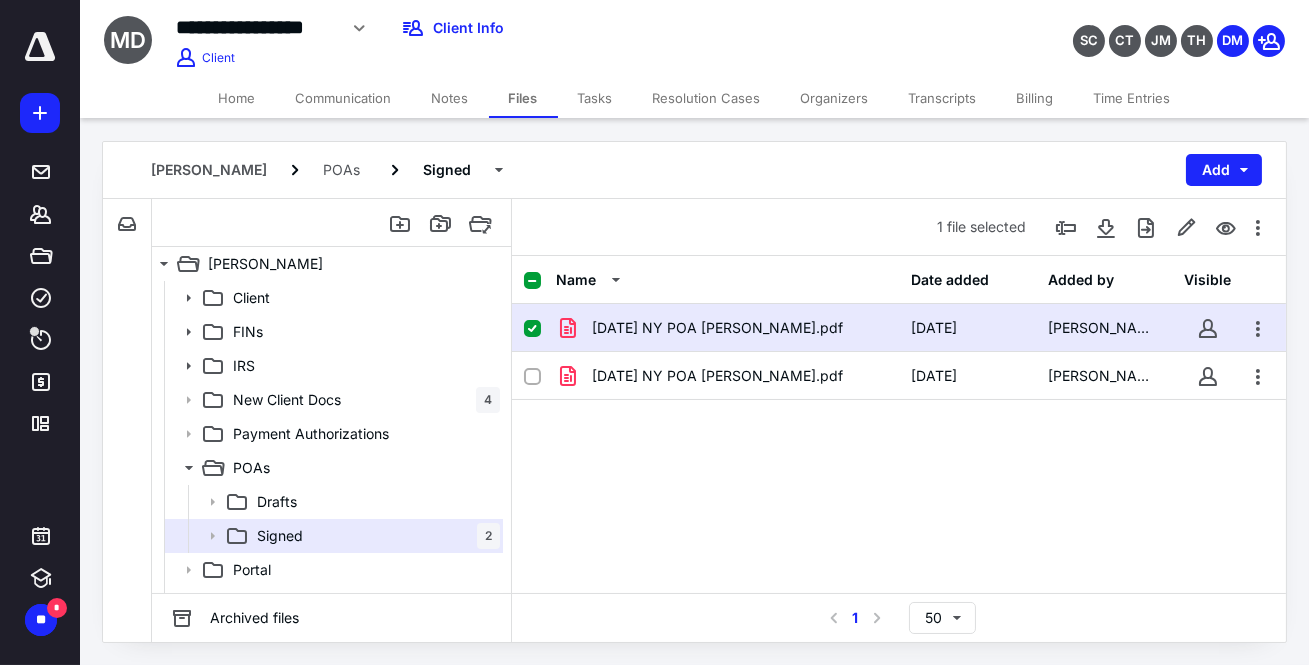 click on "Time Entries" at bounding box center [1132, 98] 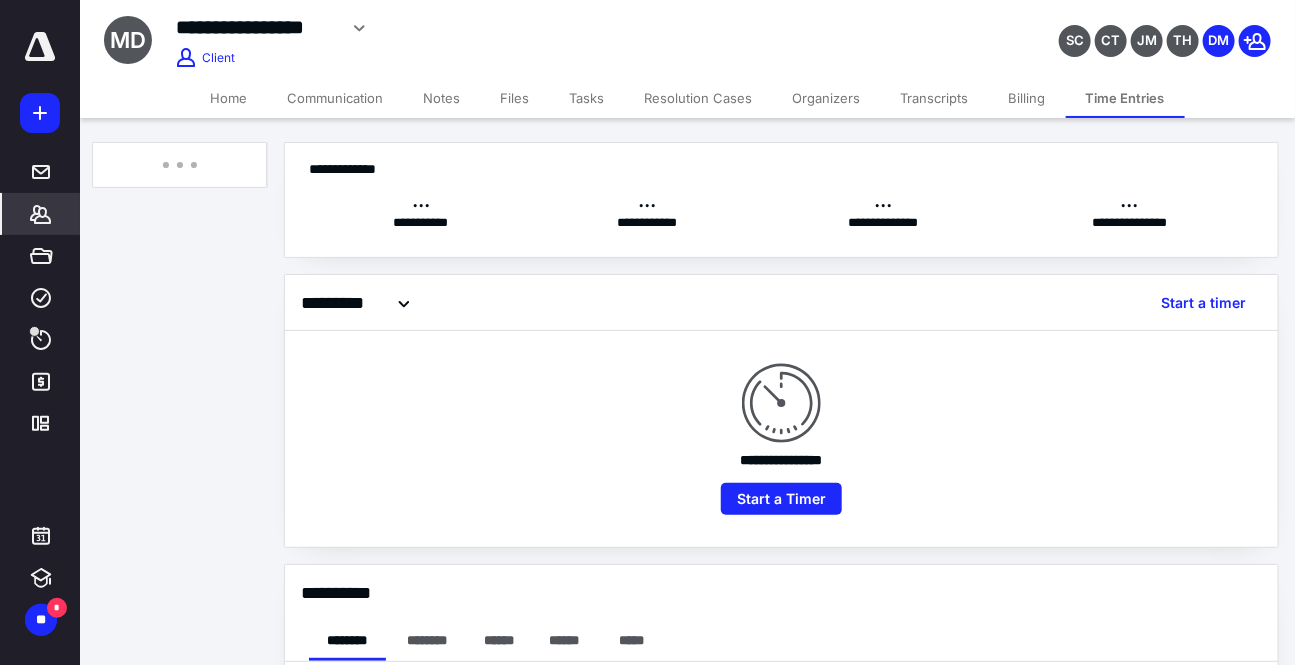 checkbox on "true" 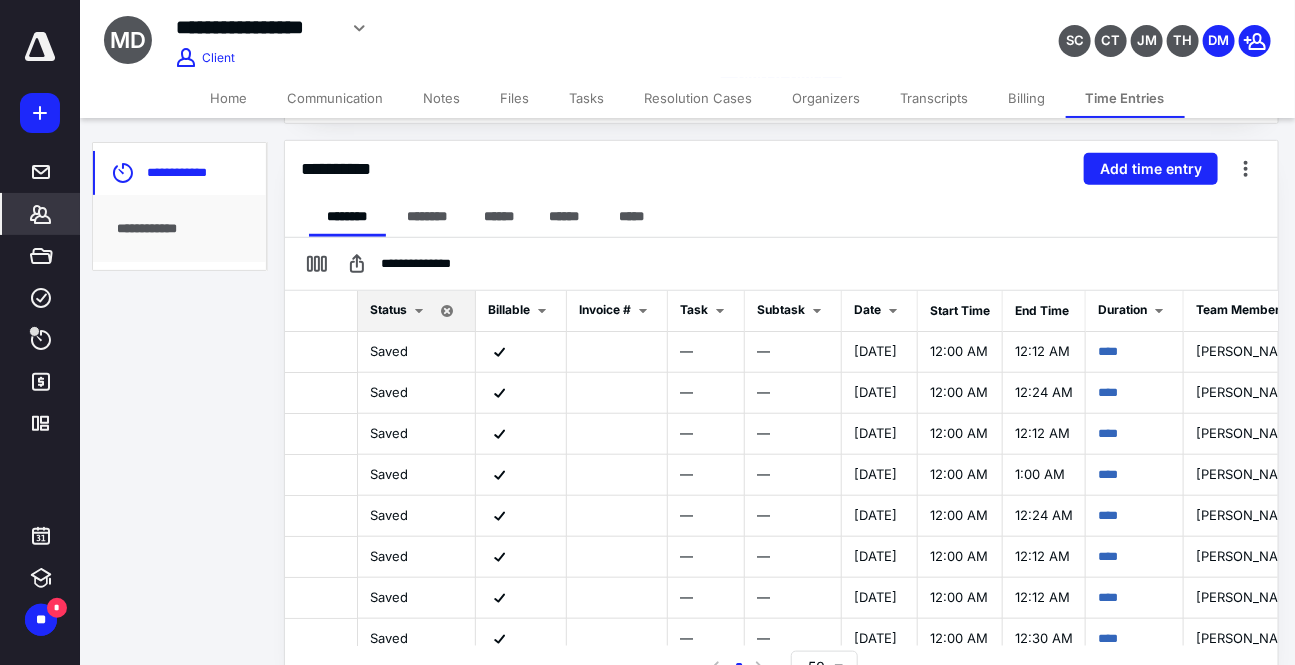 scroll, scrollTop: 445, scrollLeft: 0, axis: vertical 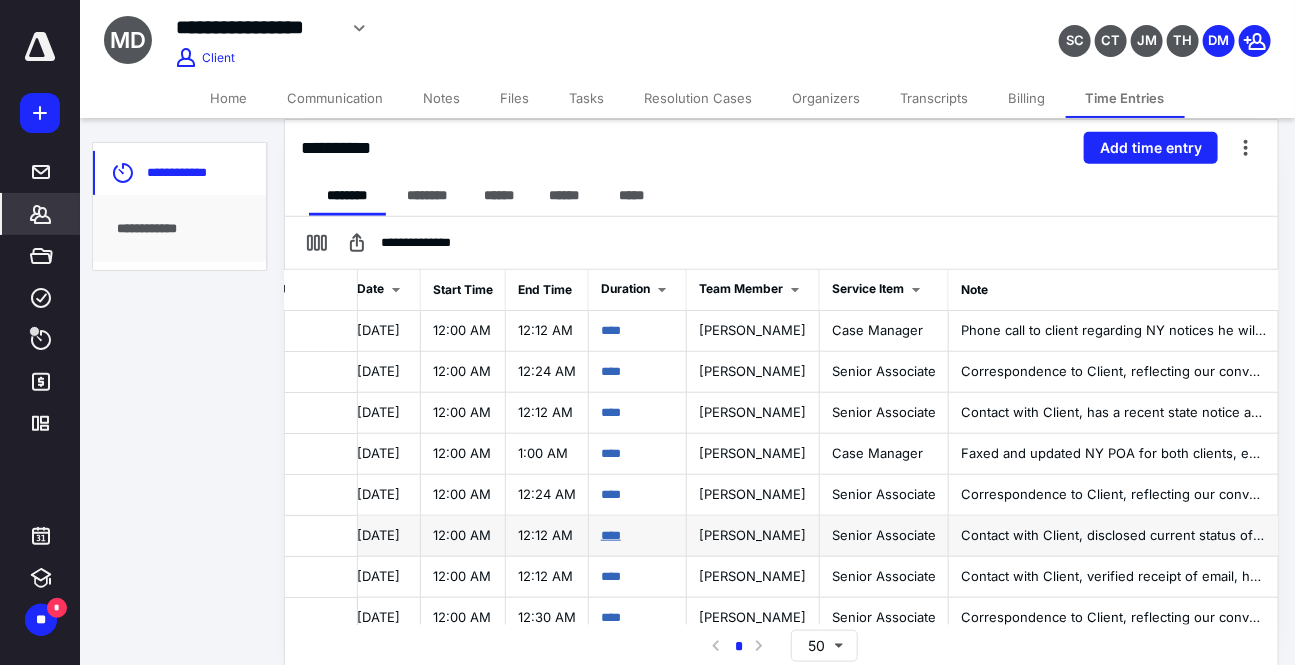 click on "****" at bounding box center (611, 535) 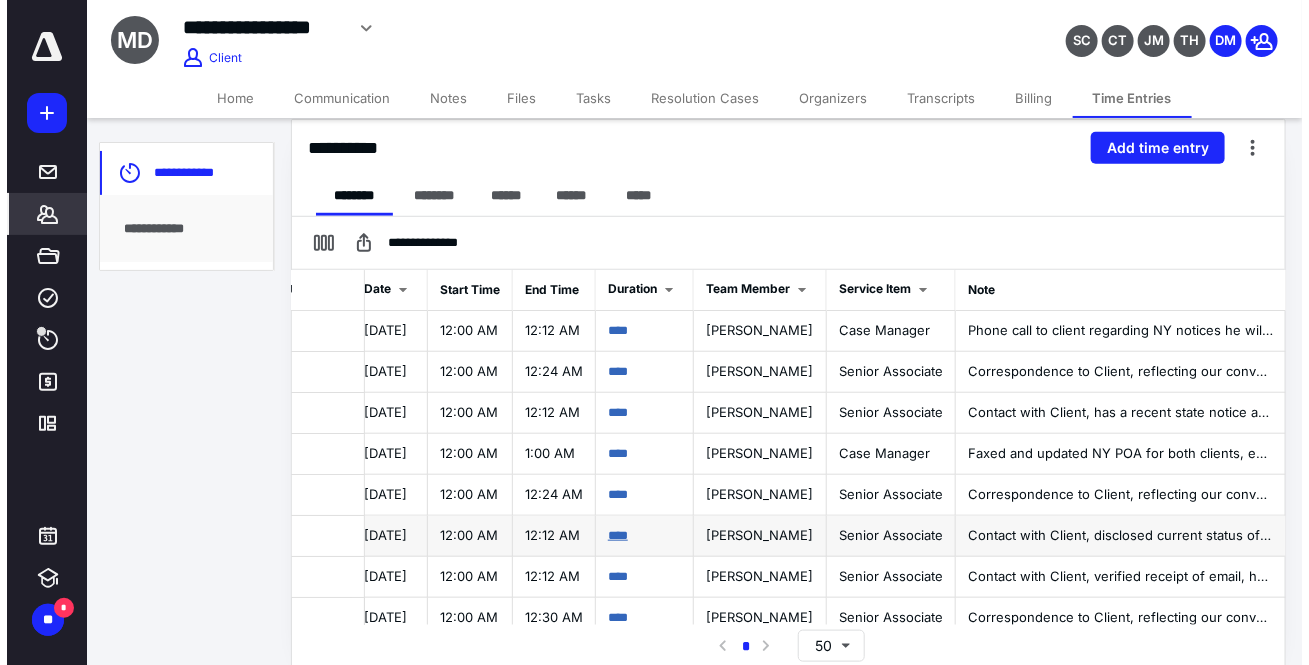 scroll, scrollTop: 0, scrollLeft: 526, axis: horizontal 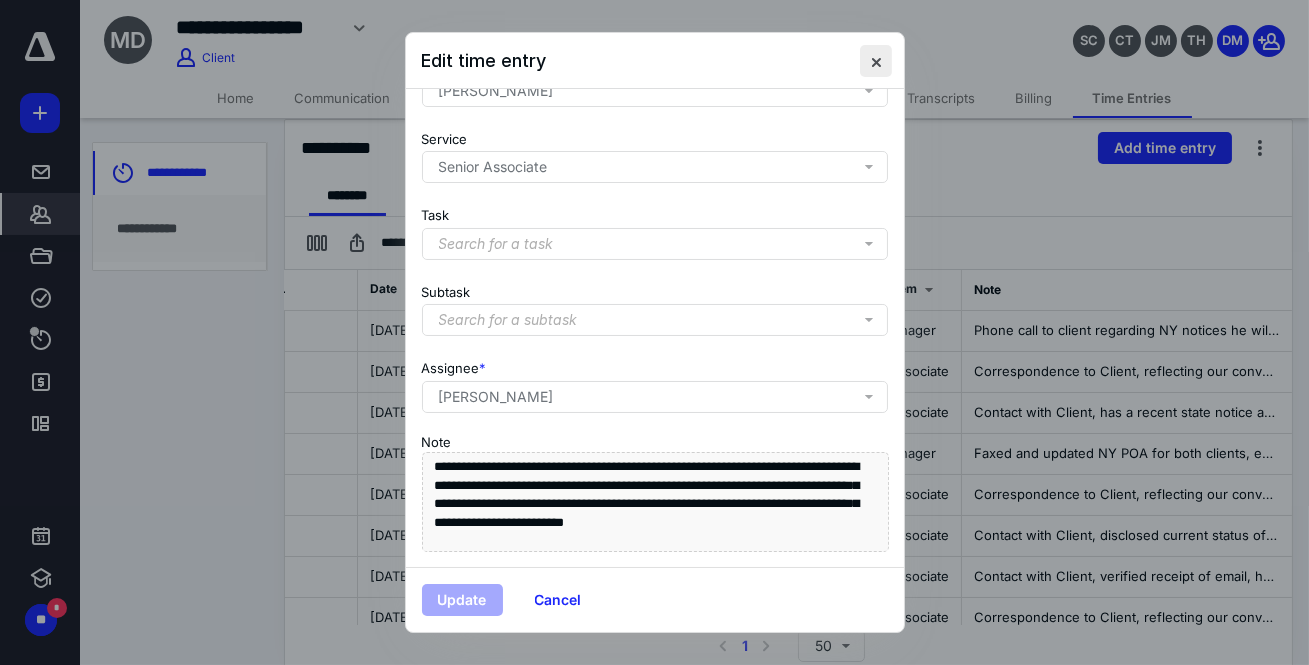 click at bounding box center (876, 61) 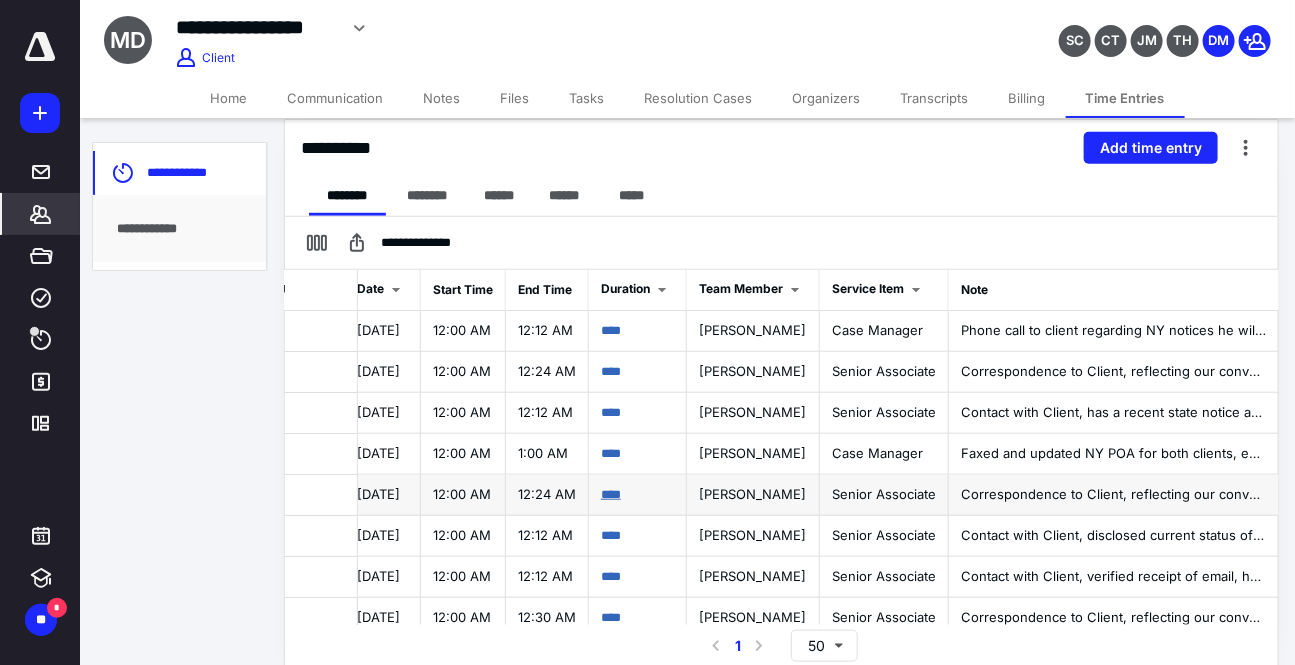 click on "****" at bounding box center [611, 494] 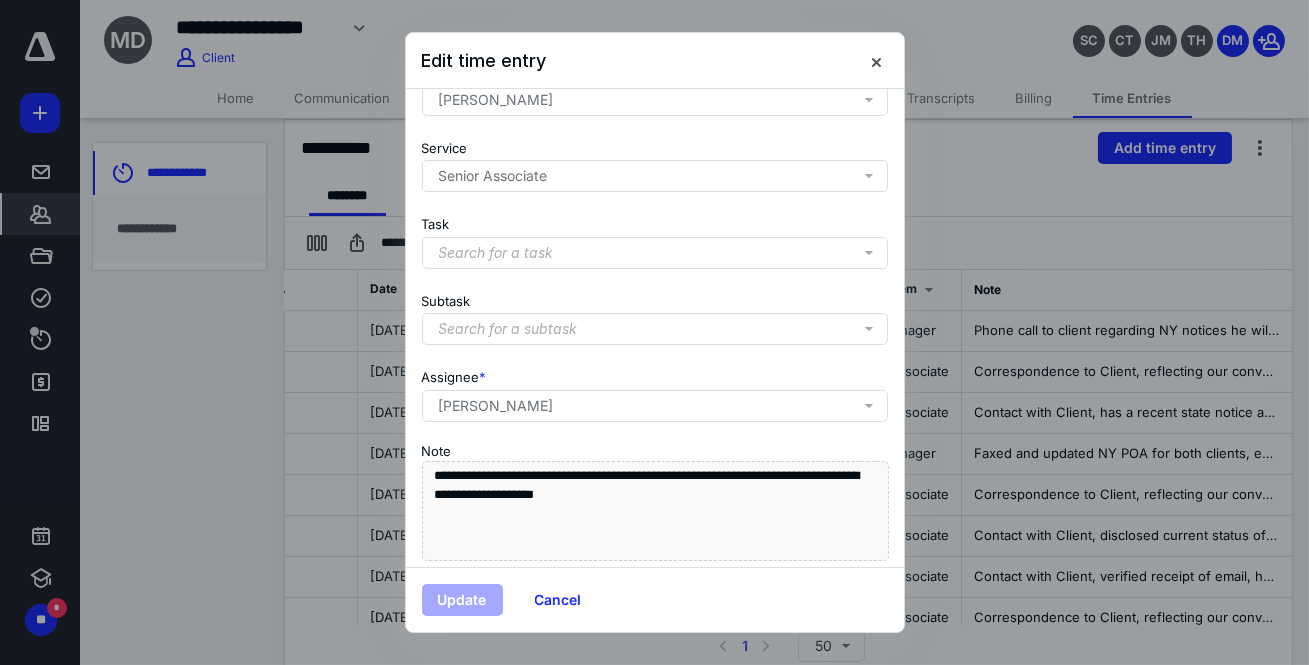 scroll, scrollTop: 252, scrollLeft: 0, axis: vertical 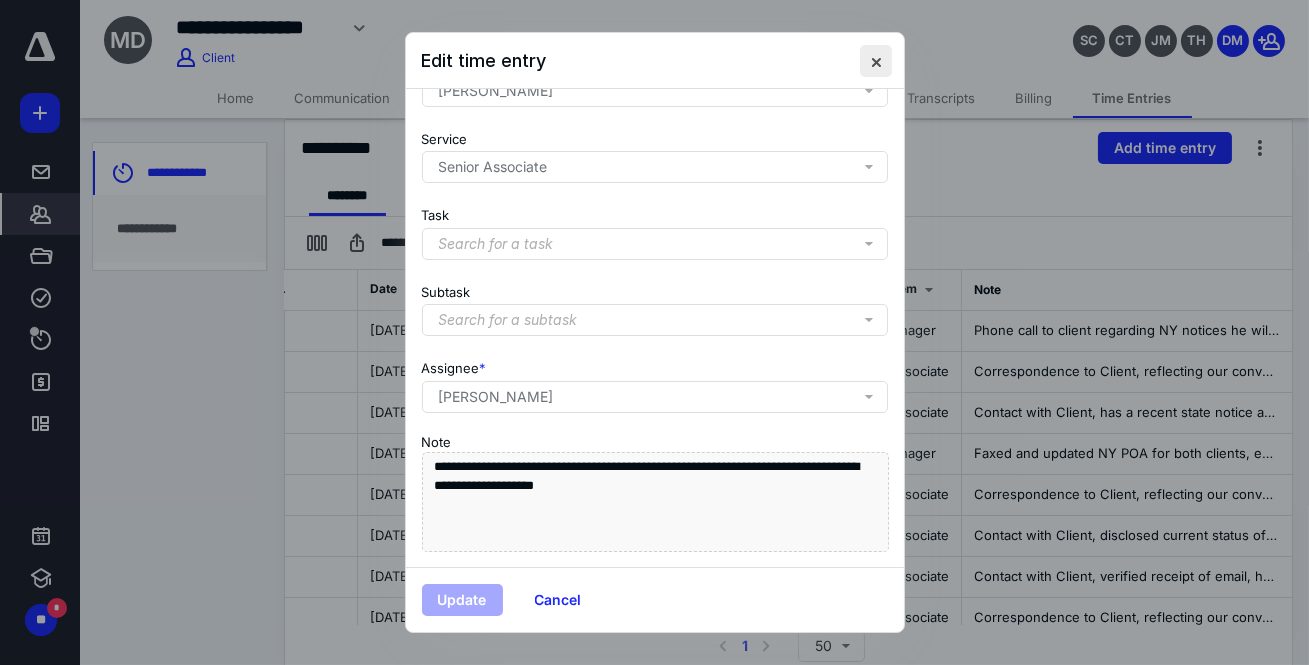 click at bounding box center [876, 61] 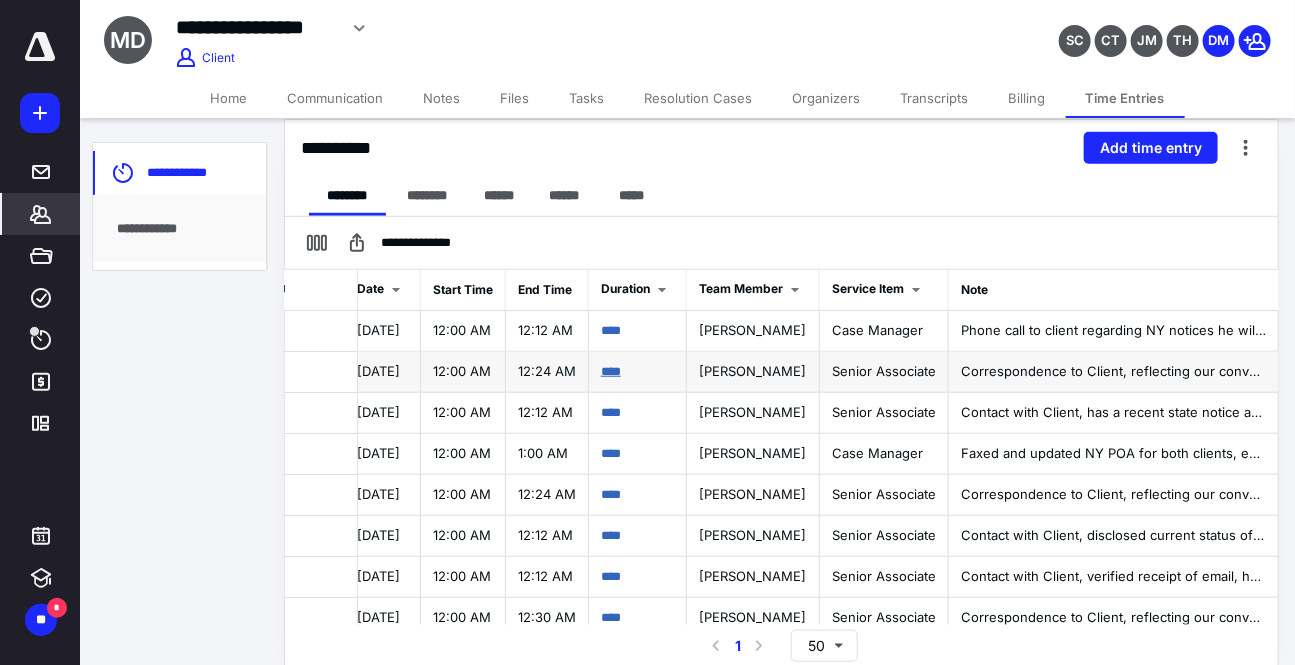 click on "****" at bounding box center [611, 371] 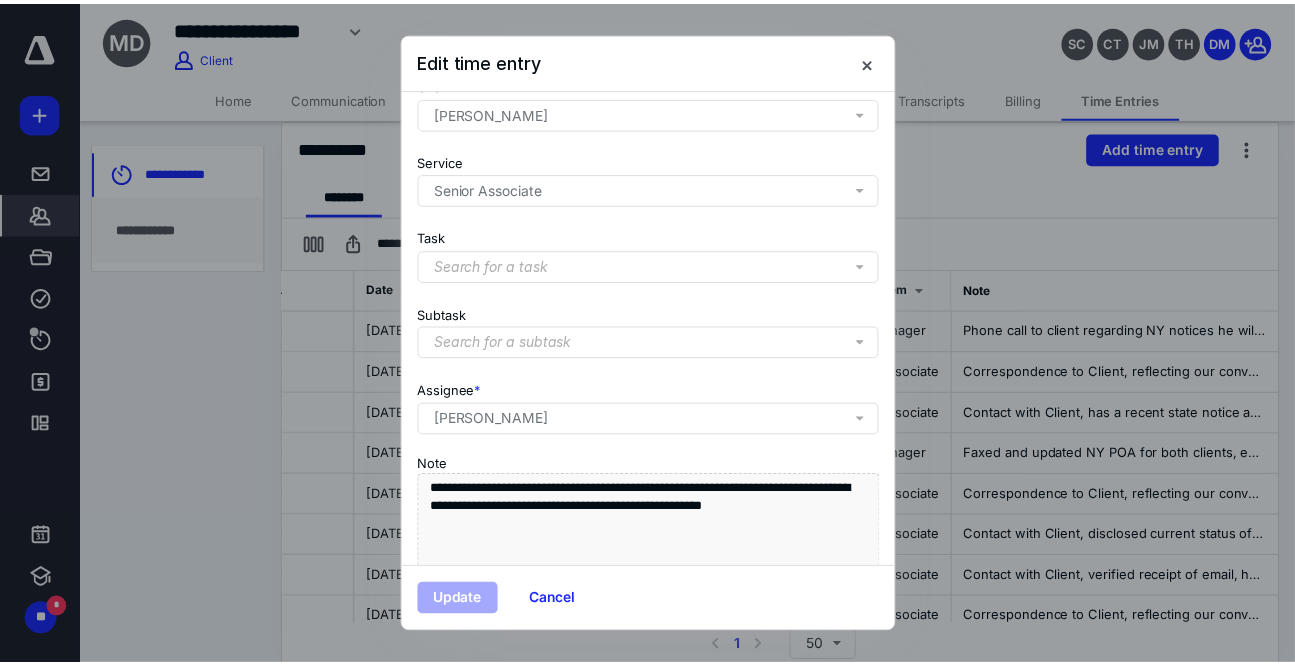 scroll, scrollTop: 207, scrollLeft: 0, axis: vertical 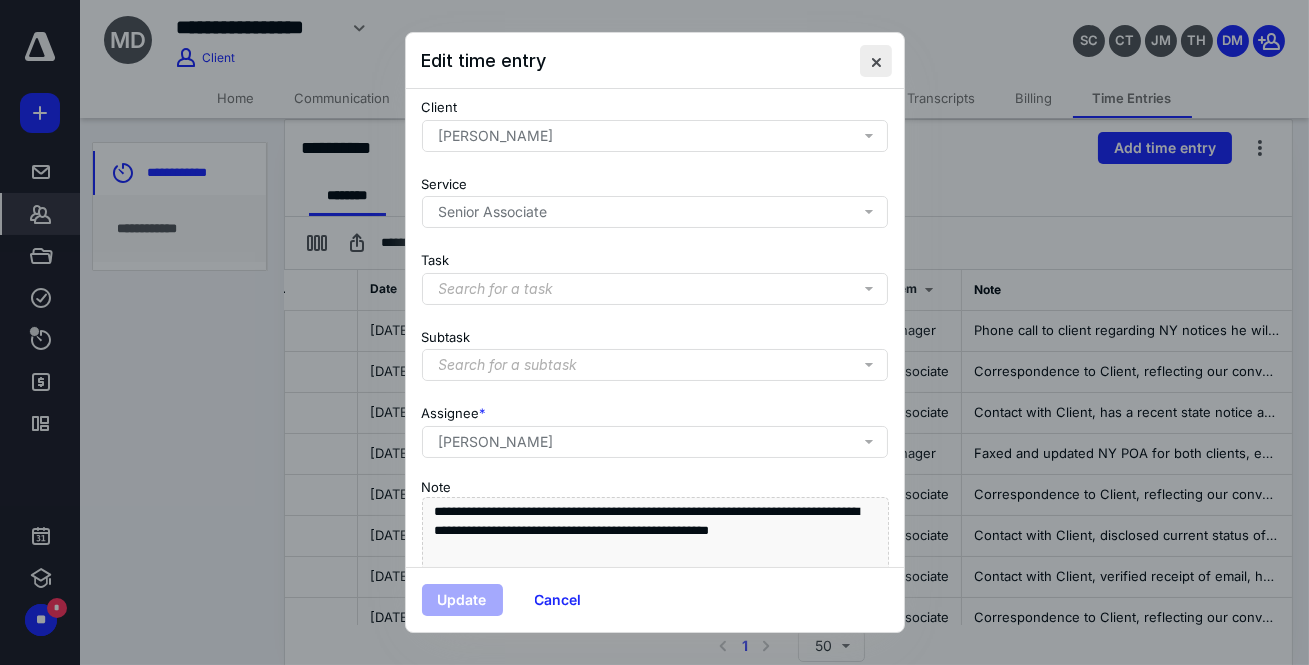 click at bounding box center [876, 61] 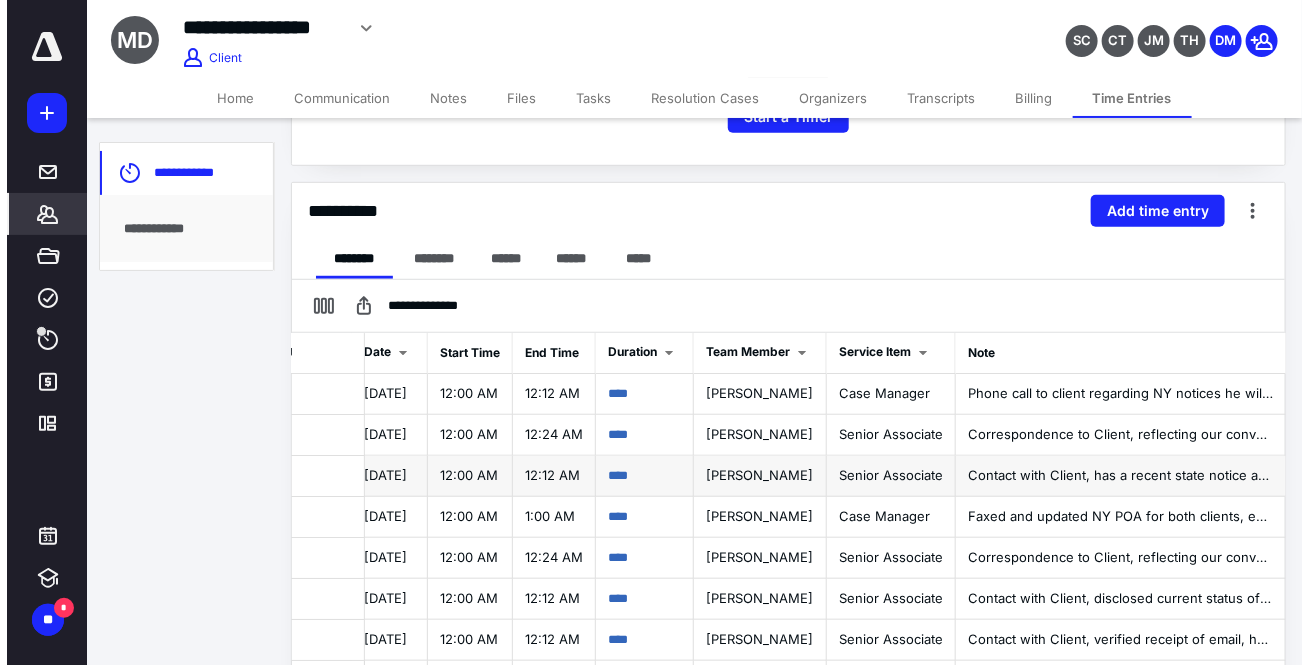 scroll, scrollTop: 377, scrollLeft: 0, axis: vertical 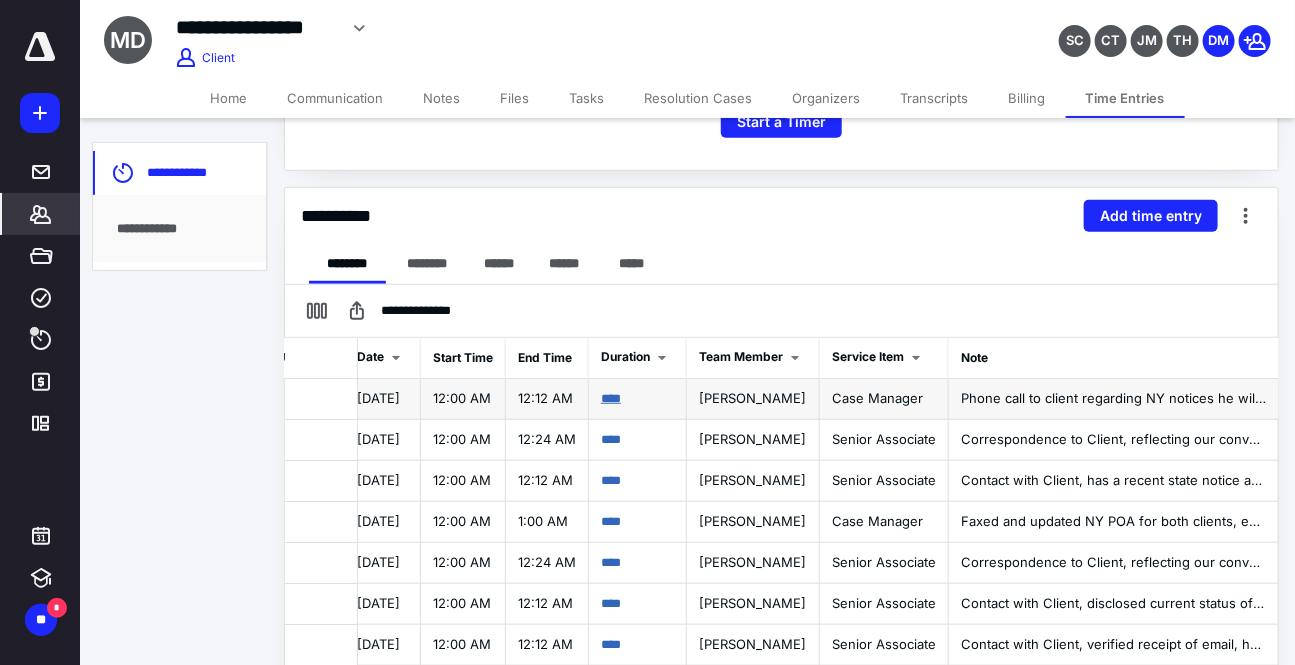 click on "****" at bounding box center [611, 398] 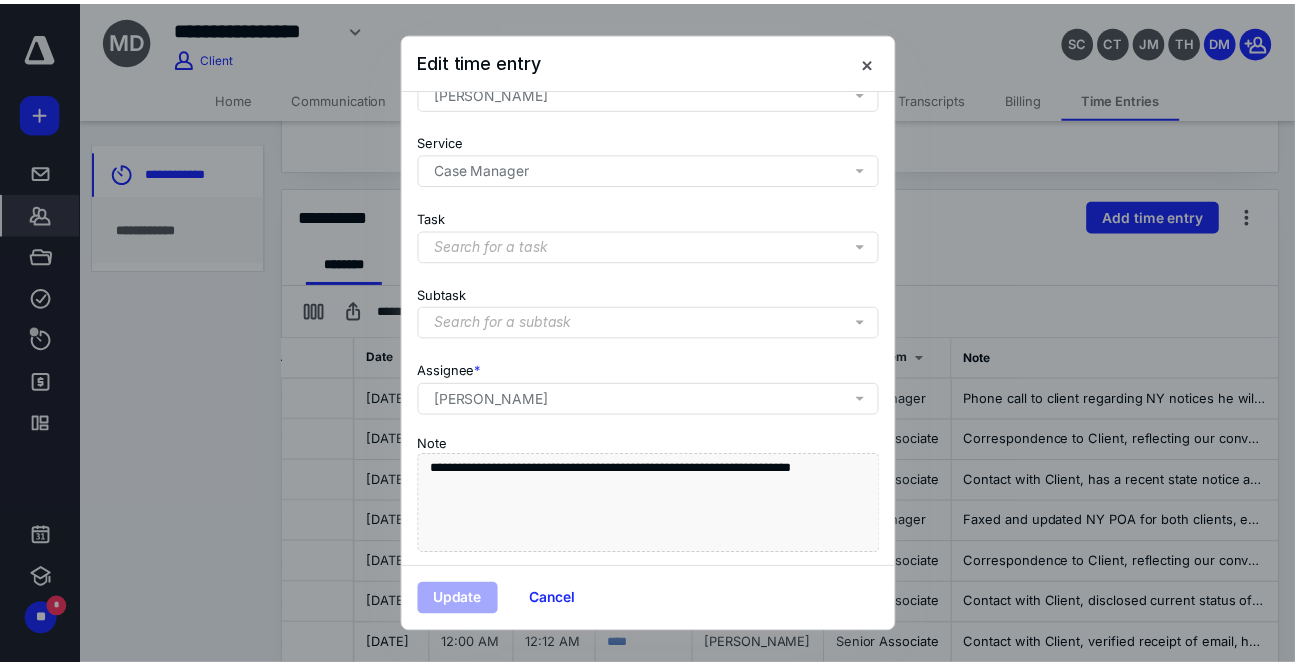 scroll, scrollTop: 252, scrollLeft: 0, axis: vertical 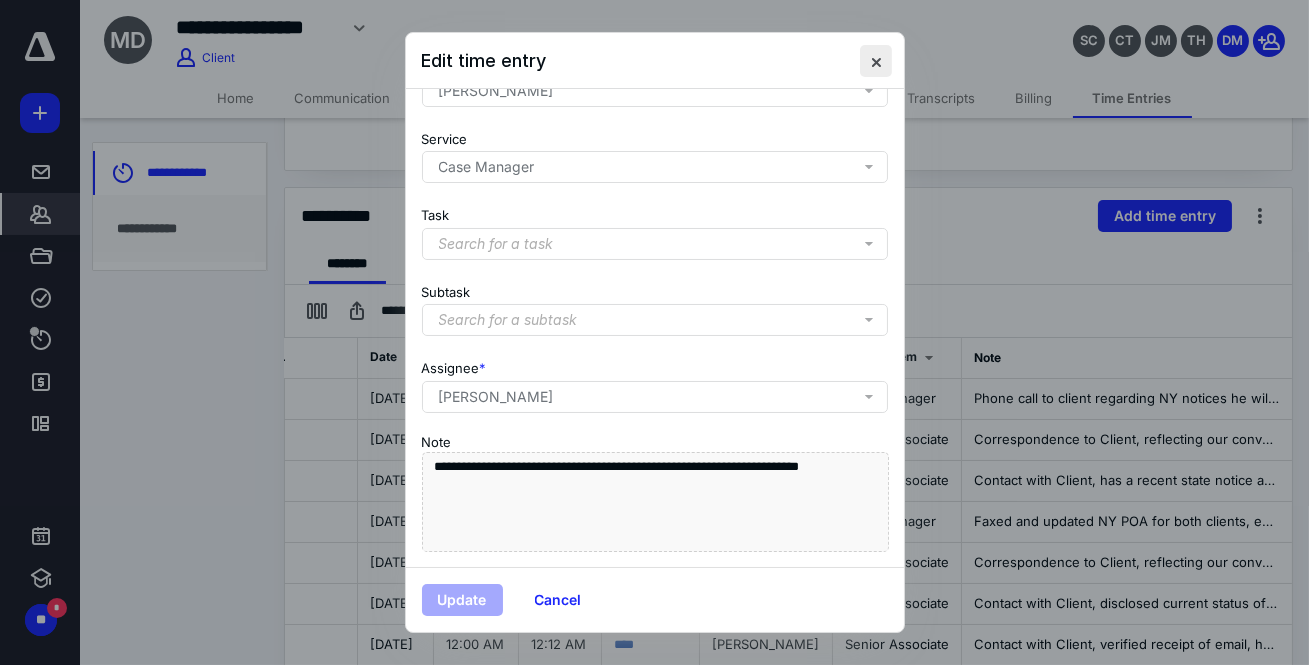 click at bounding box center (876, 61) 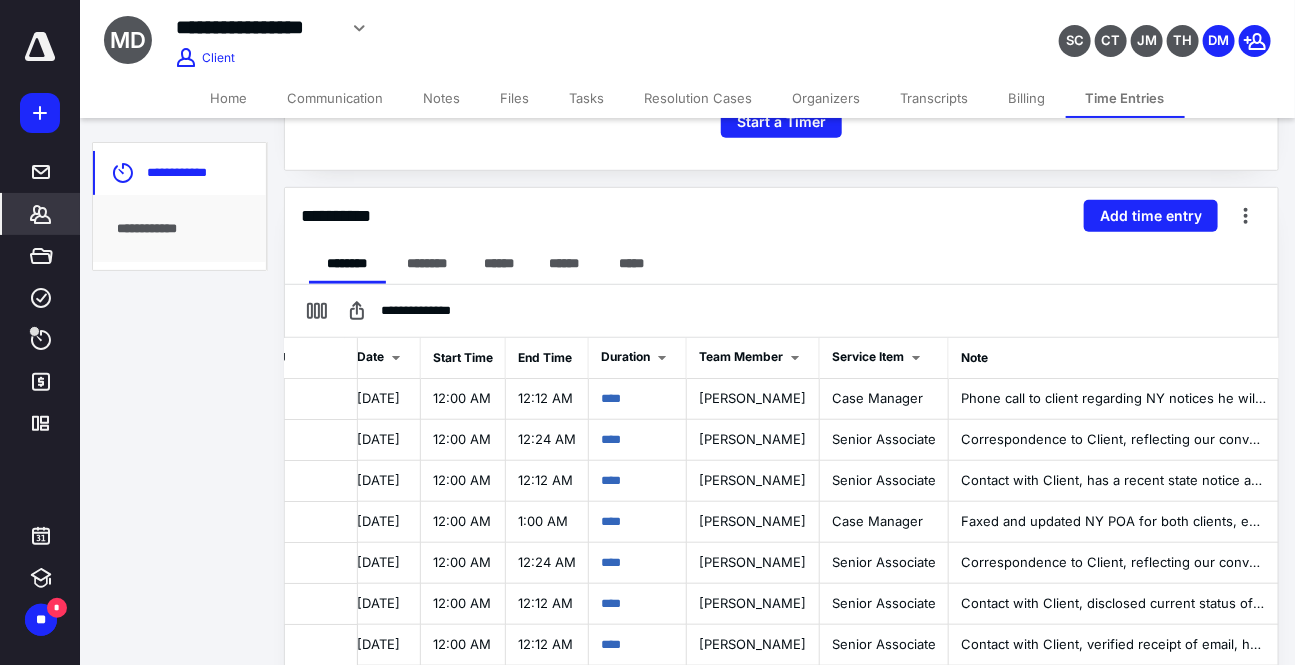 scroll, scrollTop: 445, scrollLeft: 0, axis: vertical 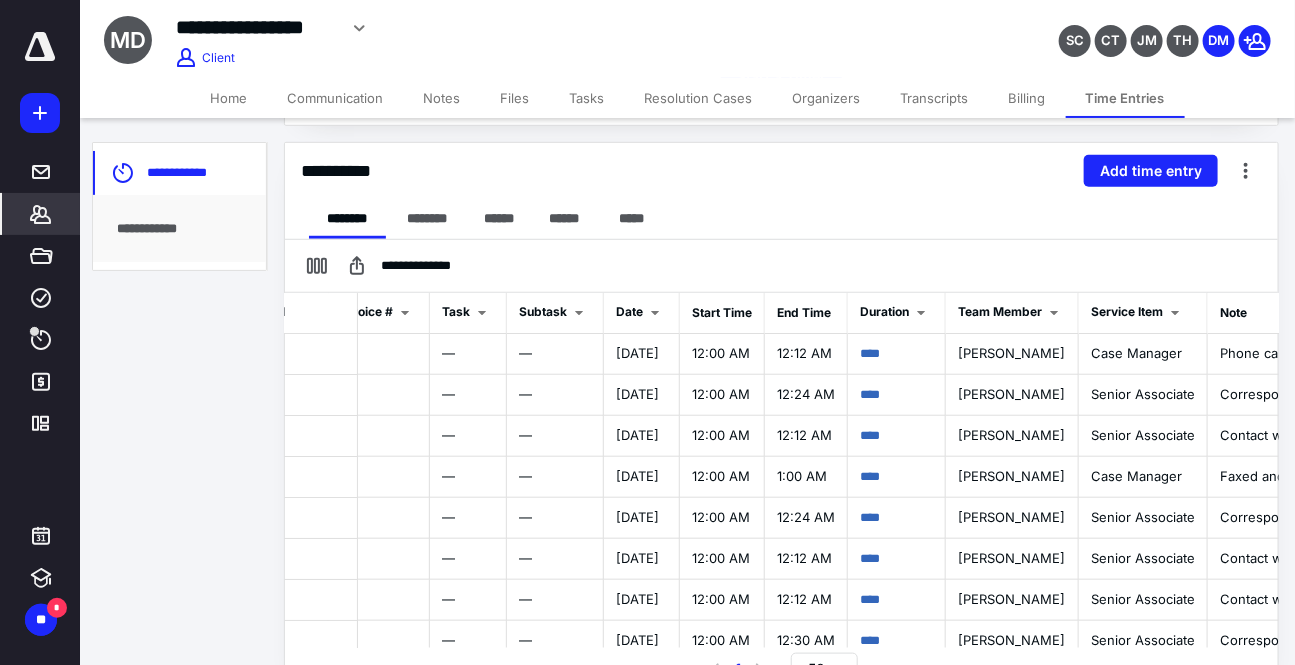 click on "Files" at bounding box center [515, 98] 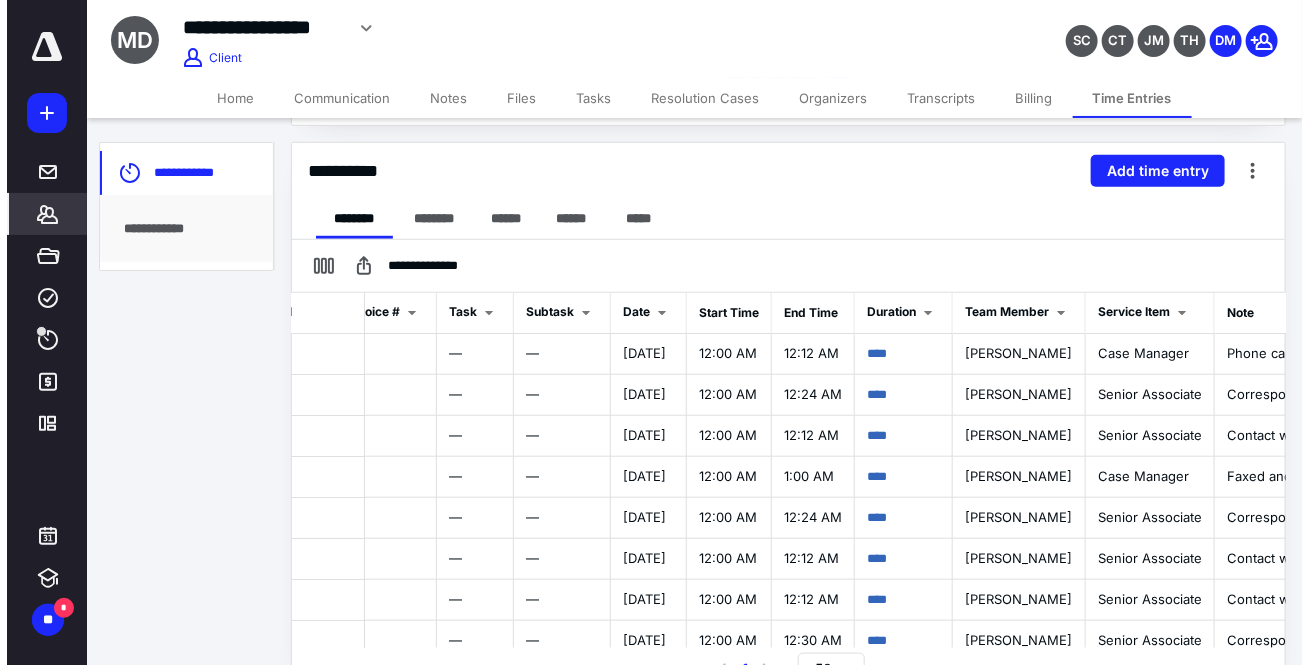 scroll, scrollTop: 0, scrollLeft: 0, axis: both 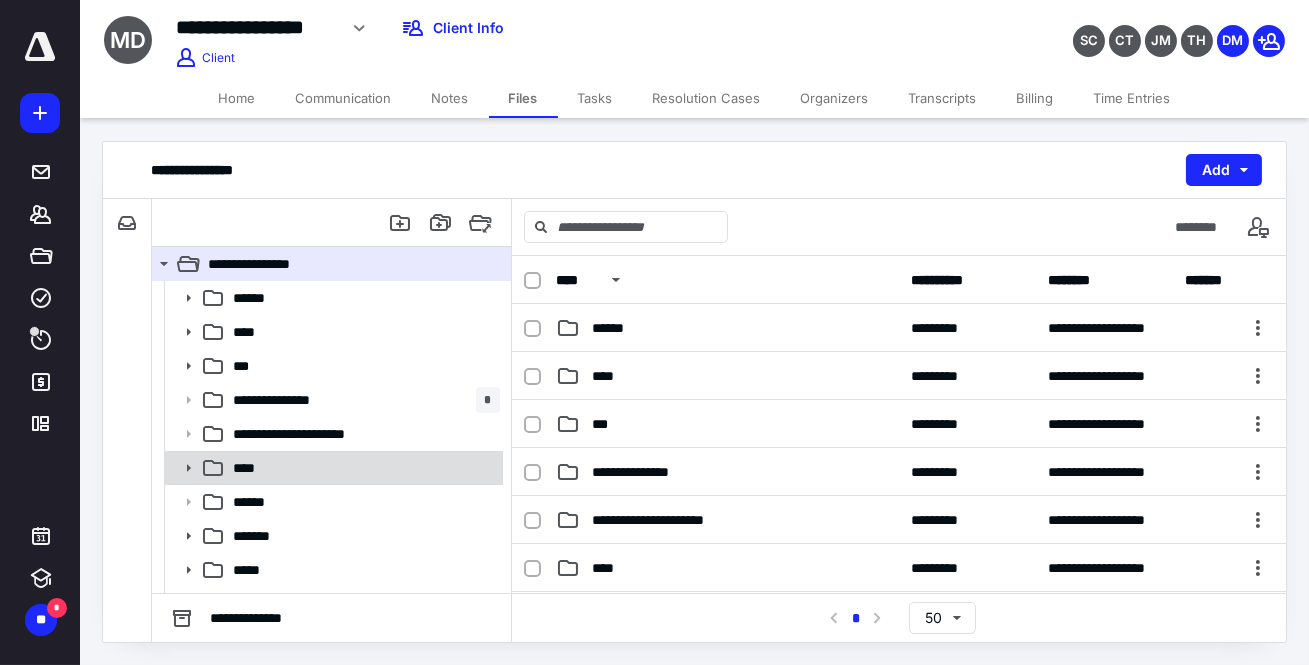click 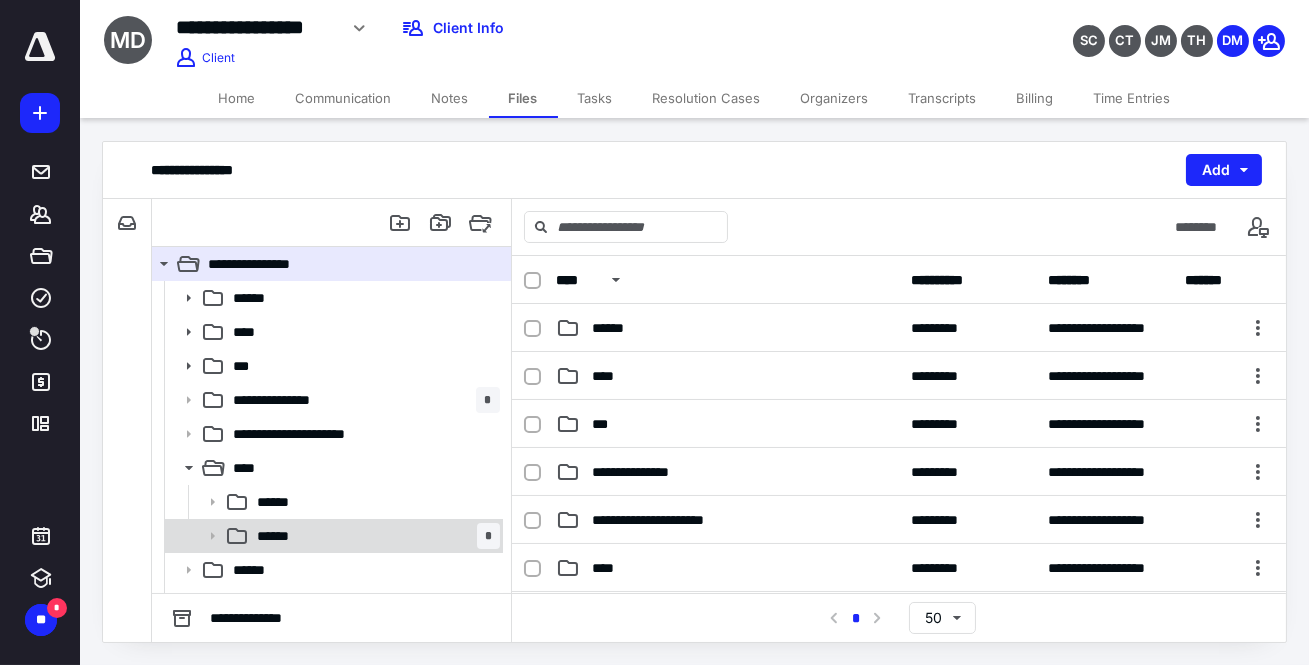 click on "******" at bounding box center [280, 536] 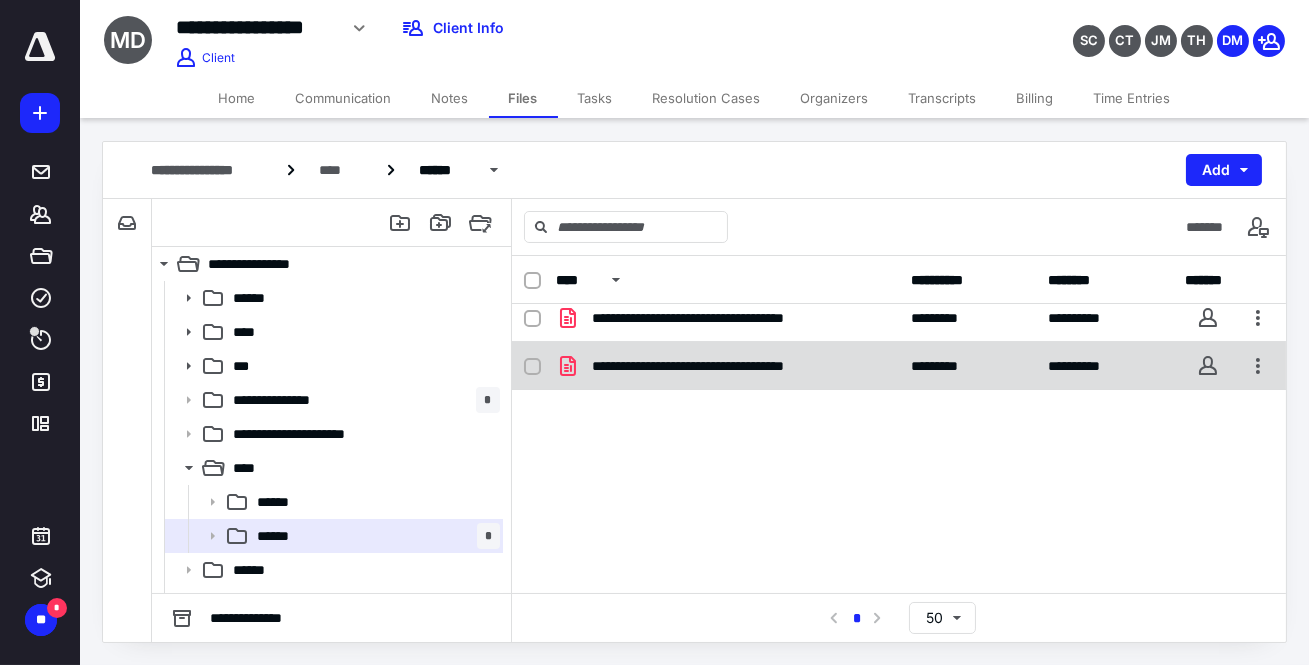 scroll, scrollTop: 0, scrollLeft: 0, axis: both 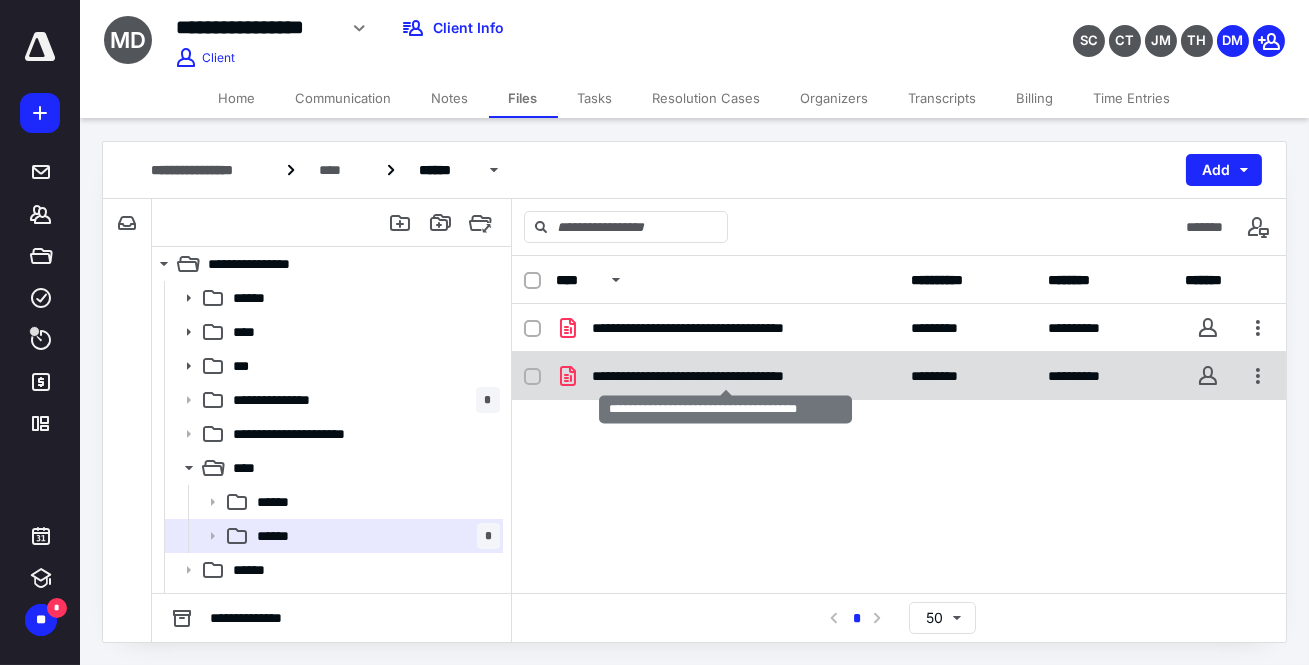 click on "**********" at bounding box center (726, 376) 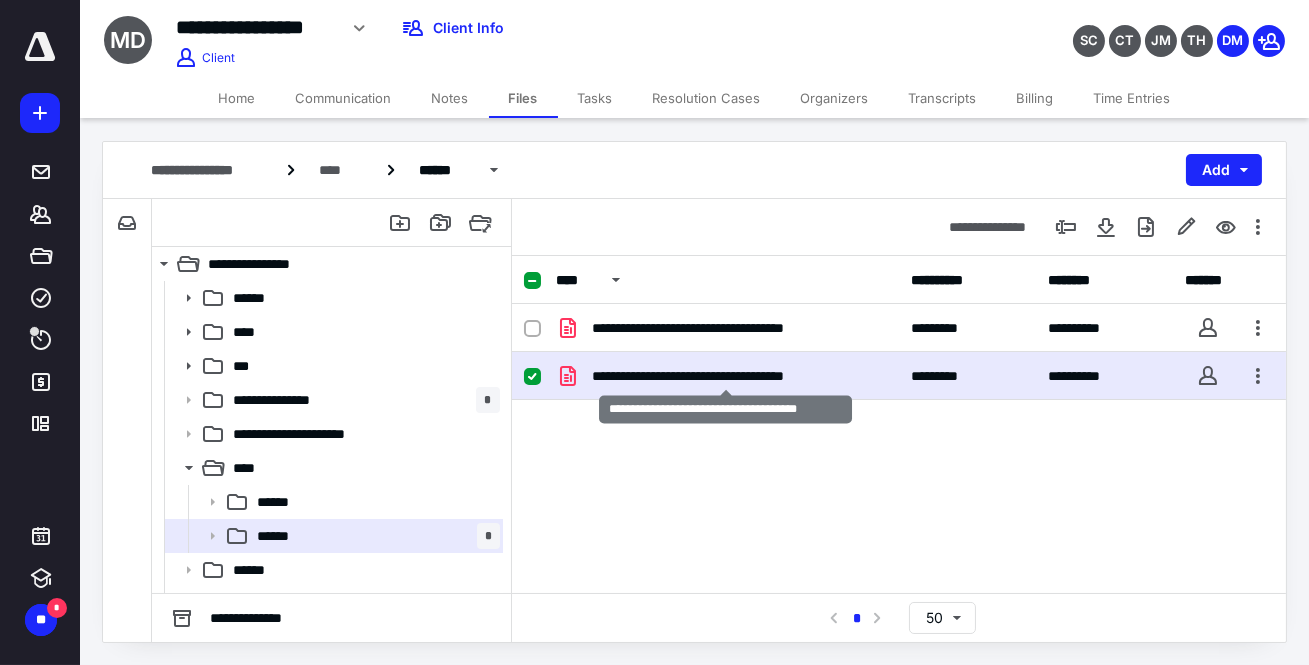 click on "**********" at bounding box center [726, 376] 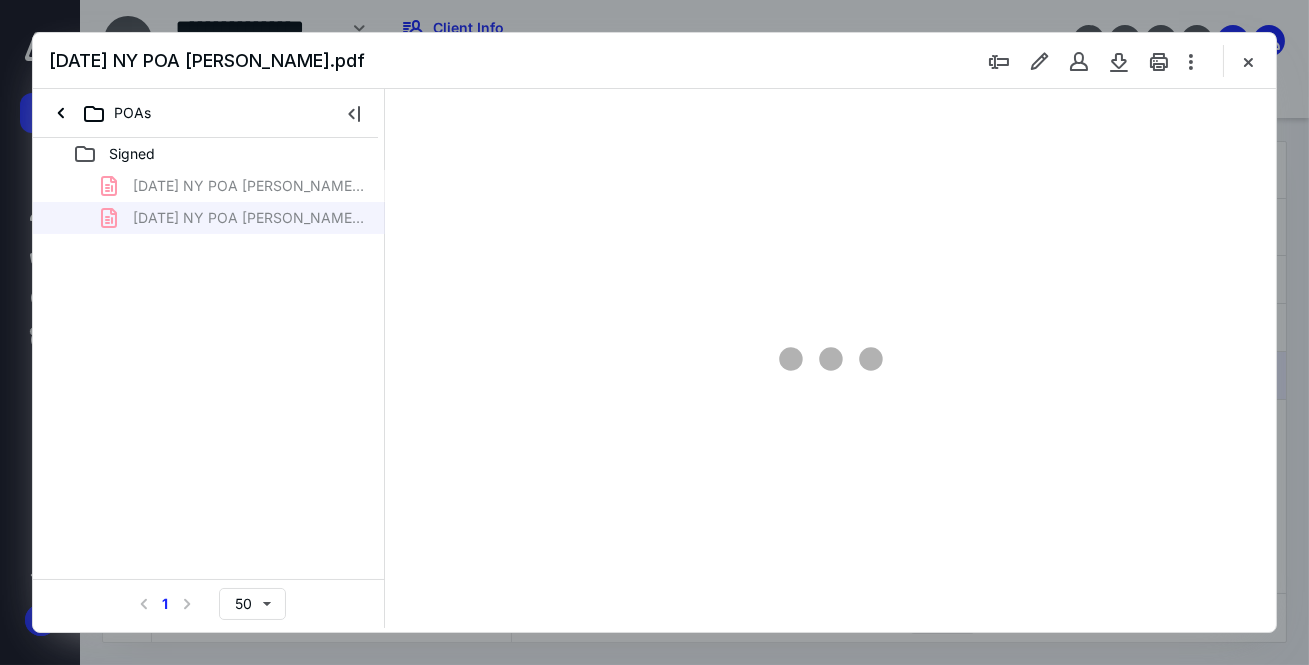 scroll, scrollTop: 0, scrollLeft: 0, axis: both 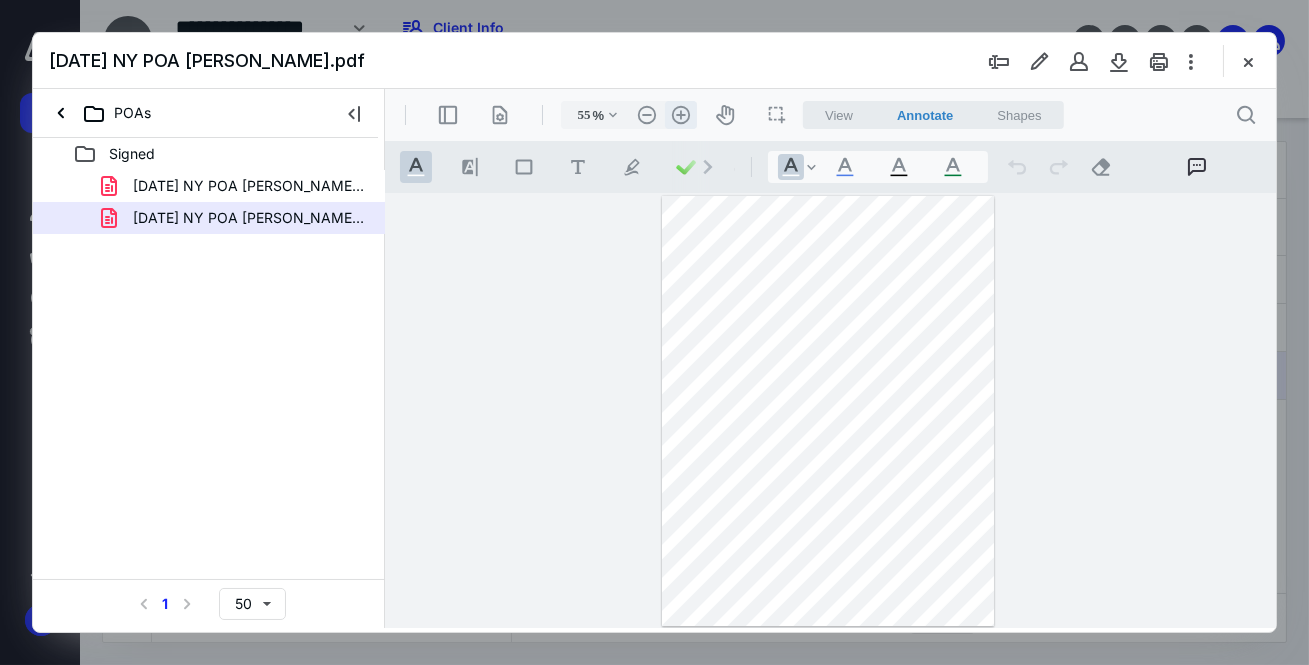 click on ".cls-1{fill:#abb0c4;} icon - header - zoom - in - line" at bounding box center (680, 115) 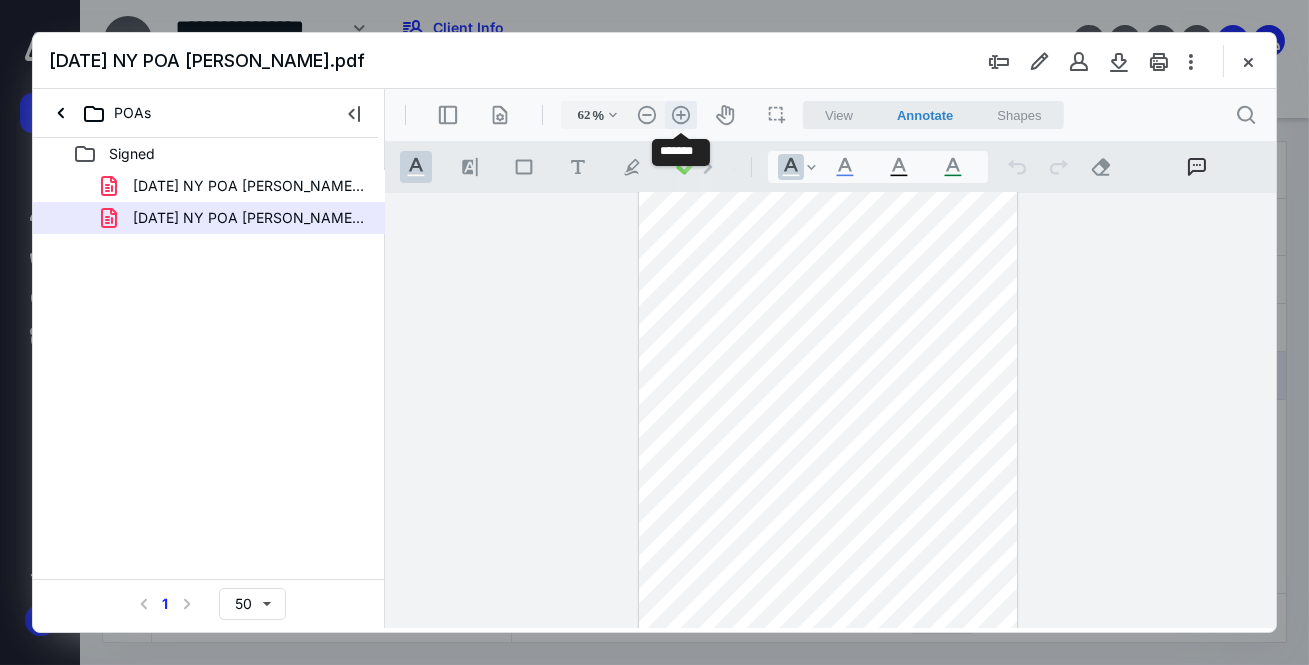 click on ".cls-1{fill:#abb0c4;} icon - header - zoom - in - line" at bounding box center (680, 115) 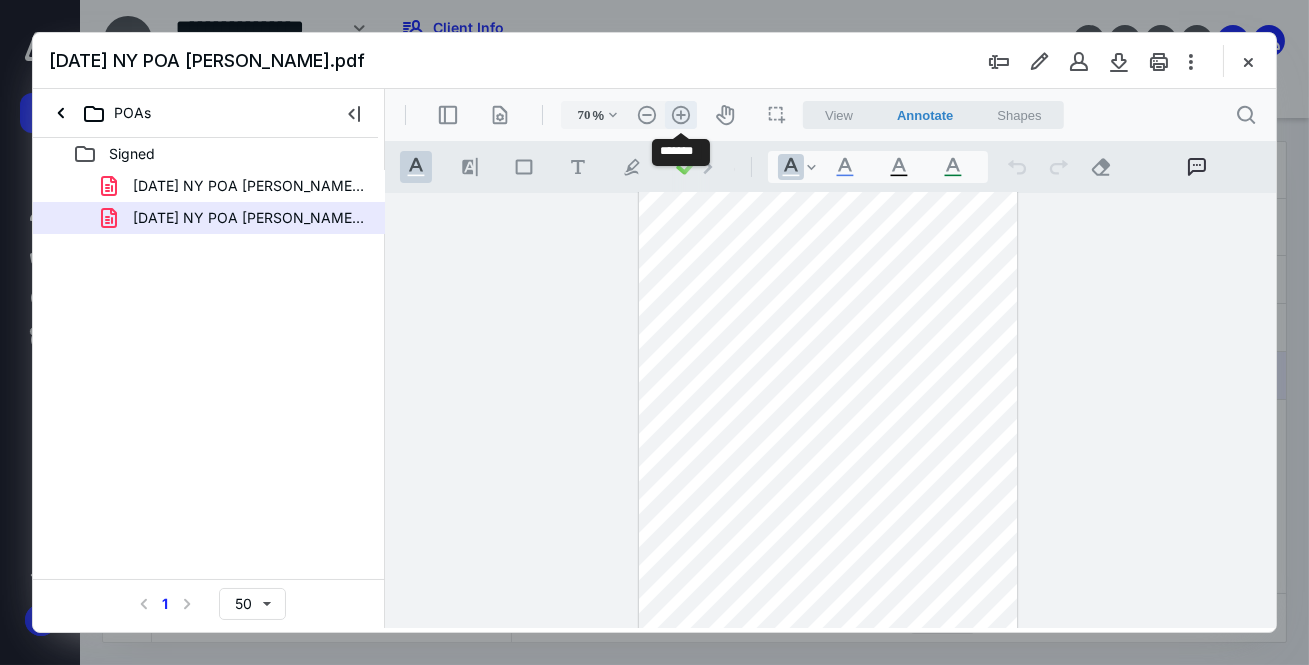 click on ".cls-1{fill:#abb0c4;} icon - header - zoom - in - line" at bounding box center (680, 115) 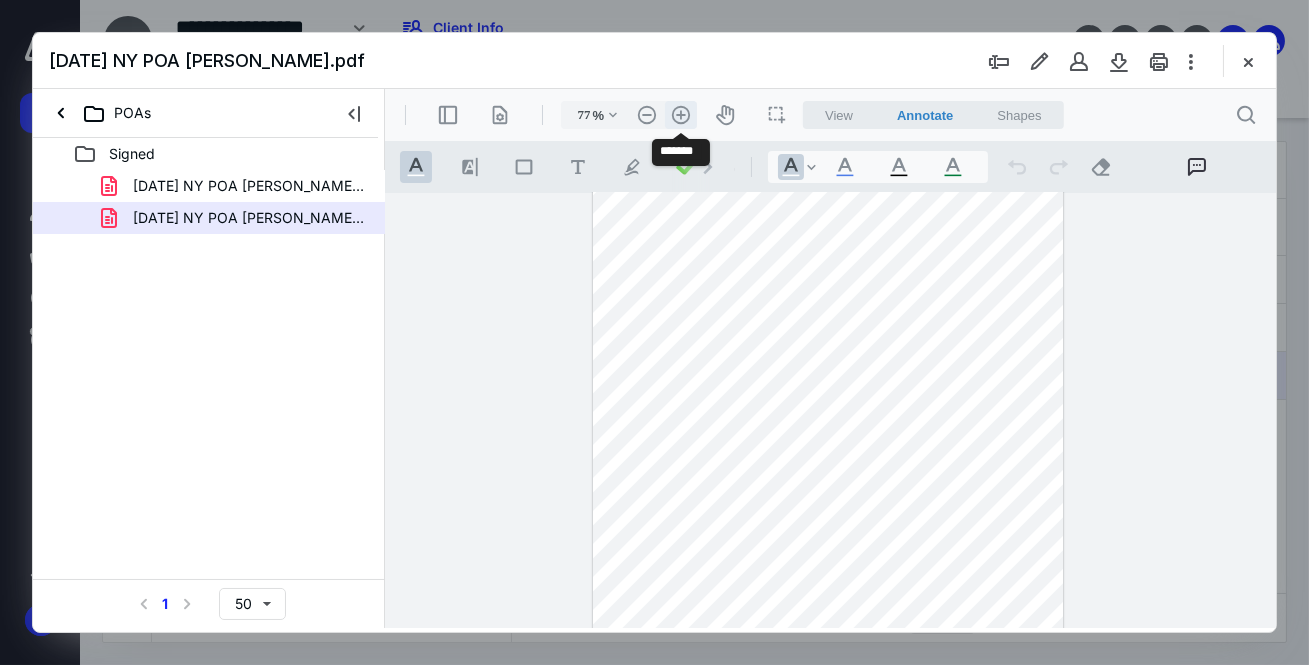 click on ".cls-1{fill:#abb0c4;} icon - header - zoom - in - line" at bounding box center (680, 115) 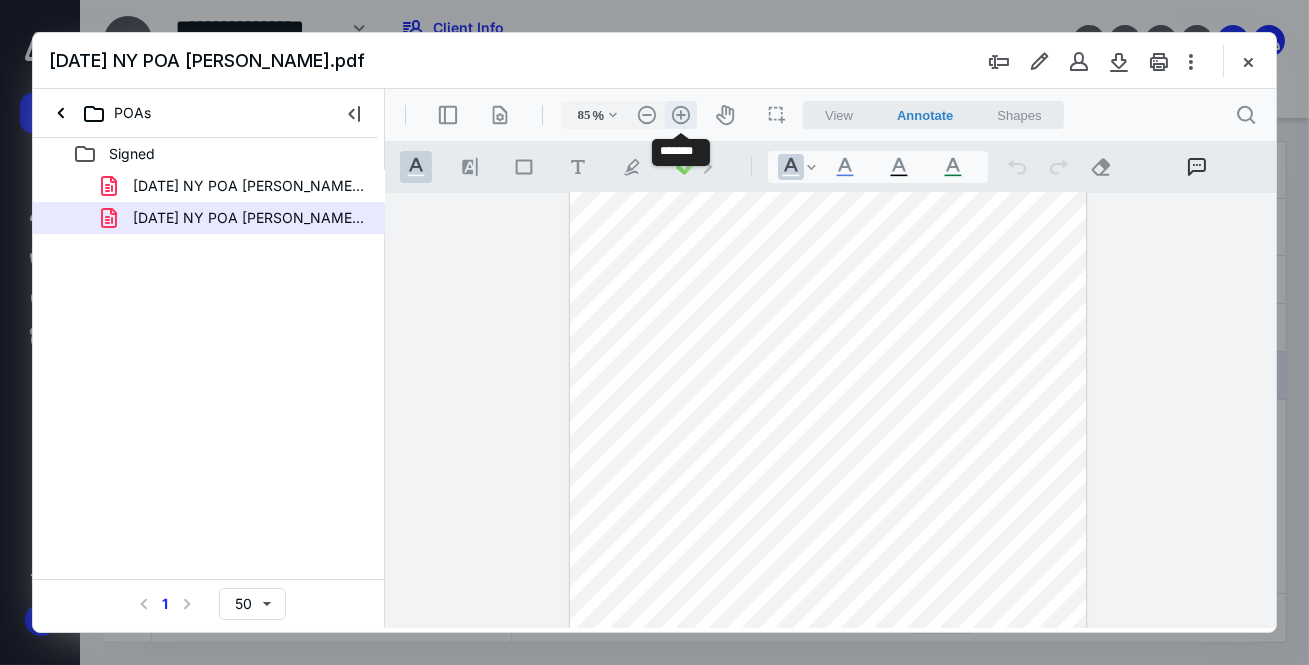 click on ".cls-1{fill:#abb0c4;} icon - header - zoom - in - line" at bounding box center [680, 115] 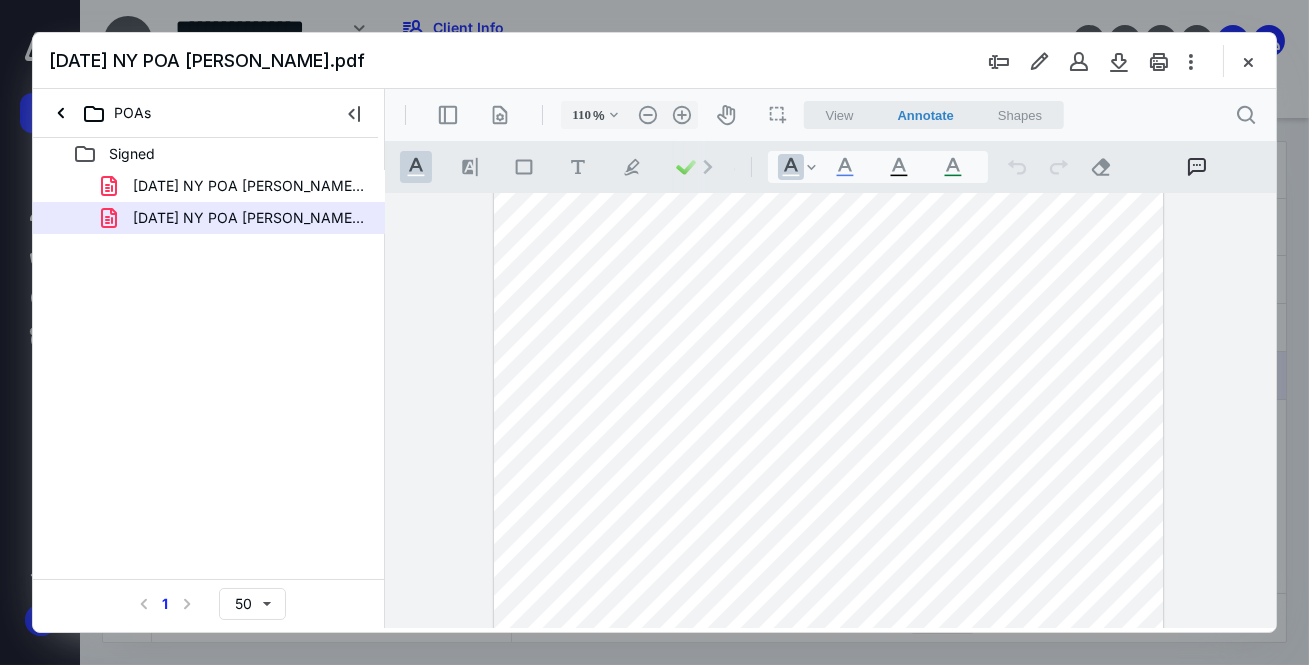scroll, scrollTop: 438, scrollLeft: 0, axis: vertical 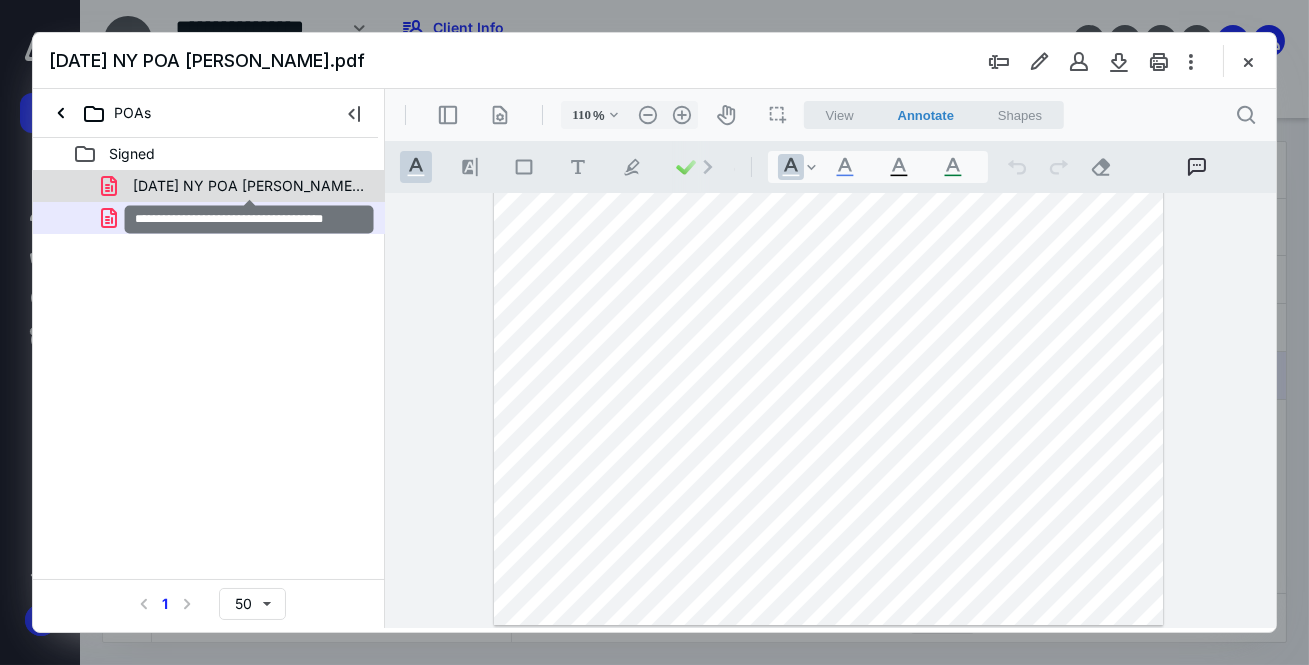 click on "[DATE]  NY POA [PERSON_NAME].pdf" at bounding box center (249, 186) 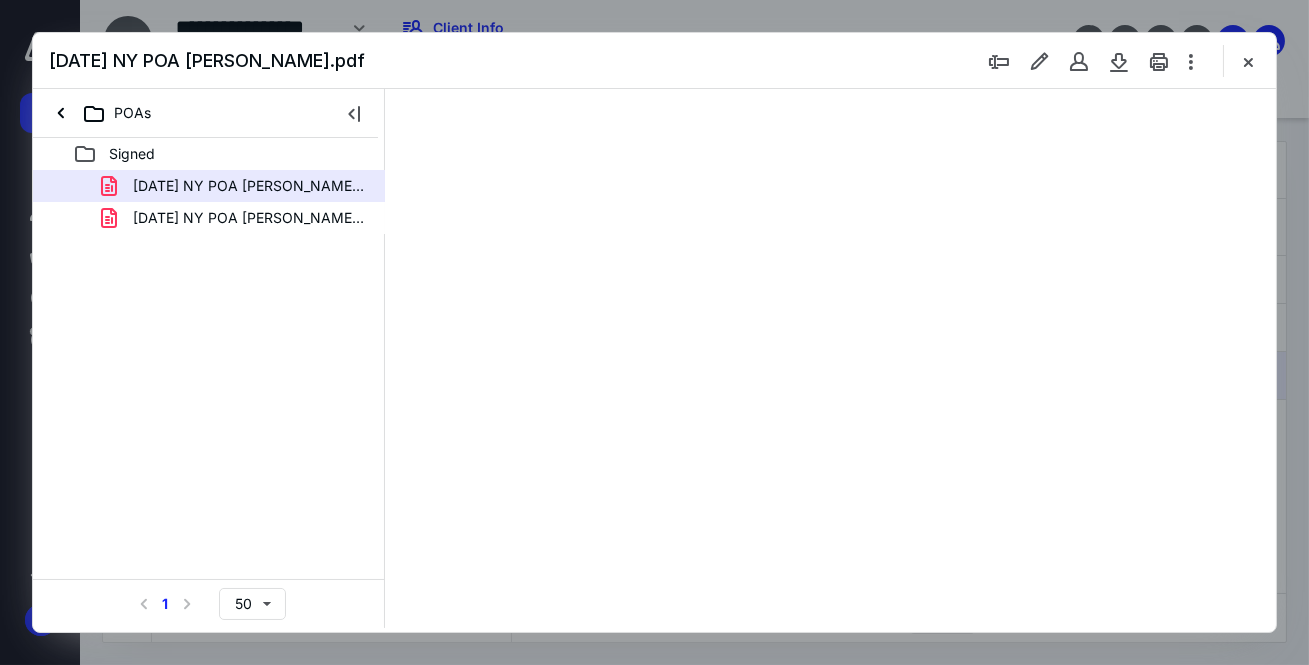 scroll, scrollTop: 0, scrollLeft: 0, axis: both 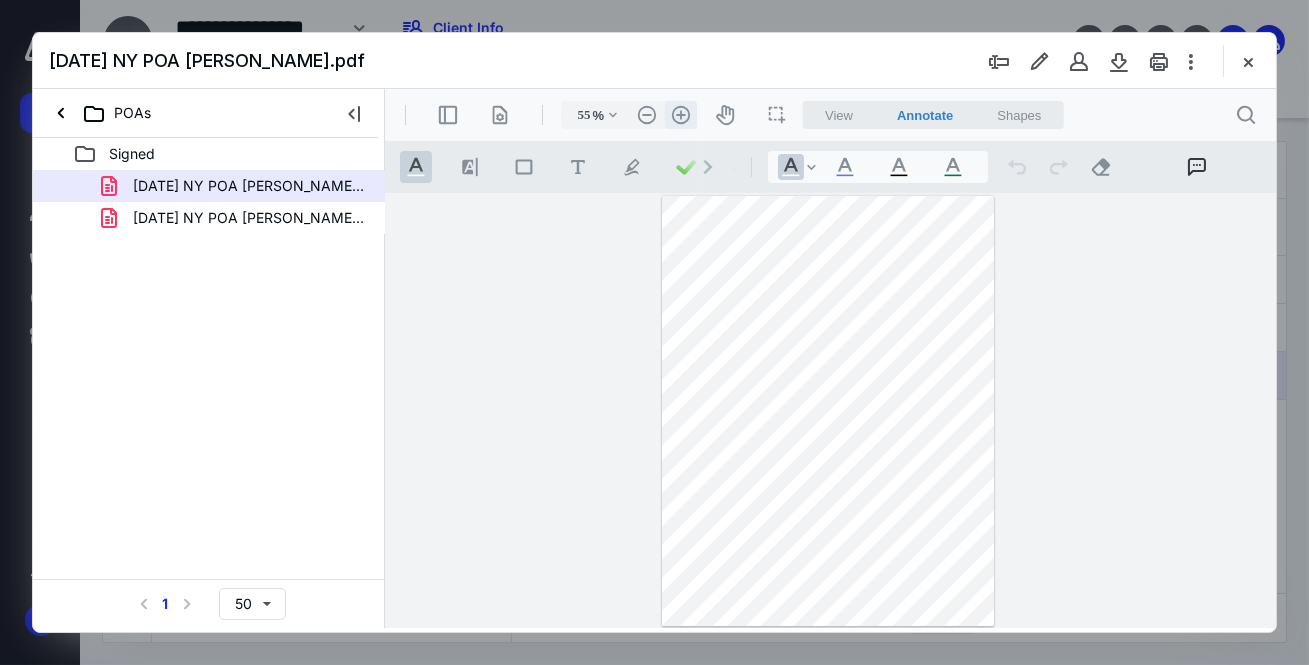 click on ".cls-1{fill:#abb0c4;} icon - header - zoom - in - line" at bounding box center (680, 115) 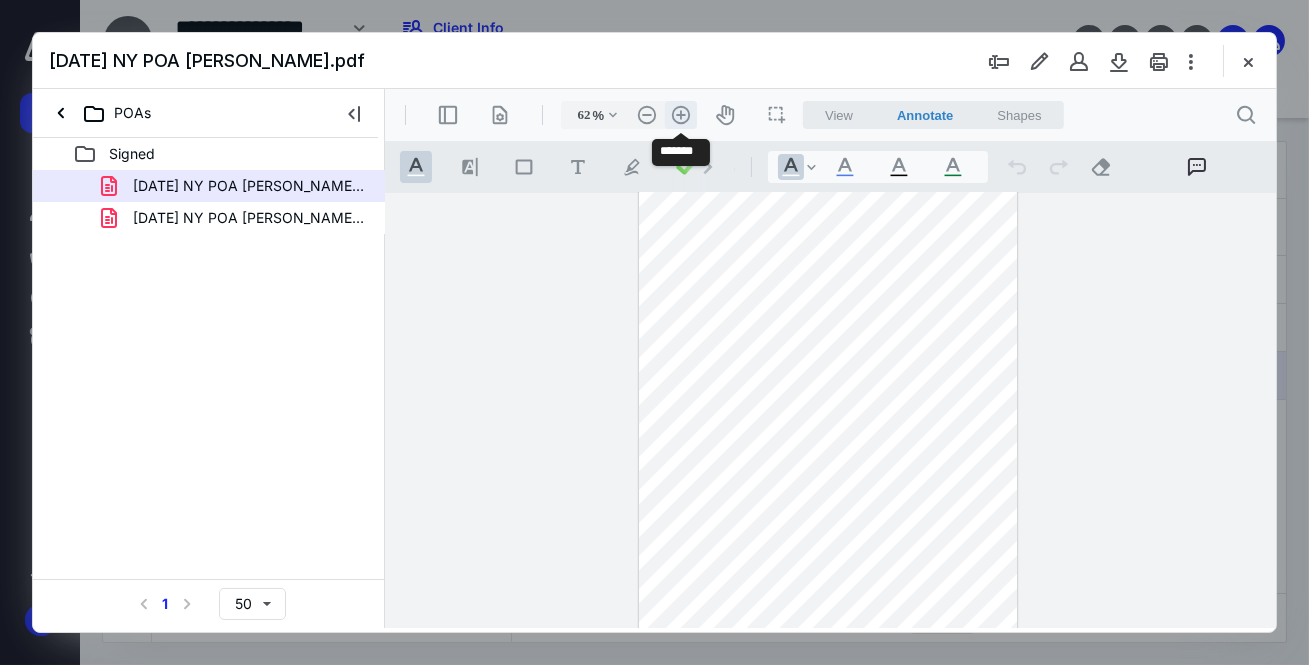 click on ".cls-1{fill:#abb0c4;} icon - header - zoom - in - line" at bounding box center [680, 115] 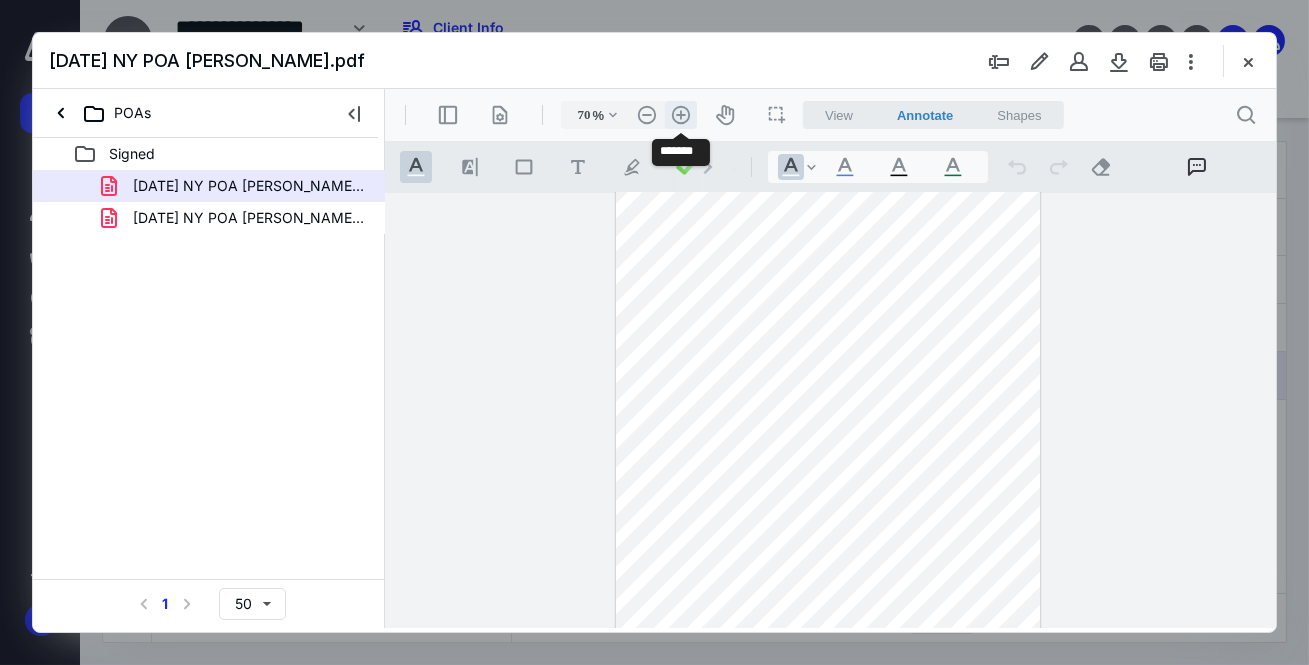 click on ".cls-1{fill:#abb0c4;} icon - header - zoom - in - line" at bounding box center [680, 115] 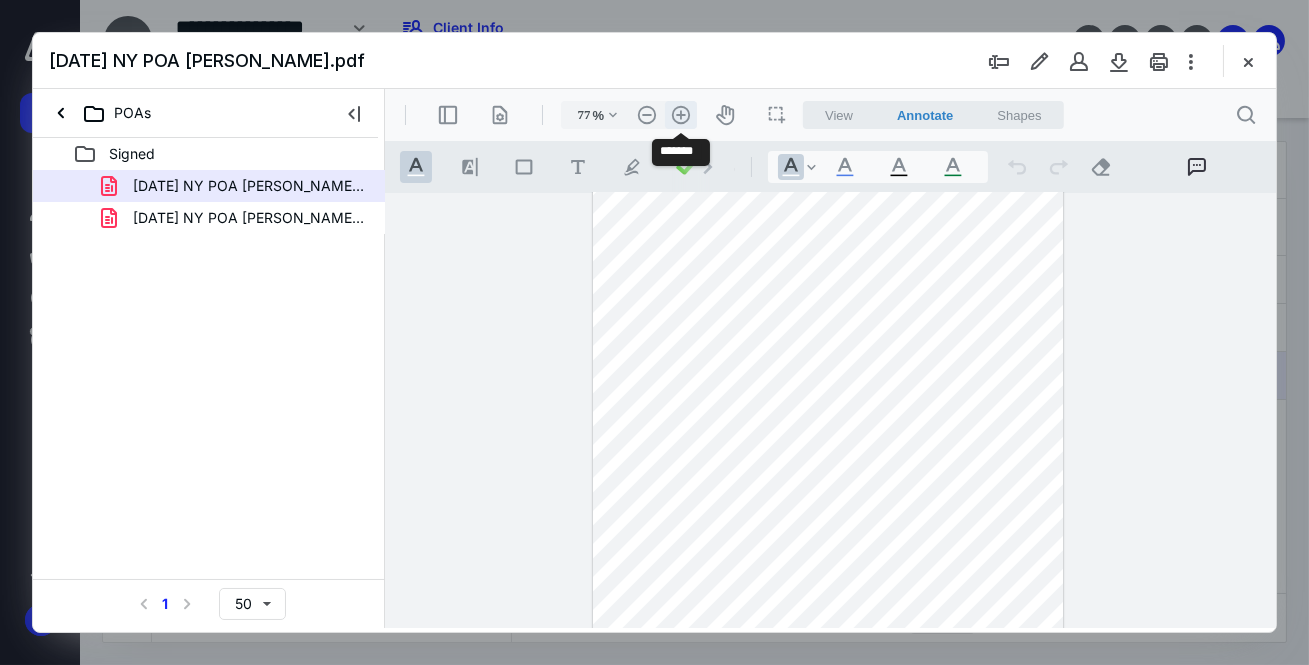click on ".cls-1{fill:#abb0c4;} icon - header - zoom - in - line" at bounding box center [680, 115] 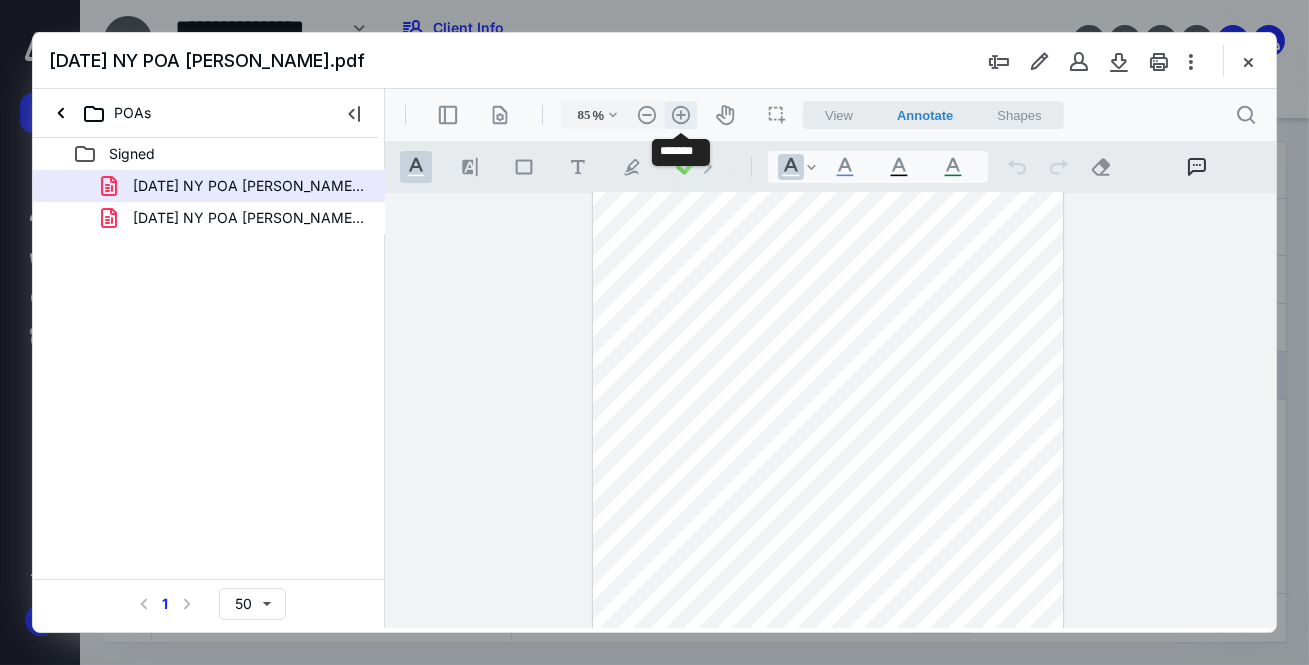 click on ".cls-1{fill:#abb0c4;} icon - header - zoom - in - line" at bounding box center [680, 115] 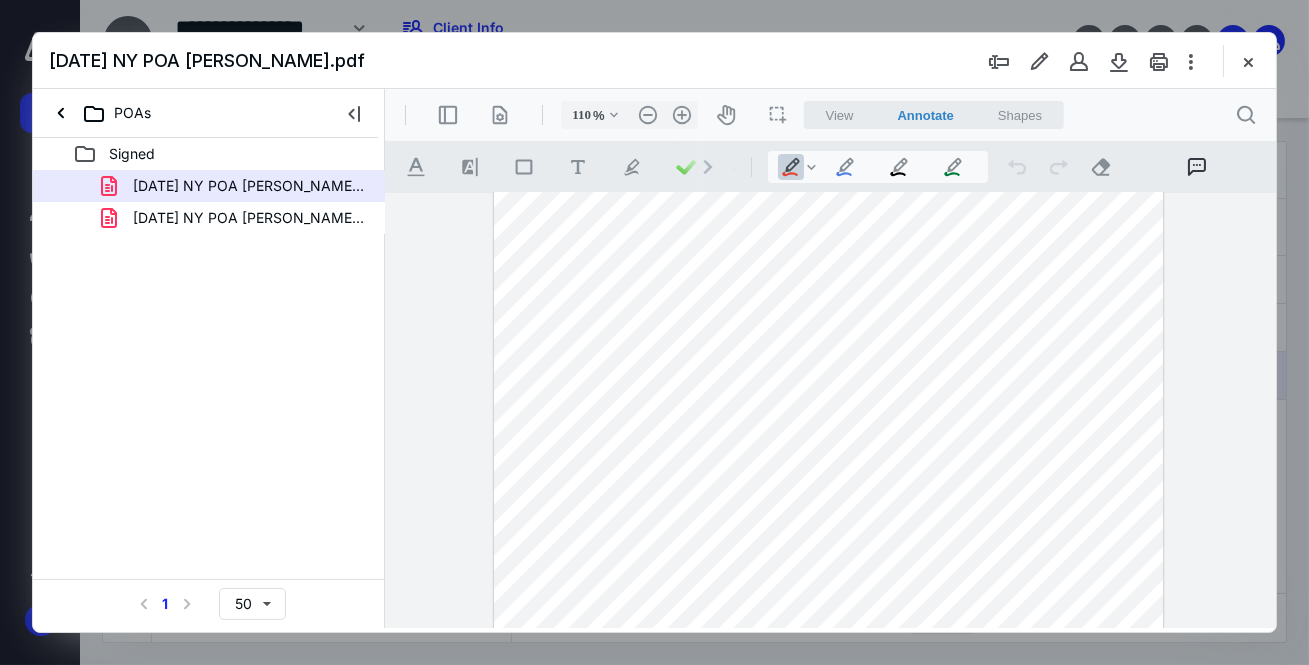 scroll, scrollTop: 45, scrollLeft: 0, axis: vertical 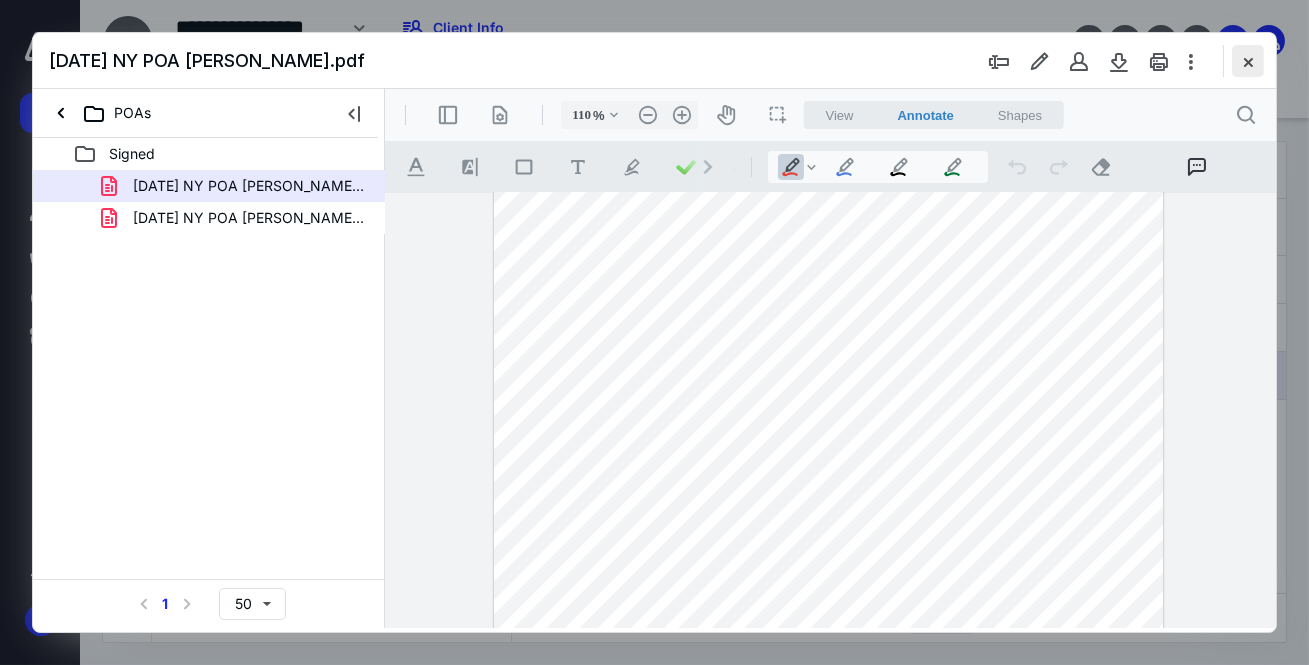 click at bounding box center (1248, 61) 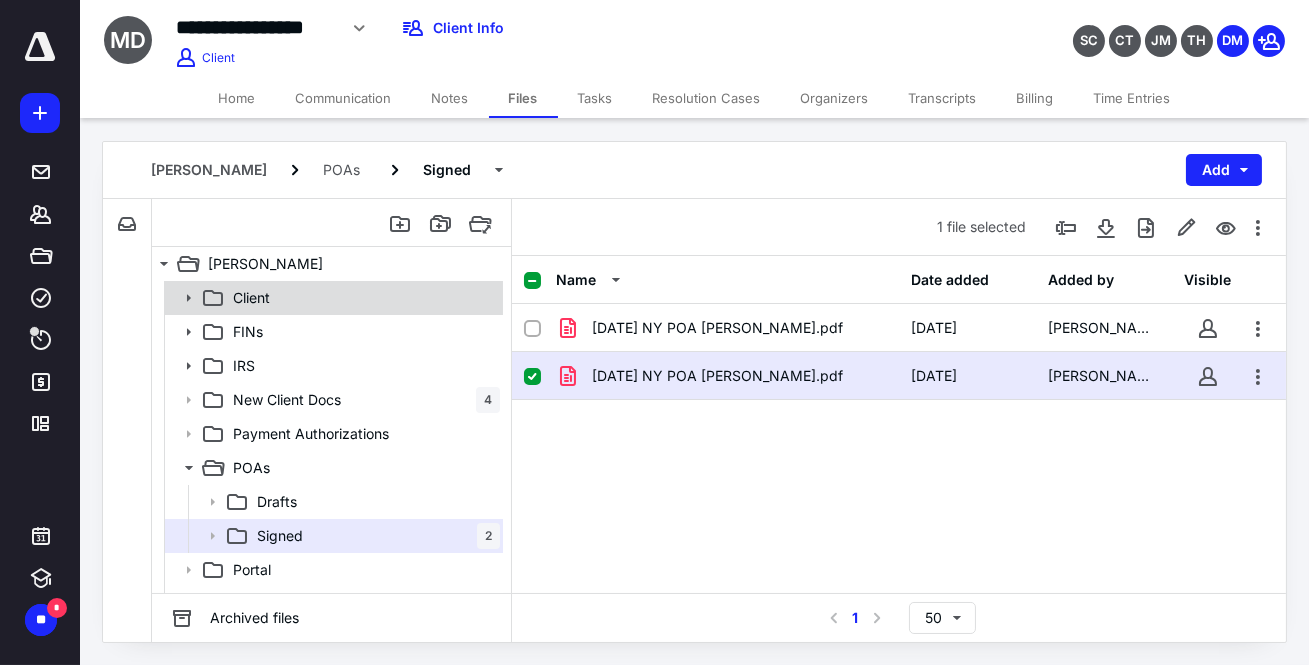 click 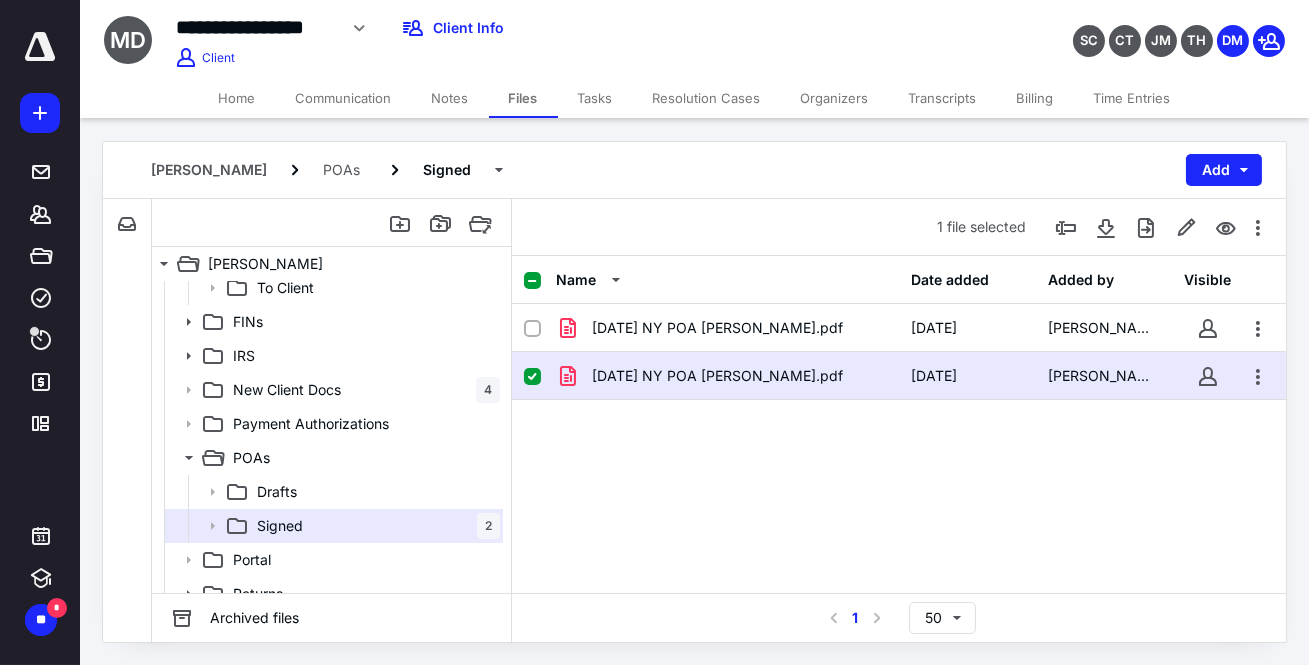 scroll, scrollTop: 198, scrollLeft: 0, axis: vertical 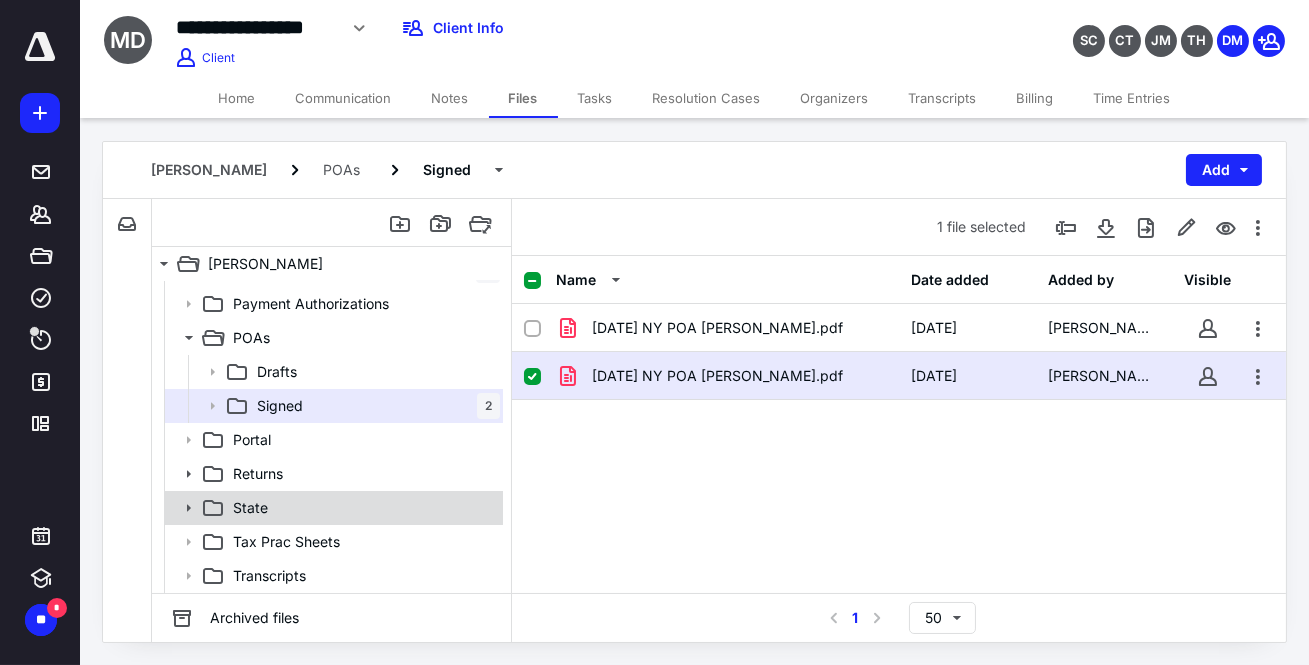 click 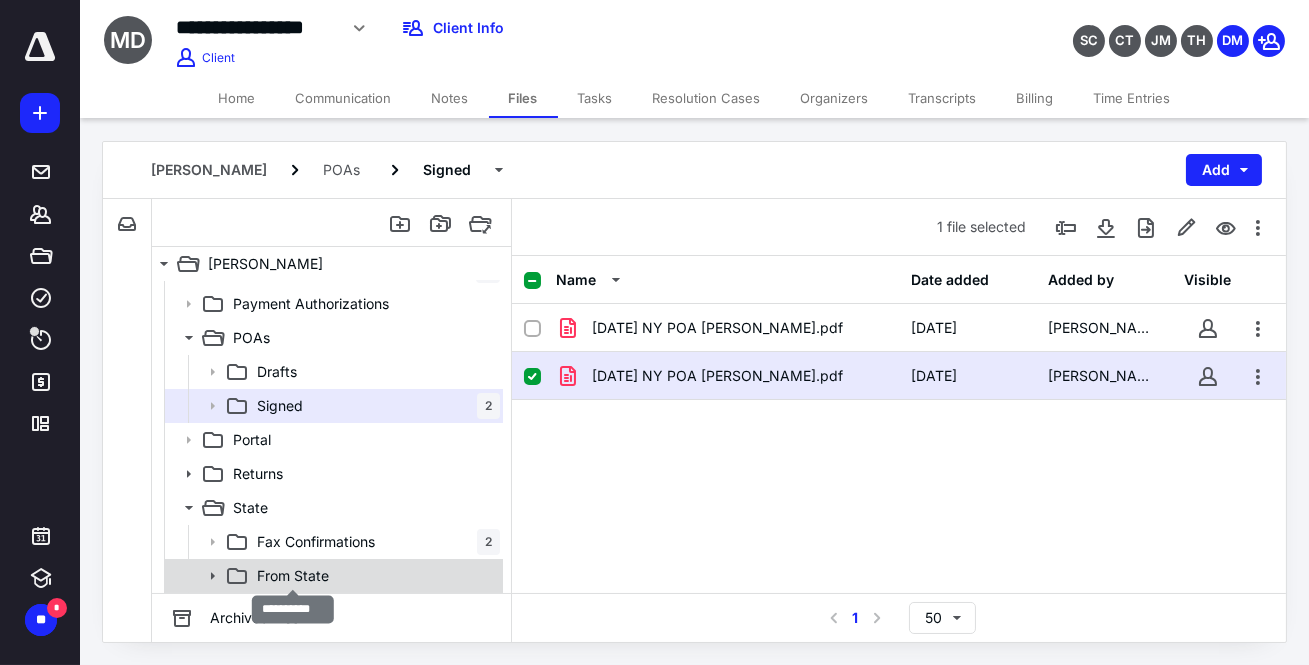 click on "From State" at bounding box center [293, 576] 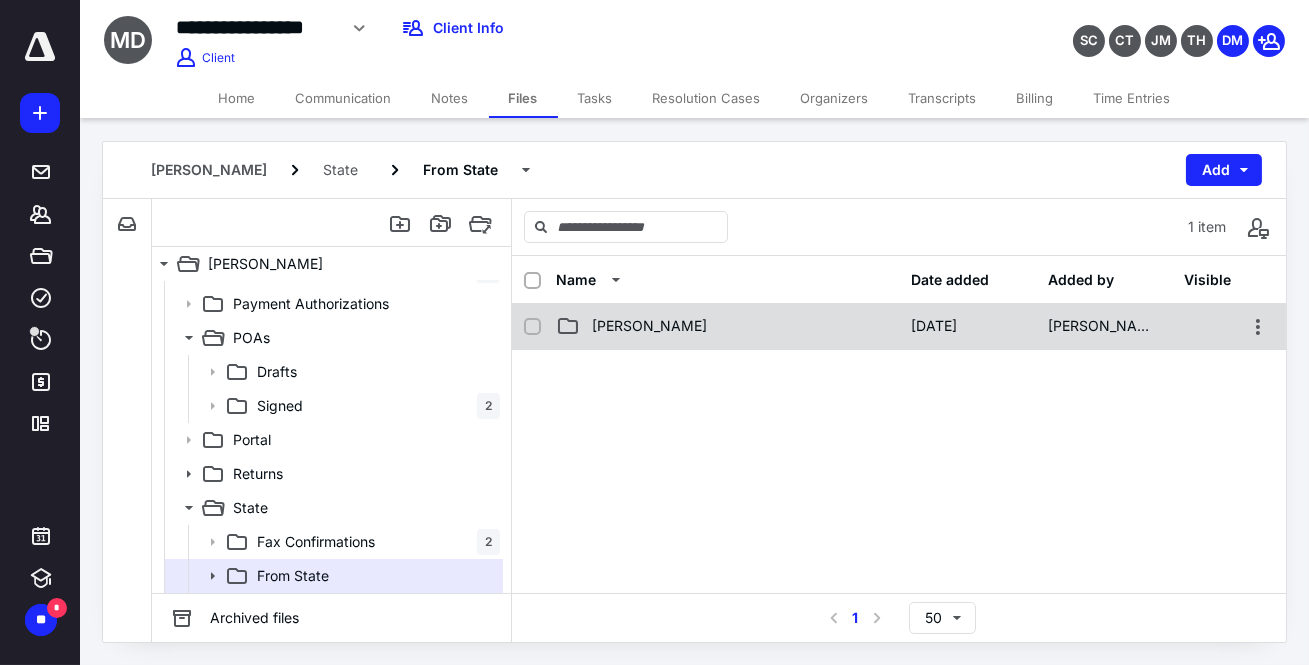 scroll, scrollTop: 0, scrollLeft: 0, axis: both 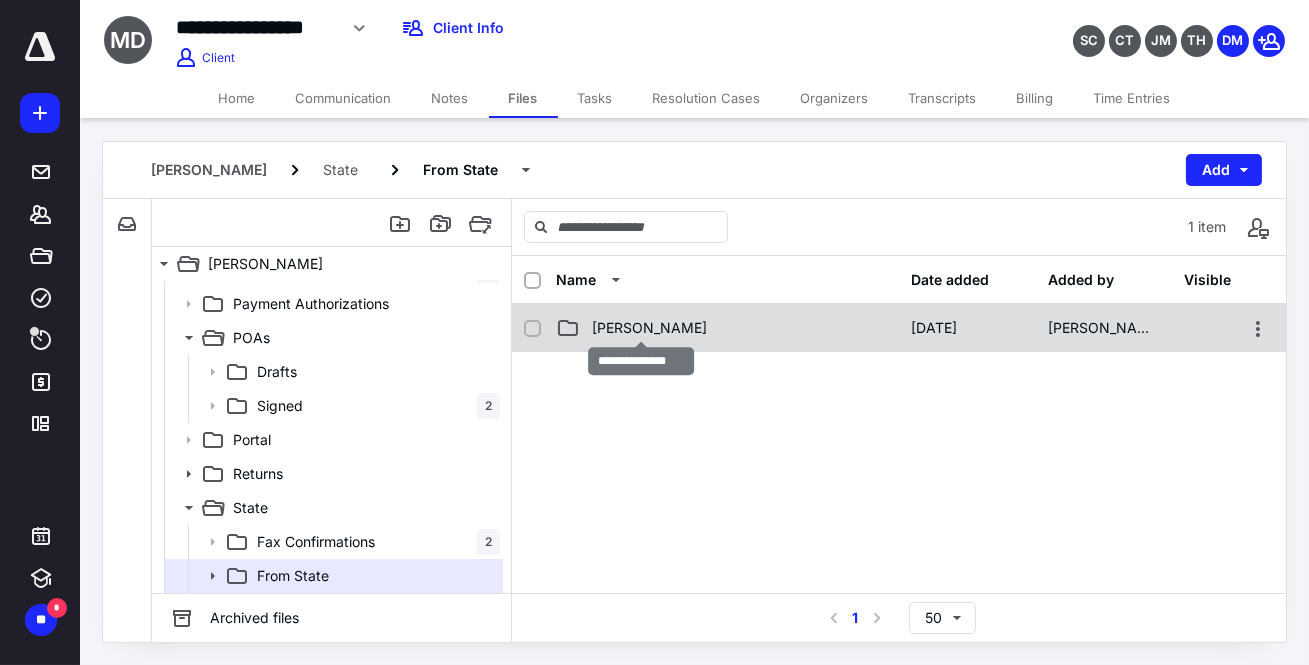 click on "[PERSON_NAME]" at bounding box center [649, 328] 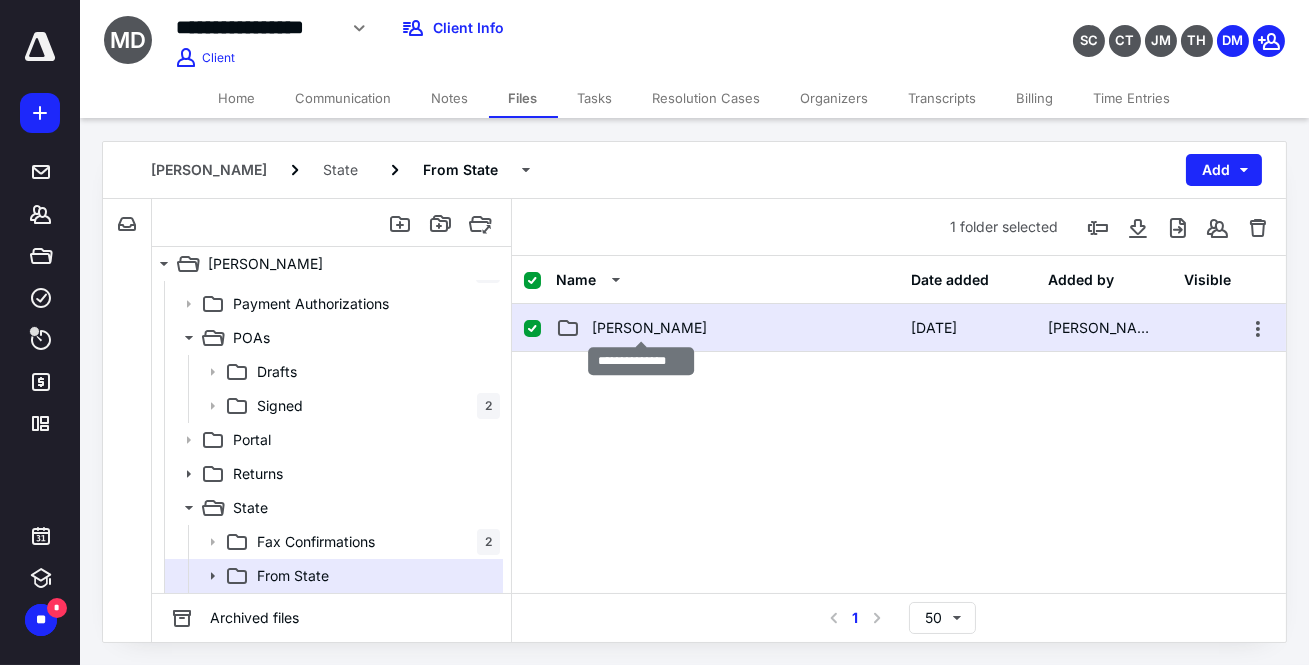 click on "[PERSON_NAME]" at bounding box center [649, 328] 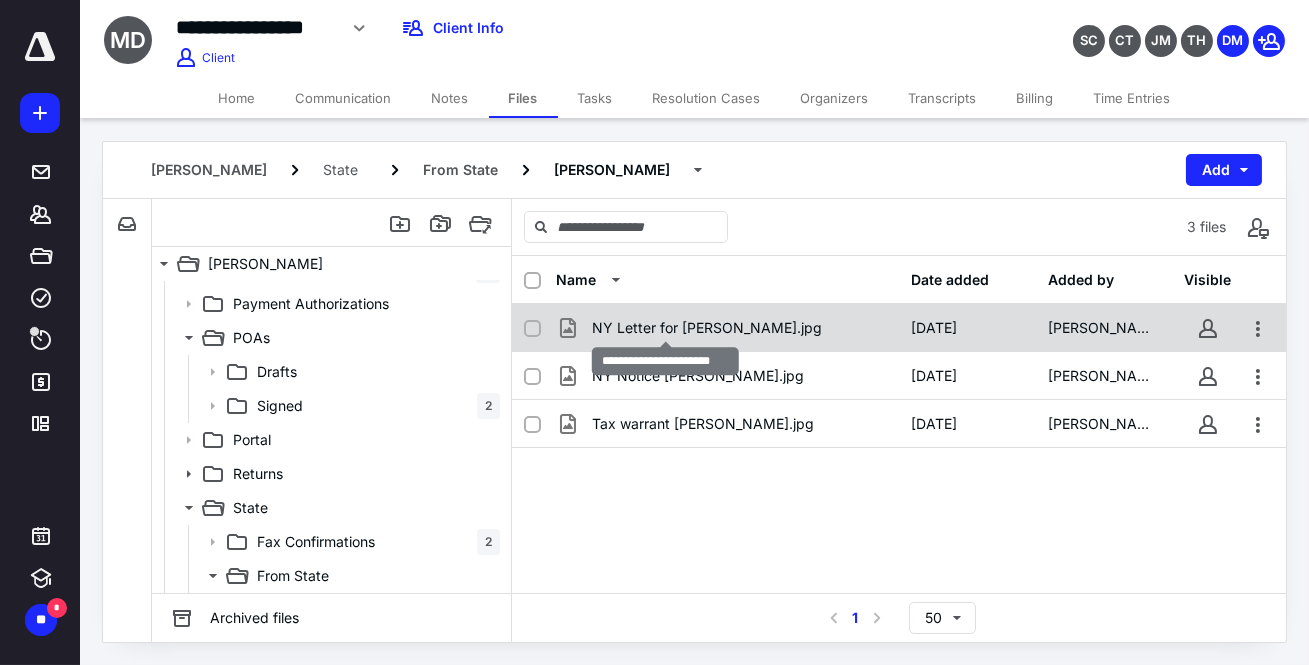 click on "NY Letter for [PERSON_NAME].jpg" at bounding box center (707, 328) 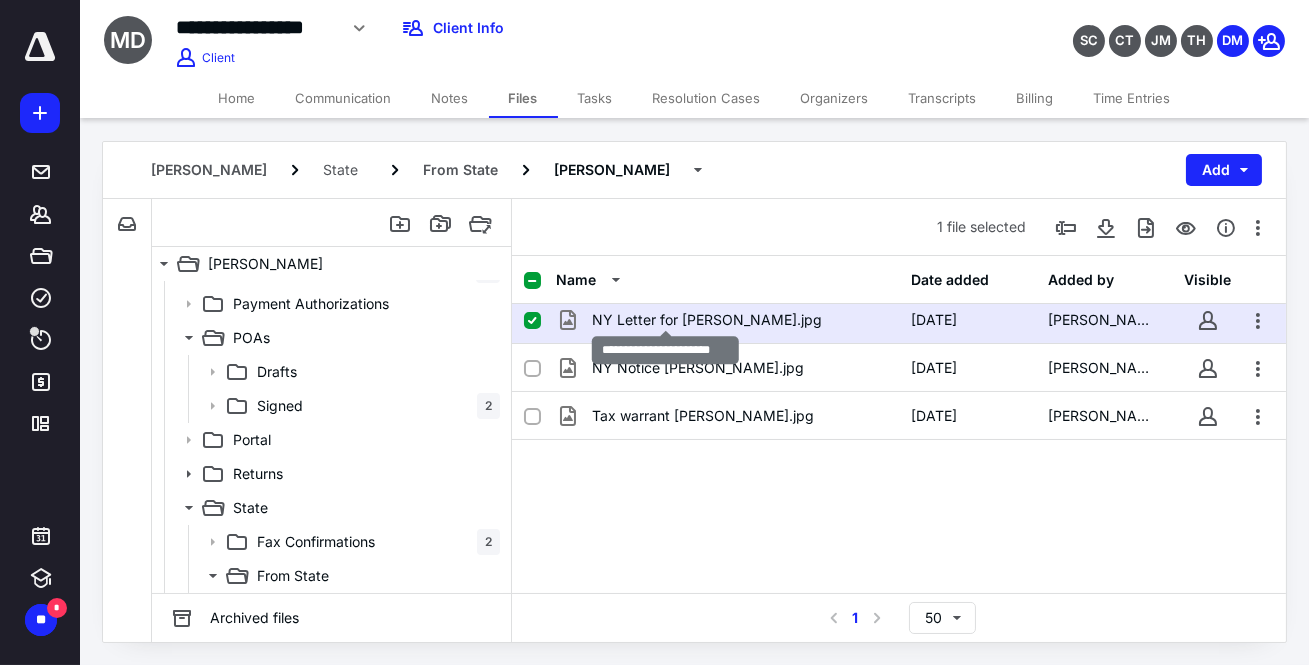 scroll, scrollTop: 10, scrollLeft: 0, axis: vertical 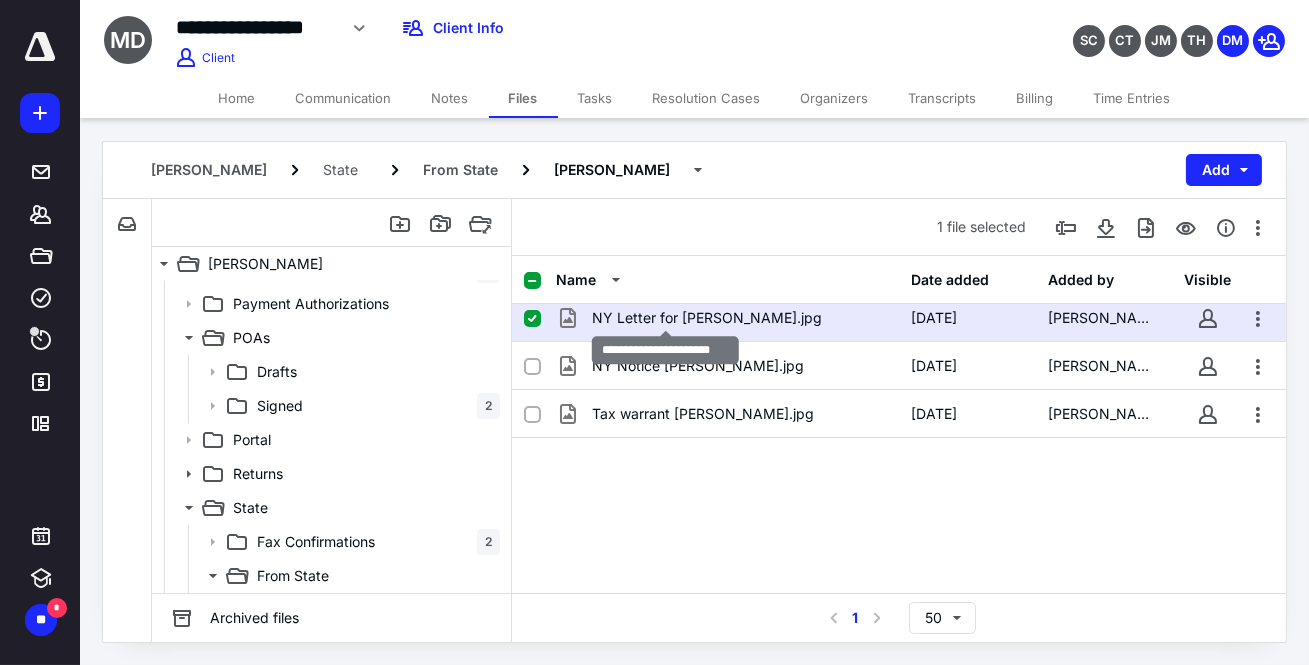 click on "NY Letter for [PERSON_NAME].jpg" at bounding box center (707, 318) 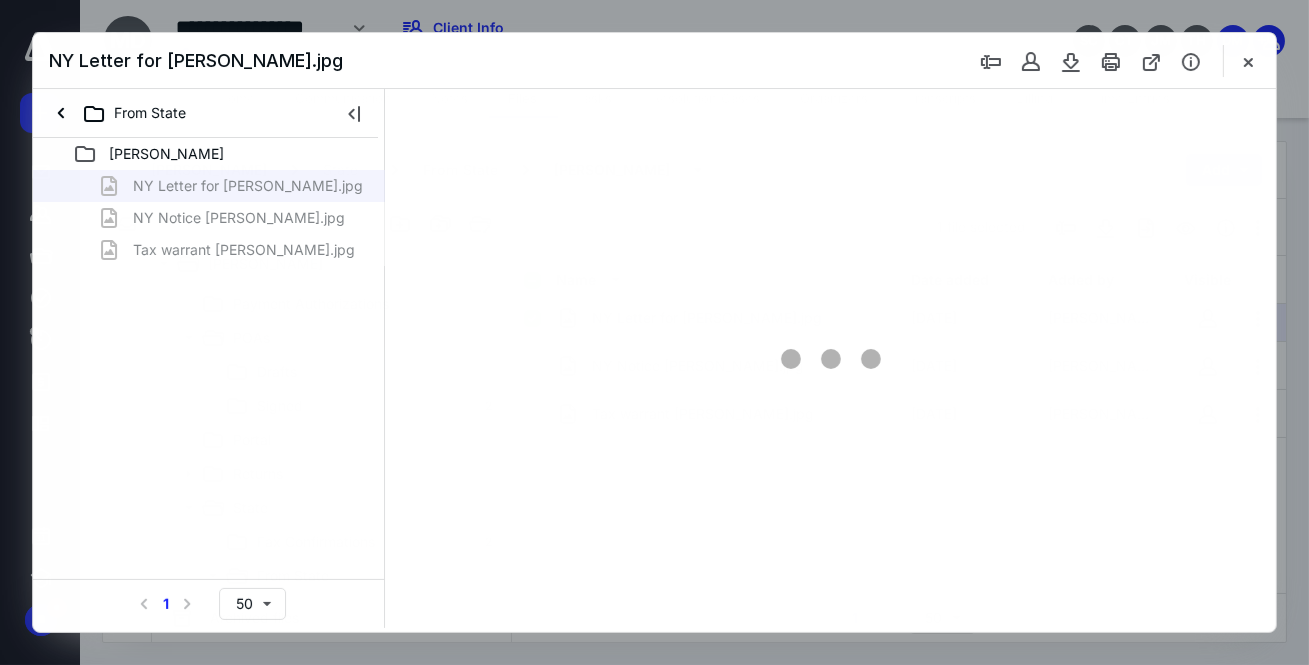 scroll, scrollTop: 0, scrollLeft: 0, axis: both 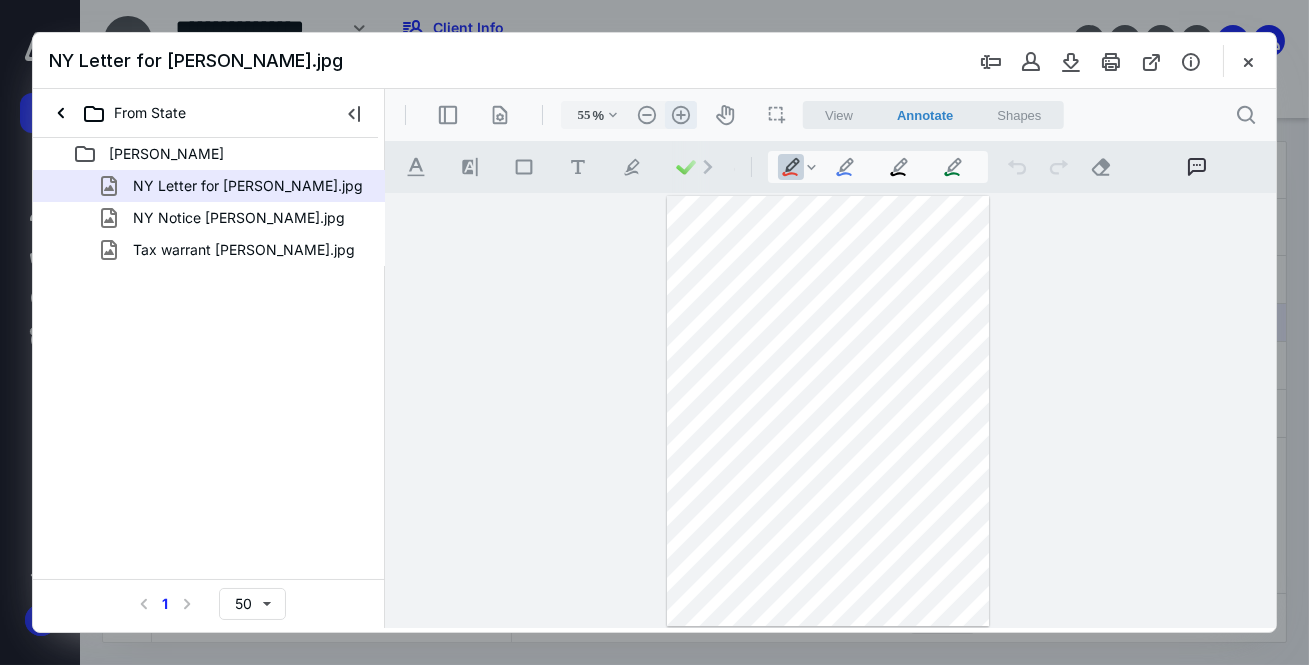 click on ".cls-1{fill:#abb0c4;} icon - header - zoom - in - line" at bounding box center (680, 115) 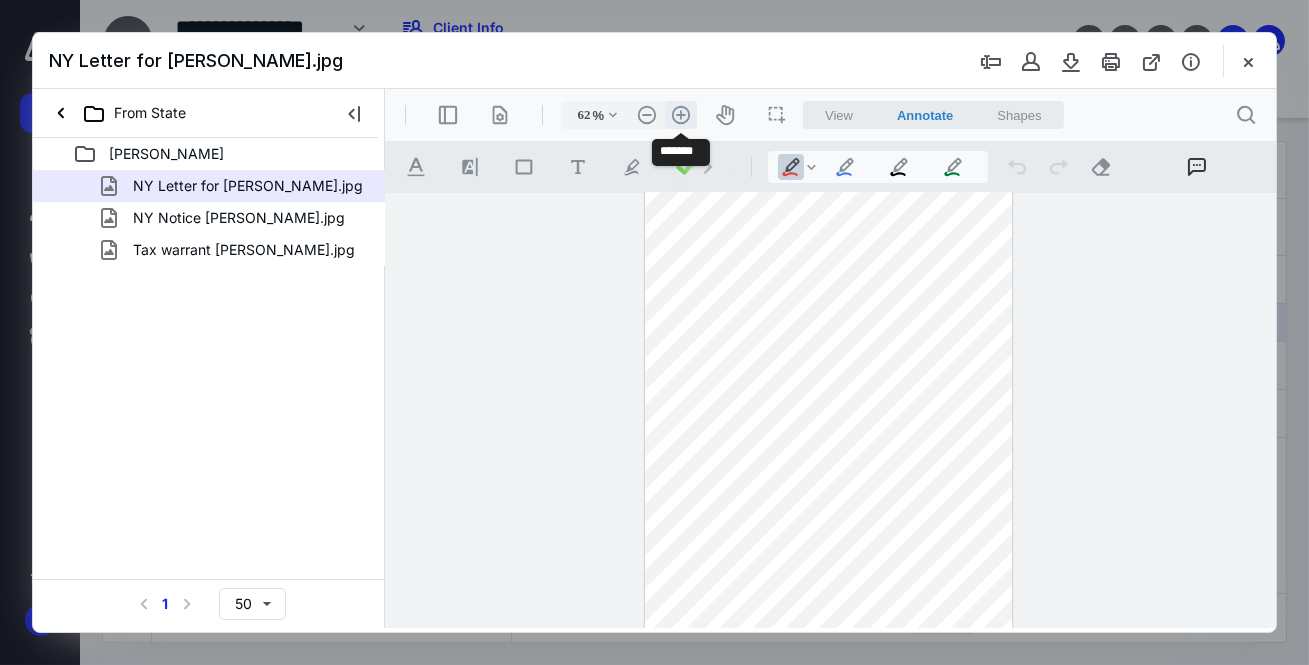 click on ".cls-1{fill:#abb0c4;} icon - header - zoom - in - line" at bounding box center (680, 115) 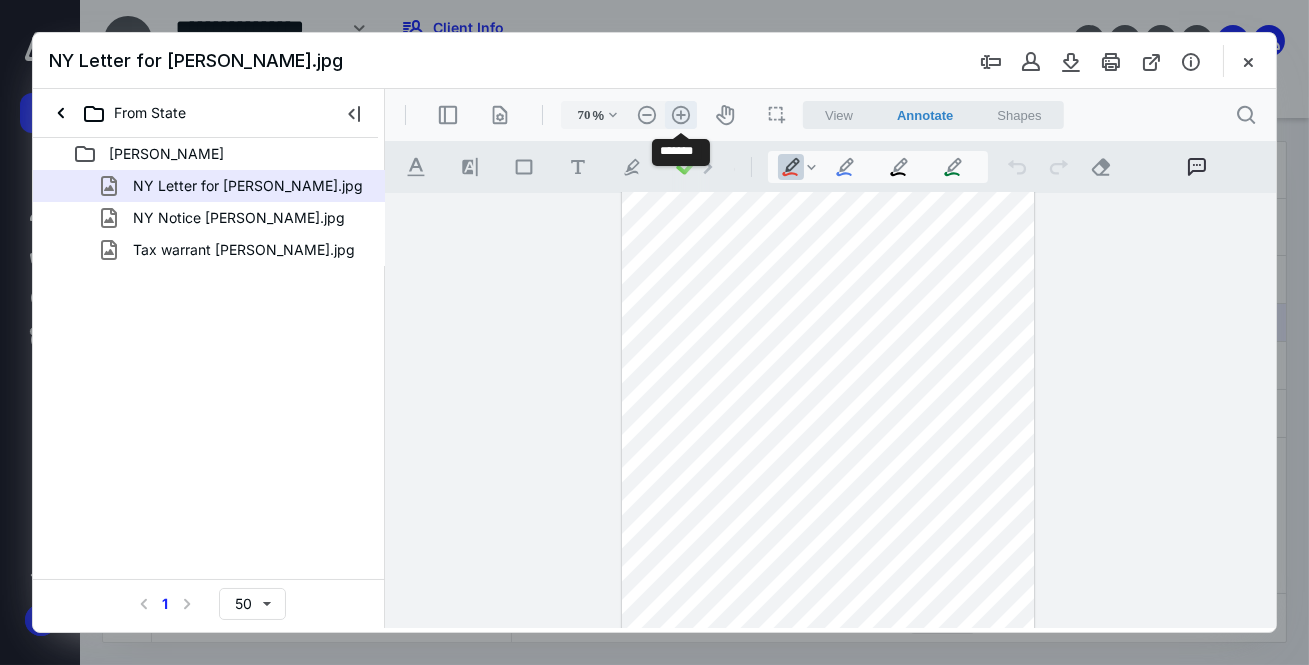 click on ".cls-1{fill:#abb0c4;} icon - header - zoom - in - line" at bounding box center [680, 115] 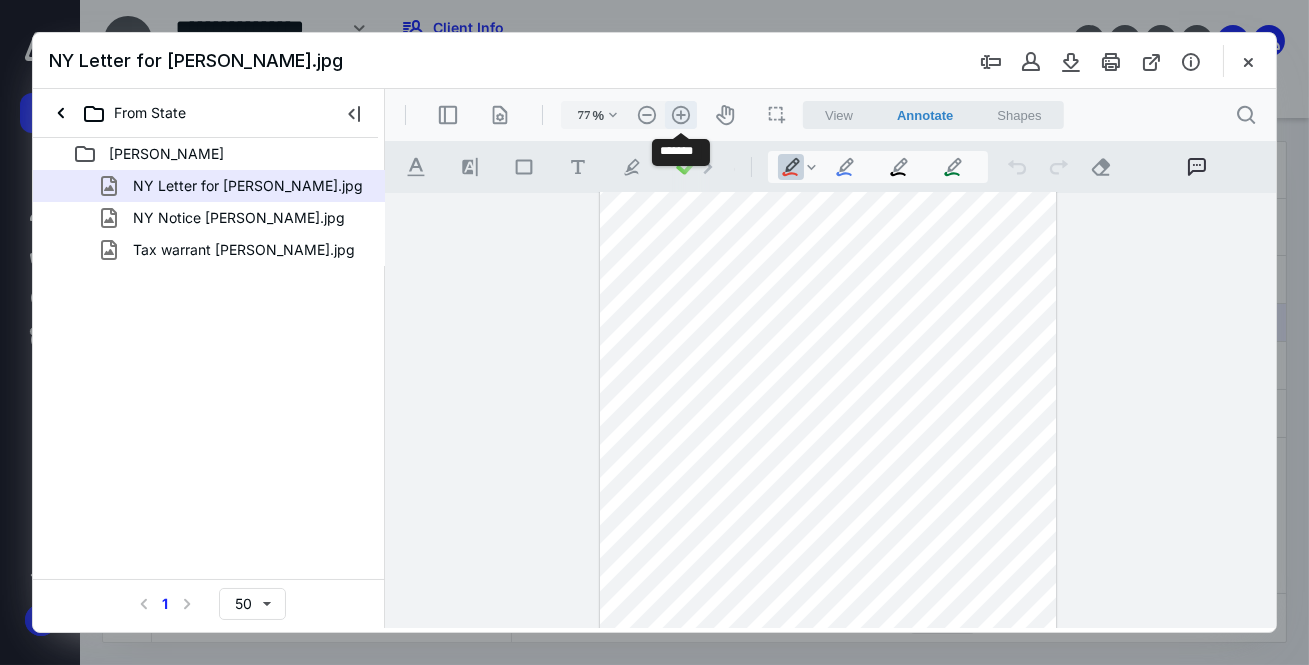 click on ".cls-1{fill:#abb0c4;} icon - header - zoom - in - line" at bounding box center [680, 115] 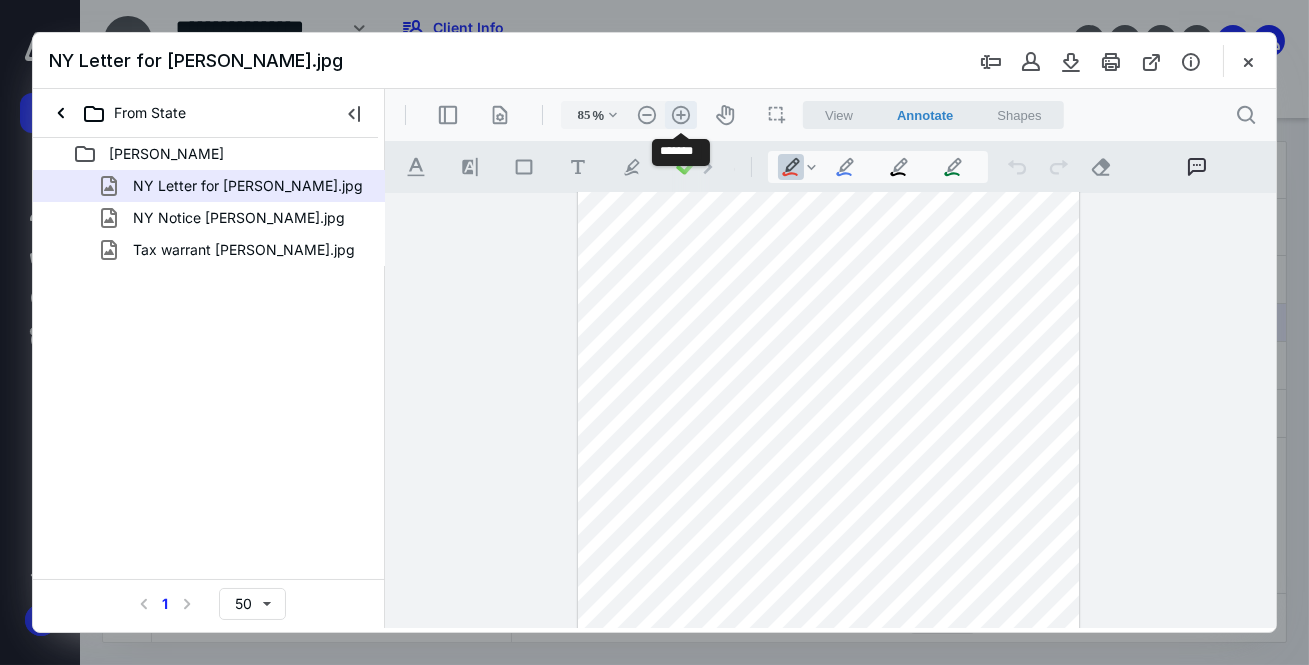 click on ".cls-1{fill:#abb0c4;} icon - header - zoom - in - line" at bounding box center [680, 115] 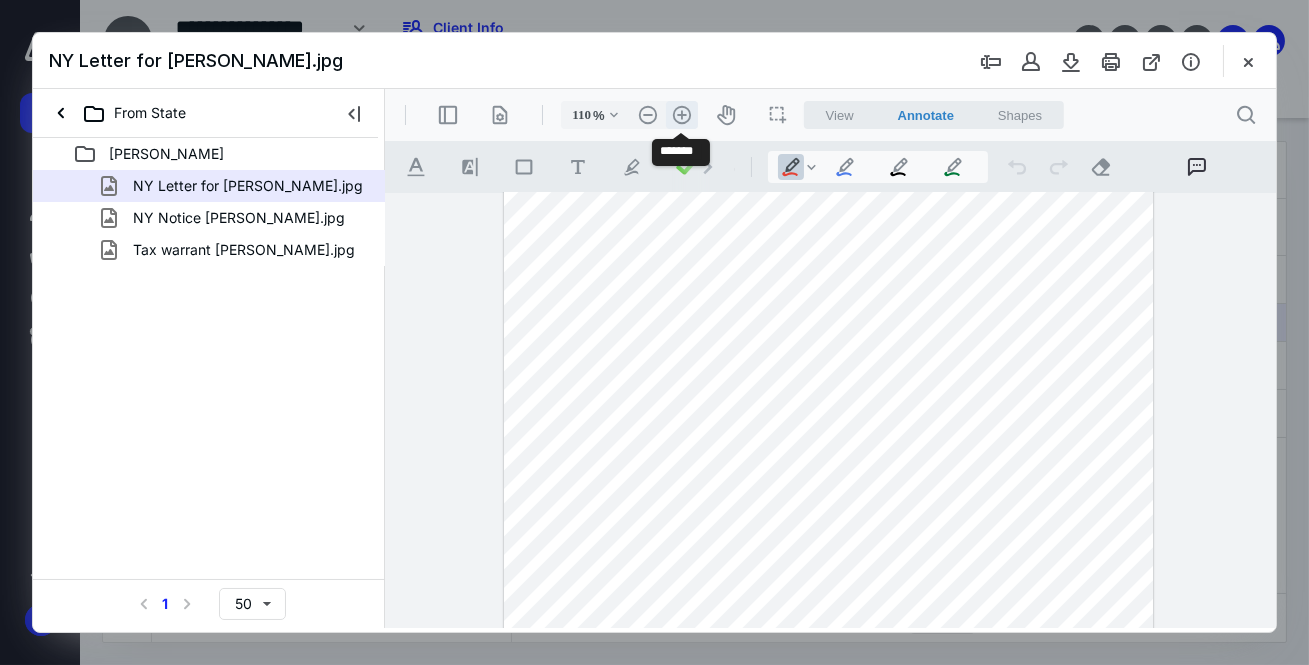 scroll, scrollTop: 165, scrollLeft: 0, axis: vertical 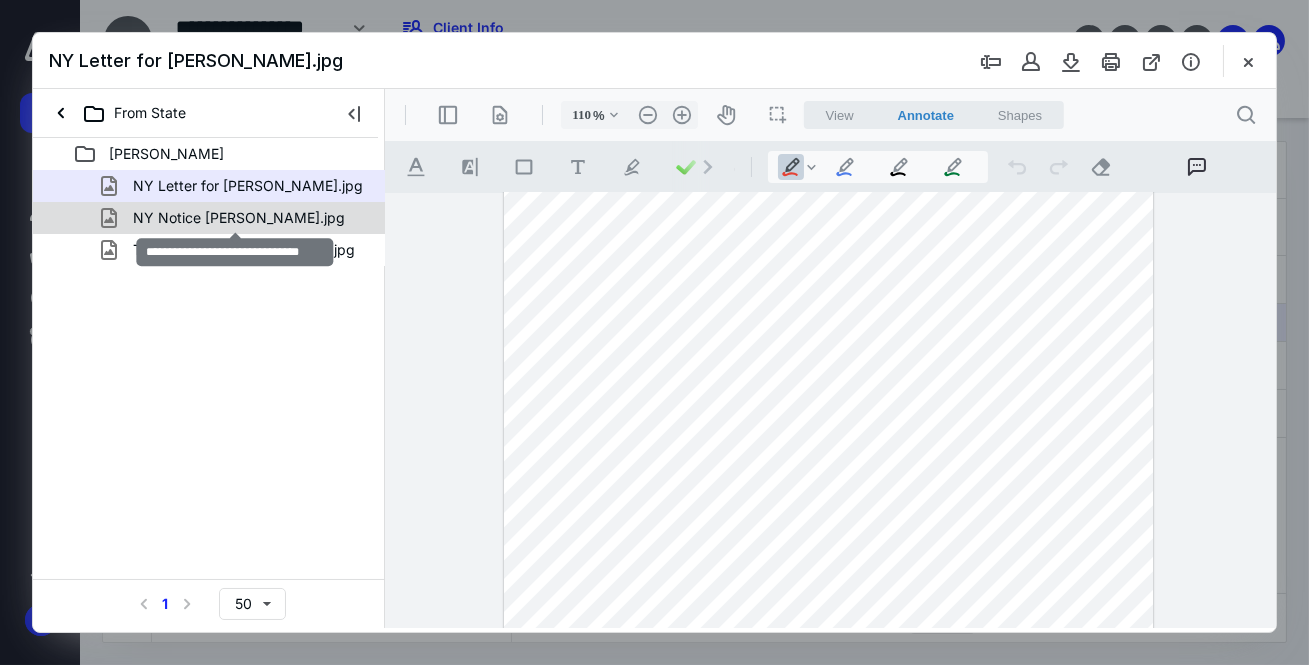 click on "NY Notice  [PERSON_NAME].jpg" at bounding box center [239, 218] 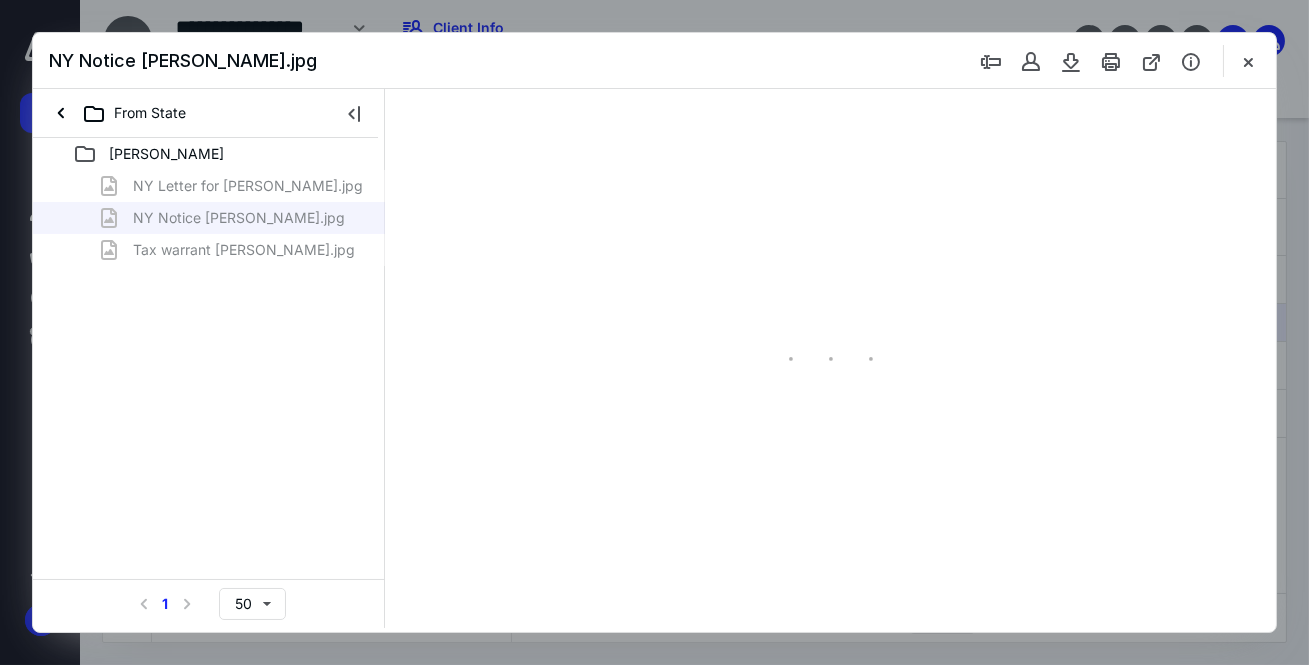 scroll, scrollTop: 0, scrollLeft: 0, axis: both 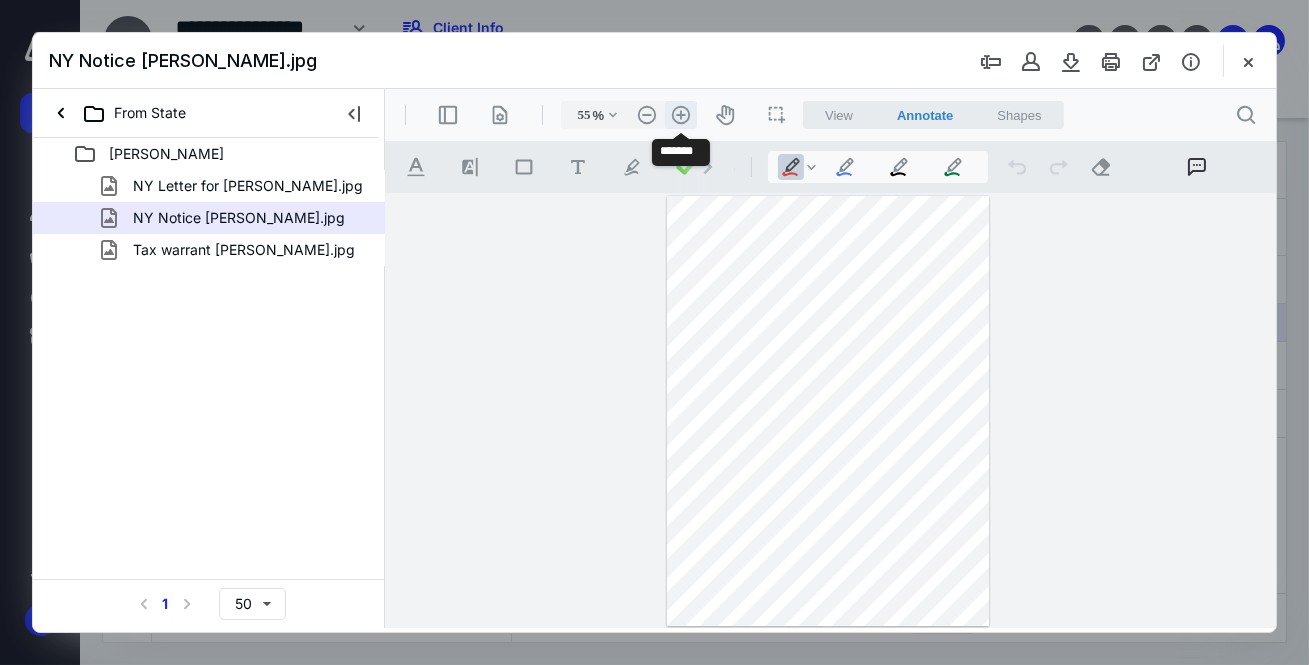 click on ".cls-1{fill:#abb0c4;} icon - header - zoom - in - line" at bounding box center [680, 115] 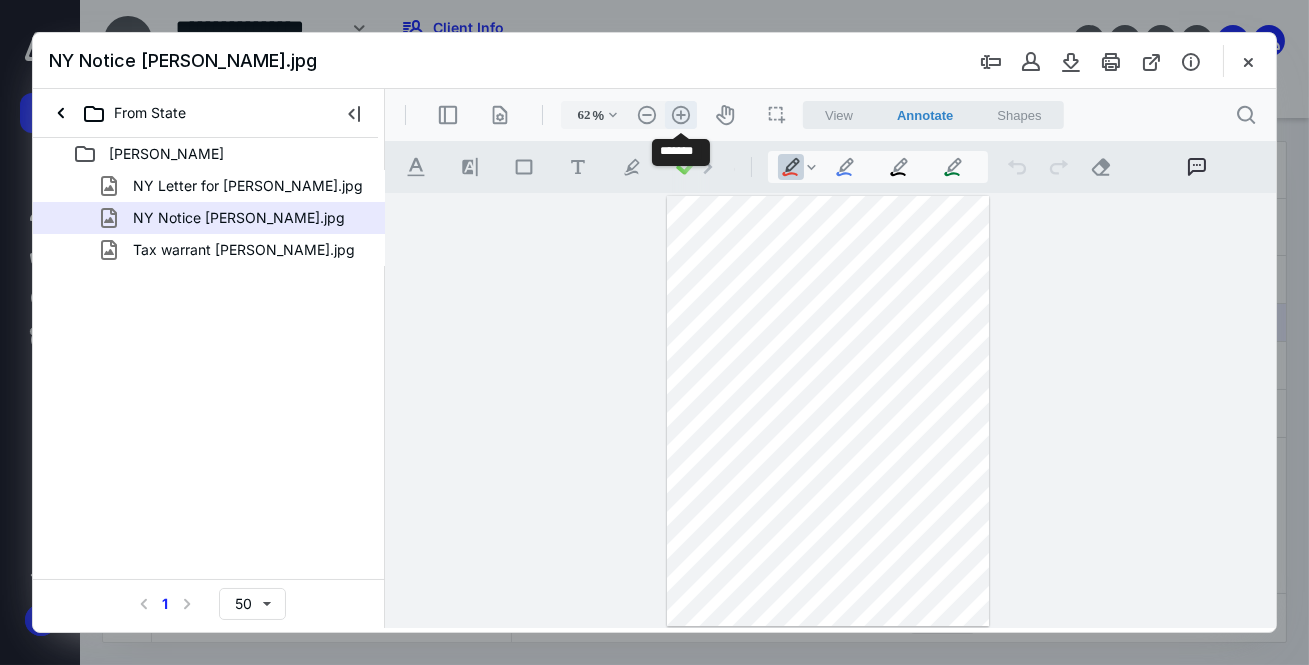 click on ".cls-1{fill:#abb0c4;} icon - header - zoom - in - line" at bounding box center [680, 115] 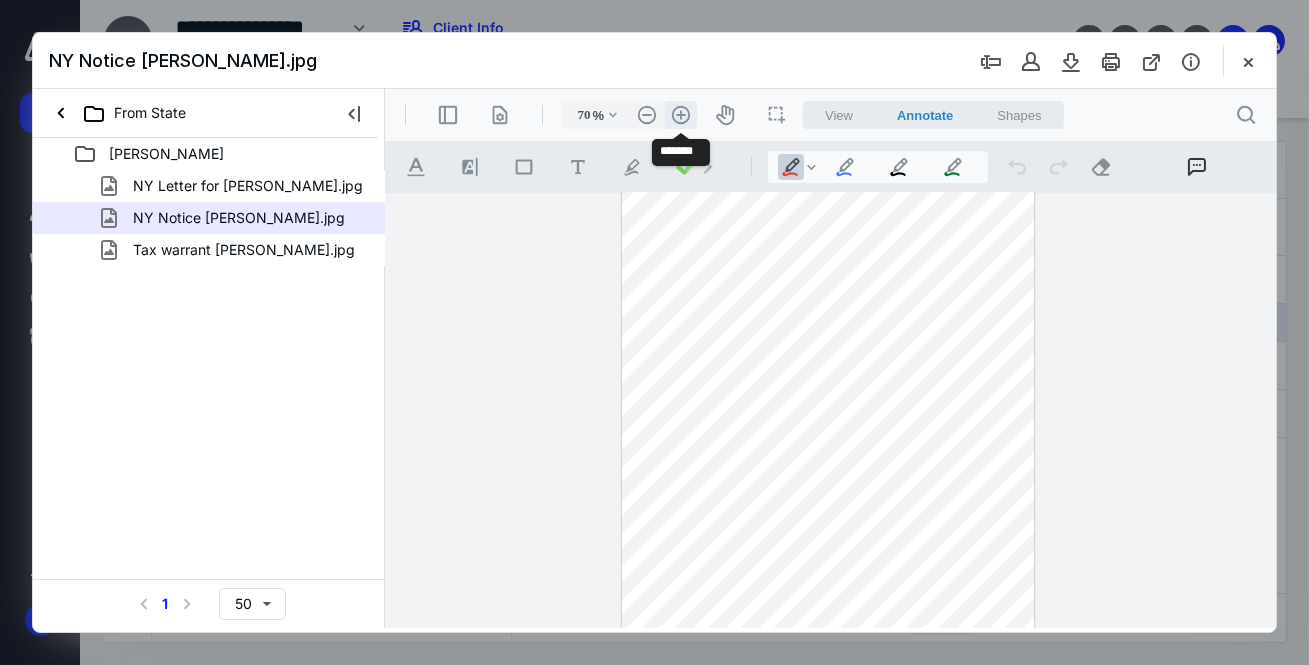 click on ".cls-1{fill:#abb0c4;} icon - header - zoom - in - line" at bounding box center [680, 115] 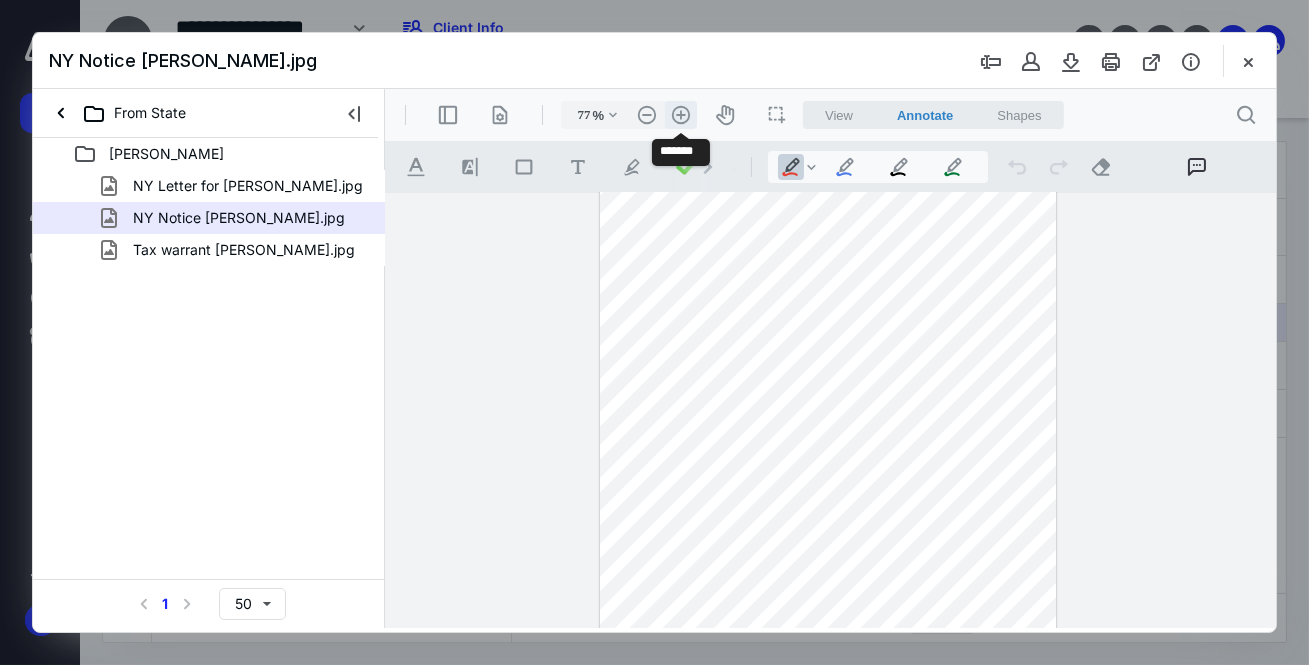 click on ".cls-1{fill:#abb0c4;} icon - header - zoom - in - line" at bounding box center (680, 115) 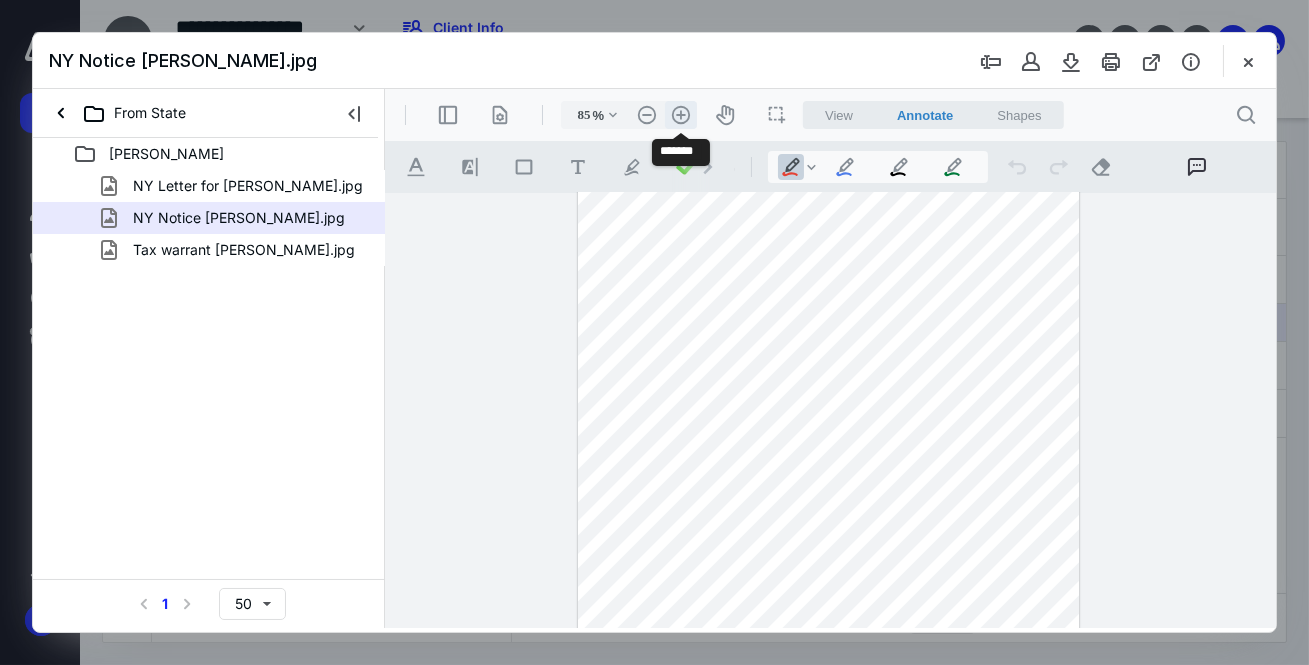 click on ".cls-1{fill:#abb0c4;} icon - header - zoom - in - line" at bounding box center [680, 115] 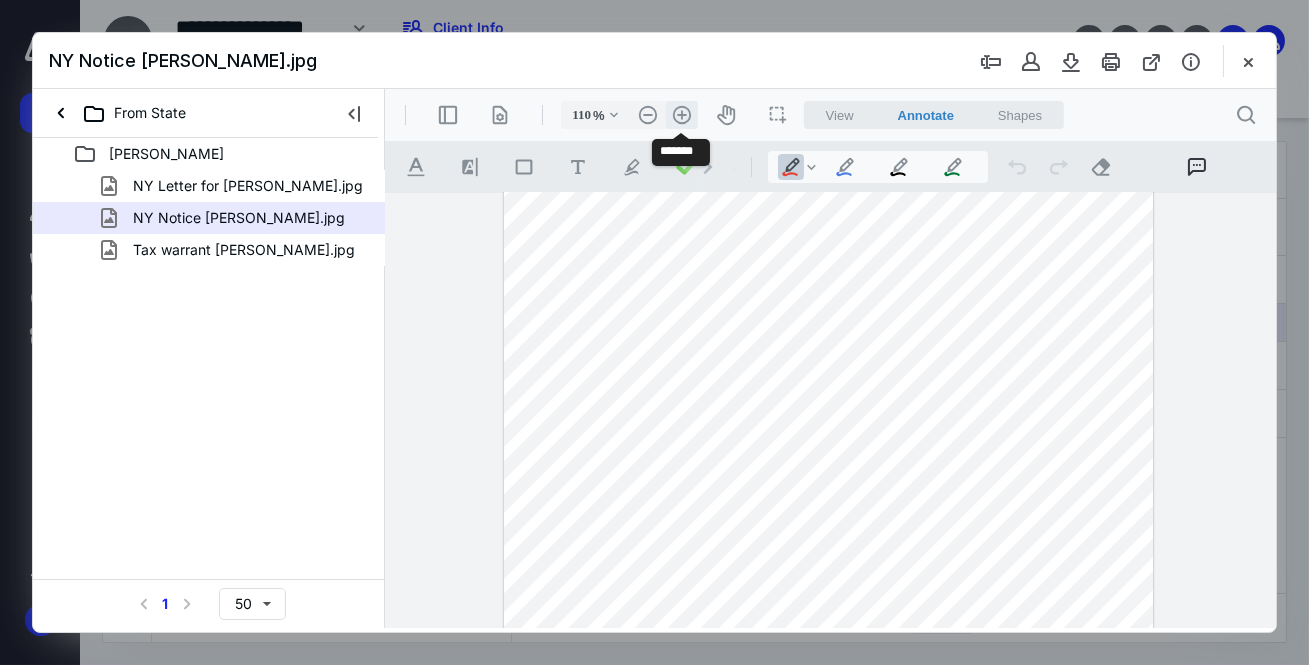 click on ".cls-1{fill:#abb0c4;} icon - header - zoom - in - line" at bounding box center (681, 115) 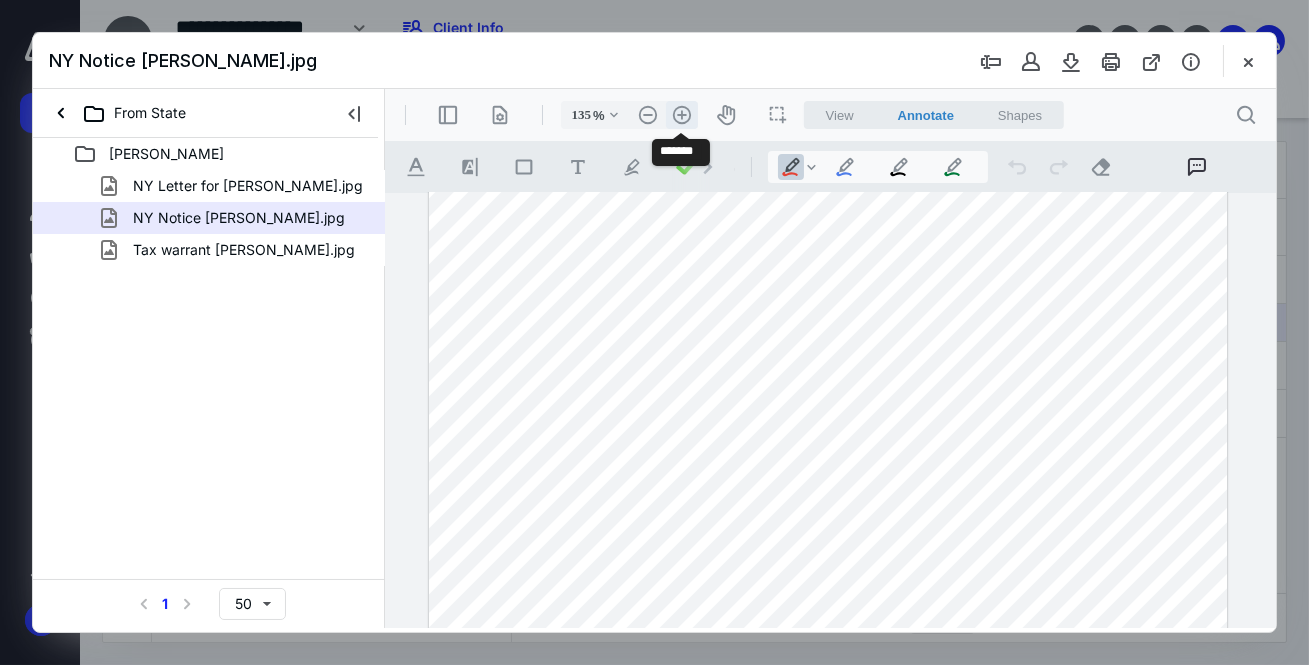 scroll, scrollTop: 240, scrollLeft: 0, axis: vertical 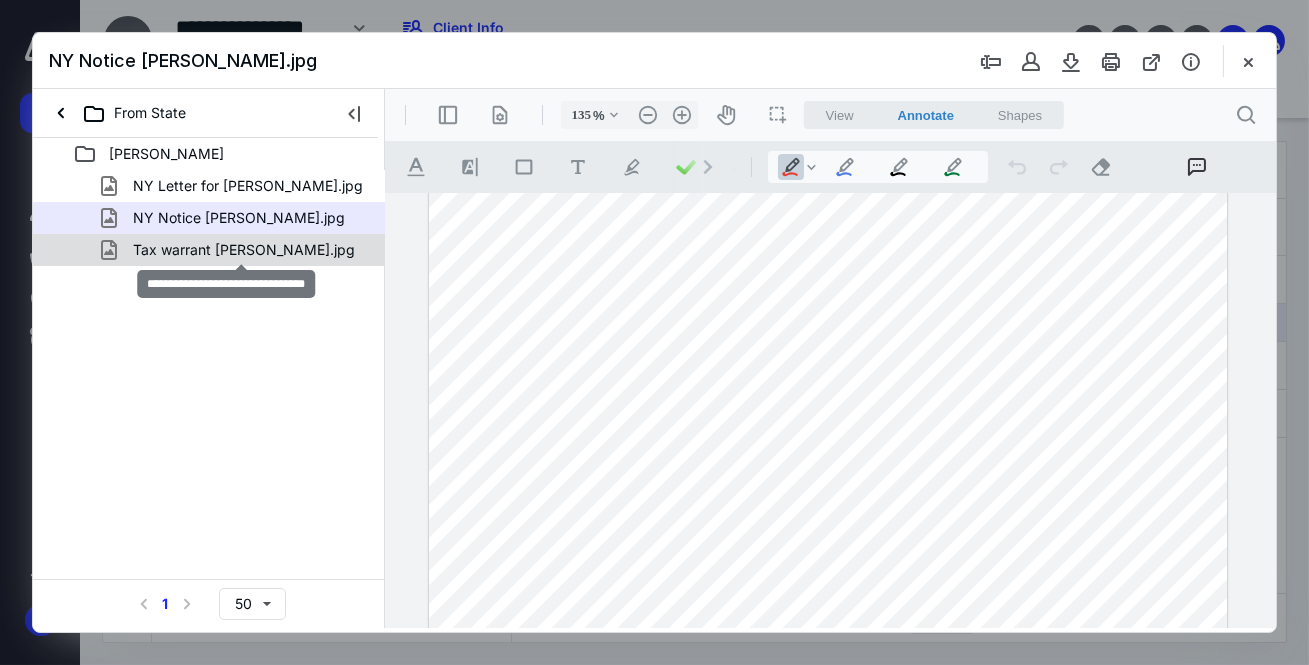 click on "Tax warrant [PERSON_NAME].jpg" at bounding box center [244, 250] 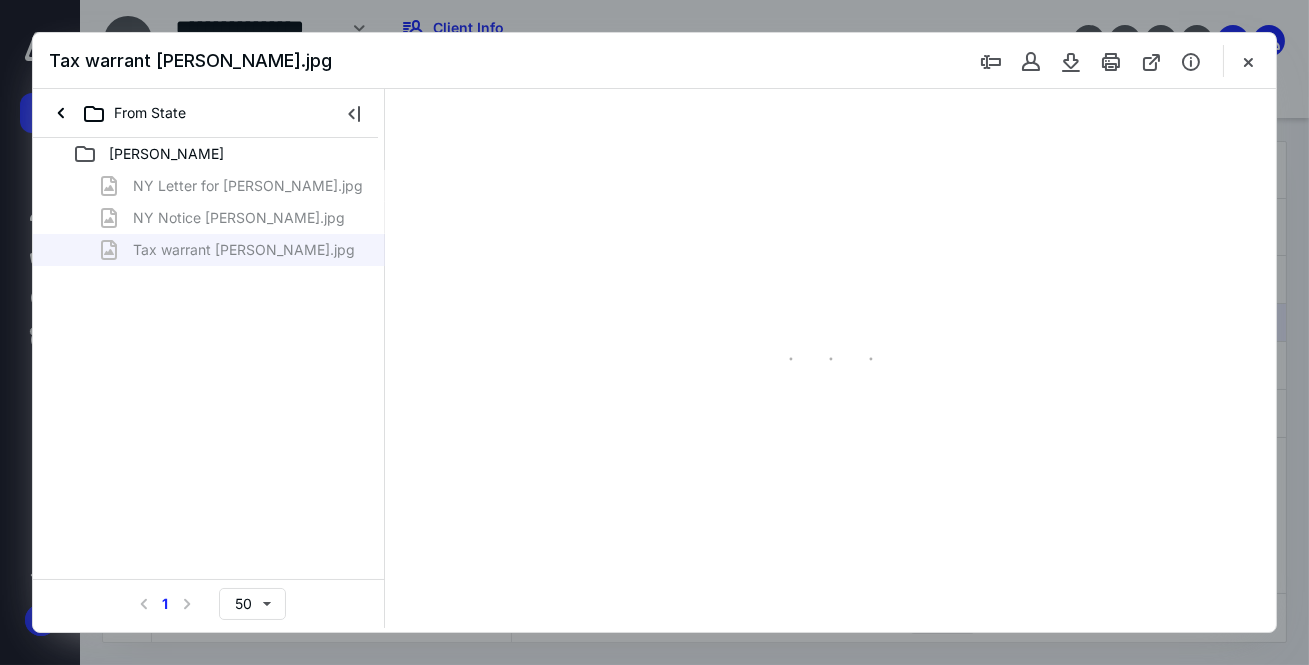 scroll, scrollTop: 0, scrollLeft: 0, axis: both 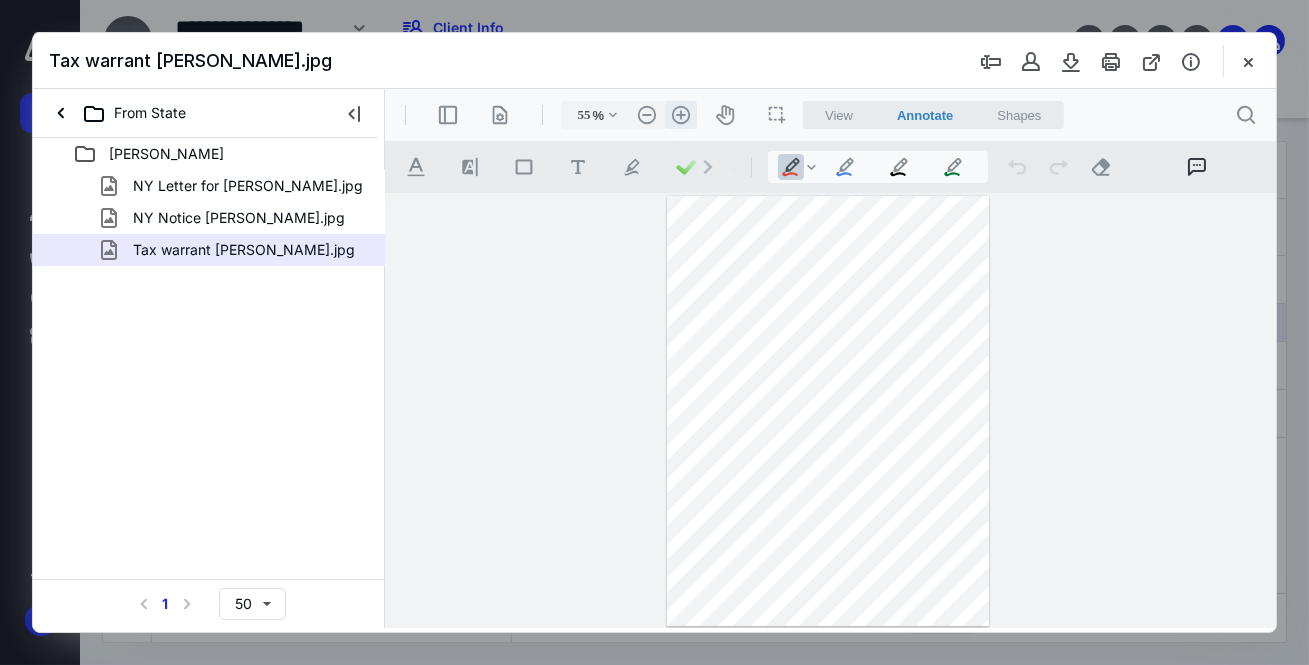click on ".cls-1{fill:#abb0c4;} icon - header - zoom - in - line" at bounding box center (680, 115) 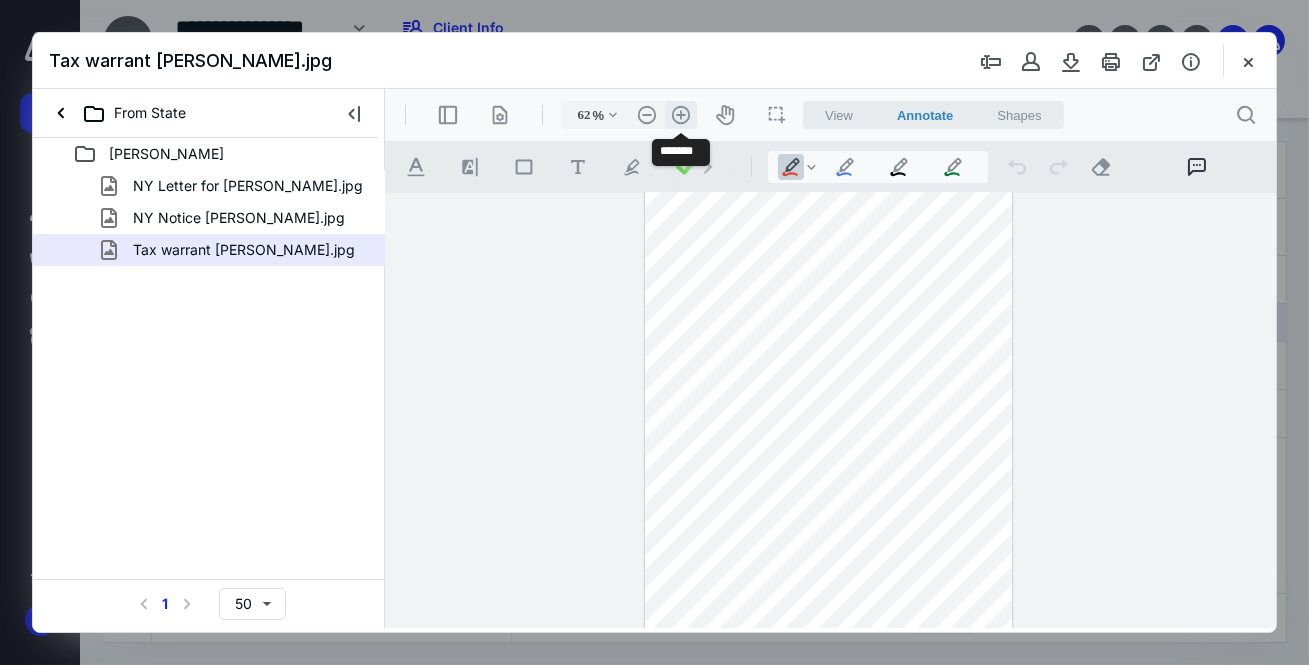 click on ".cls-1{fill:#abb0c4;} icon - header - zoom - in - line" at bounding box center (680, 115) 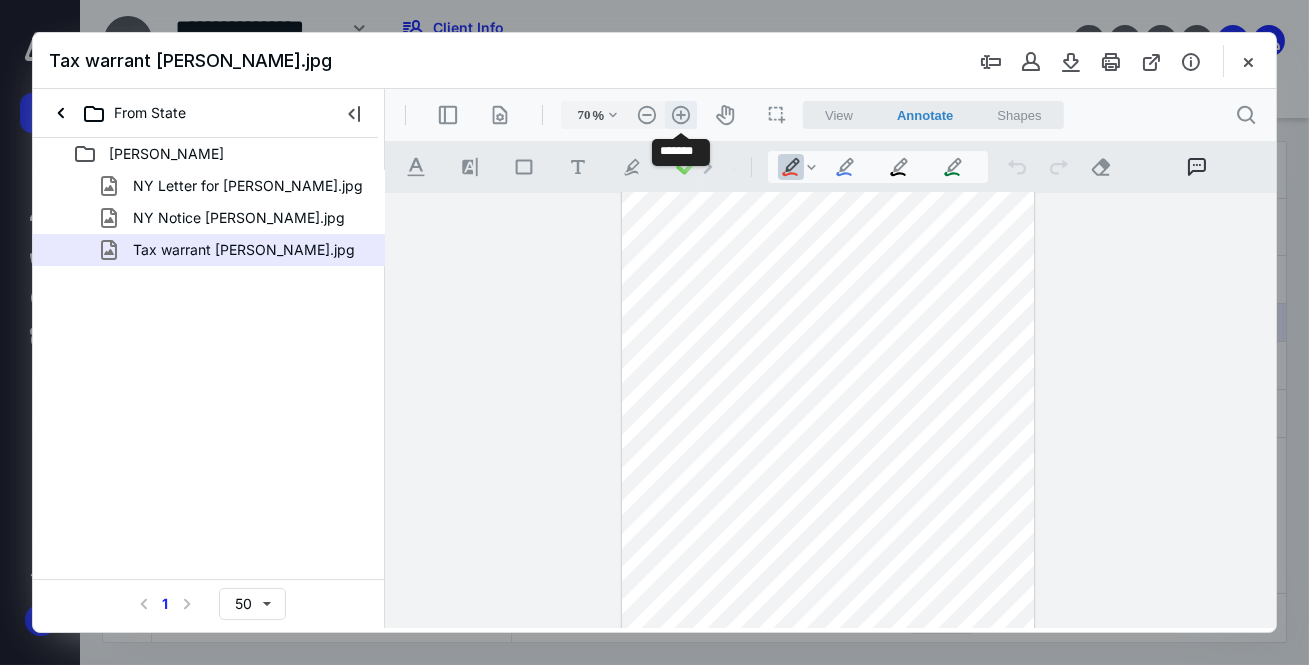 click on ".cls-1{fill:#abb0c4;} icon - header - zoom - in - line" at bounding box center [680, 115] 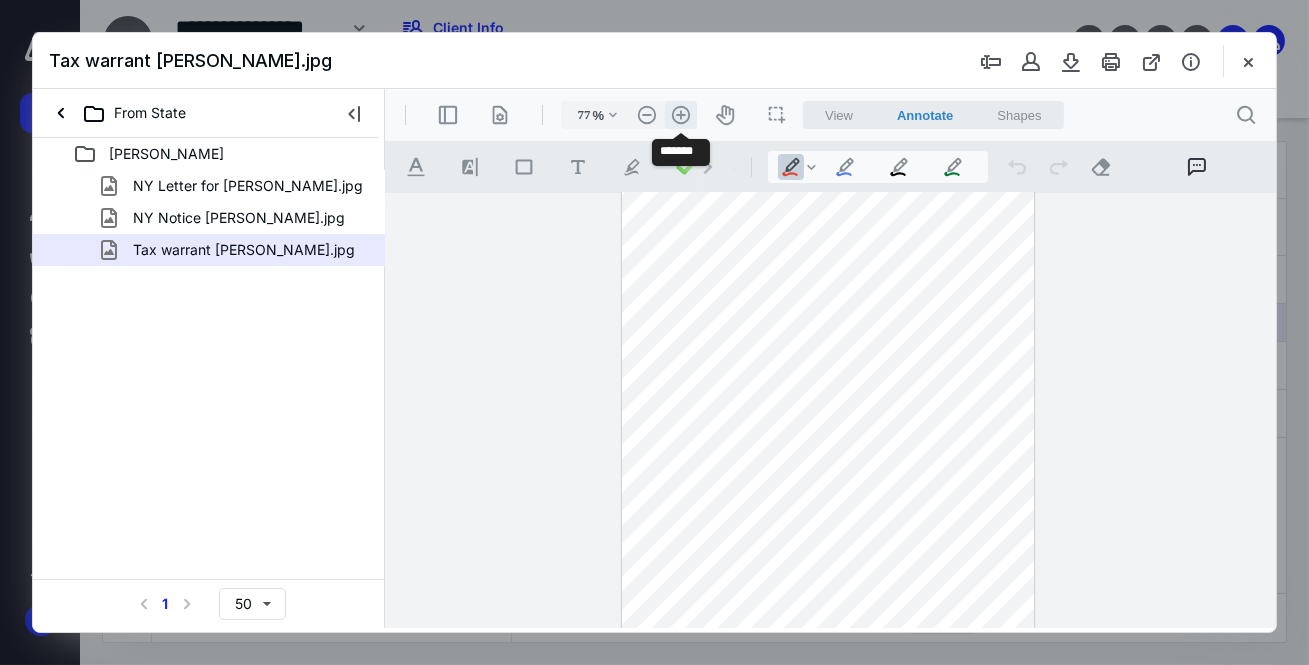 click on ".cls-1{fill:#abb0c4;} icon - header - zoom - in - line" at bounding box center (680, 115) 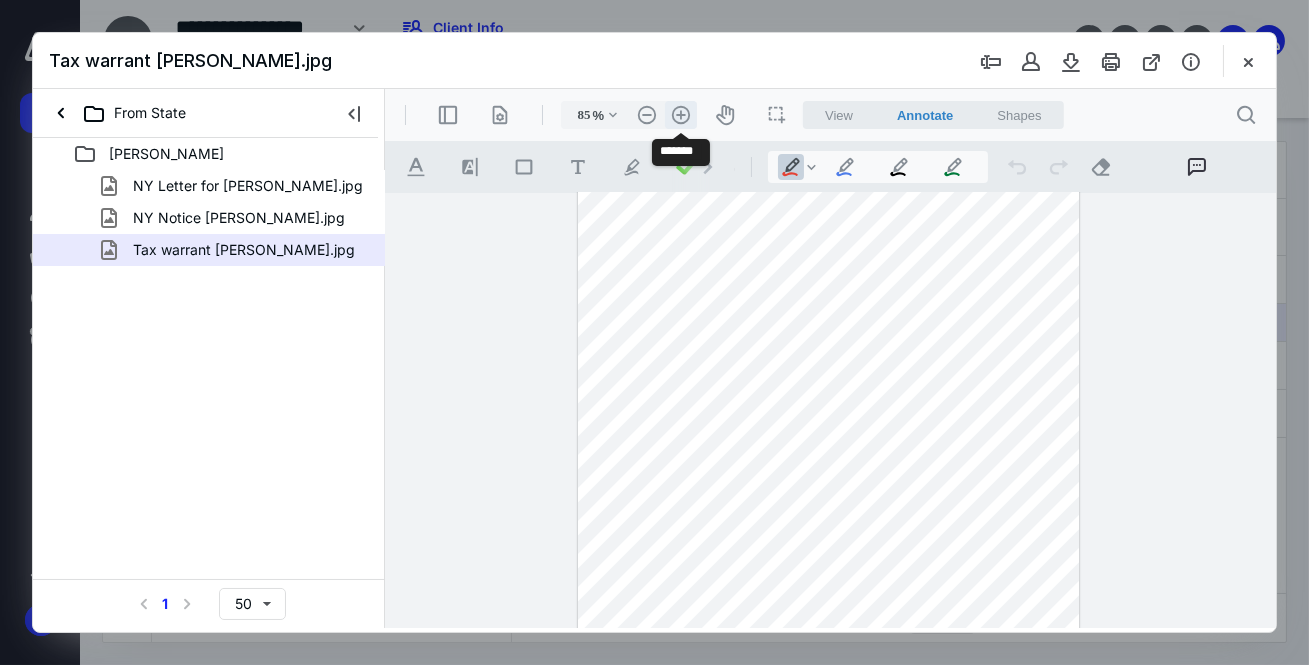 click on ".cls-1{fill:#abb0c4;} icon - header - zoom - in - line" at bounding box center (680, 115) 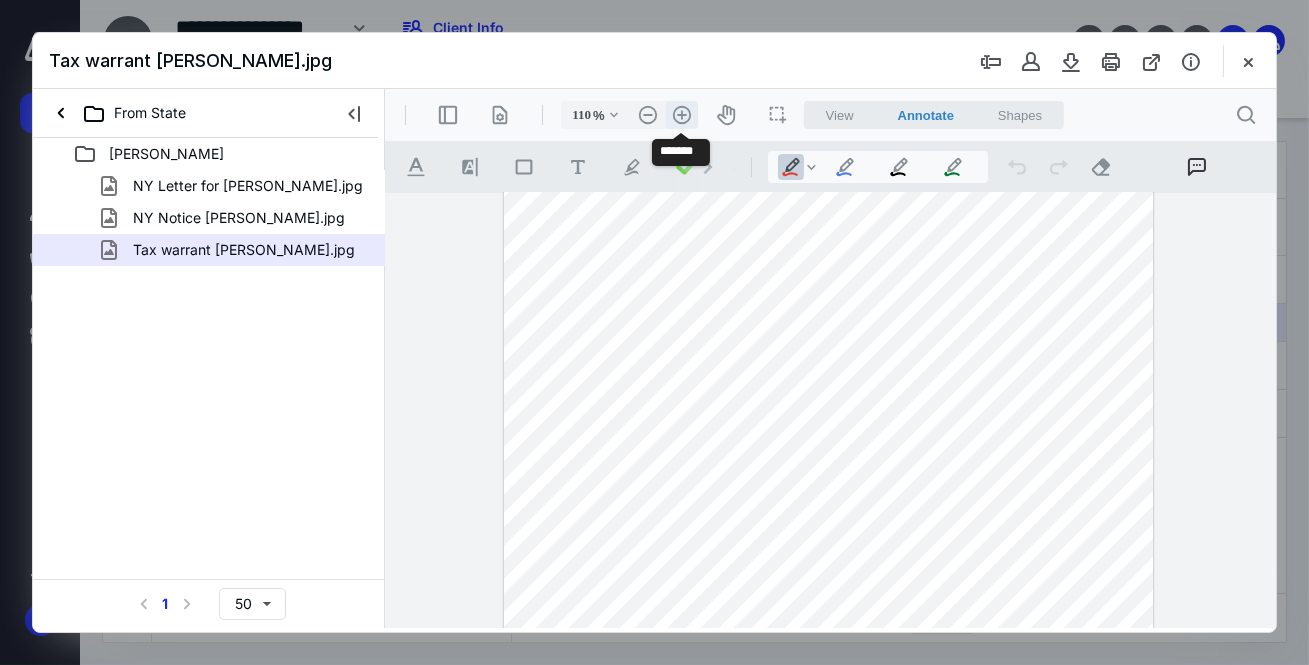 click on ".cls-1{fill:#abb0c4;} icon - header - zoom - in - line" at bounding box center (681, 115) 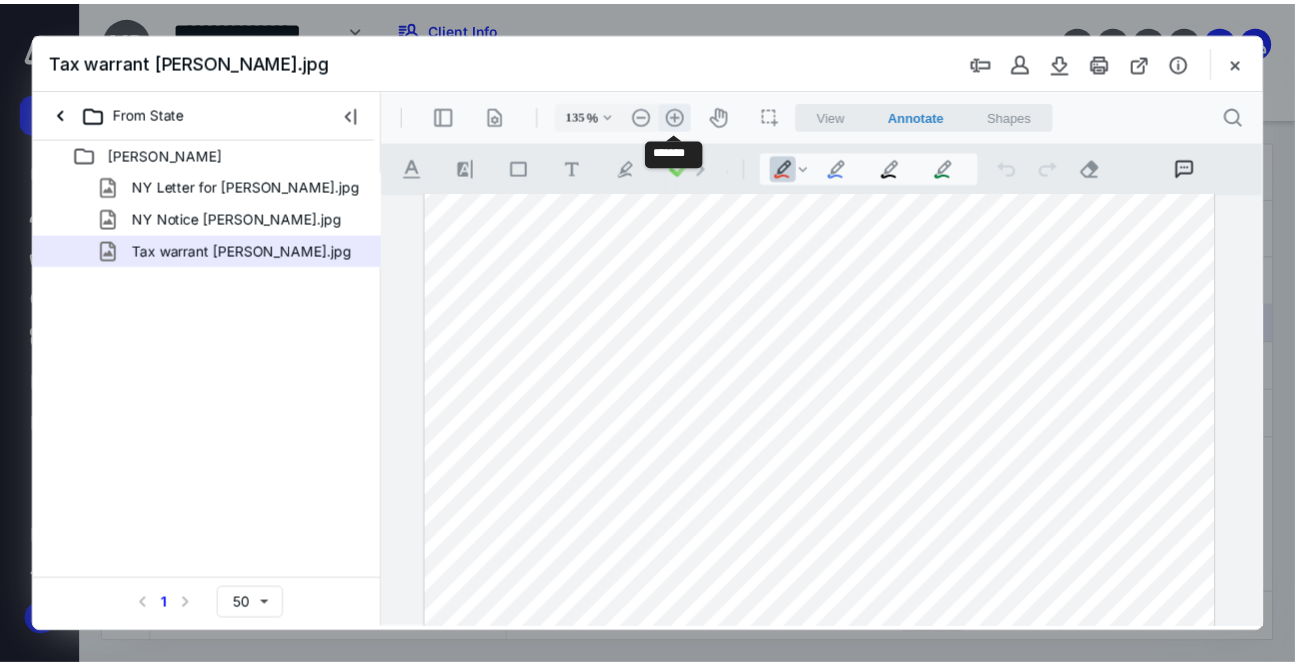 scroll, scrollTop: 240, scrollLeft: 0, axis: vertical 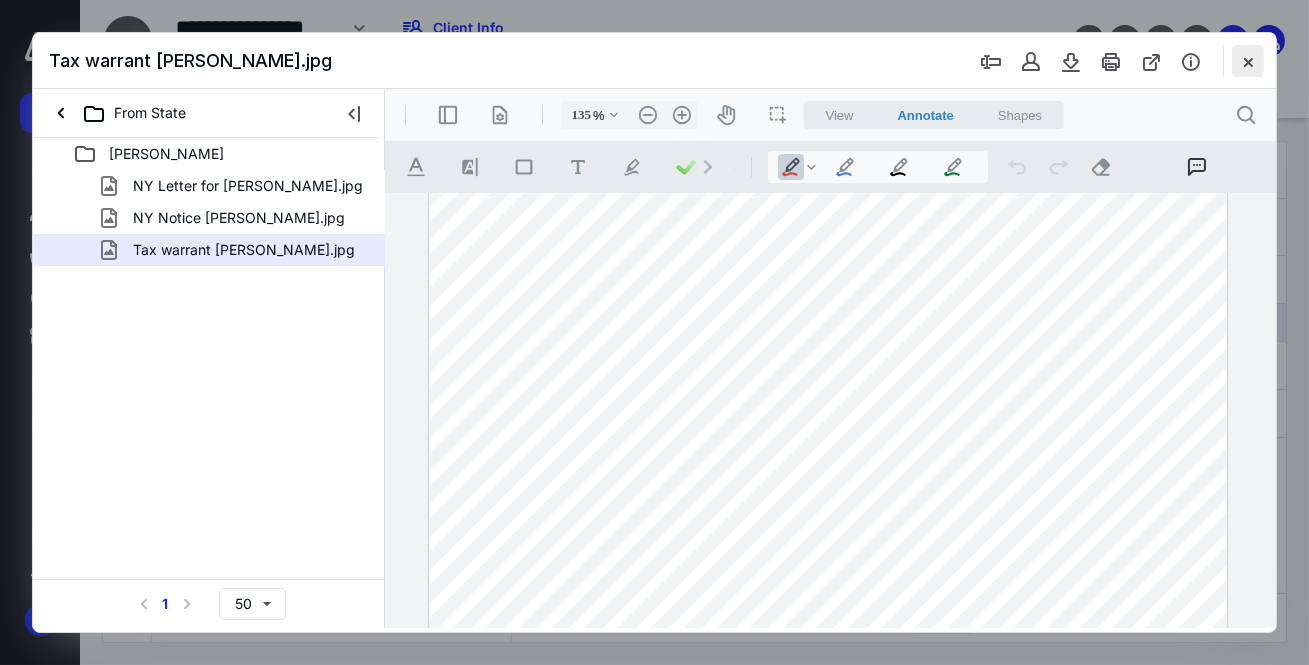 click at bounding box center (1248, 61) 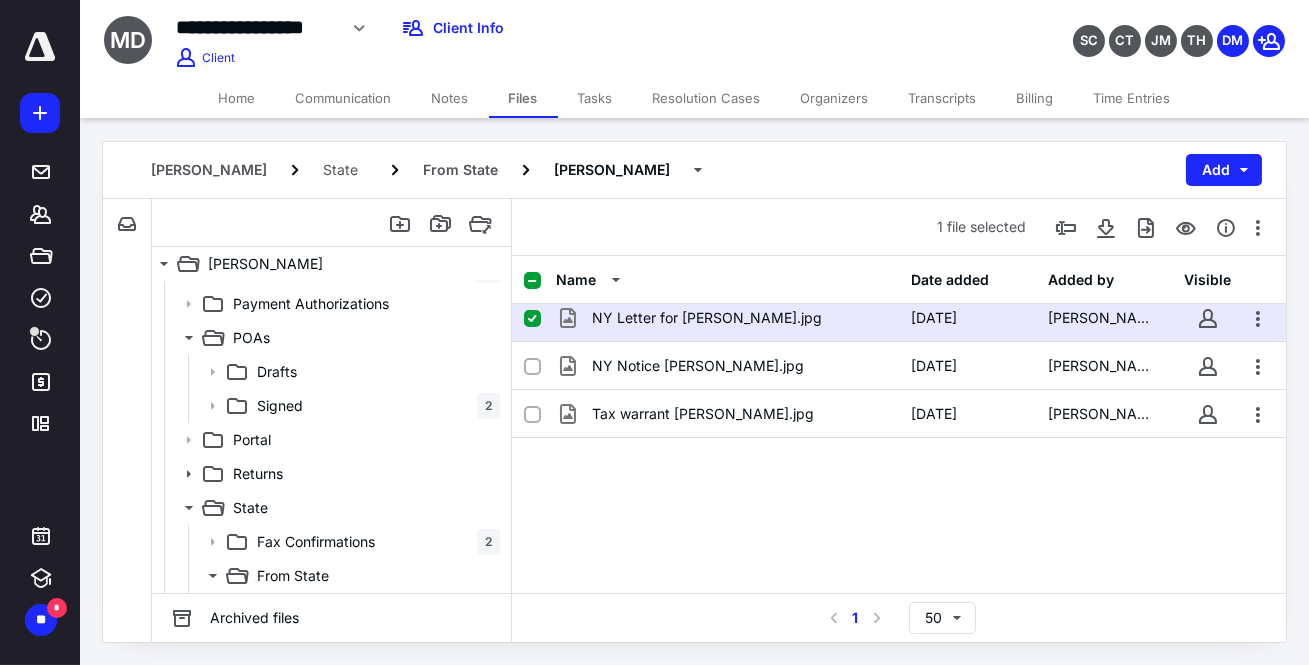 click on "Notes" at bounding box center (450, 98) 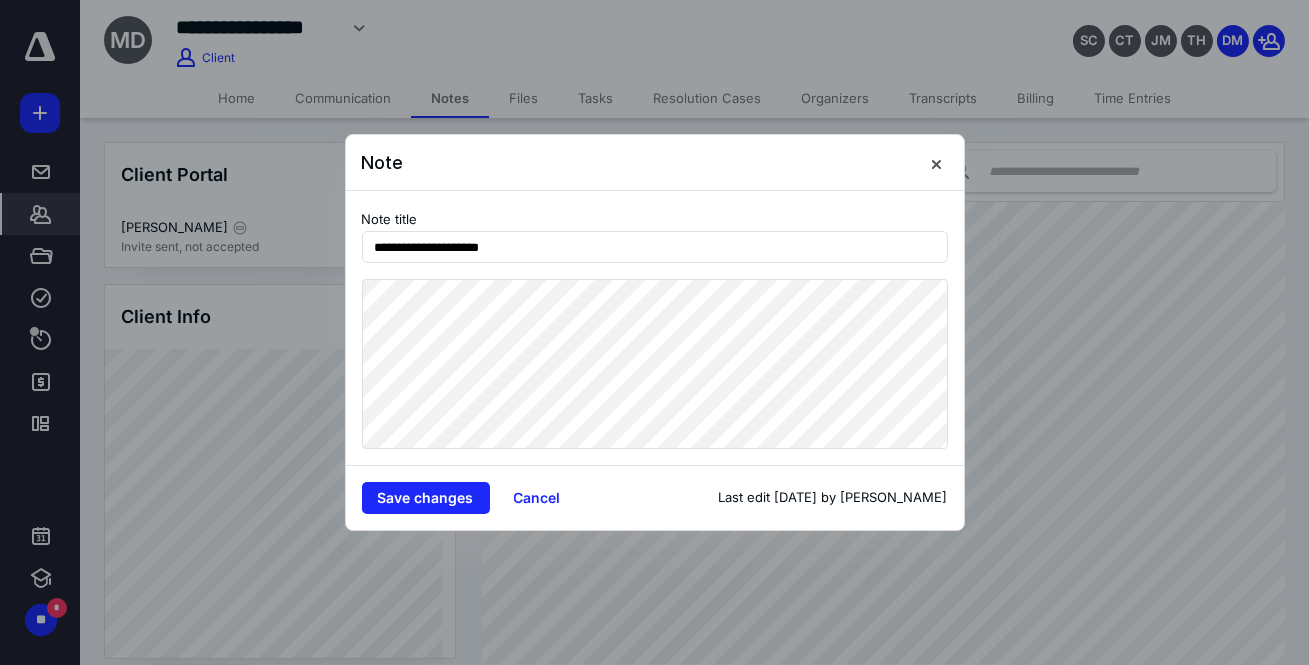 click on "**********" at bounding box center (654, 332) 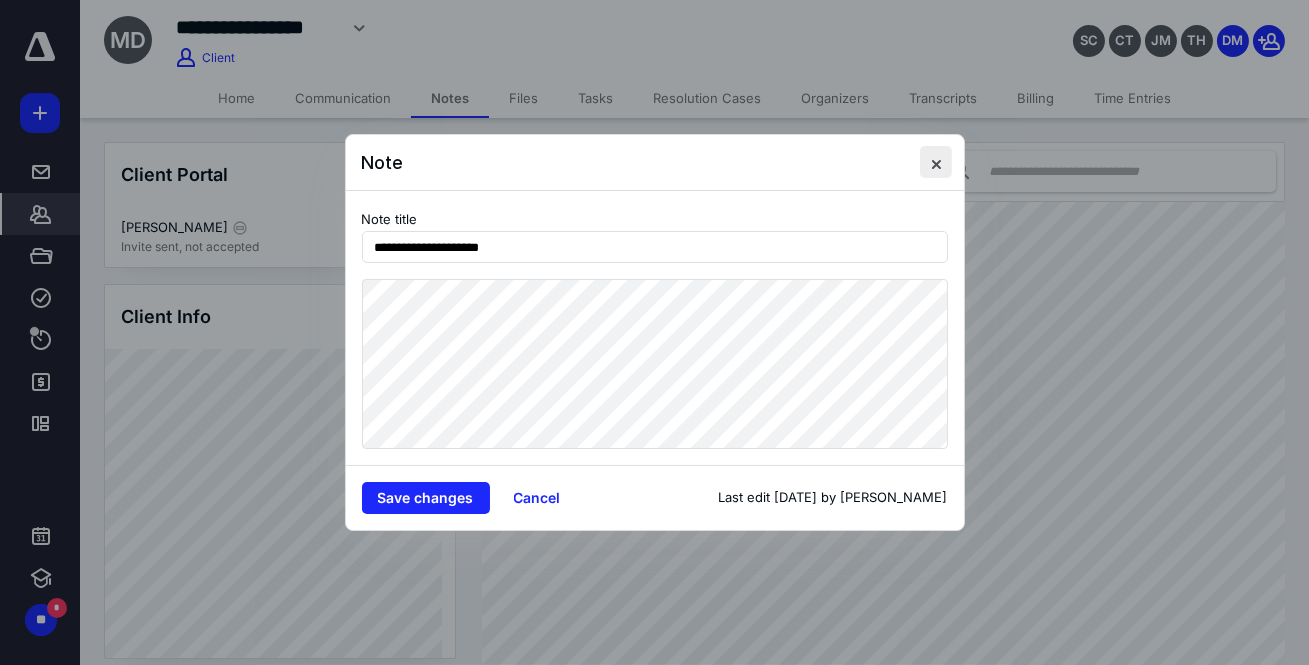 click at bounding box center (936, 162) 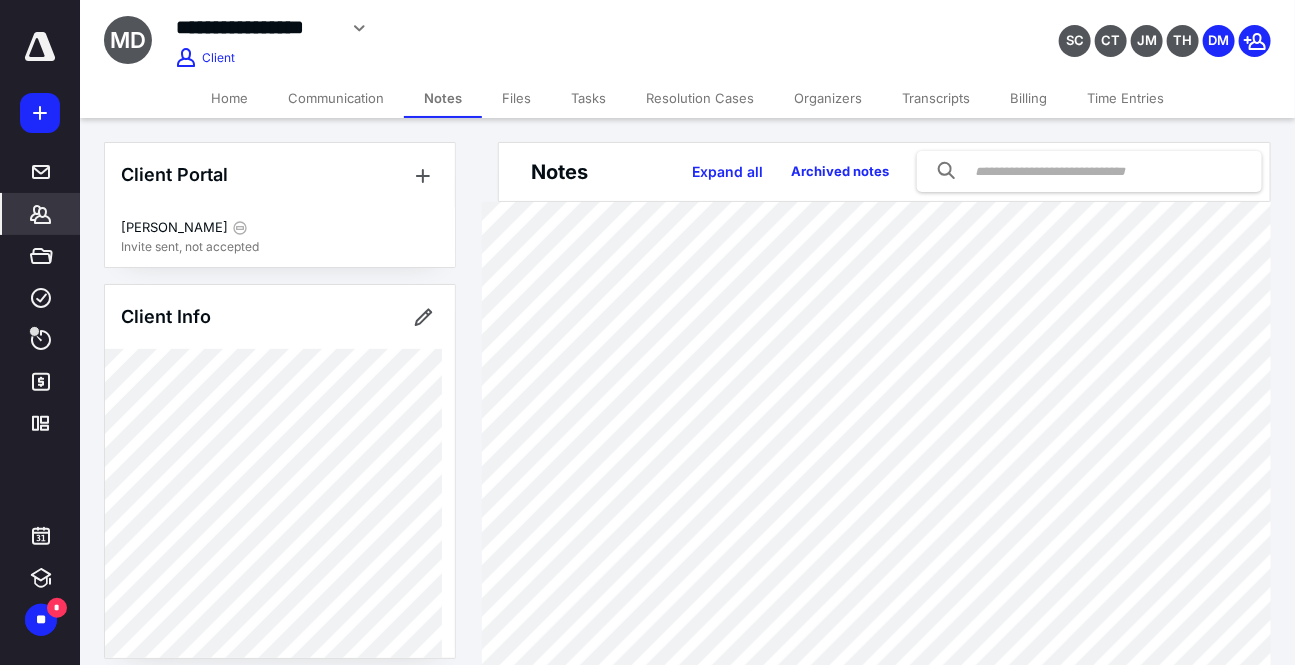 click on "Time Entries" at bounding box center [1125, 98] 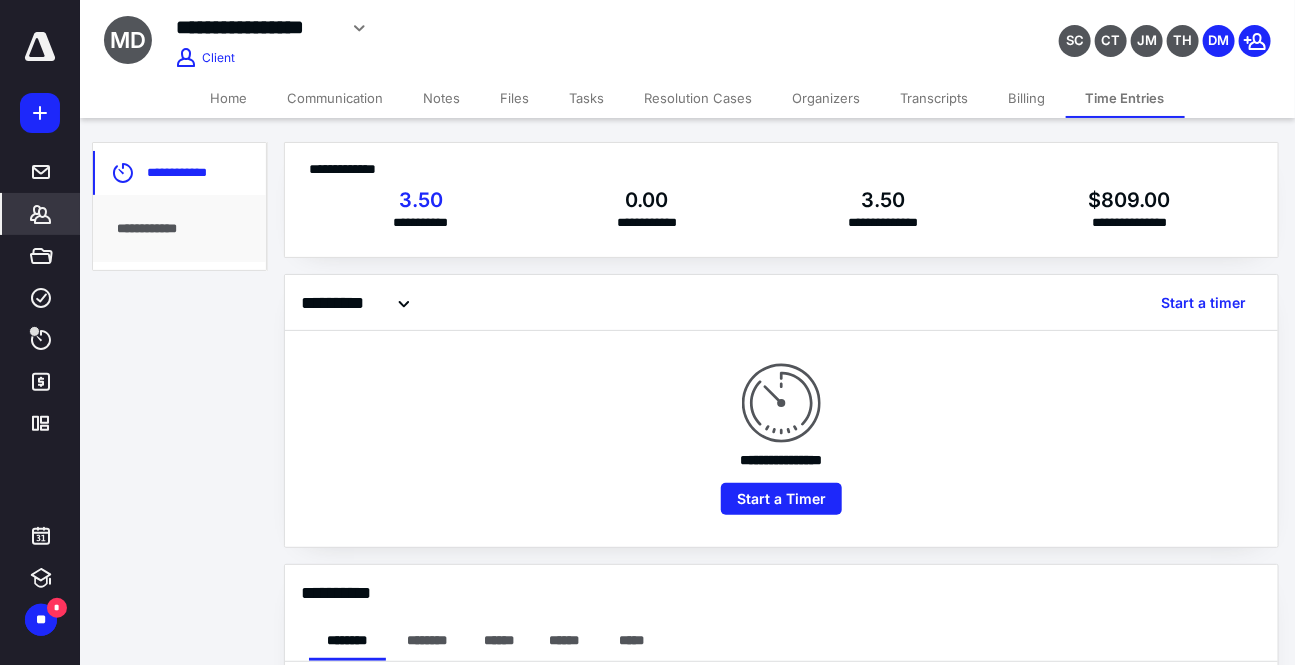 checkbox on "true" 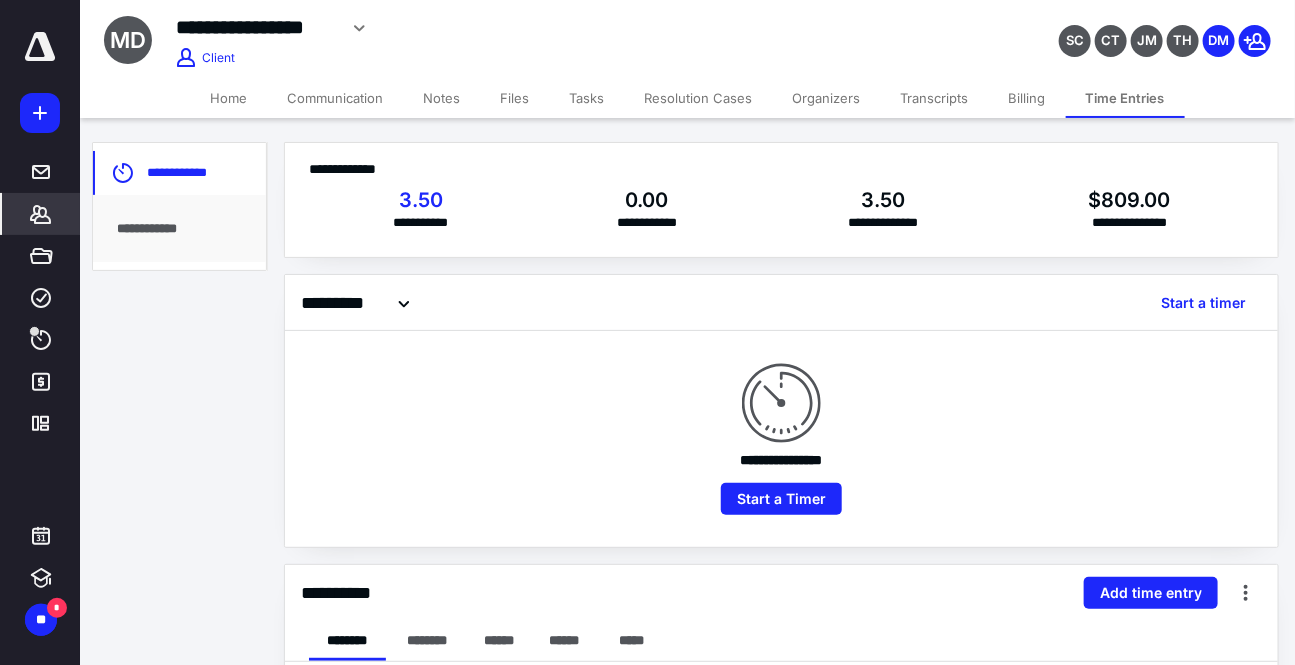 drag, startPoint x: 1153, startPoint y: 586, endPoint x: 1129, endPoint y: 564, distance: 32.55764 